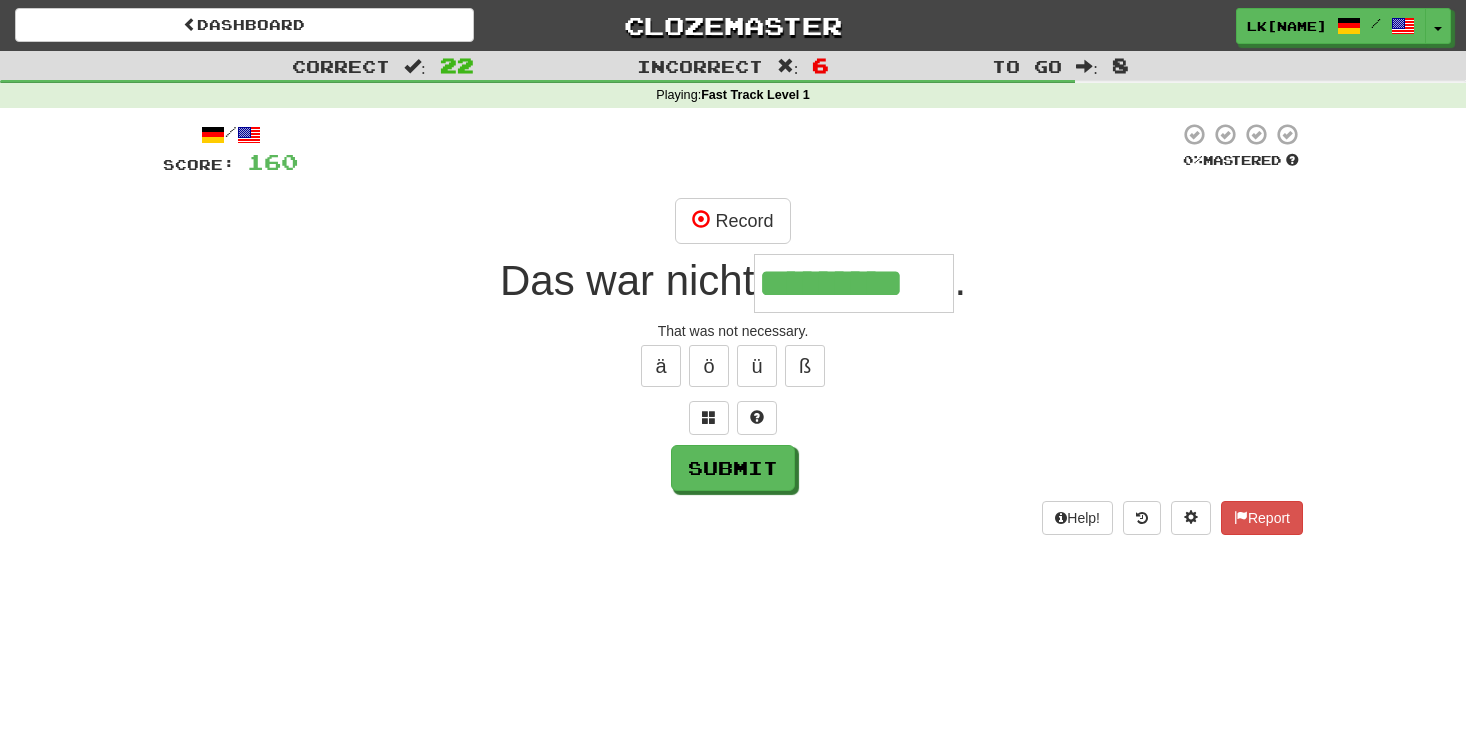 scroll, scrollTop: 49, scrollLeft: 0, axis: vertical 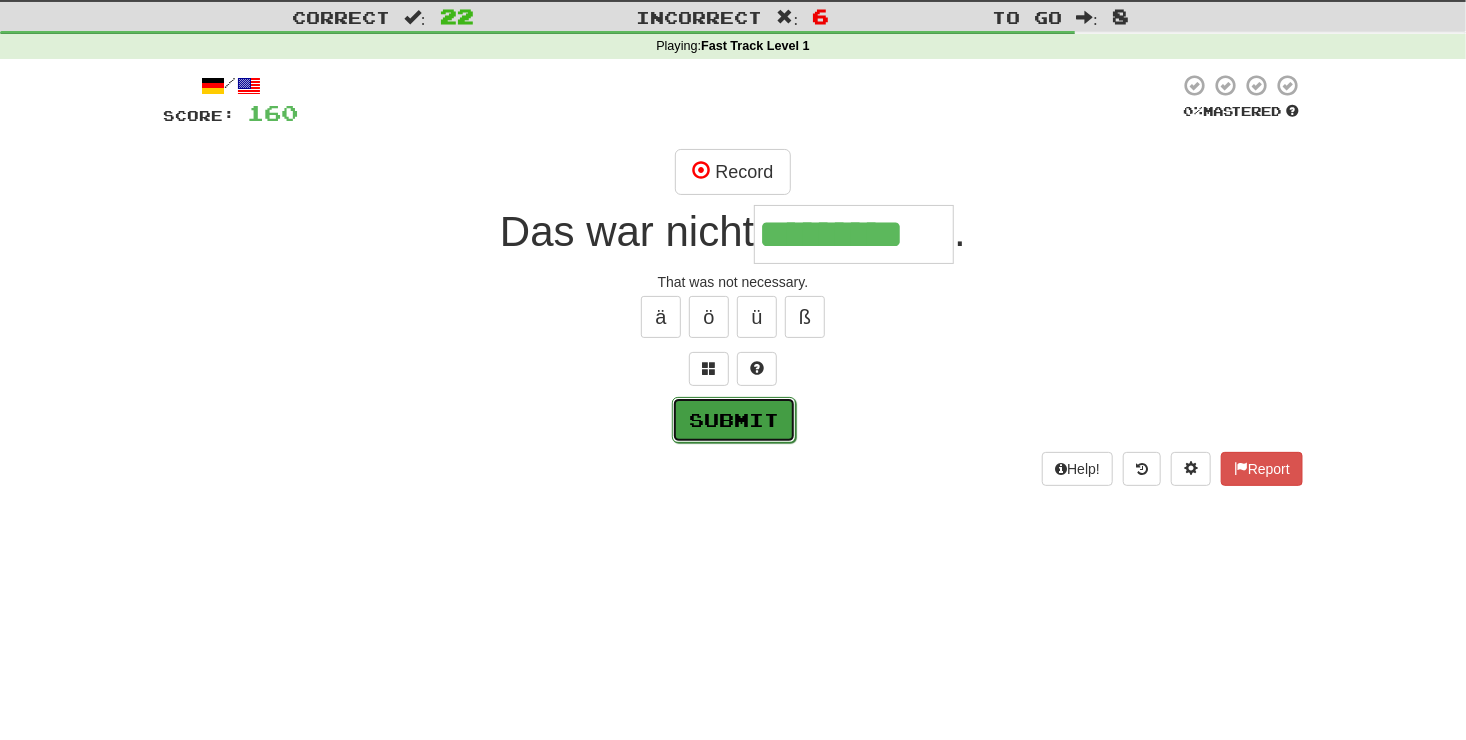 click on "Submit" at bounding box center [734, 420] 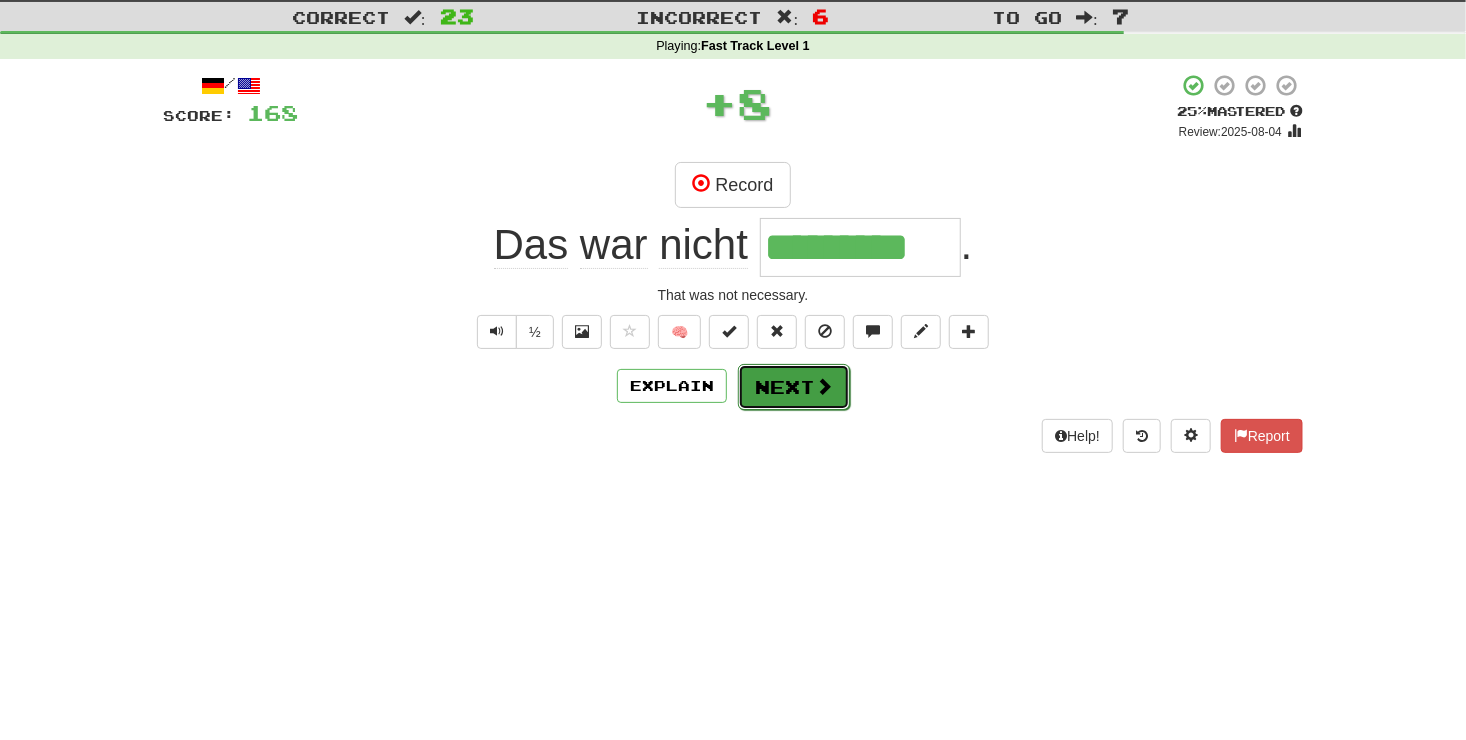 click on "Next" at bounding box center (794, 387) 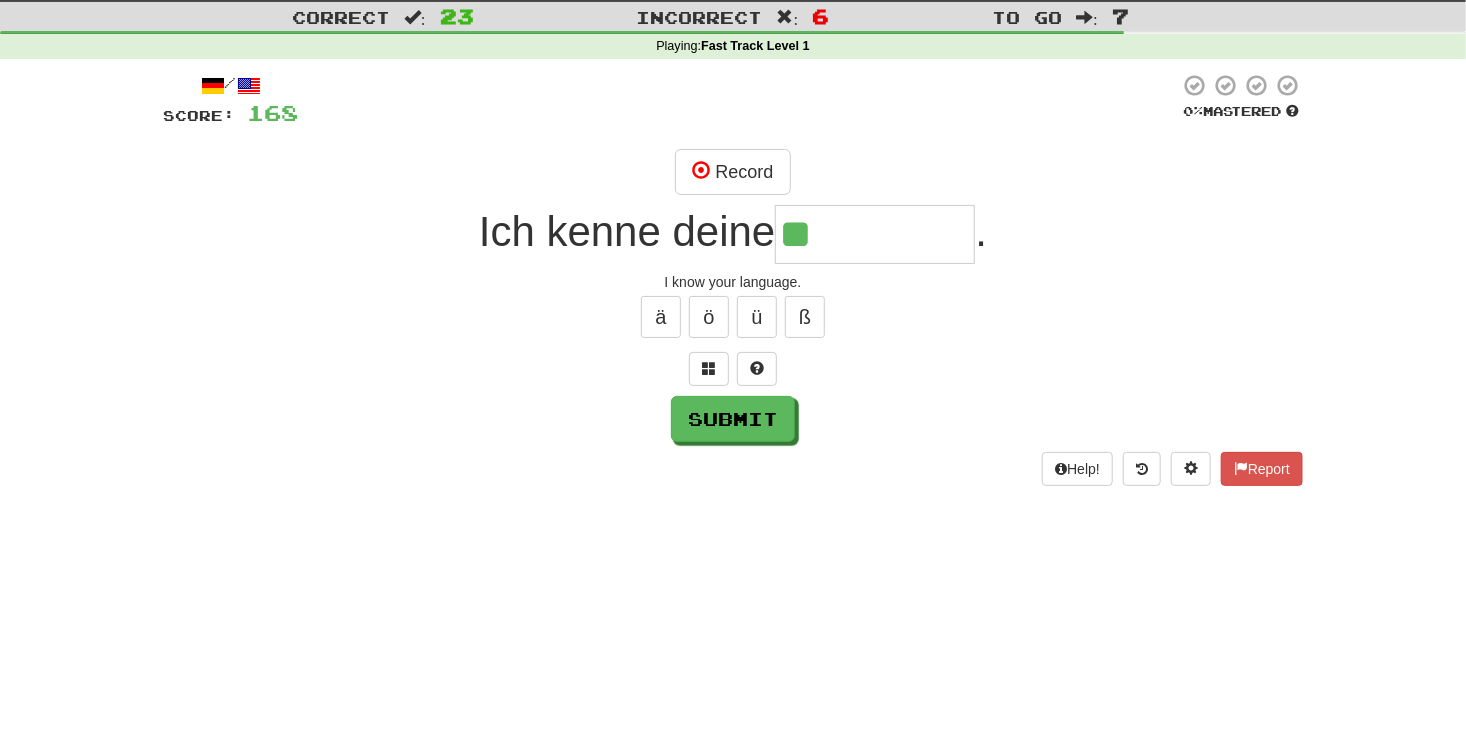 type on "*" 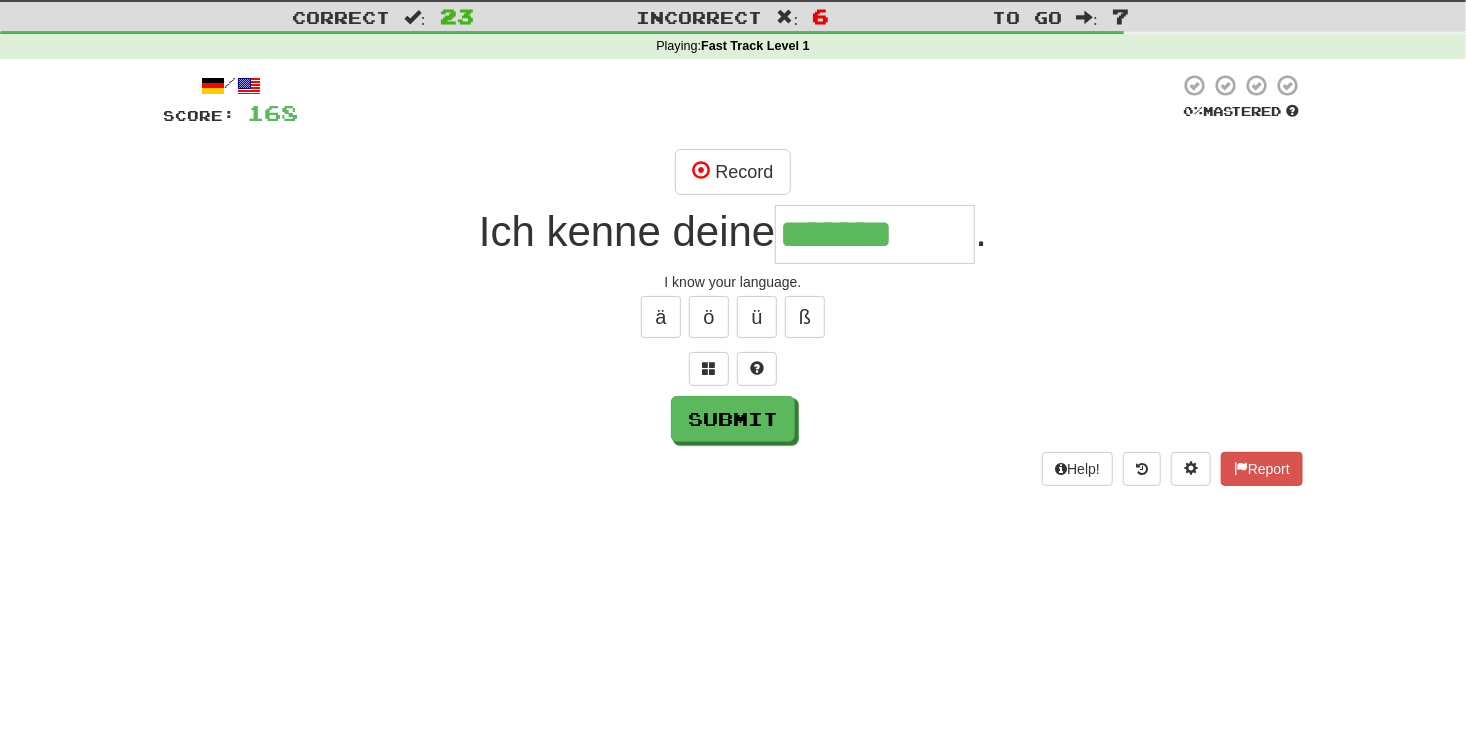 type on "*******" 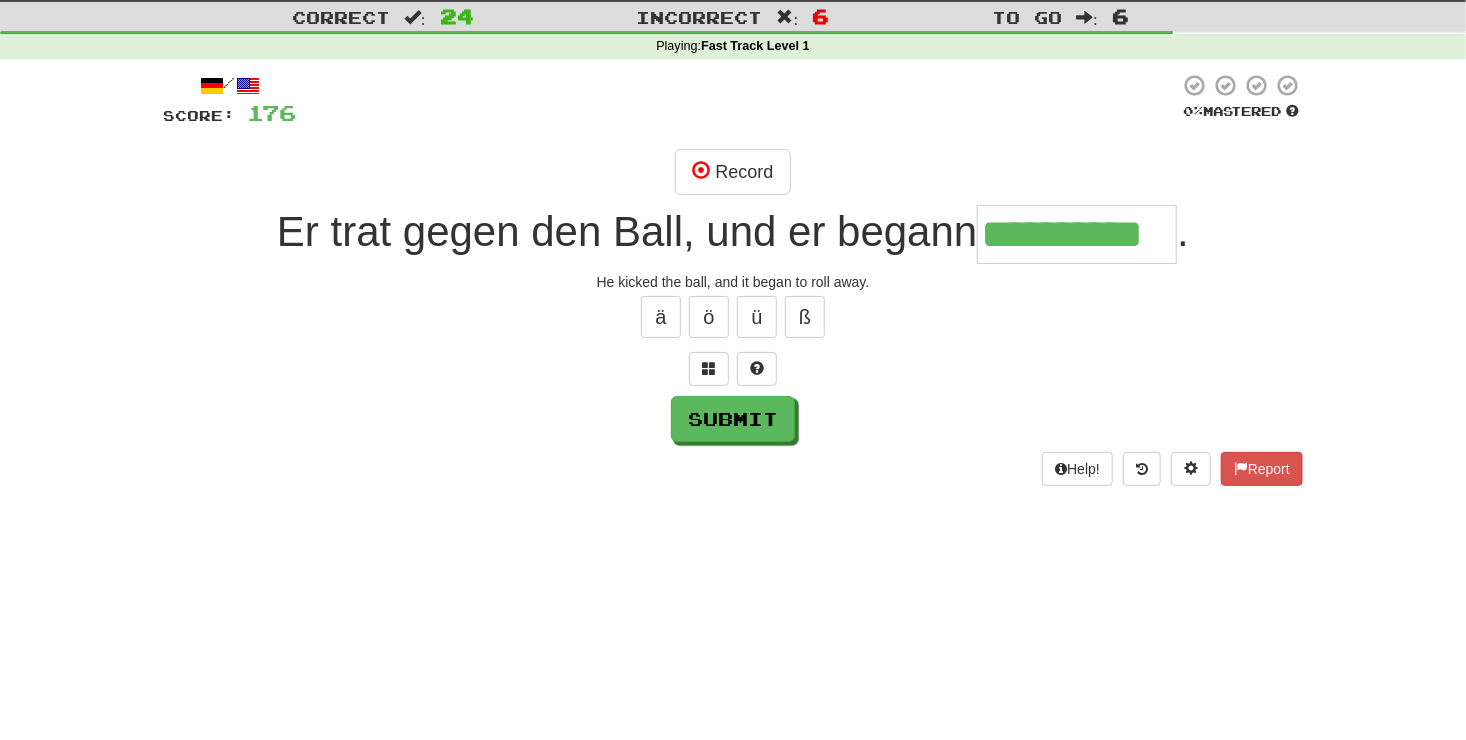 scroll, scrollTop: 0, scrollLeft: 31, axis: horizontal 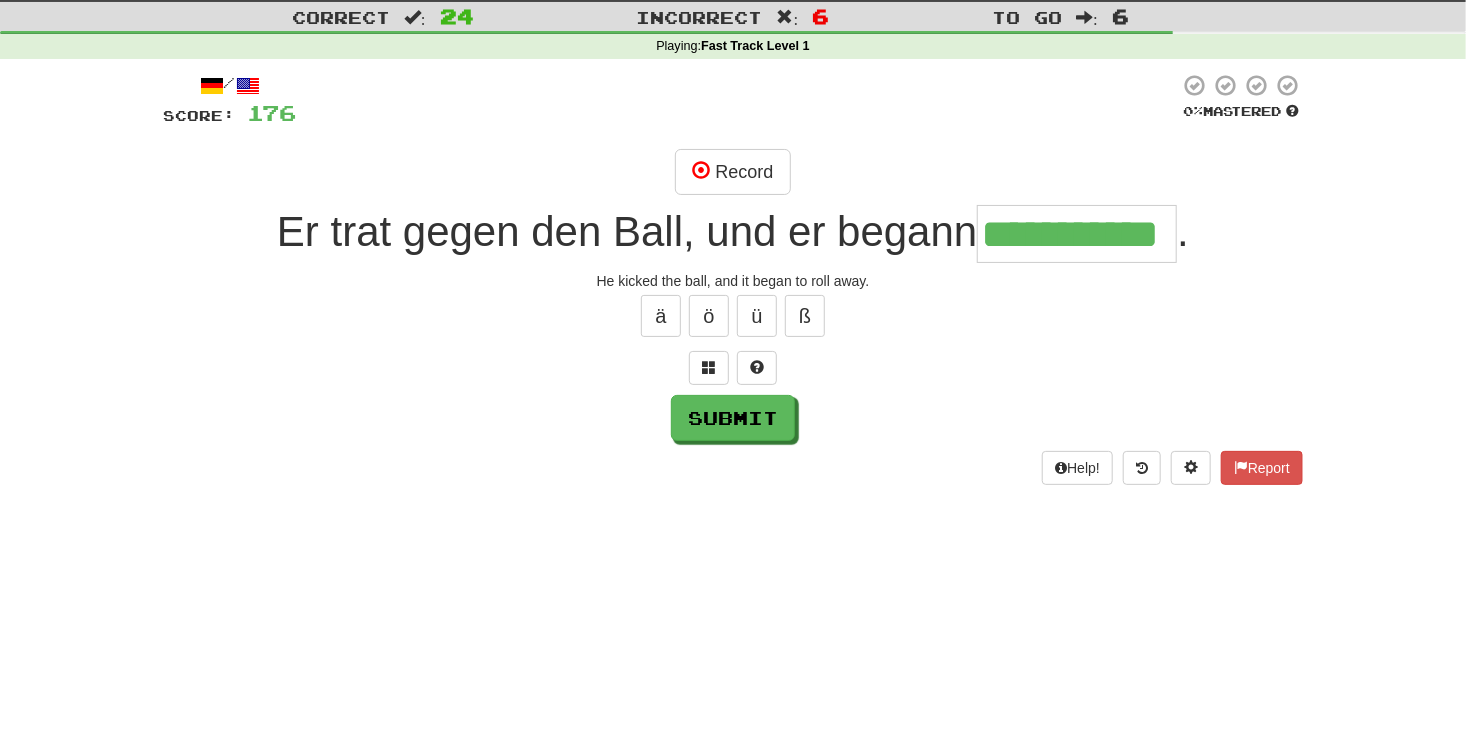 type on "**********" 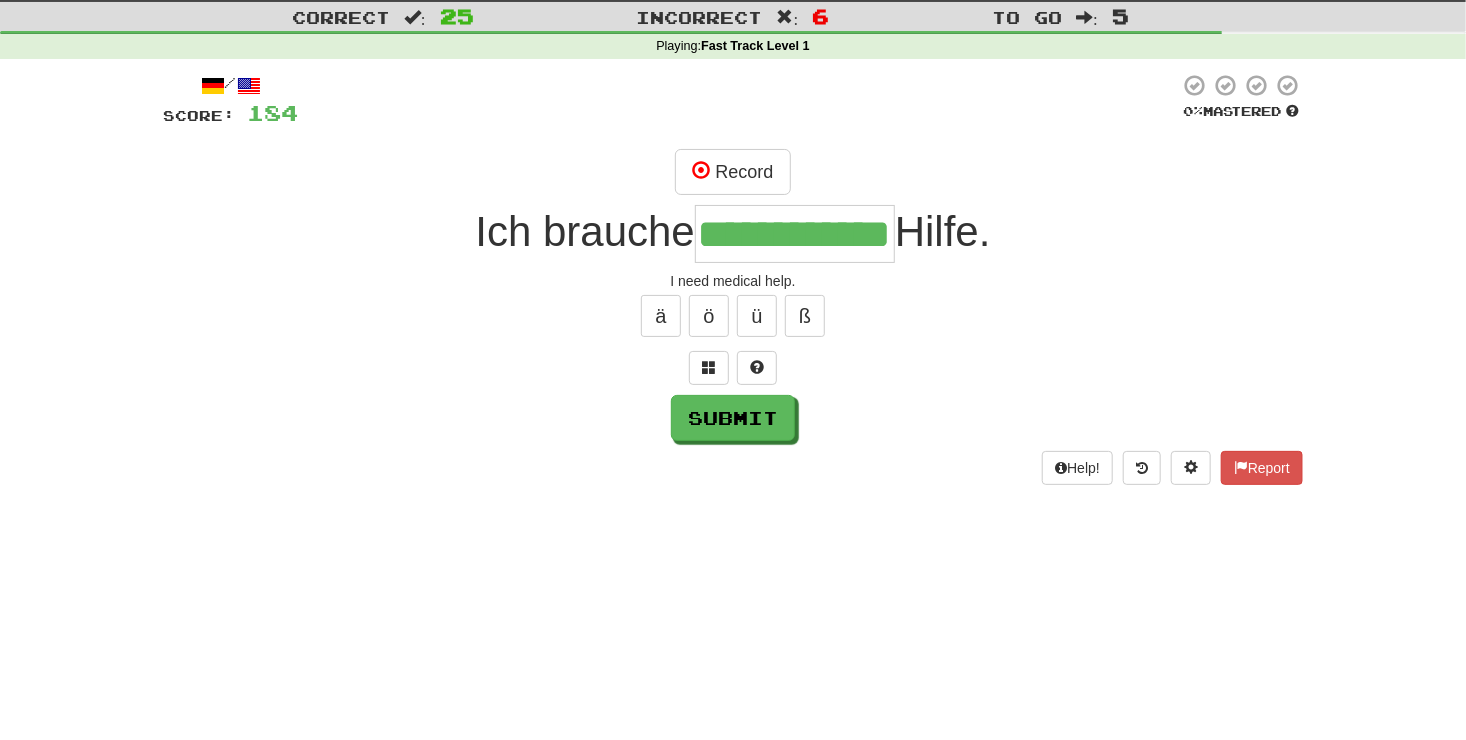 scroll, scrollTop: 0, scrollLeft: 49, axis: horizontal 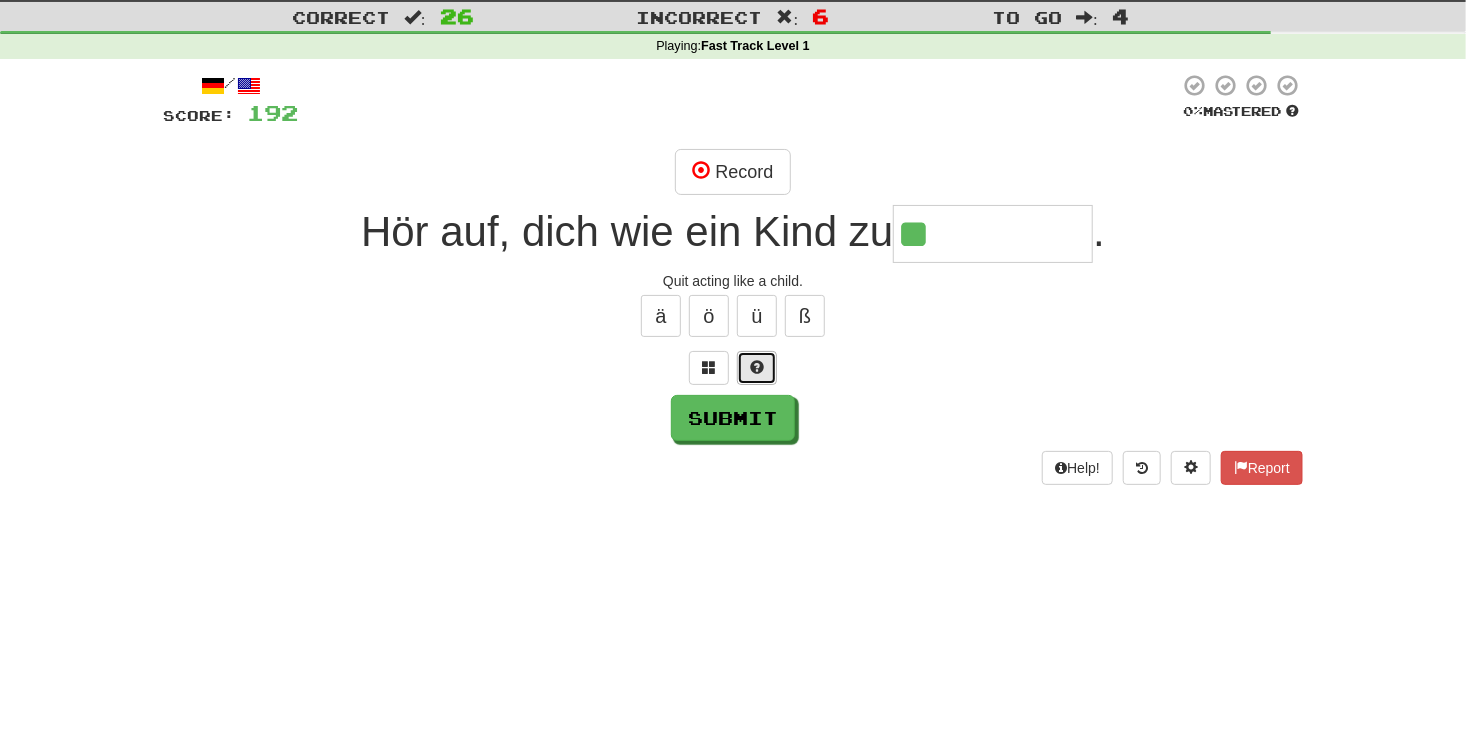 click at bounding box center (757, 367) 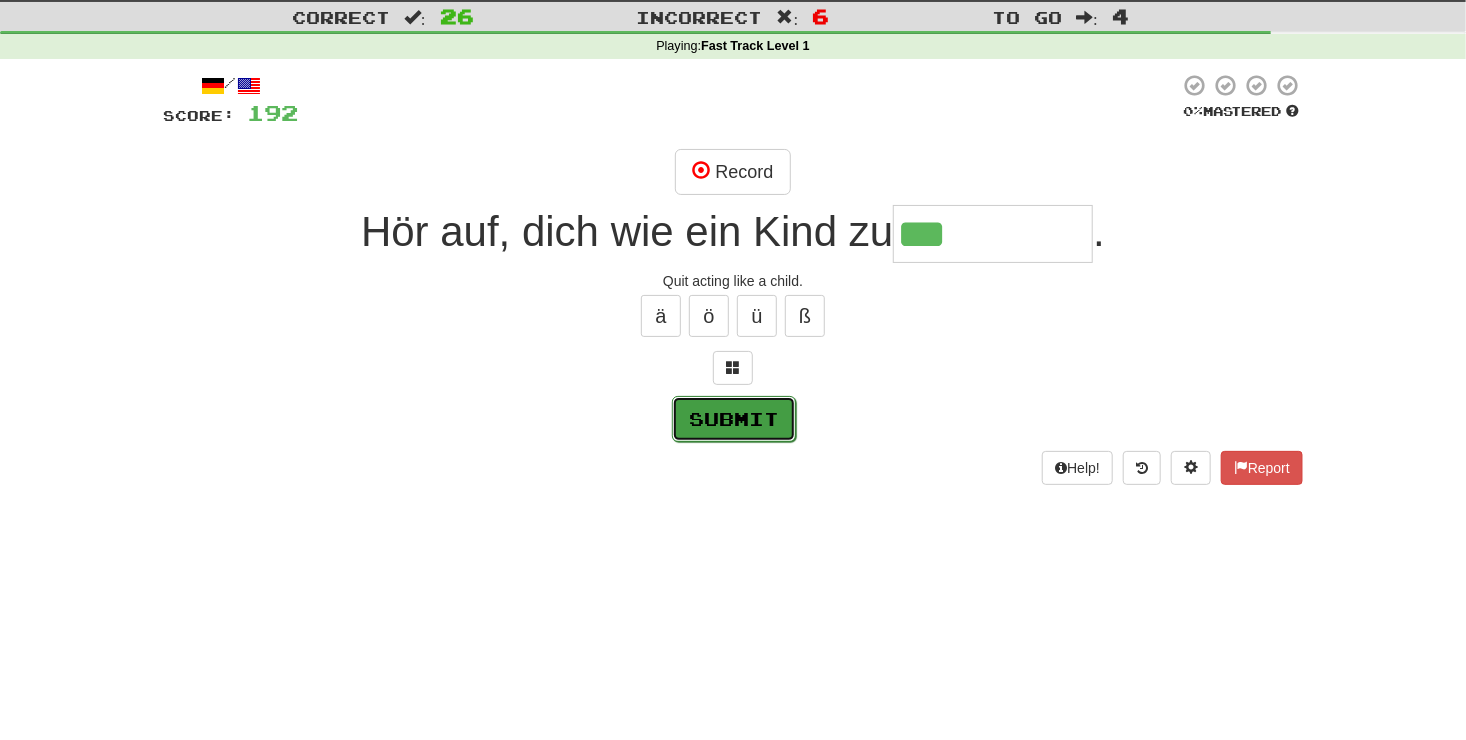 click on "Submit" at bounding box center (734, 419) 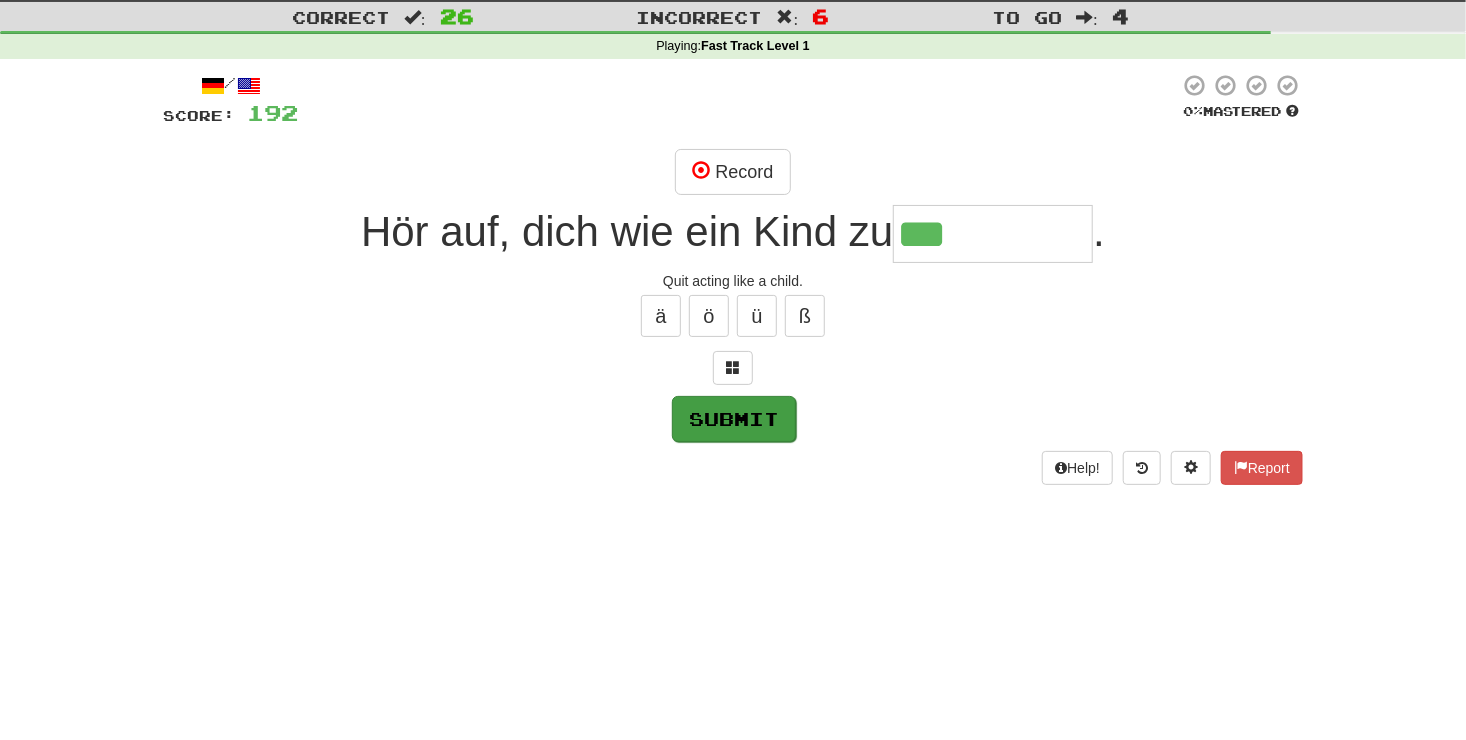 type on "********" 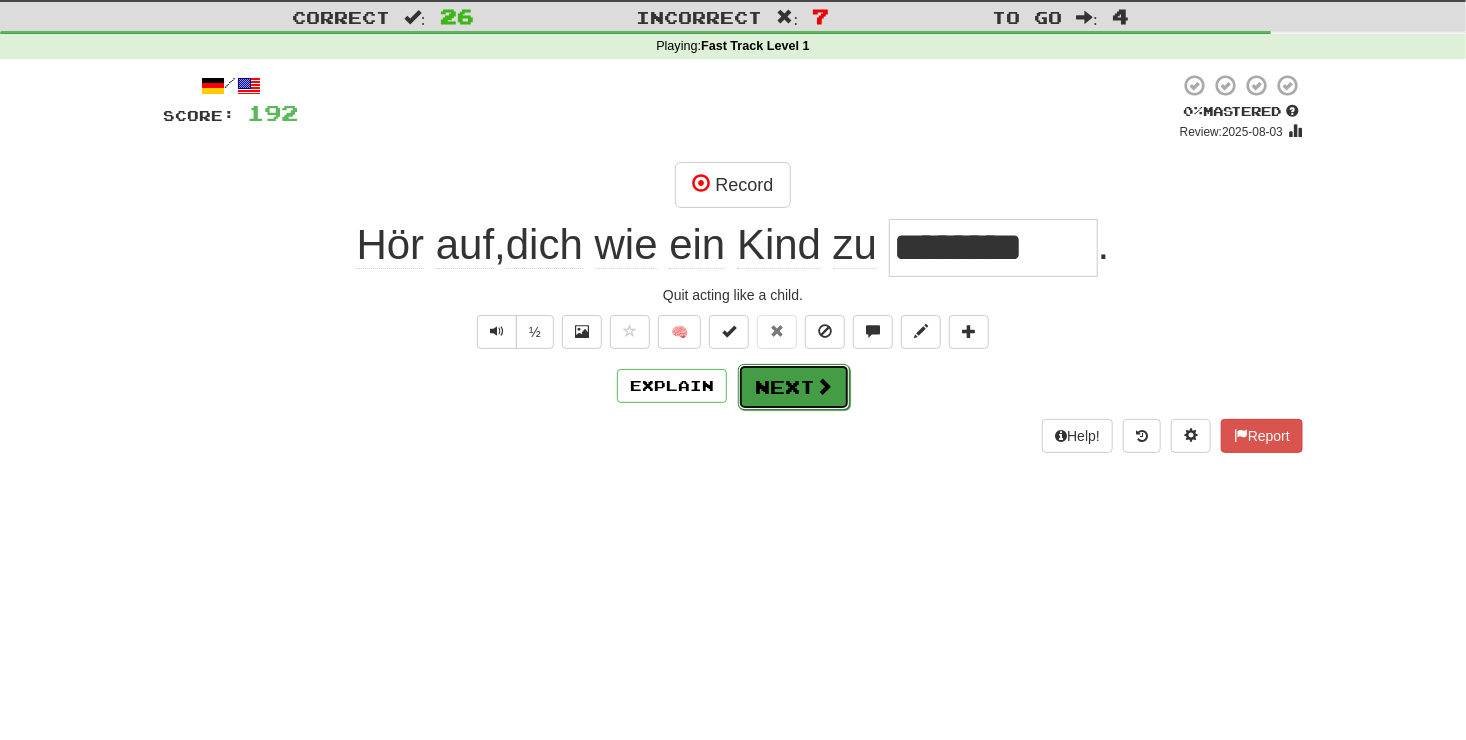 click at bounding box center [824, 386] 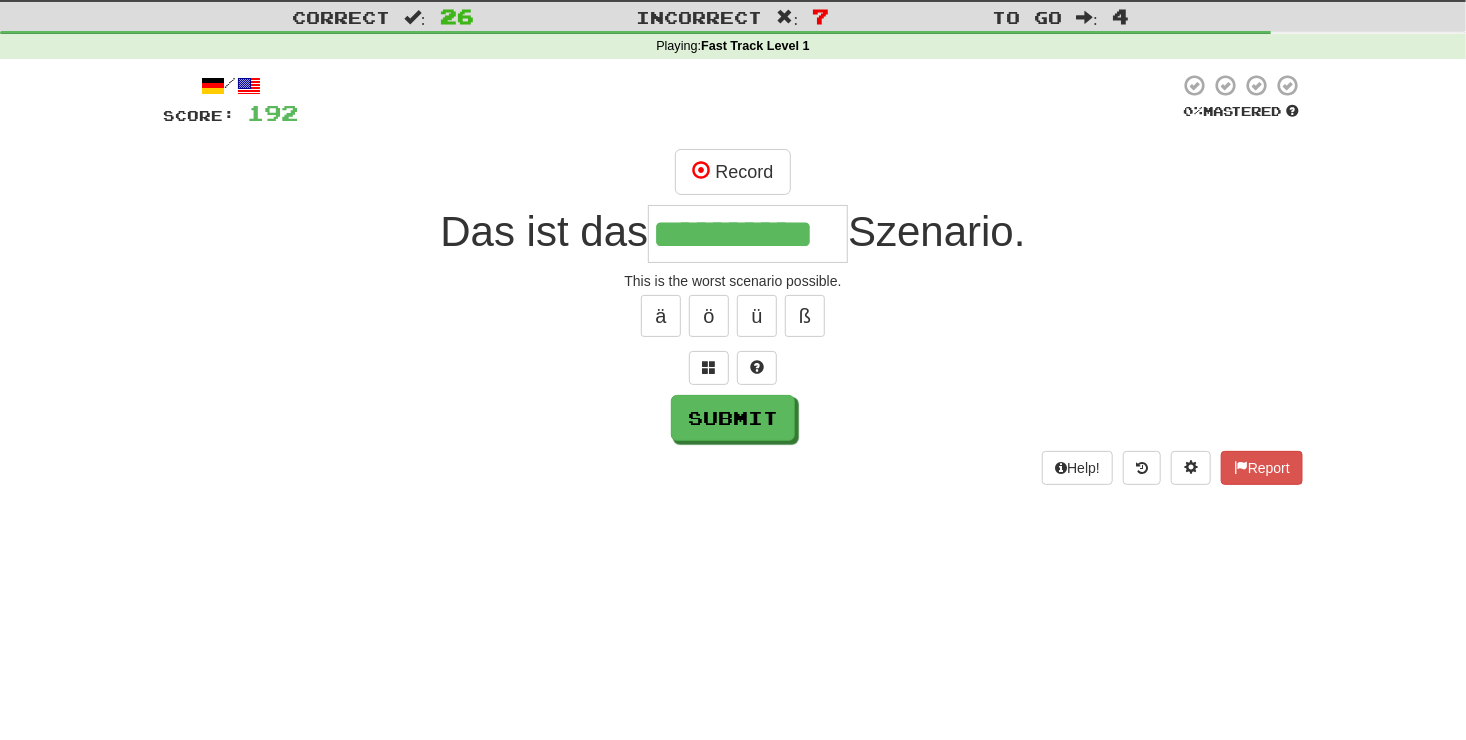 scroll, scrollTop: 0, scrollLeft: 28, axis: horizontal 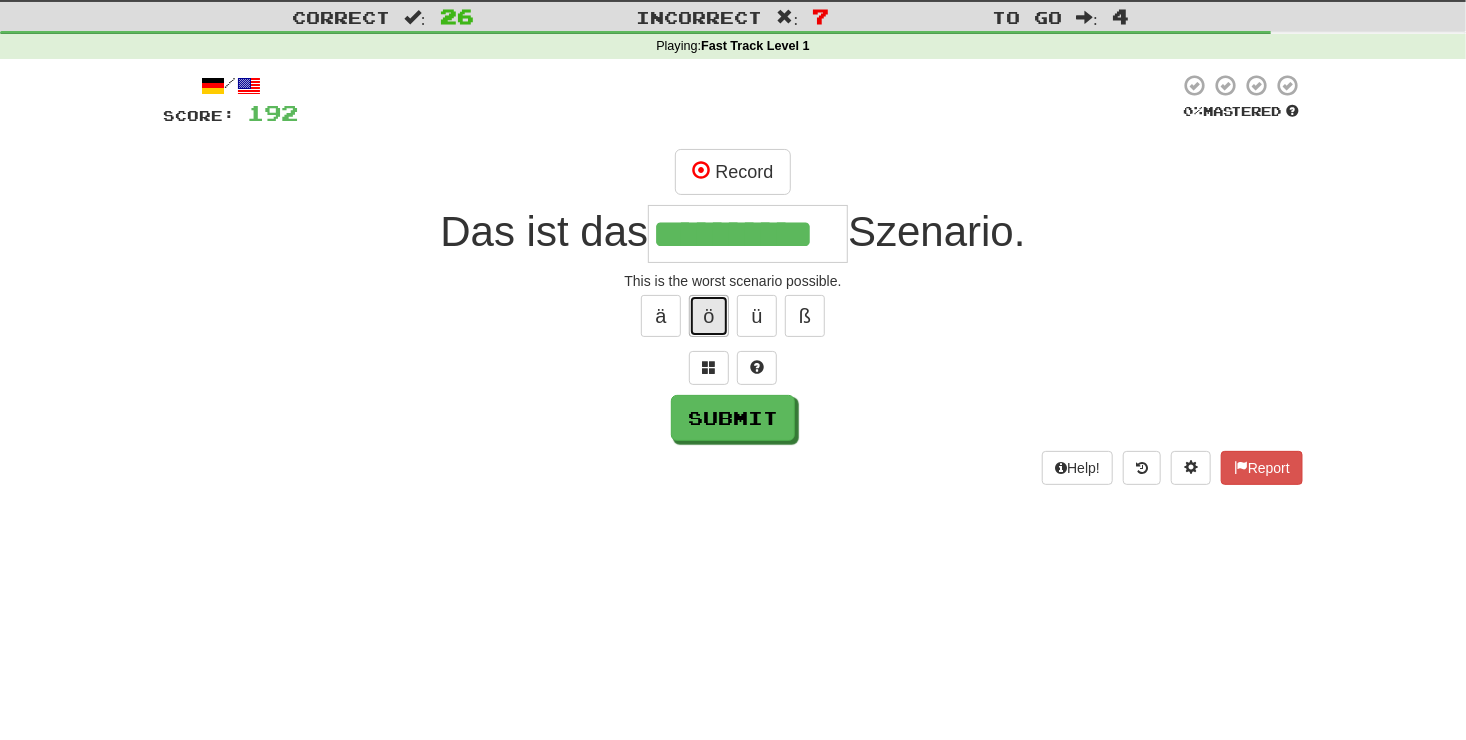 click on "ö" at bounding box center [709, 316] 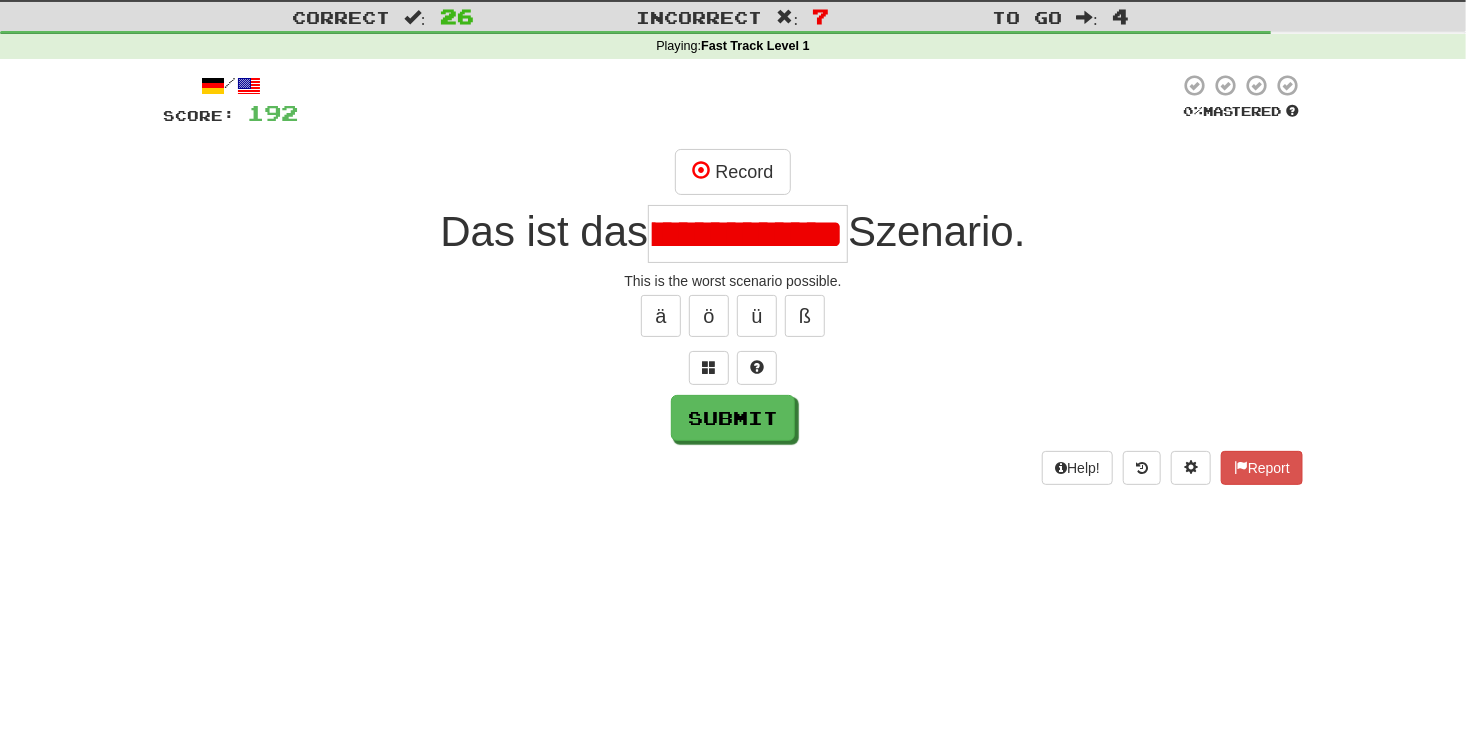 scroll, scrollTop: 0, scrollLeft: 161, axis: horizontal 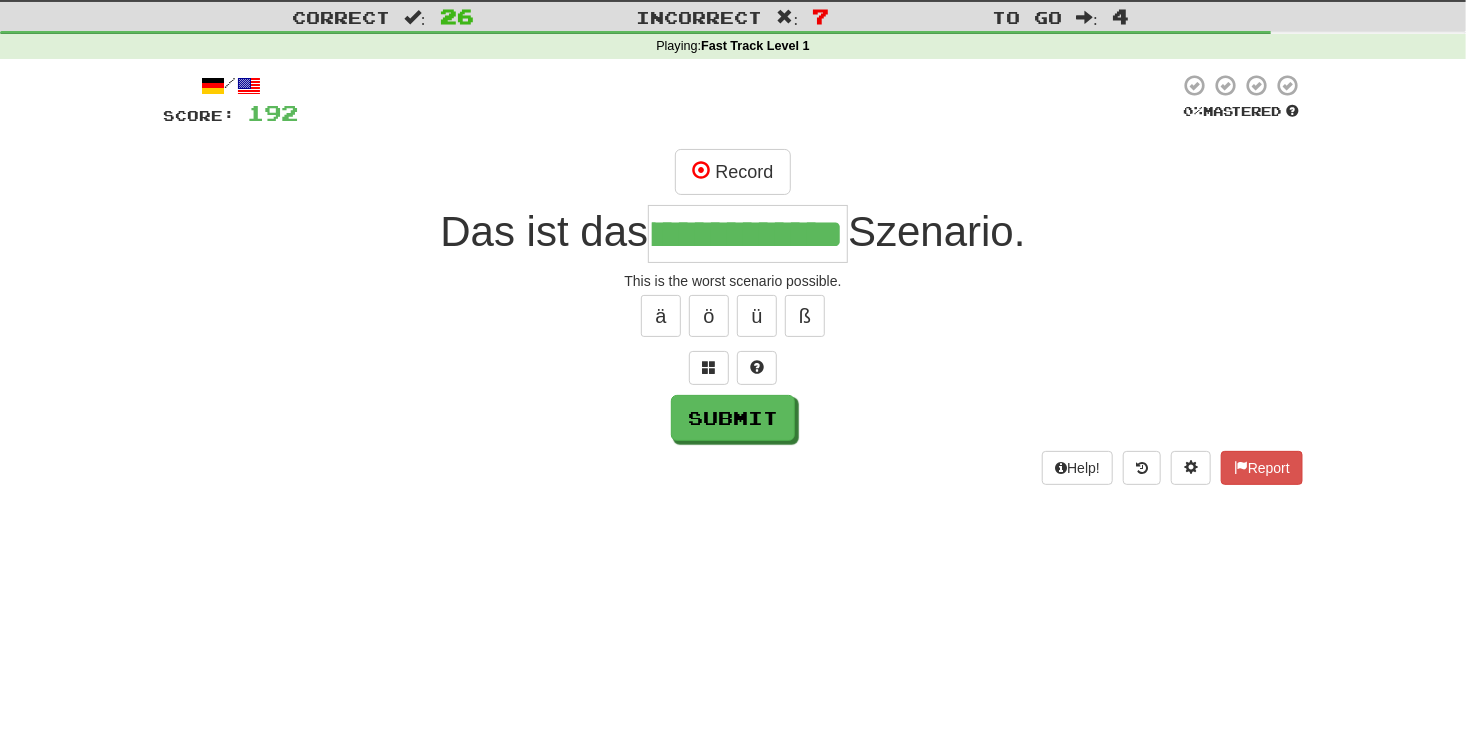 type on "**********" 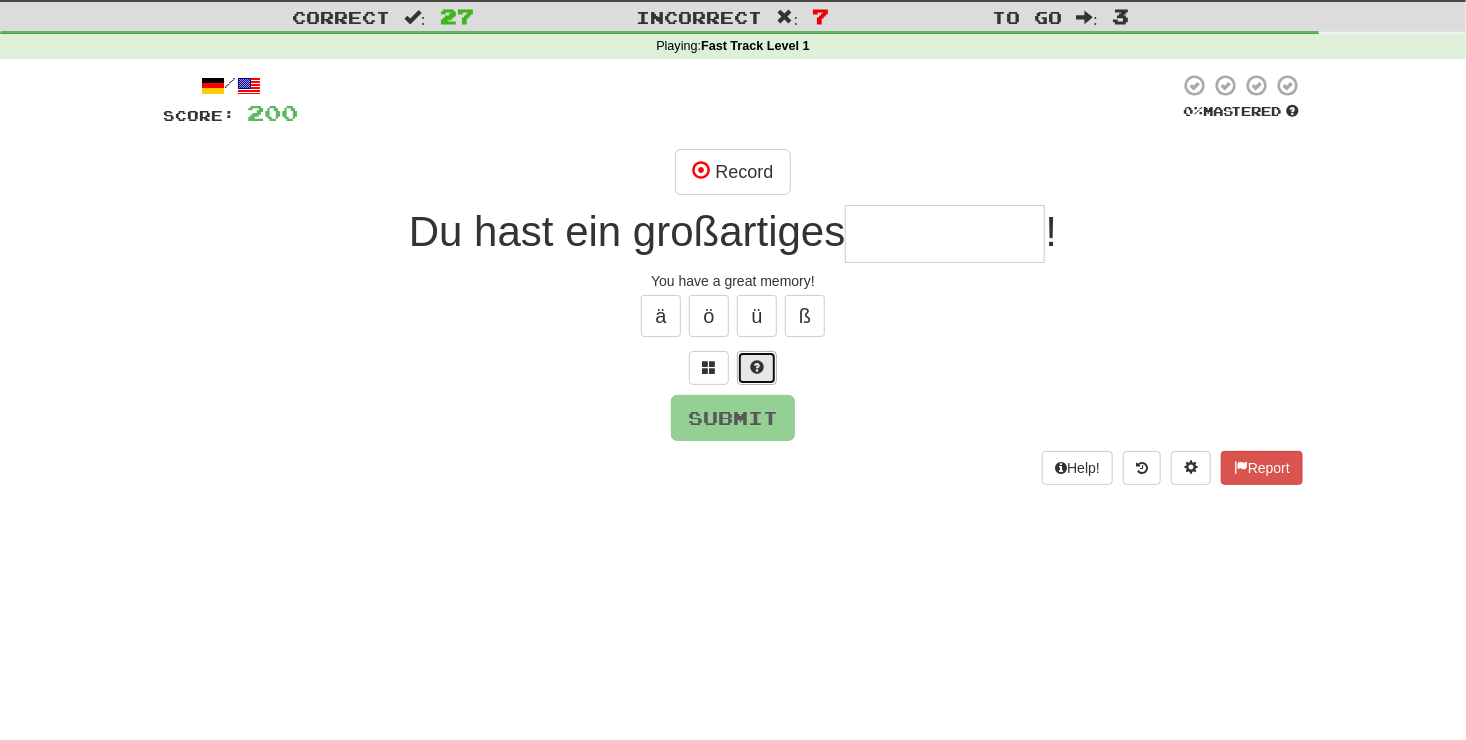 click at bounding box center (757, 368) 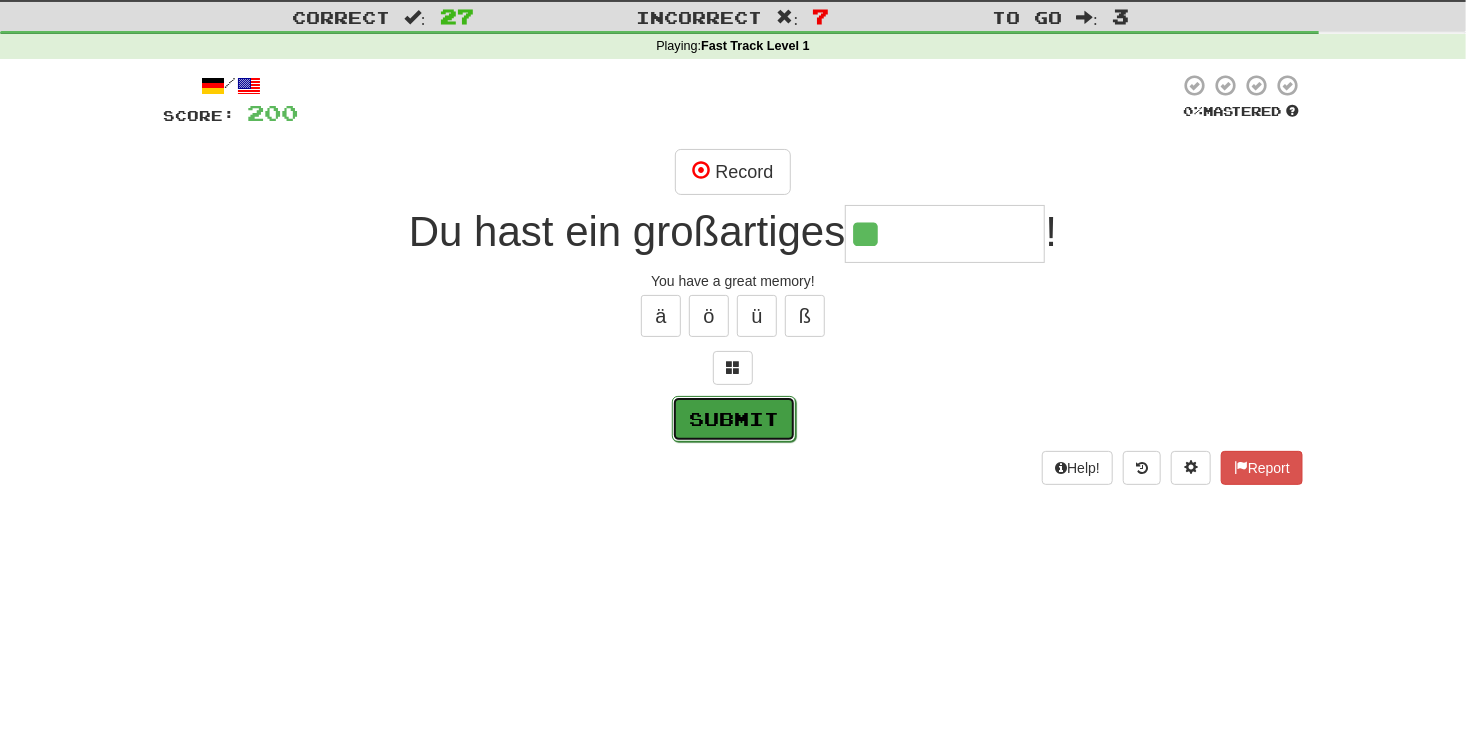 click on "Submit" at bounding box center [734, 419] 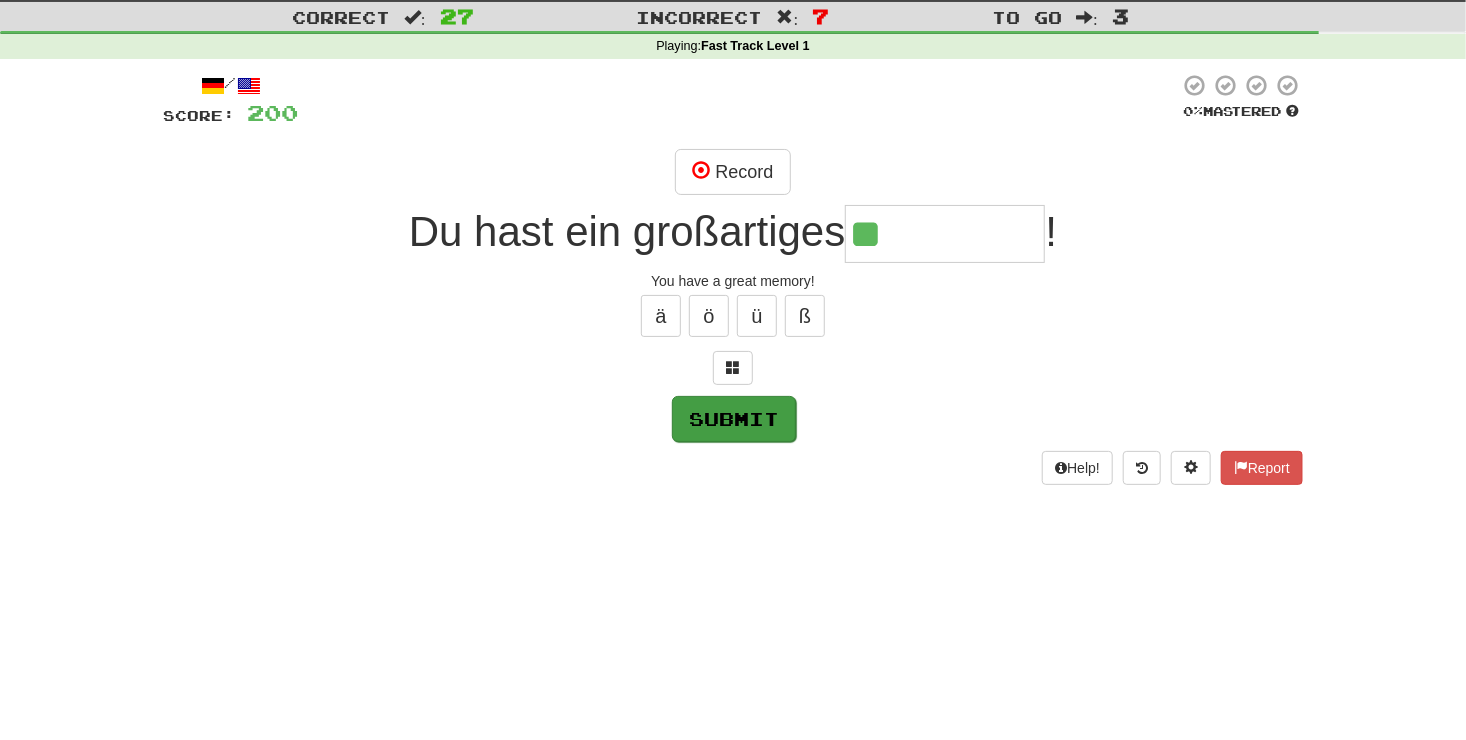 type on "**********" 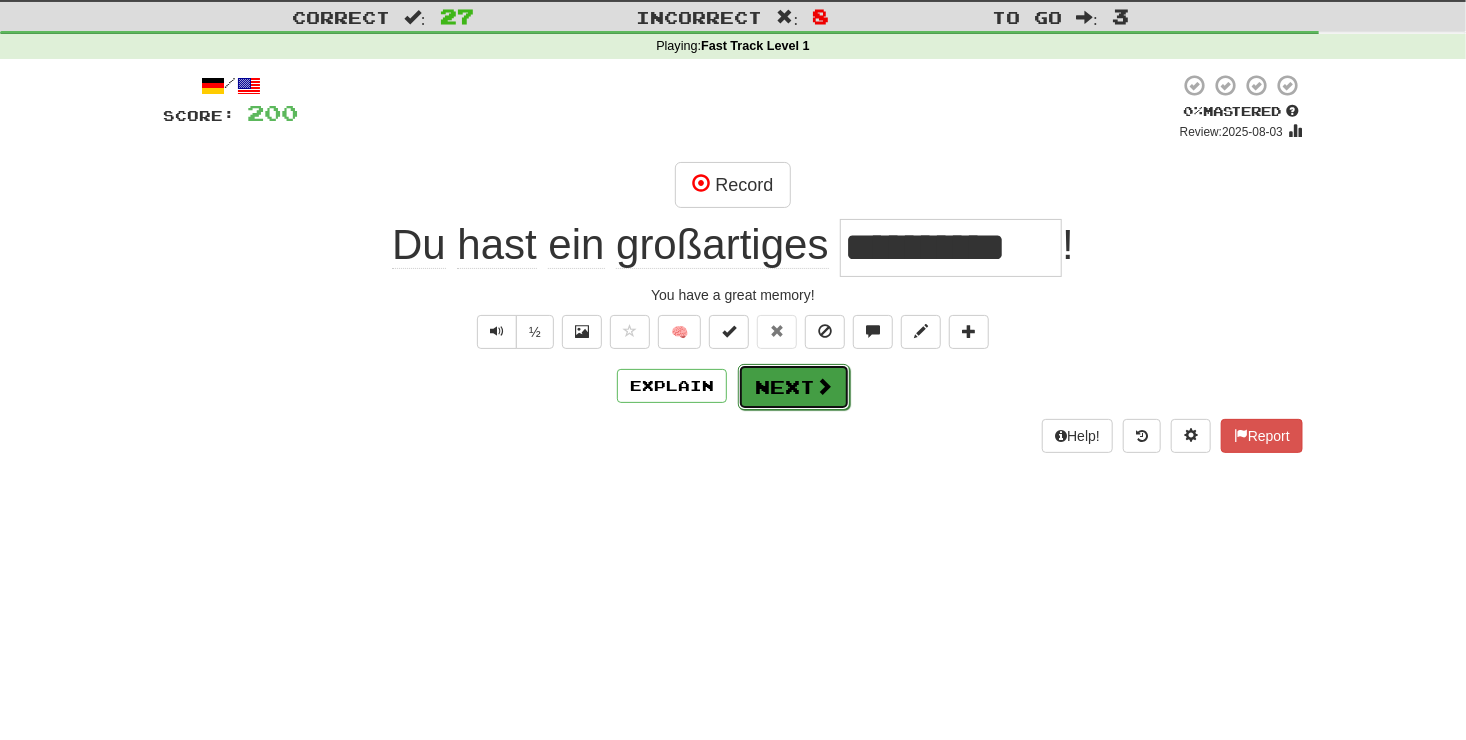 click at bounding box center [824, 386] 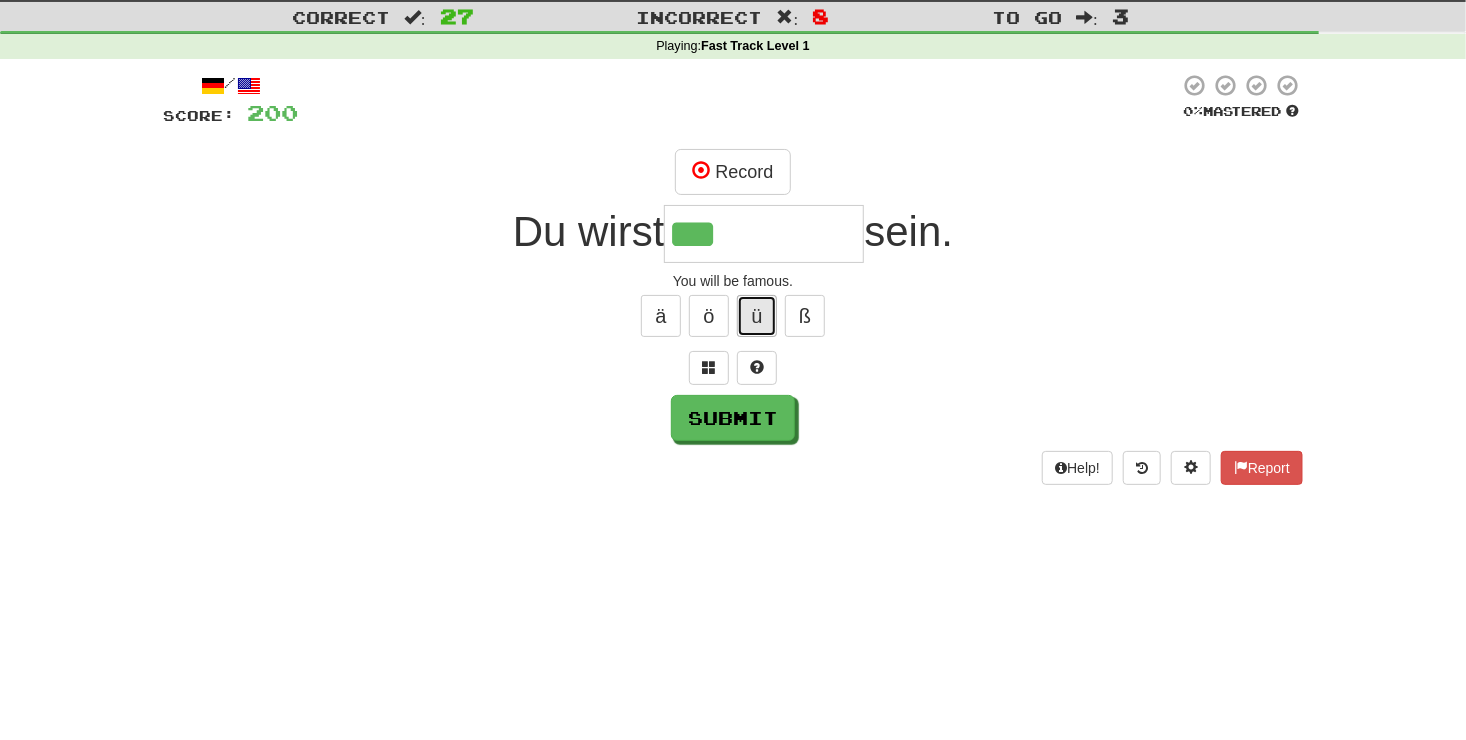 click on "ü" at bounding box center [757, 316] 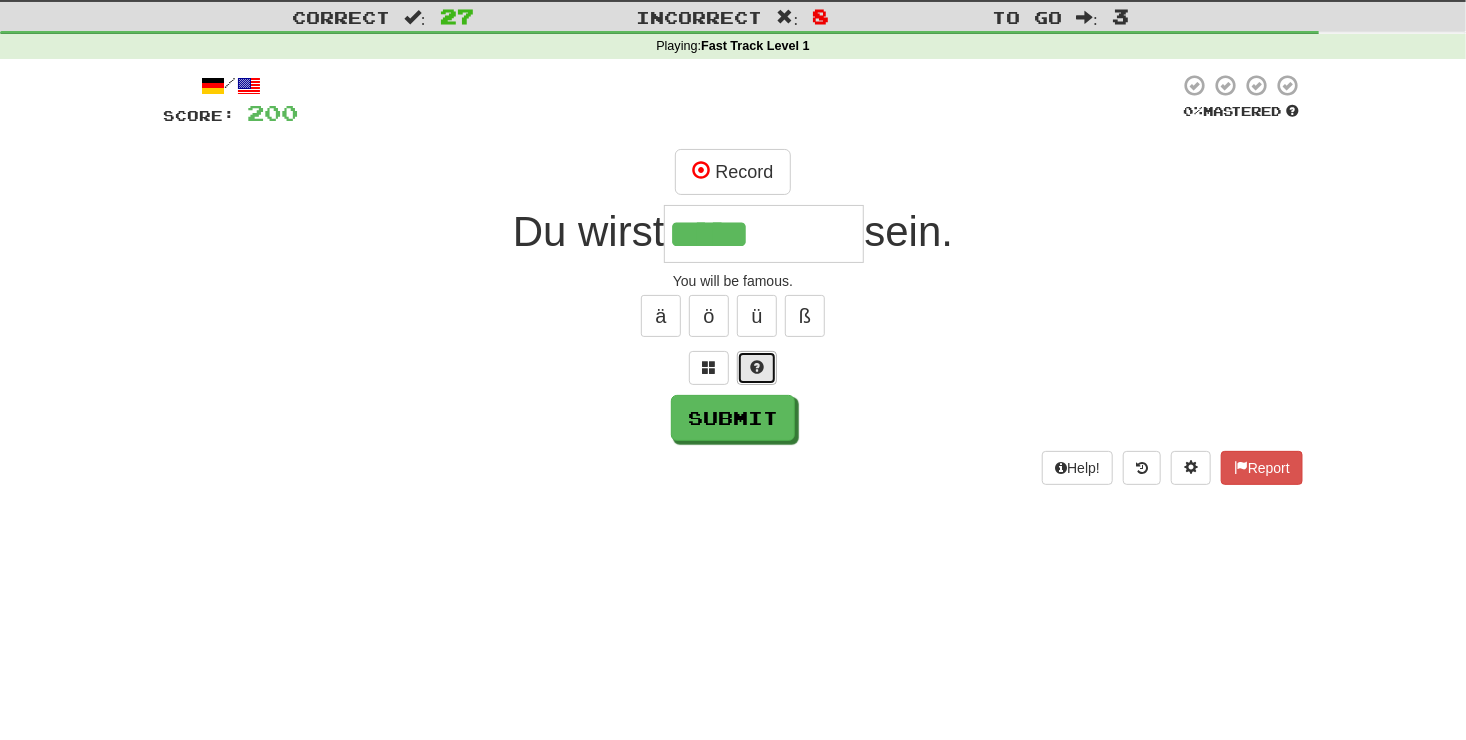 click at bounding box center [757, 367] 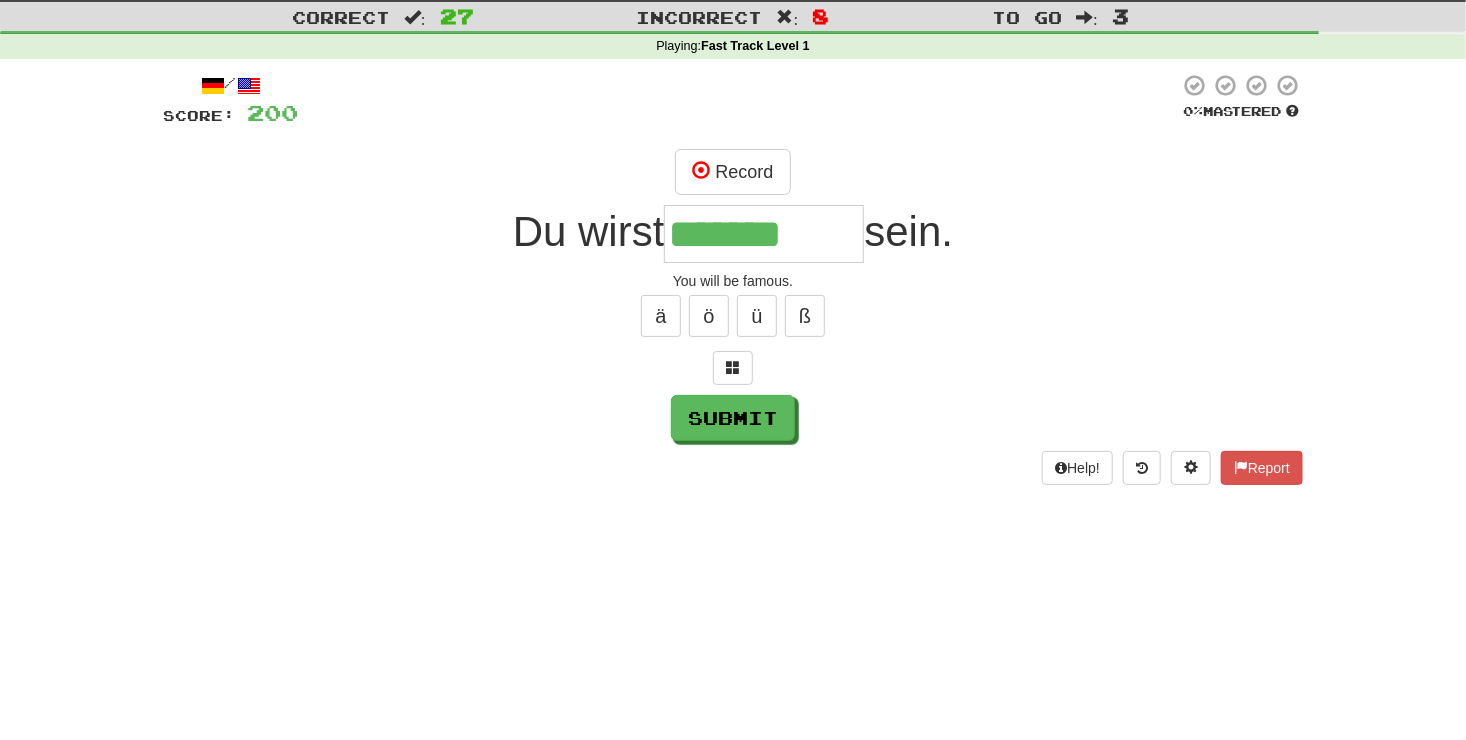 type on "*******" 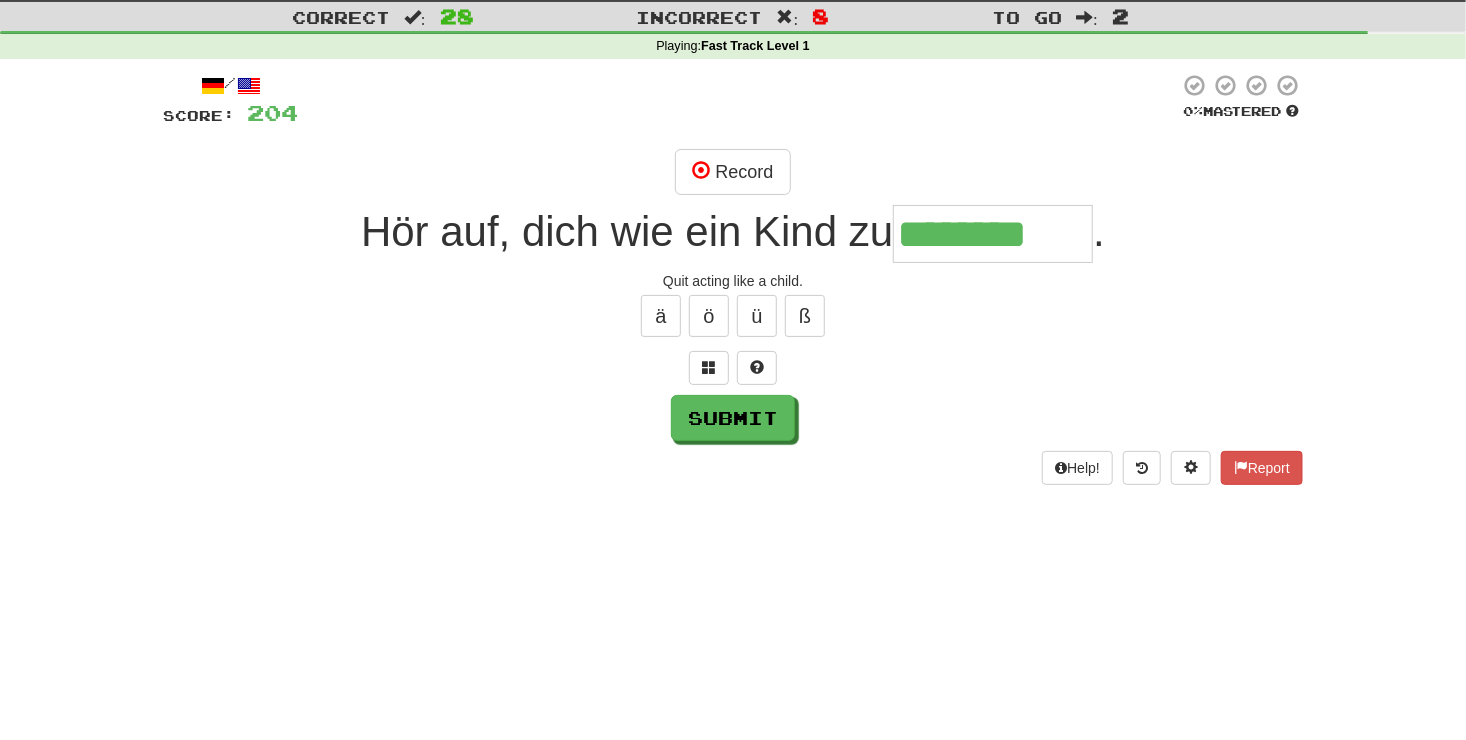 scroll, scrollTop: 0, scrollLeft: 5, axis: horizontal 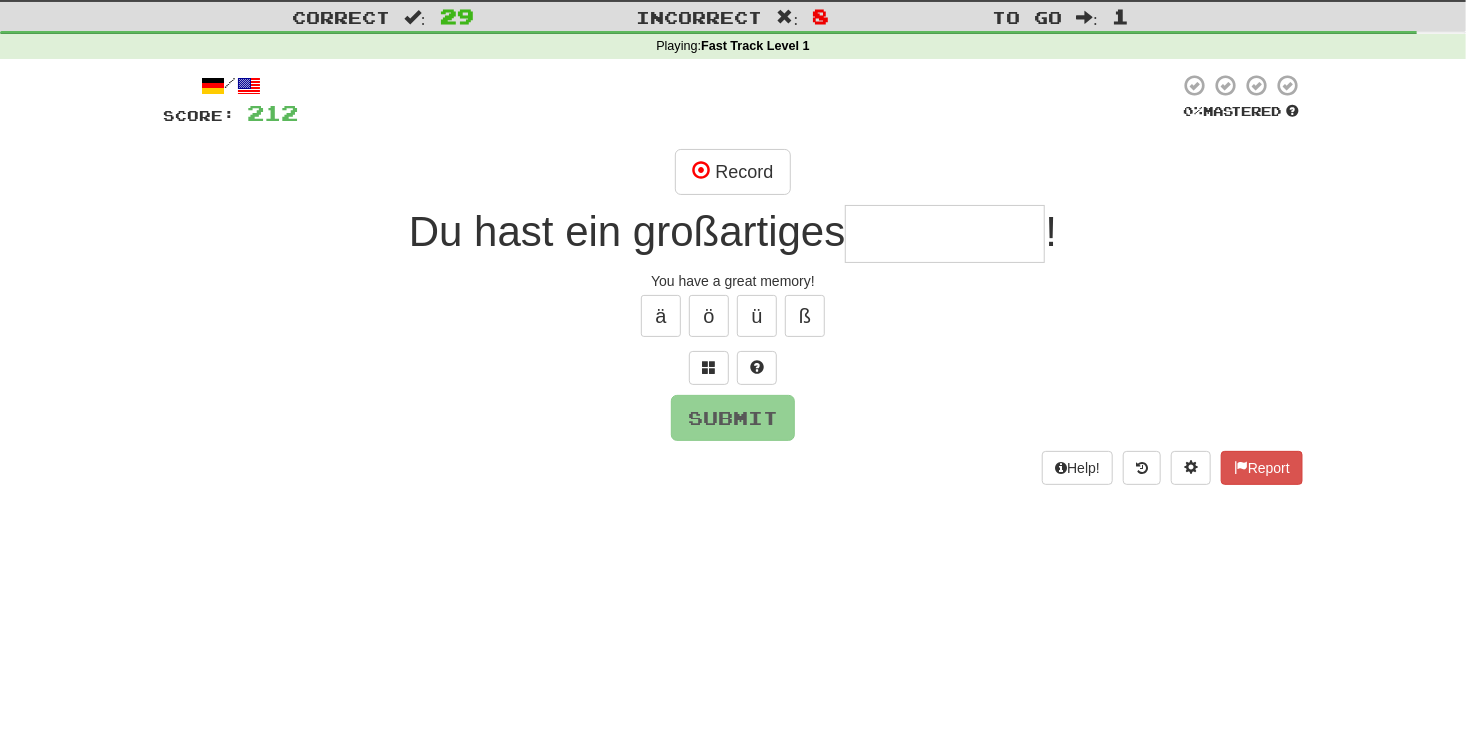 type on "*" 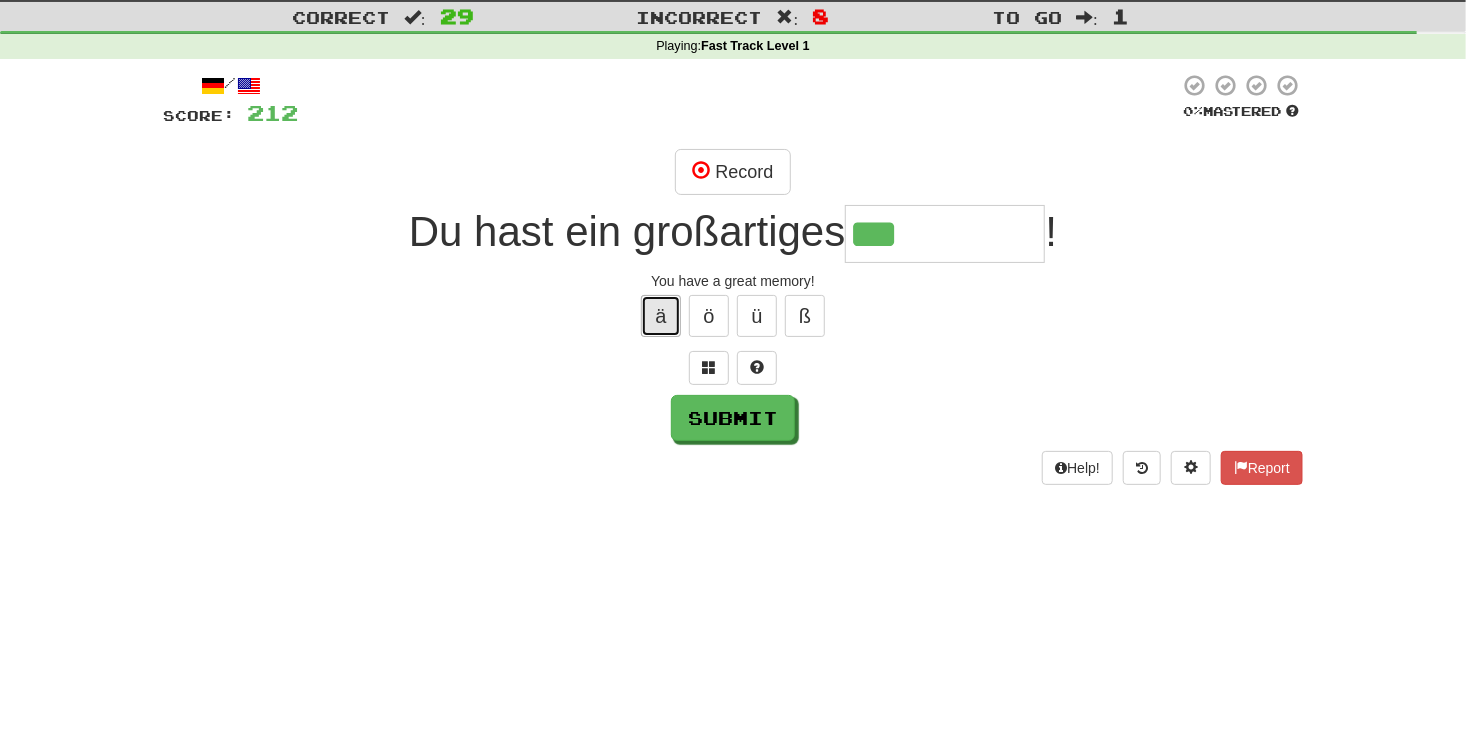 click on "ä" at bounding box center (661, 316) 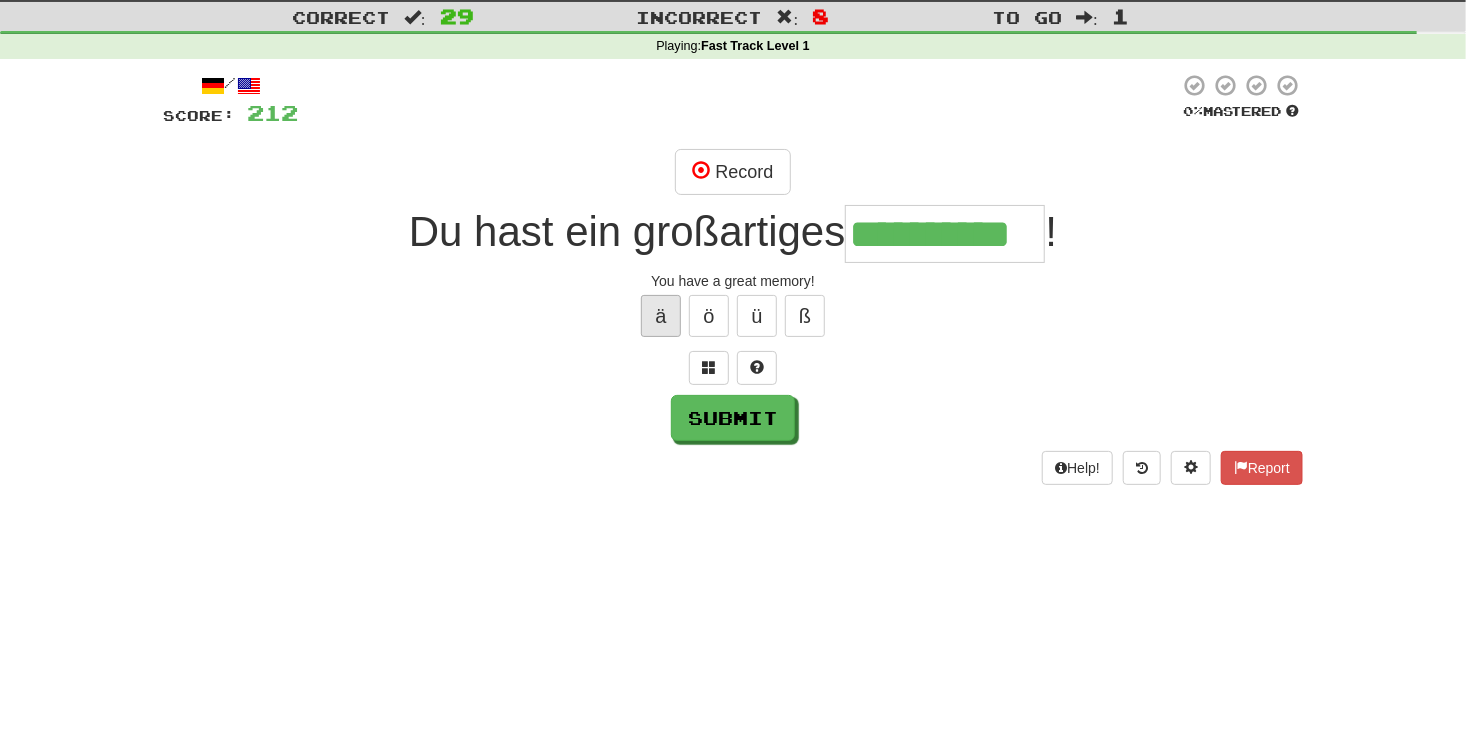 scroll, scrollTop: 0, scrollLeft: 20, axis: horizontal 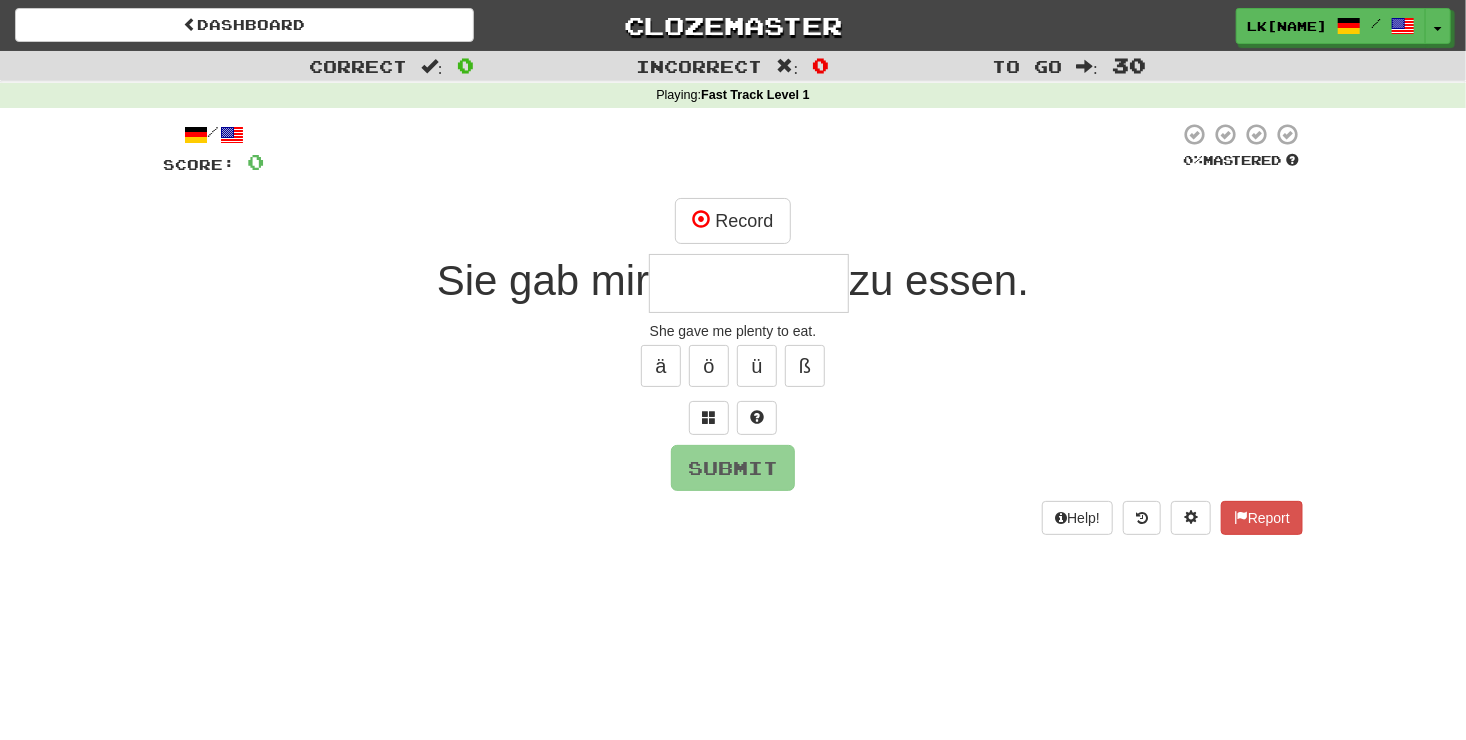 type on "*" 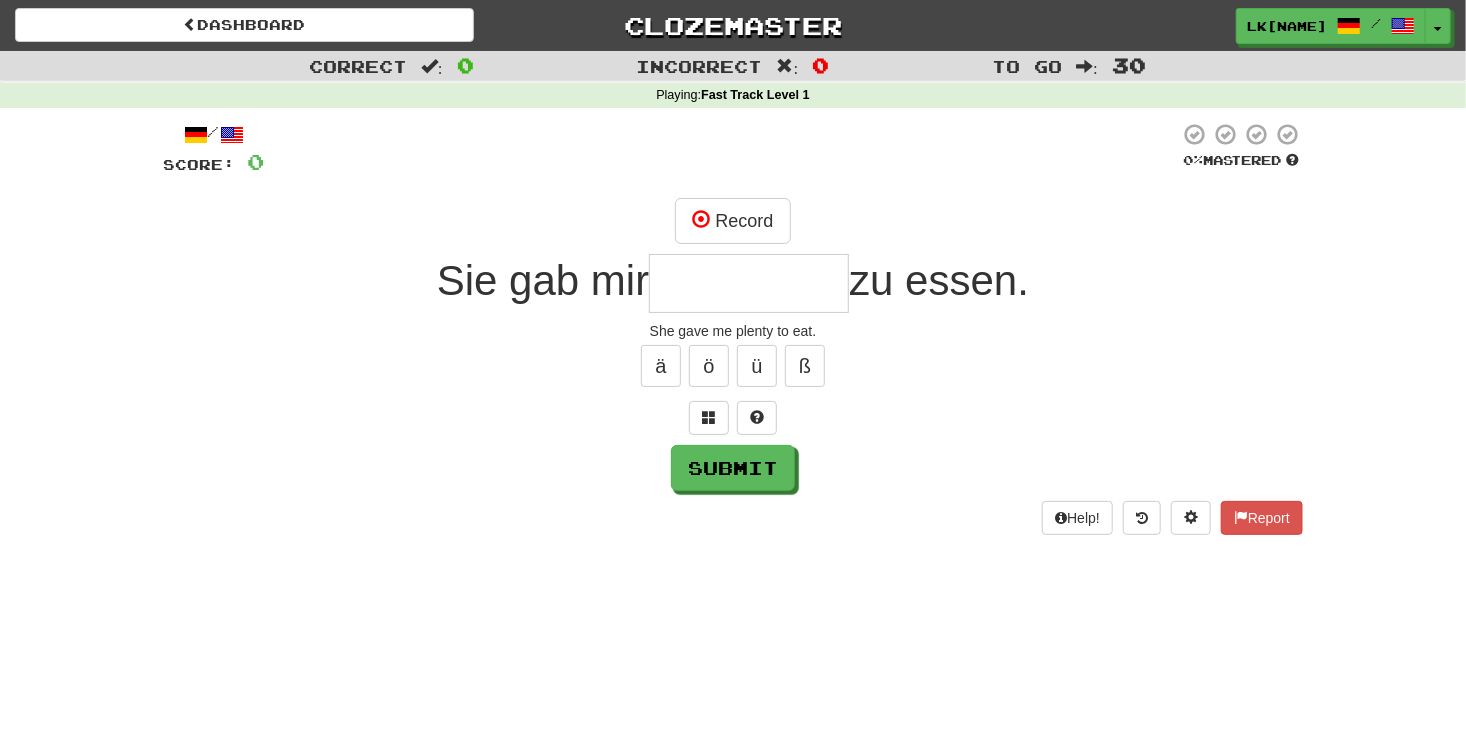 type on "*" 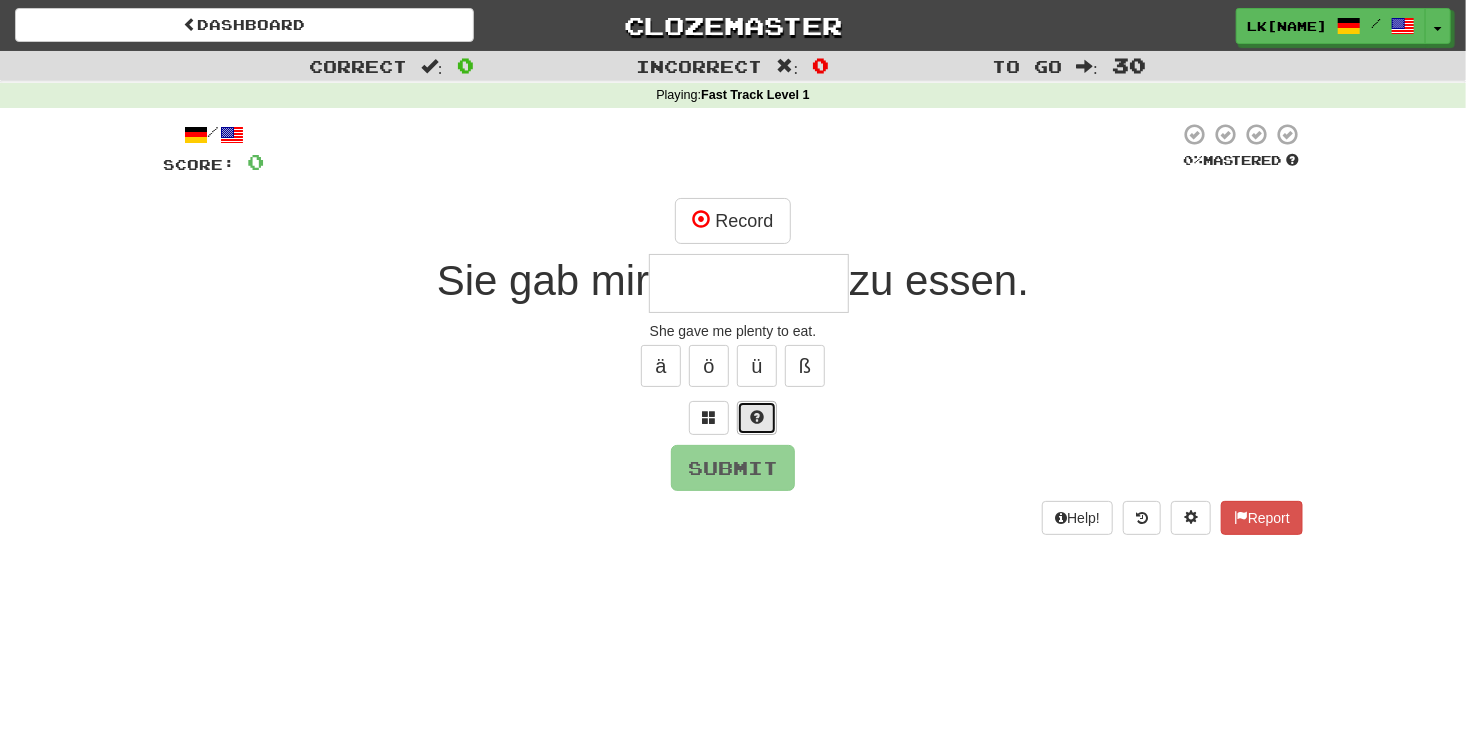click at bounding box center (757, 418) 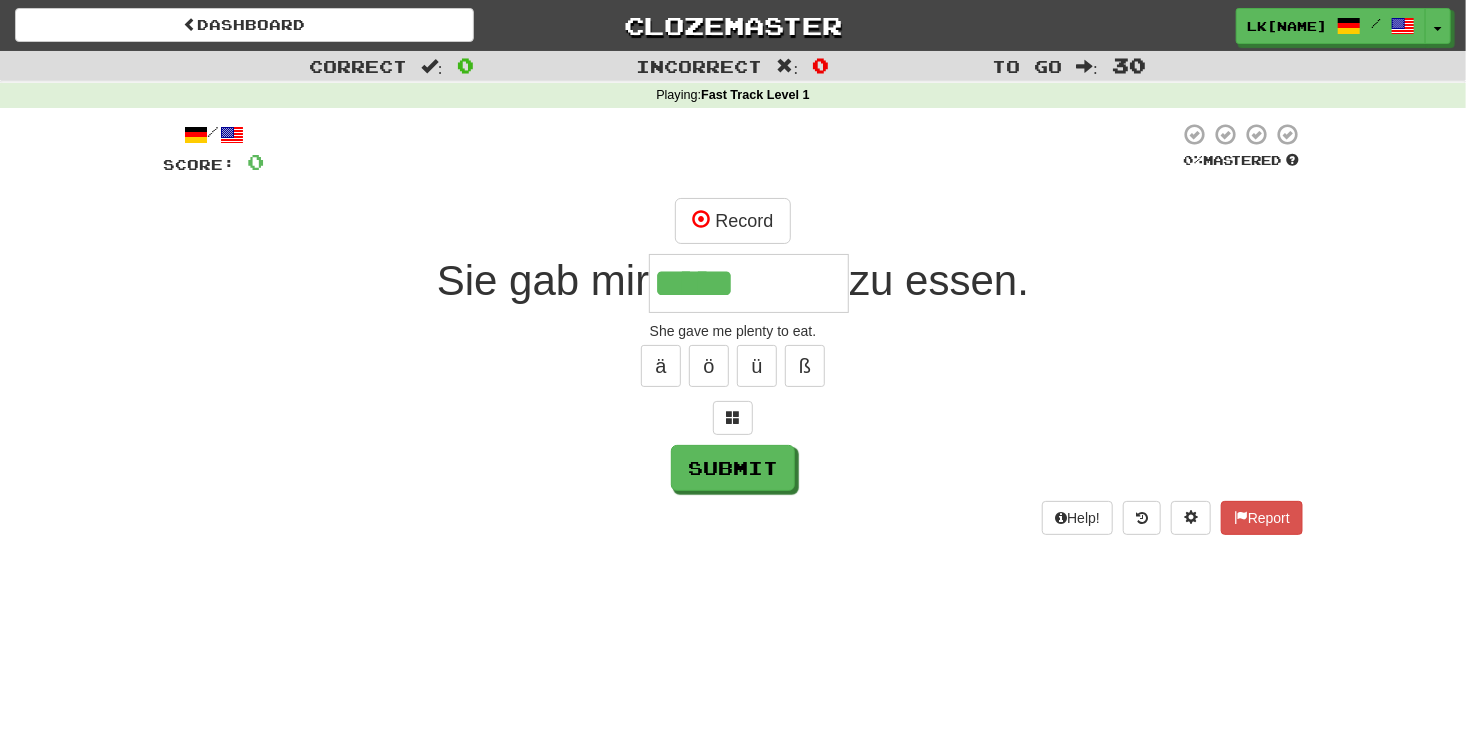 type on "*********" 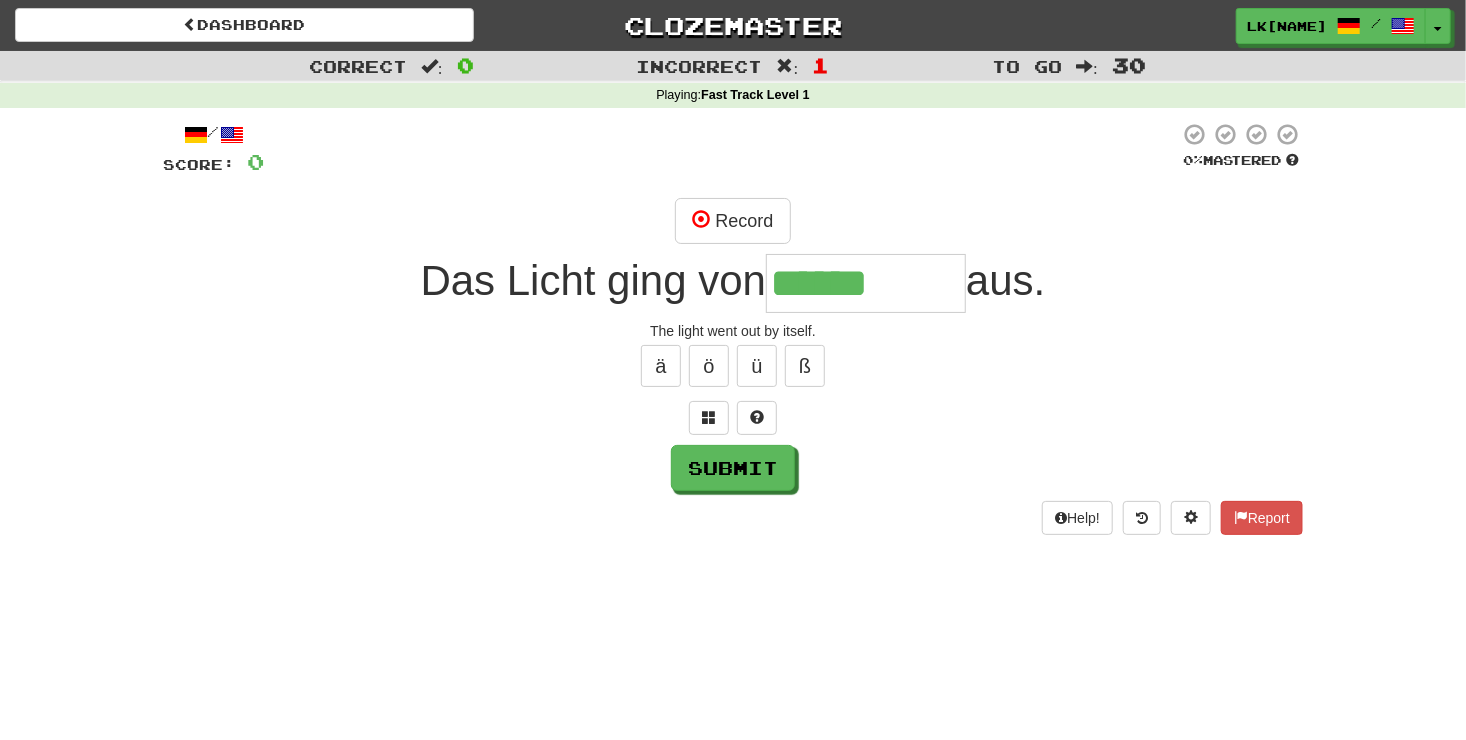 type on "******" 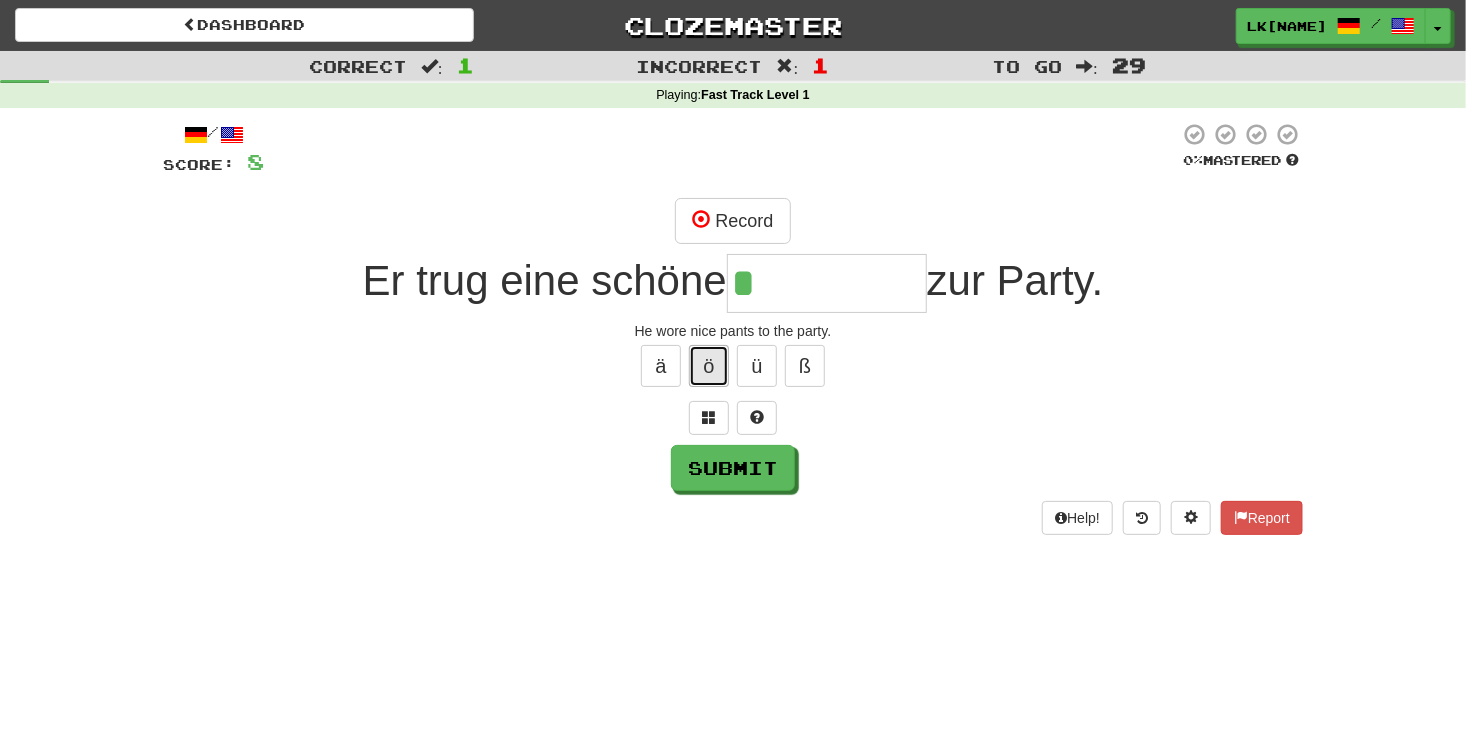 click on "ö" at bounding box center [709, 366] 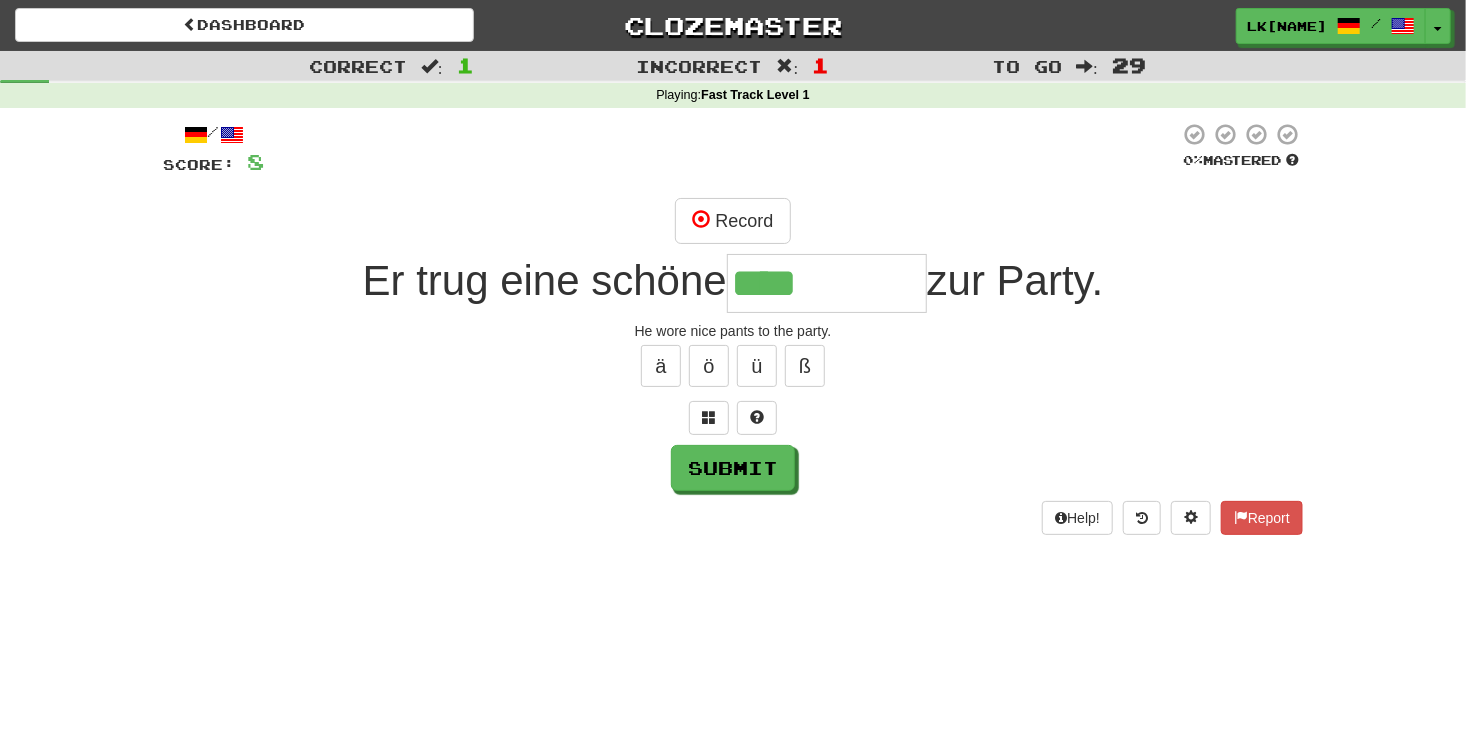type on "****" 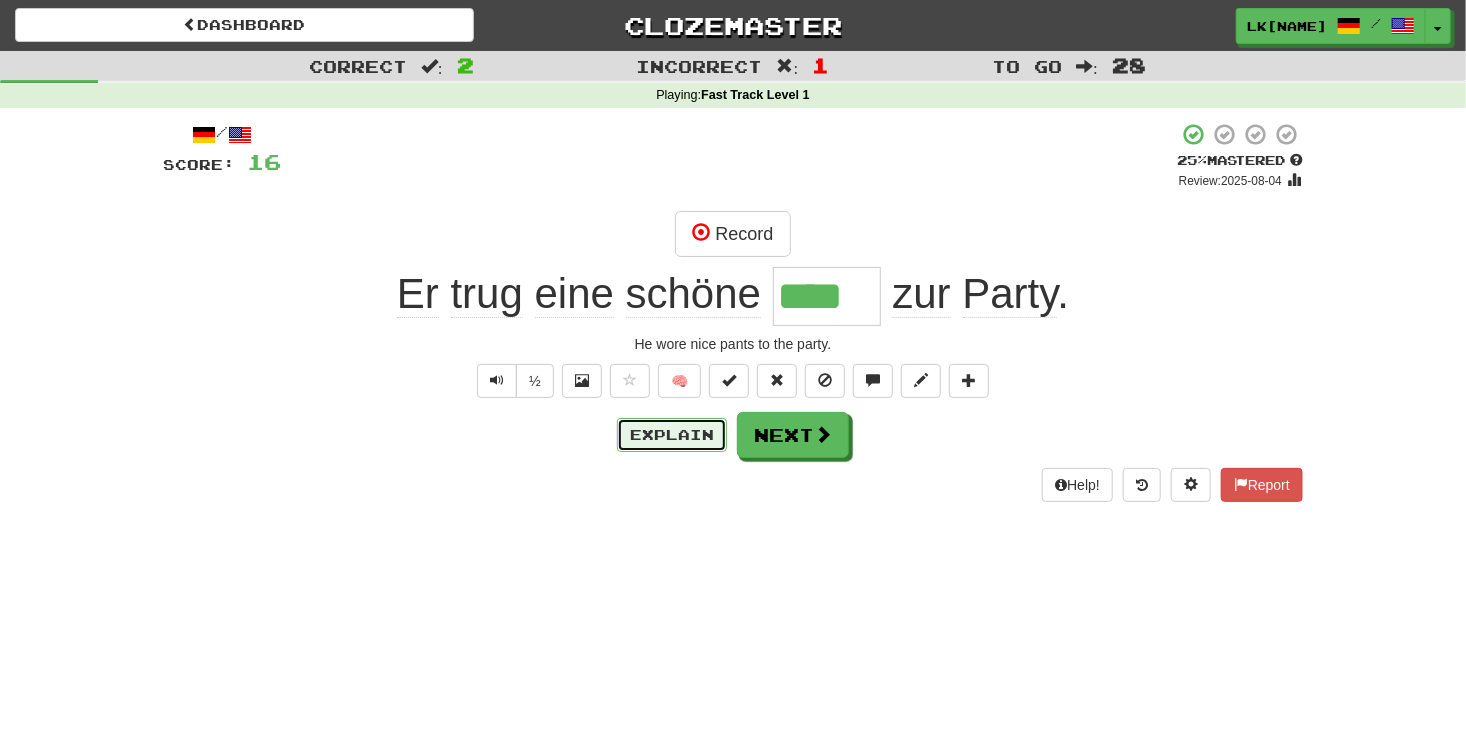 click on "Explain" at bounding box center [672, 435] 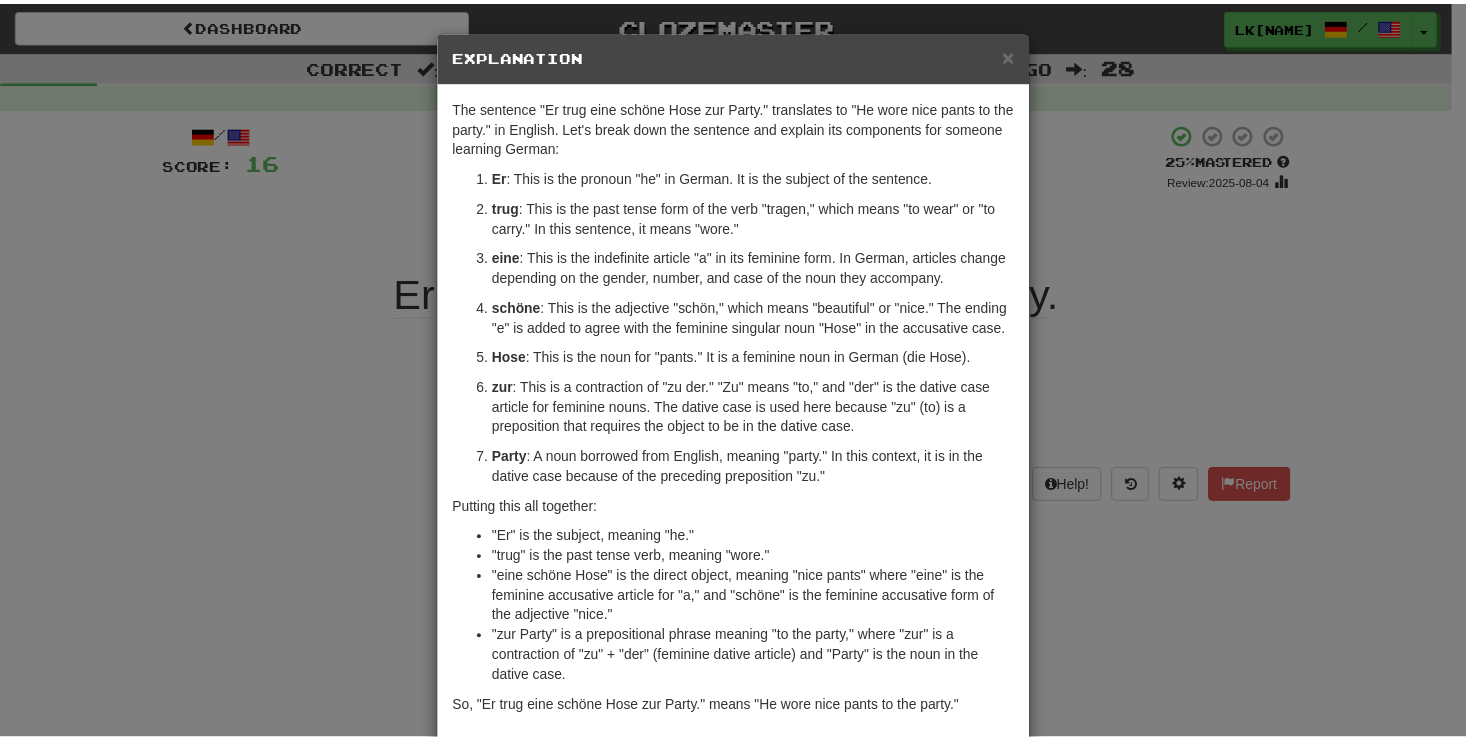 scroll, scrollTop: 96, scrollLeft: 0, axis: vertical 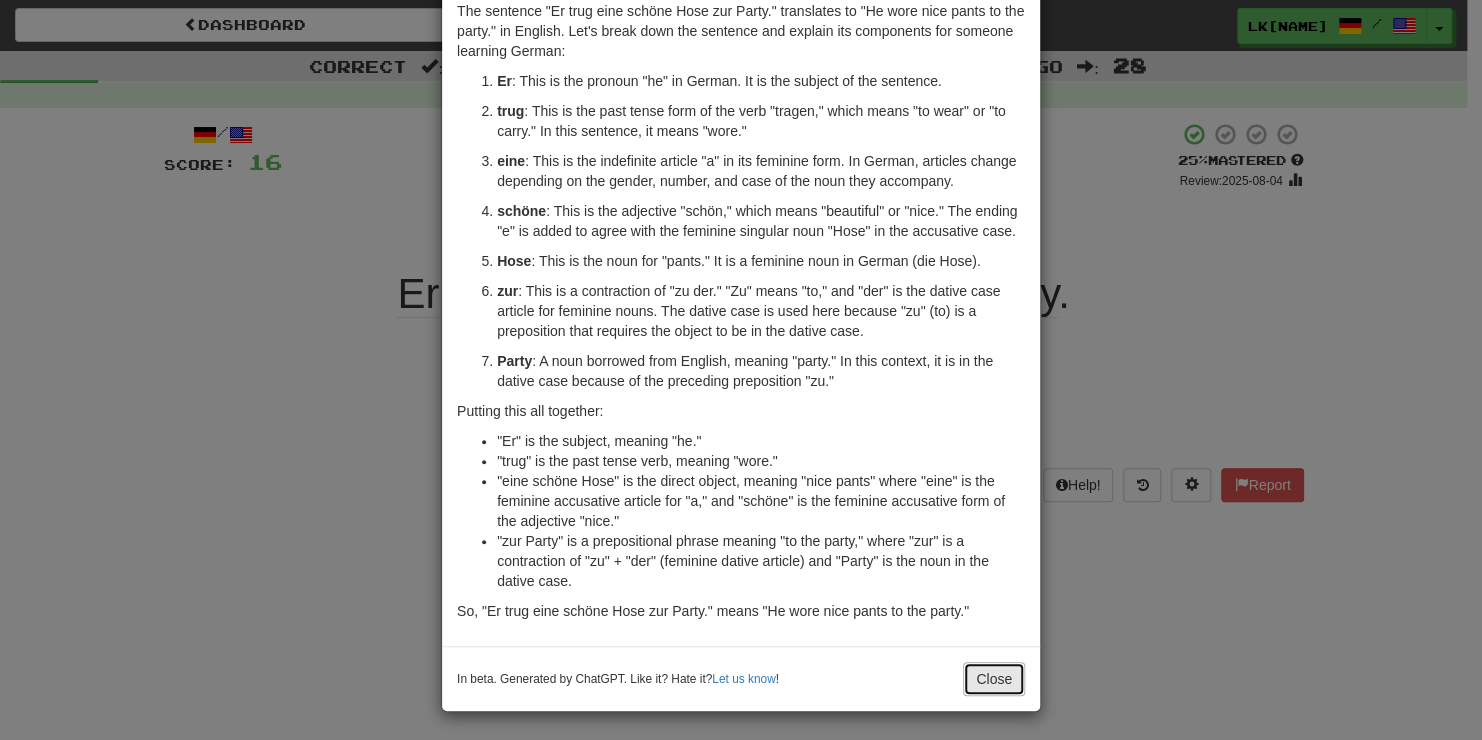 click on "Close" at bounding box center [994, 679] 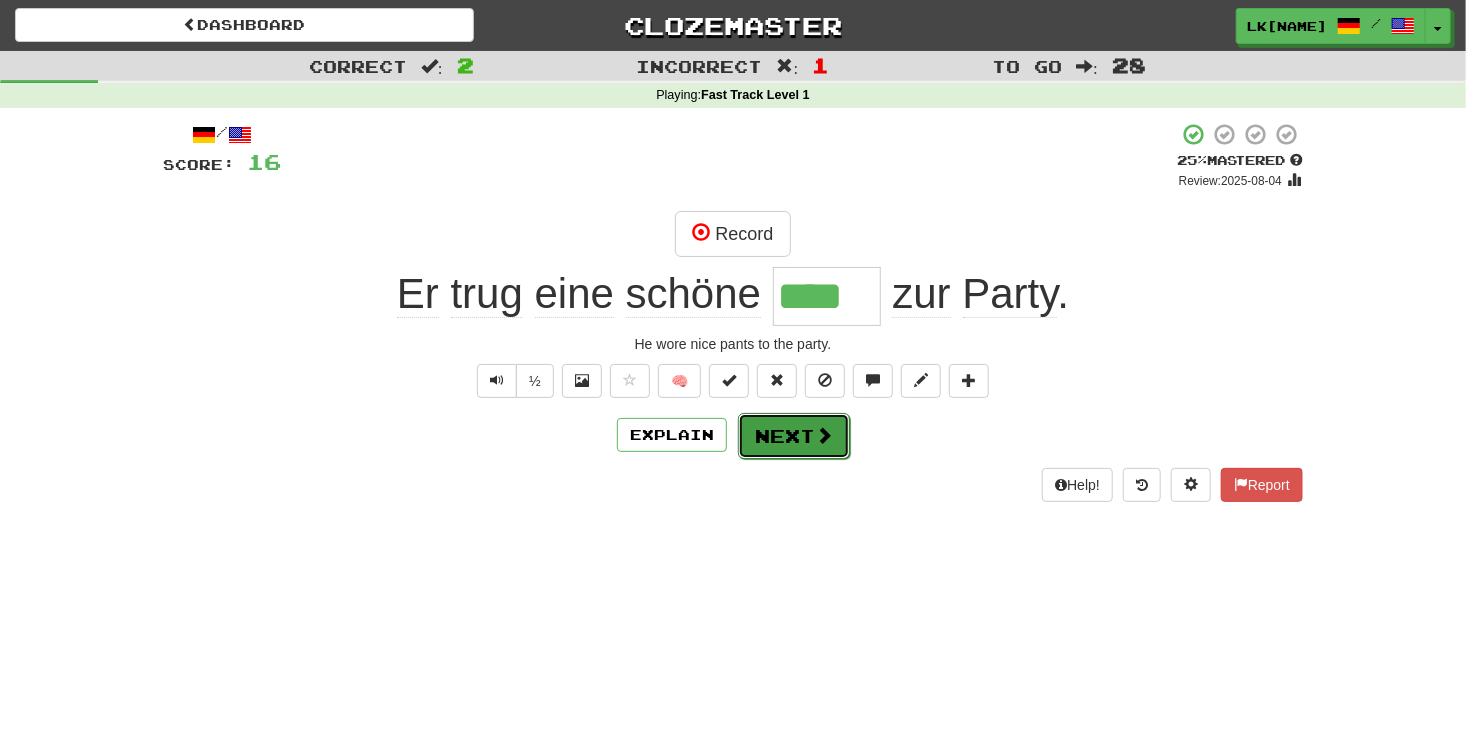 click on "Next" at bounding box center [794, 436] 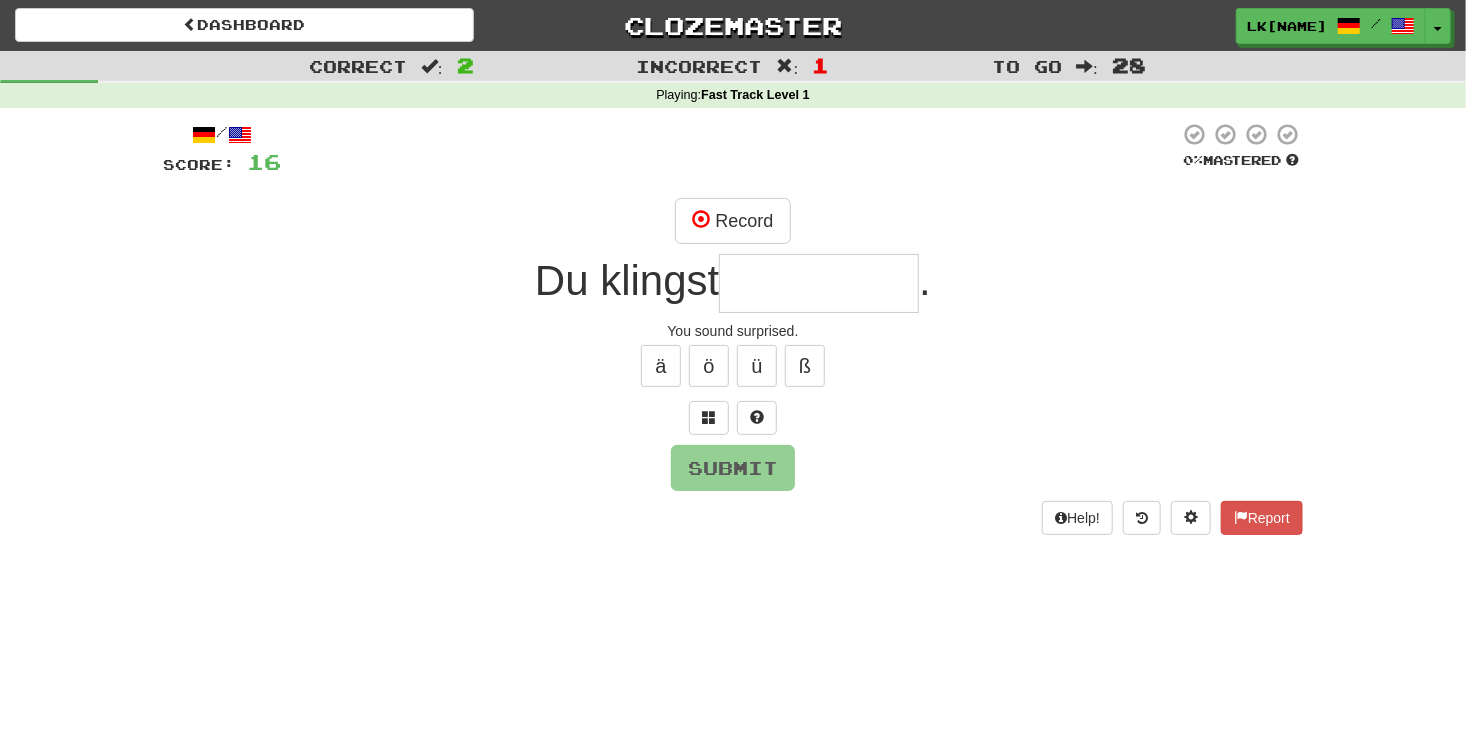 type on "*" 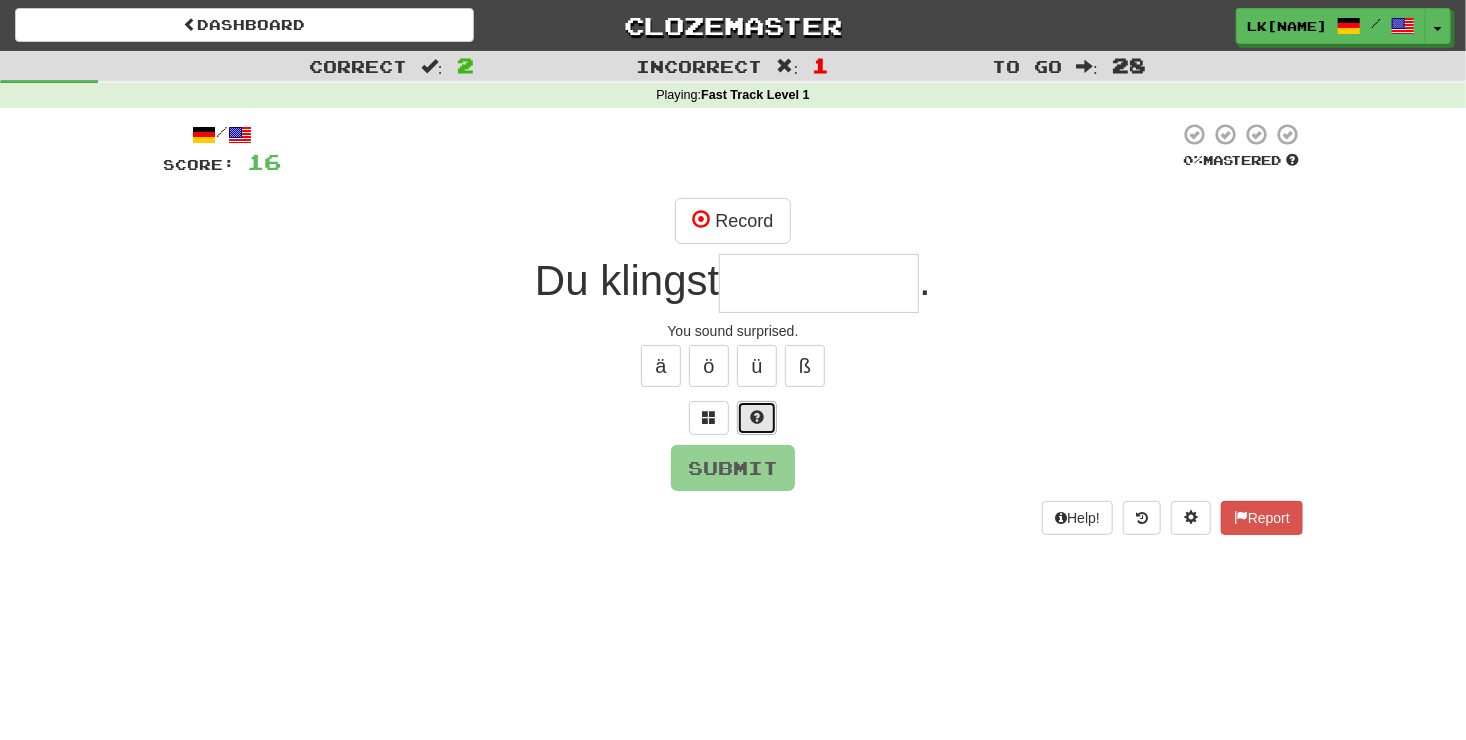 click at bounding box center [757, 417] 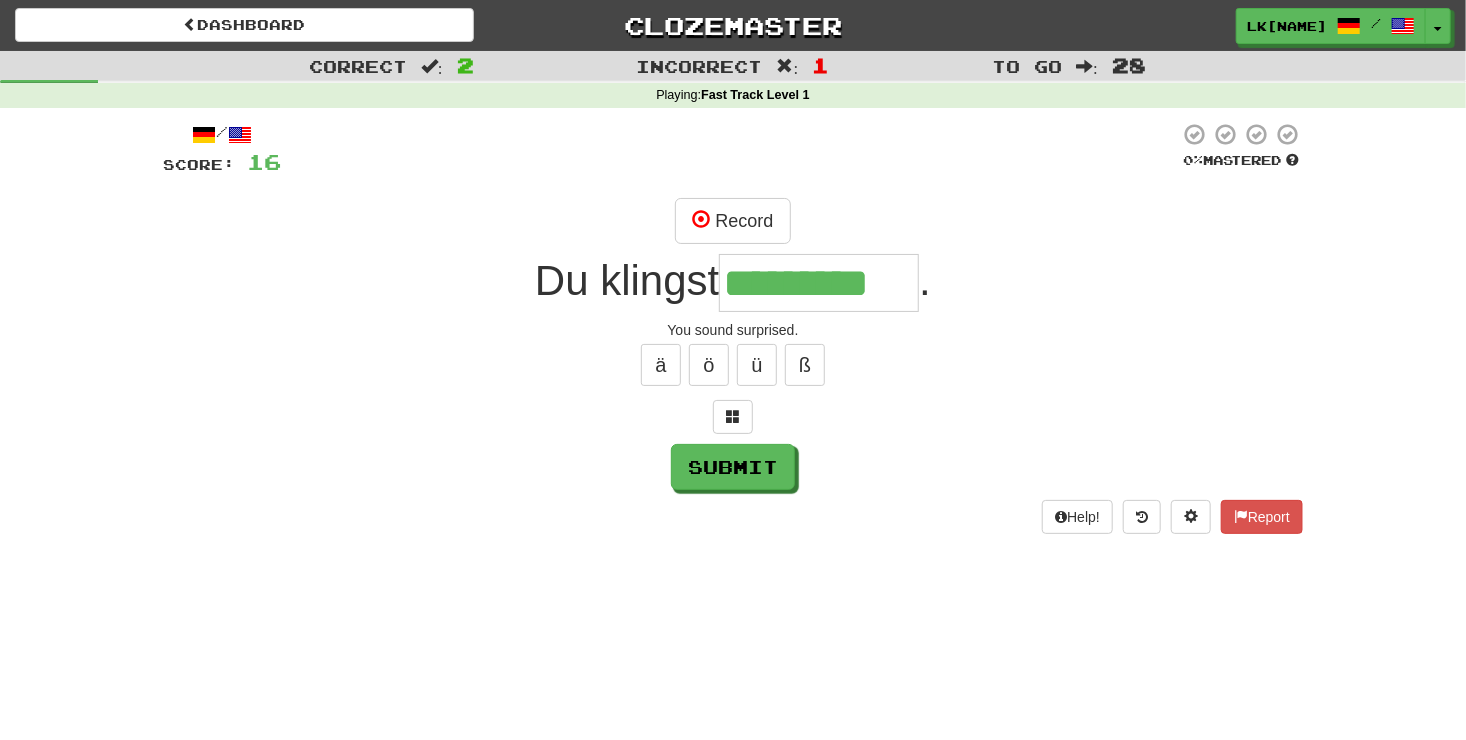 scroll, scrollTop: 0, scrollLeft: 5, axis: horizontal 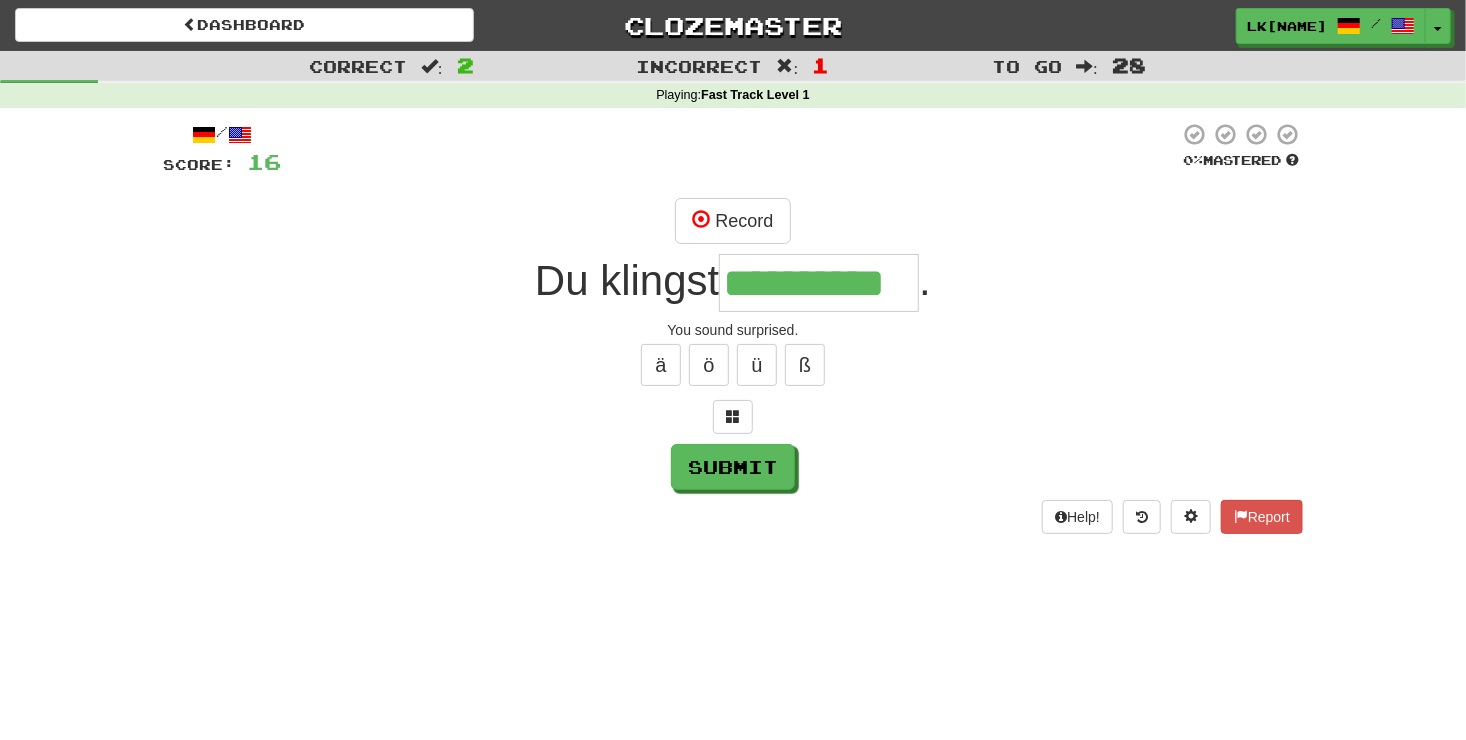 type on "**********" 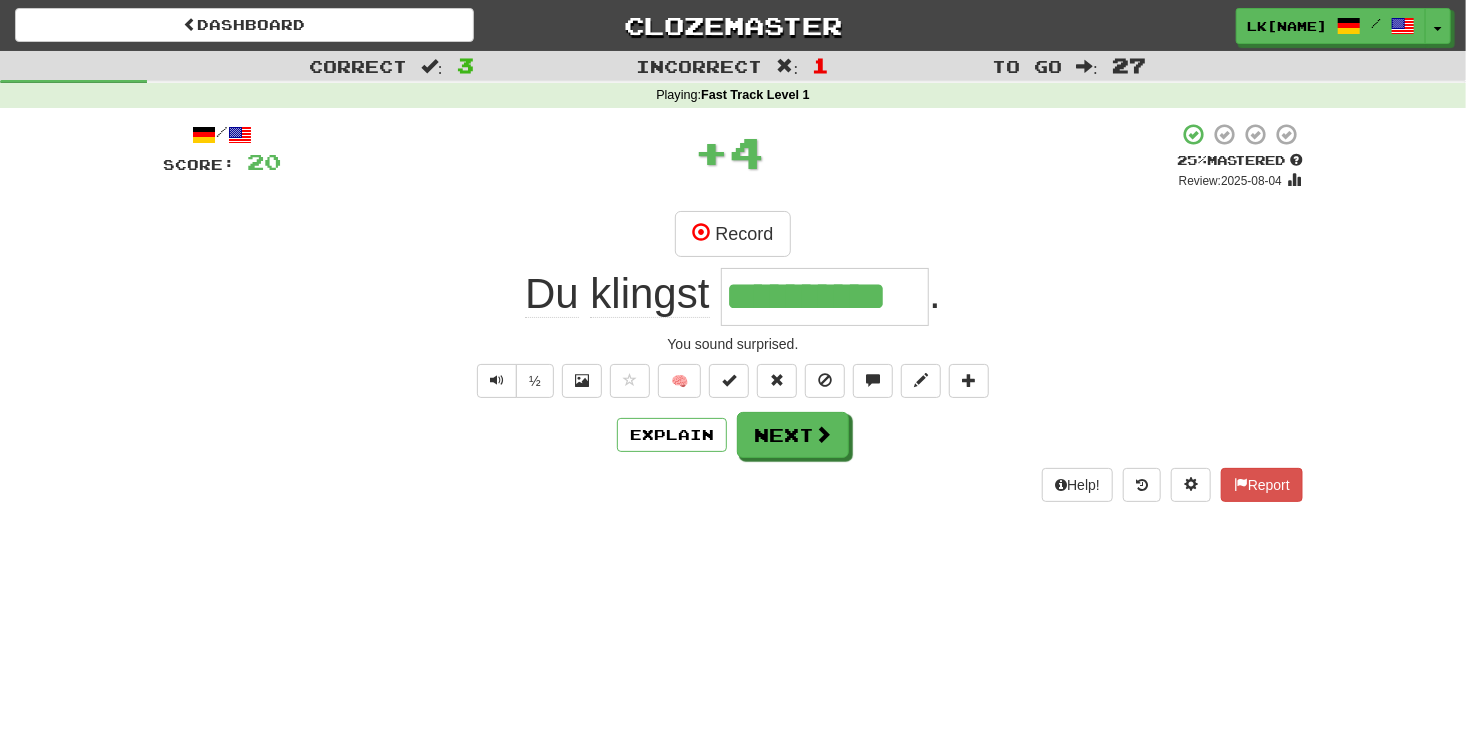 scroll, scrollTop: 0, scrollLeft: 0, axis: both 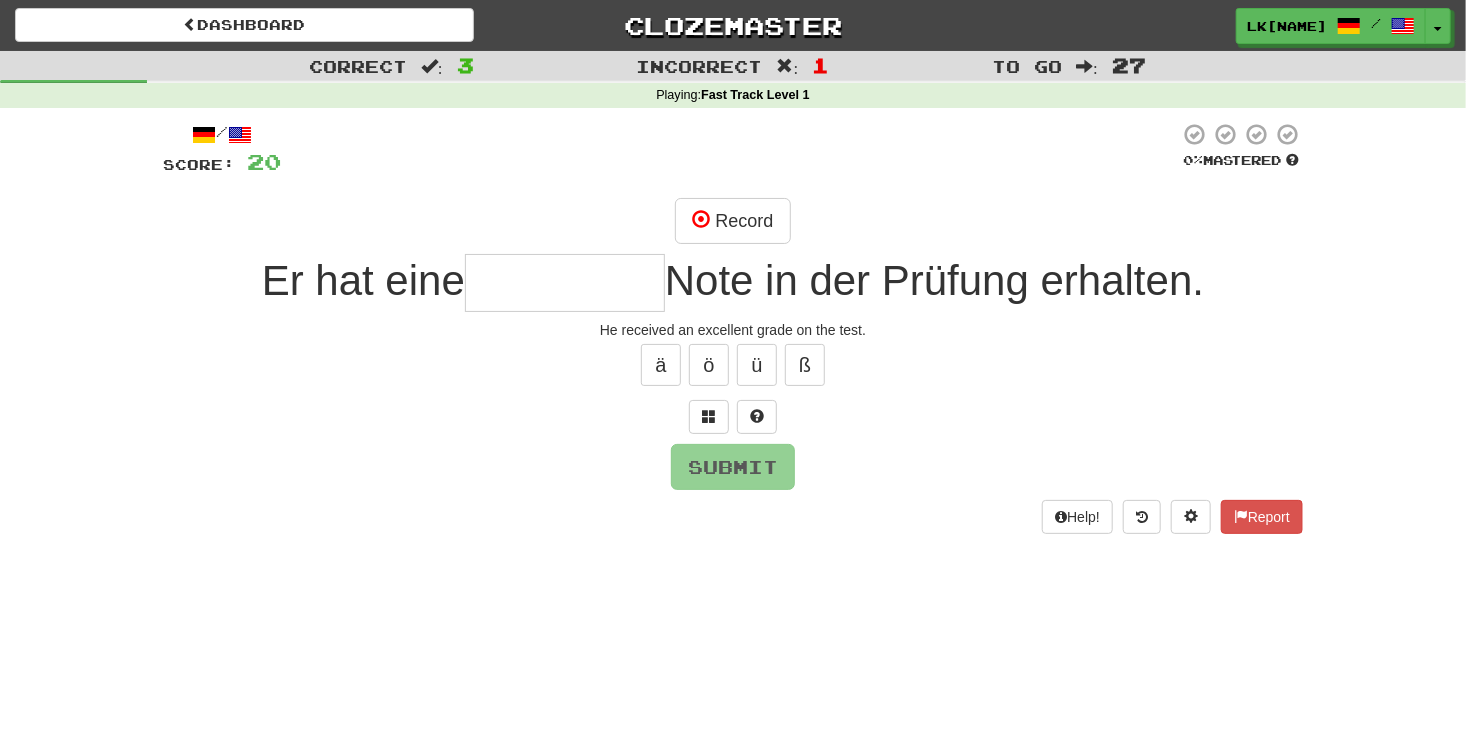 type on "*" 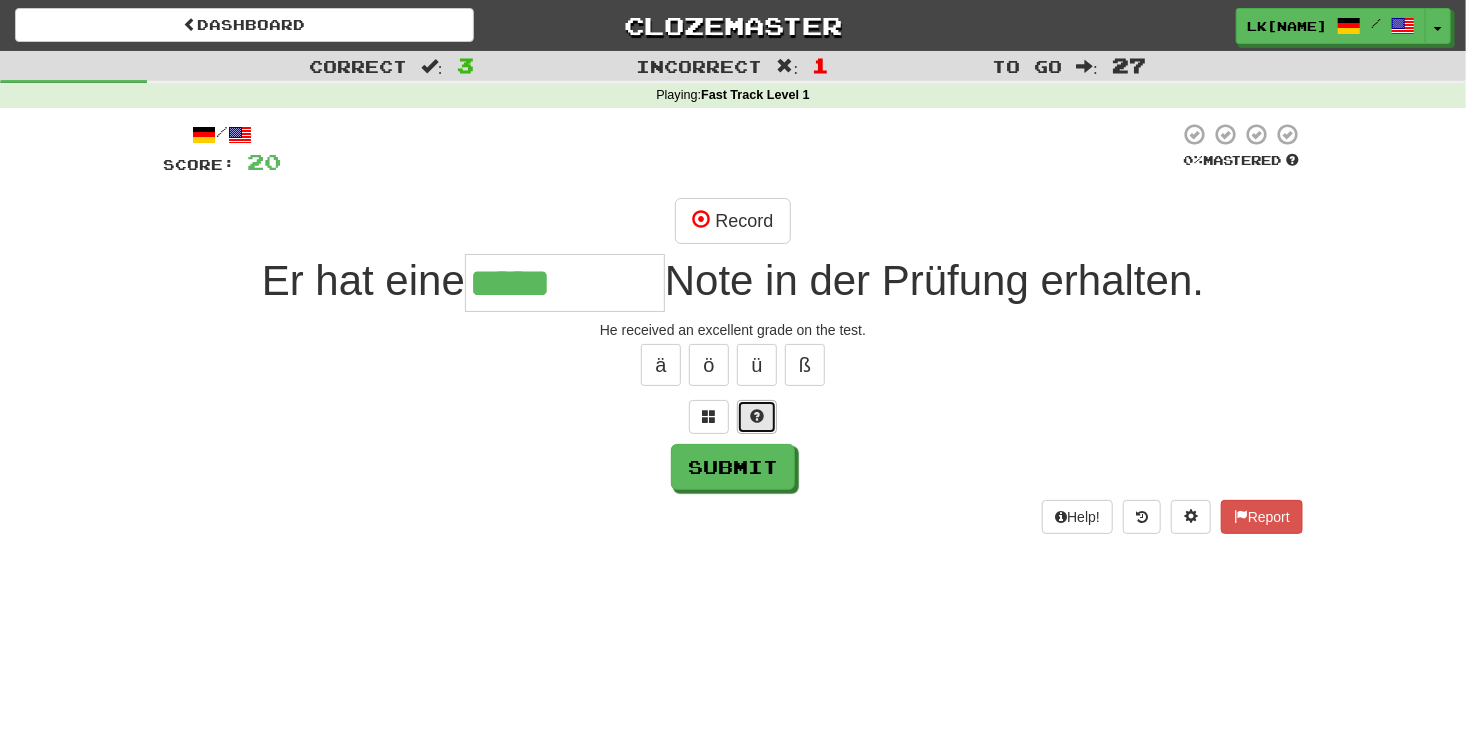 click at bounding box center [757, 416] 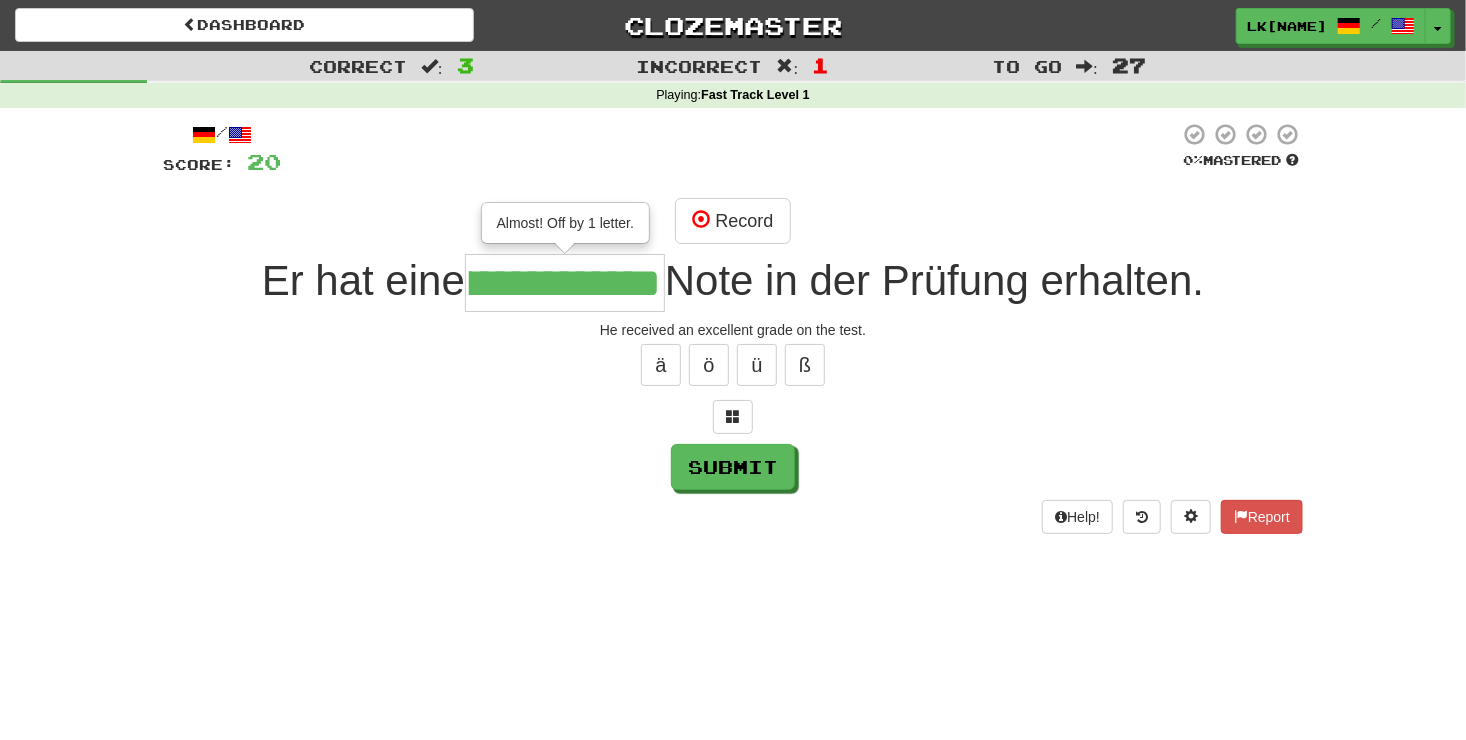 scroll, scrollTop: 0, scrollLeft: 101, axis: horizontal 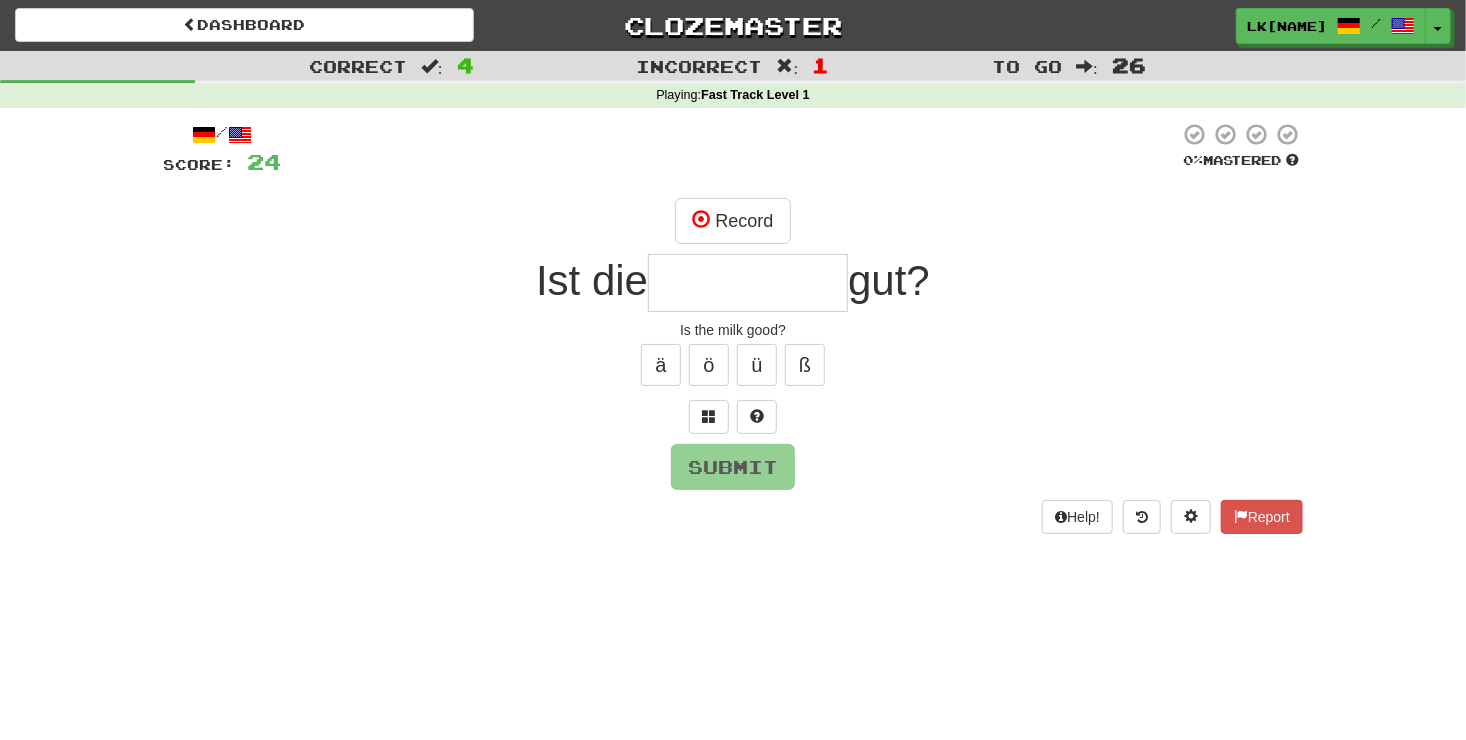 type on "*" 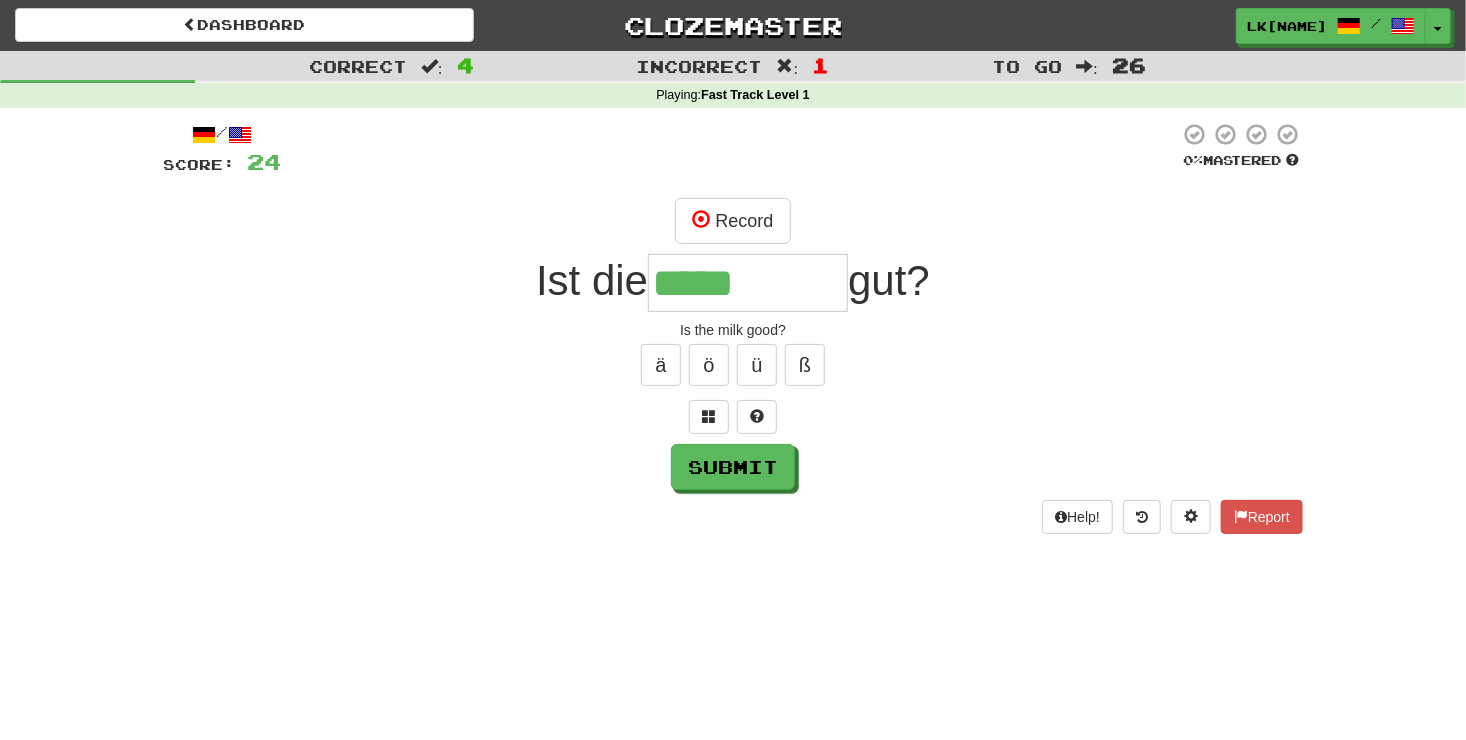 type on "*****" 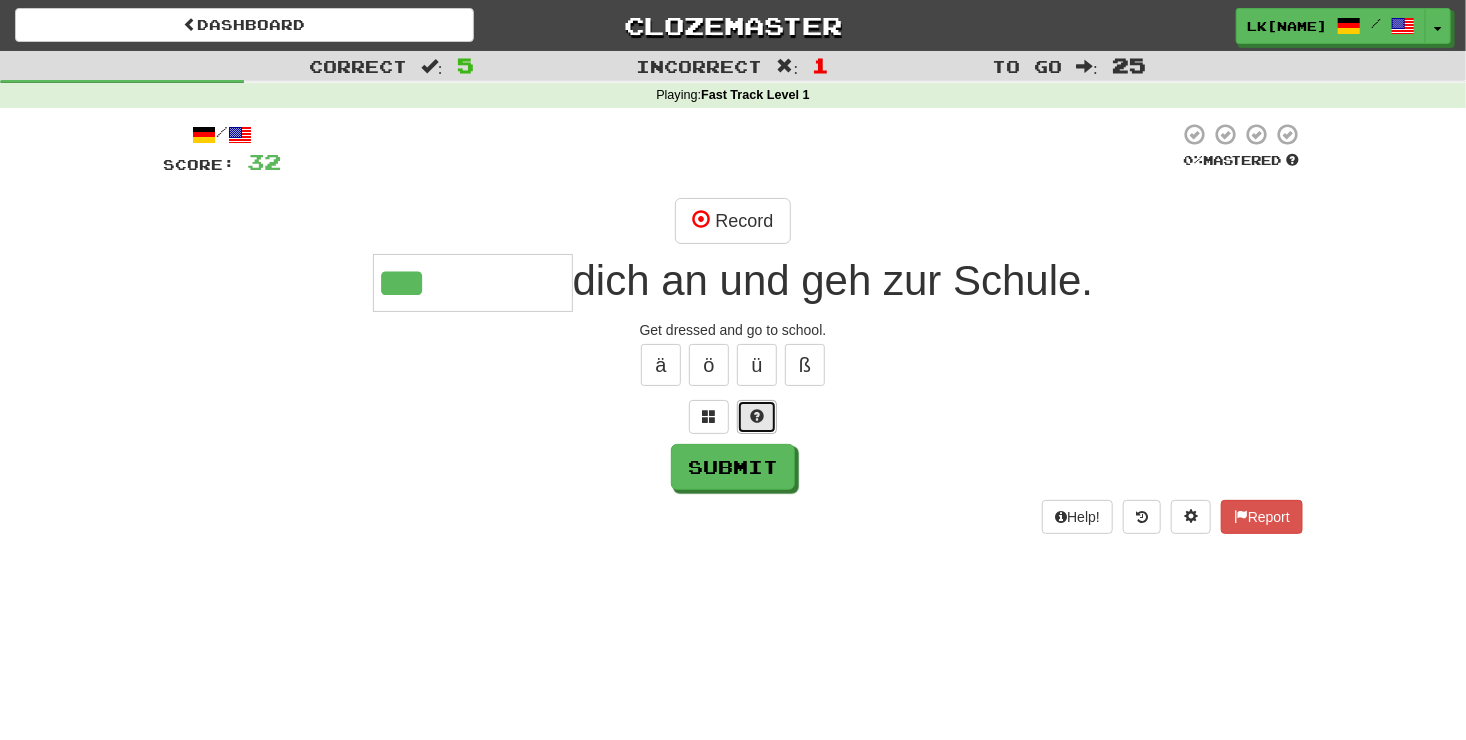 click at bounding box center [757, 417] 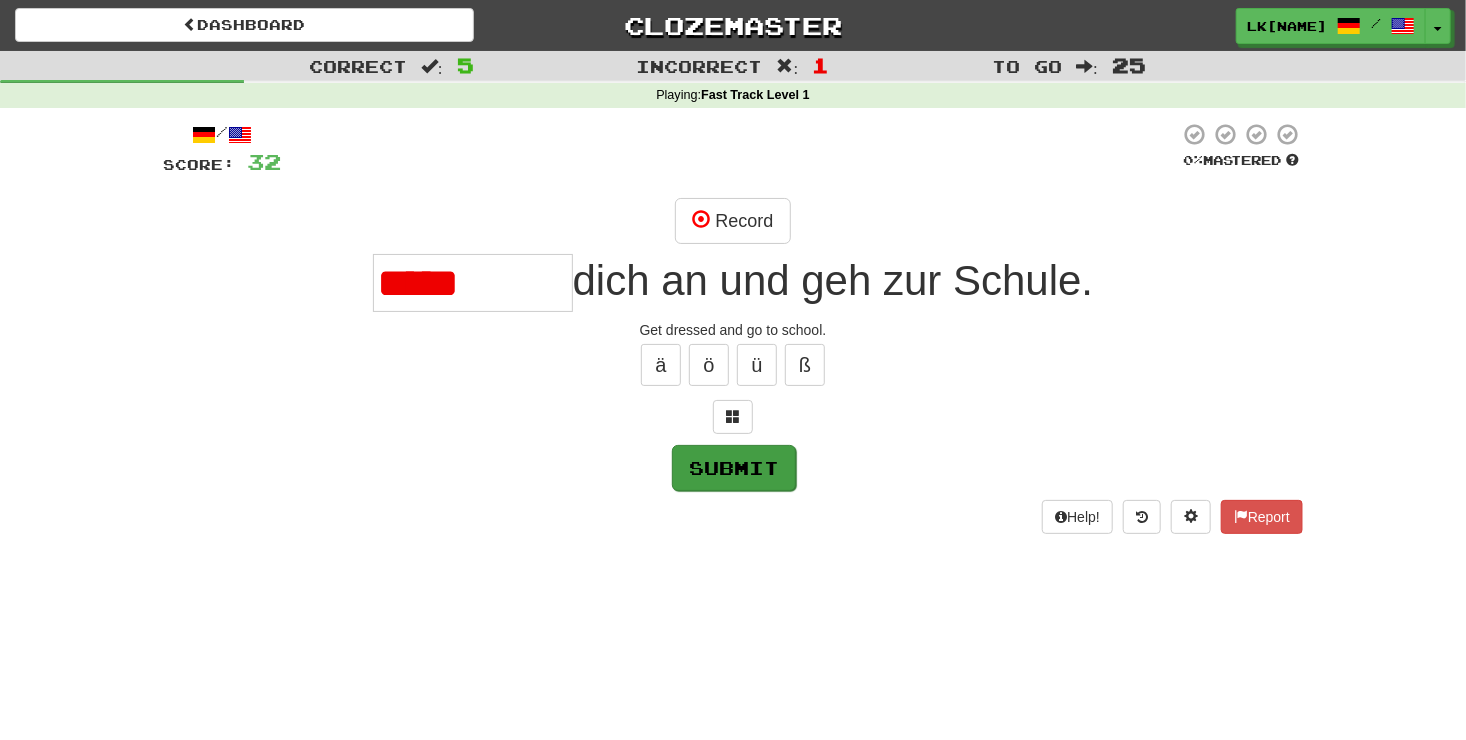 type on "****" 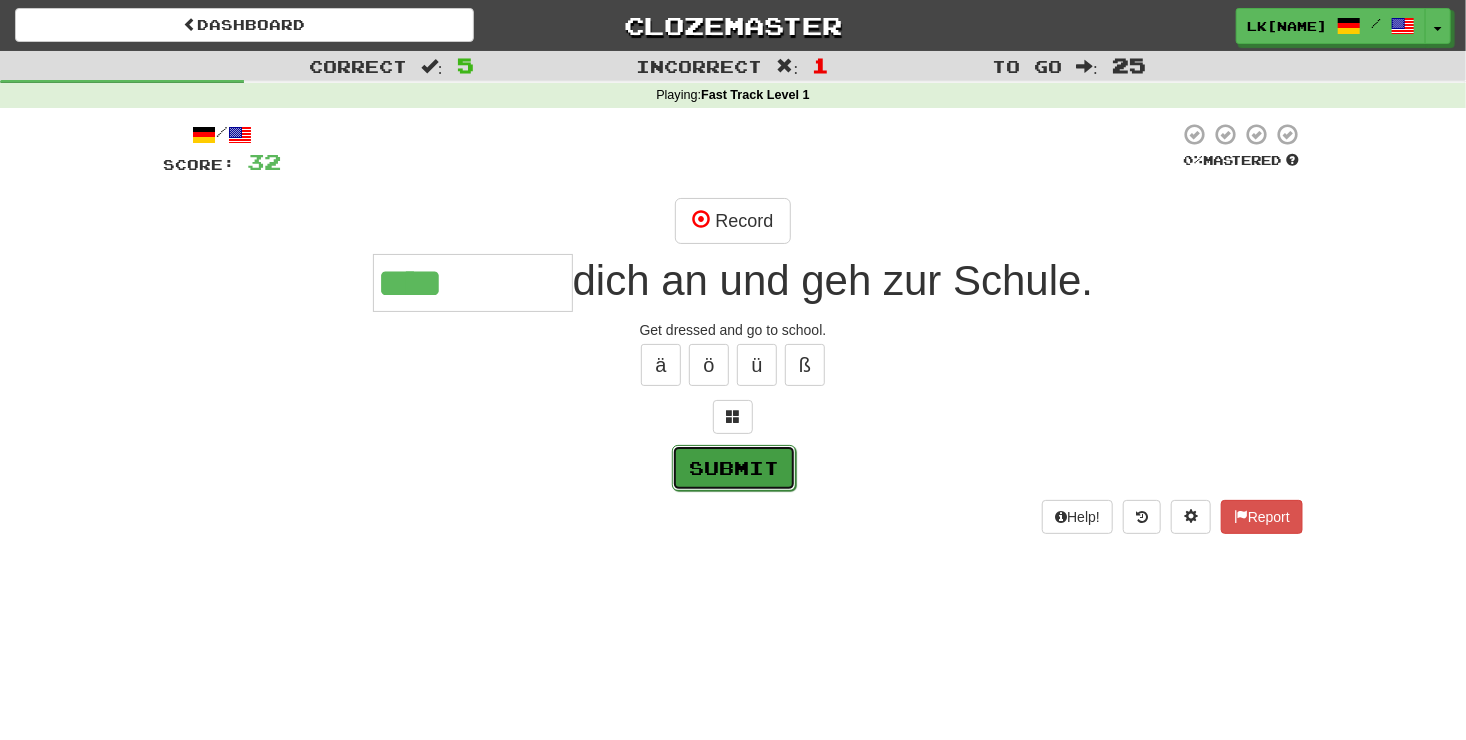 click on "Submit" at bounding box center (734, 468) 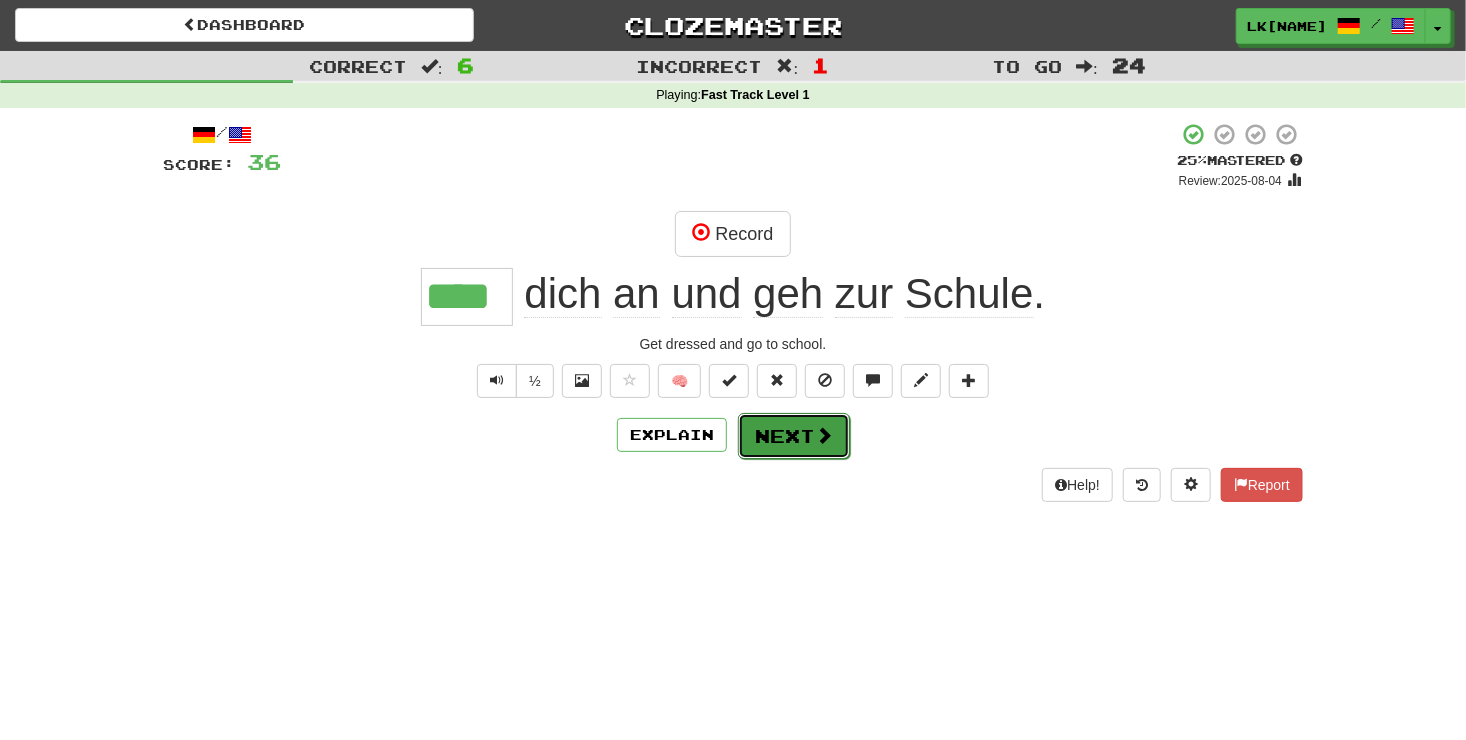 click on "Next" at bounding box center (794, 436) 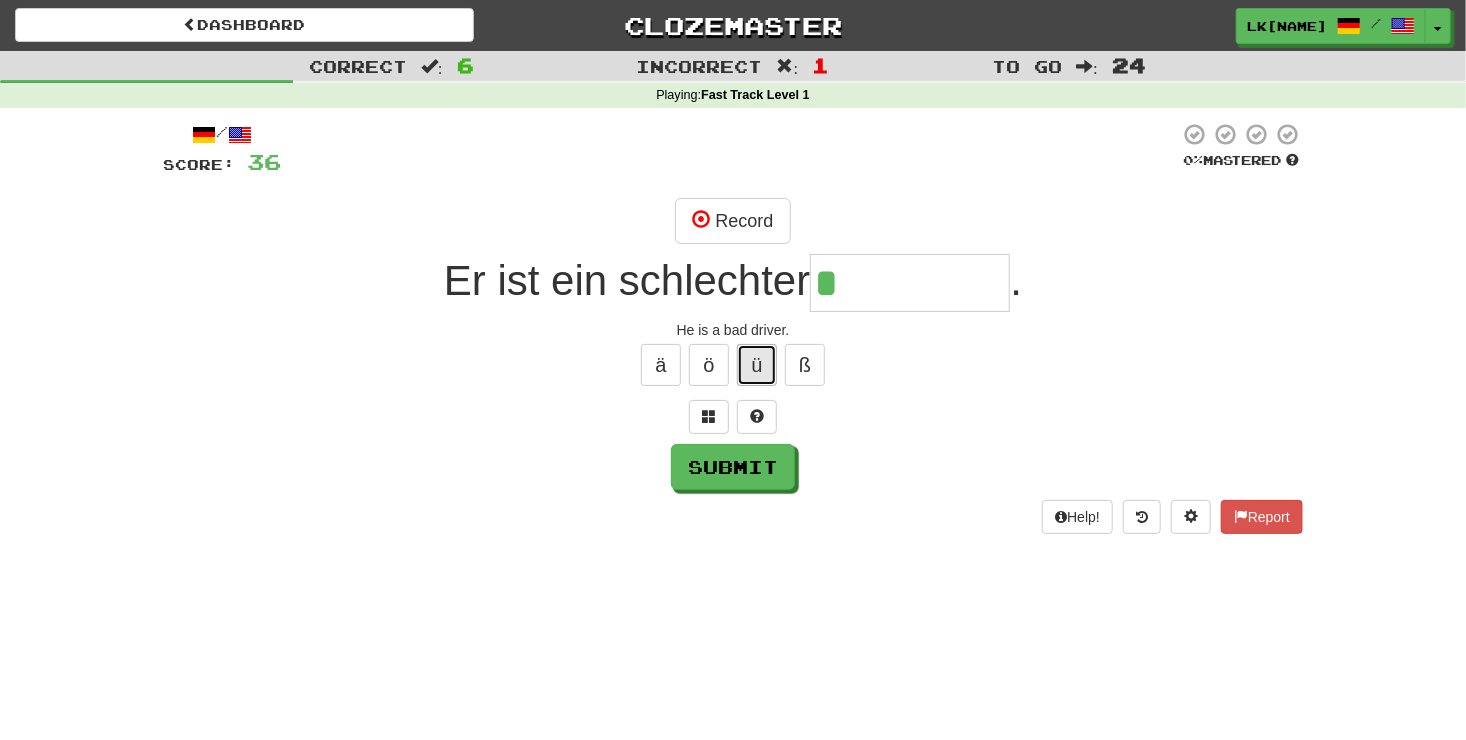 click on "ü" at bounding box center [757, 365] 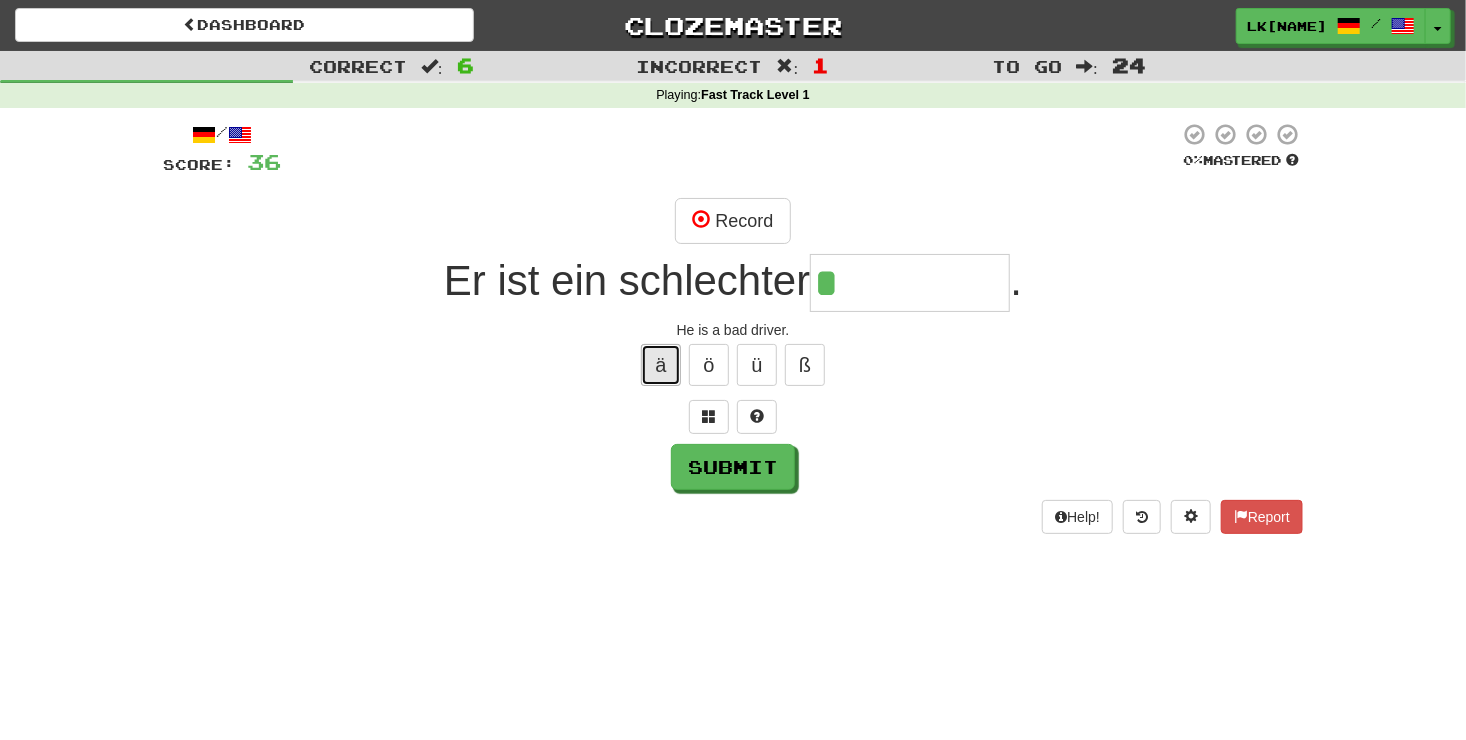 click on "ä" at bounding box center (661, 365) 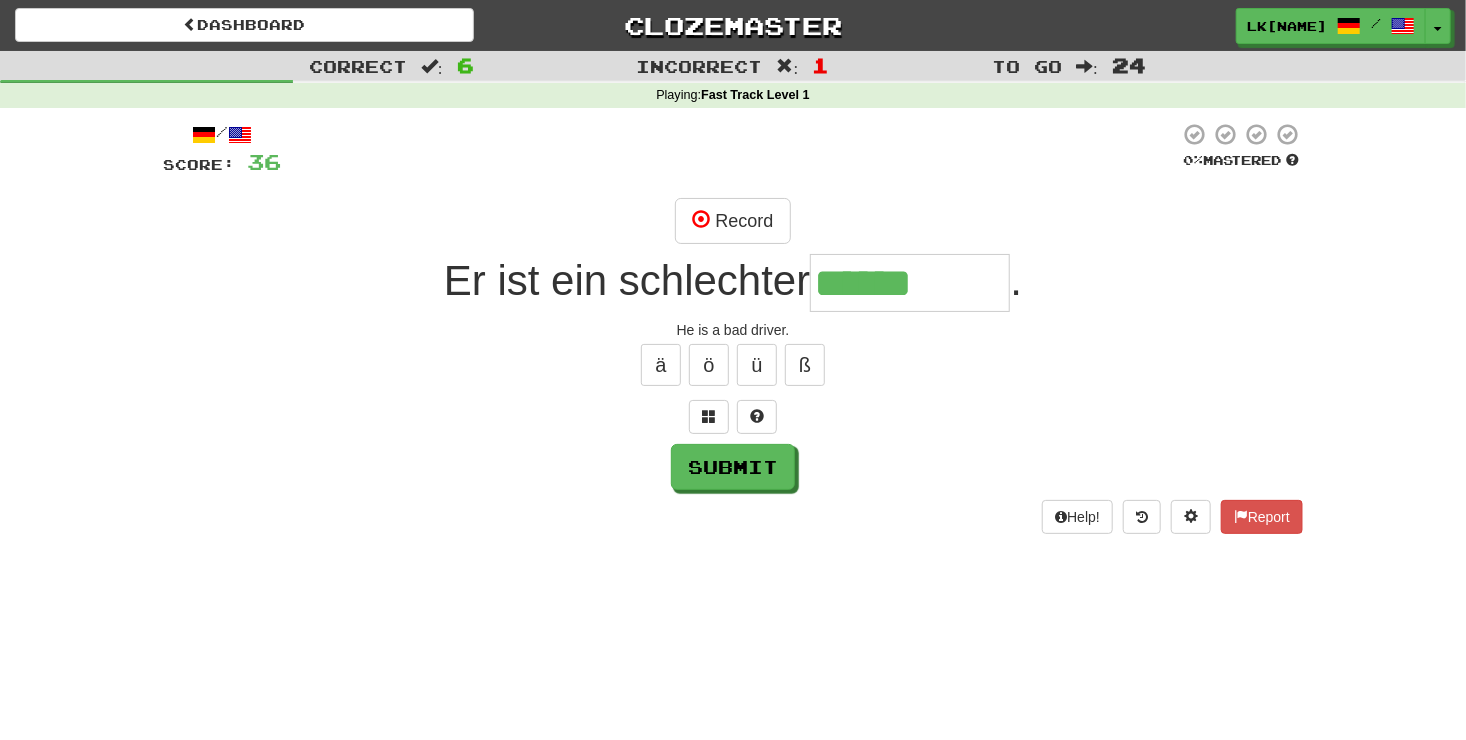 type on "******" 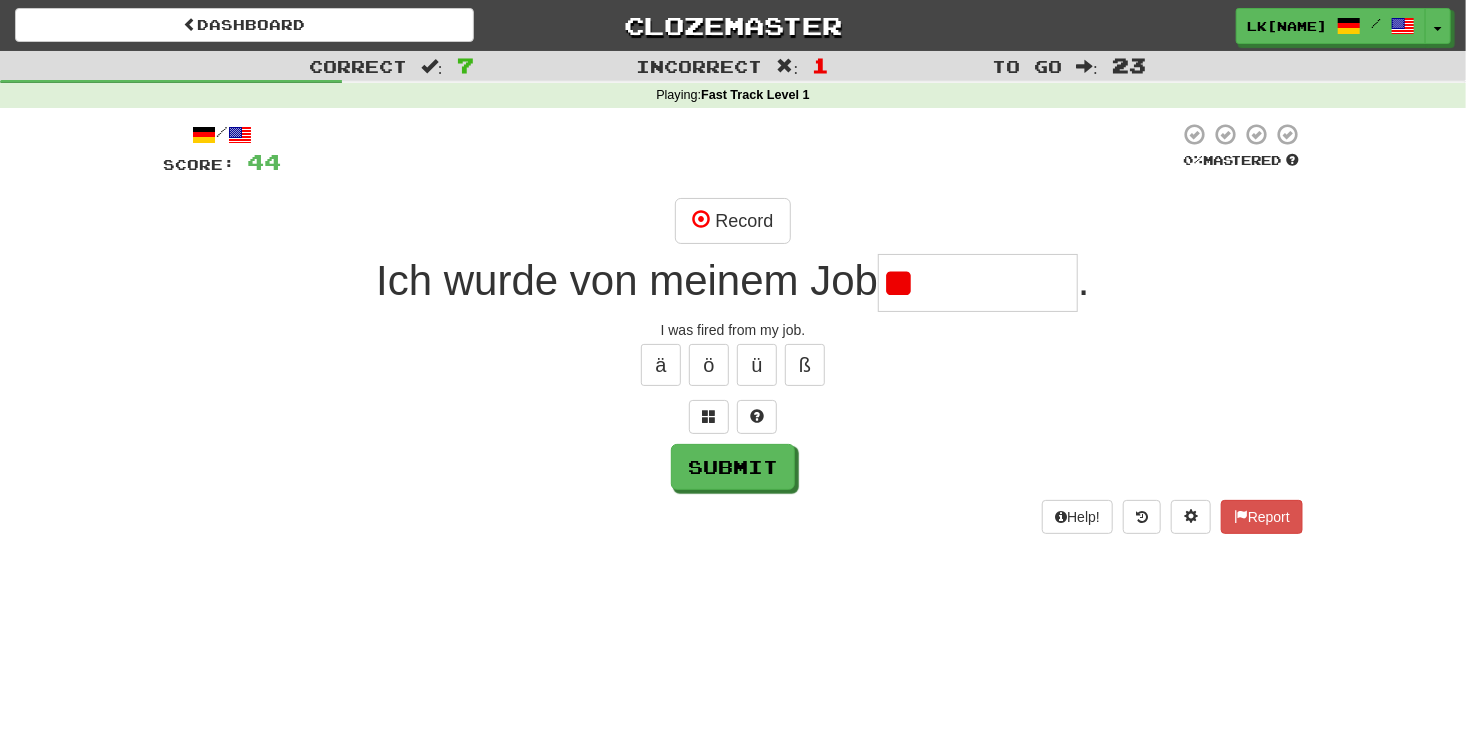 type on "*" 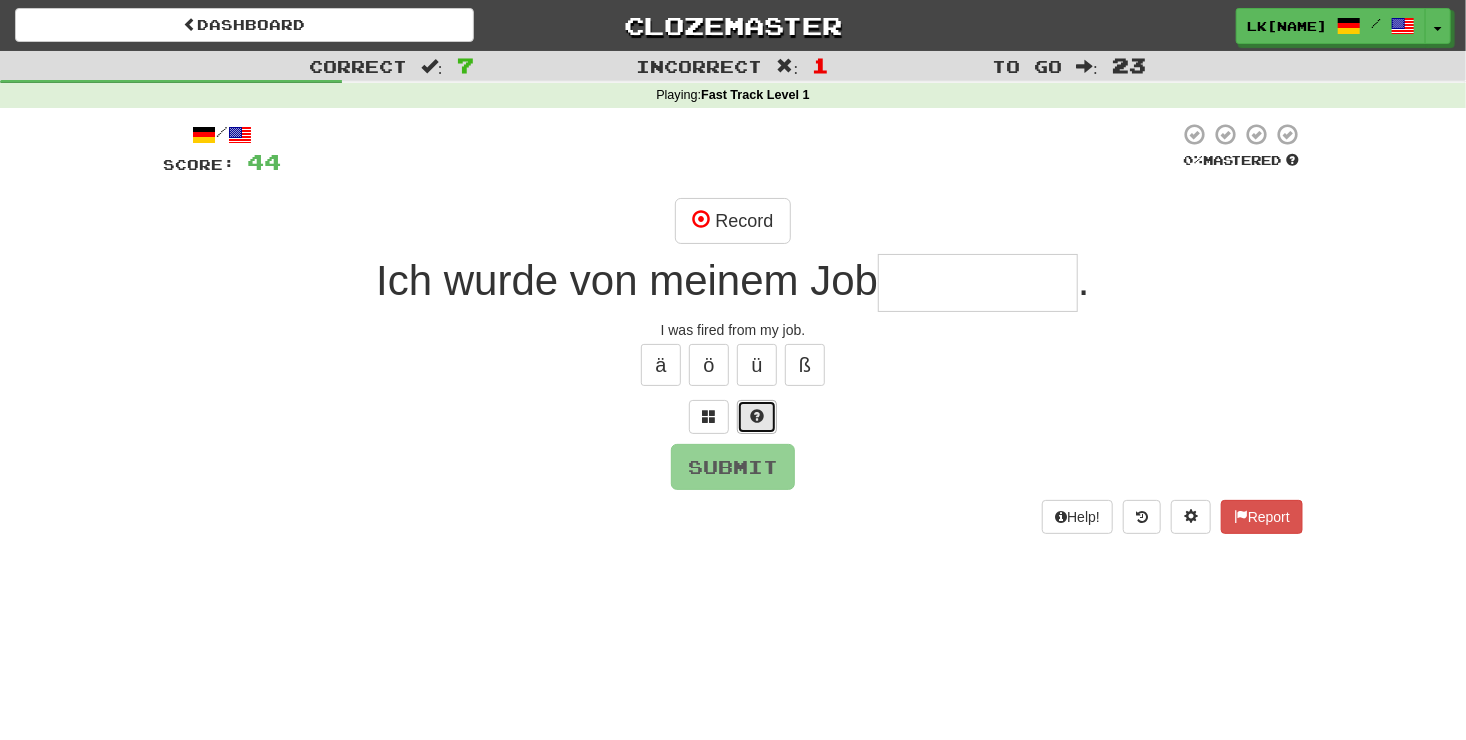 click at bounding box center [757, 416] 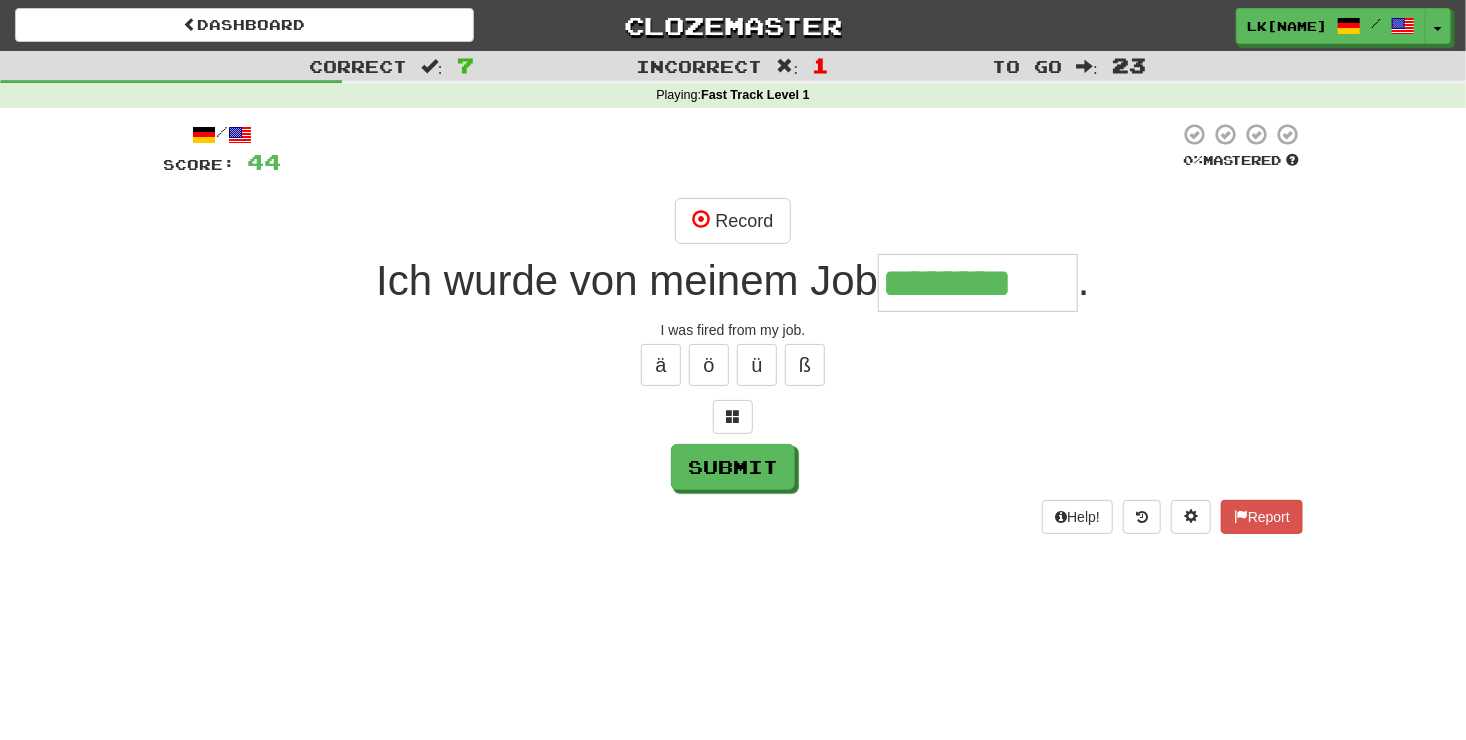 type on "********" 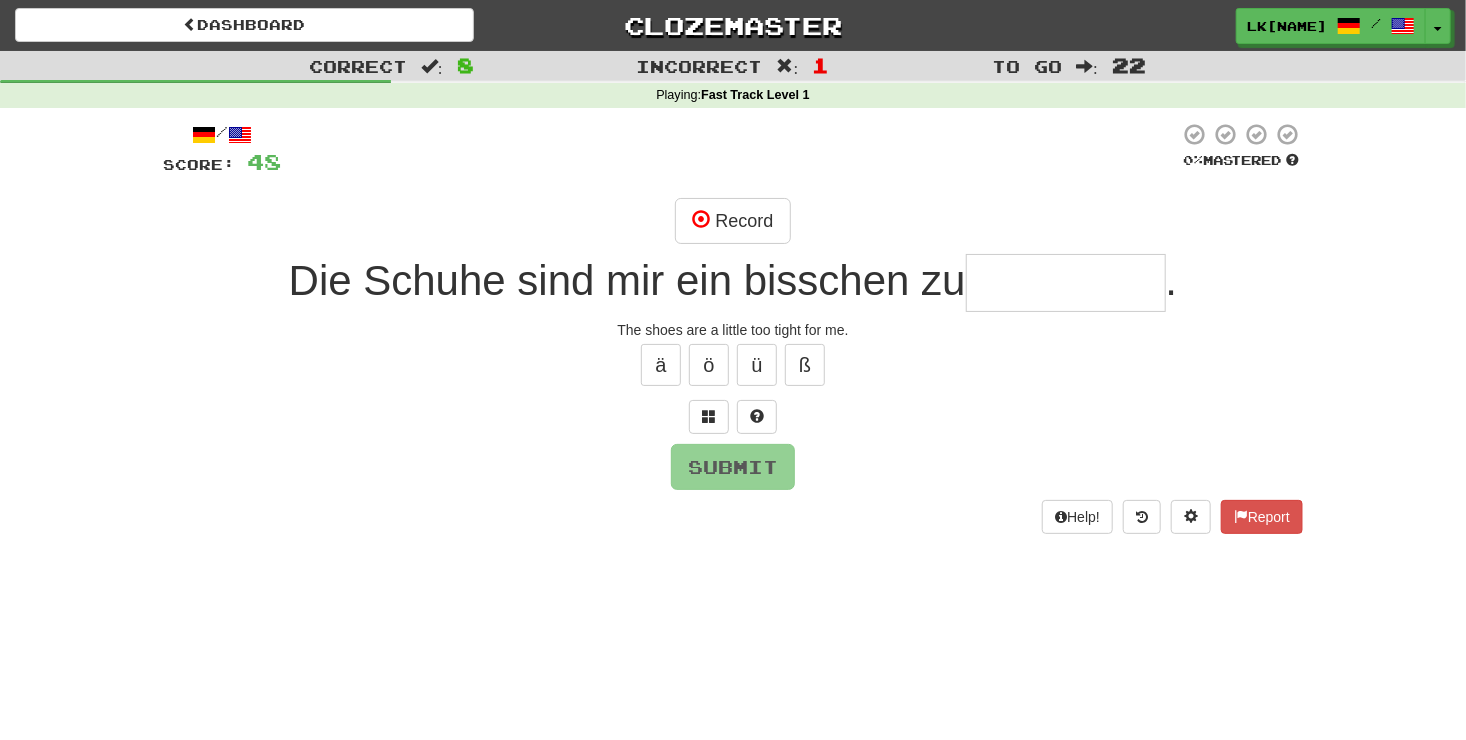 type on "*" 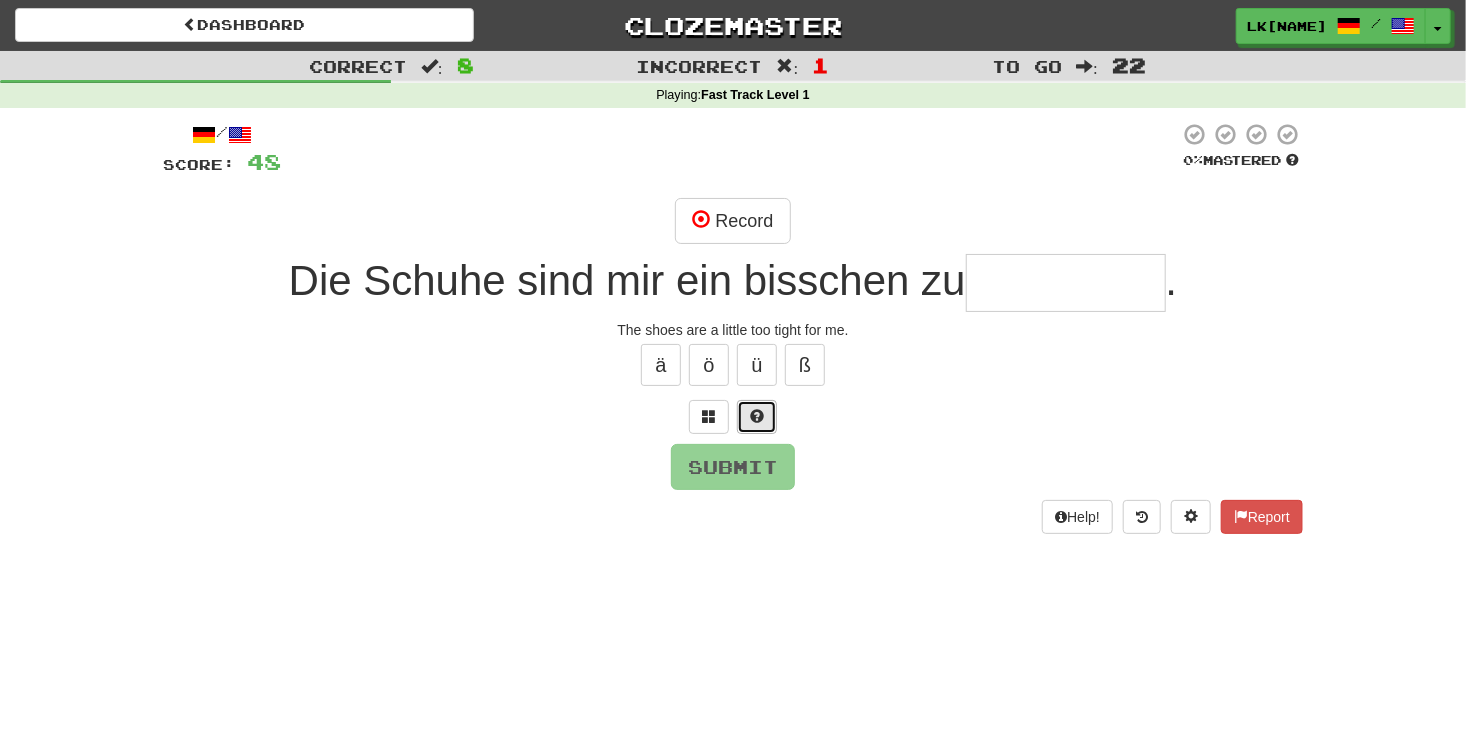 click at bounding box center [757, 417] 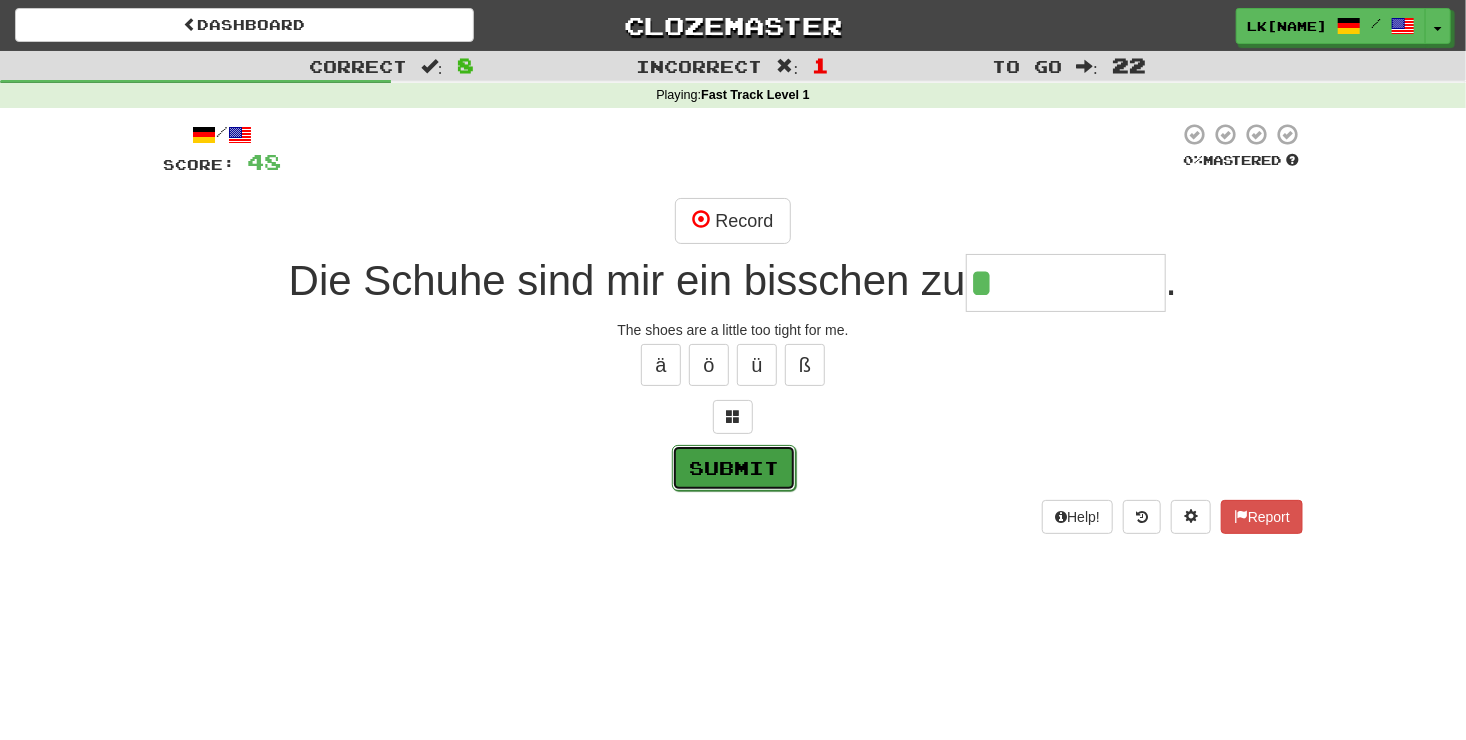 click on "Submit" at bounding box center (734, 468) 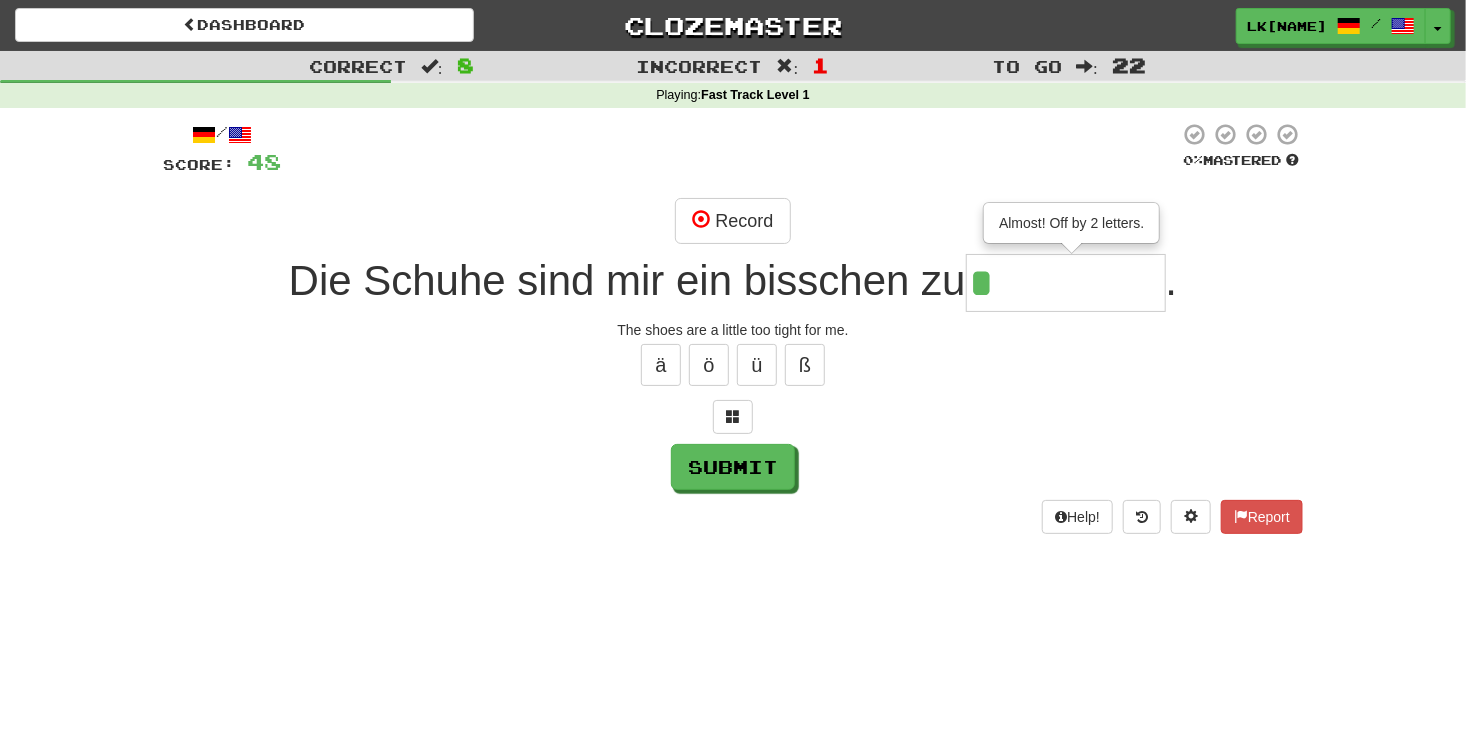 click on "*" at bounding box center [1066, 283] 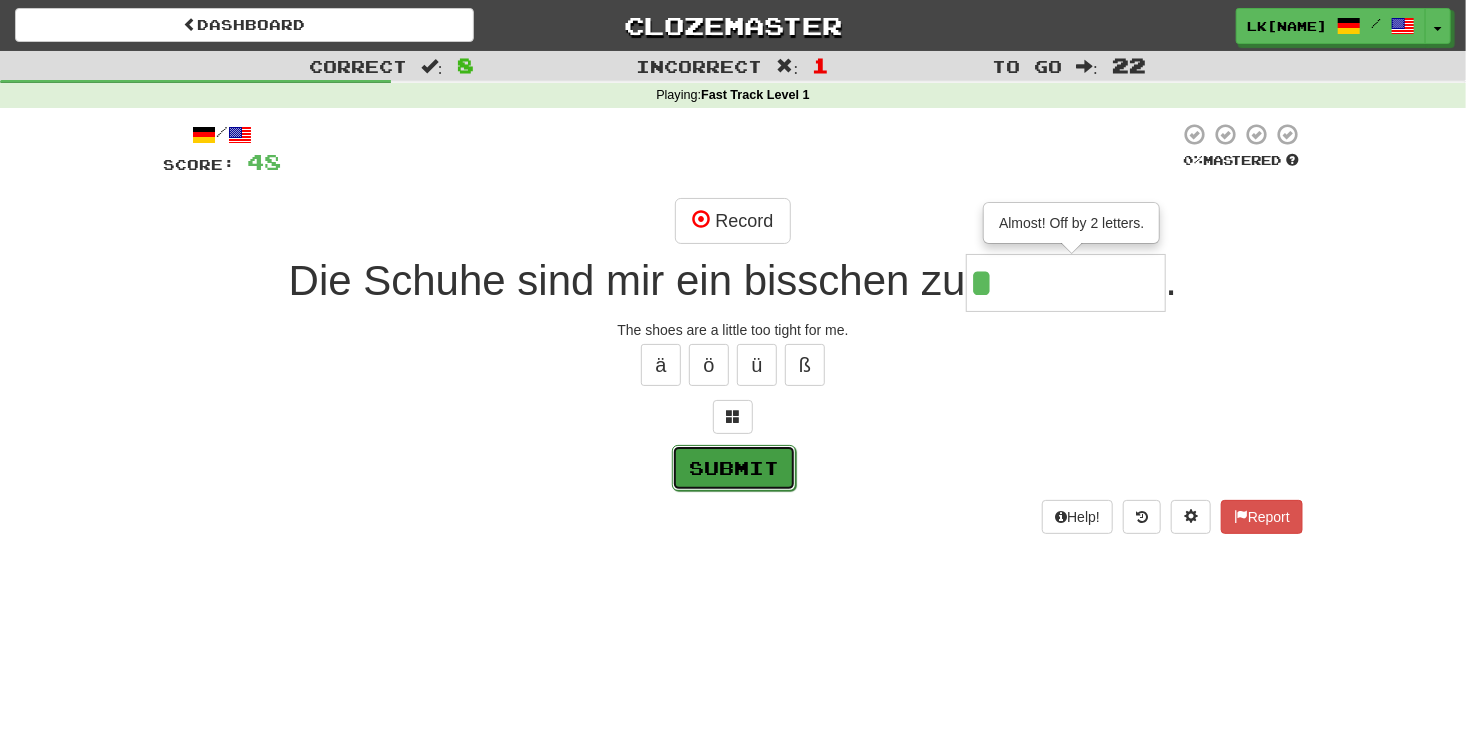 click on "Submit" at bounding box center [734, 468] 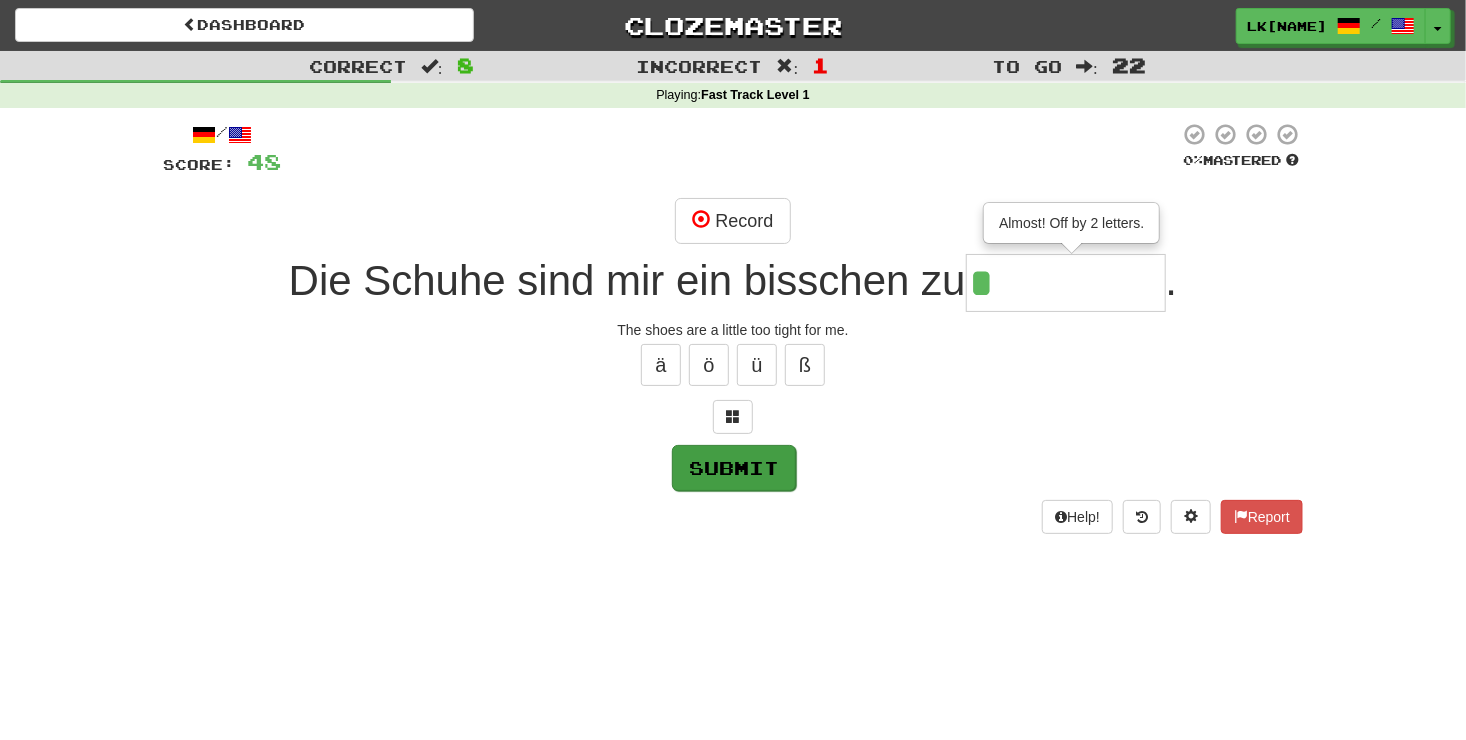 type on "***" 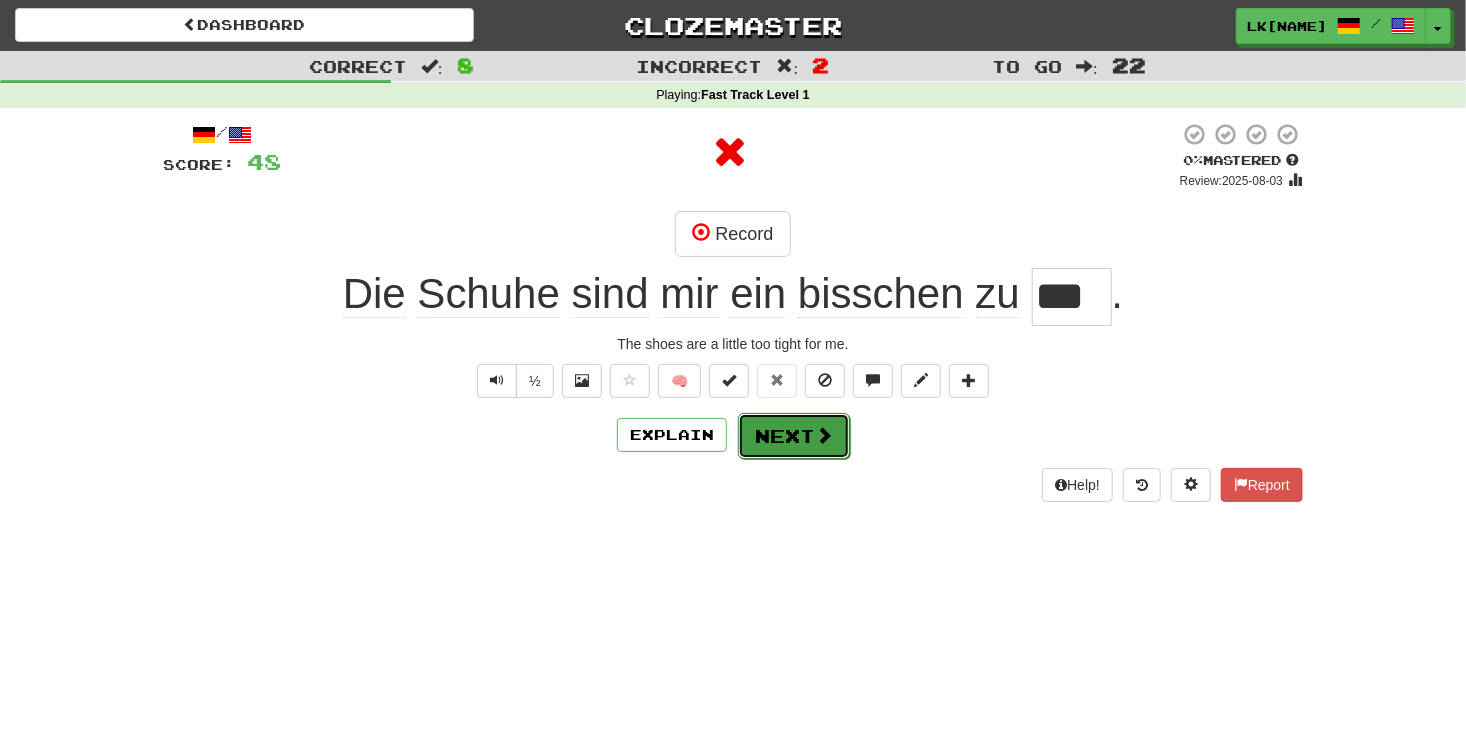click on "Next" at bounding box center (794, 436) 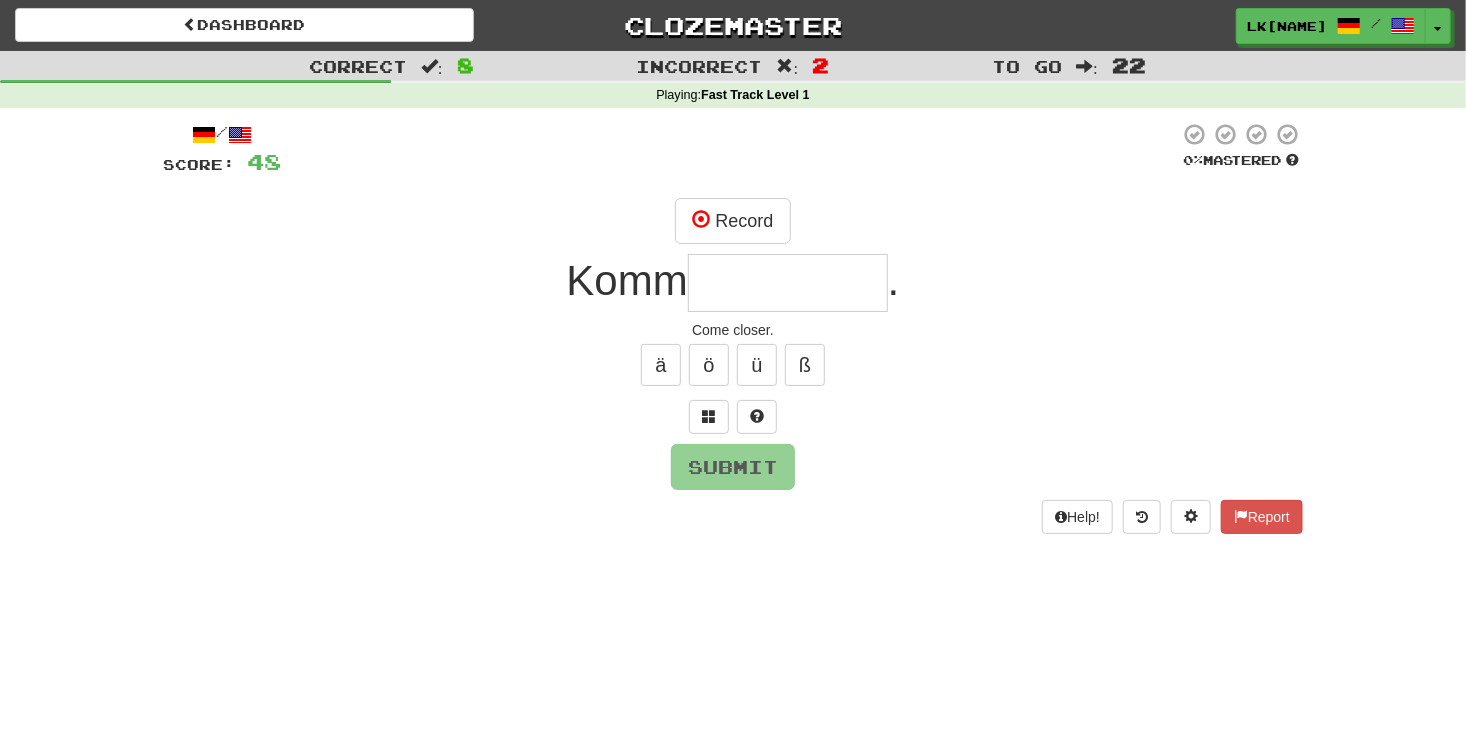 type on "*" 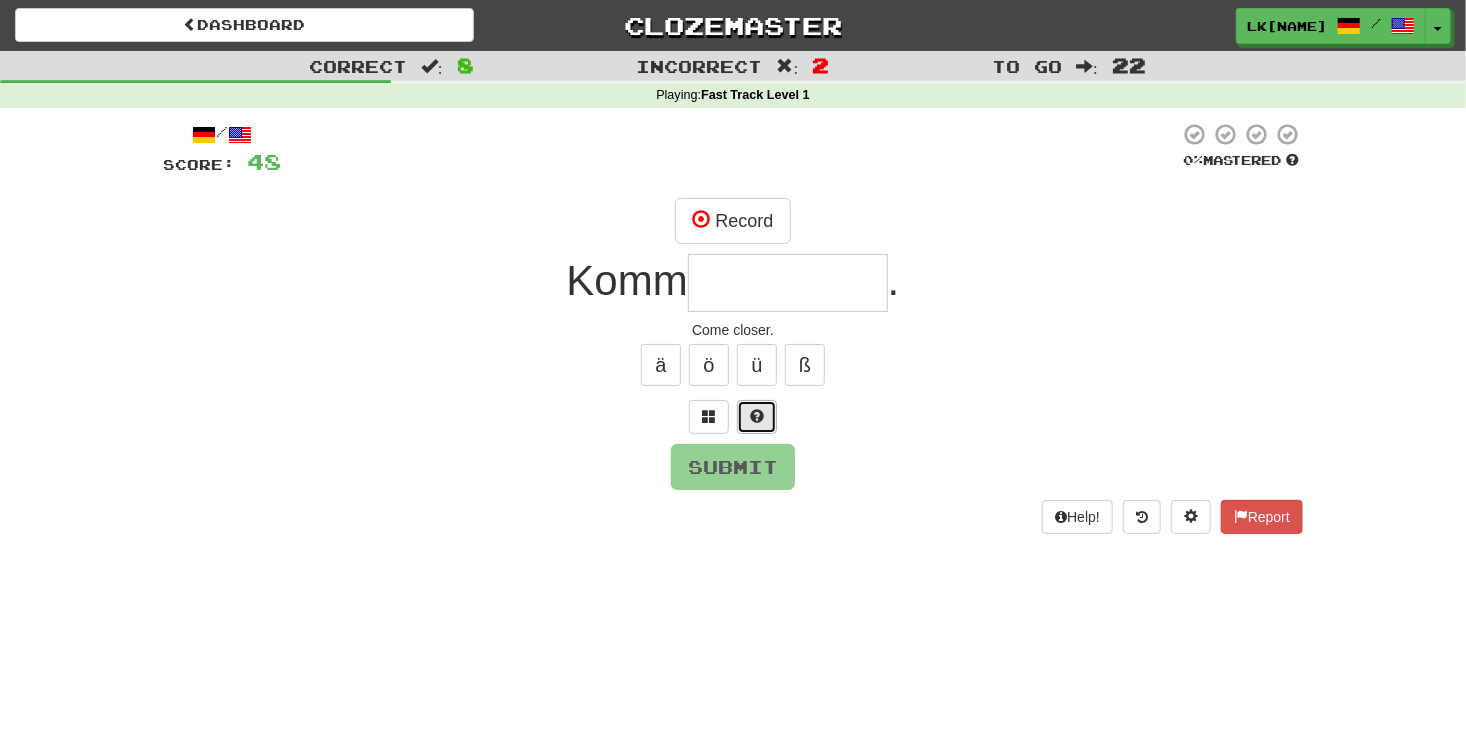 click at bounding box center [757, 417] 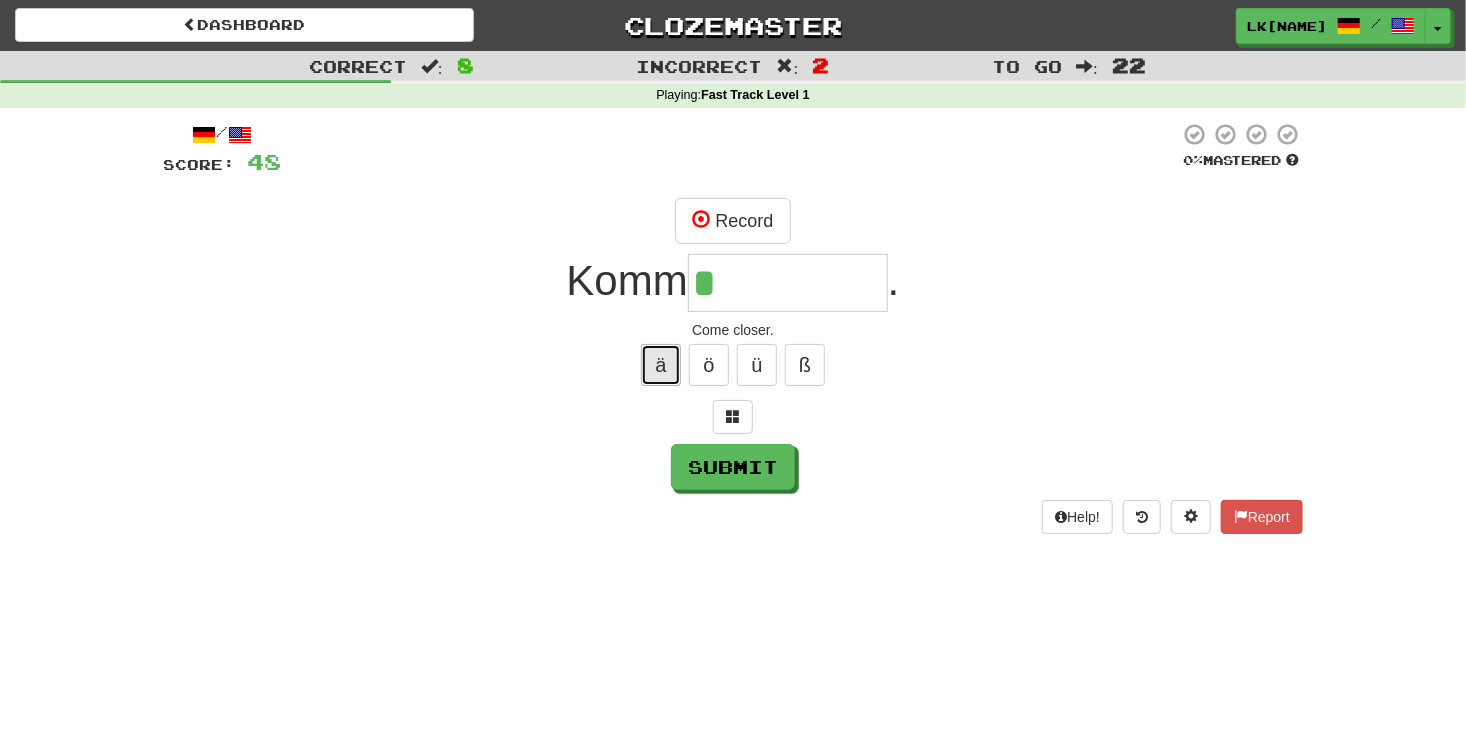 click on "ä" at bounding box center [661, 365] 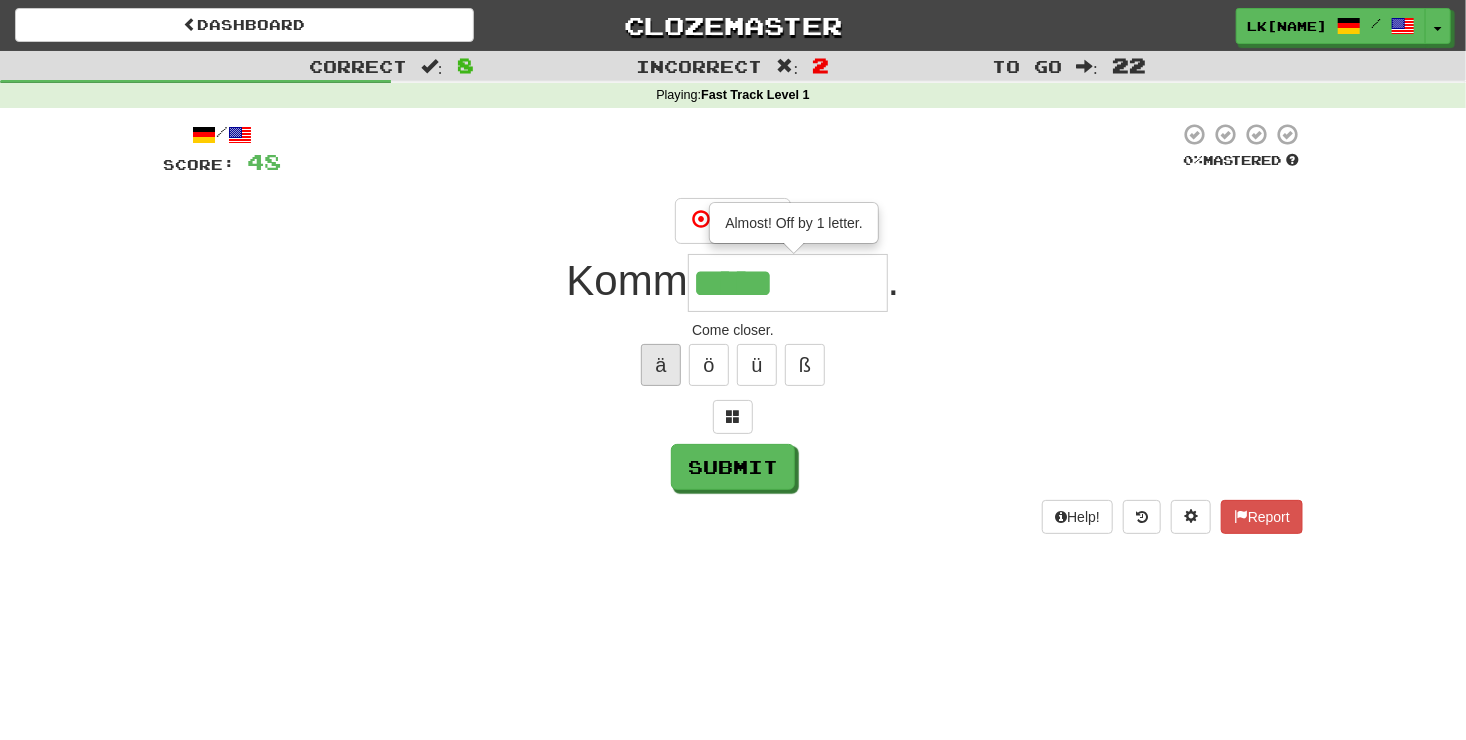 type on "*****" 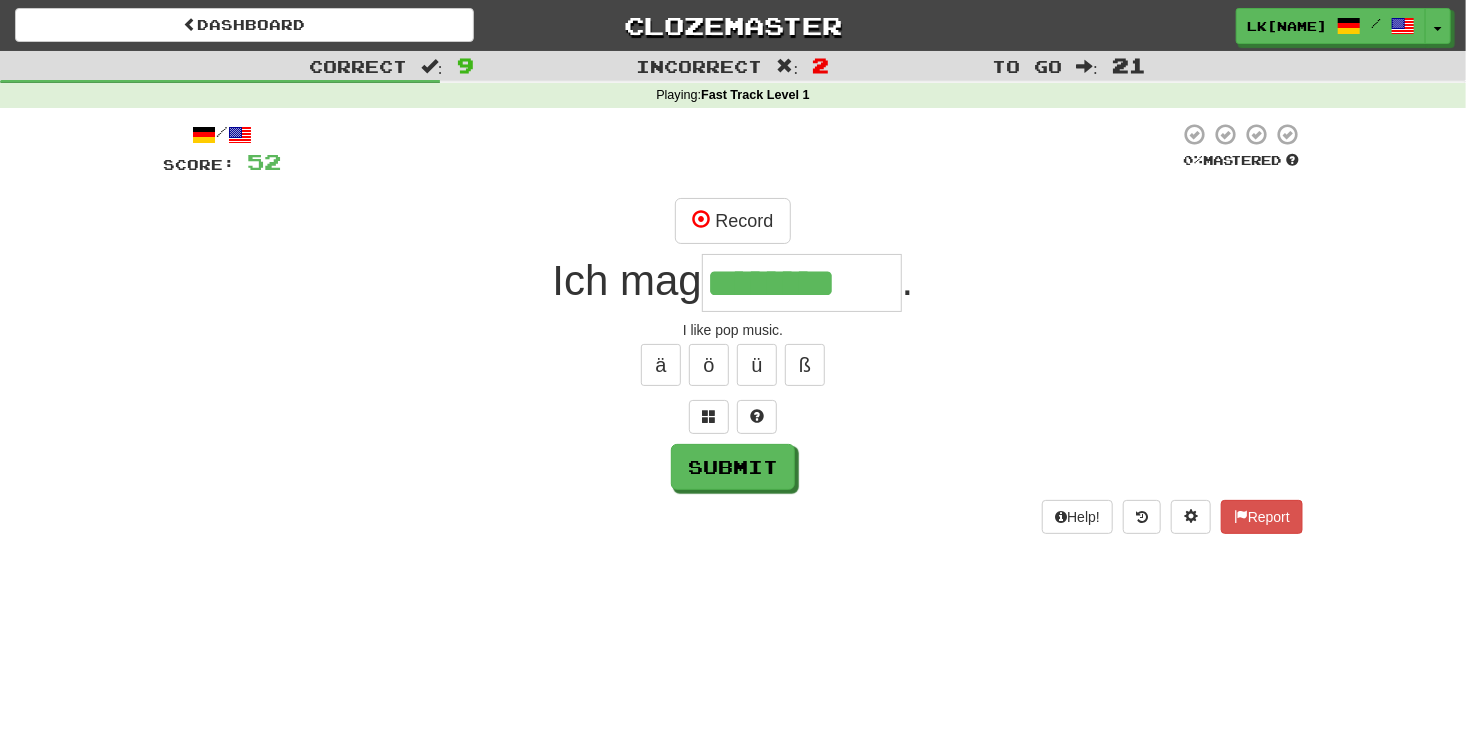type on "********" 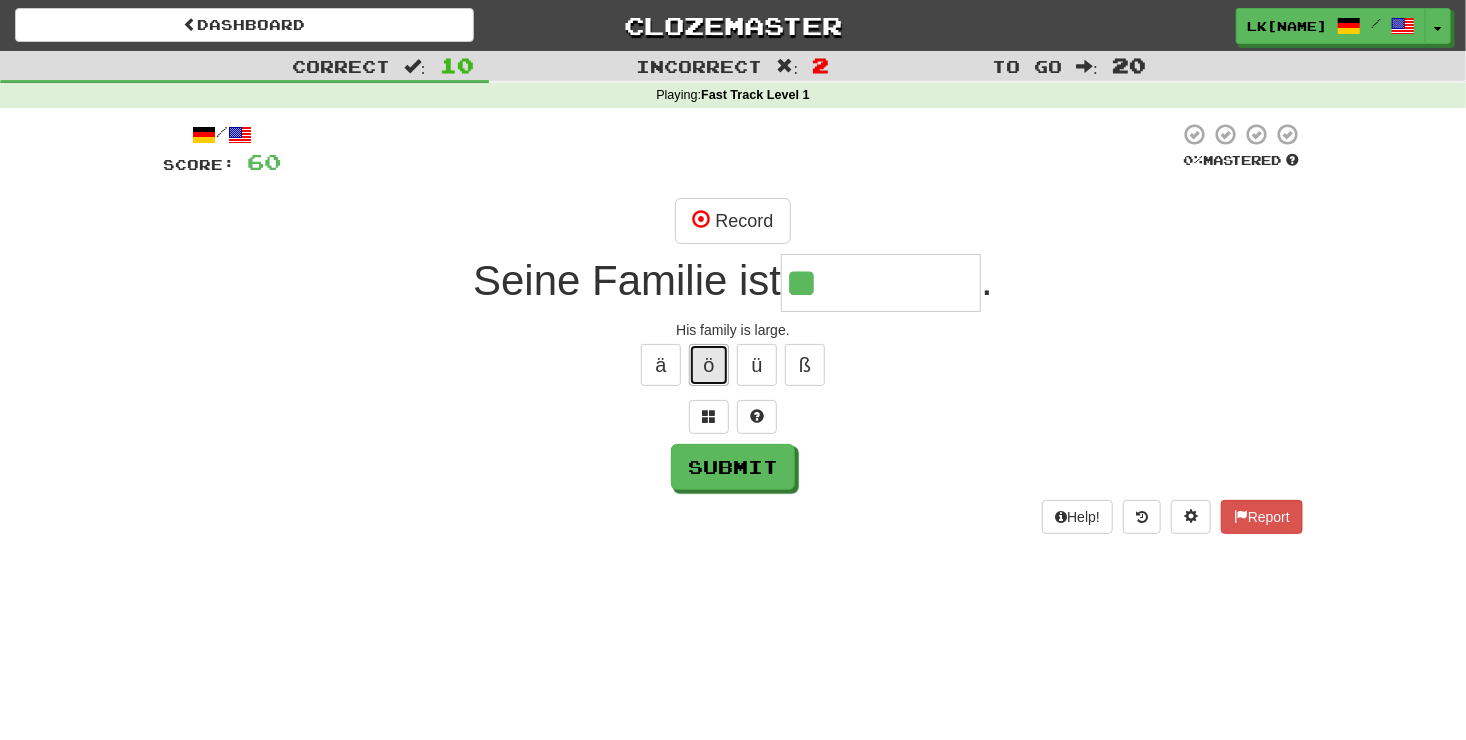 click on "ö" at bounding box center [709, 365] 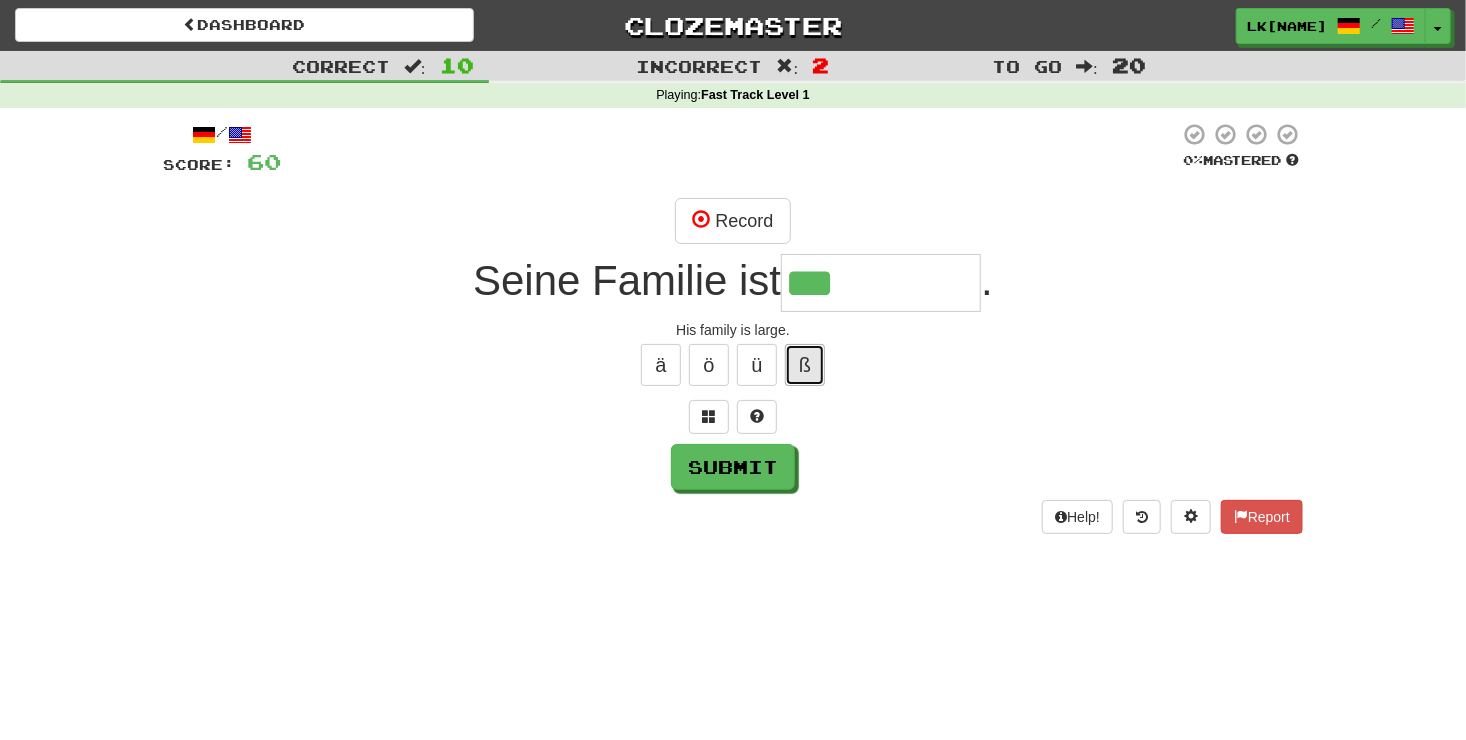 click on "ß" at bounding box center (805, 365) 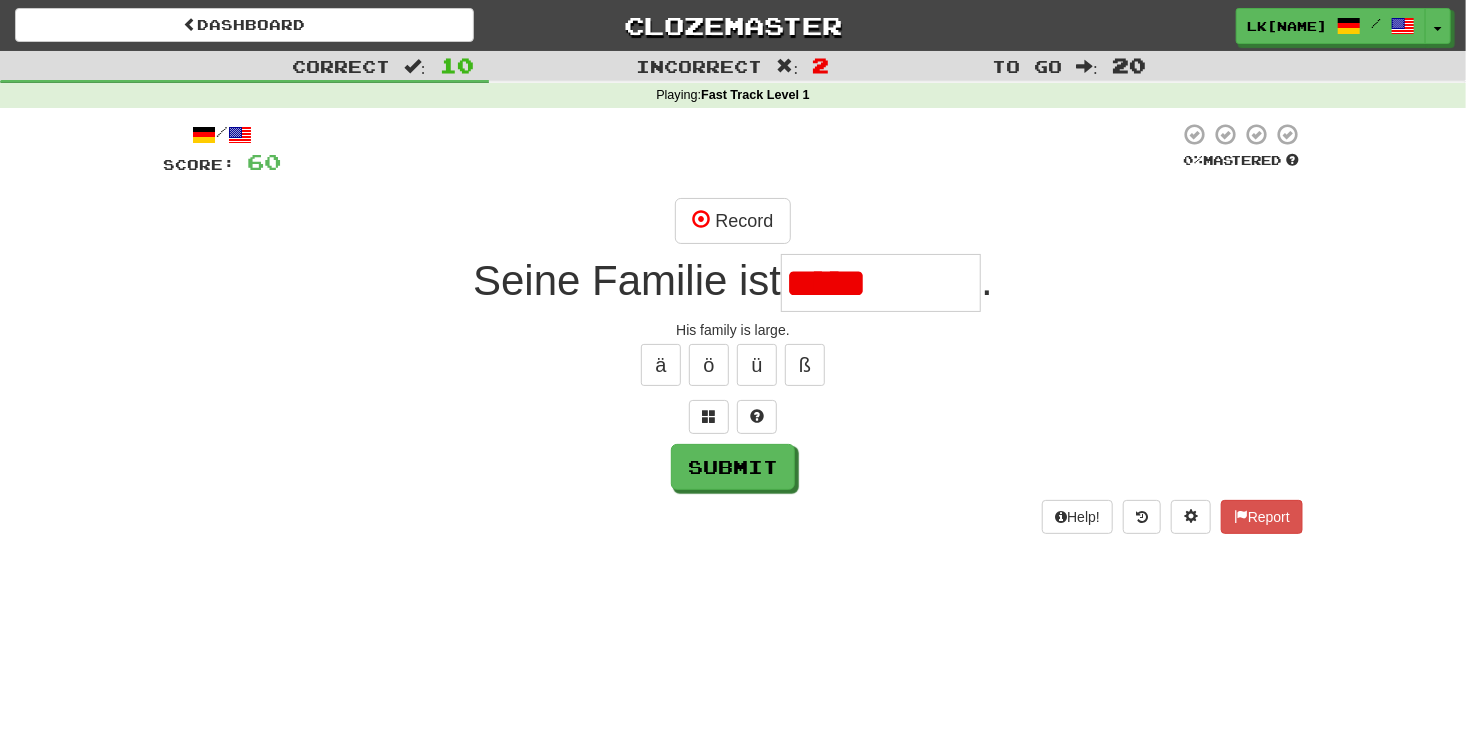 type on "****" 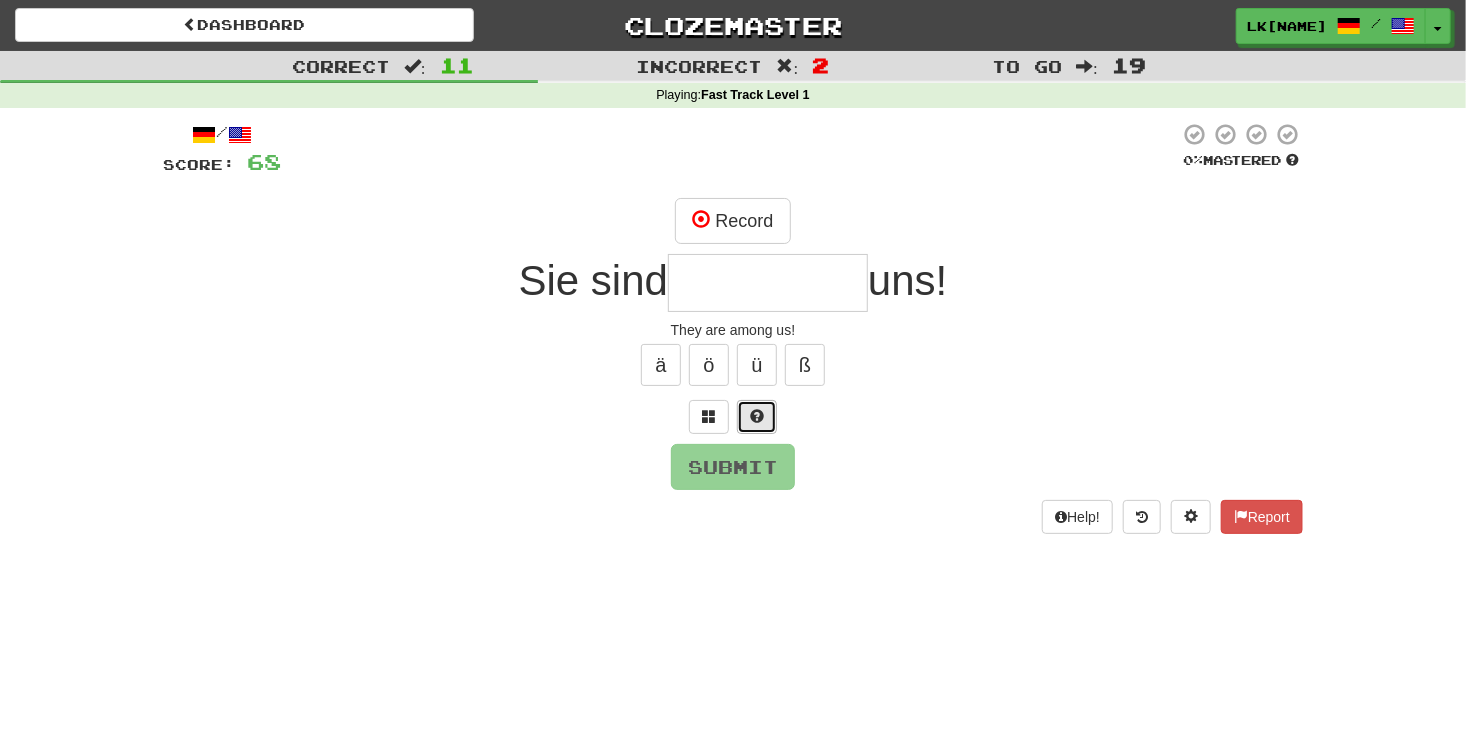 click at bounding box center (757, 416) 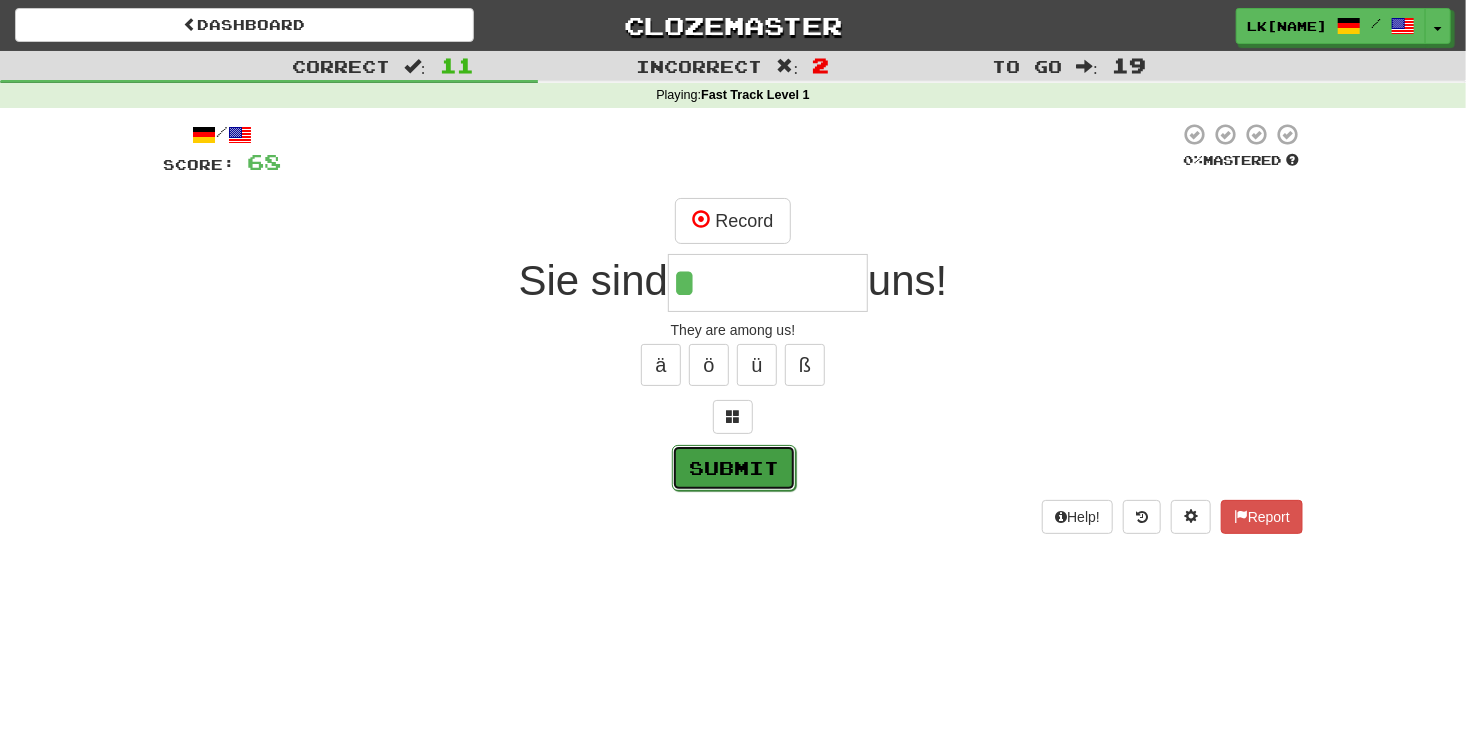 click on "Submit" at bounding box center (734, 468) 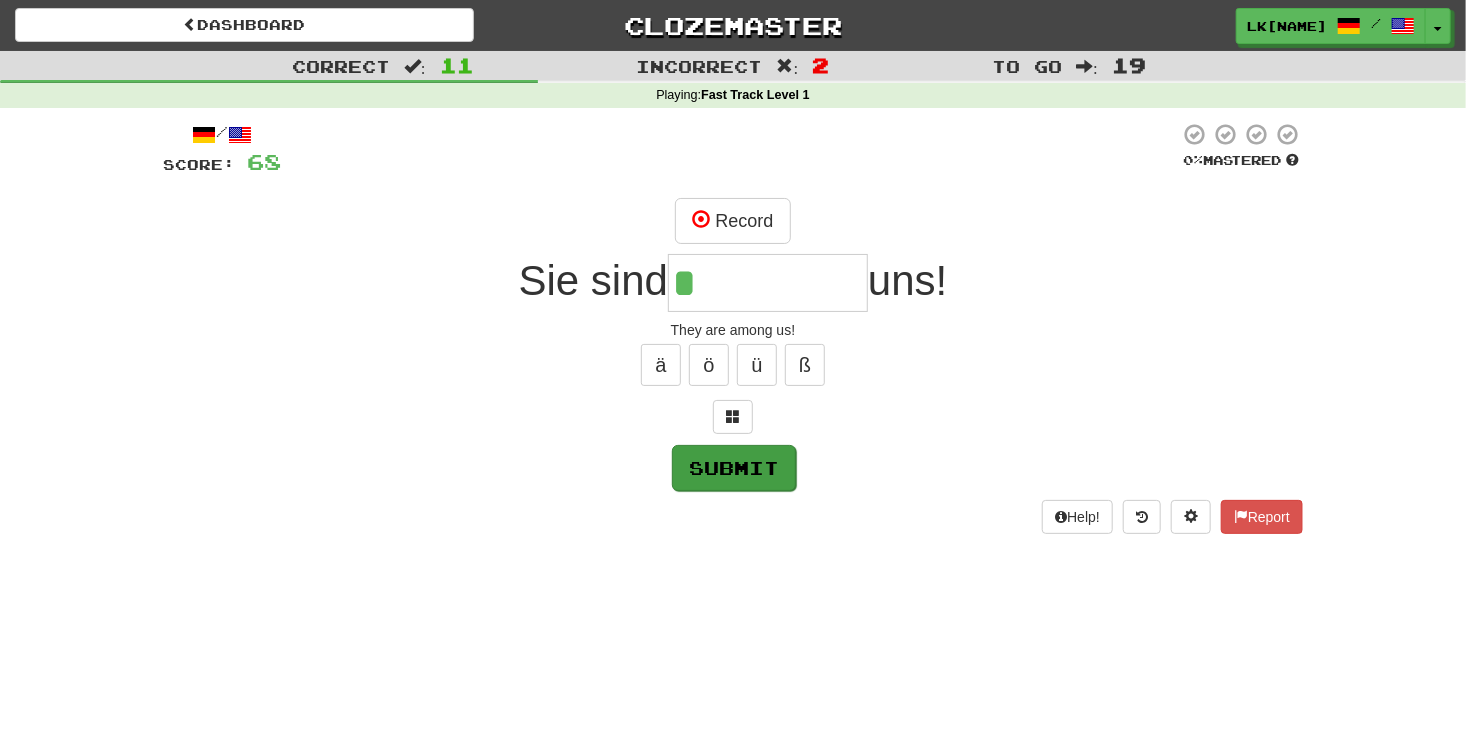 type on "*****" 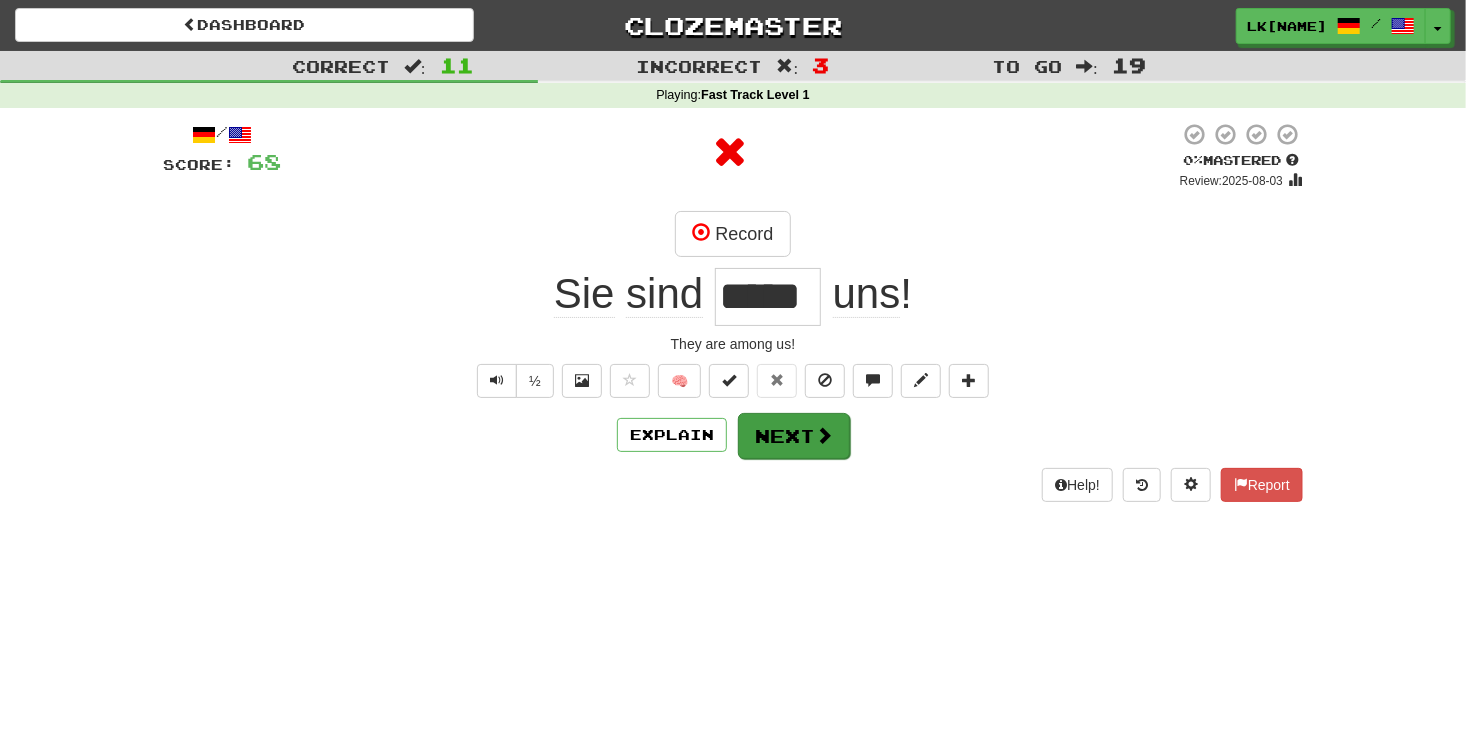 drag, startPoint x: 776, startPoint y: 458, endPoint x: 808, endPoint y: 452, distance: 32.55764 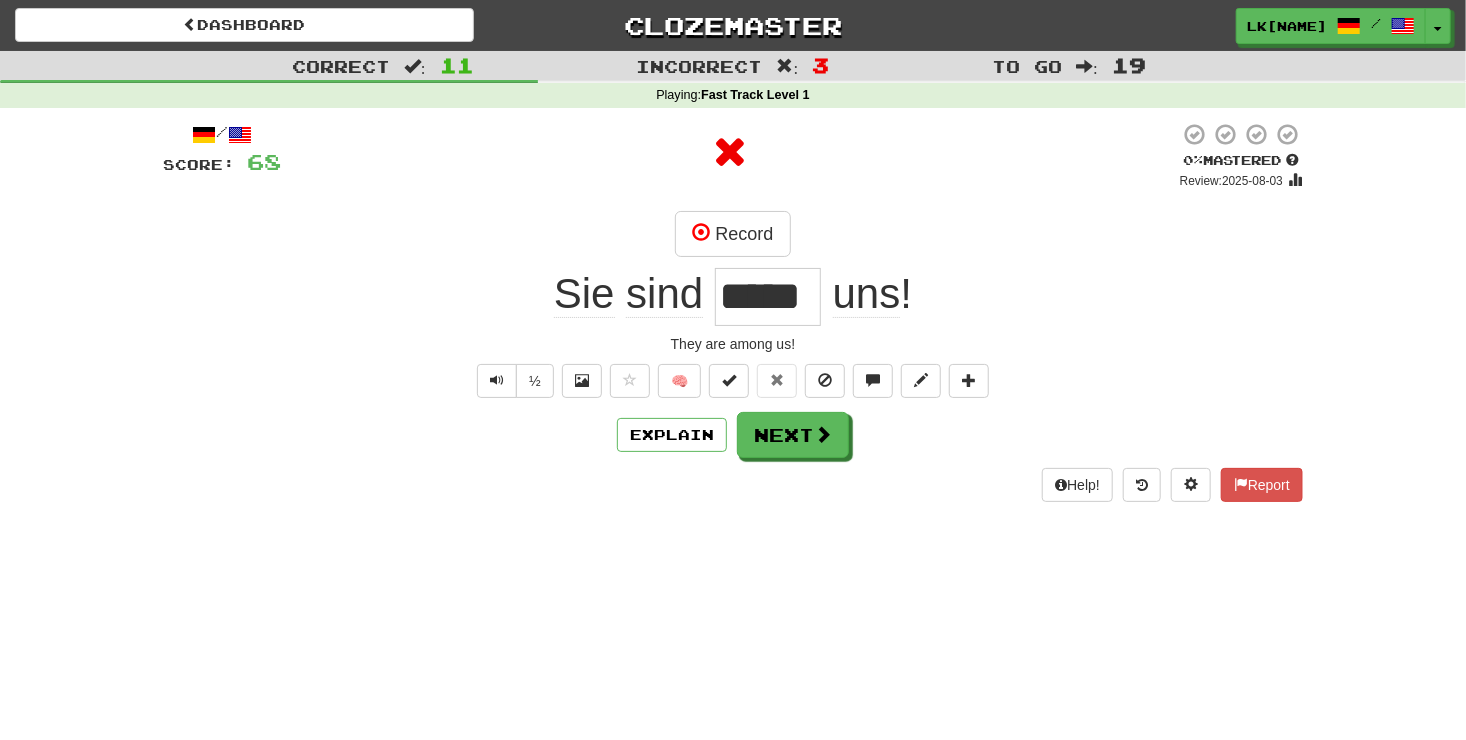 drag, startPoint x: 808, startPoint y: 452, endPoint x: 793, endPoint y: 492, distance: 42.72002 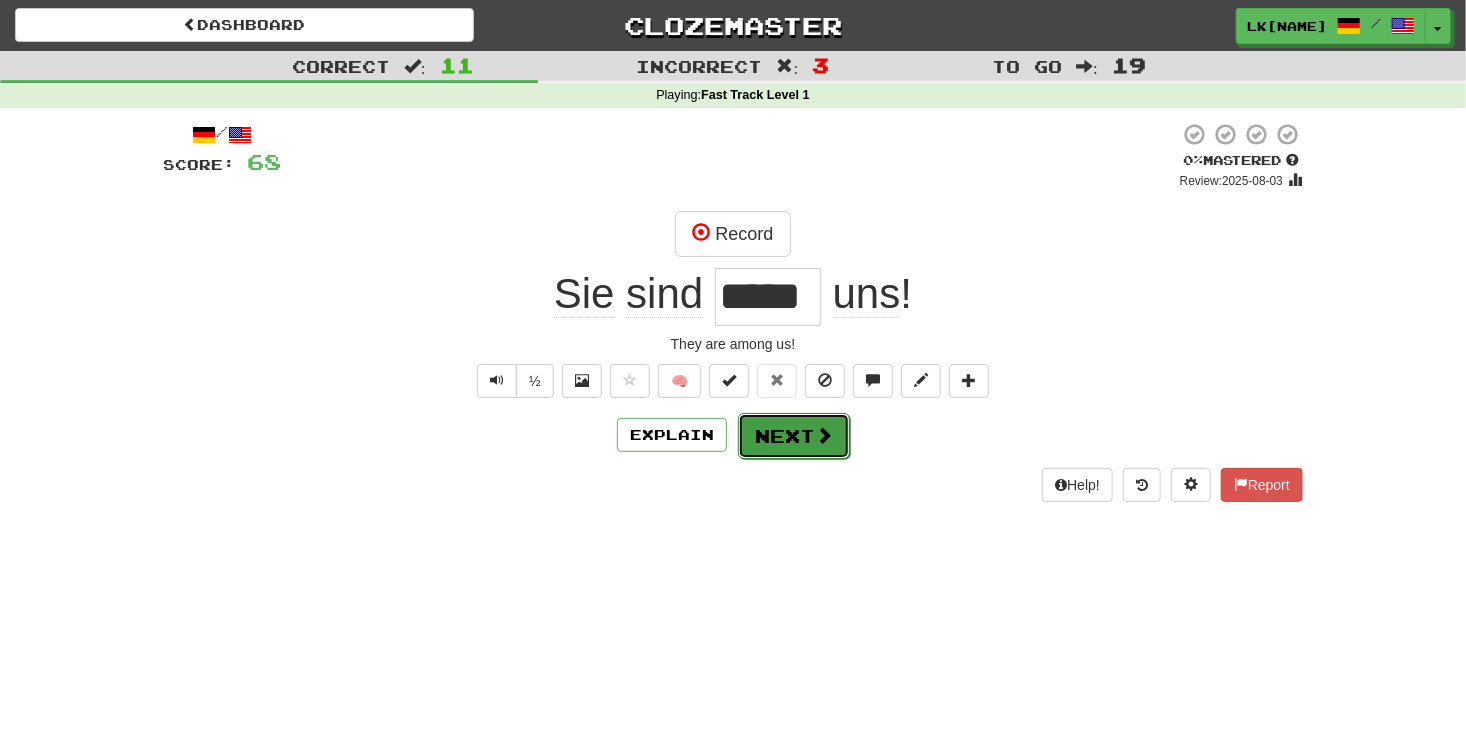 click on "Next" at bounding box center (794, 436) 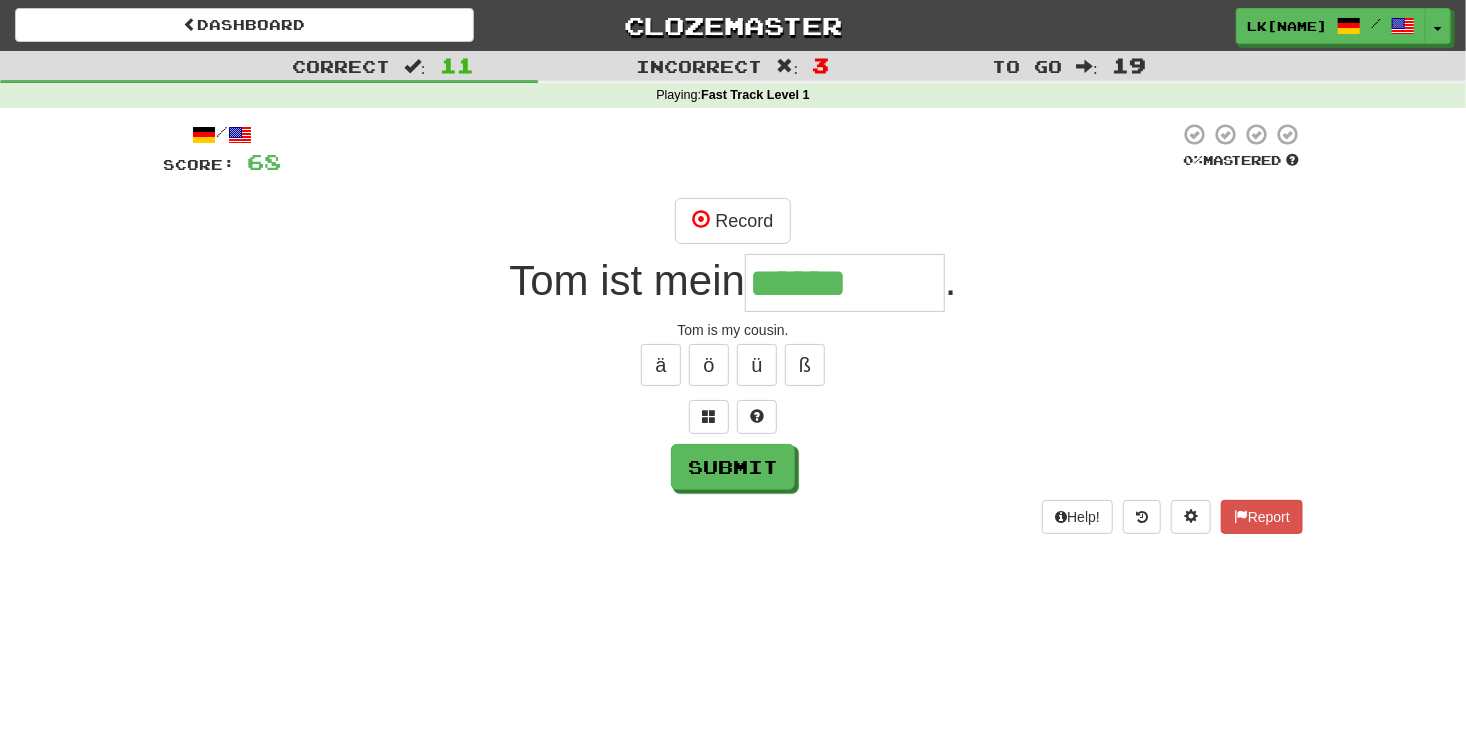 type on "******" 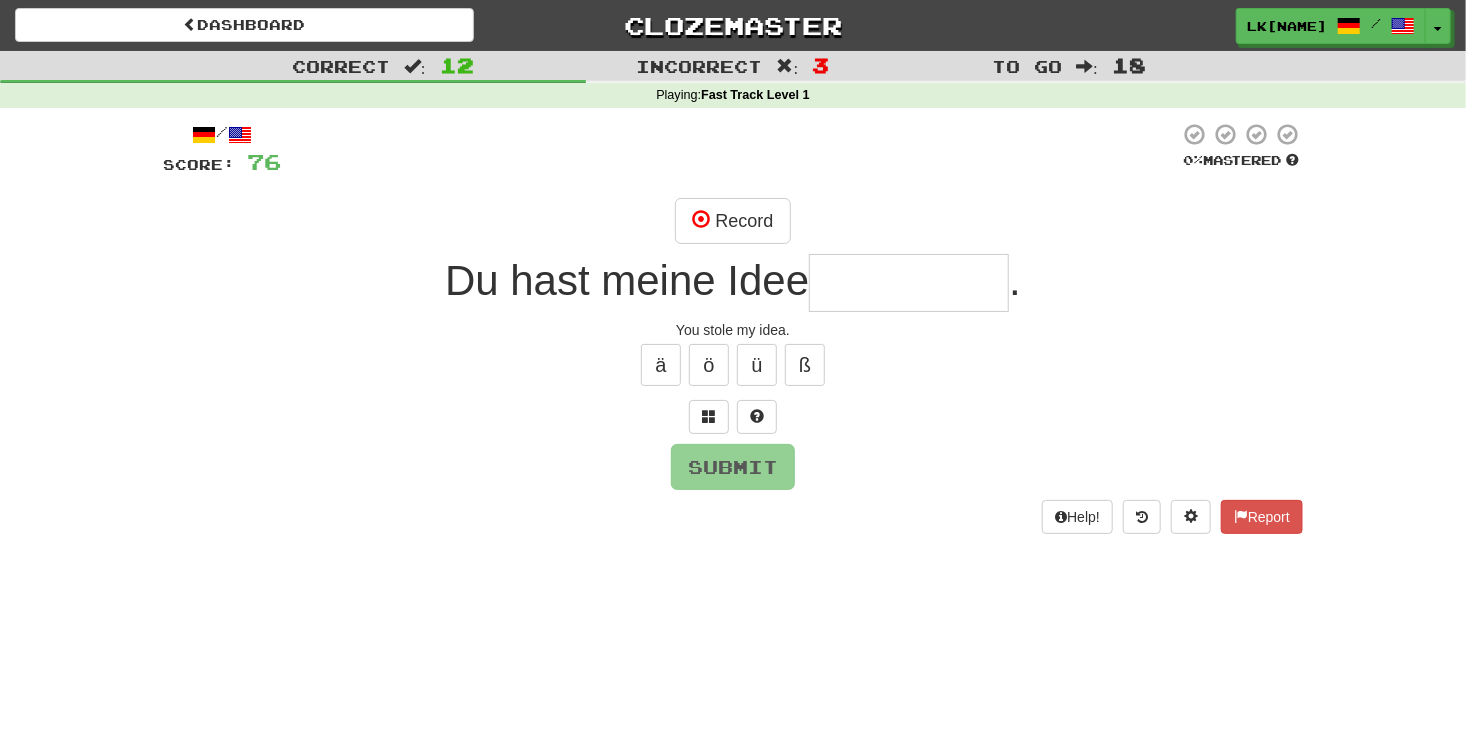 type on "*" 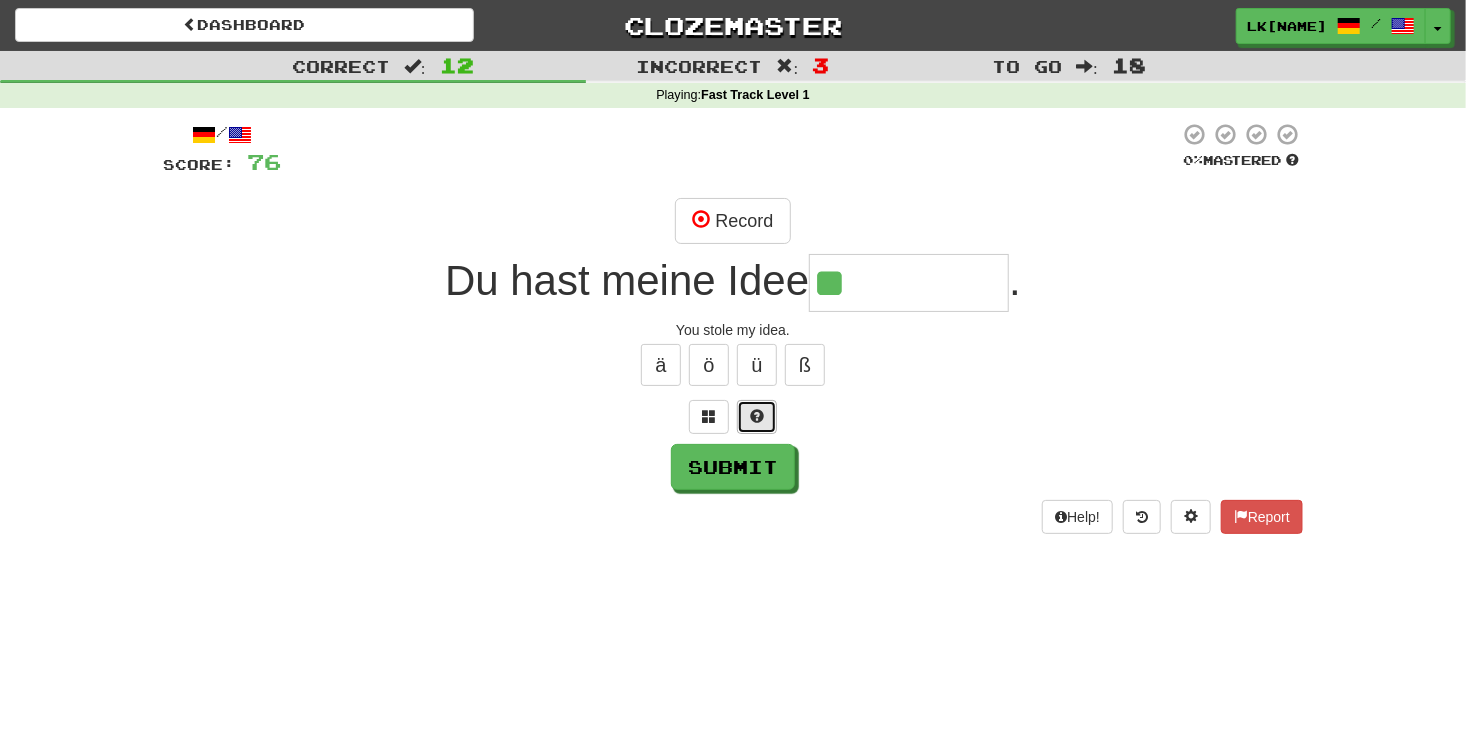 click at bounding box center (757, 416) 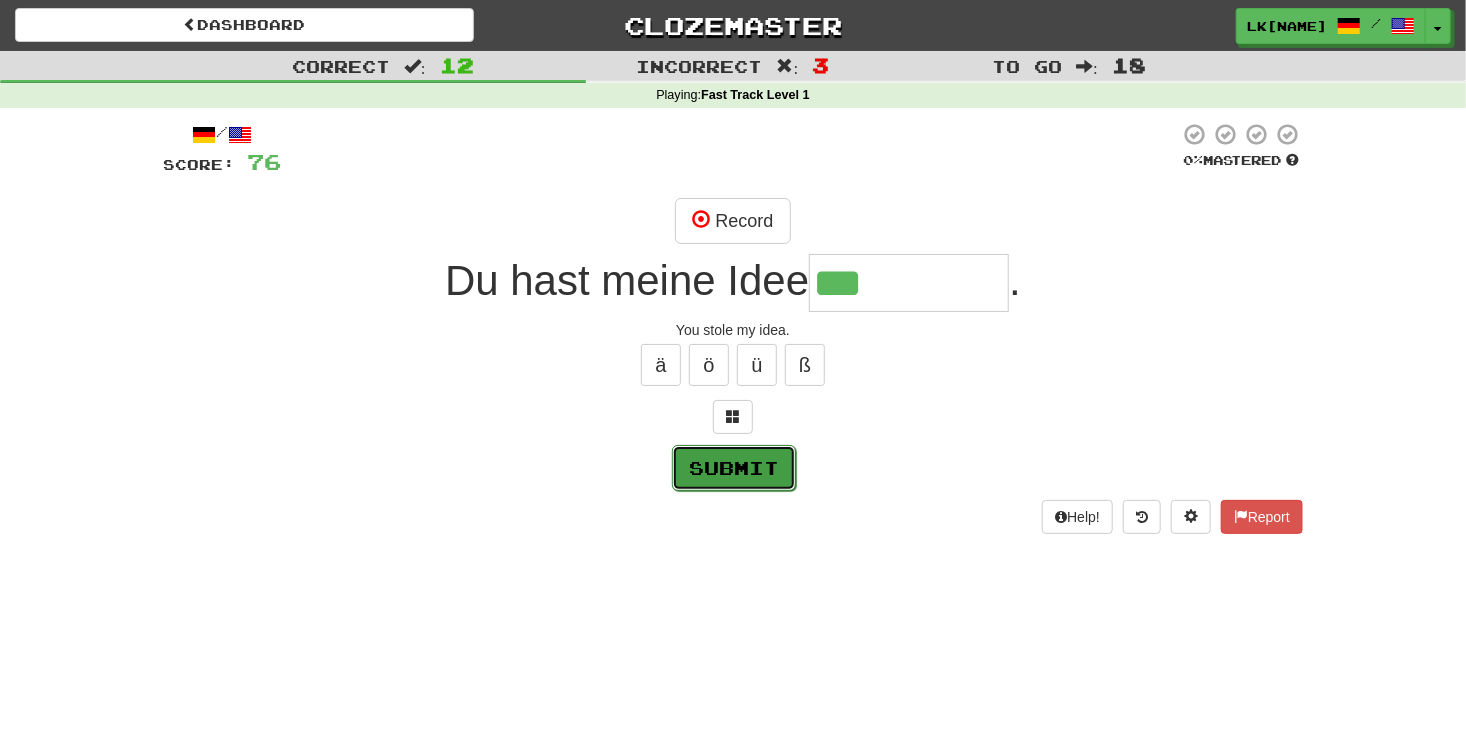 click on "Submit" at bounding box center (734, 468) 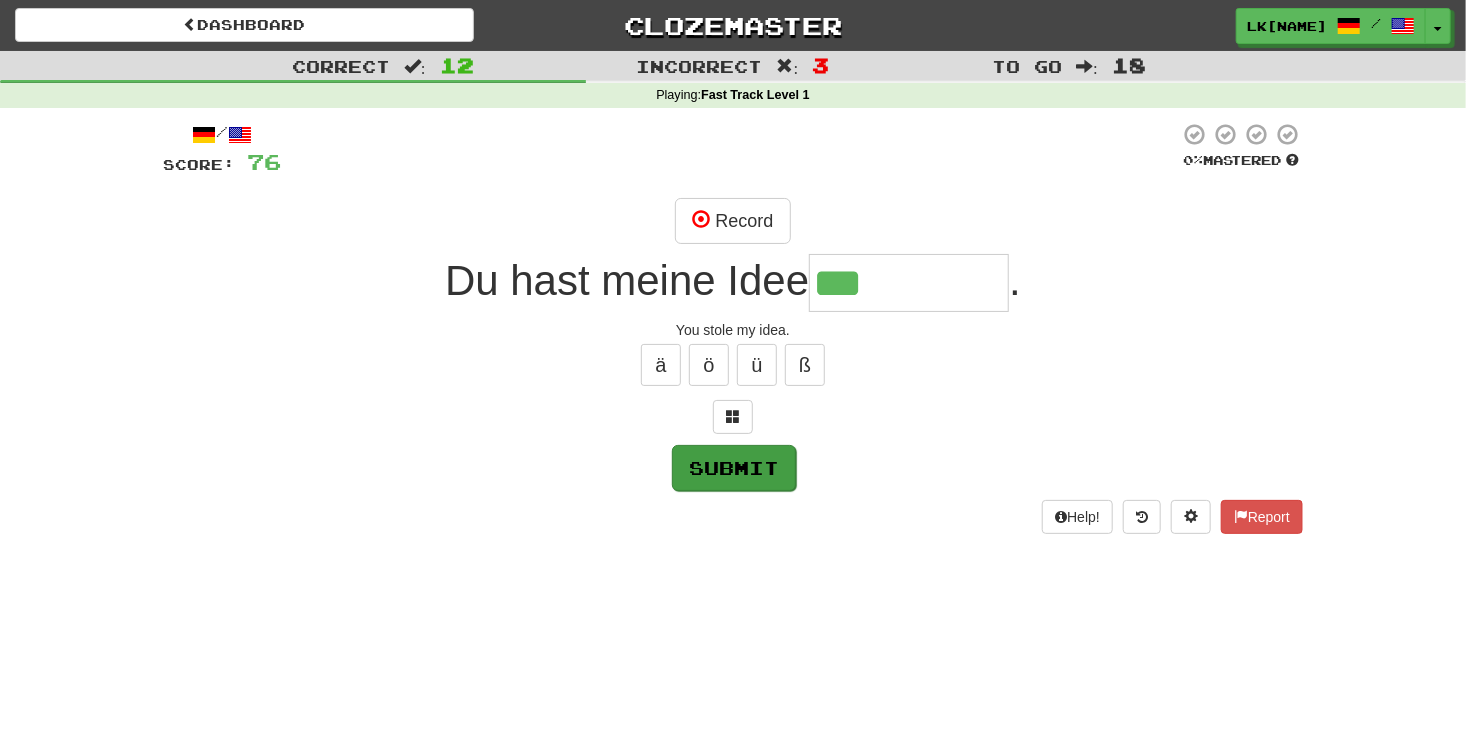 type on "*******" 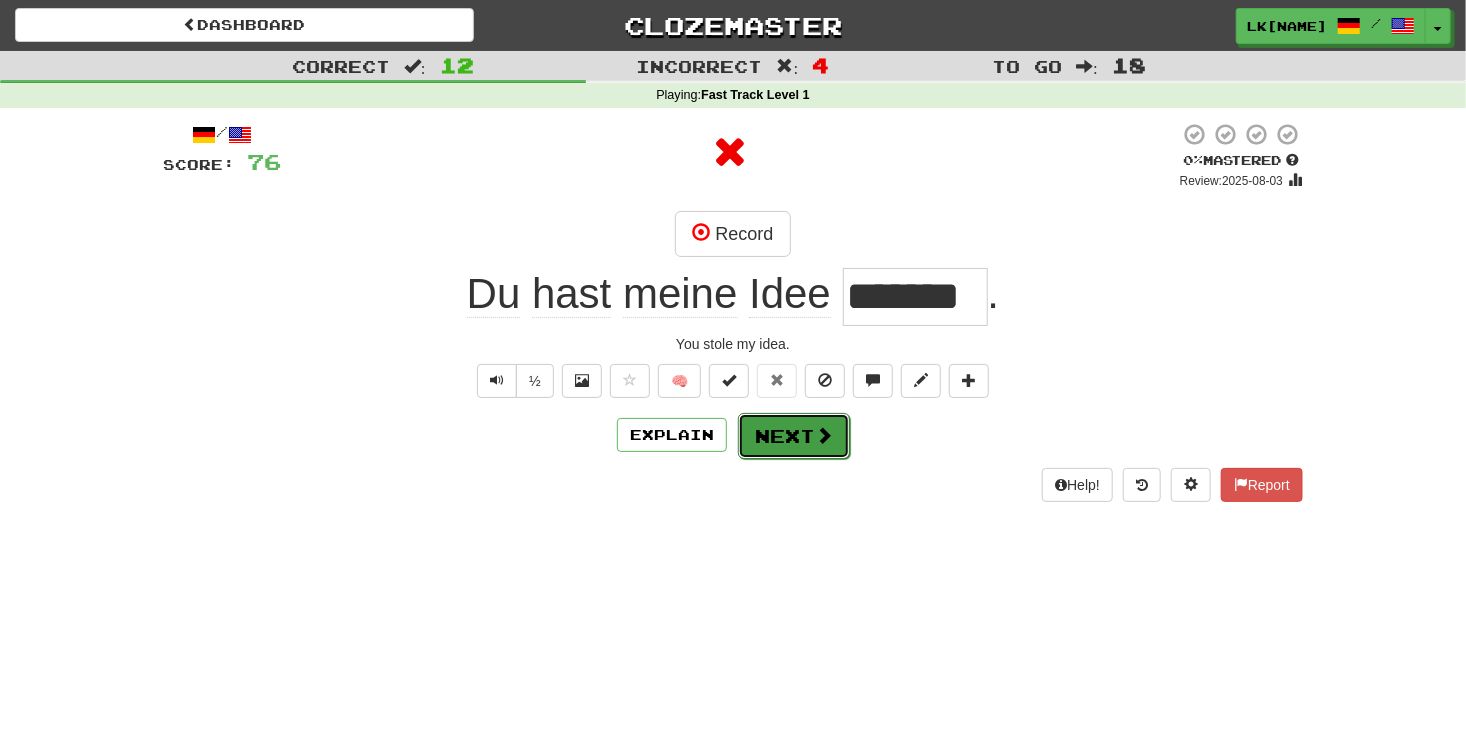 click at bounding box center [824, 435] 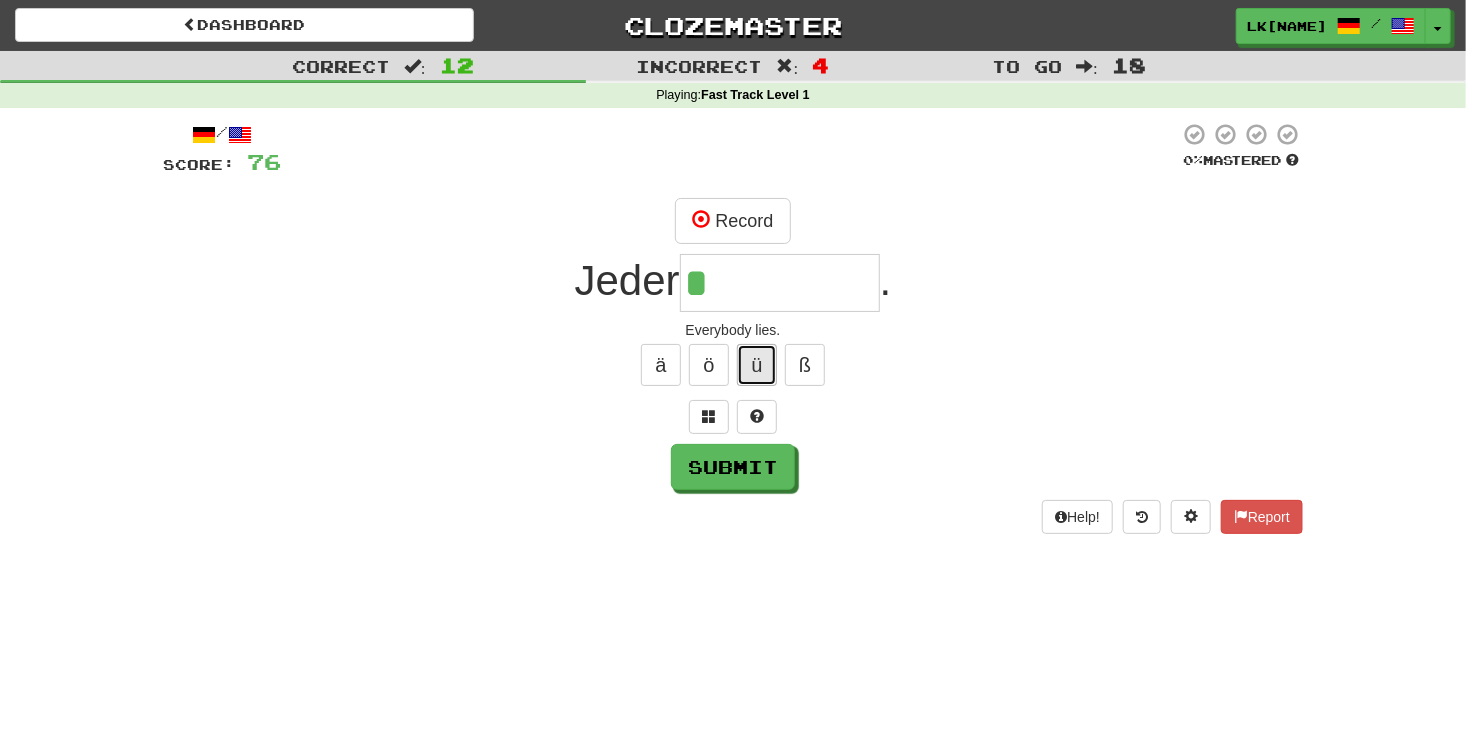 click on "ü" at bounding box center (757, 365) 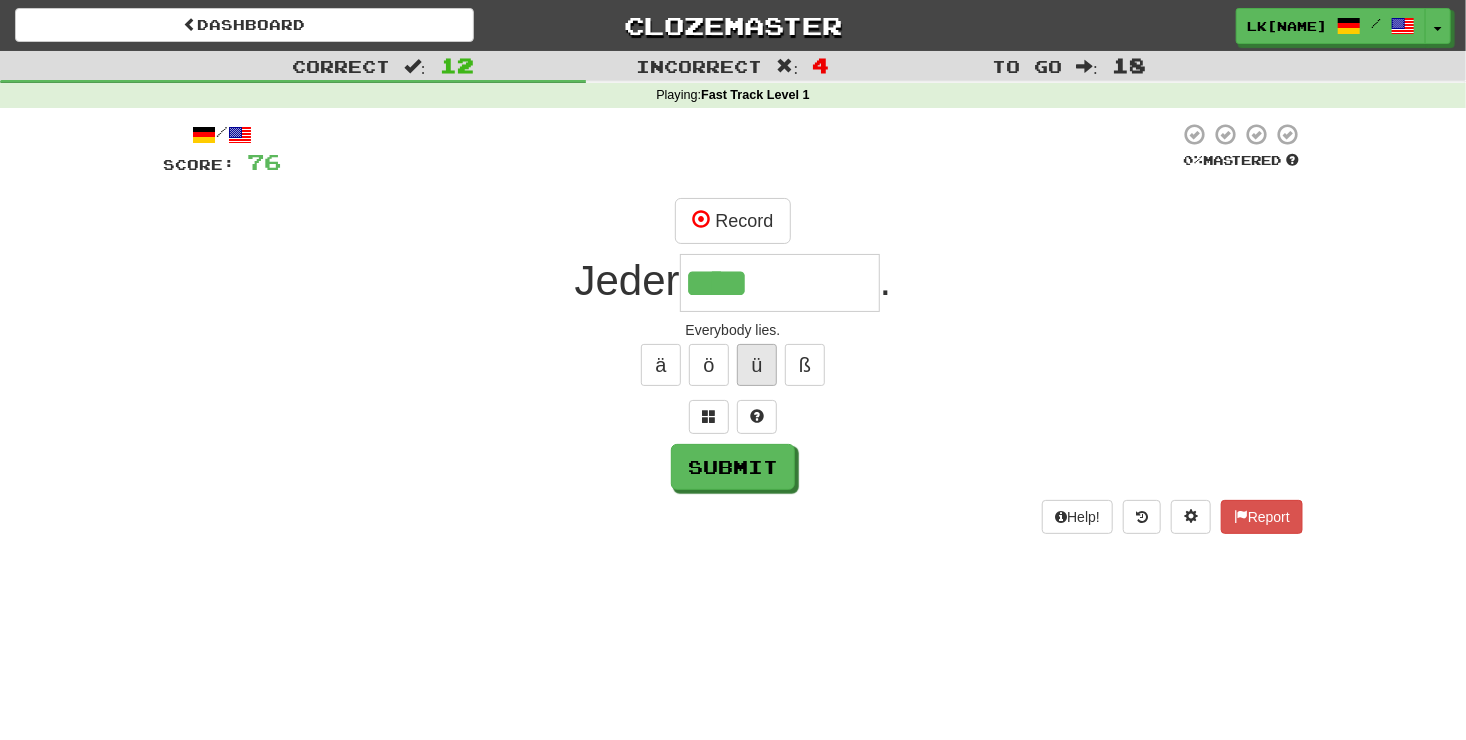 type on "****" 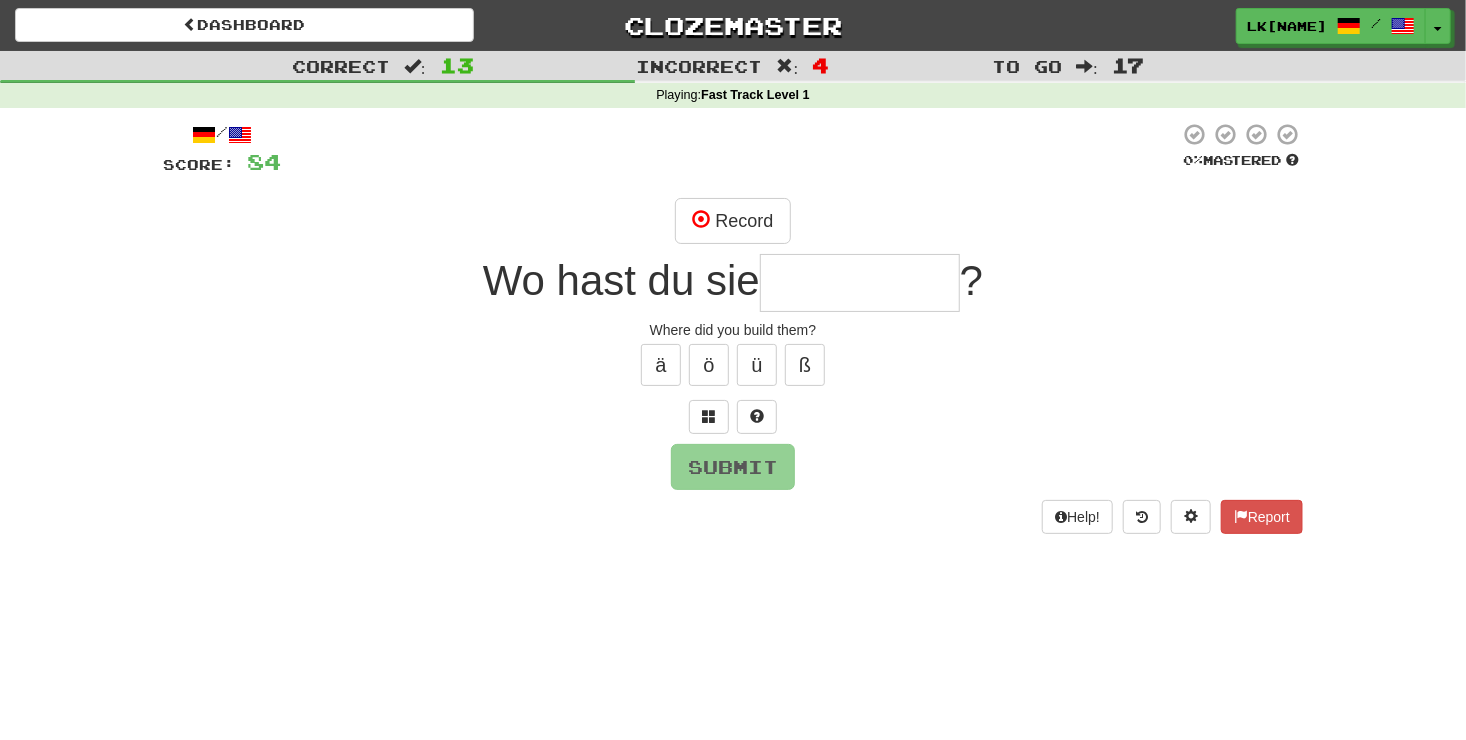 type on "*" 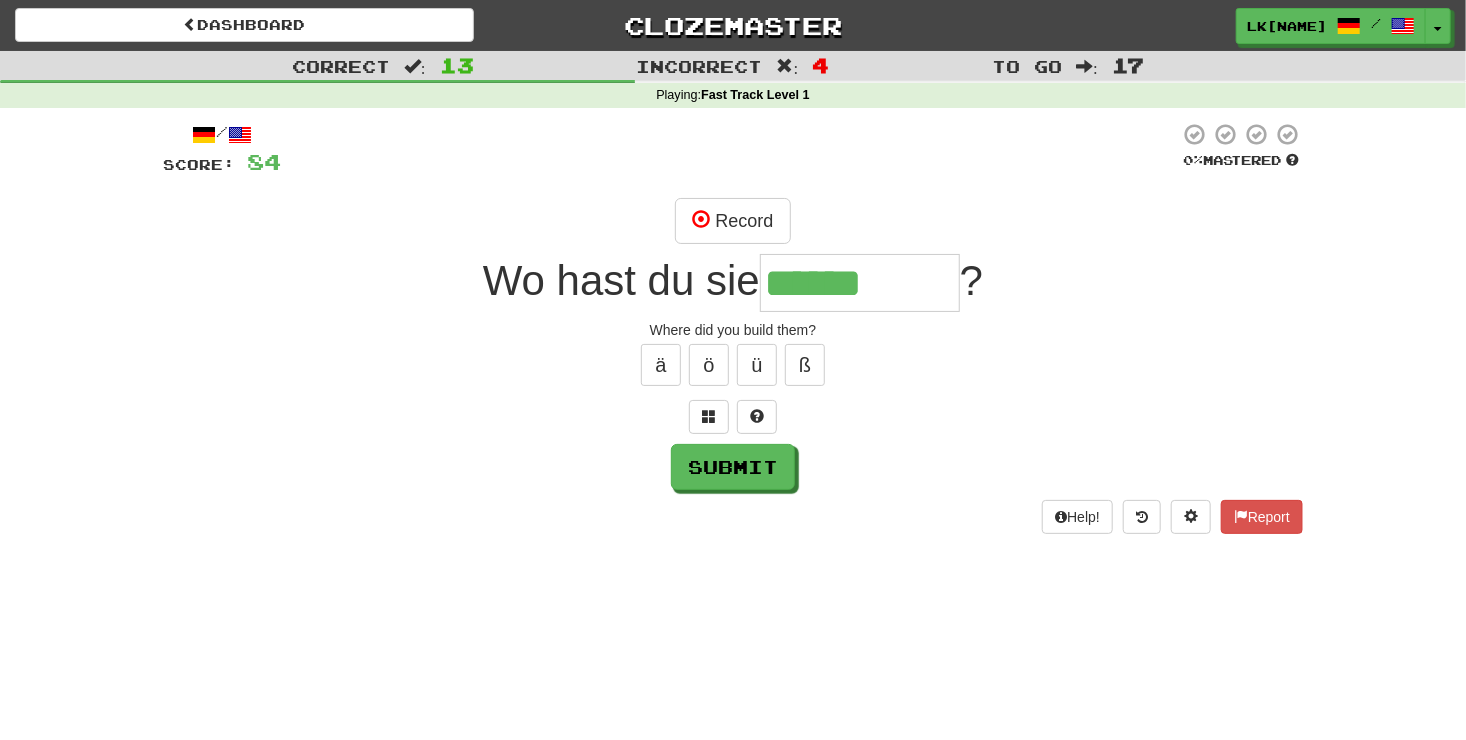 type on "******" 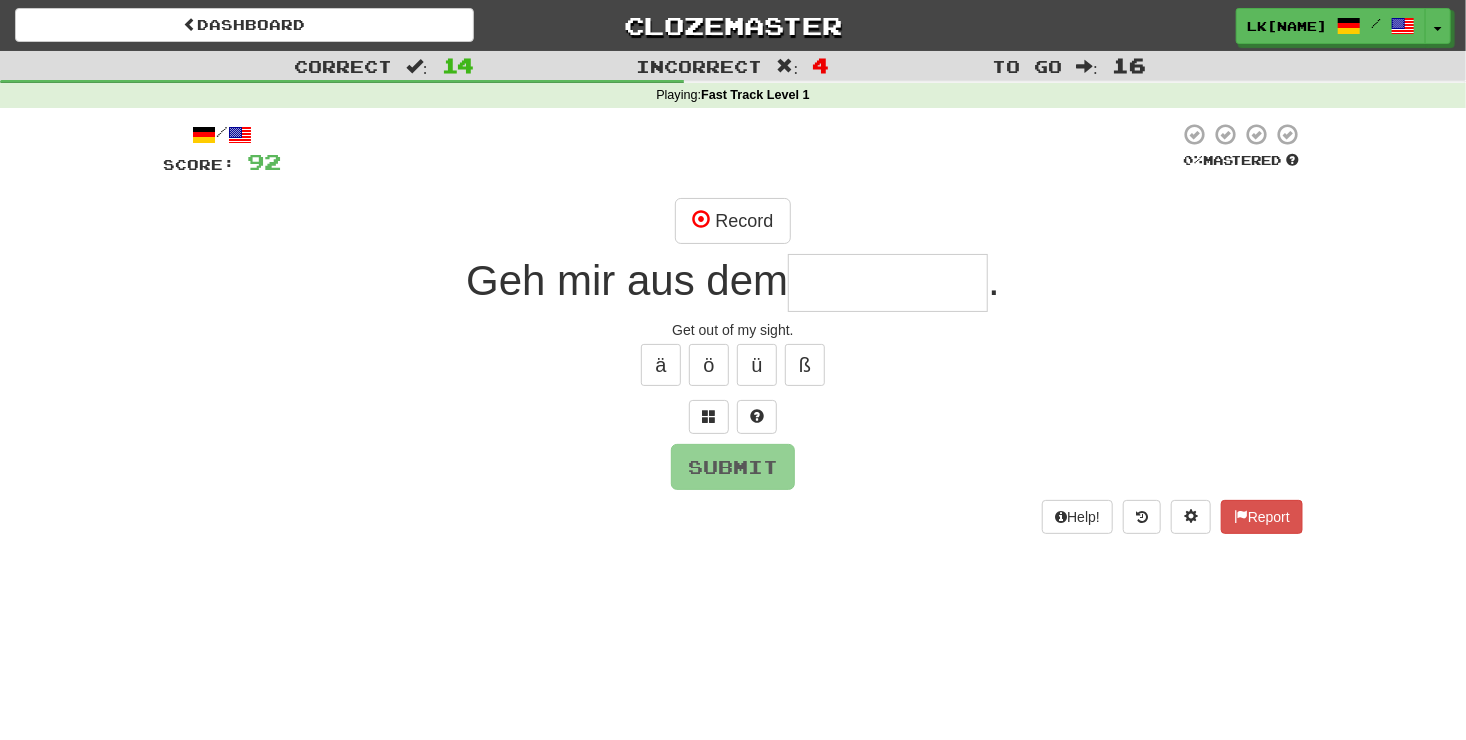 type on "*" 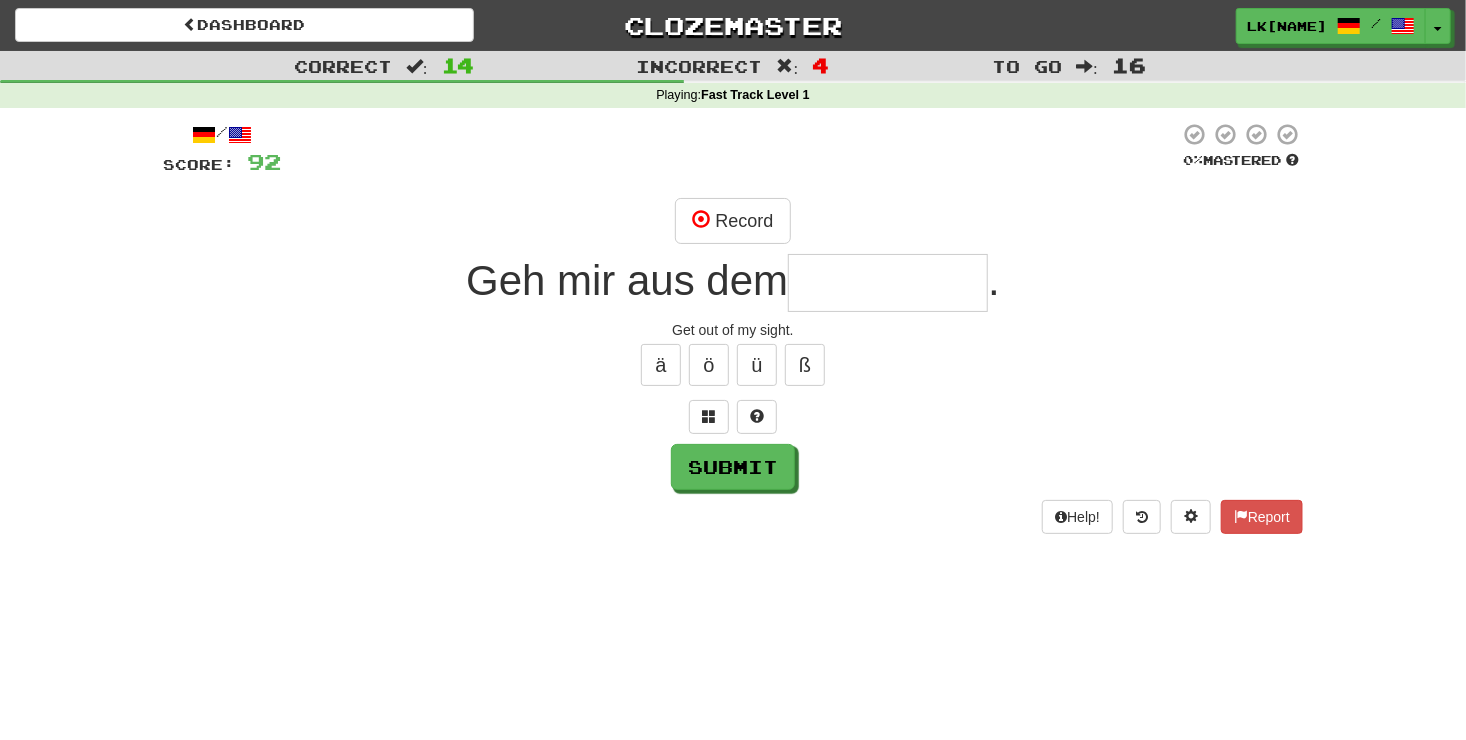 type on "*" 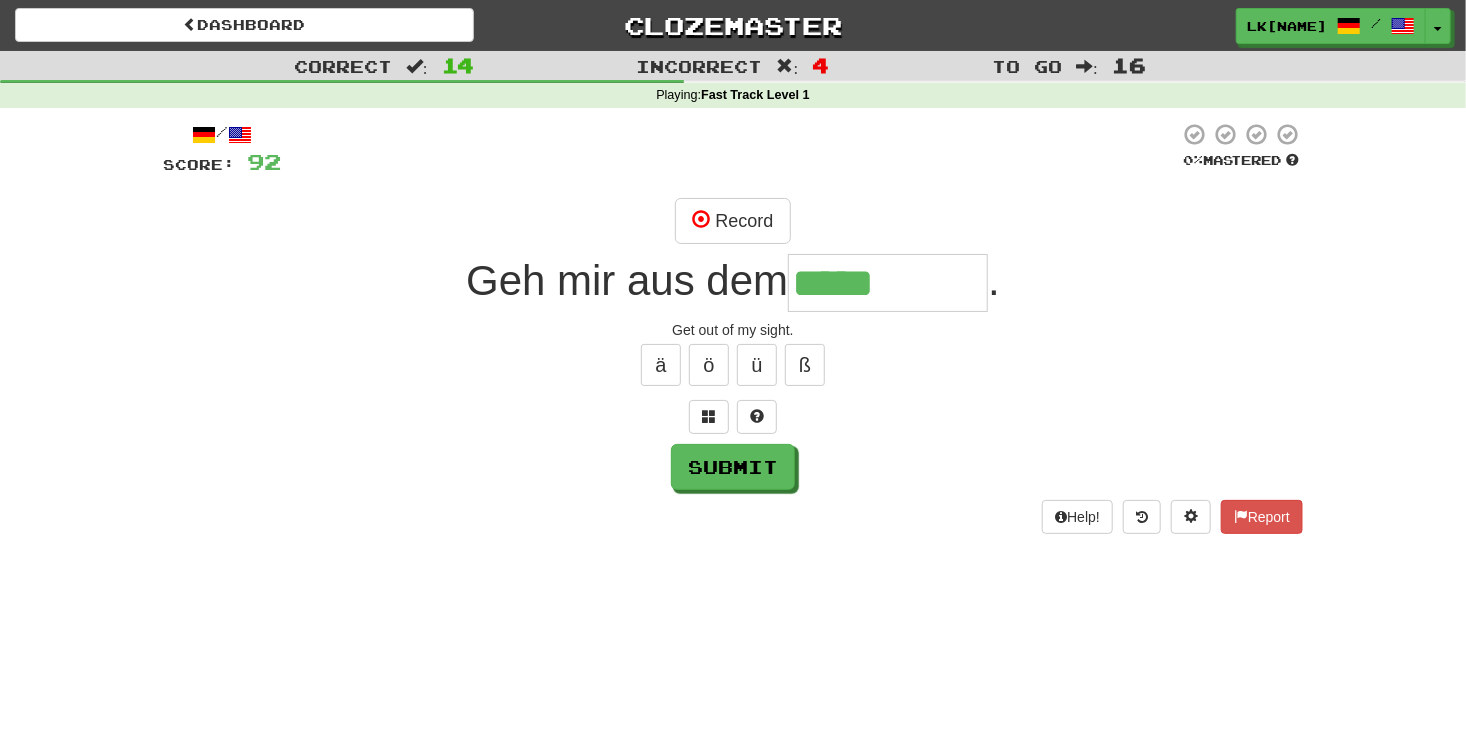 type on "*********" 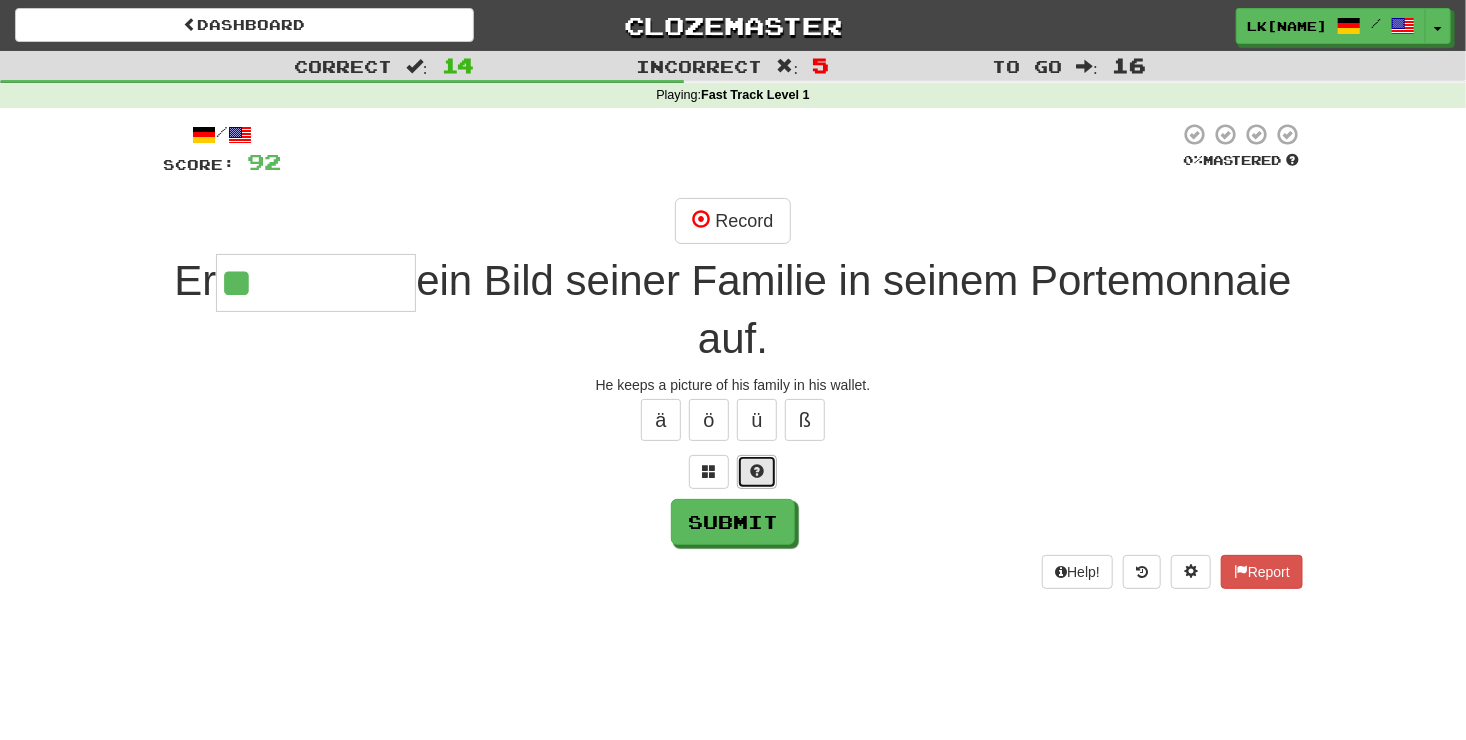 click at bounding box center (757, 472) 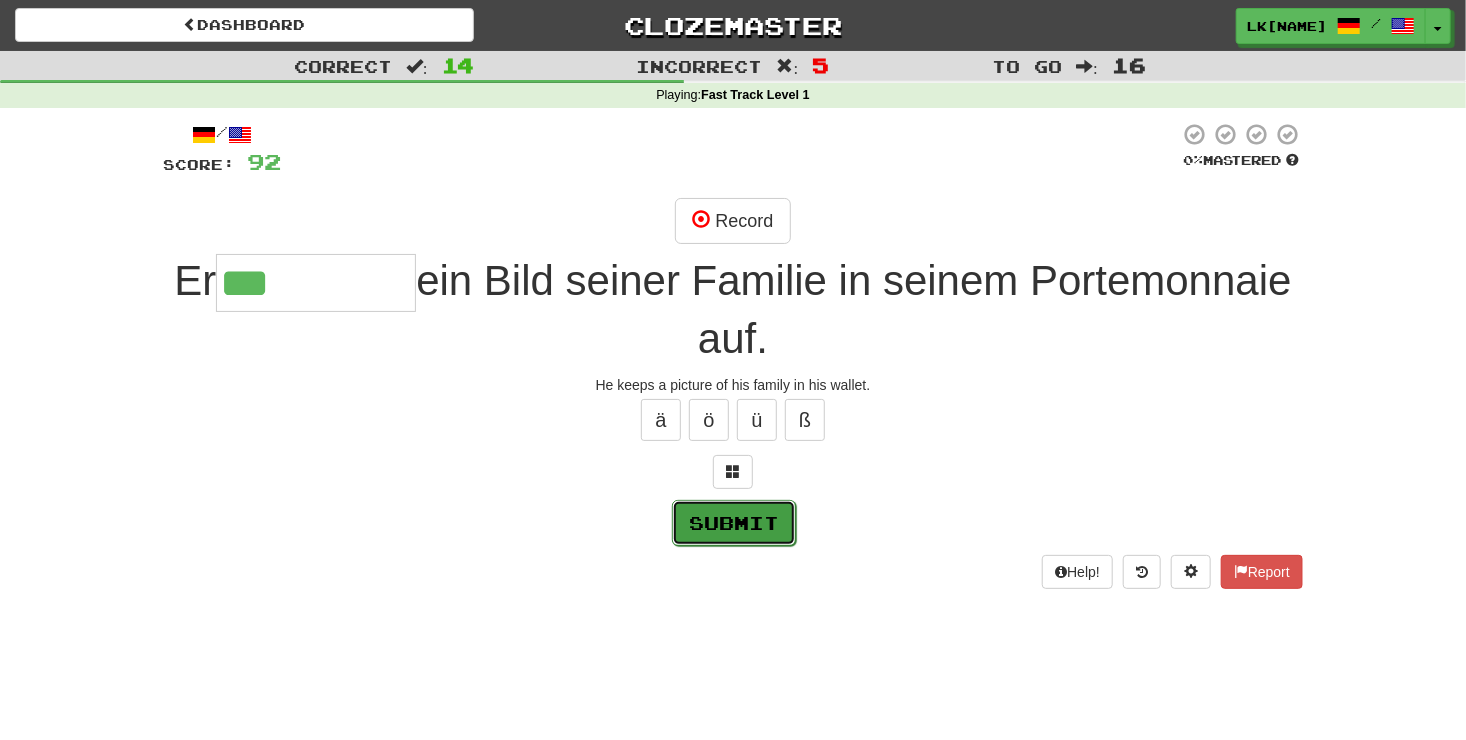 click on "Submit" at bounding box center [734, 523] 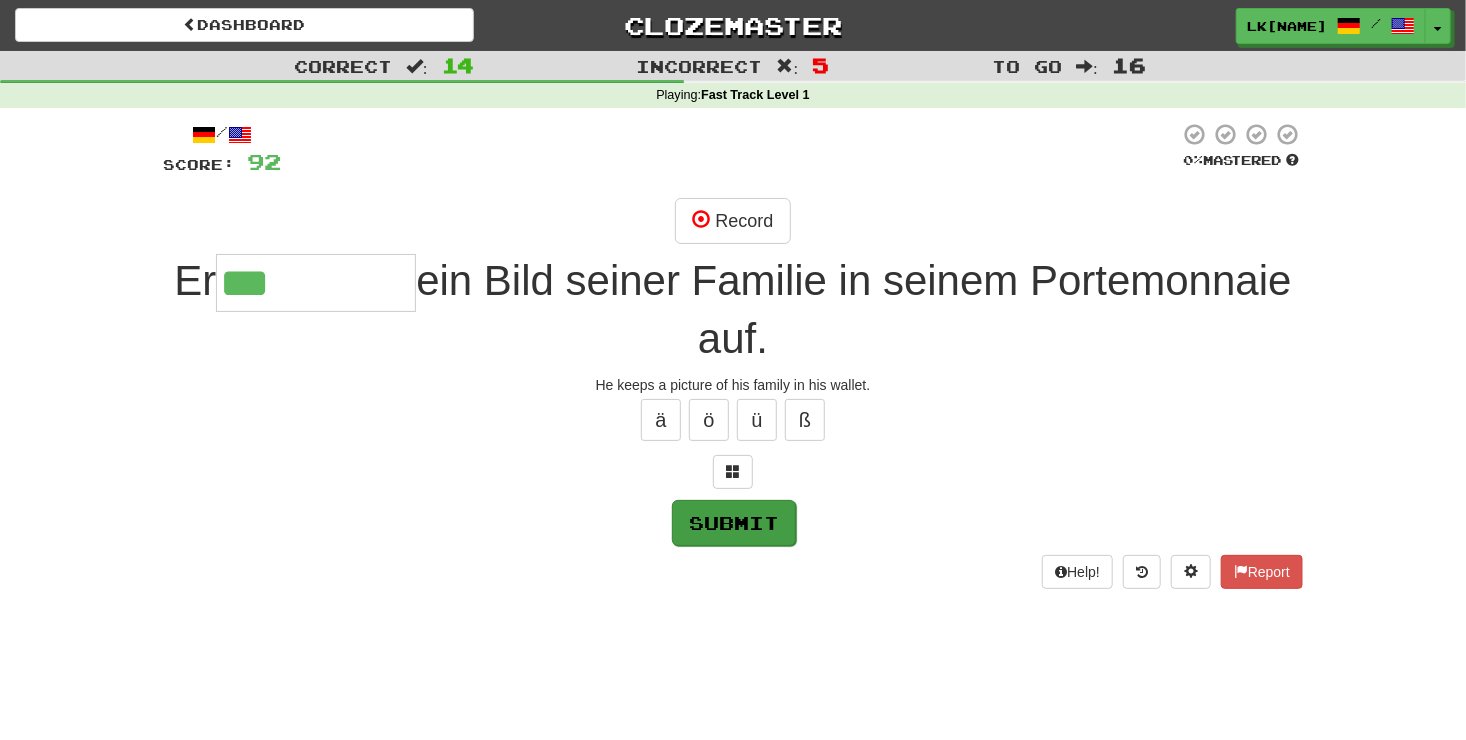 type on "*******" 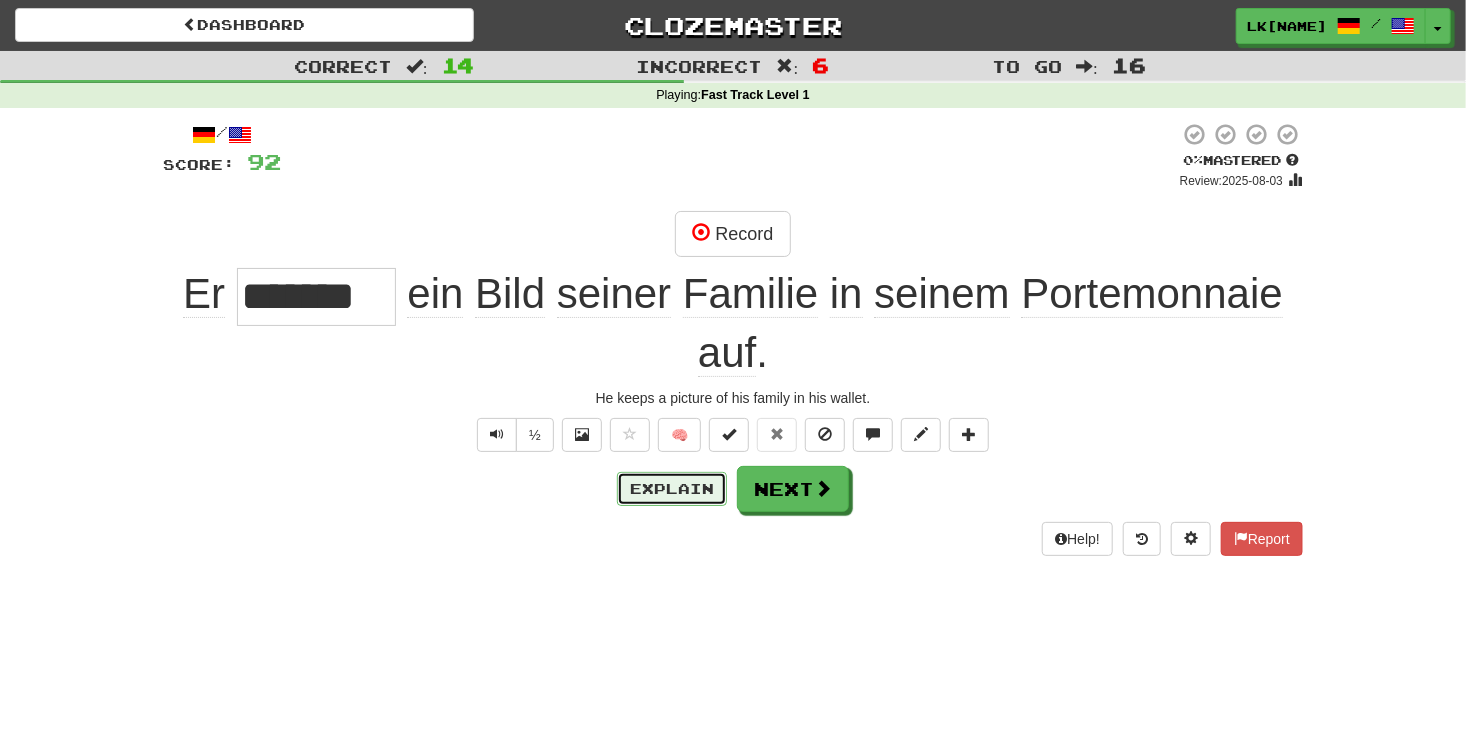 click on "Explain" at bounding box center [672, 489] 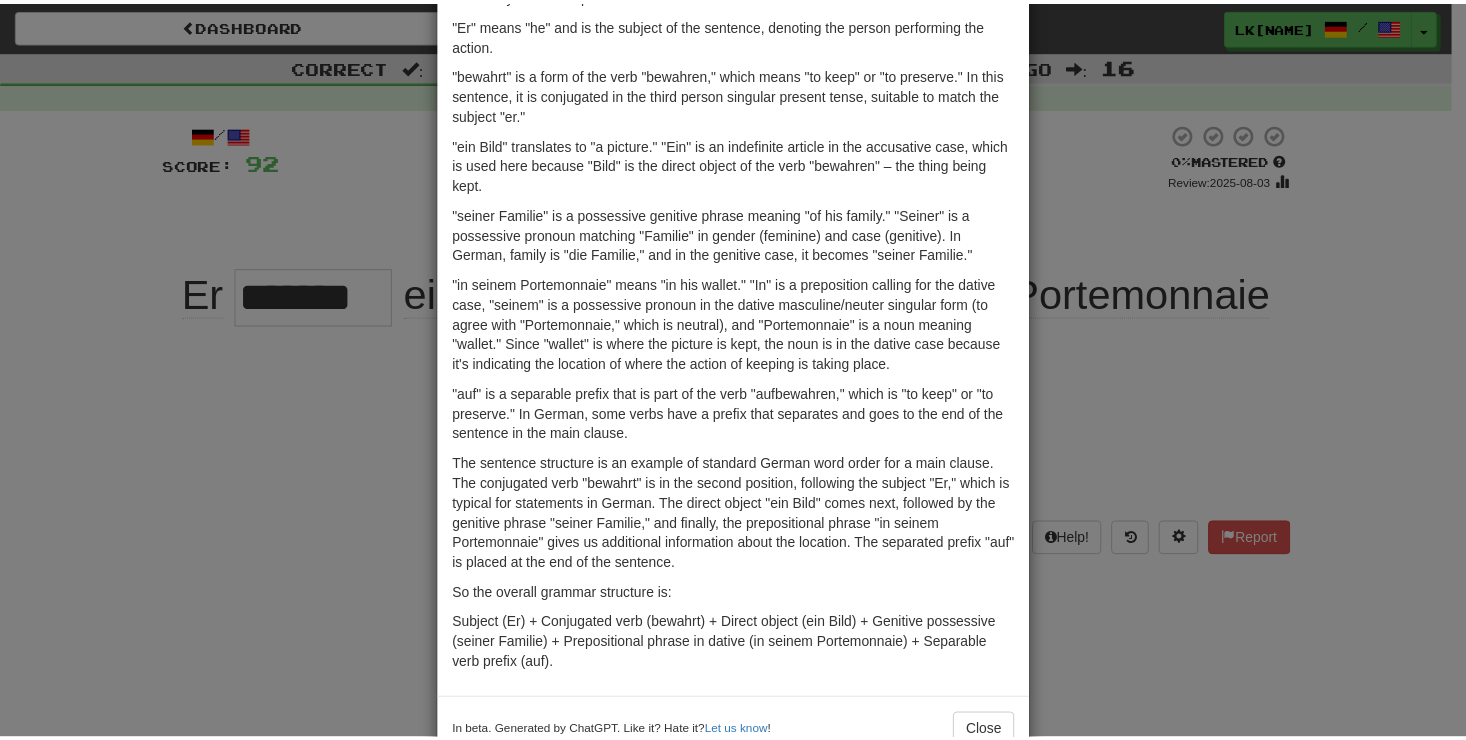scroll, scrollTop: 236, scrollLeft: 0, axis: vertical 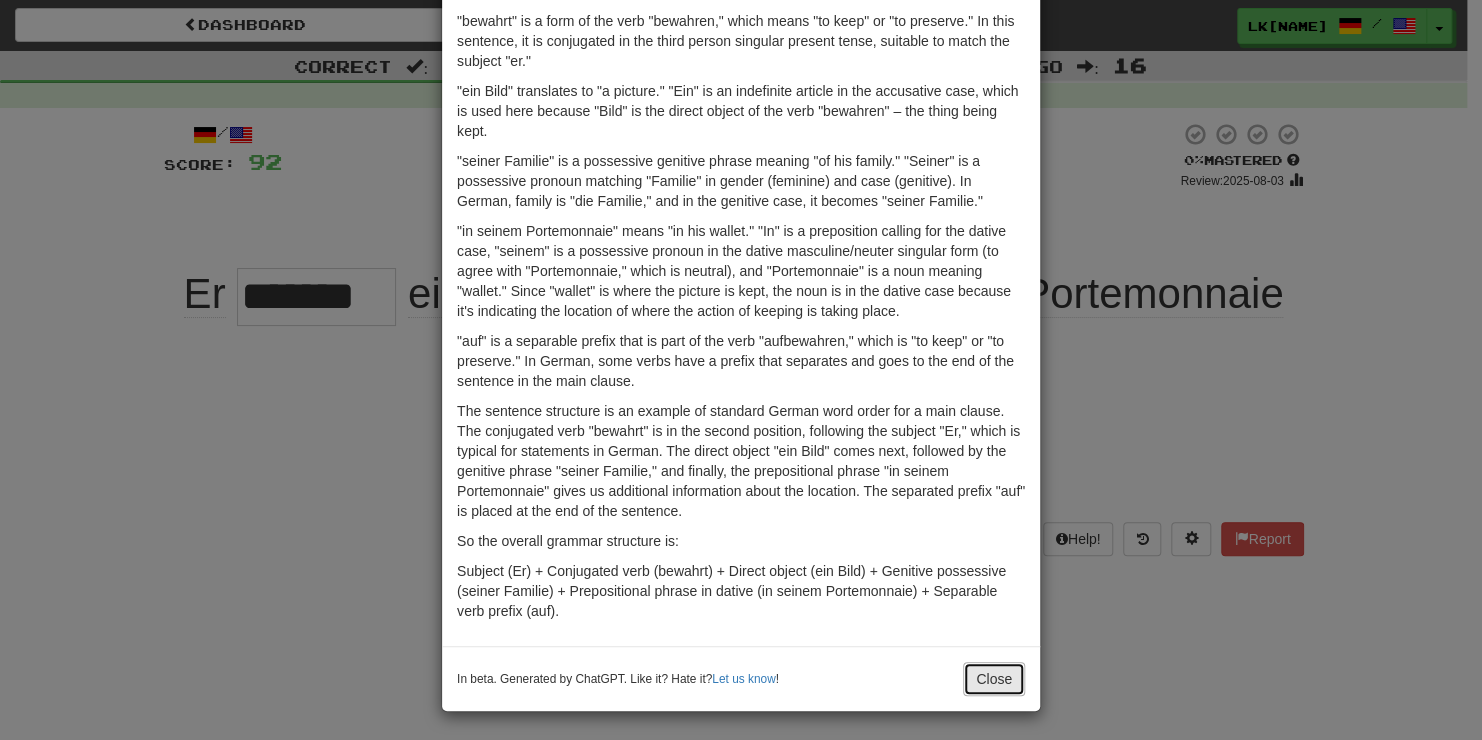 click on "Close" at bounding box center [994, 679] 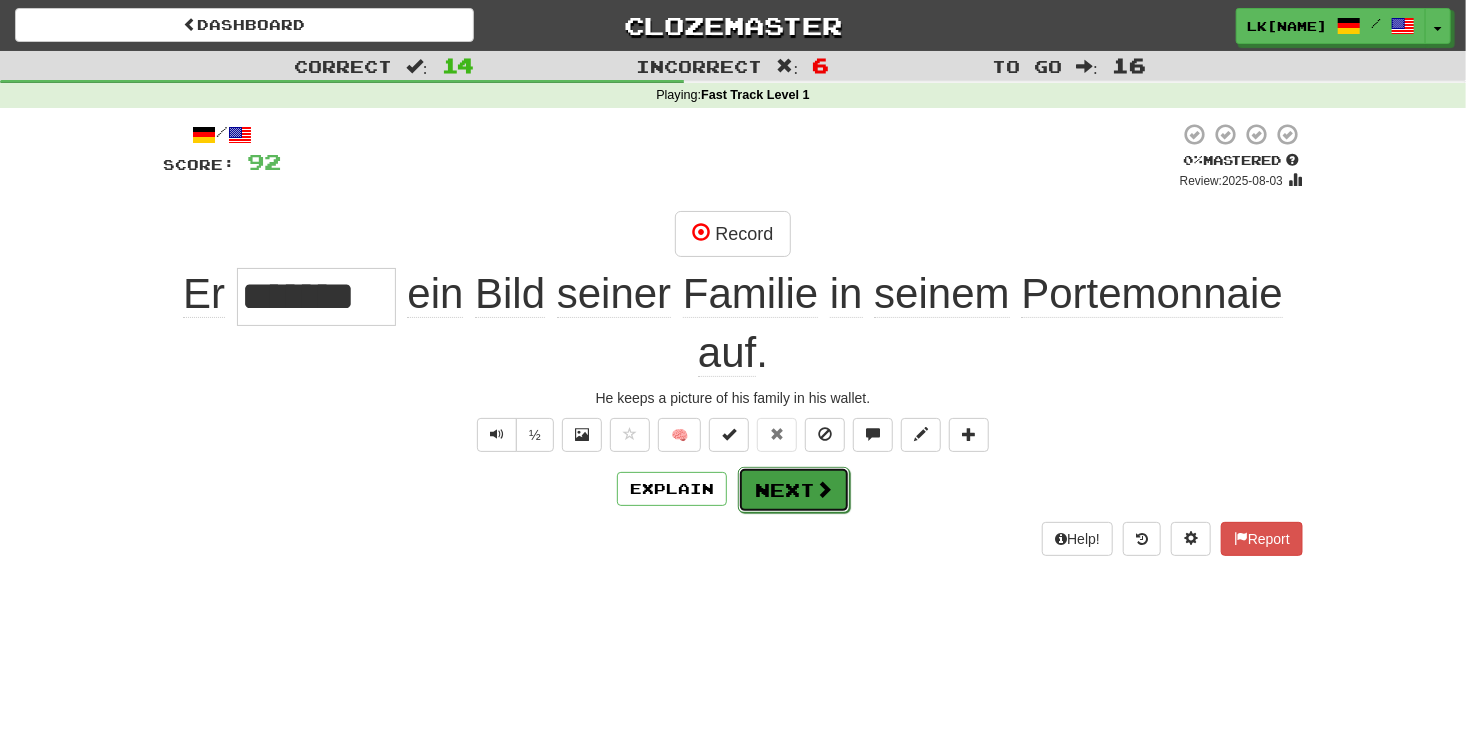 click on "Next" at bounding box center [794, 490] 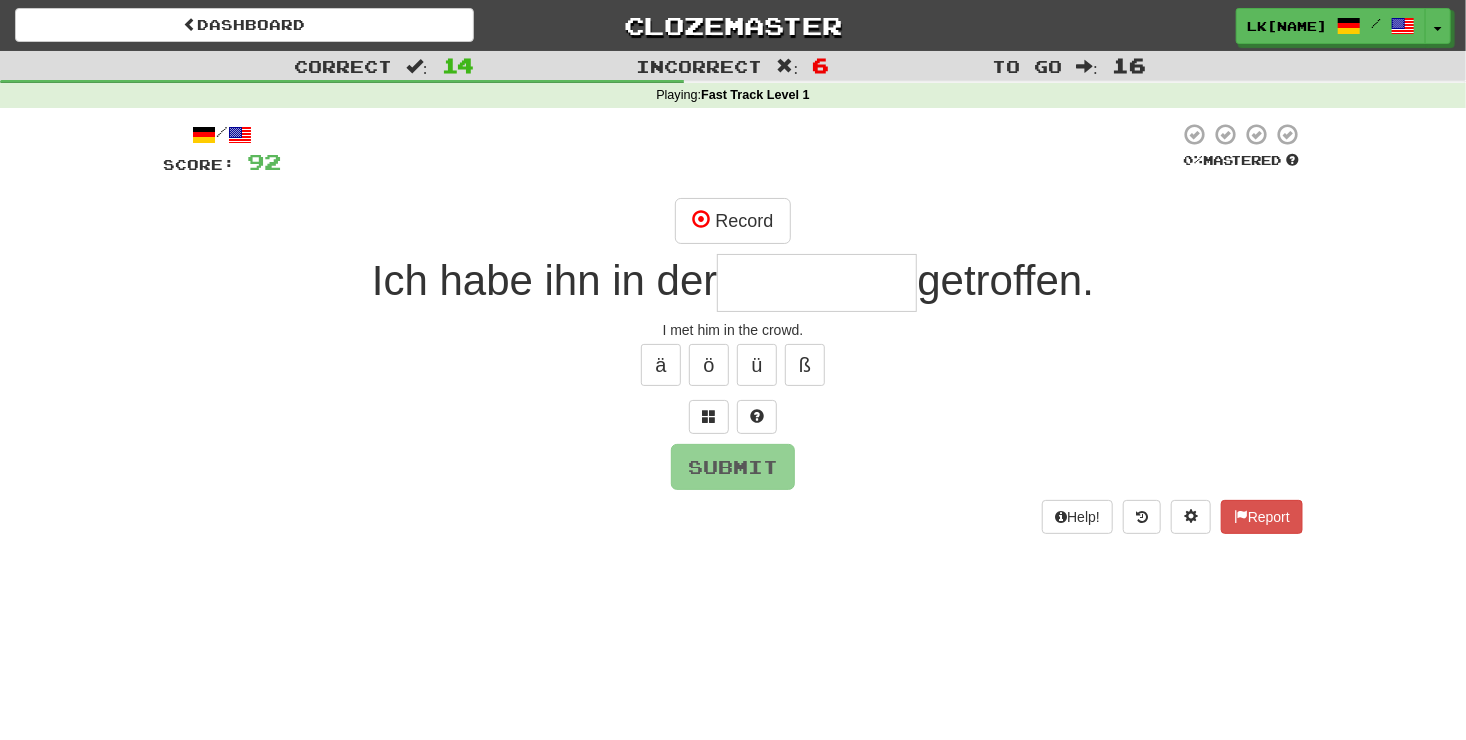 type on "*" 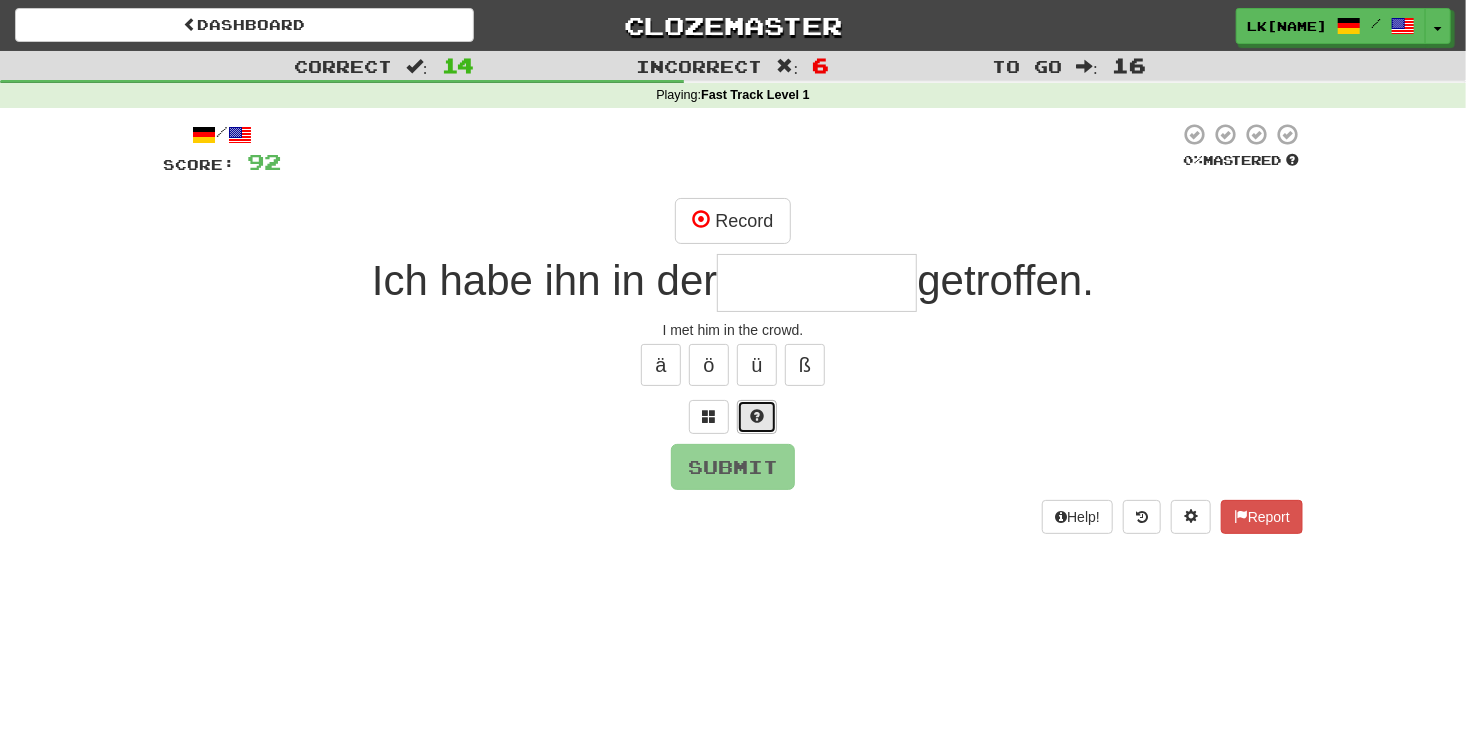 click at bounding box center [757, 417] 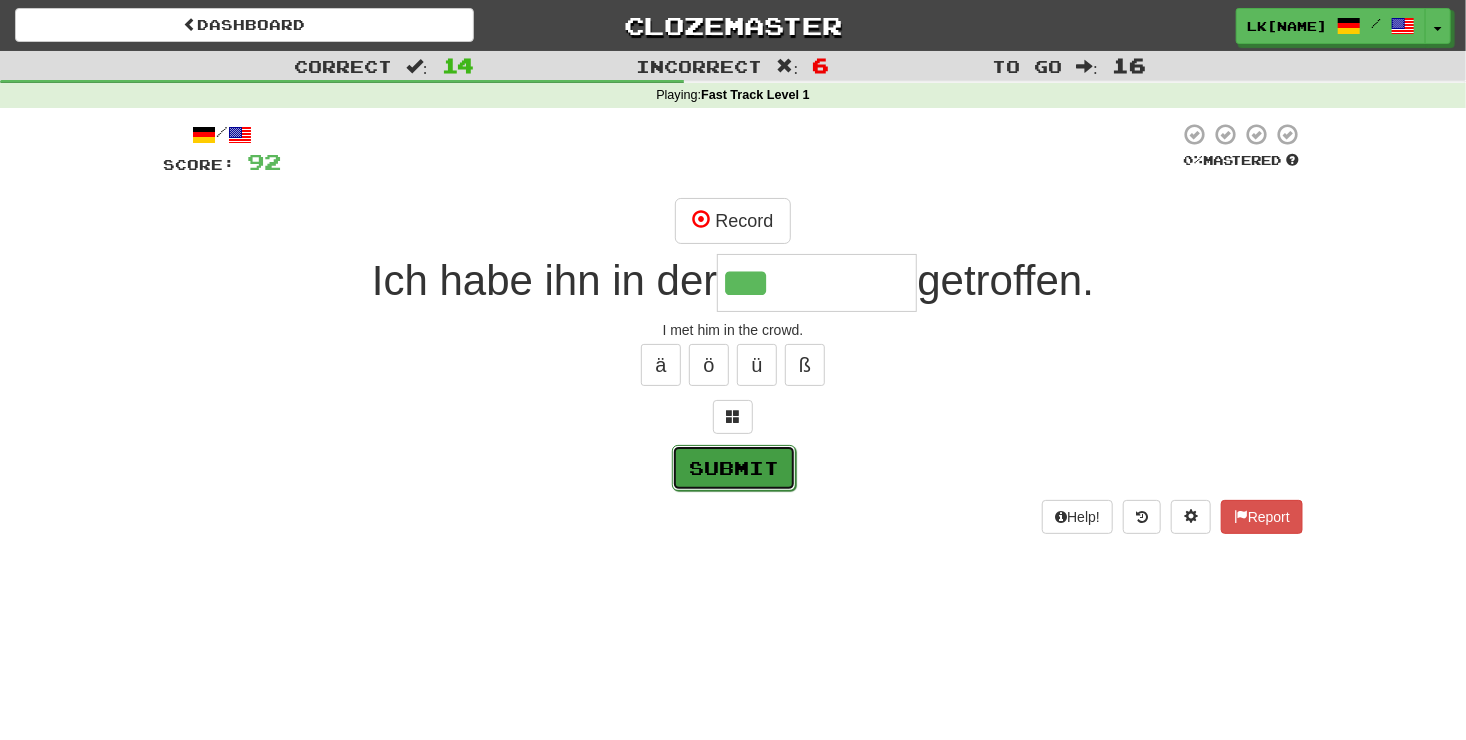 click on "Submit" at bounding box center (734, 468) 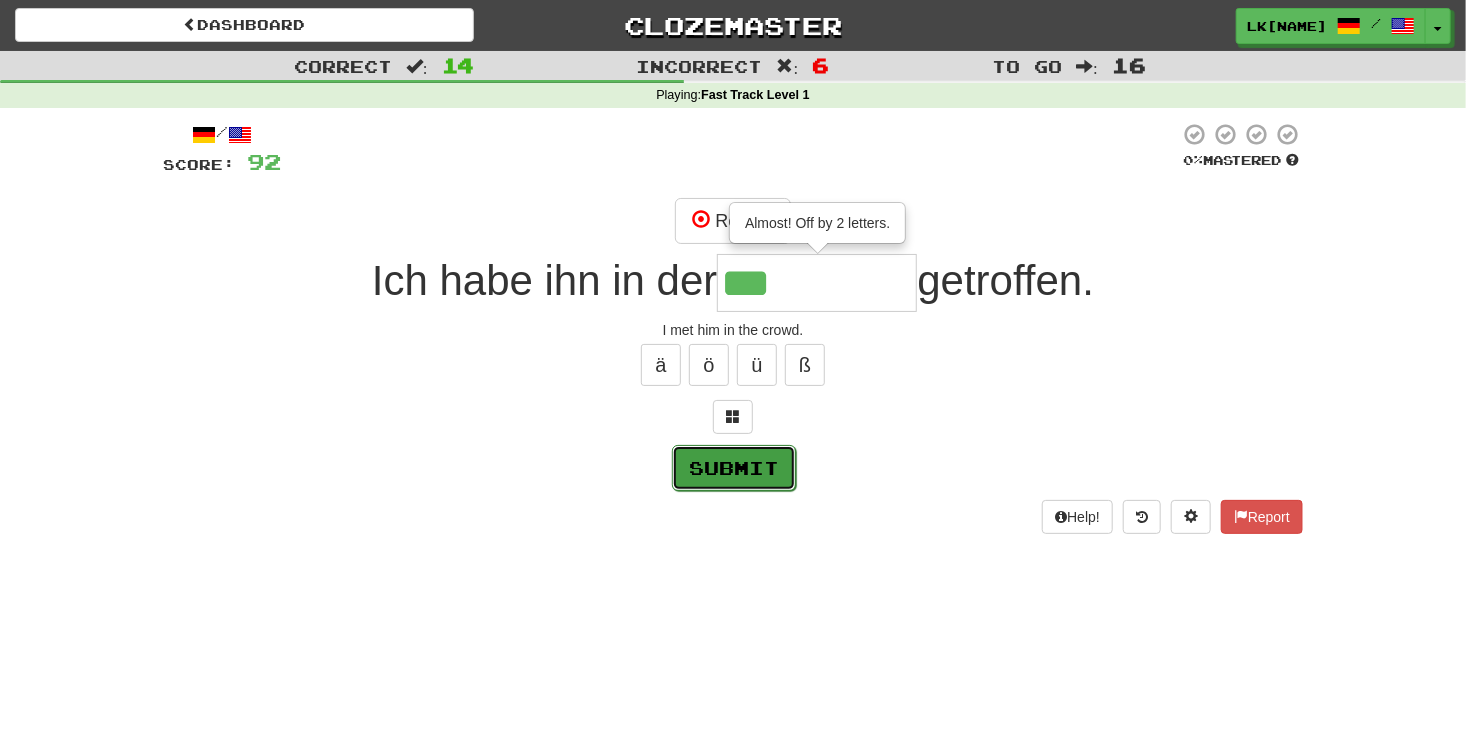 click on "Submit" at bounding box center [734, 468] 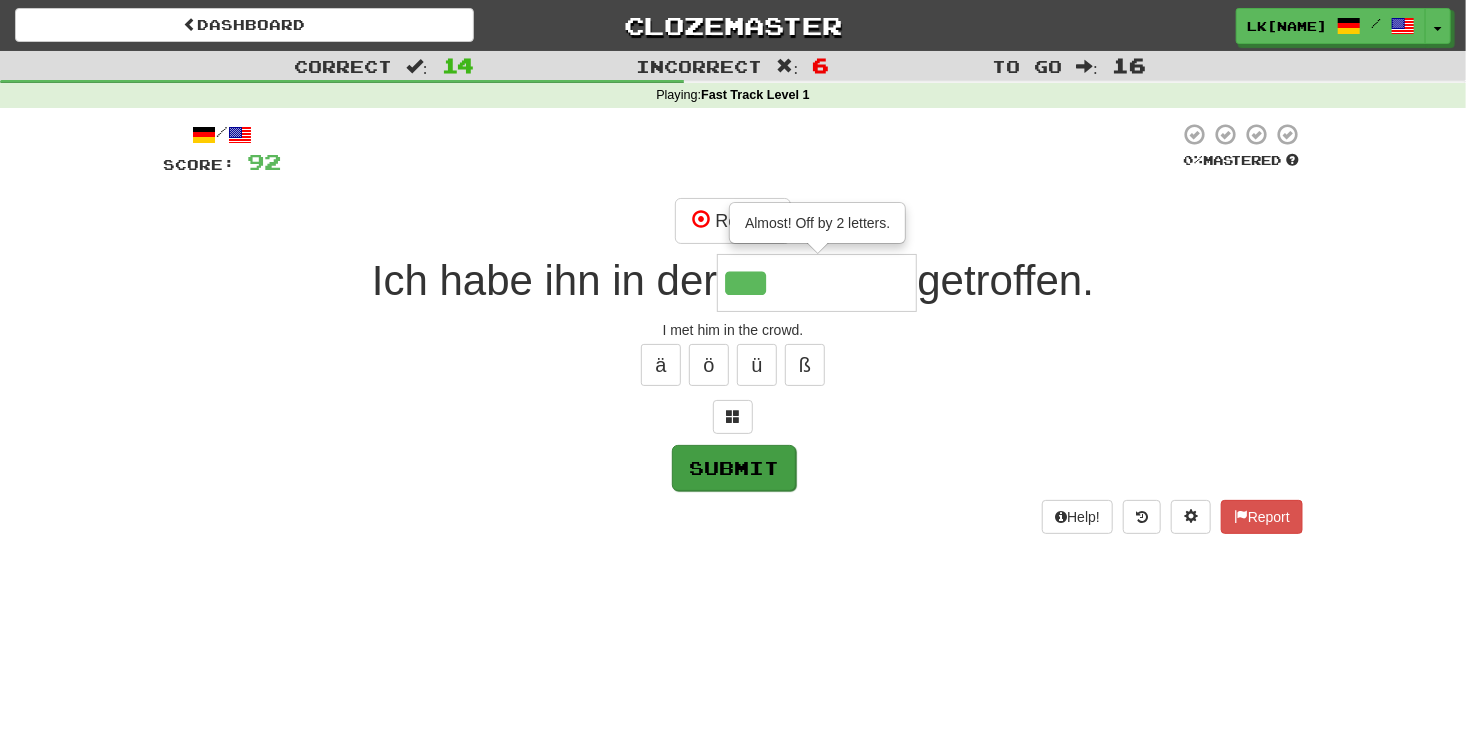type on "*****" 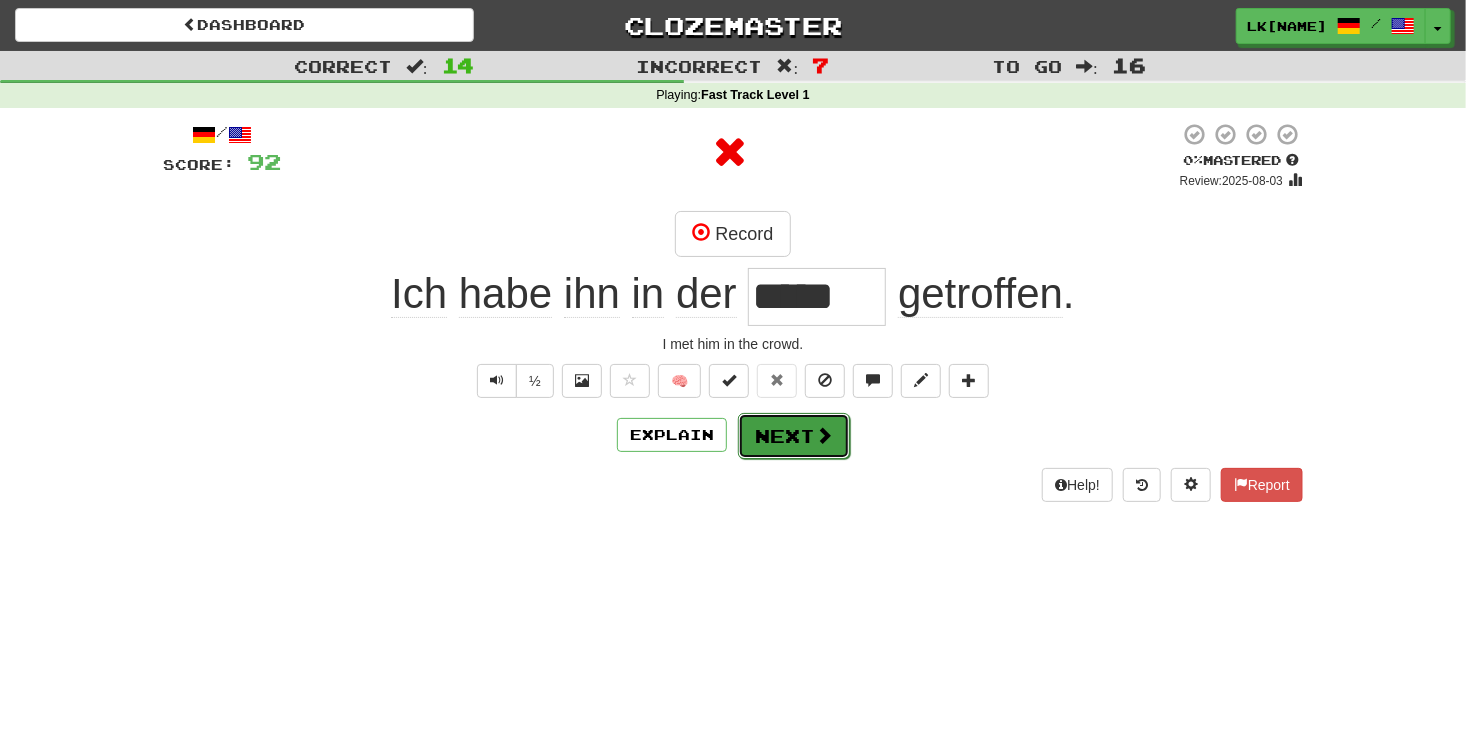 click on "Next" at bounding box center (794, 436) 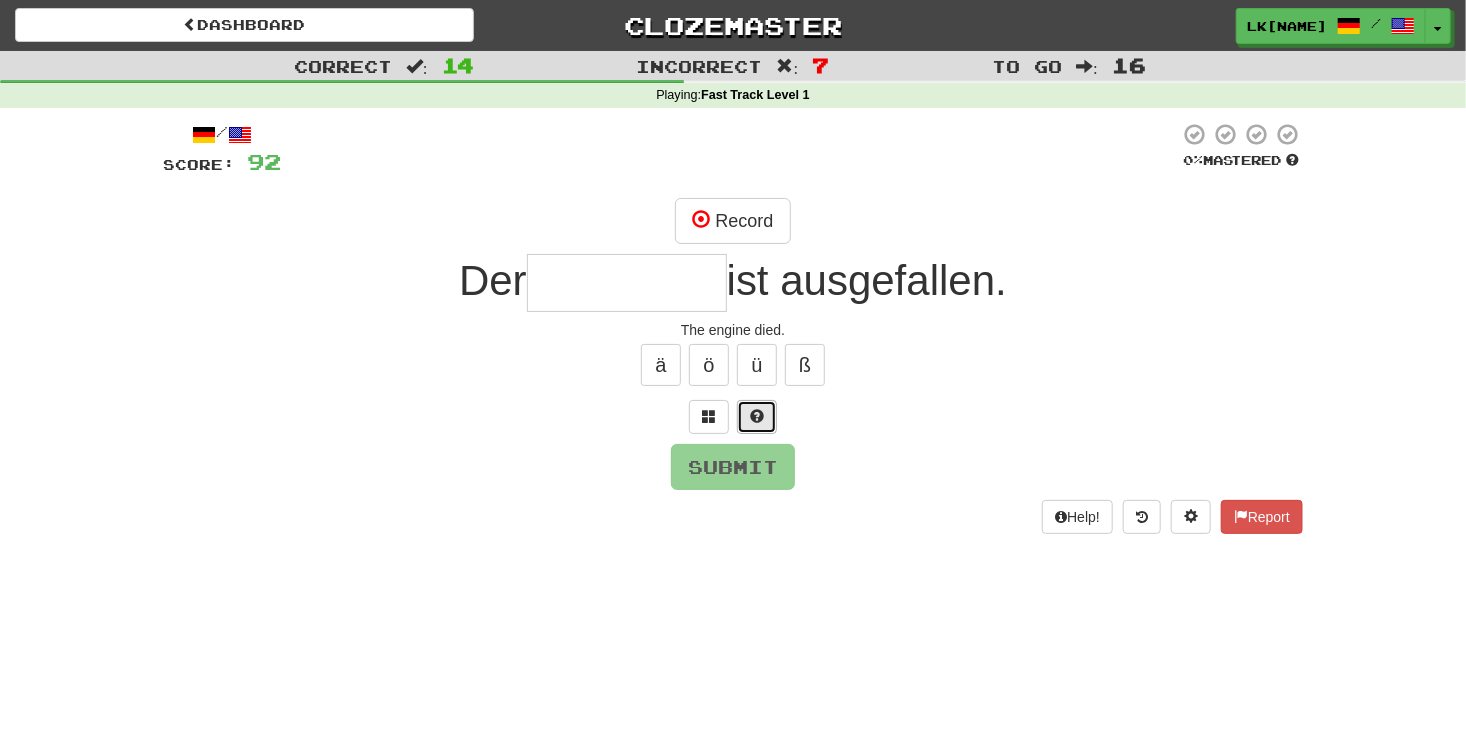 click at bounding box center (757, 417) 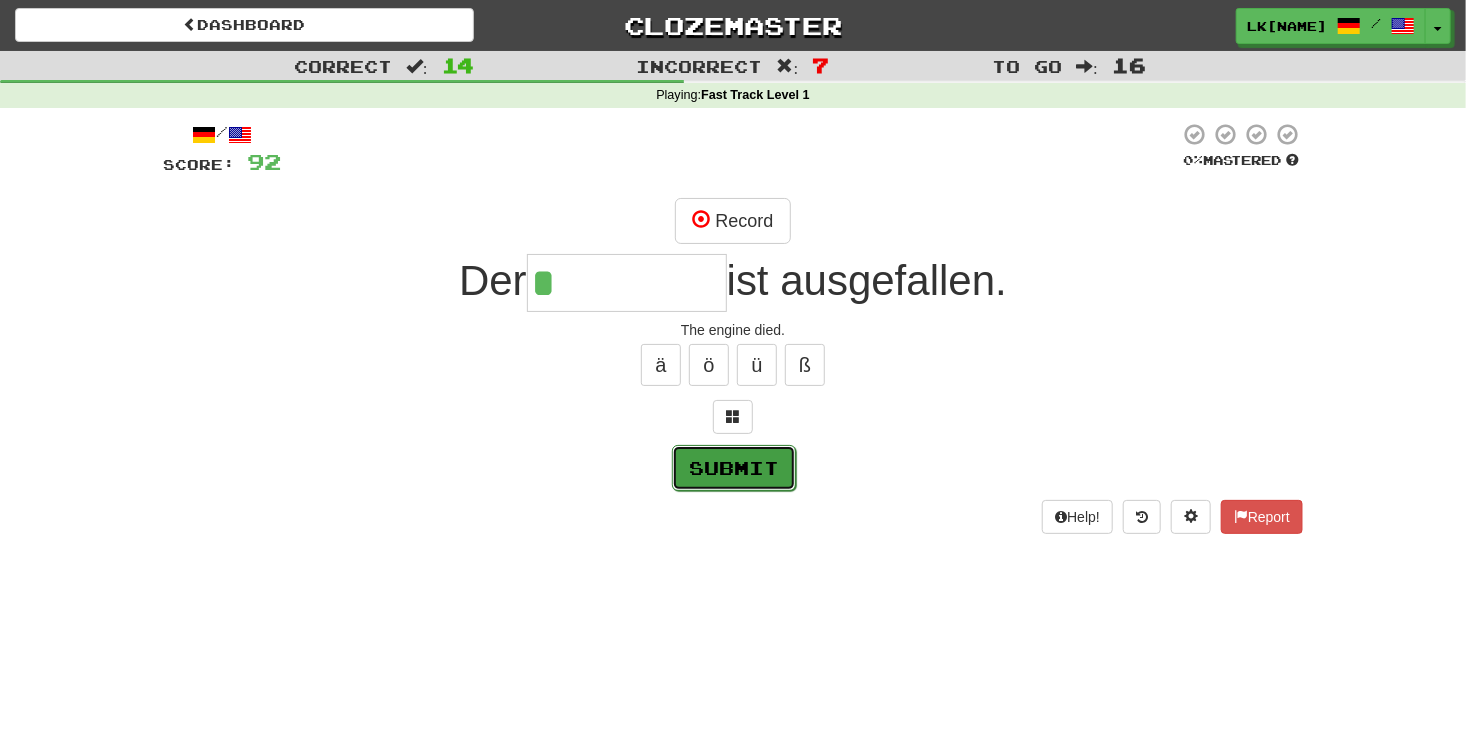 click on "Submit" at bounding box center [734, 468] 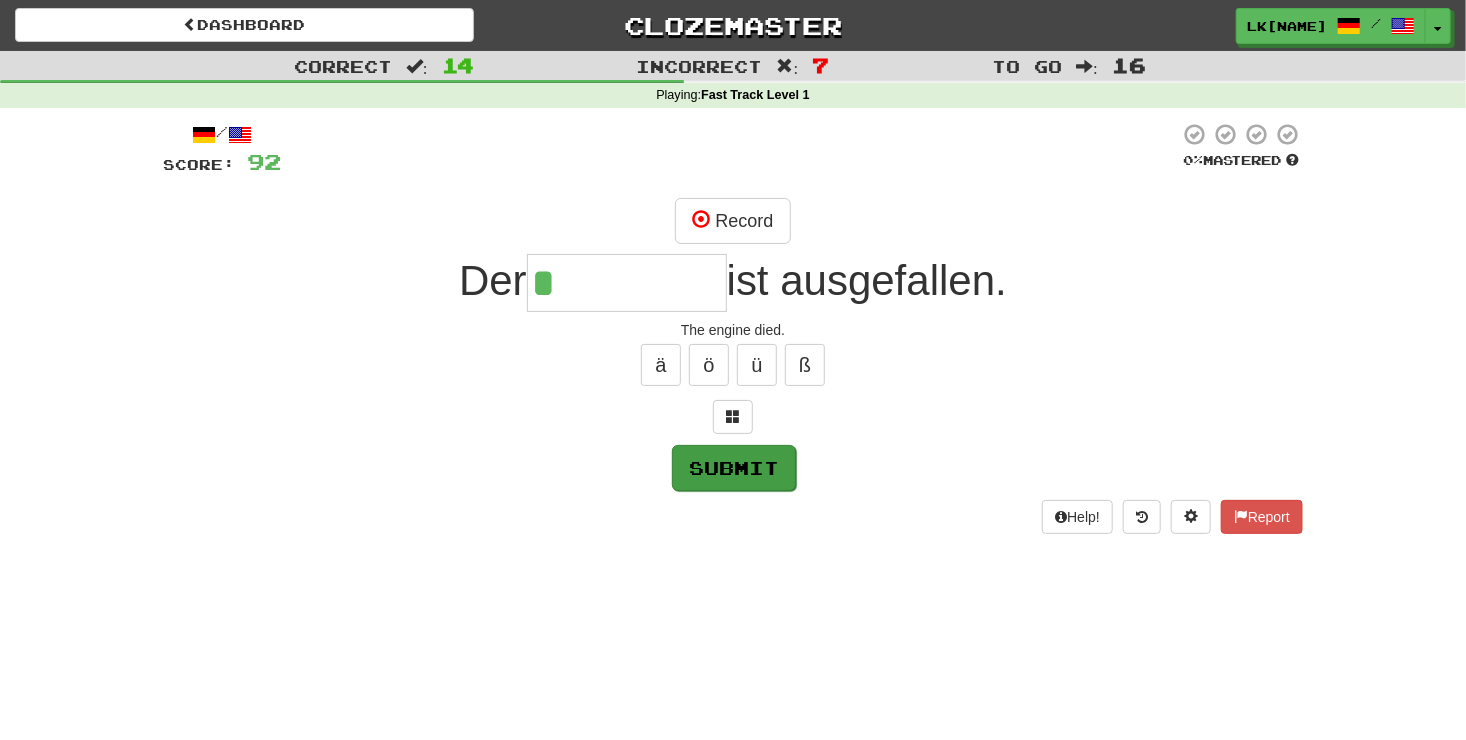 type on "*****" 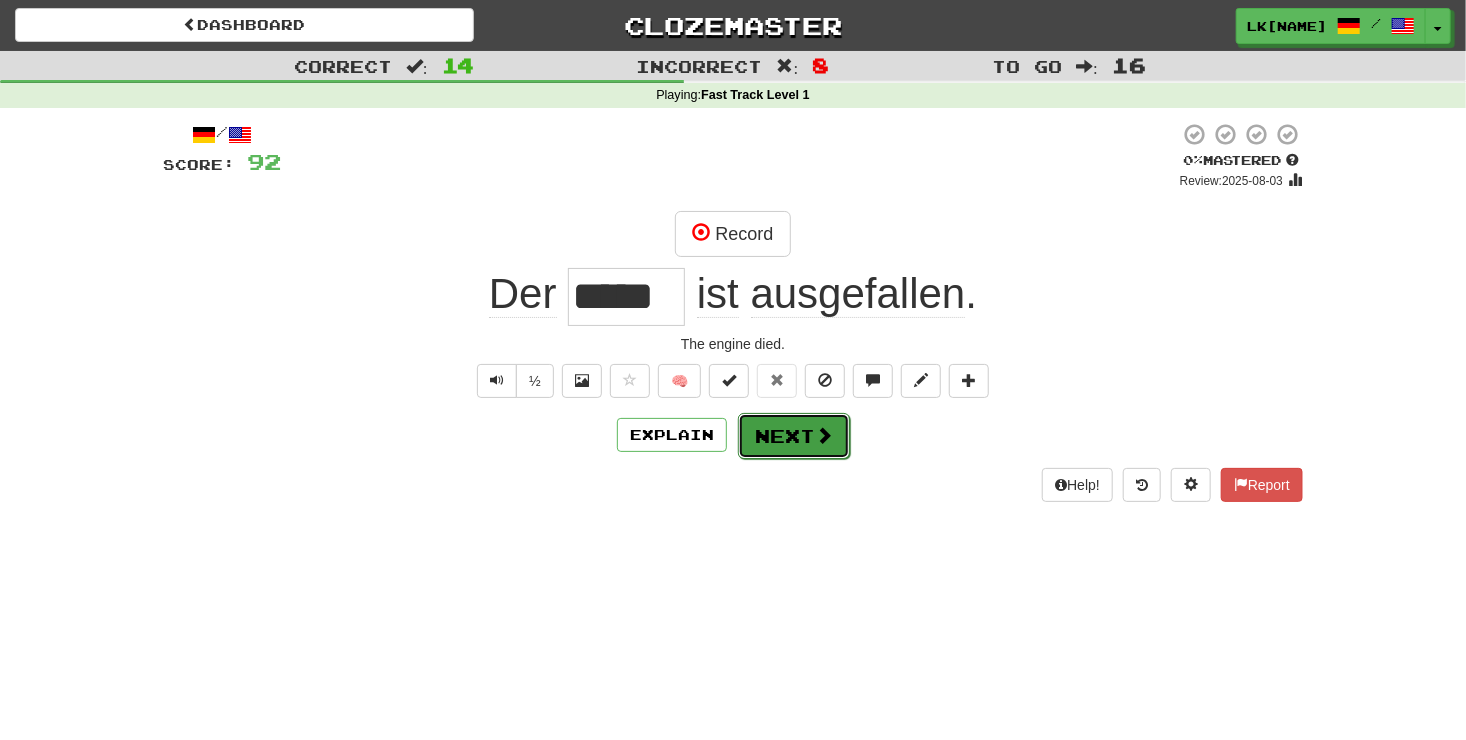 click on "Next" at bounding box center (794, 436) 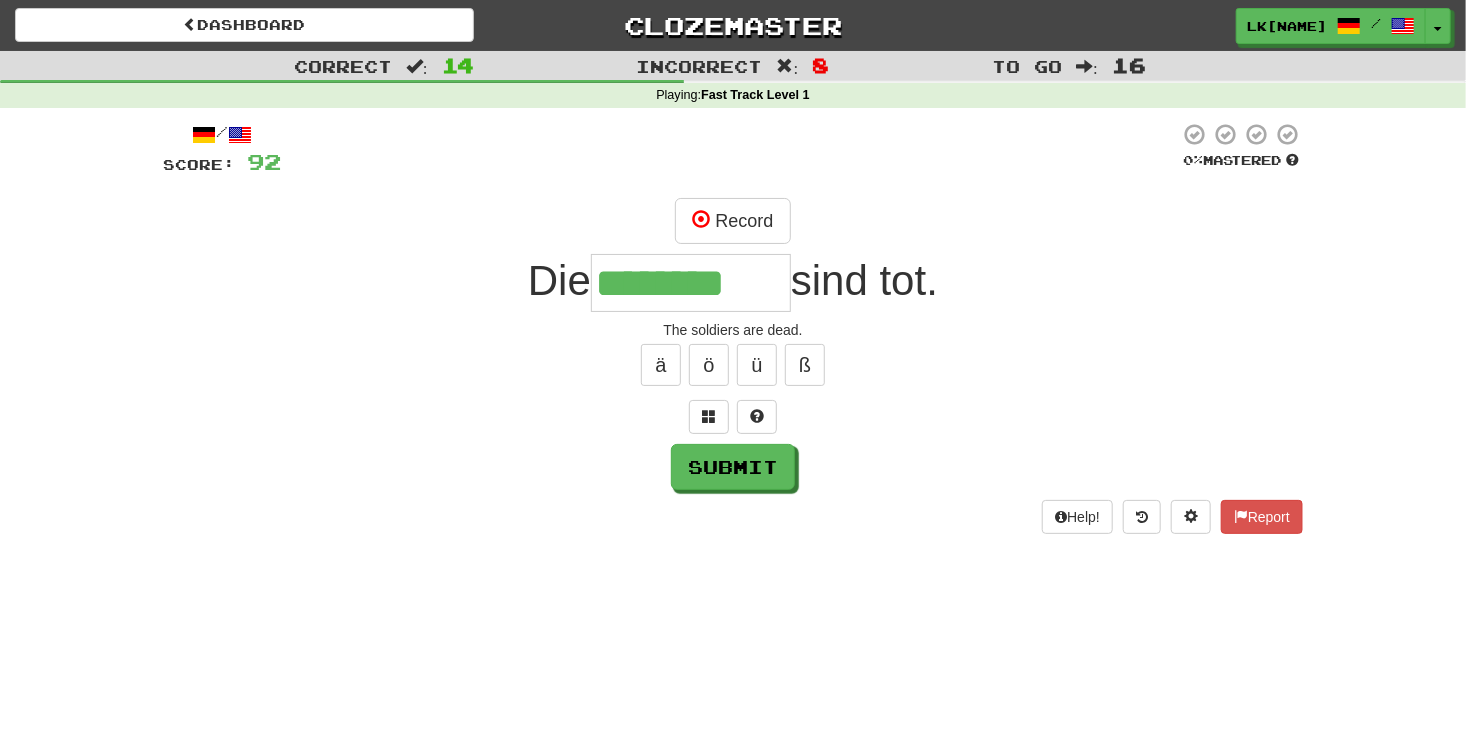 type on "********" 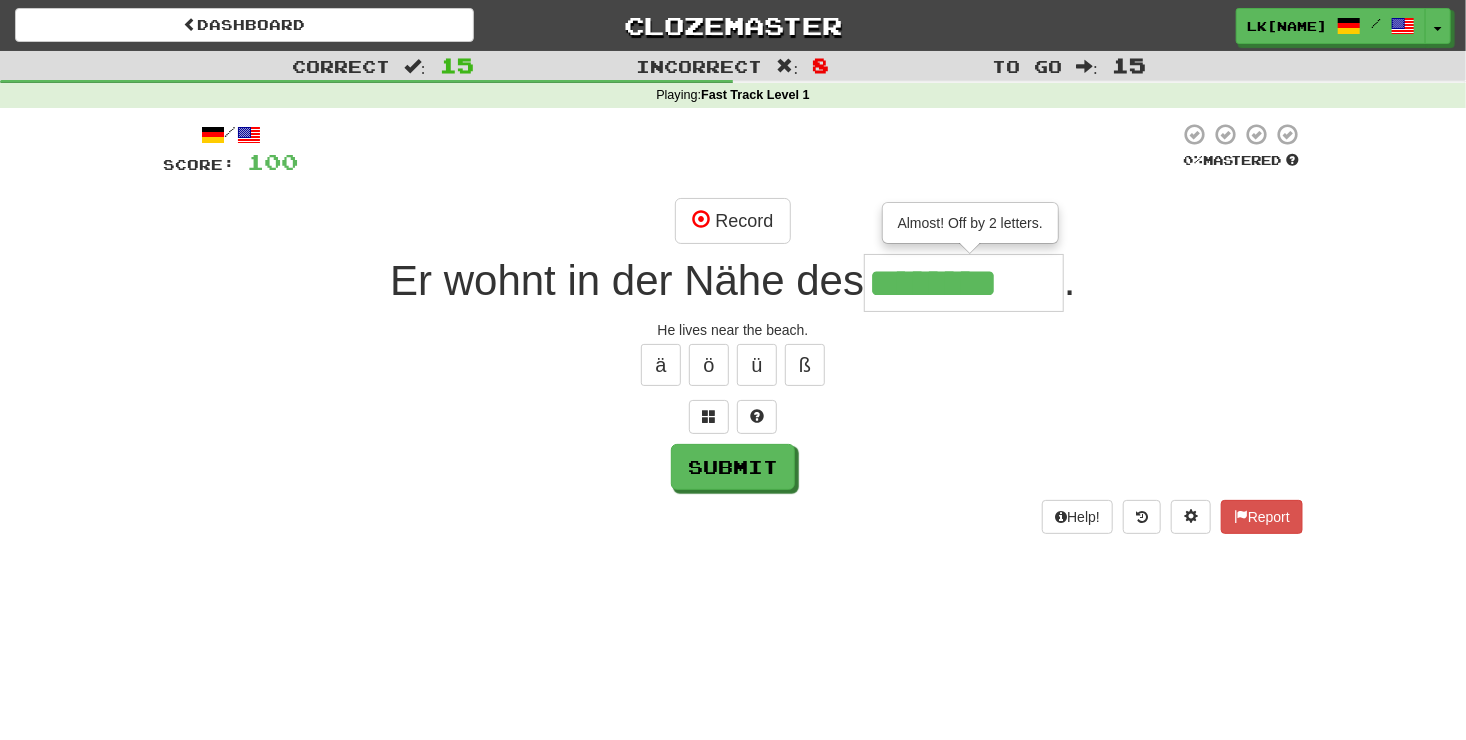 type on "********" 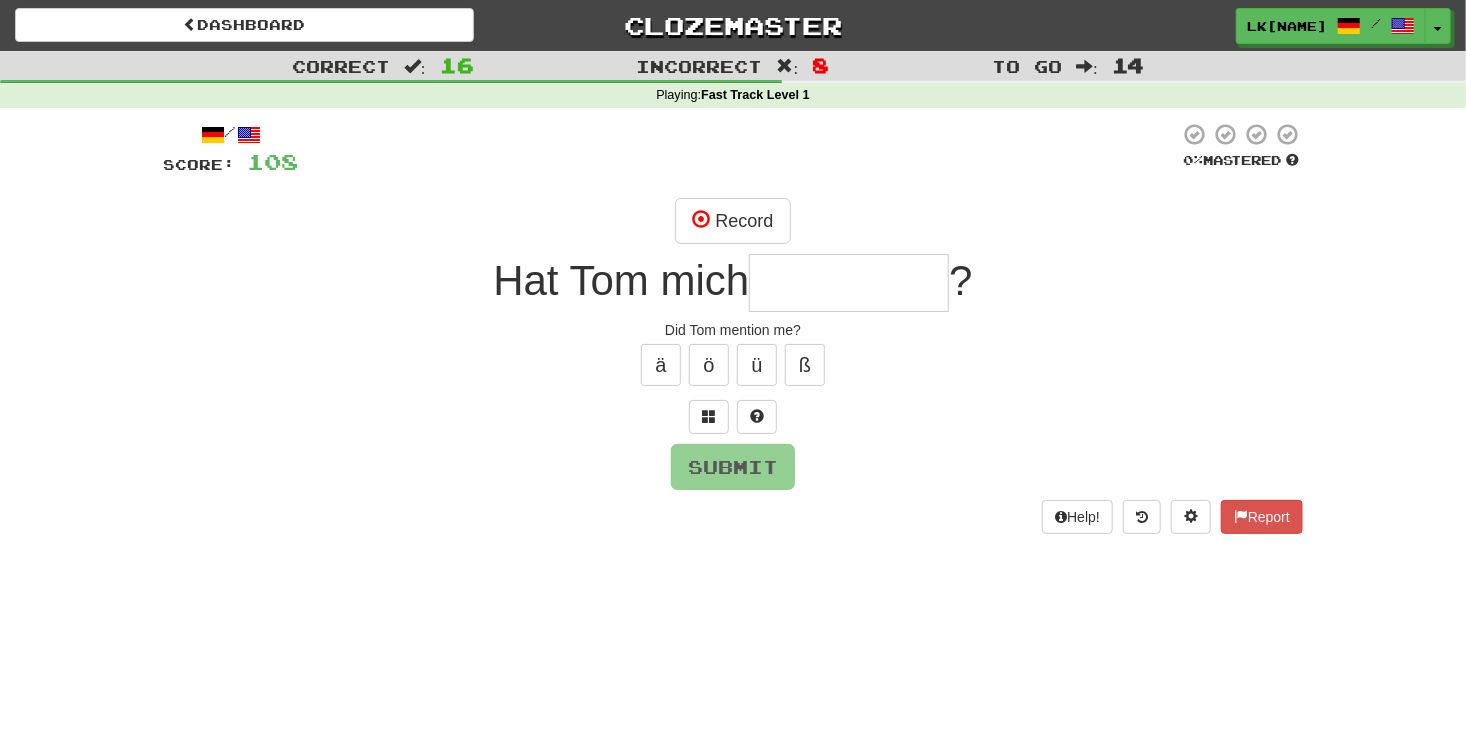 type on "*" 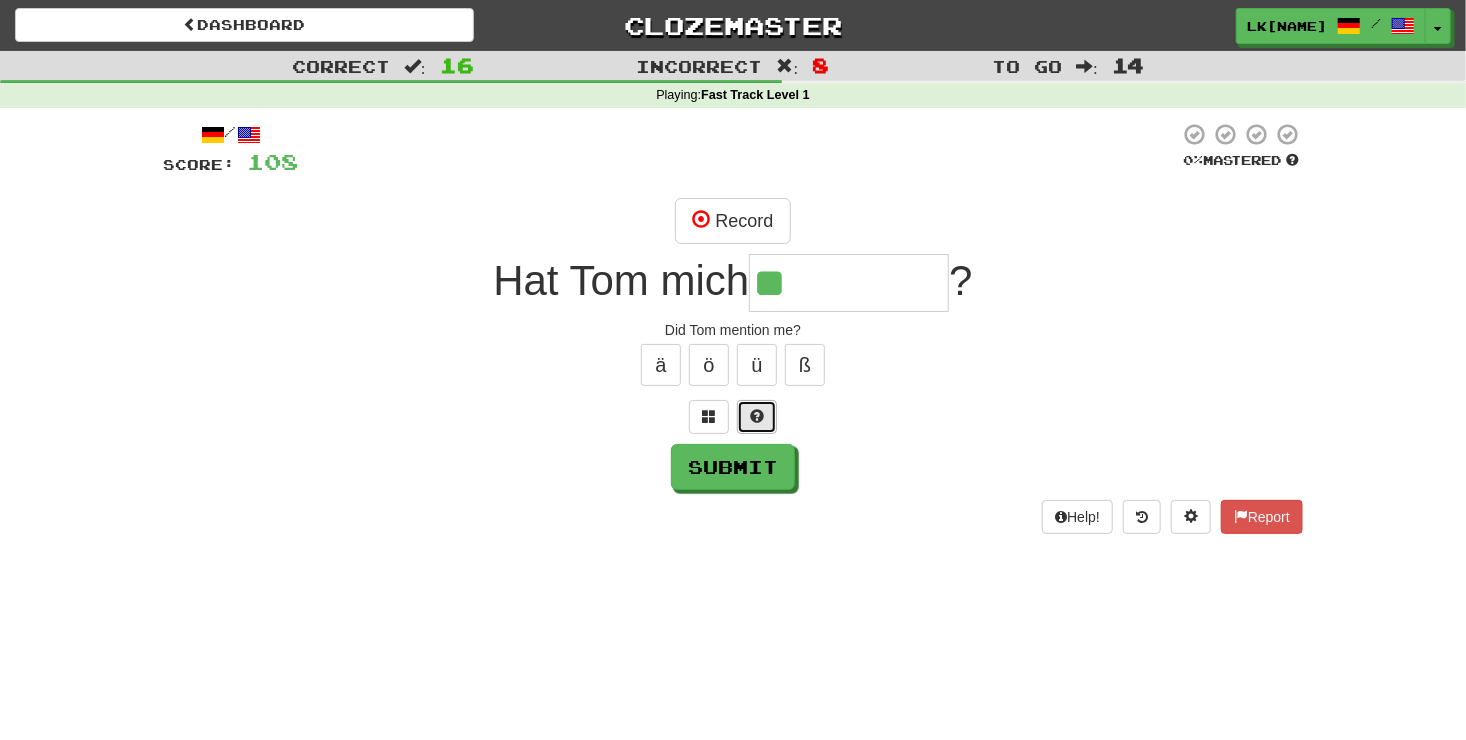 click at bounding box center [757, 417] 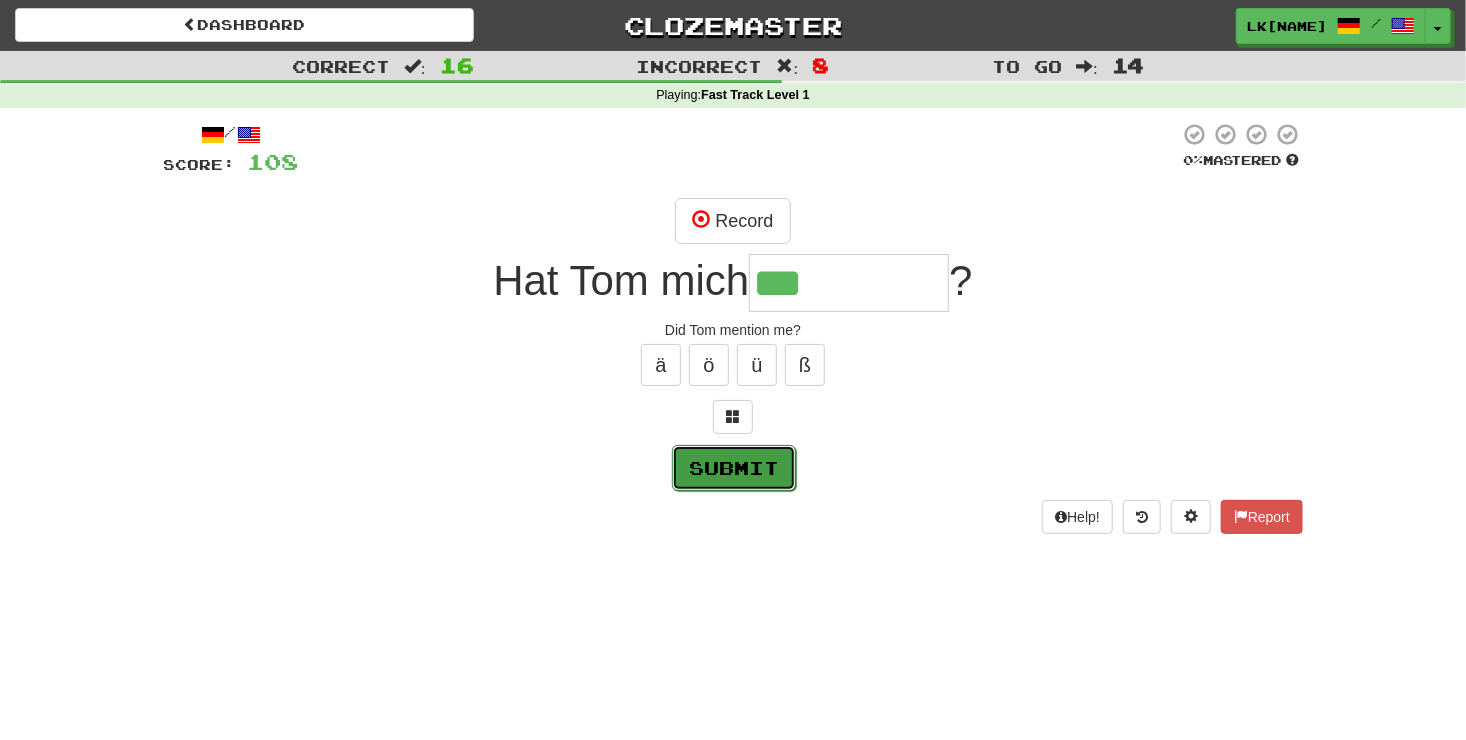 click on "Submit" at bounding box center [734, 468] 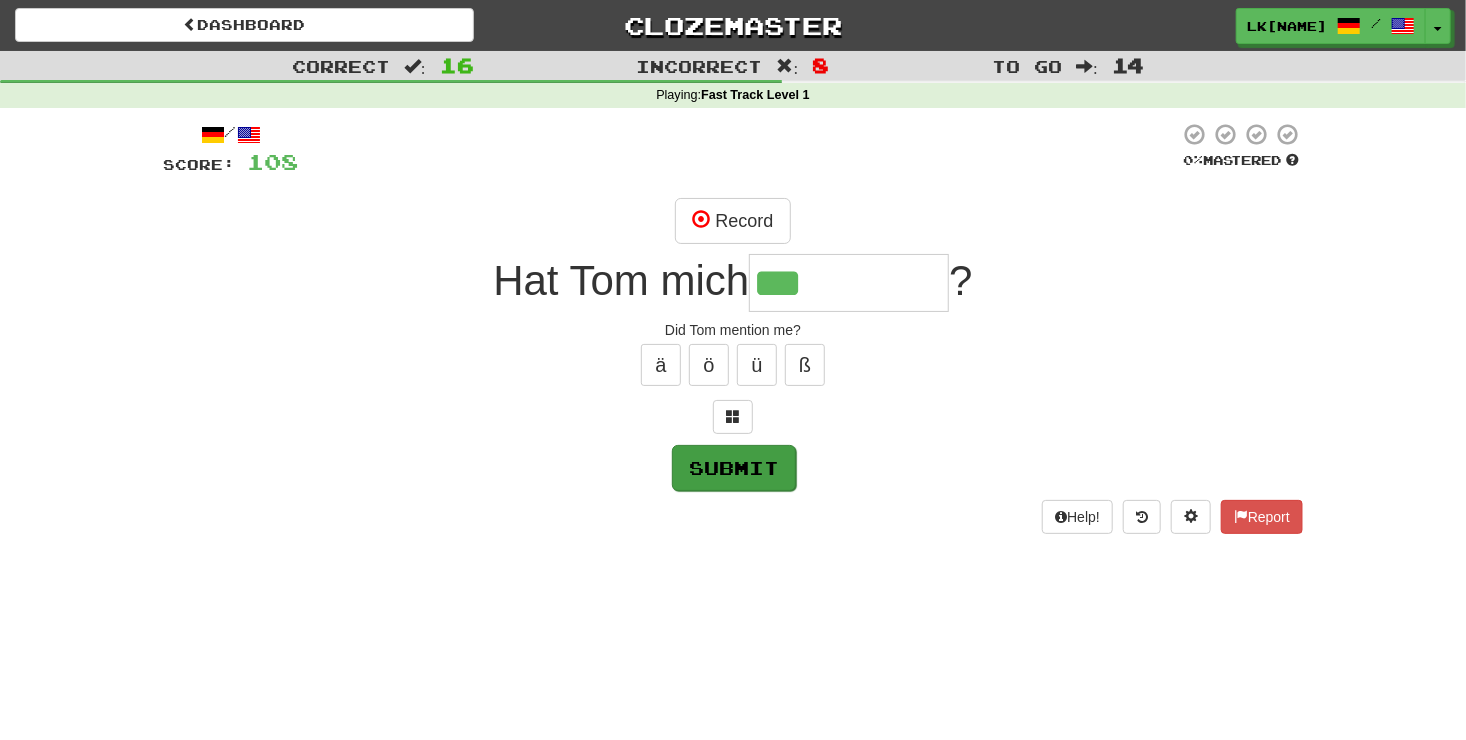 type on "*******" 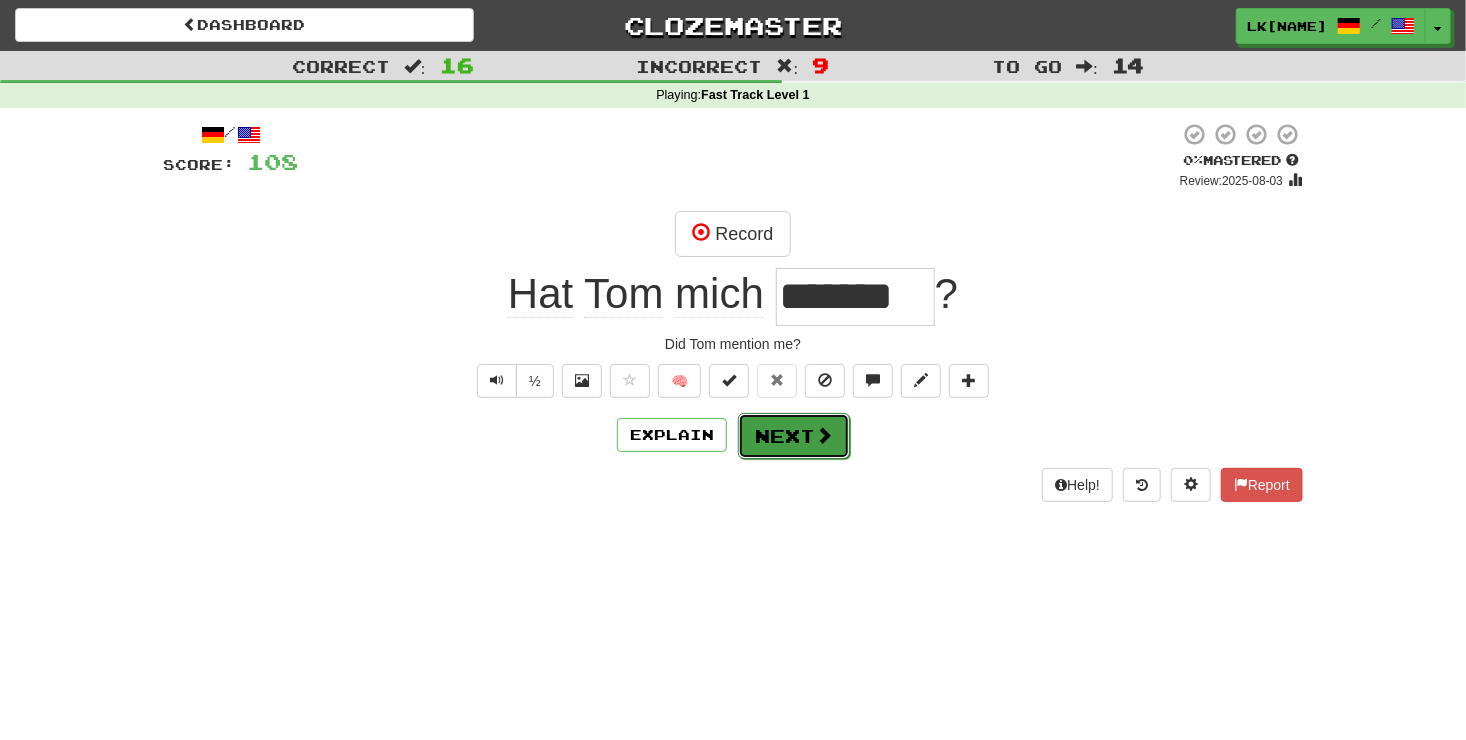 click on "Next" at bounding box center [794, 436] 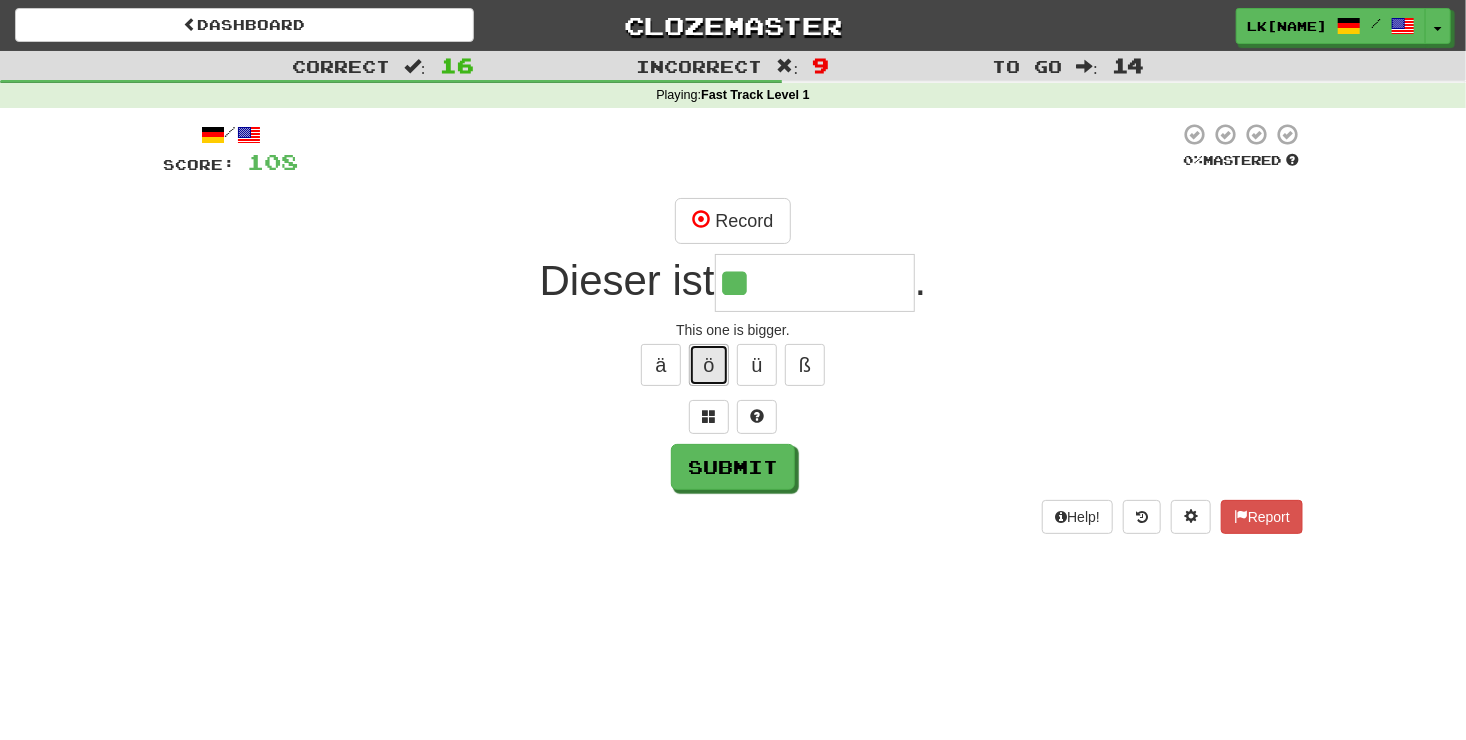 click on "ö" at bounding box center (709, 365) 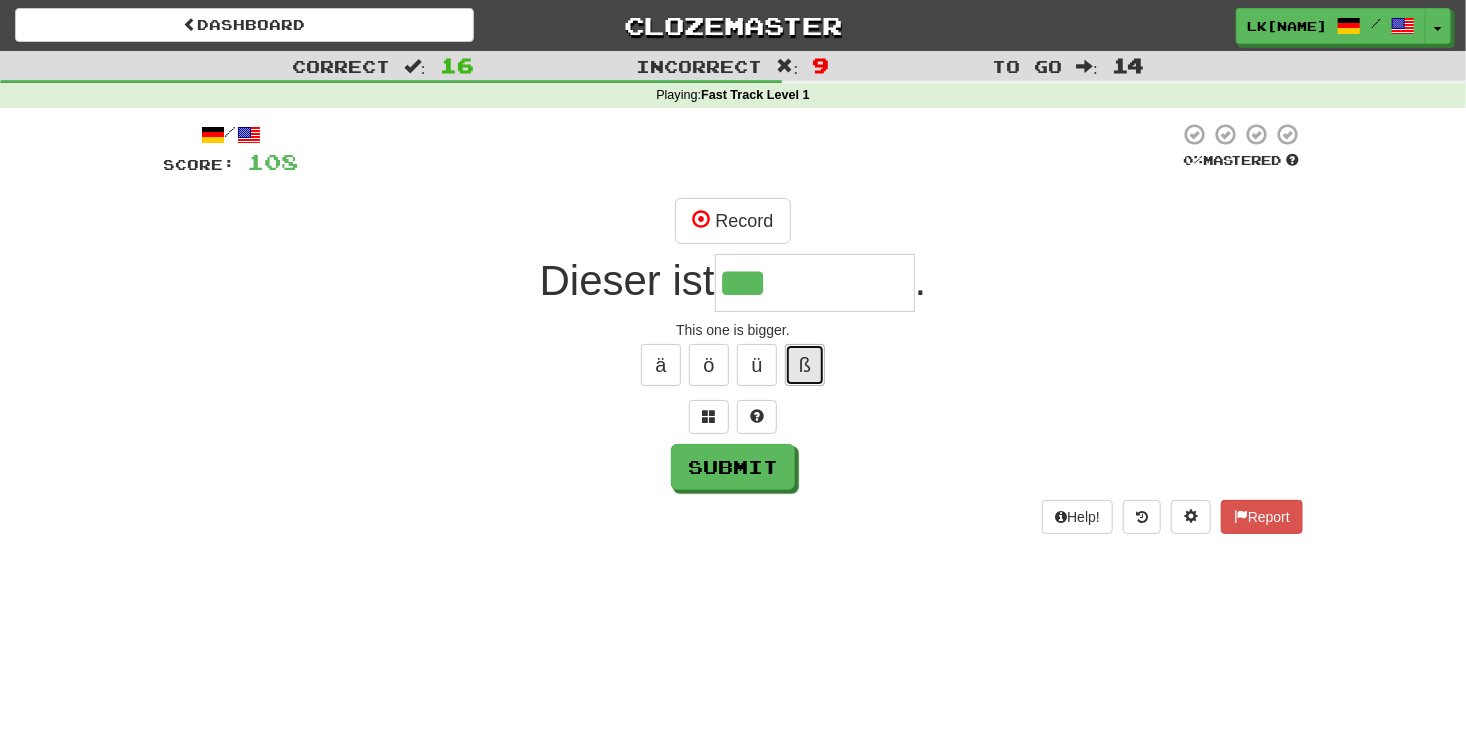 click on "ß" at bounding box center (805, 365) 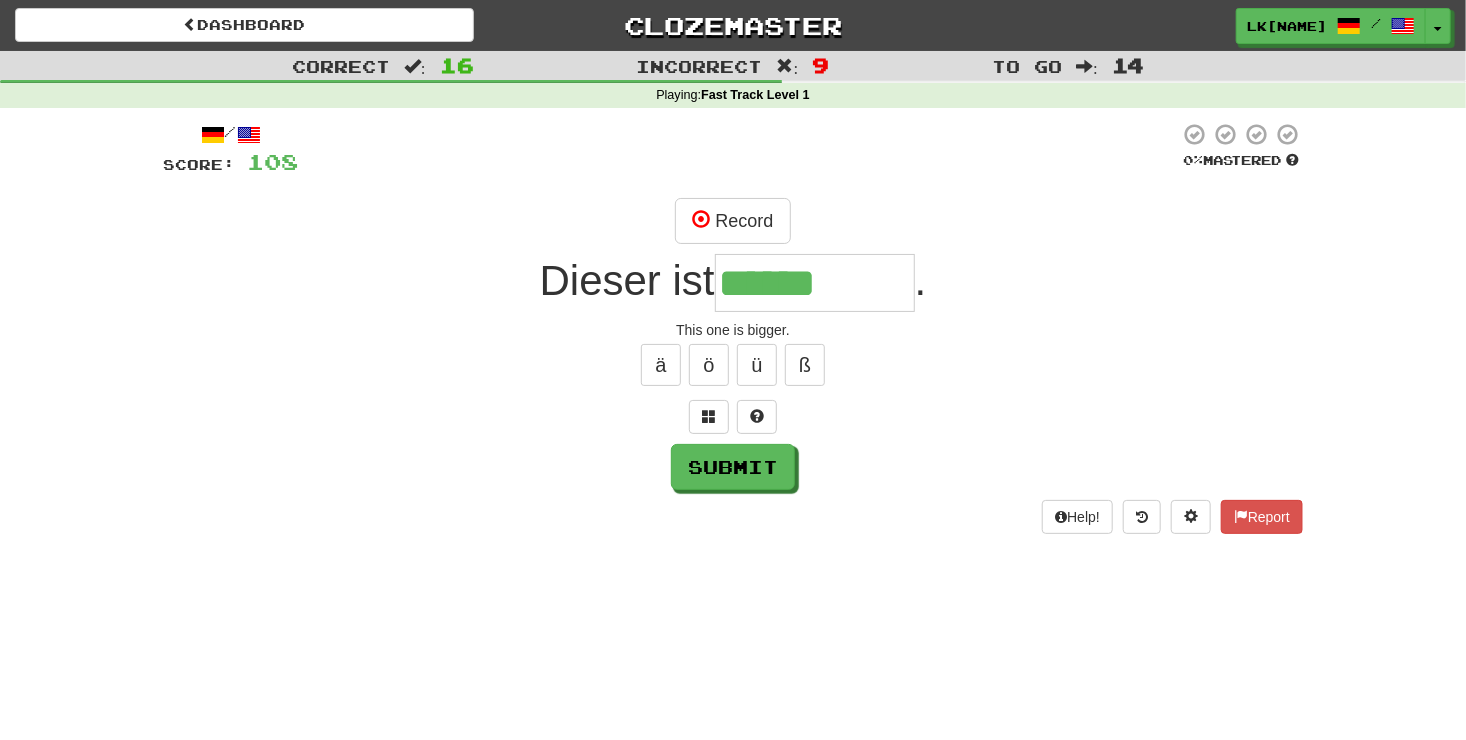 type on "******" 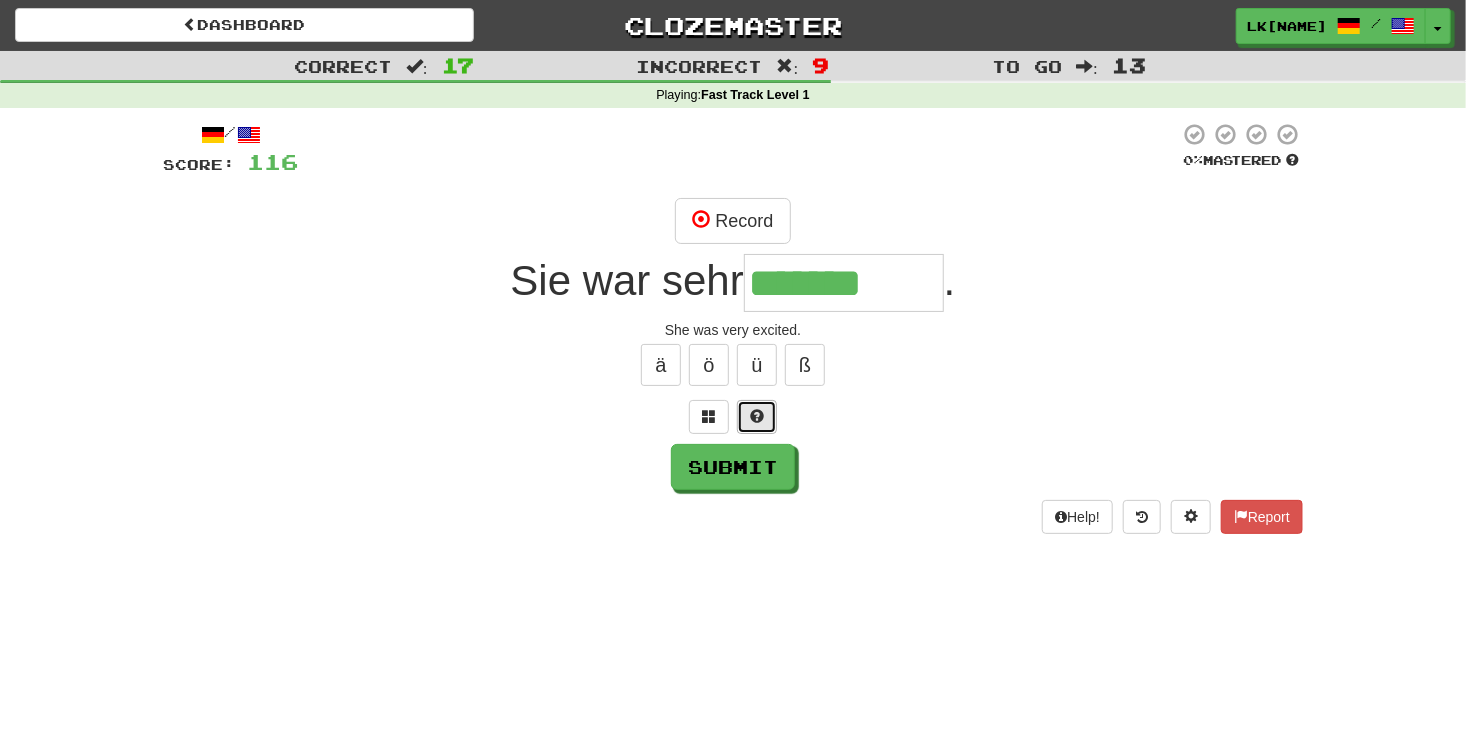 click at bounding box center (757, 417) 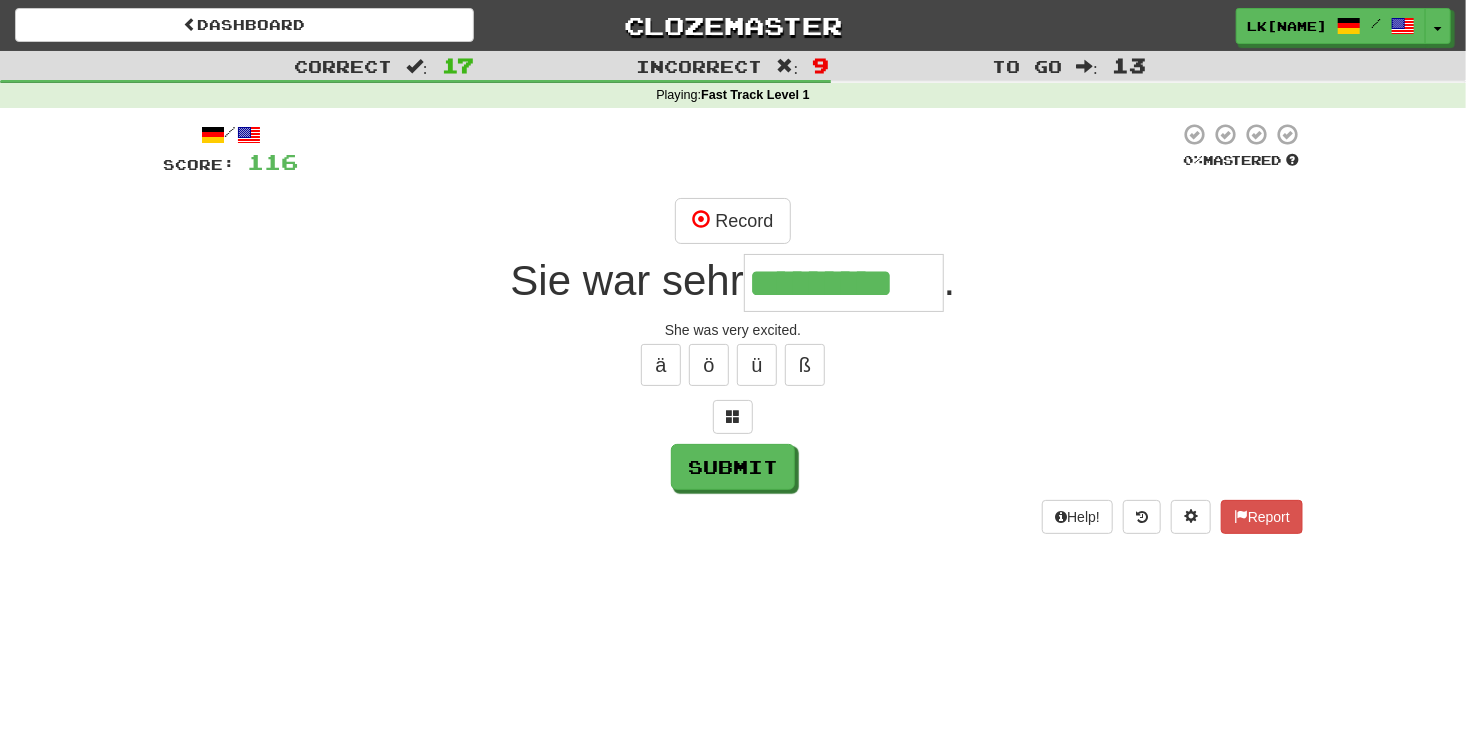 type on "*********" 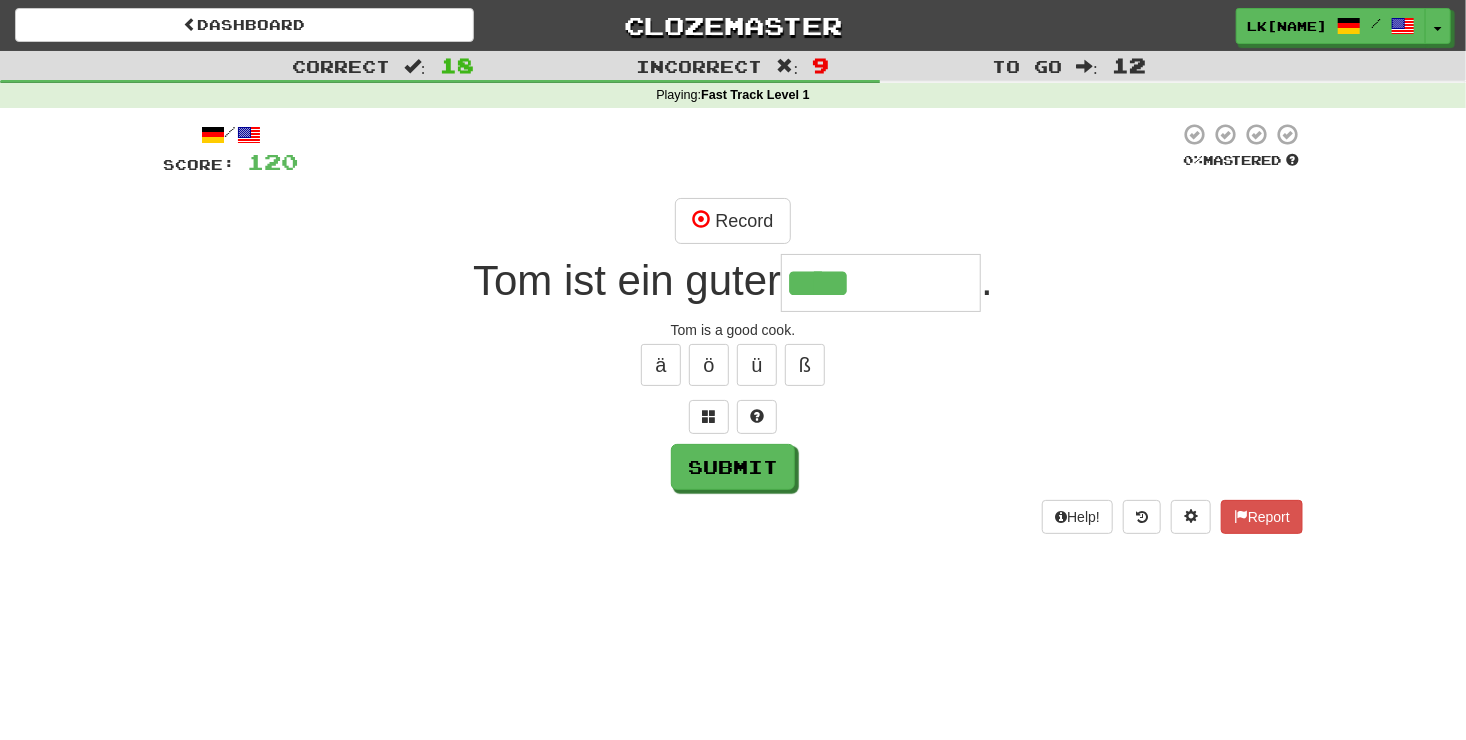 type on "****" 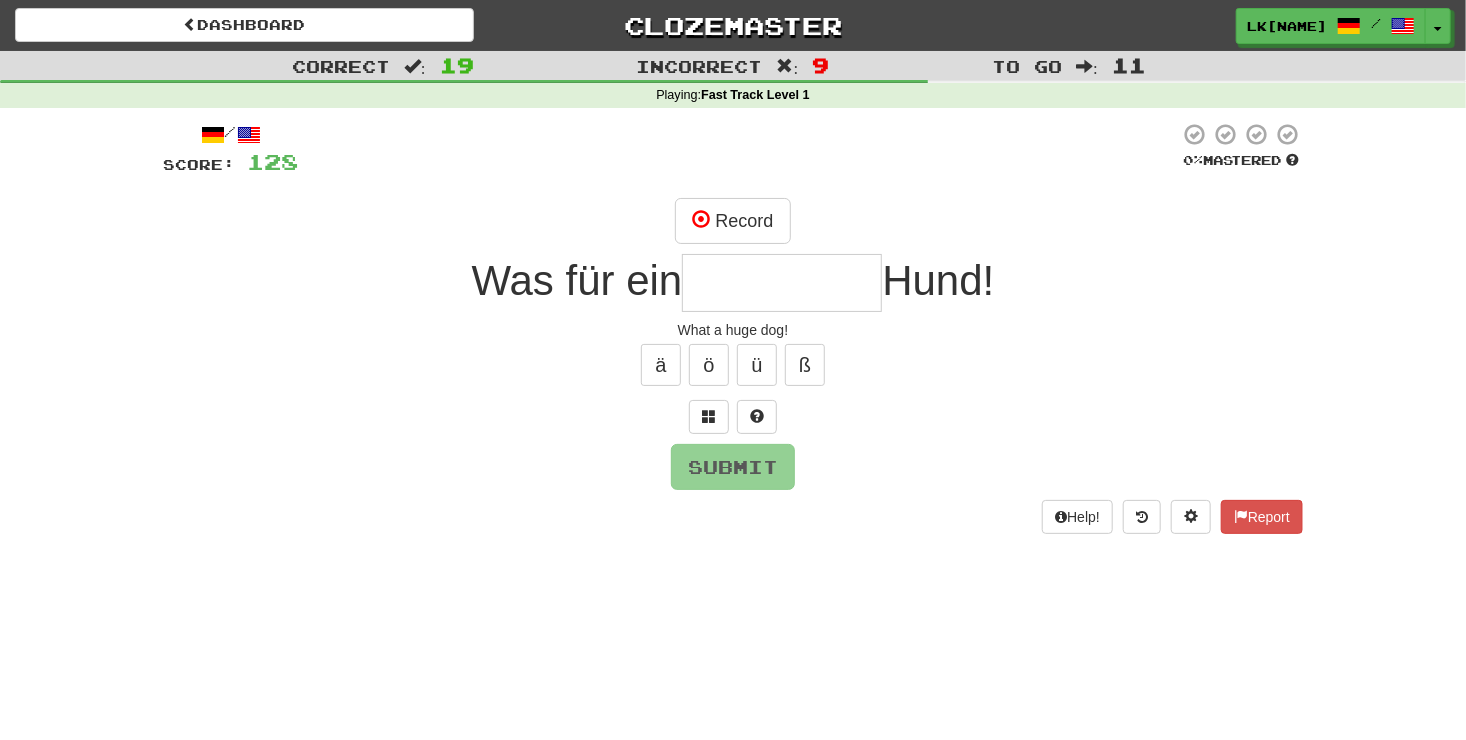 type on "*" 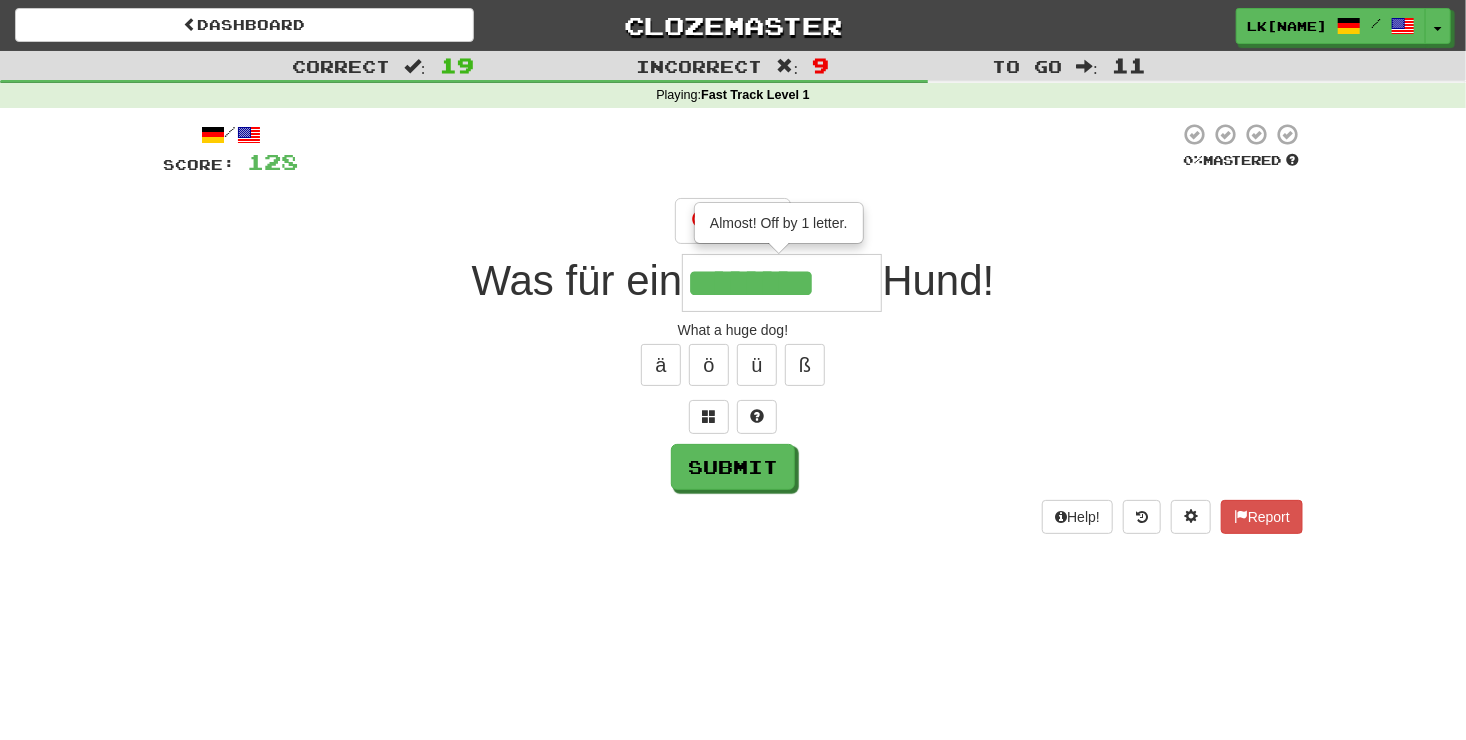 type on "********" 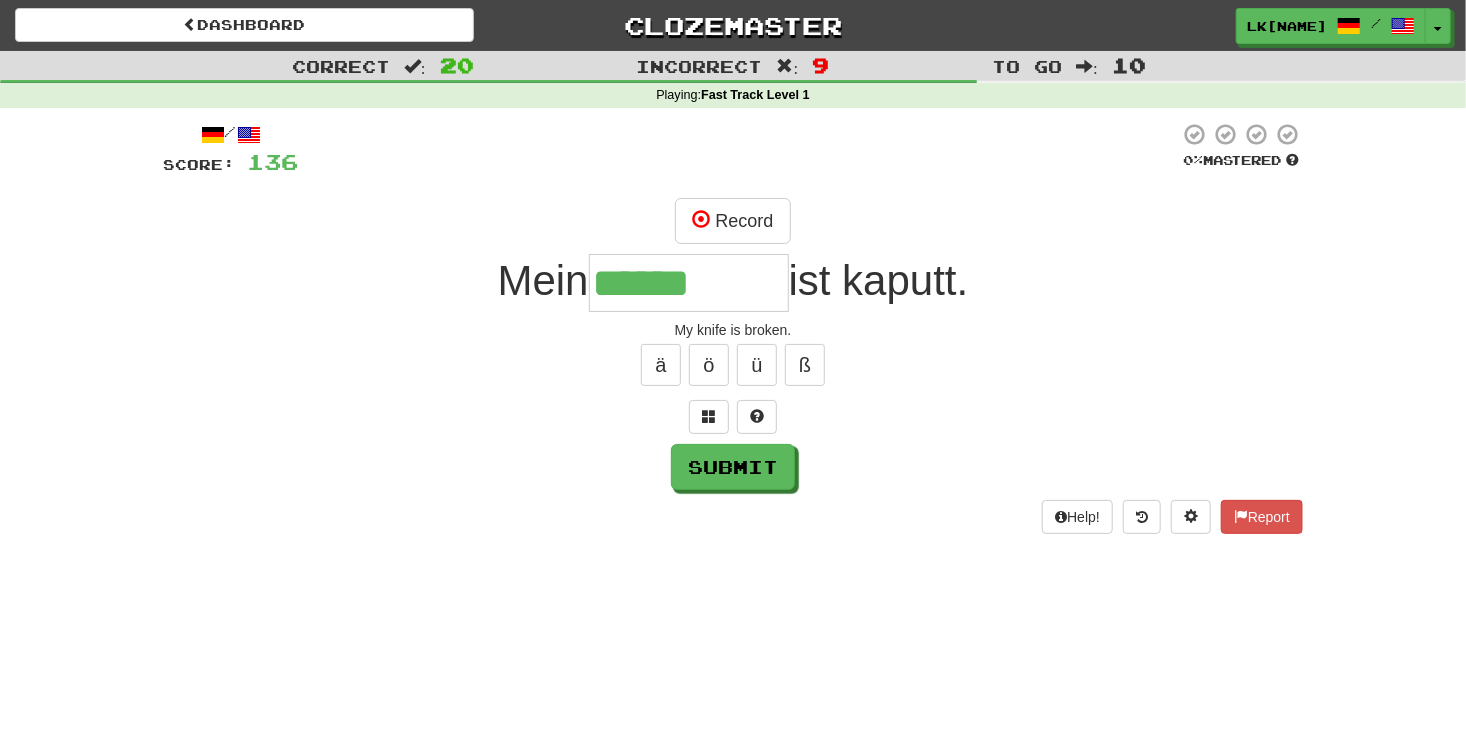 type on "******" 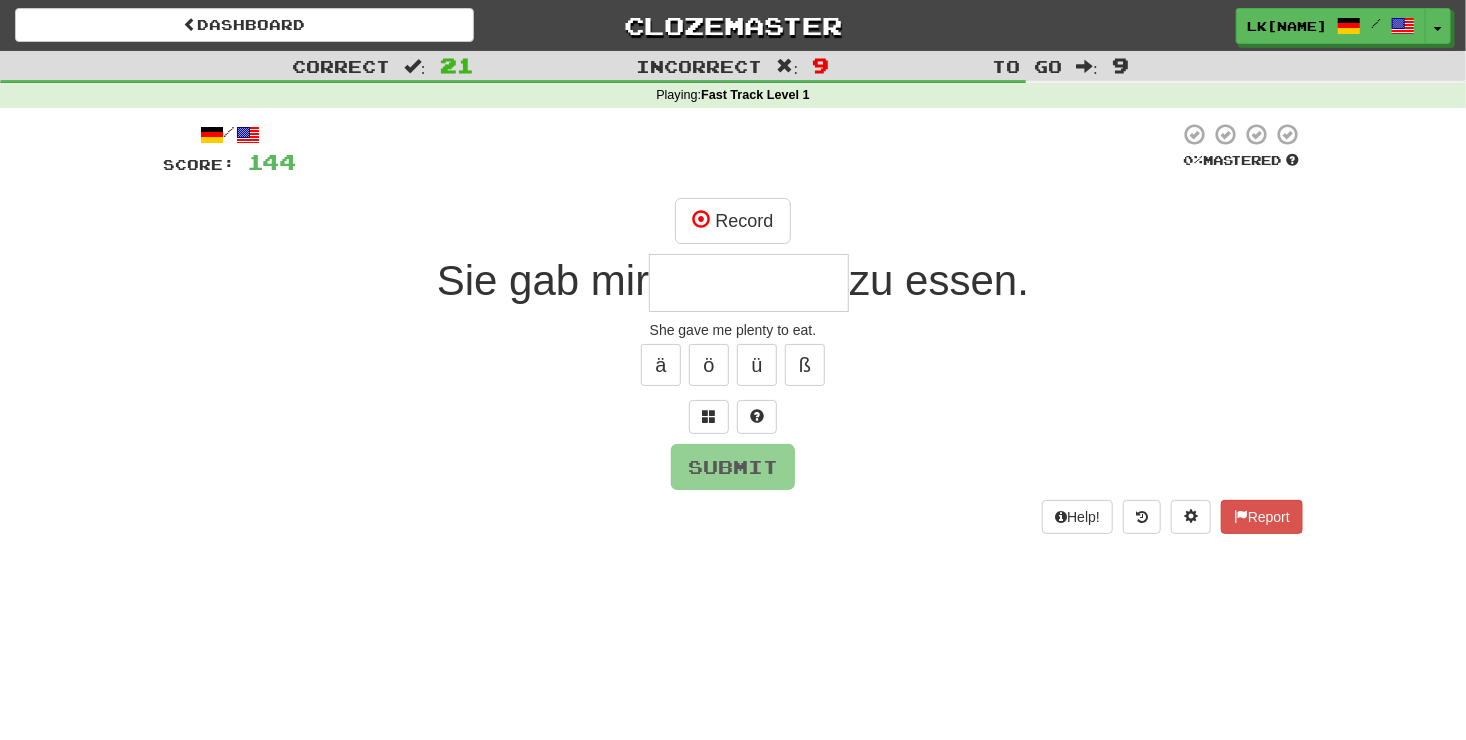 type on "*" 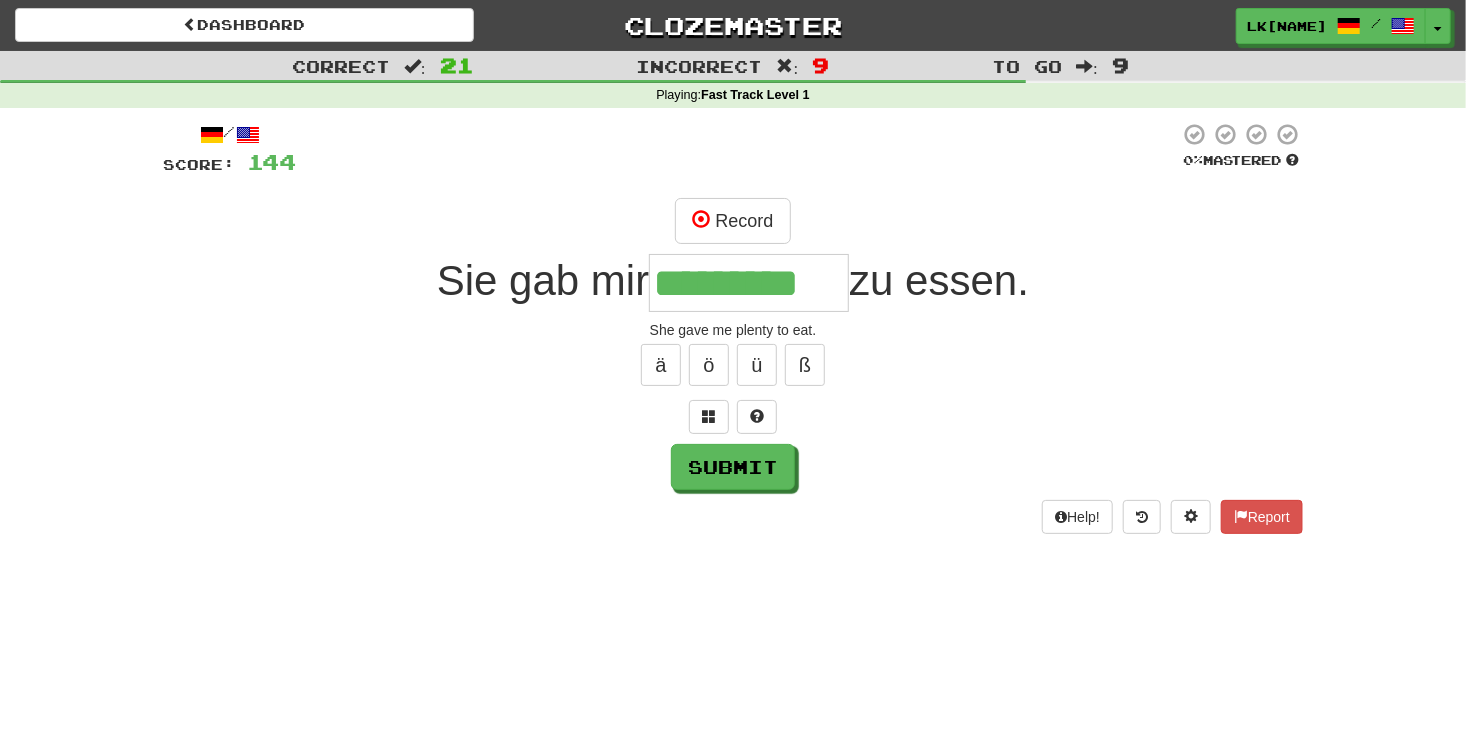 type on "*********" 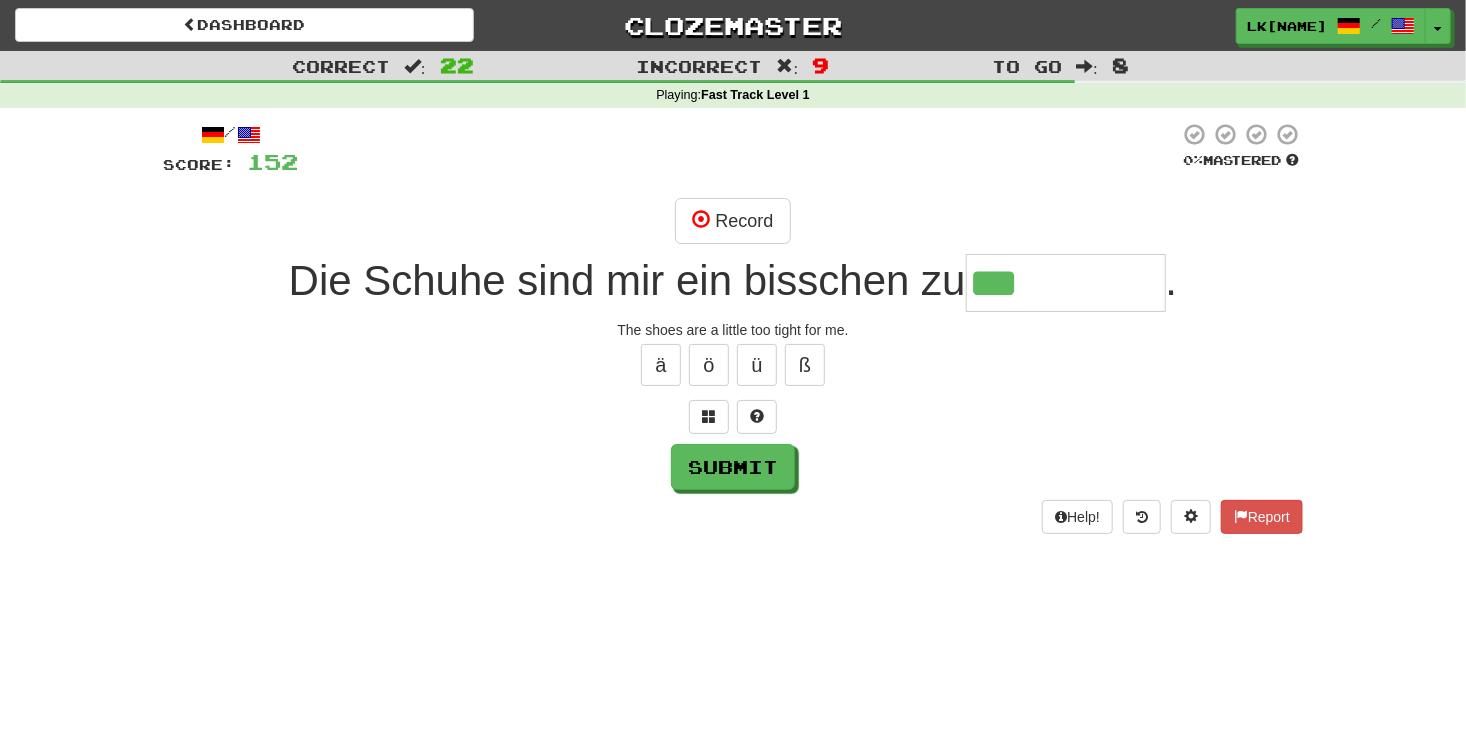 type on "***" 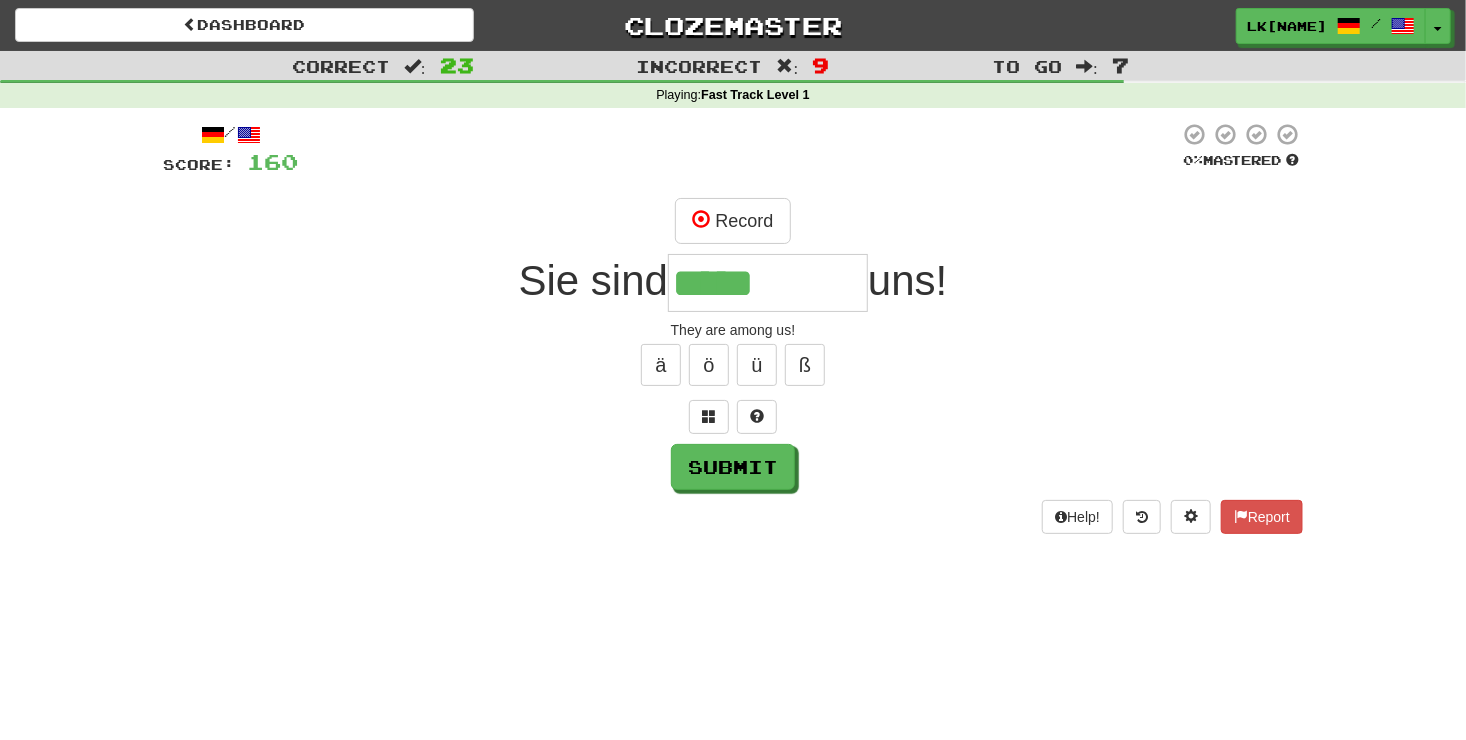 type on "*****" 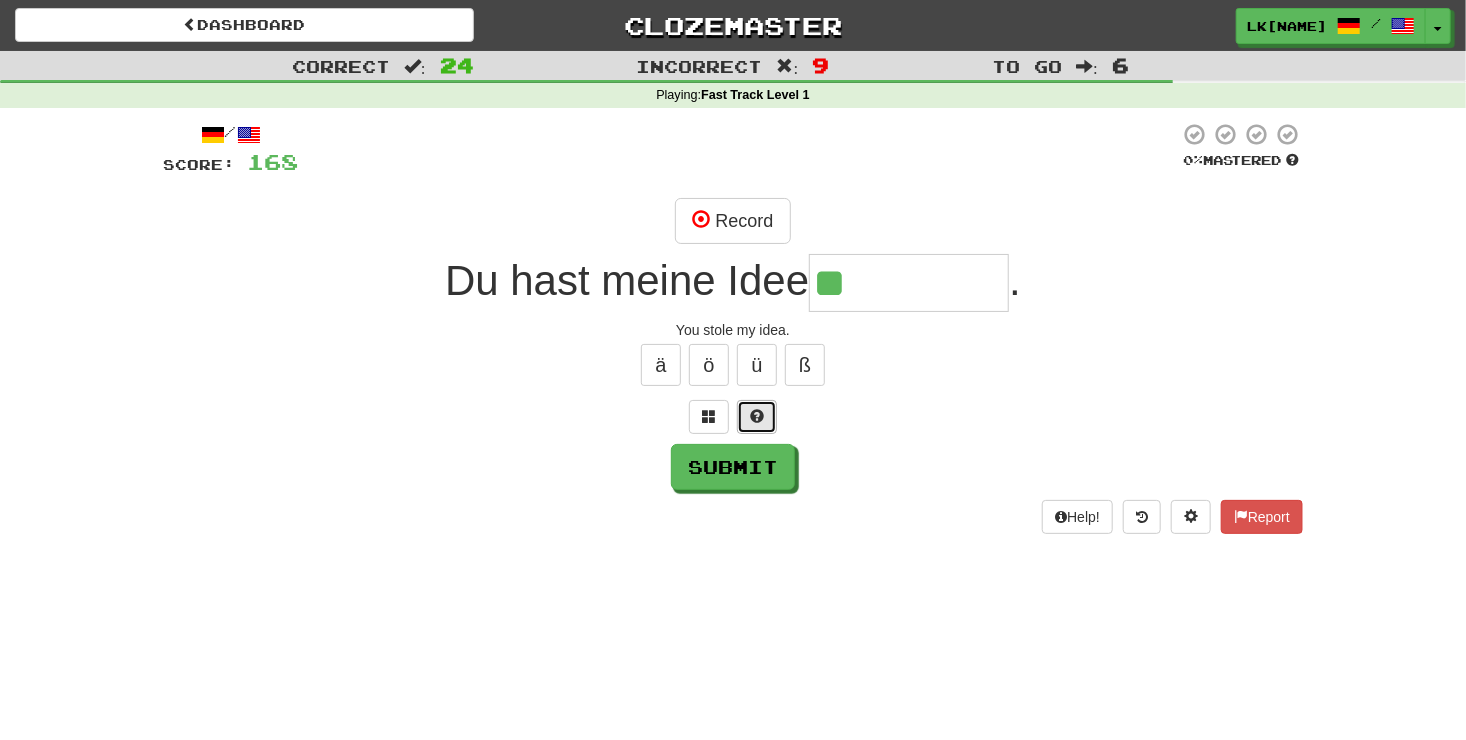click at bounding box center (757, 417) 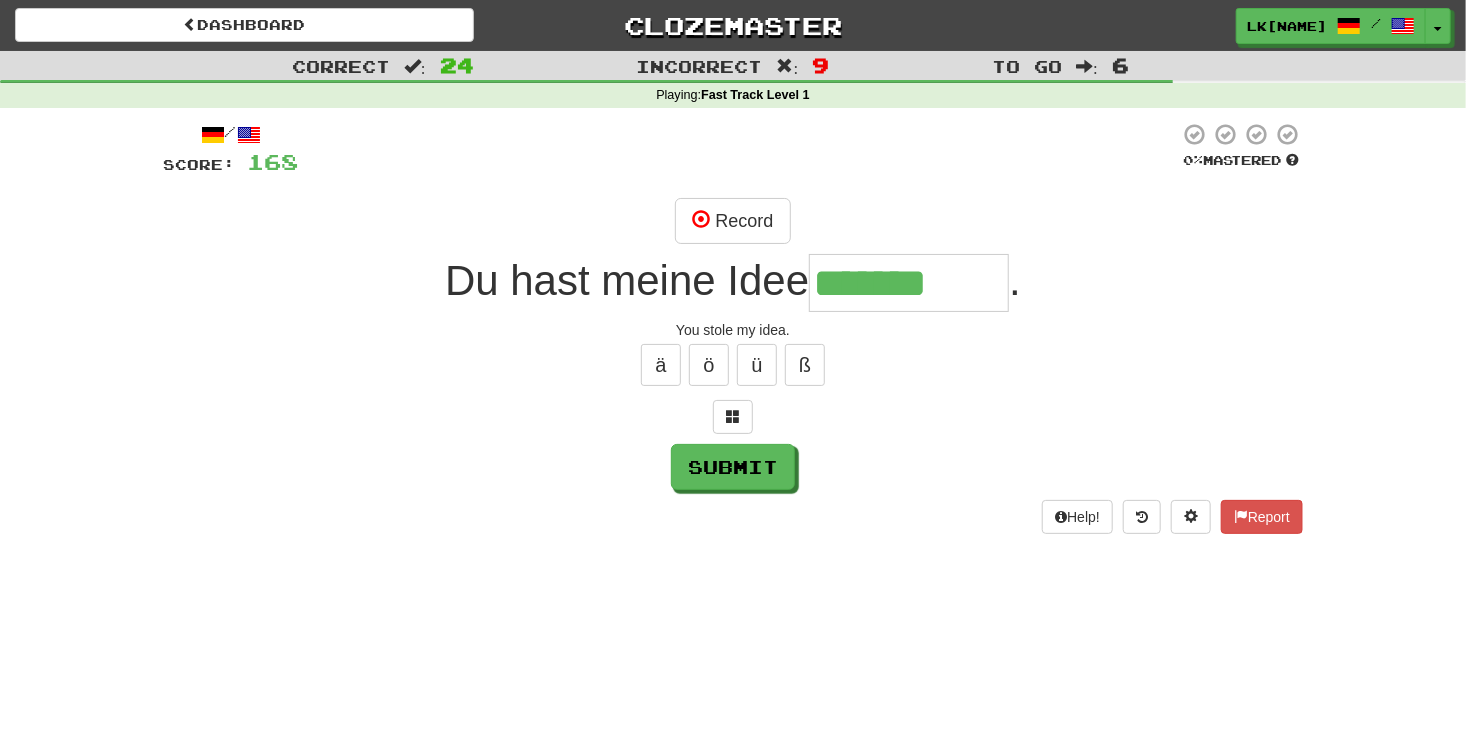 type on "*******" 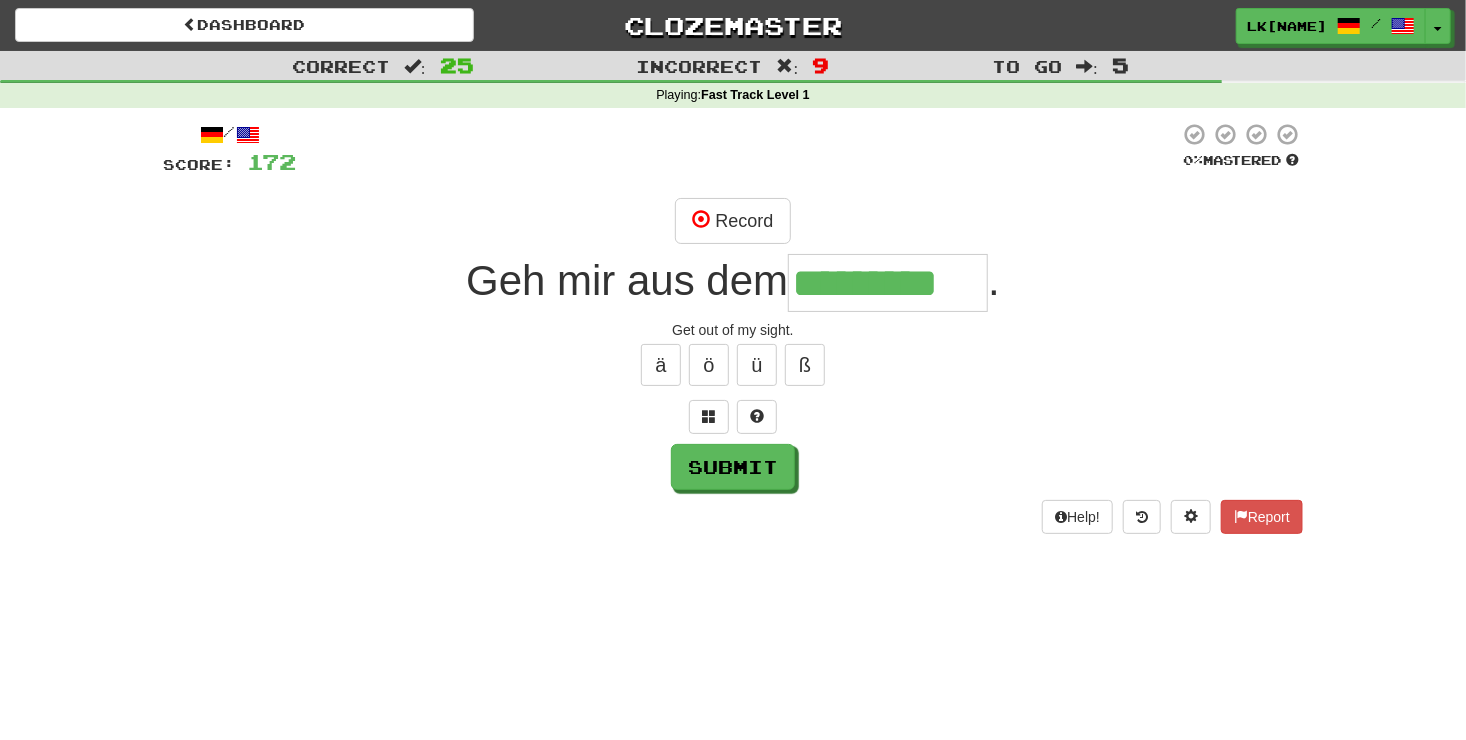 type on "*********" 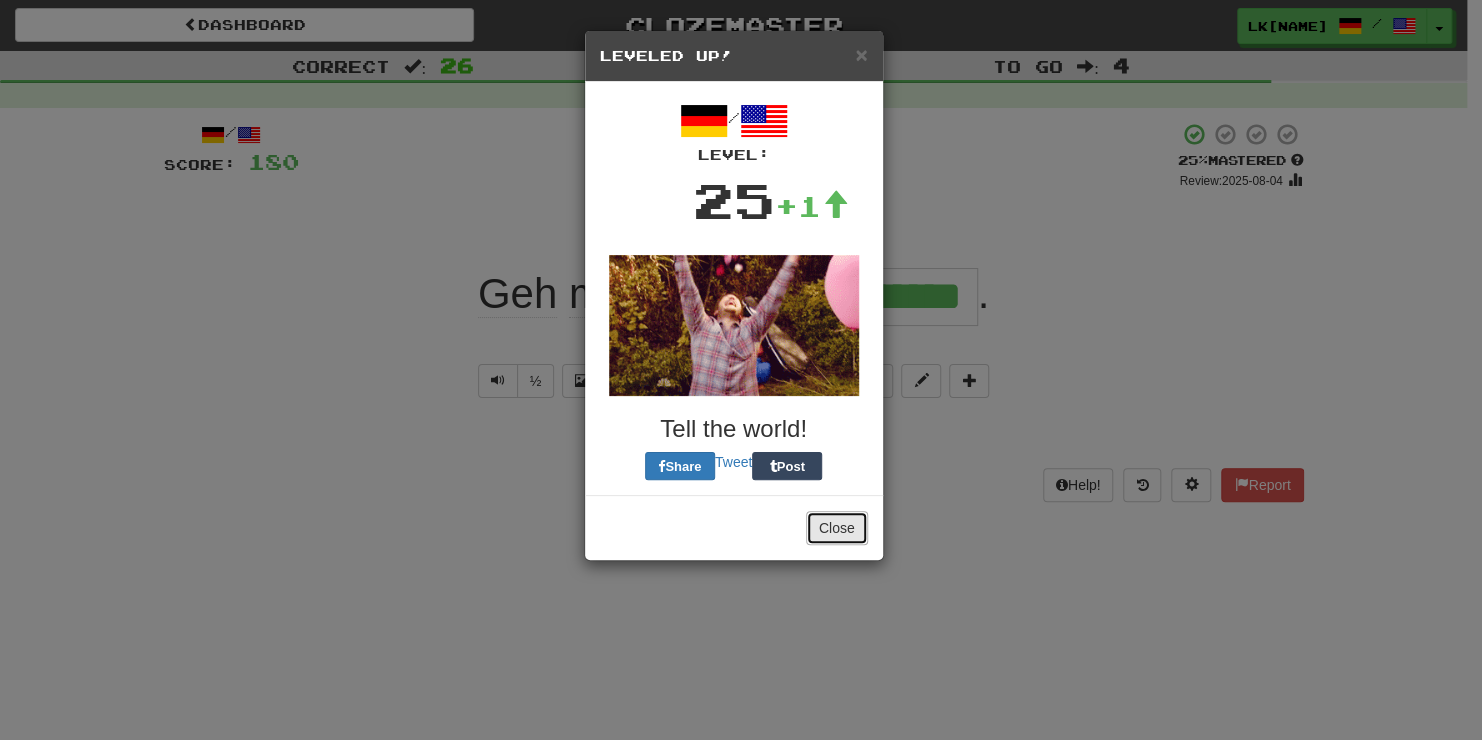 click on "Close" at bounding box center (837, 528) 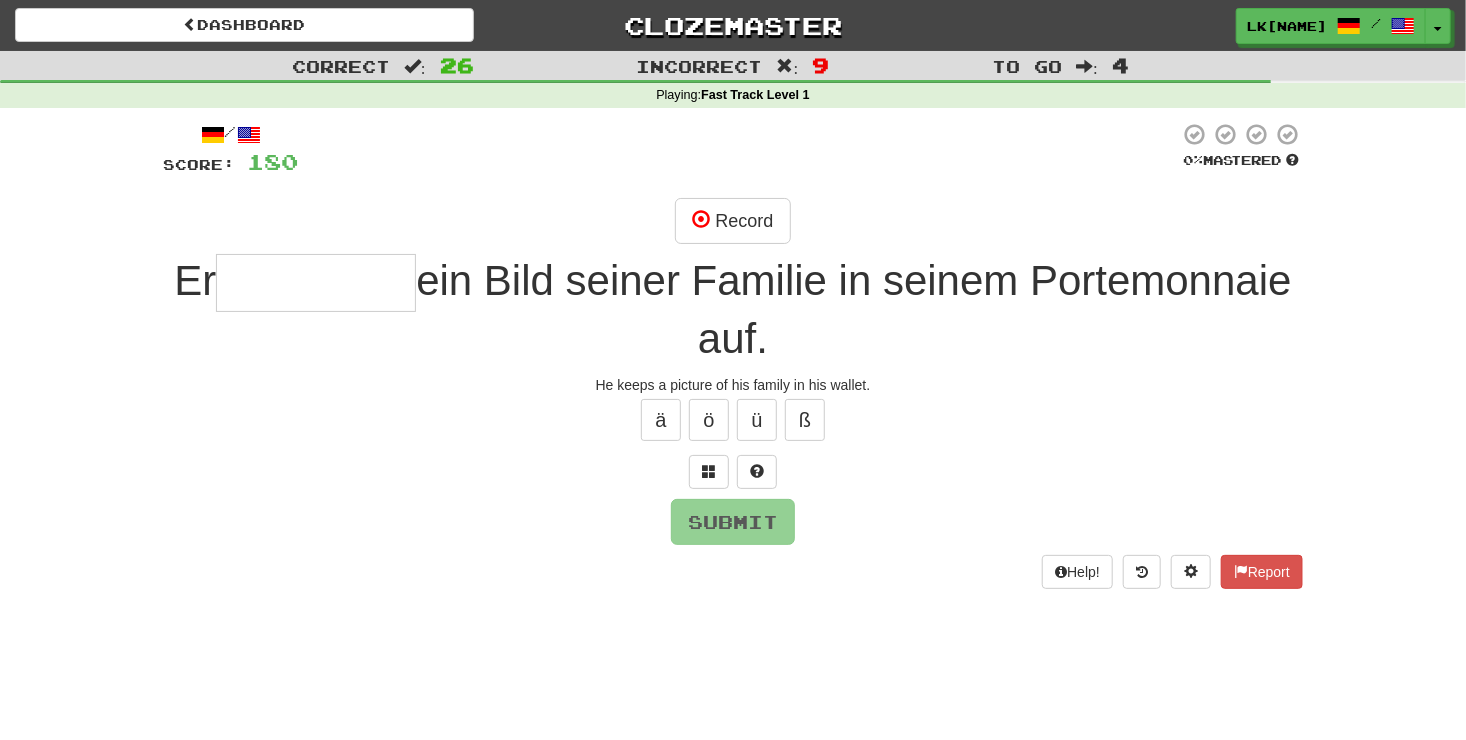 type on "*" 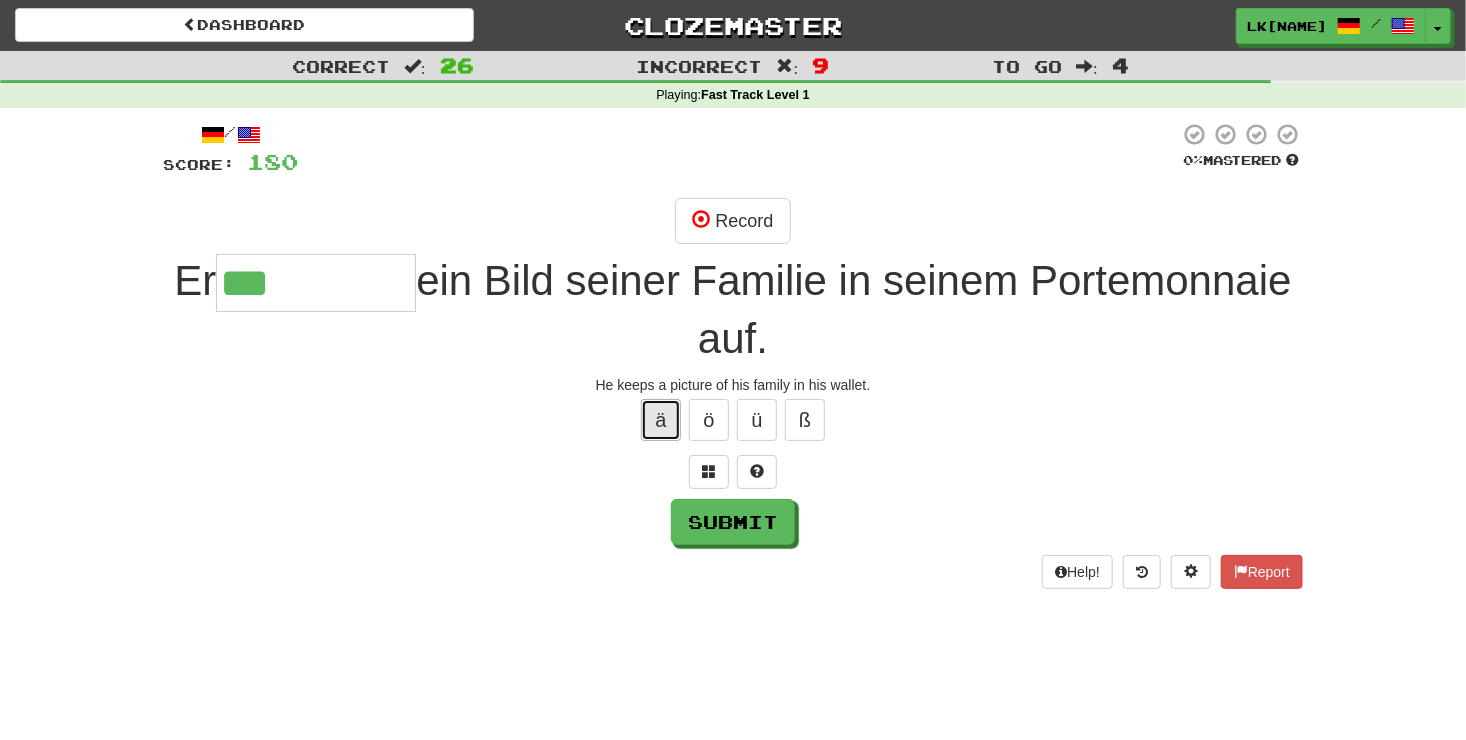 click on "ä" at bounding box center (661, 420) 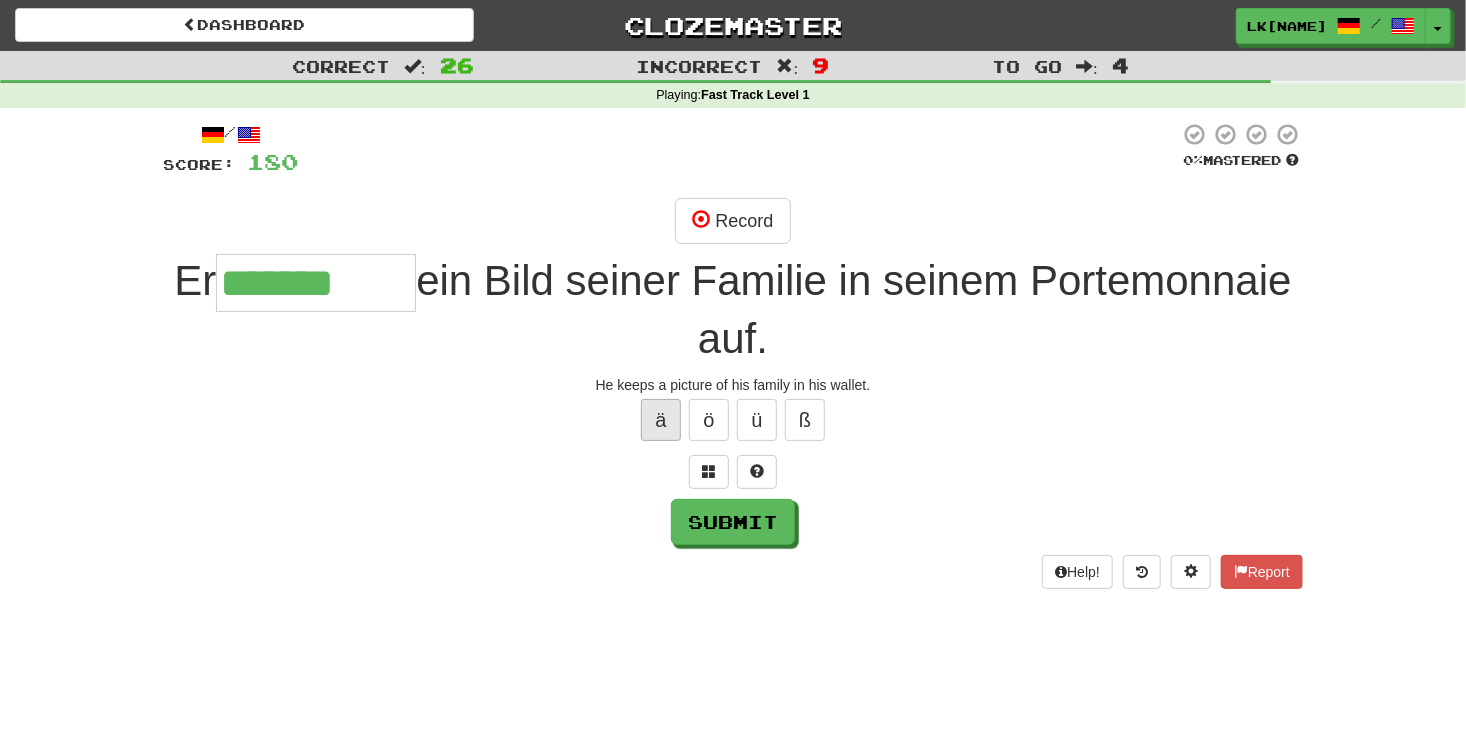 type on "*******" 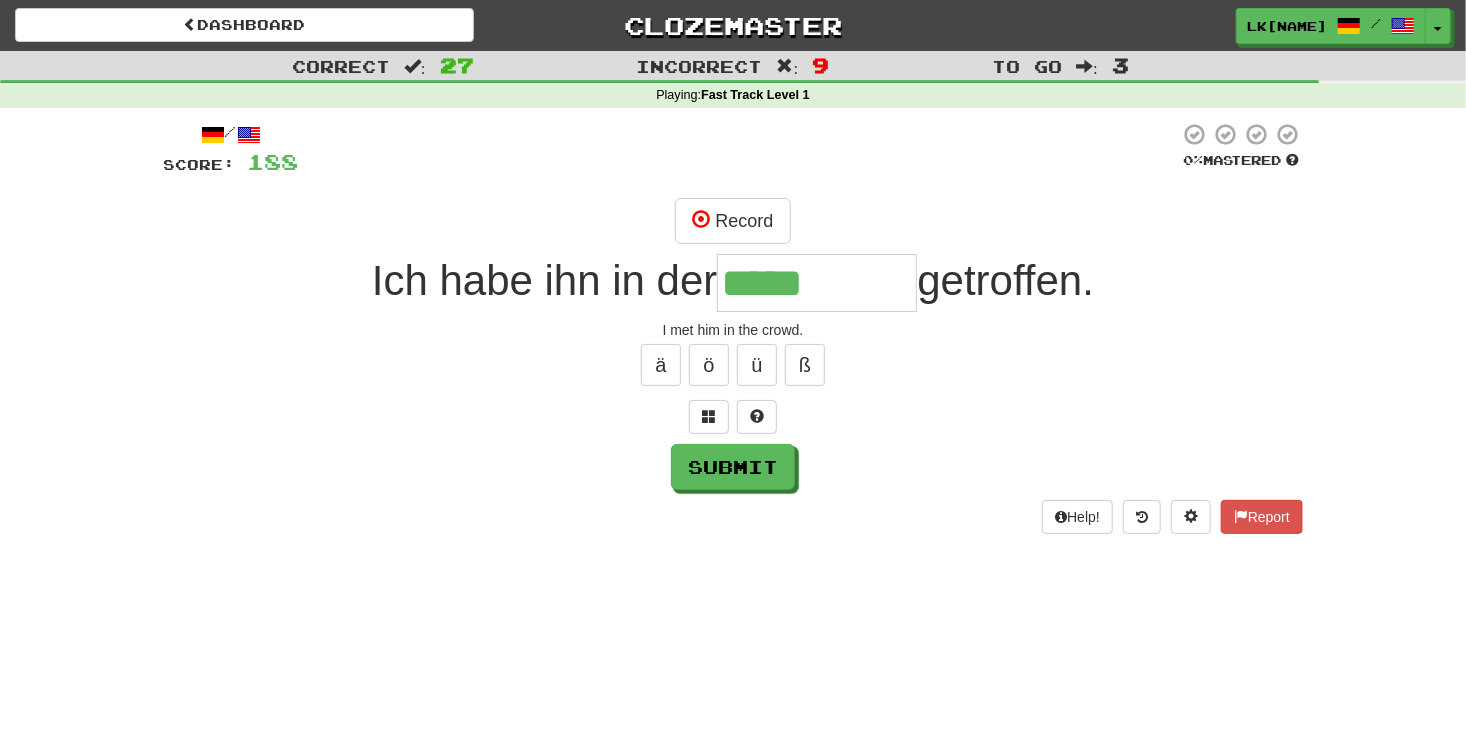 type on "*****" 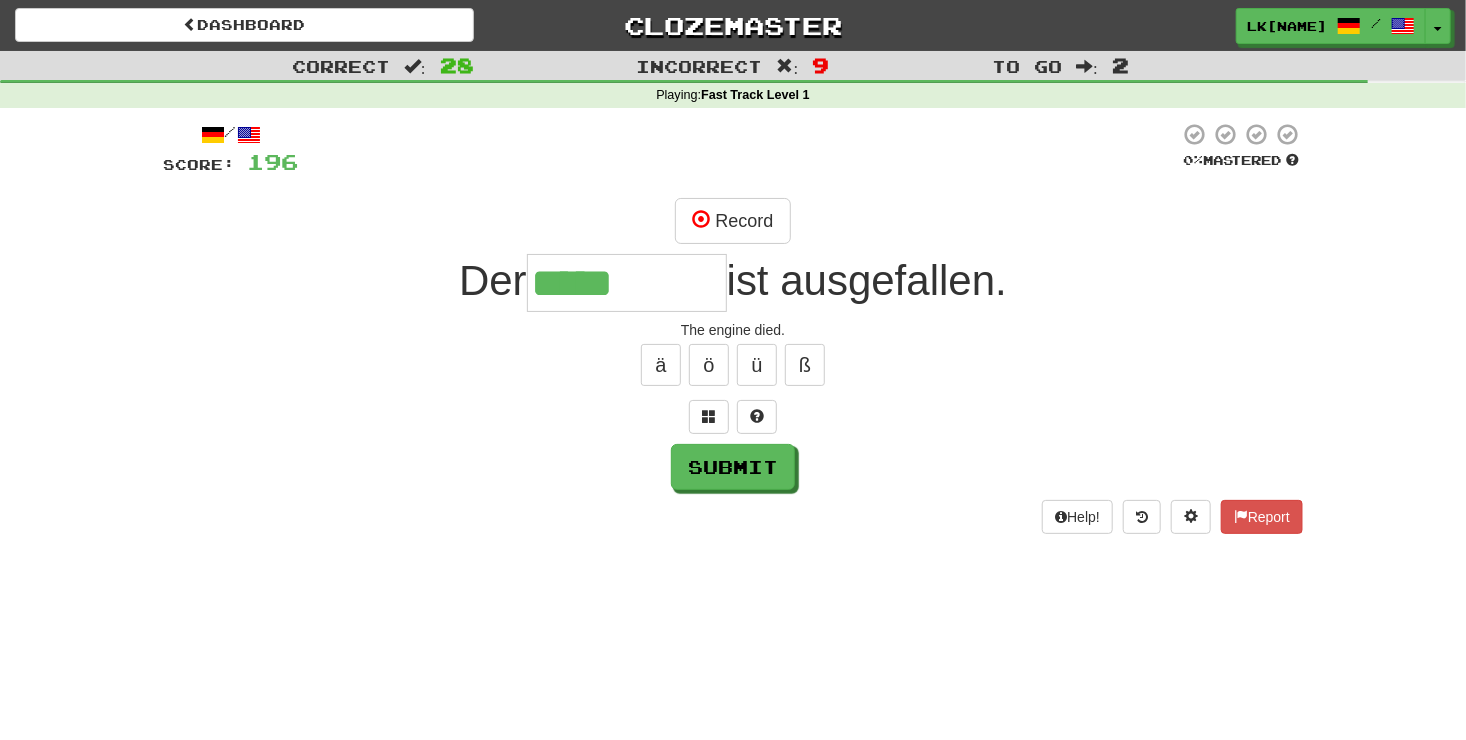 type on "*****" 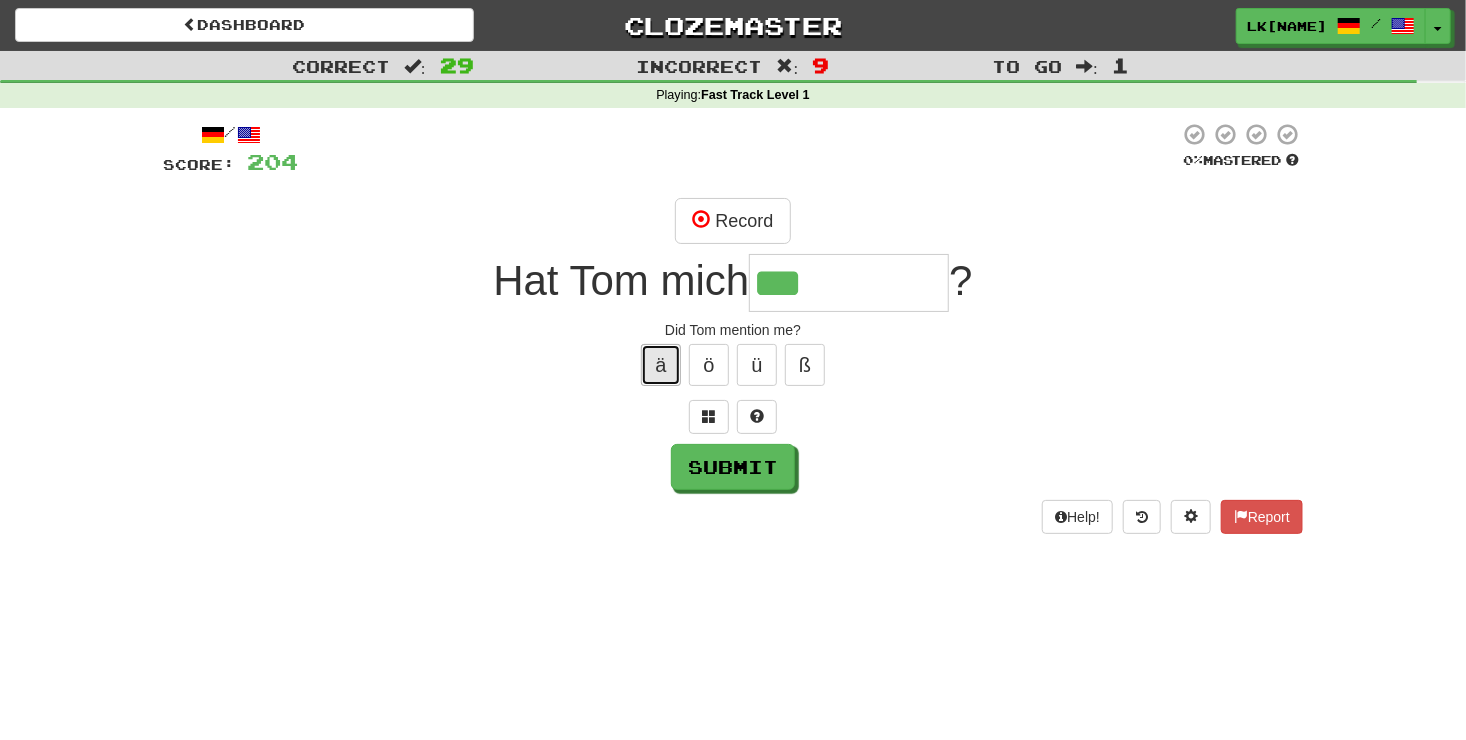 click on "ä" at bounding box center [661, 365] 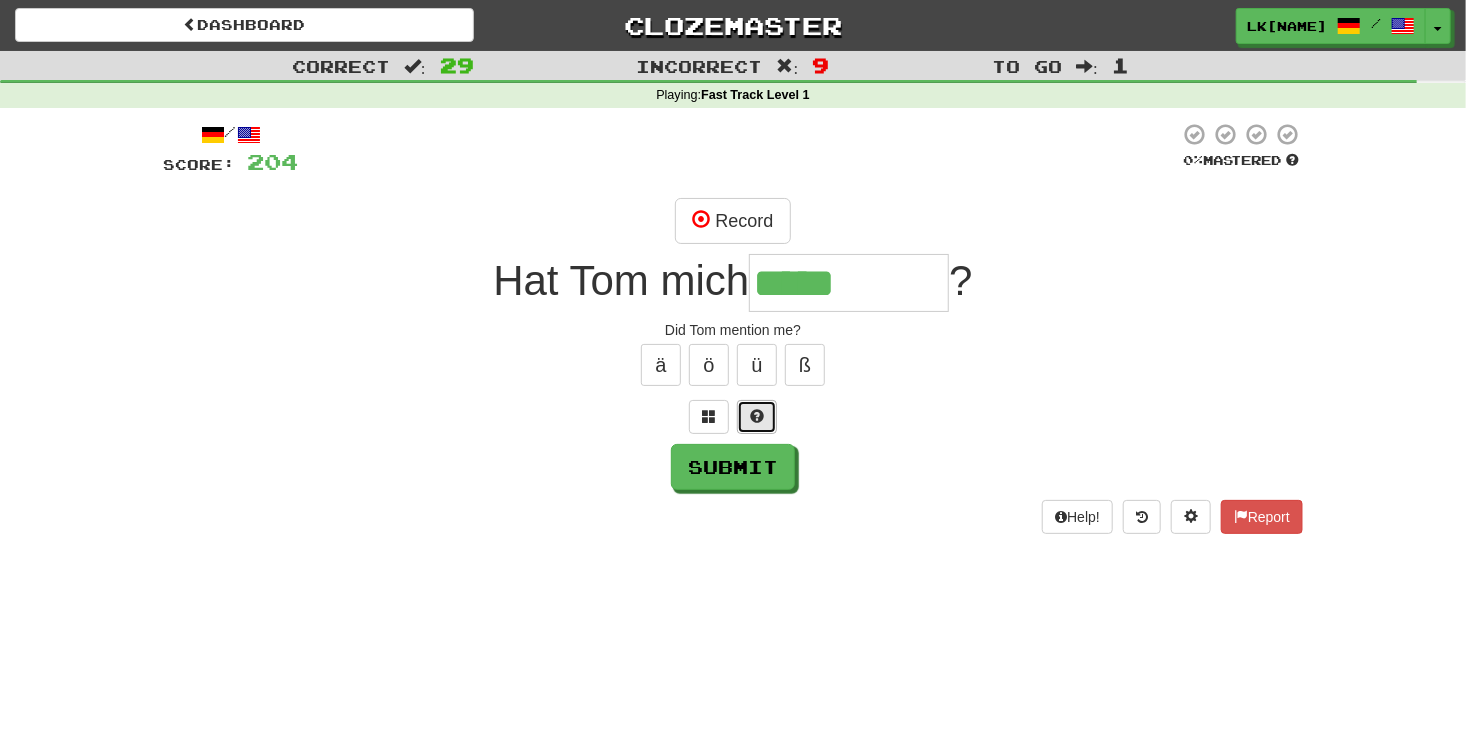click at bounding box center [757, 416] 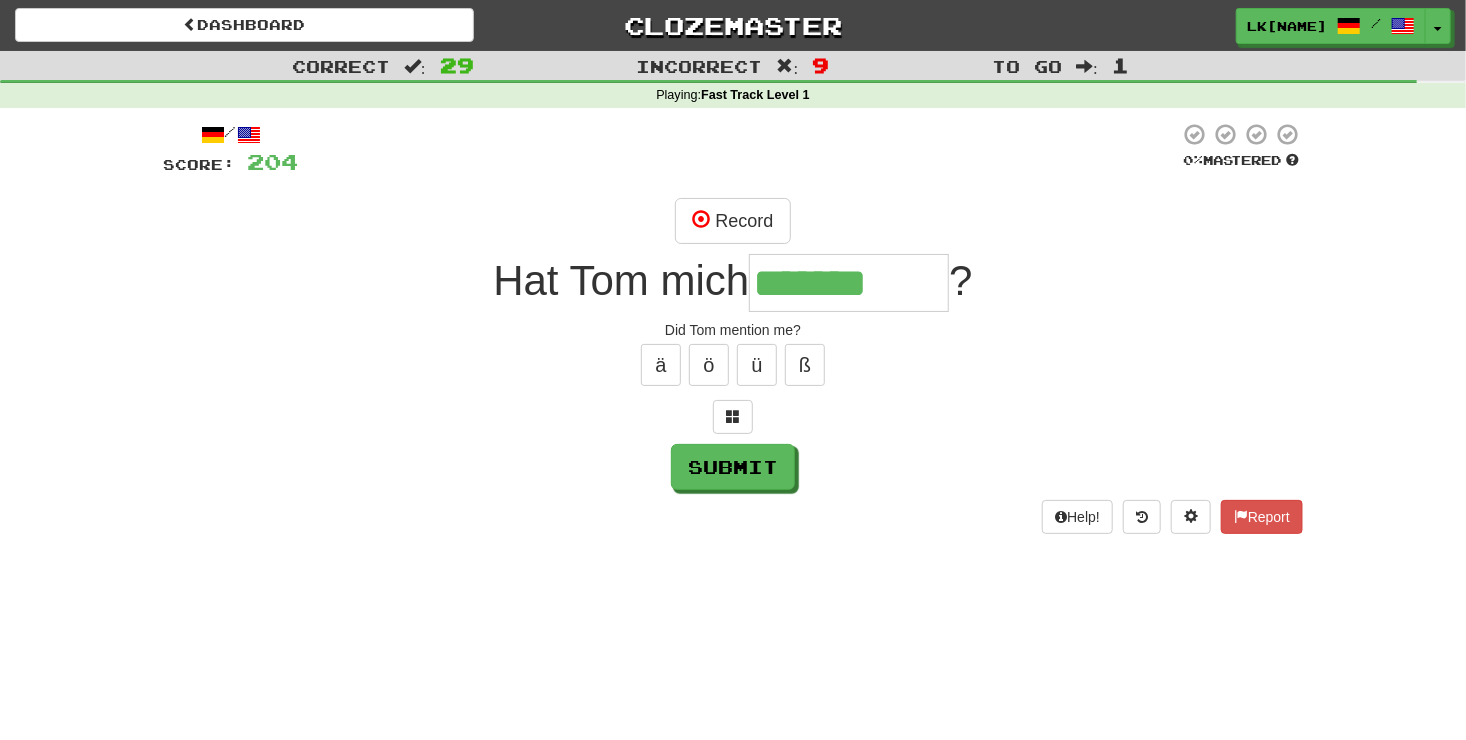 type on "*******" 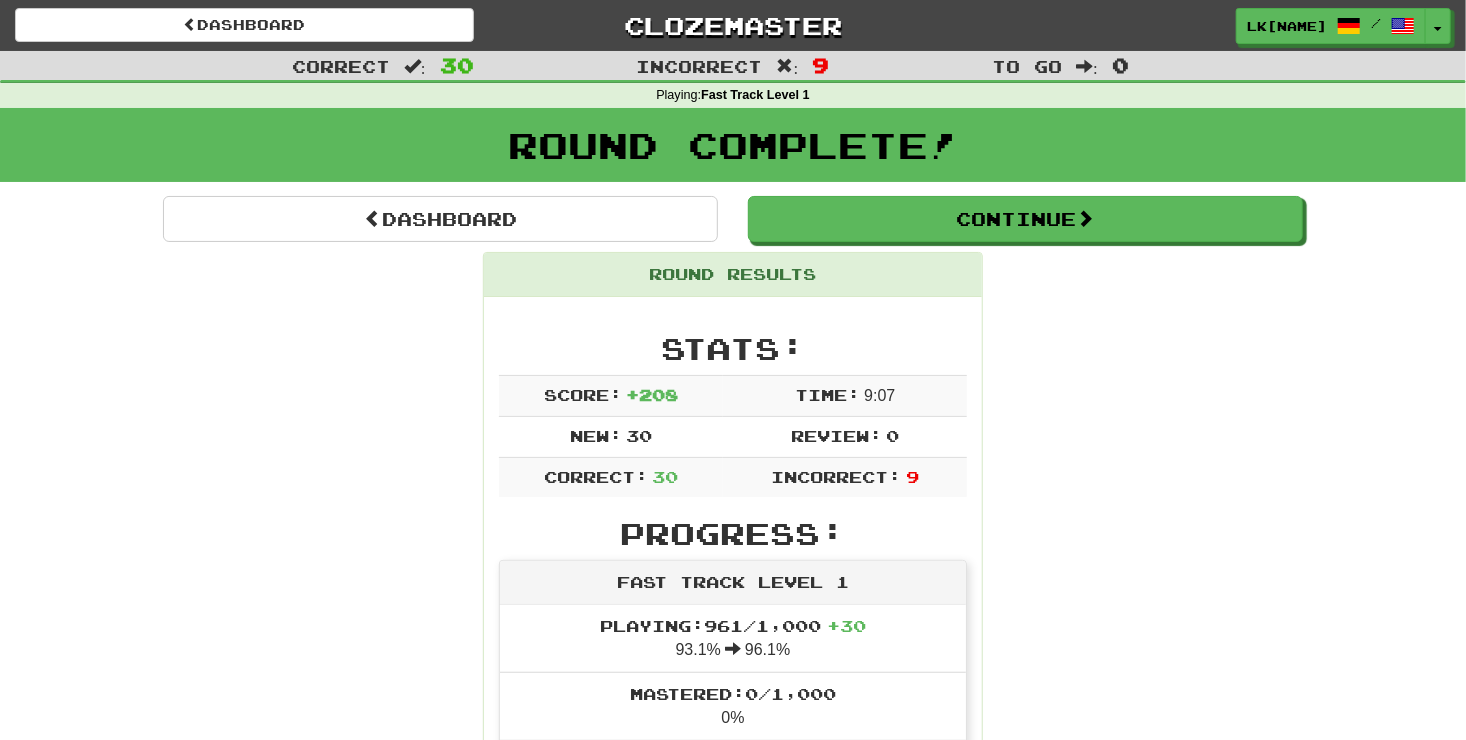 scroll, scrollTop: 48, scrollLeft: 0, axis: vertical 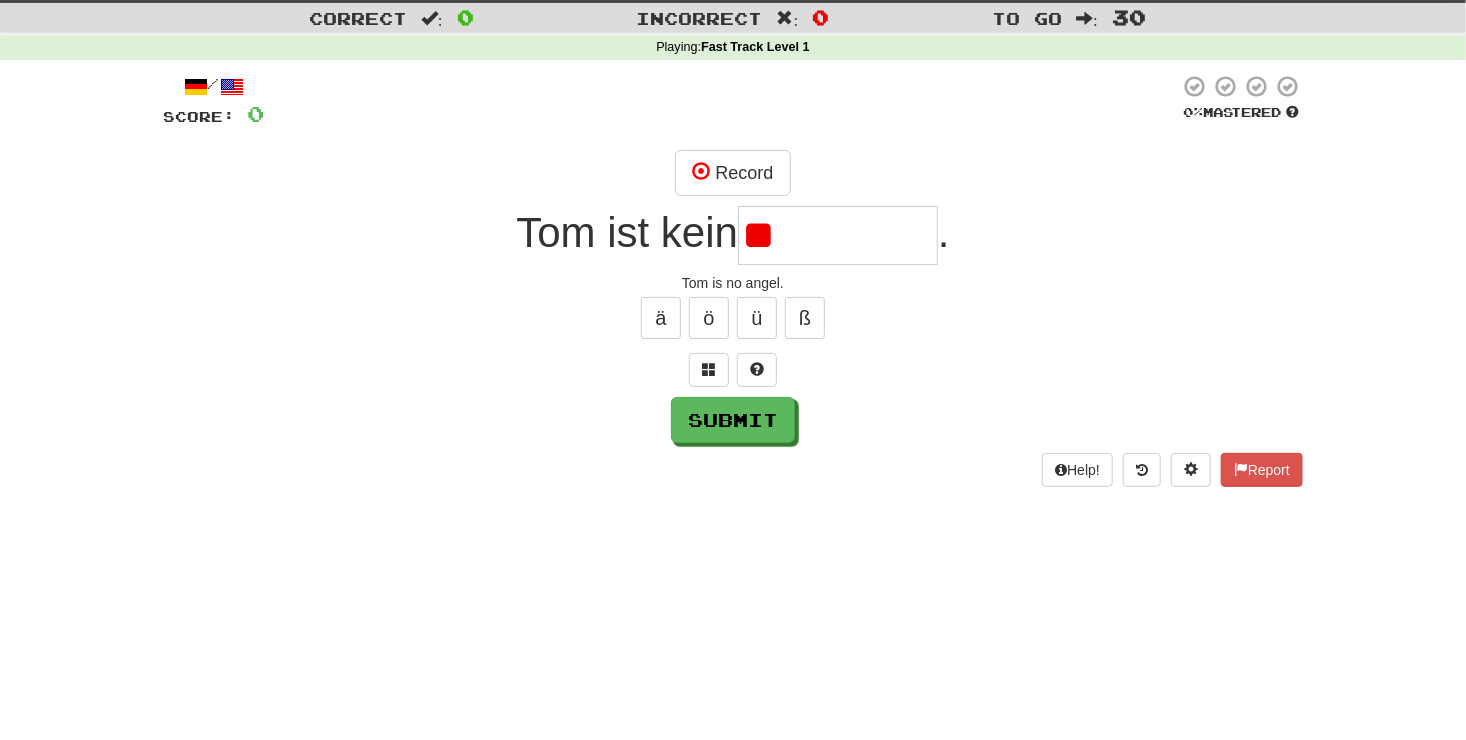 type on "*" 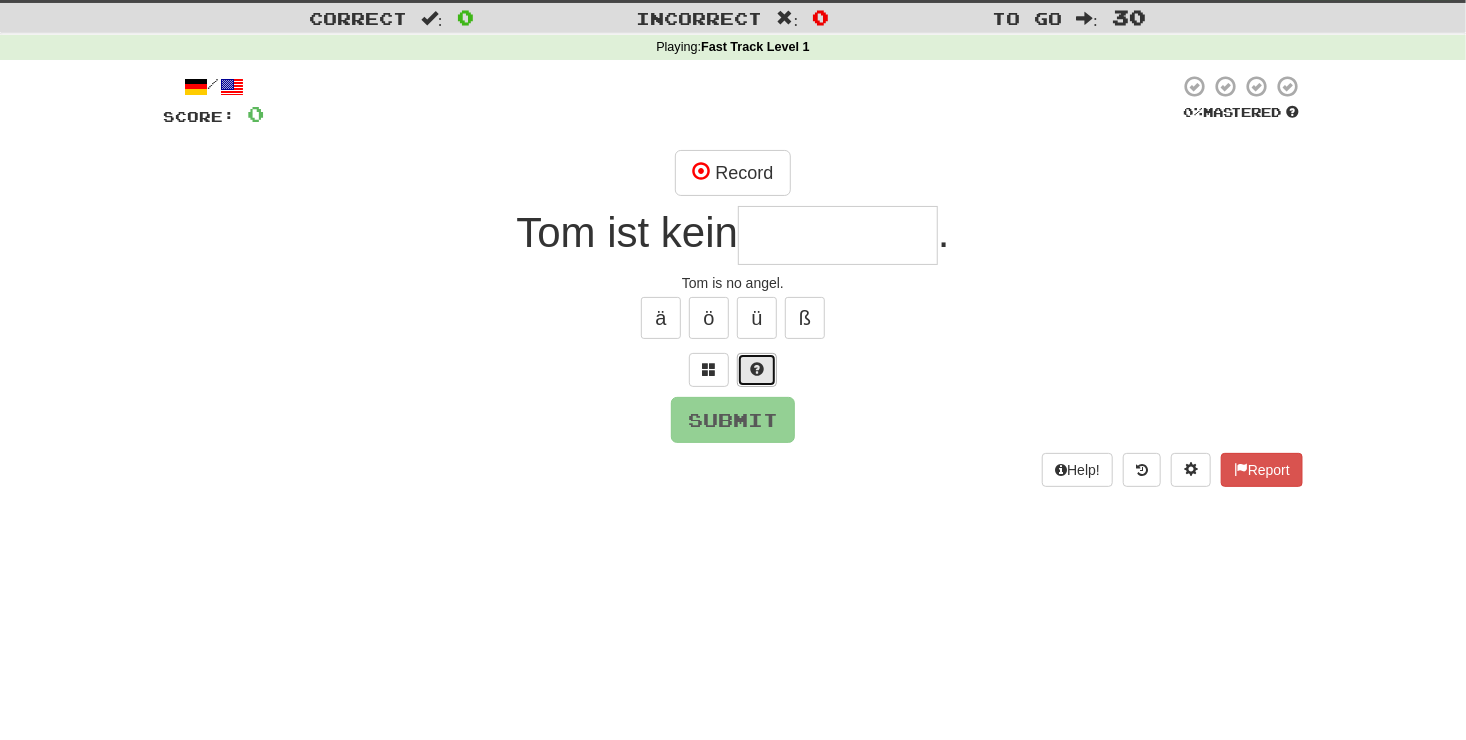 click at bounding box center (757, 370) 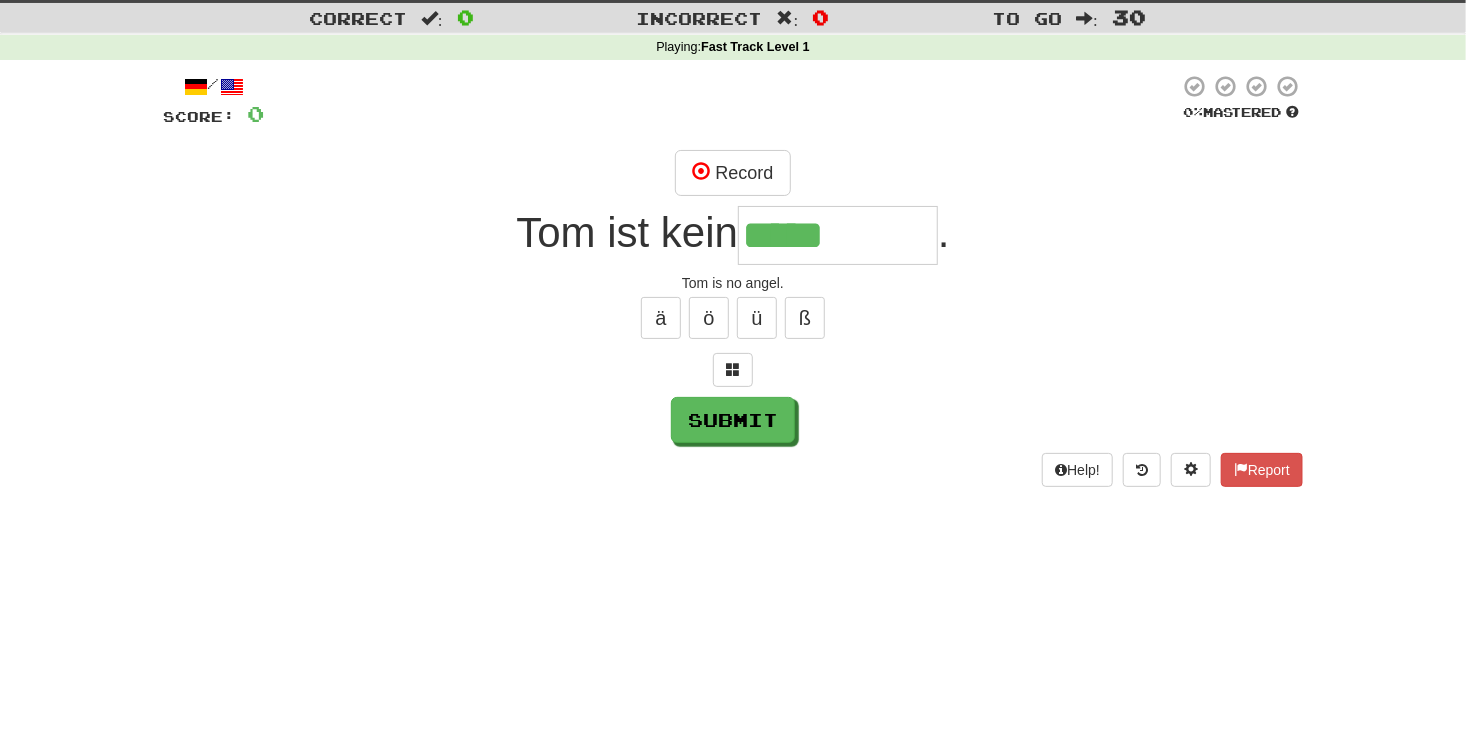 type on "*****" 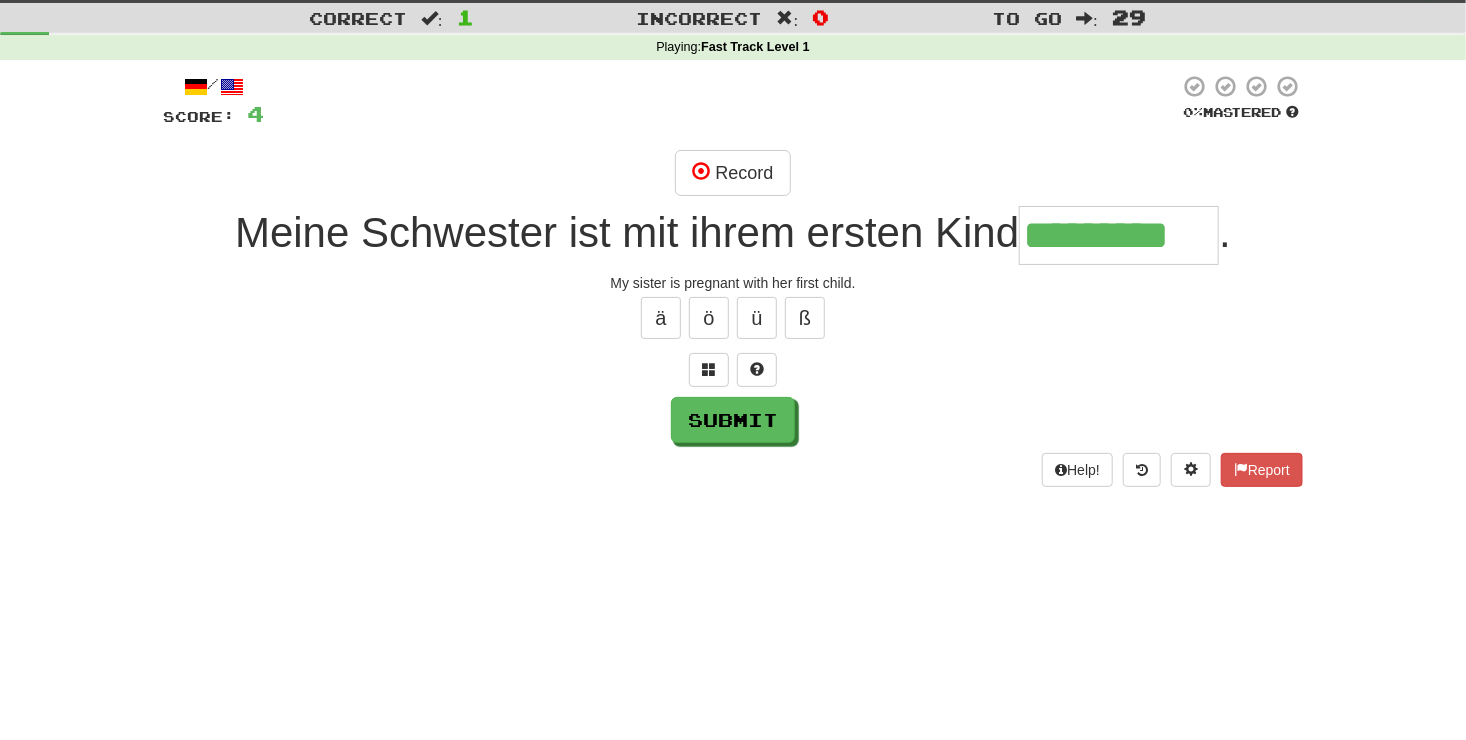 scroll, scrollTop: 0, scrollLeft: 10, axis: horizontal 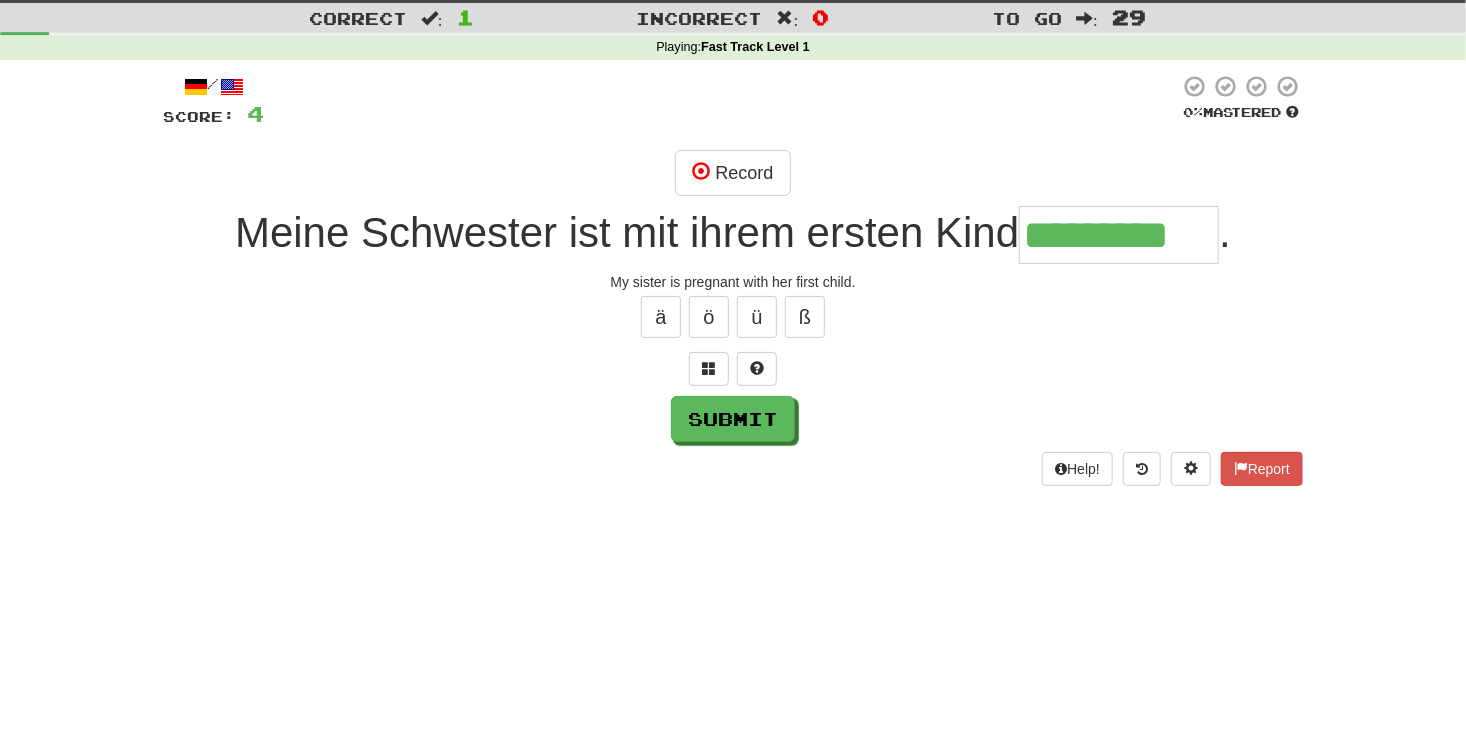 type on "*********" 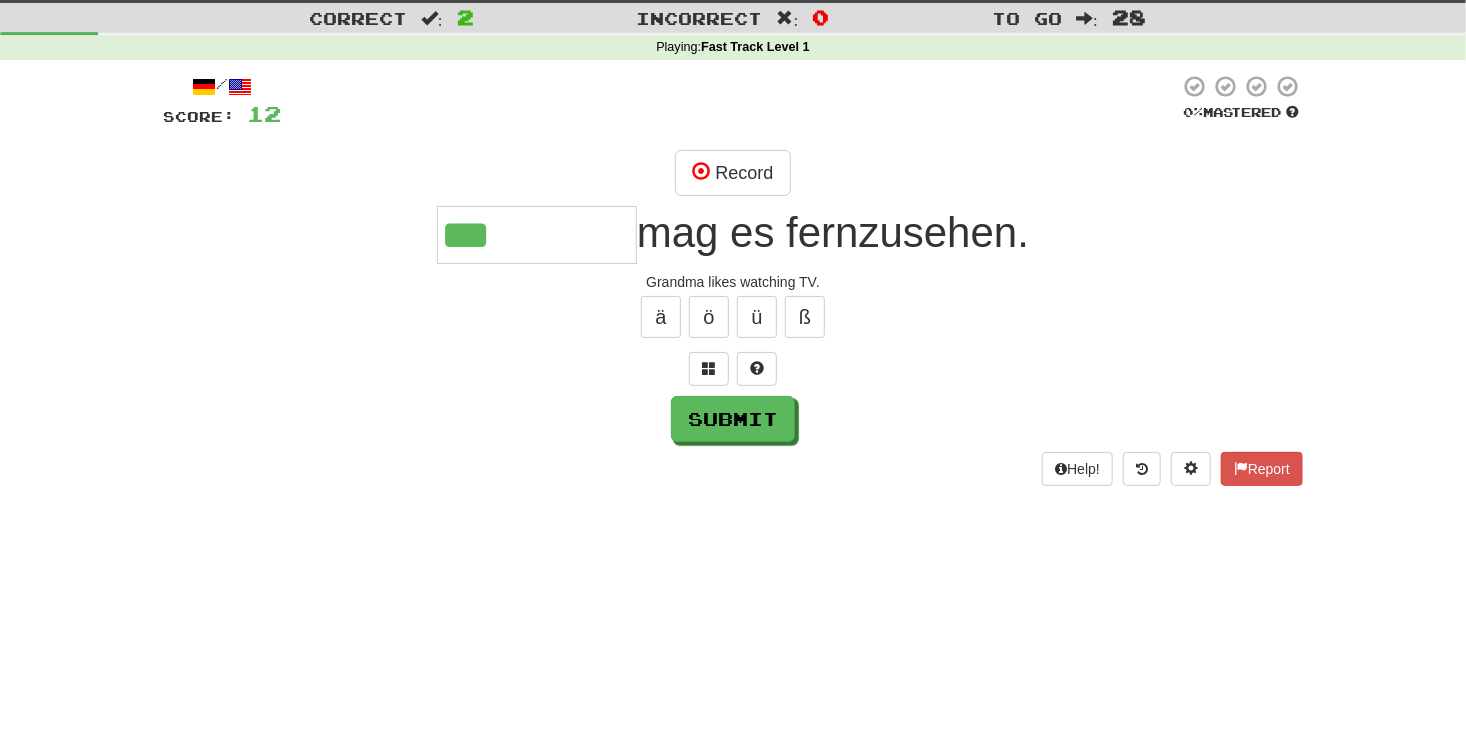 type on "***" 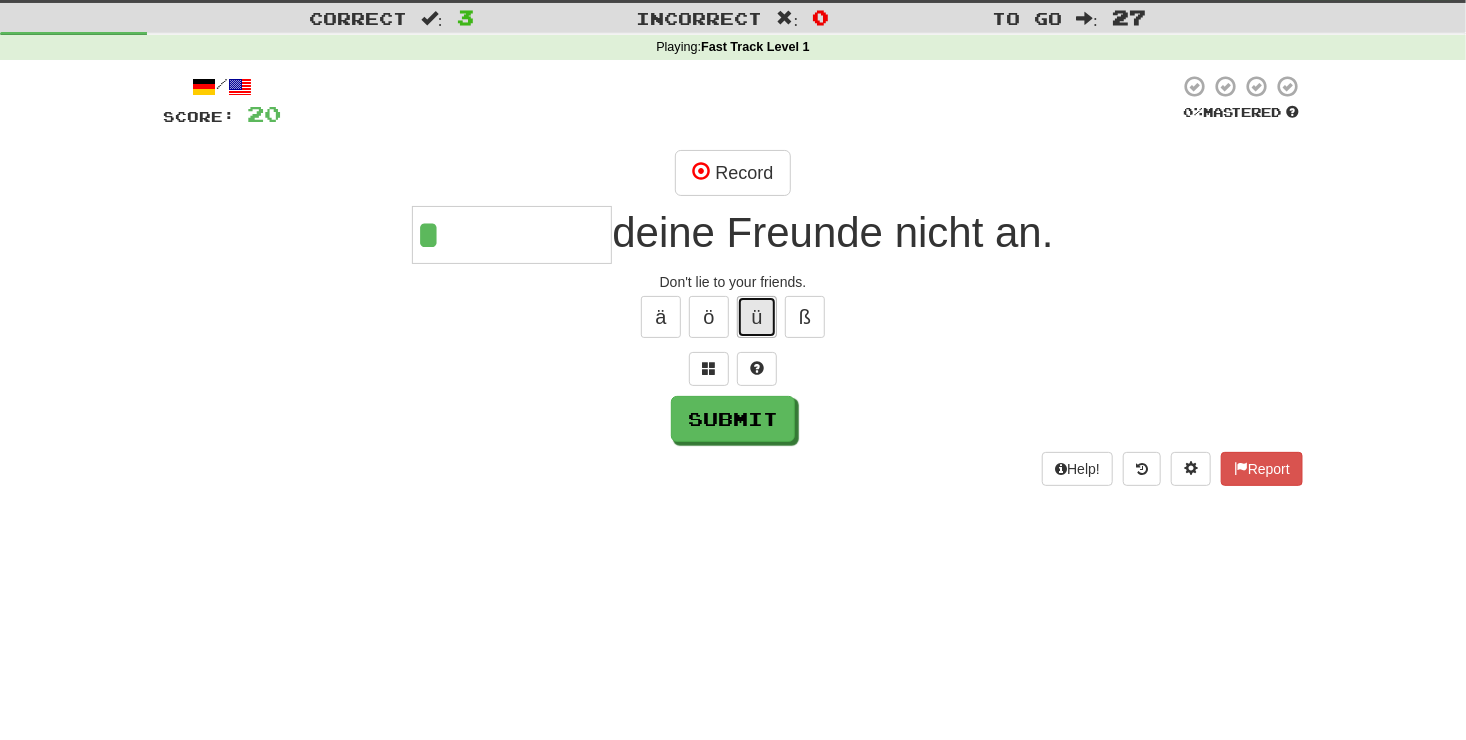 click on "ü" at bounding box center (757, 317) 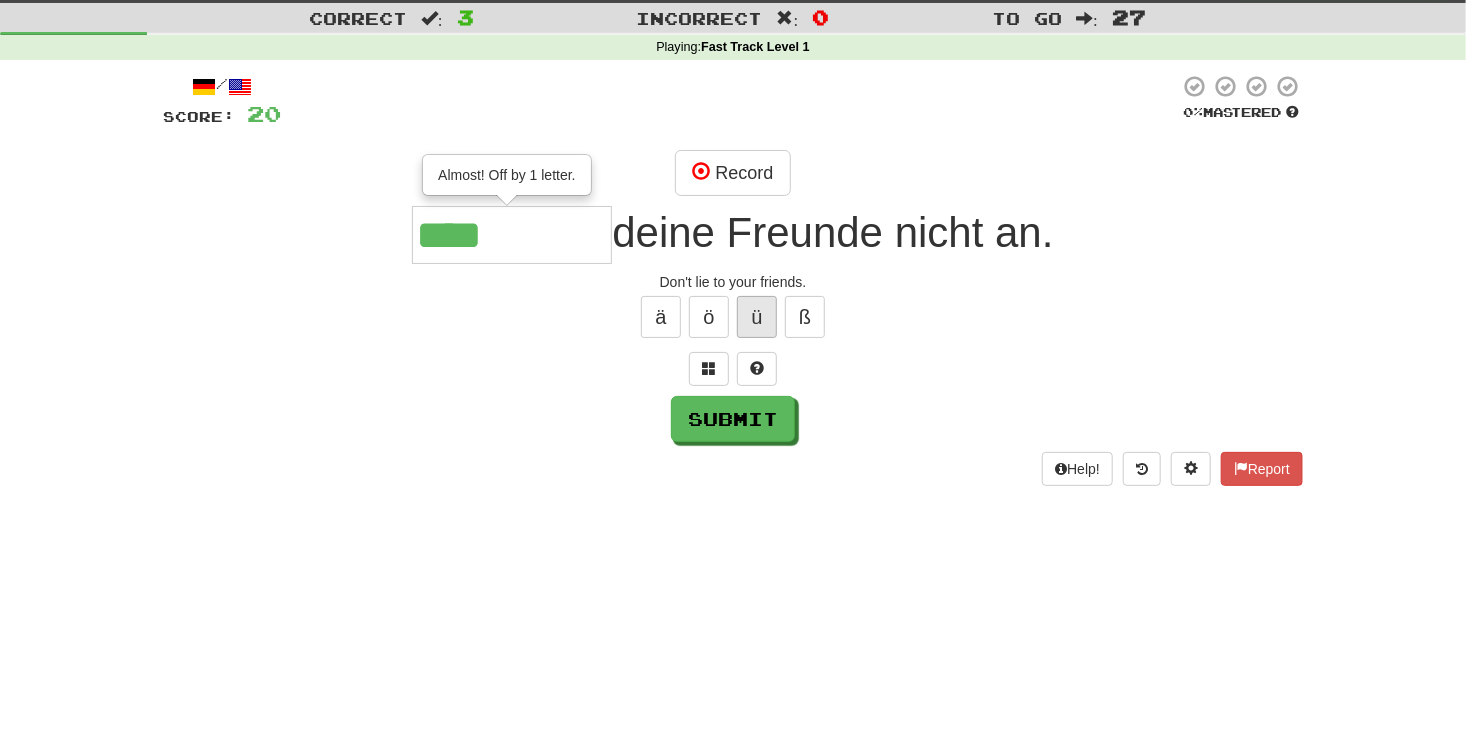 type on "****" 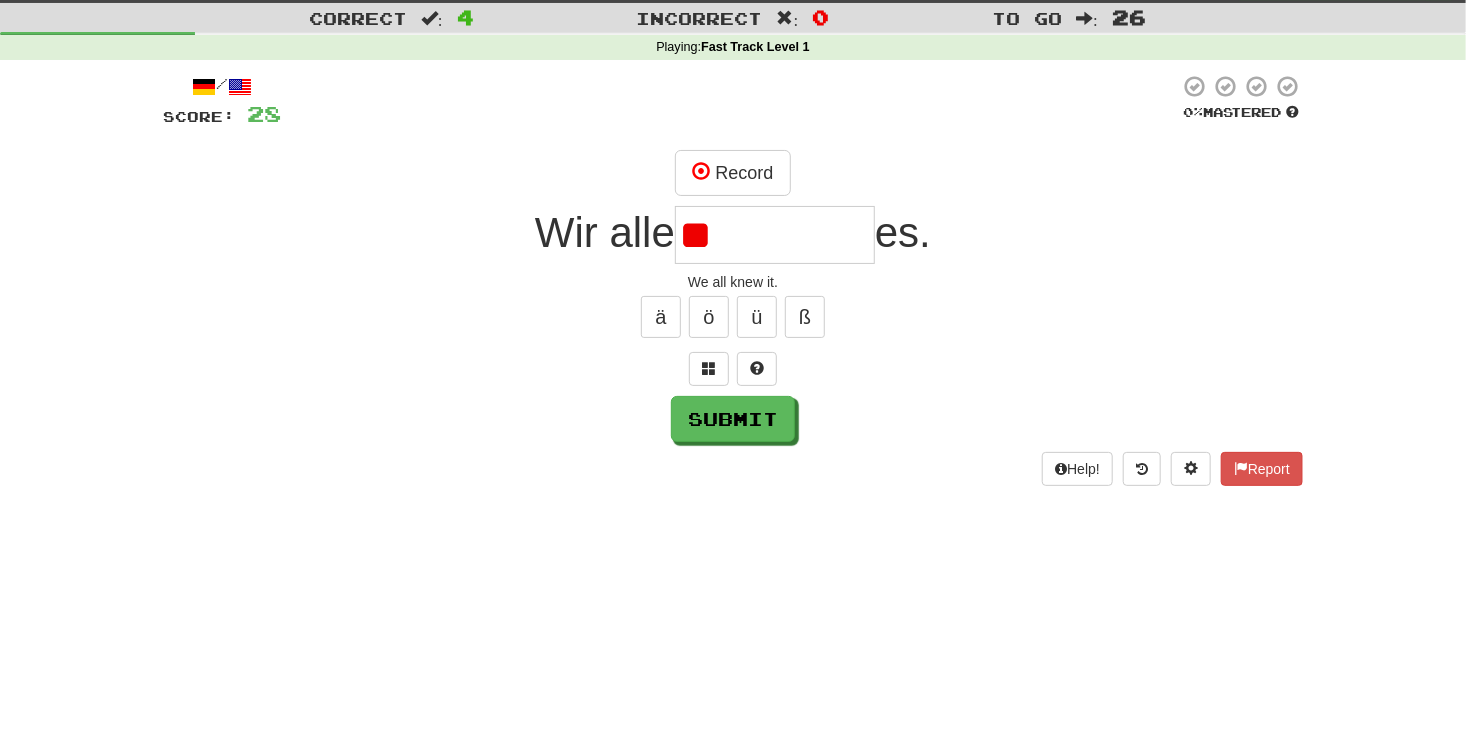 type on "*" 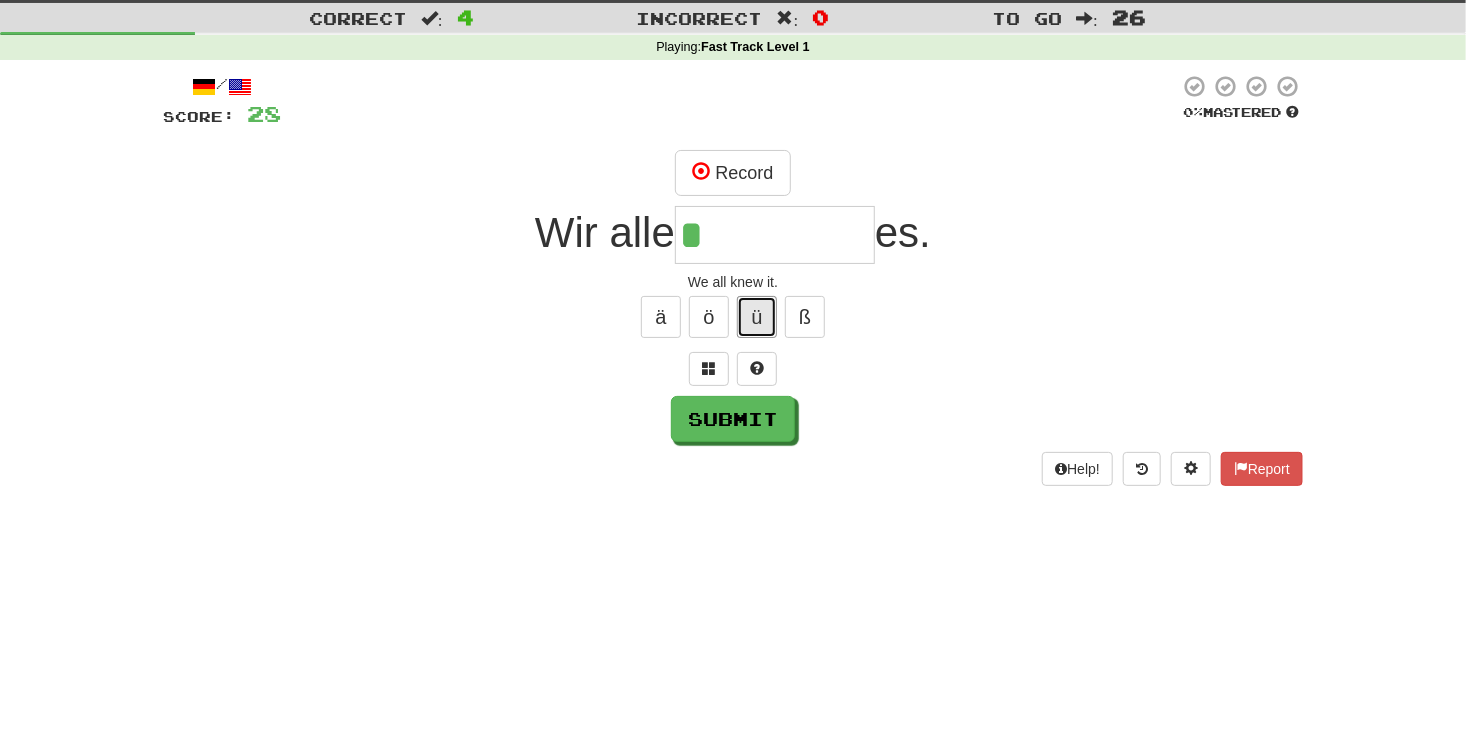 click on "ü" at bounding box center (757, 317) 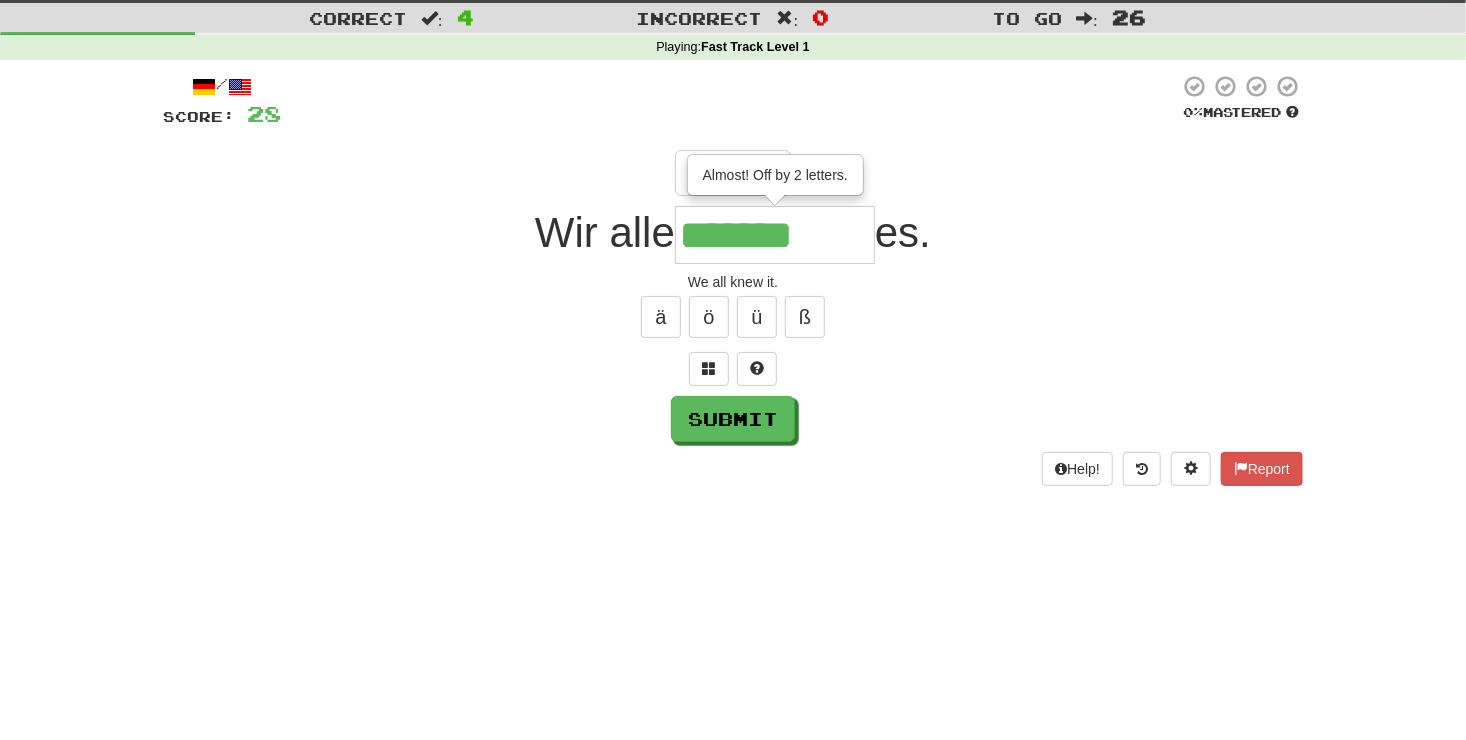 type on "*******" 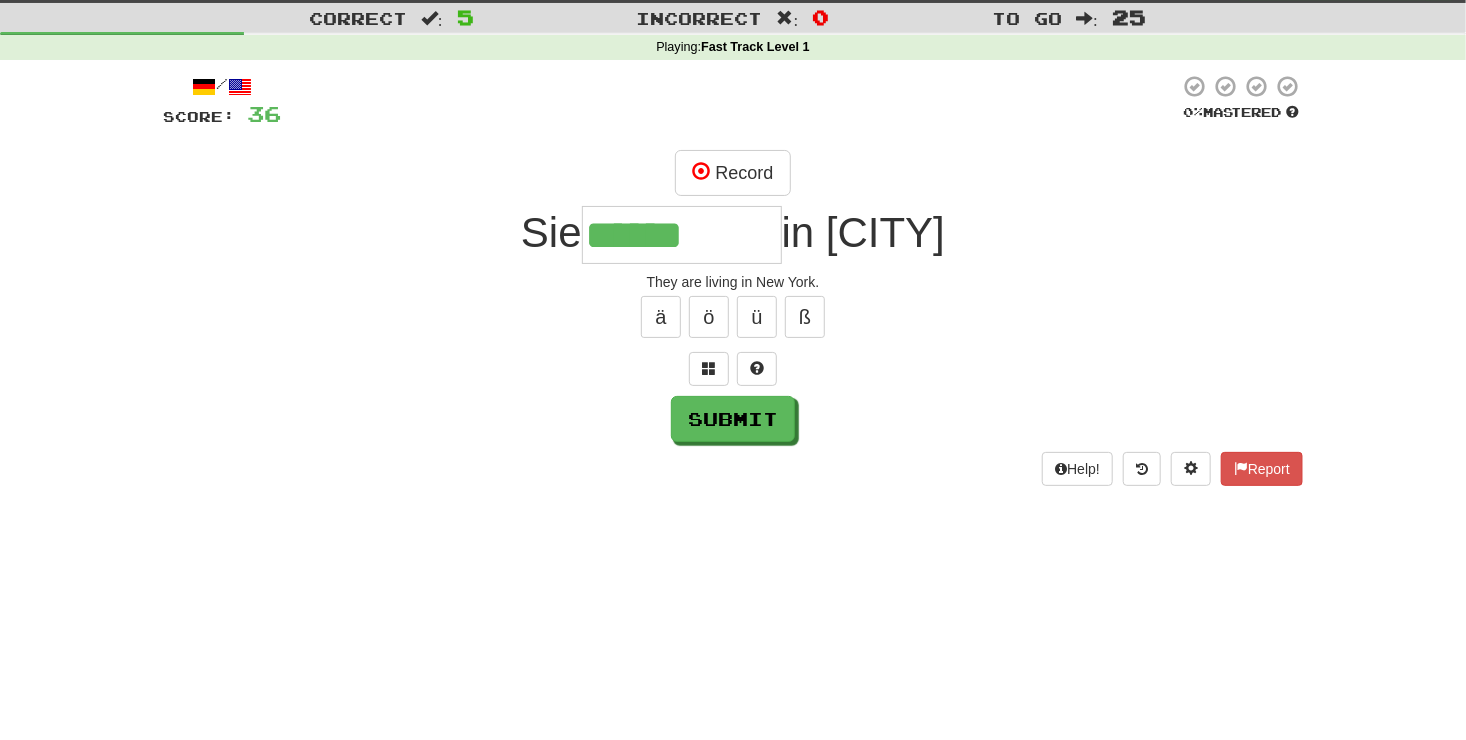 type on "******" 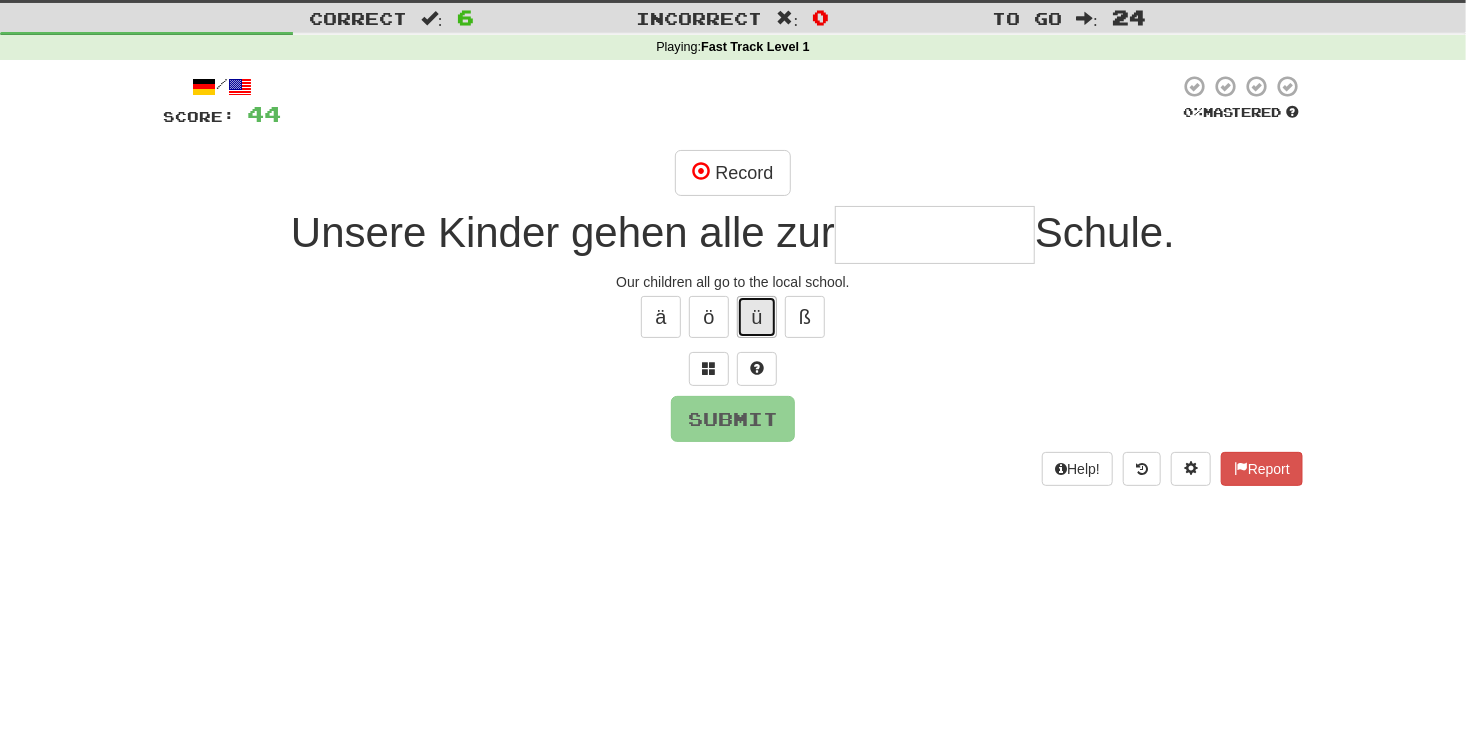 click on "ü" at bounding box center (757, 317) 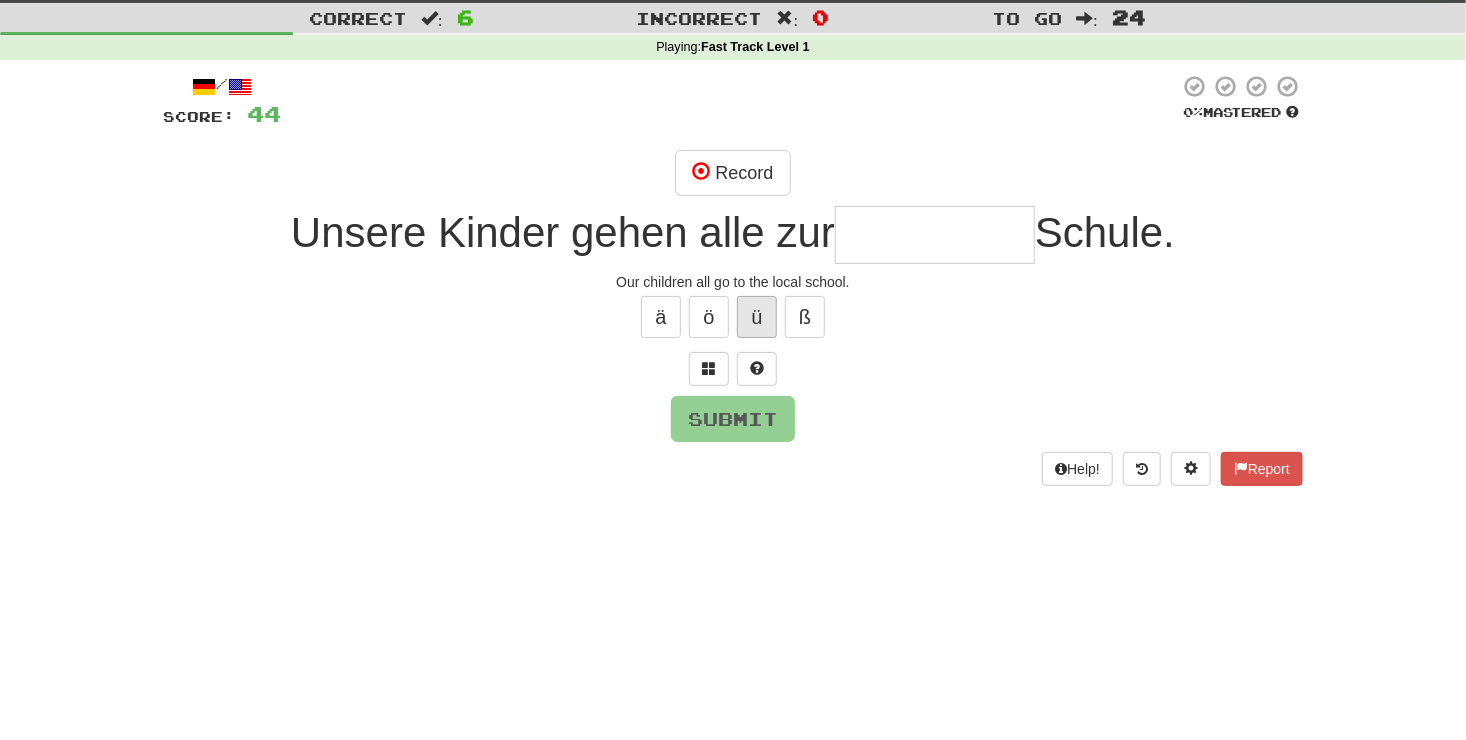 type on "*" 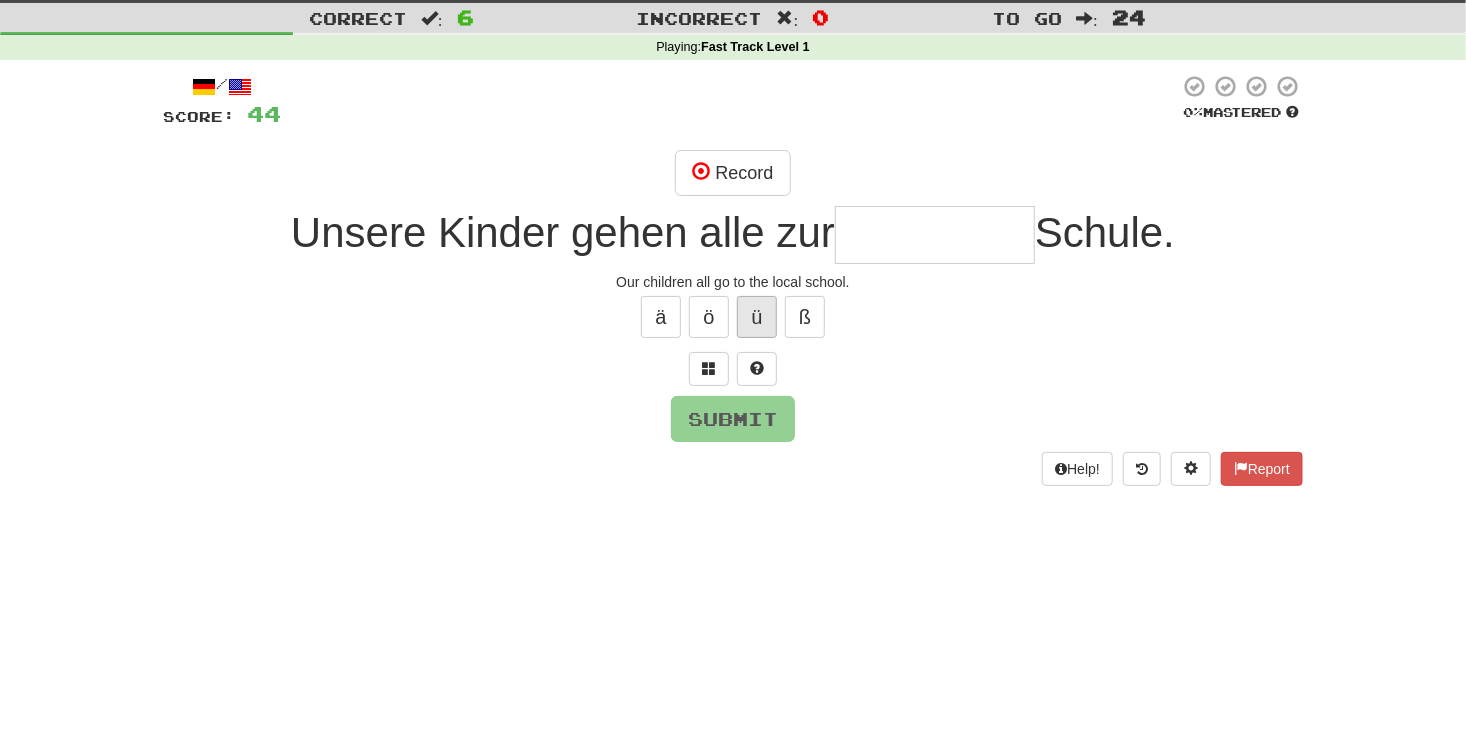 type on "*" 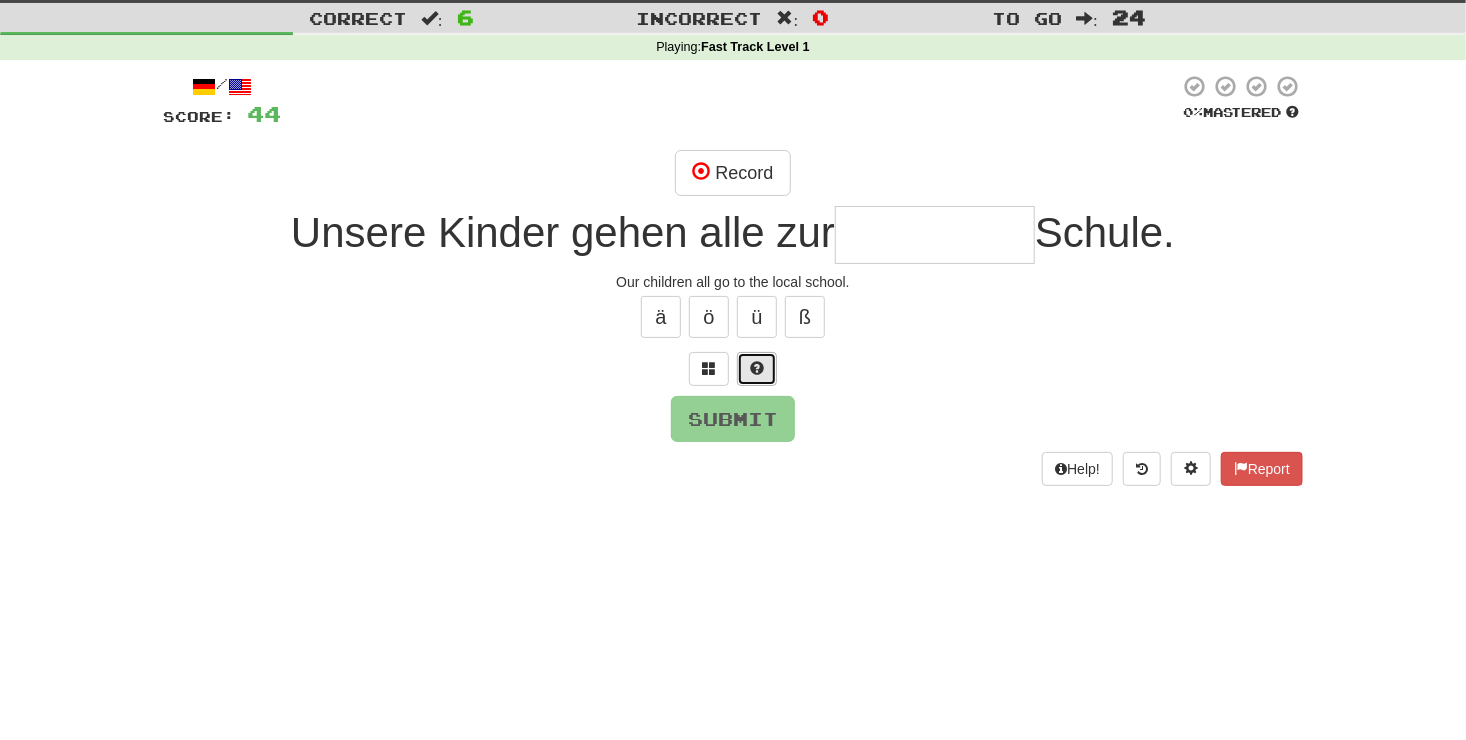 click at bounding box center [757, 369] 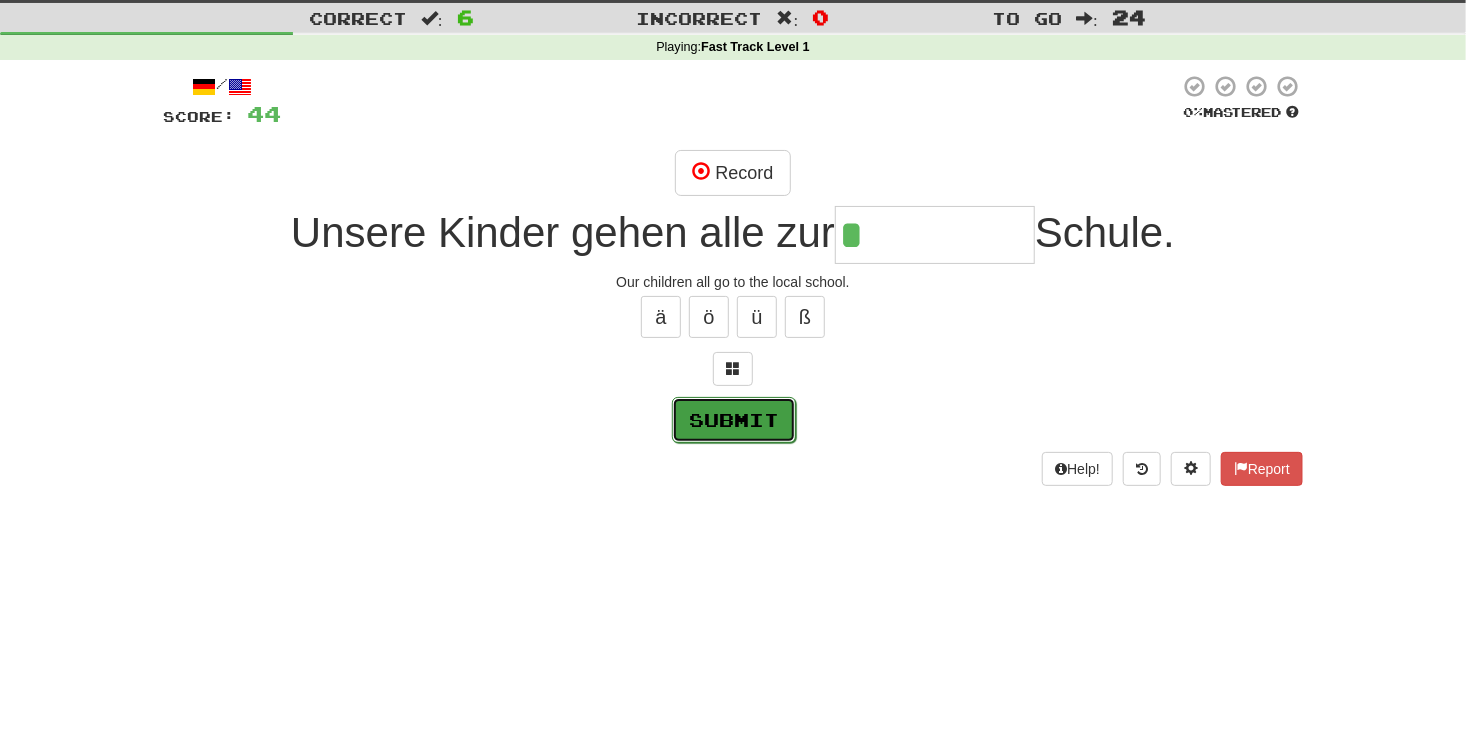 click on "Submit" at bounding box center (734, 420) 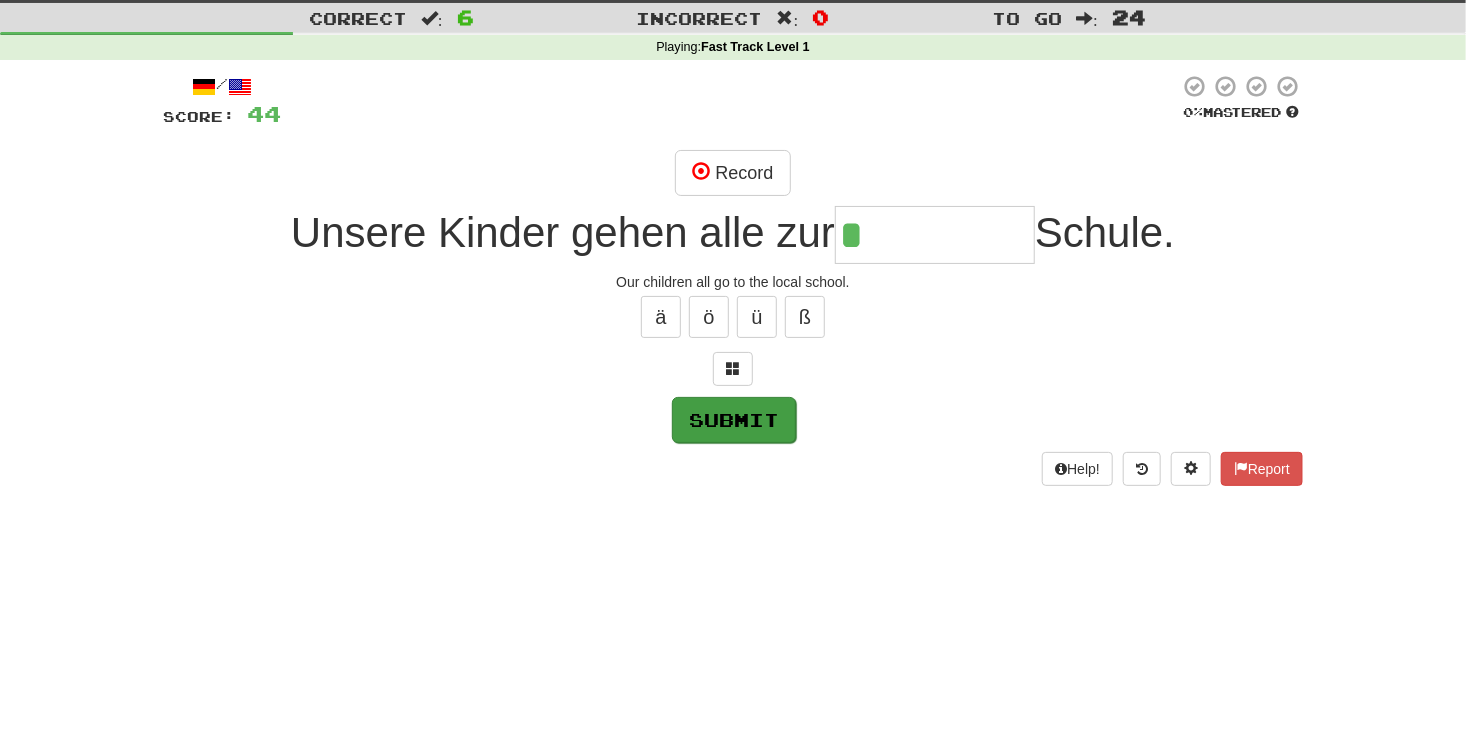 type on "*********" 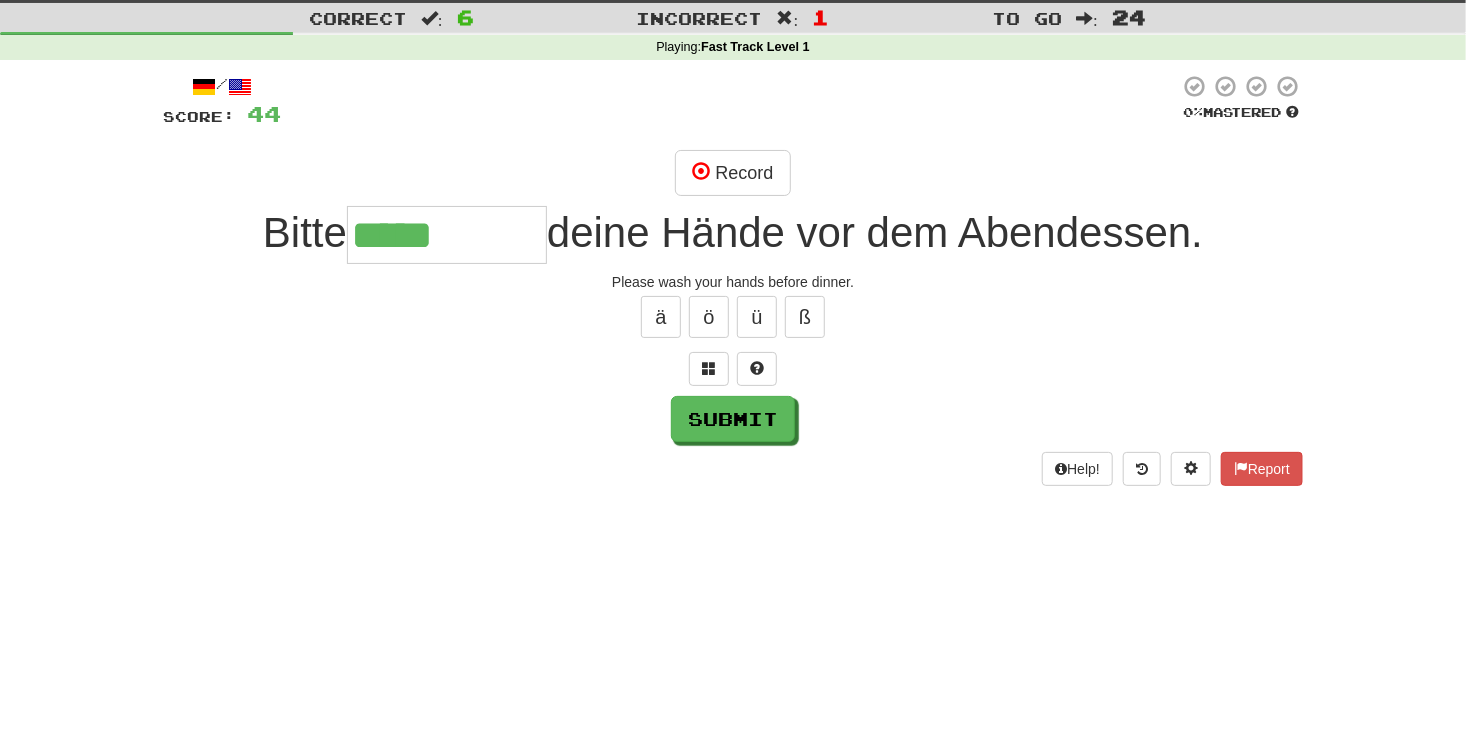type on "*****" 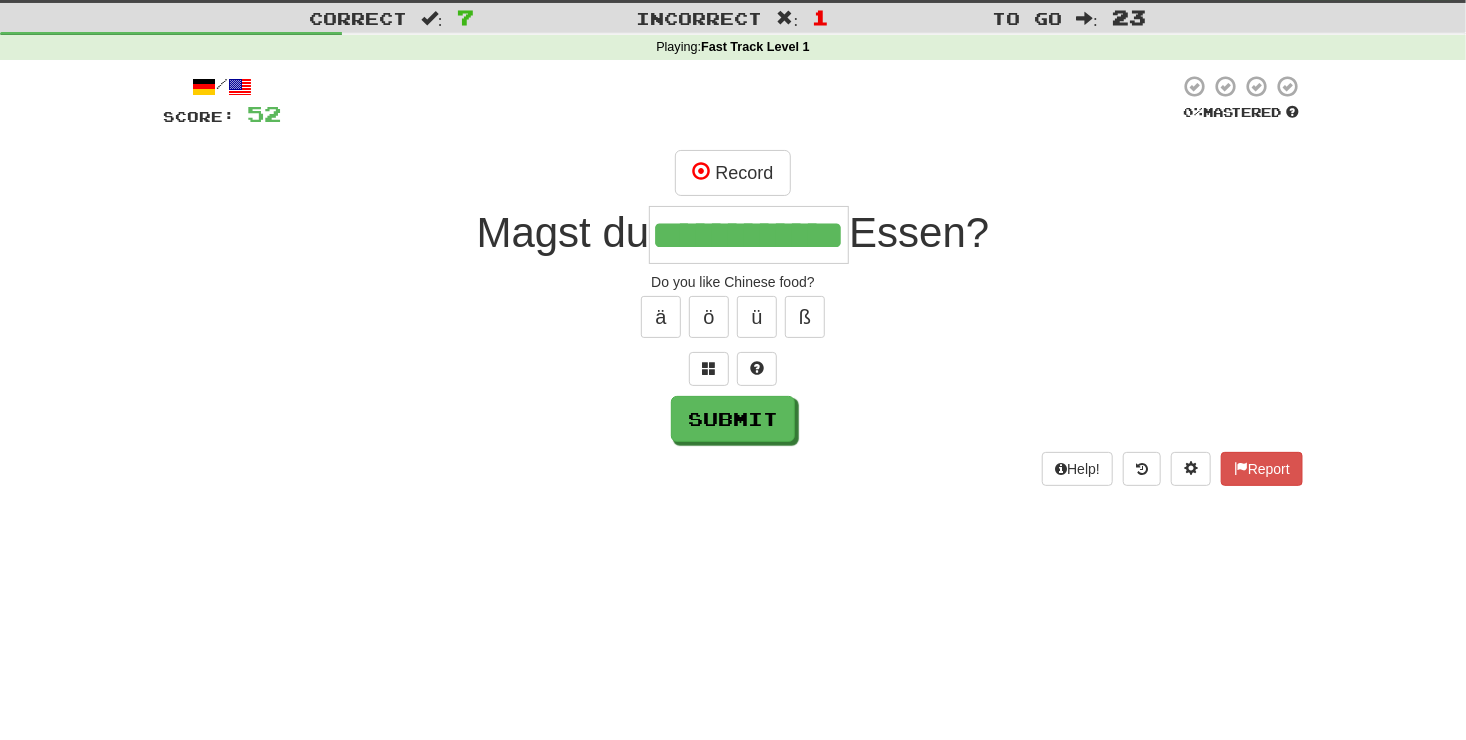 scroll, scrollTop: 0, scrollLeft: 48, axis: horizontal 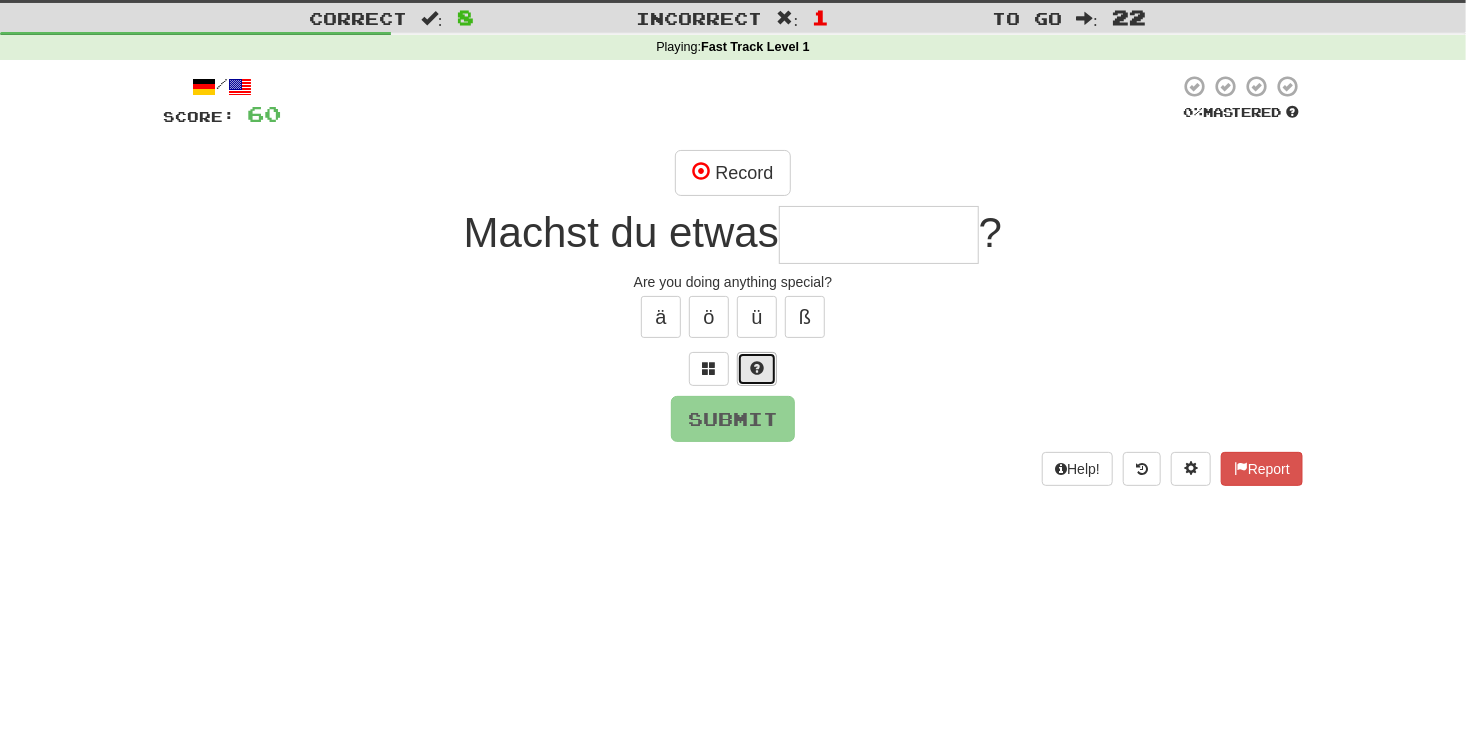 click at bounding box center (757, 369) 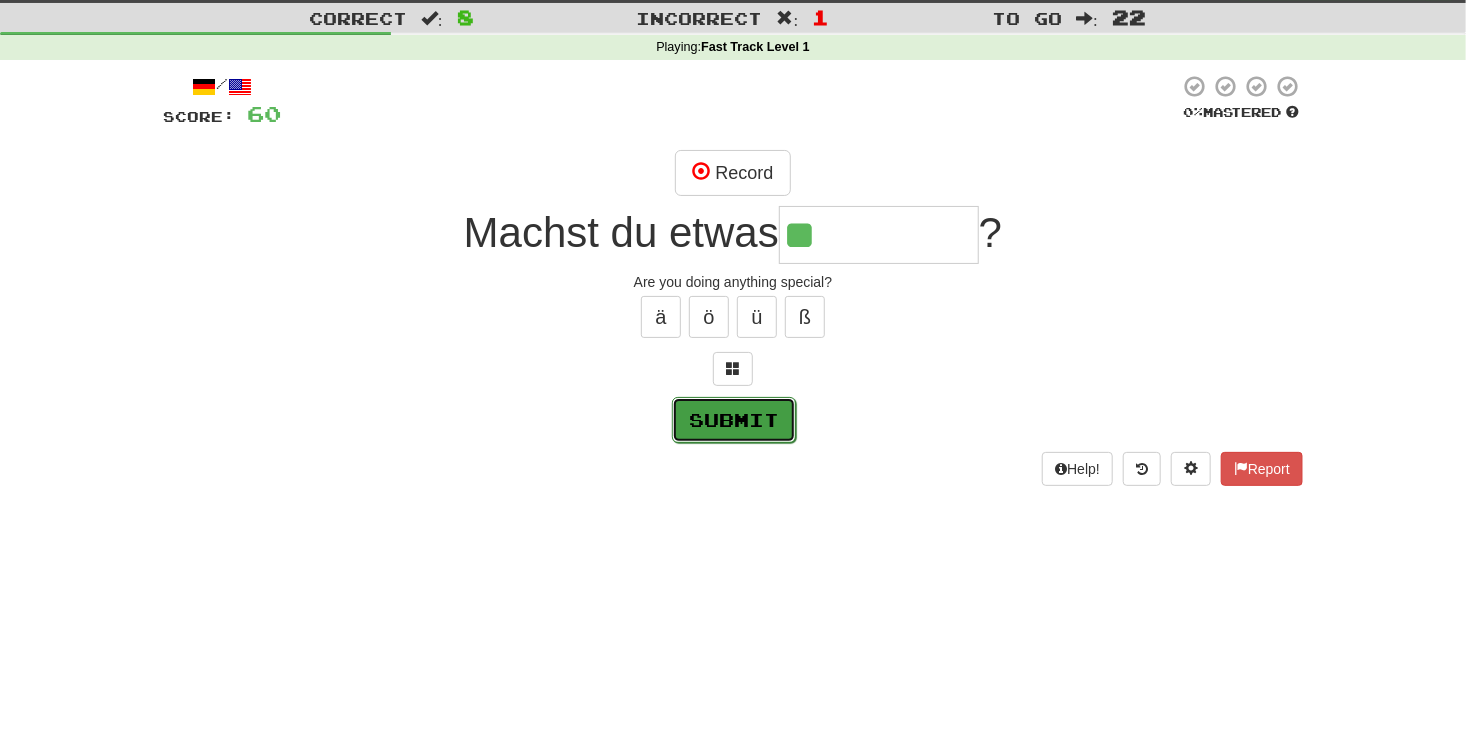 click on "Submit" at bounding box center (734, 420) 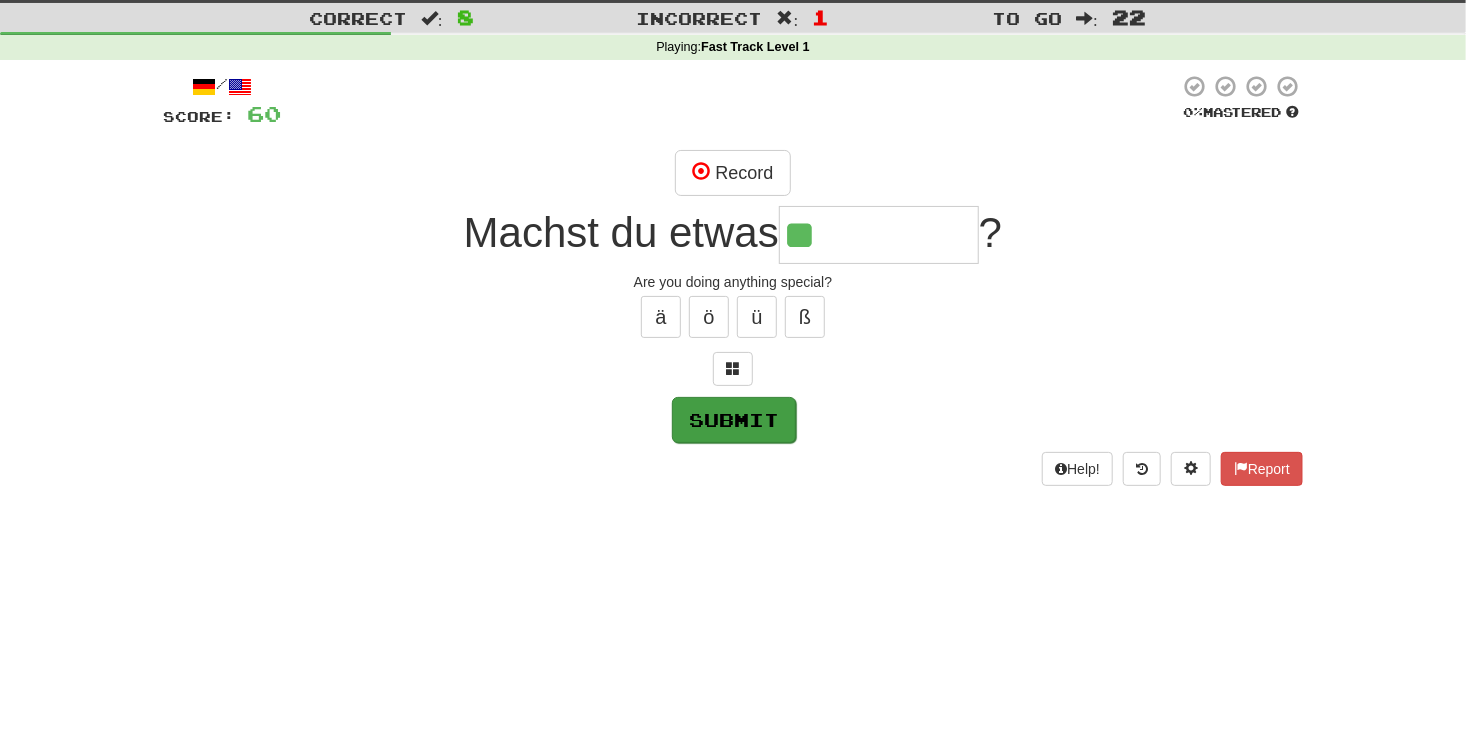 type on "**********" 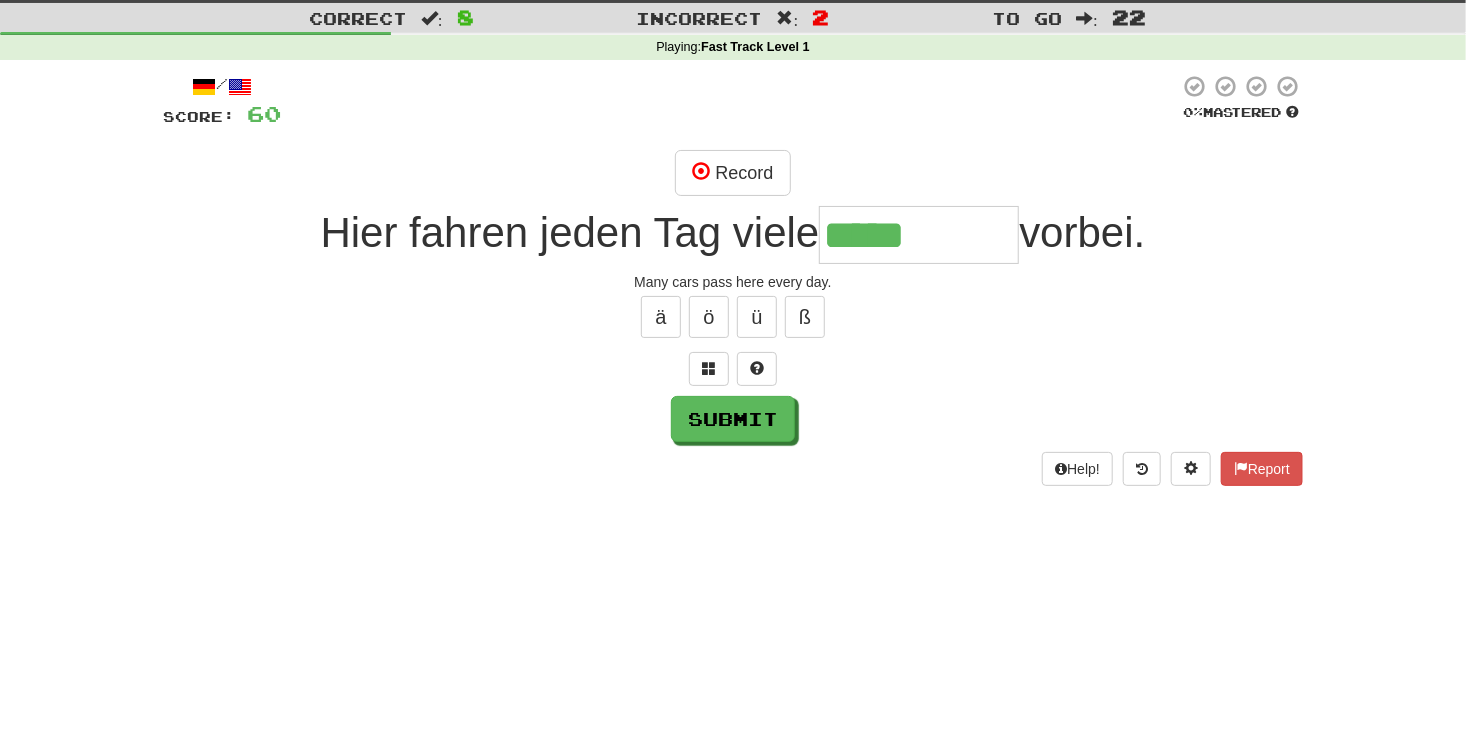 type on "*****" 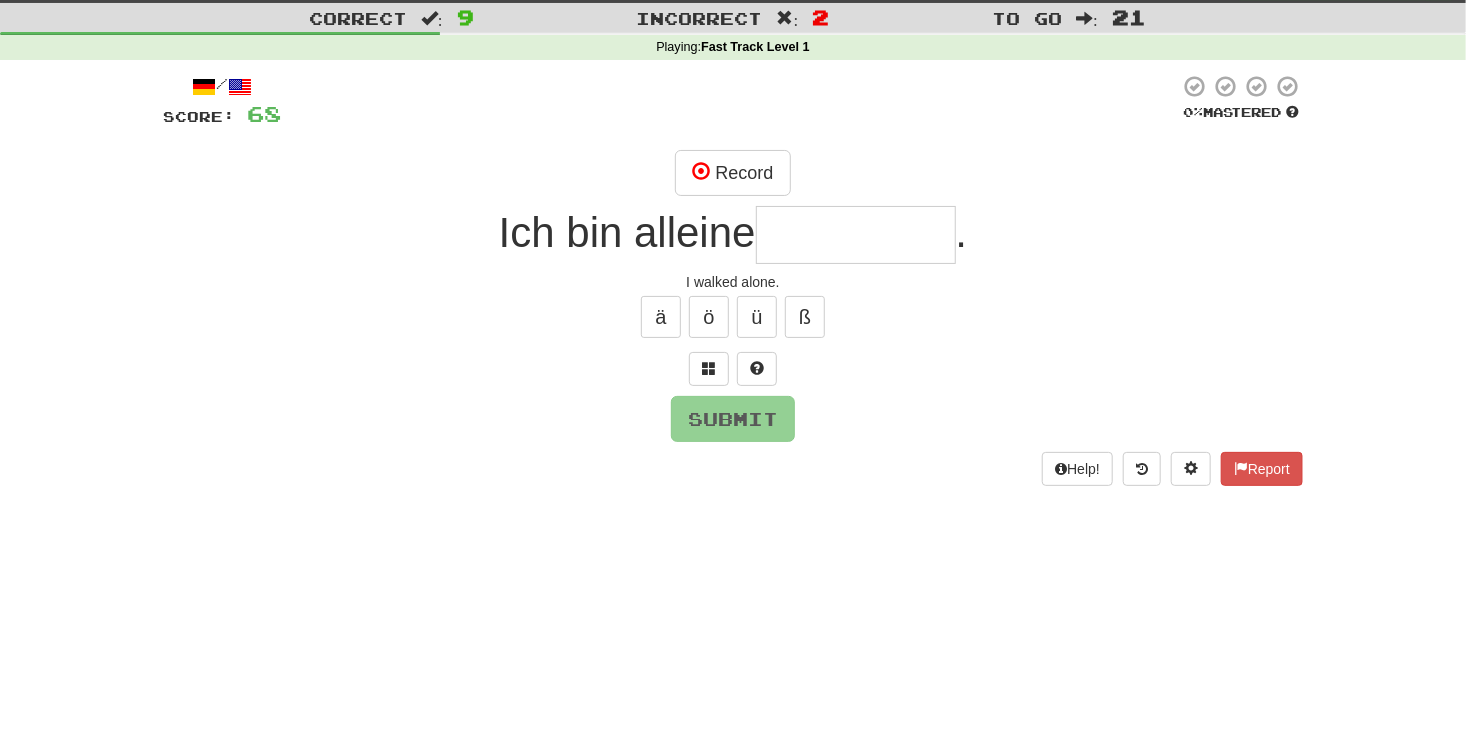 type on "*" 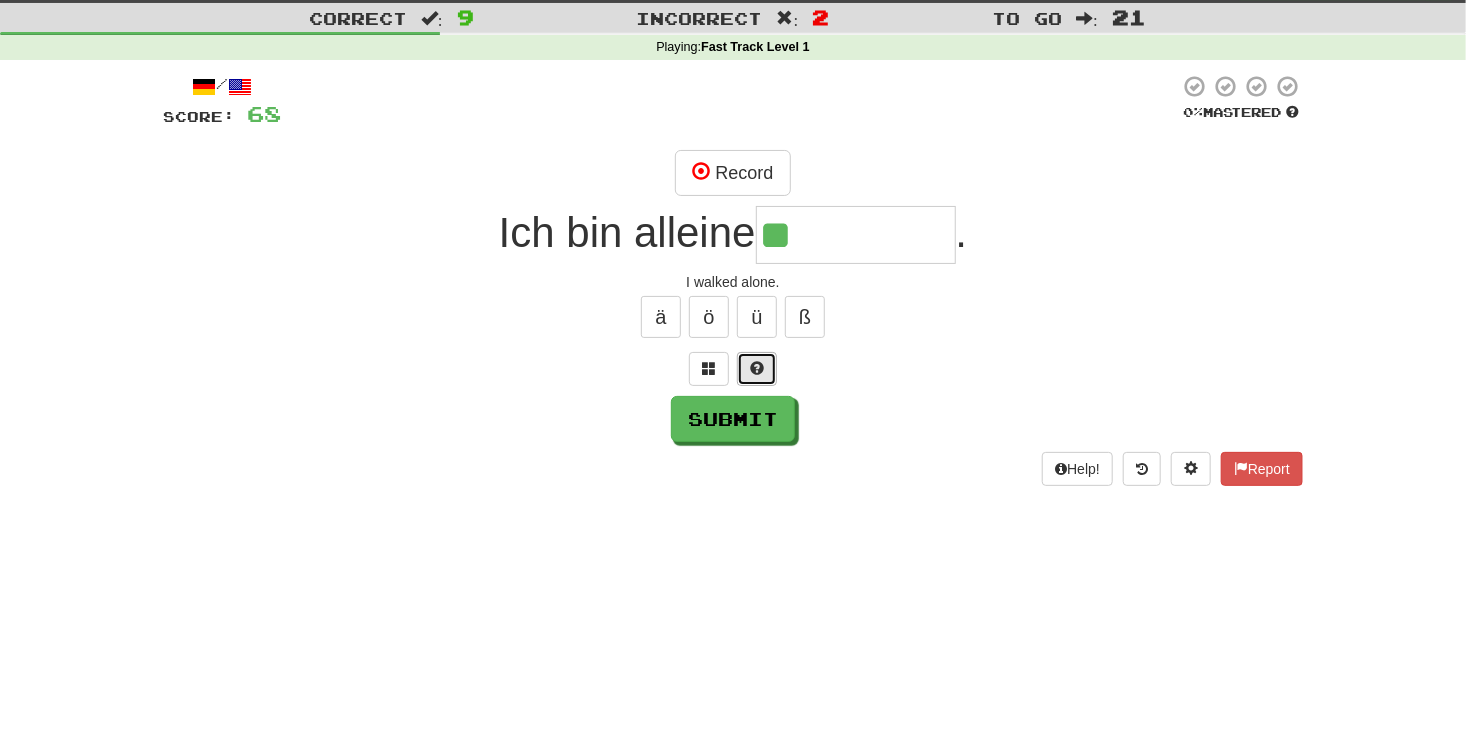 click at bounding box center [757, 369] 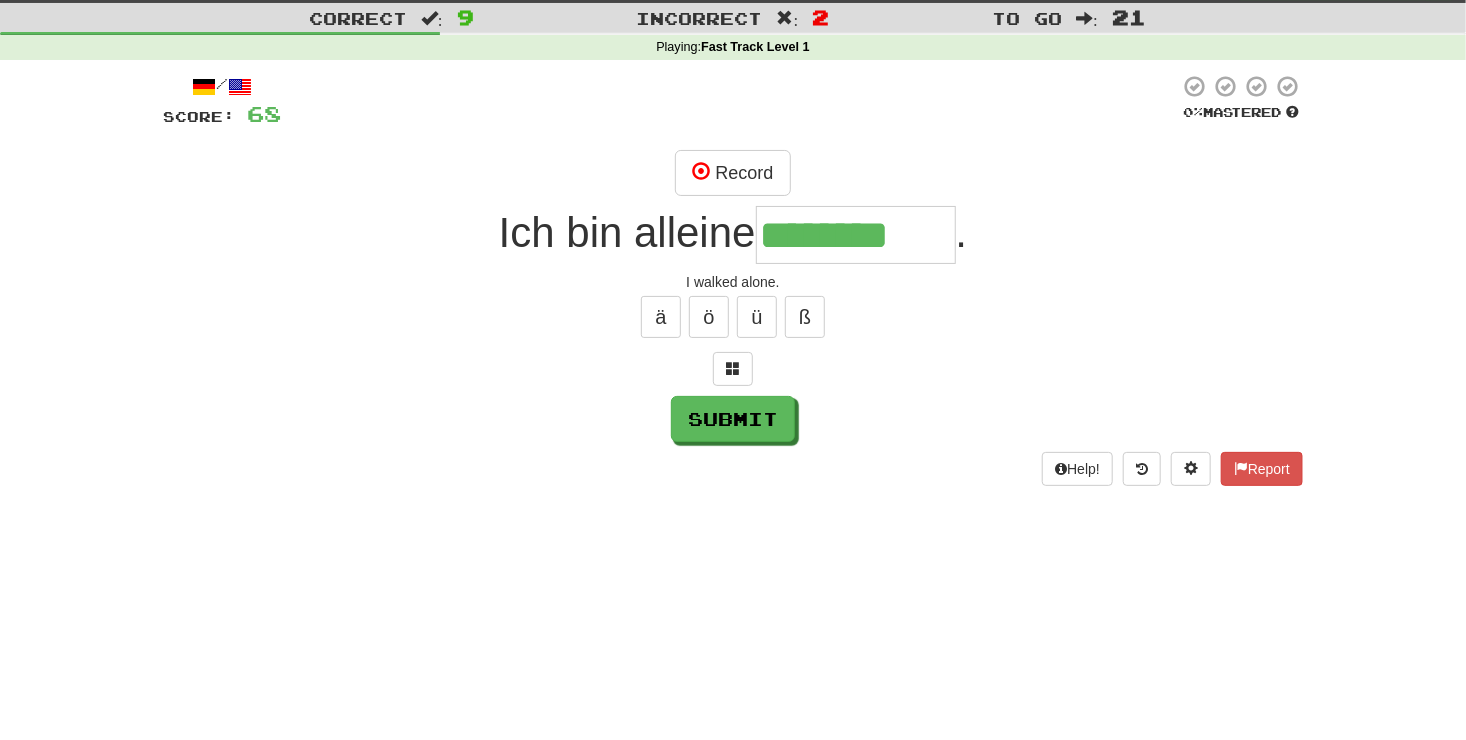 type on "********" 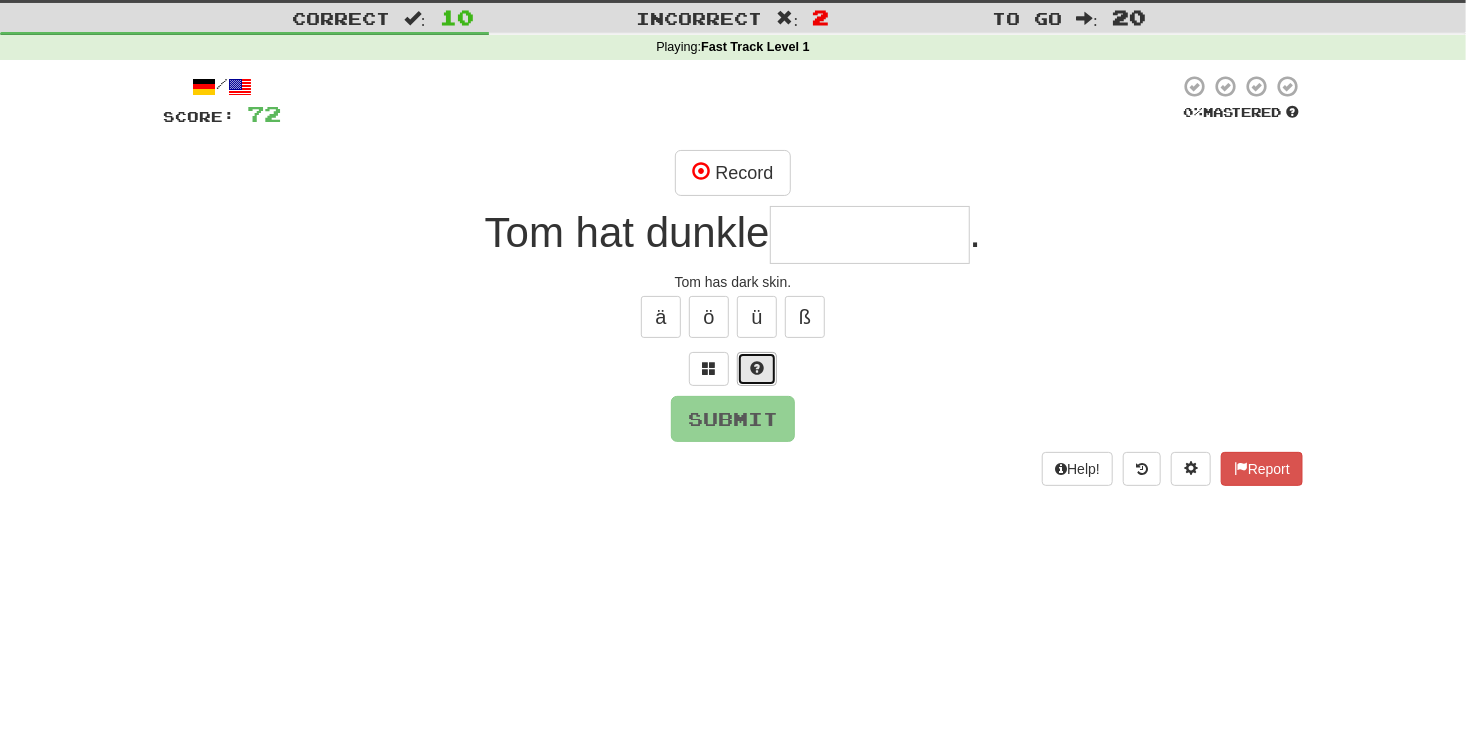 click at bounding box center (757, 368) 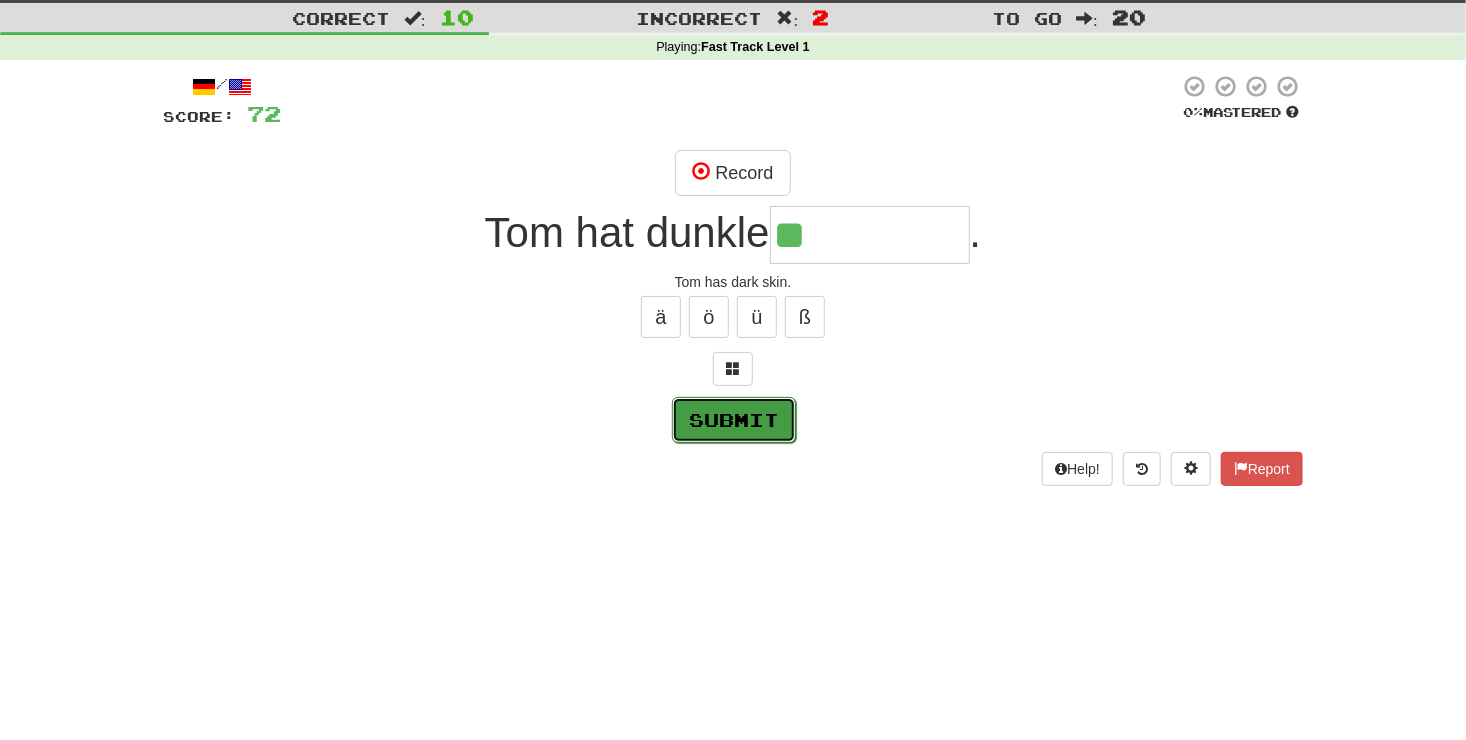 click on "Submit" at bounding box center [734, 420] 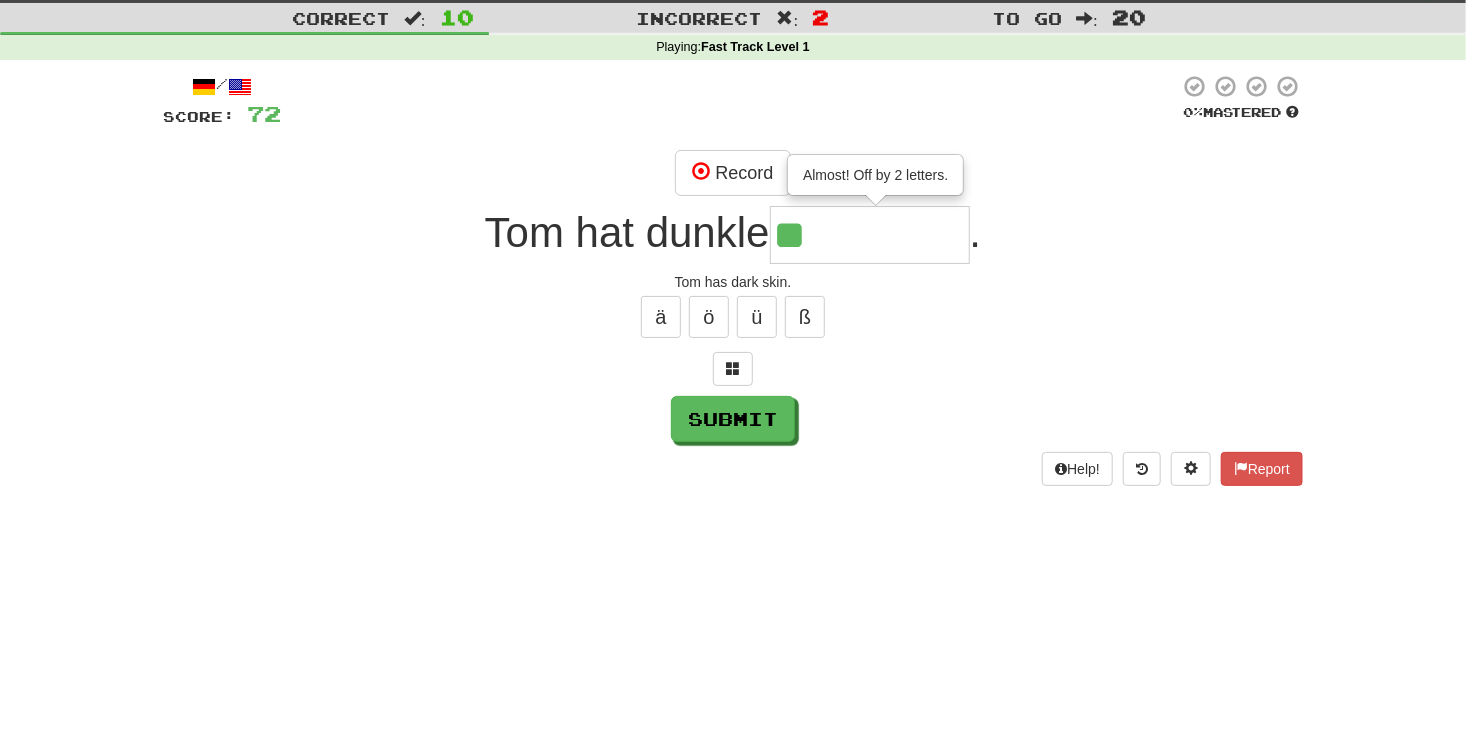 click on "**" at bounding box center [870, 235] 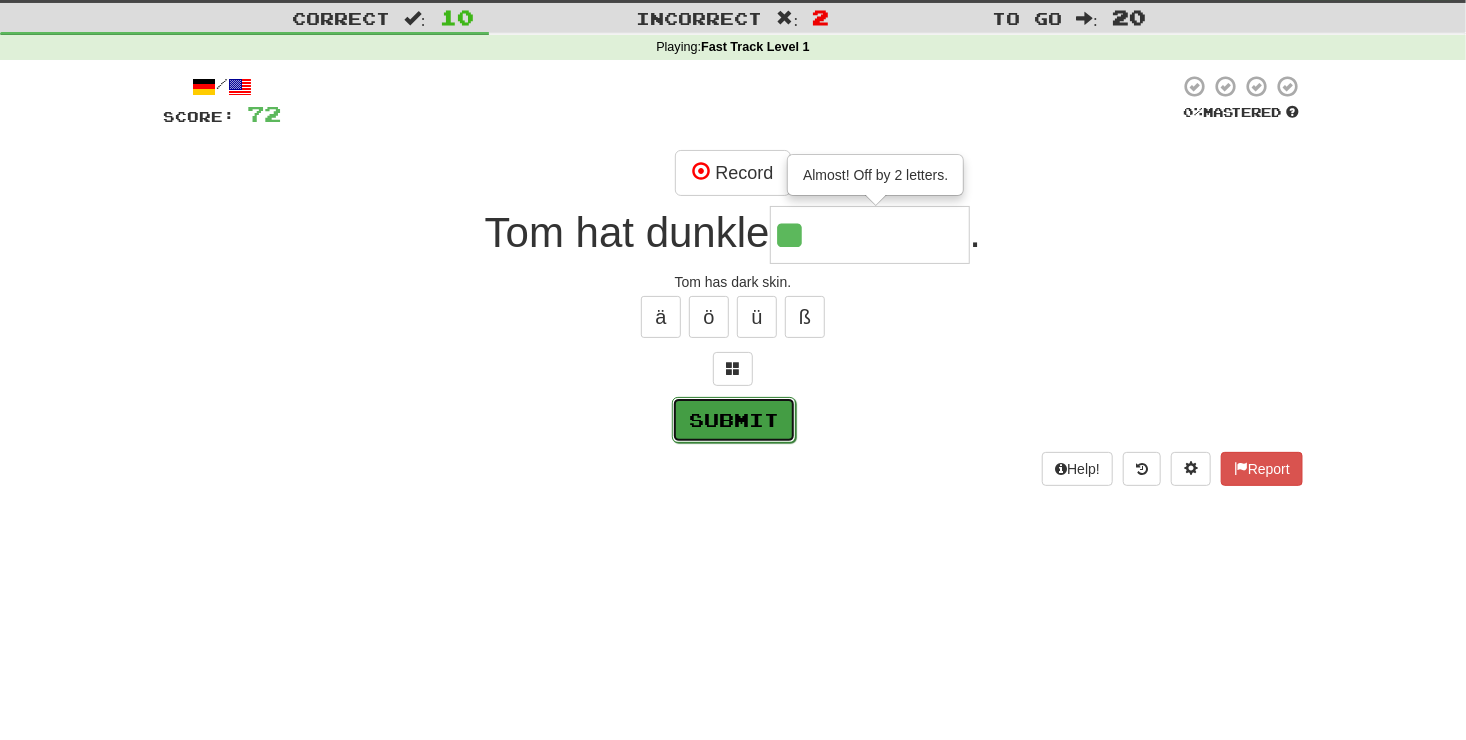 click on "Submit" at bounding box center (734, 420) 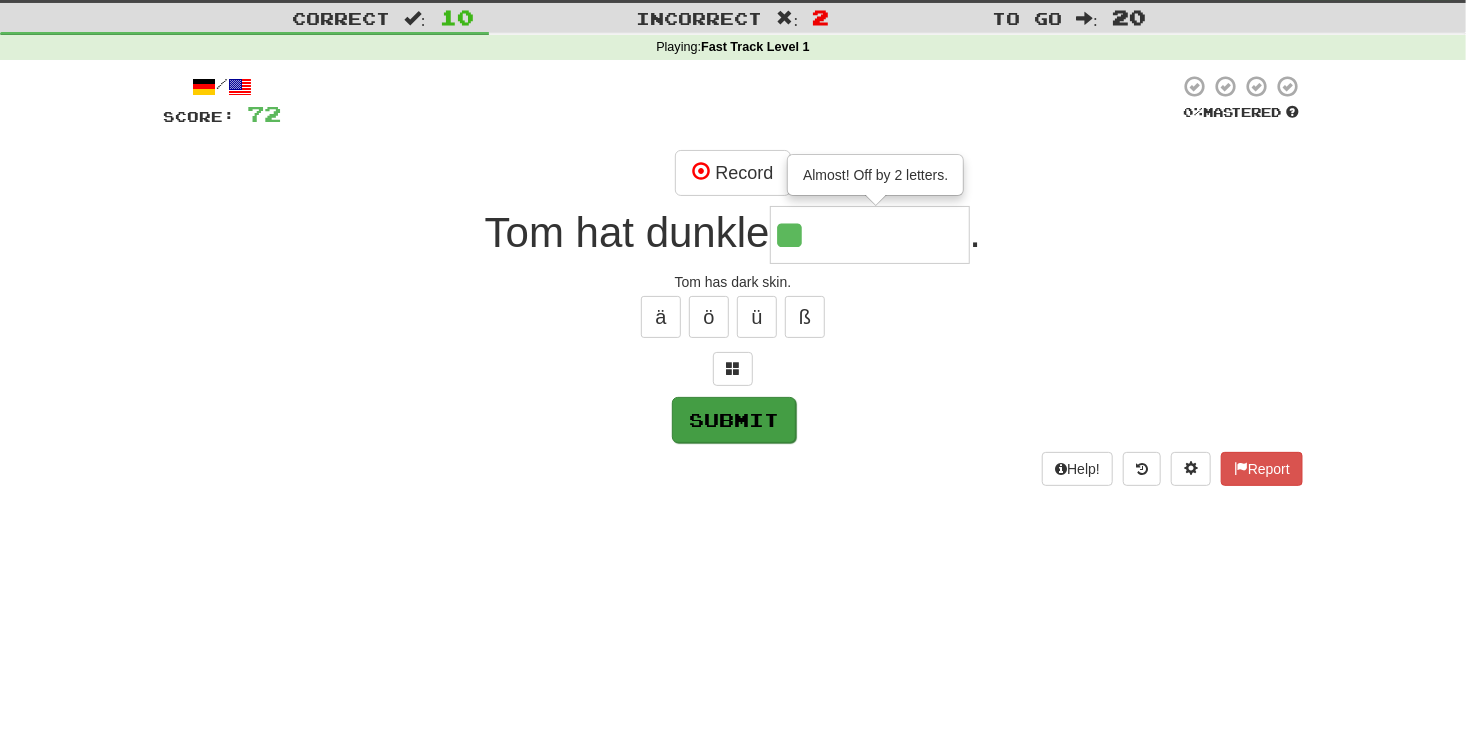 type on "****" 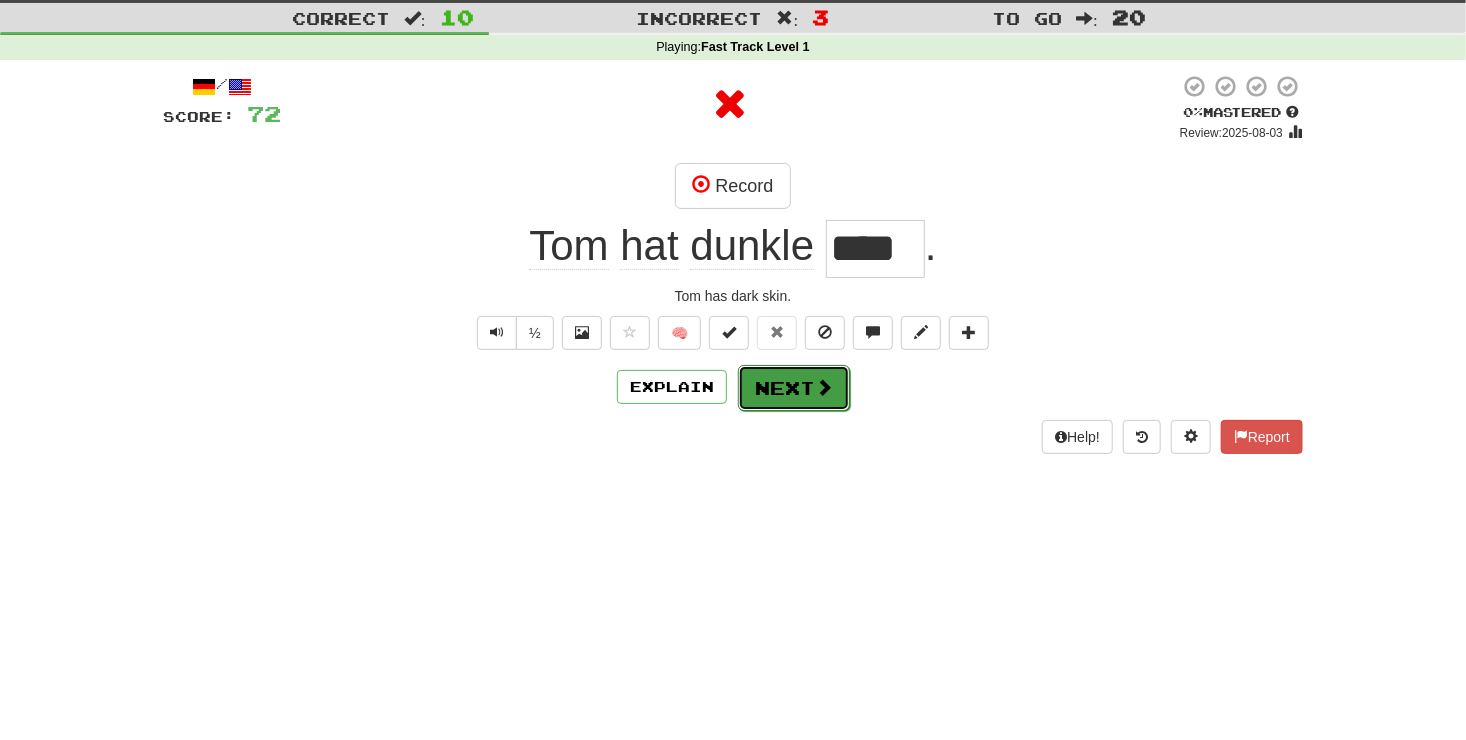 click on "Next" at bounding box center [794, 388] 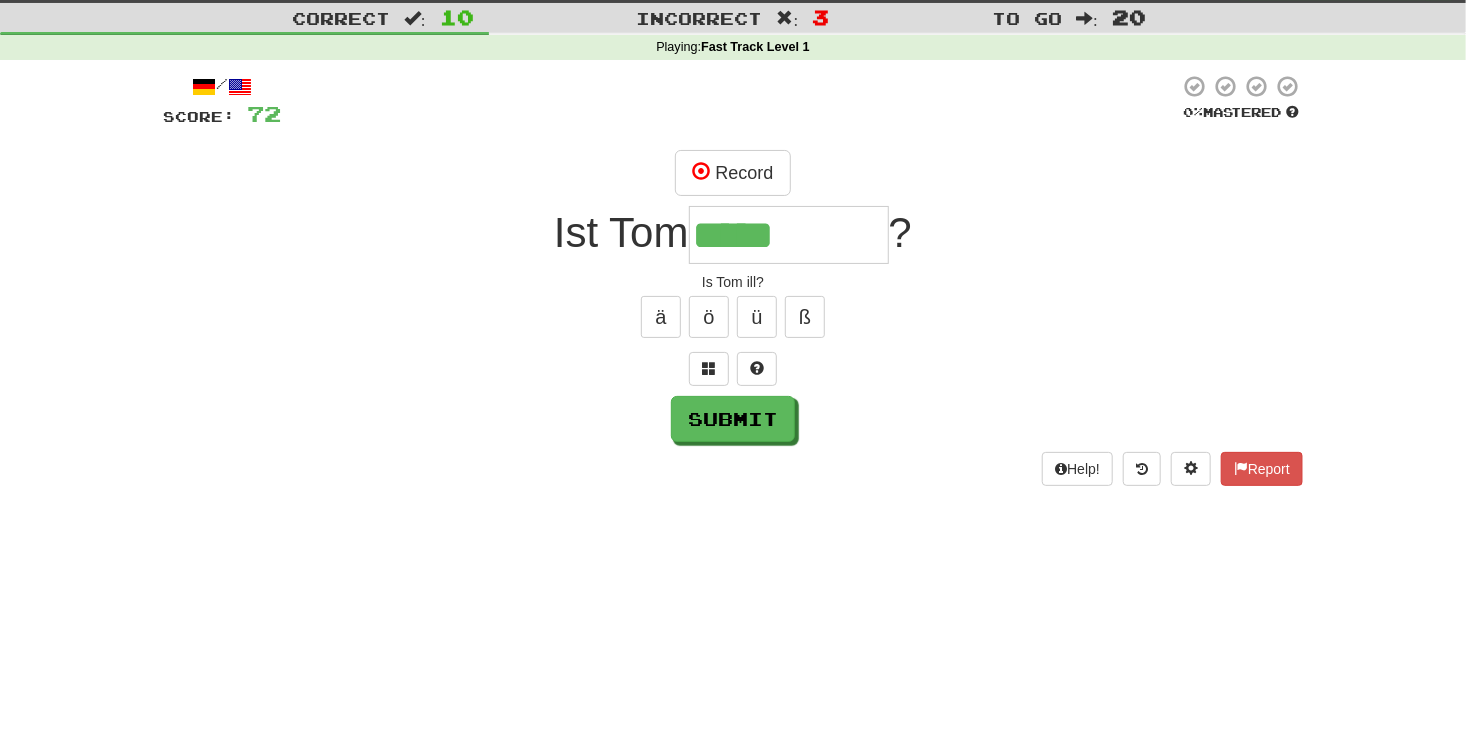 type on "*****" 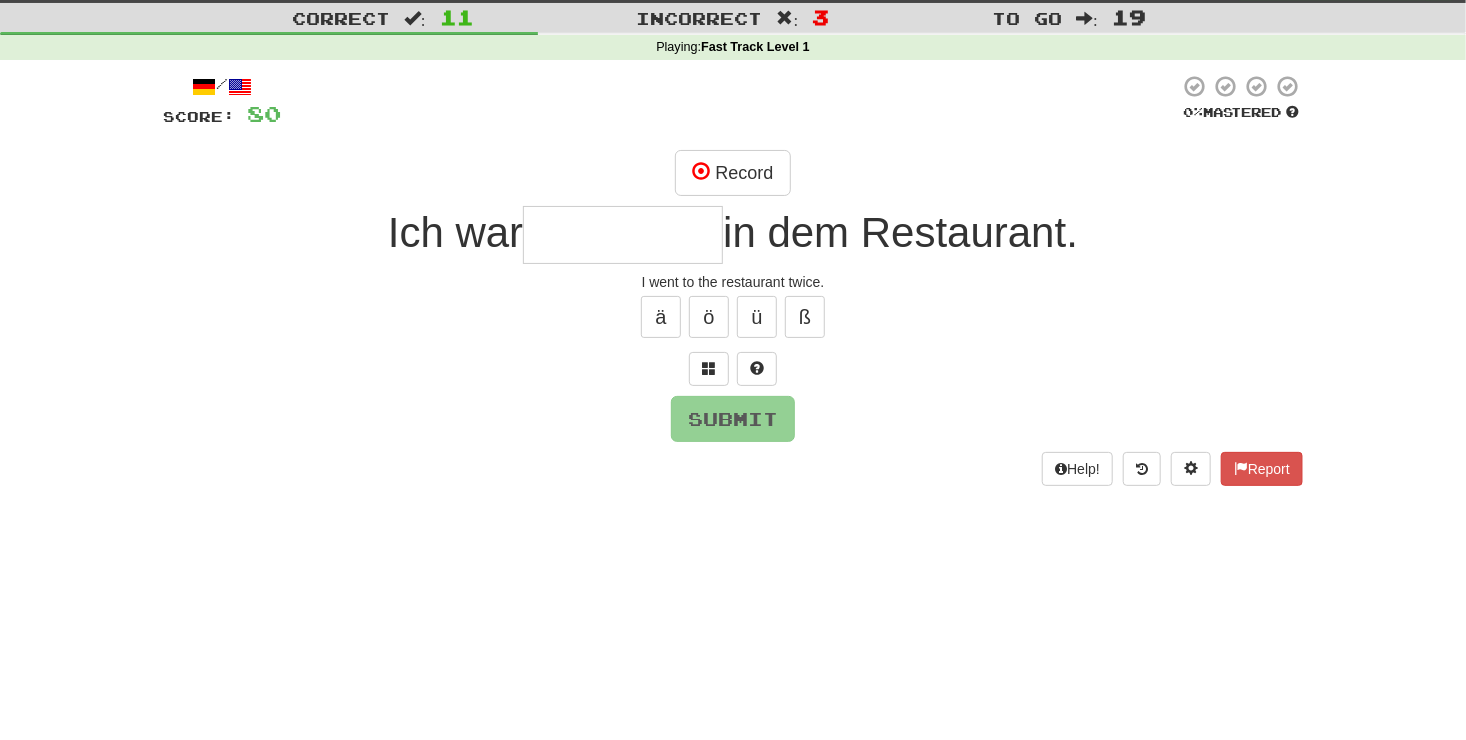 type on "*" 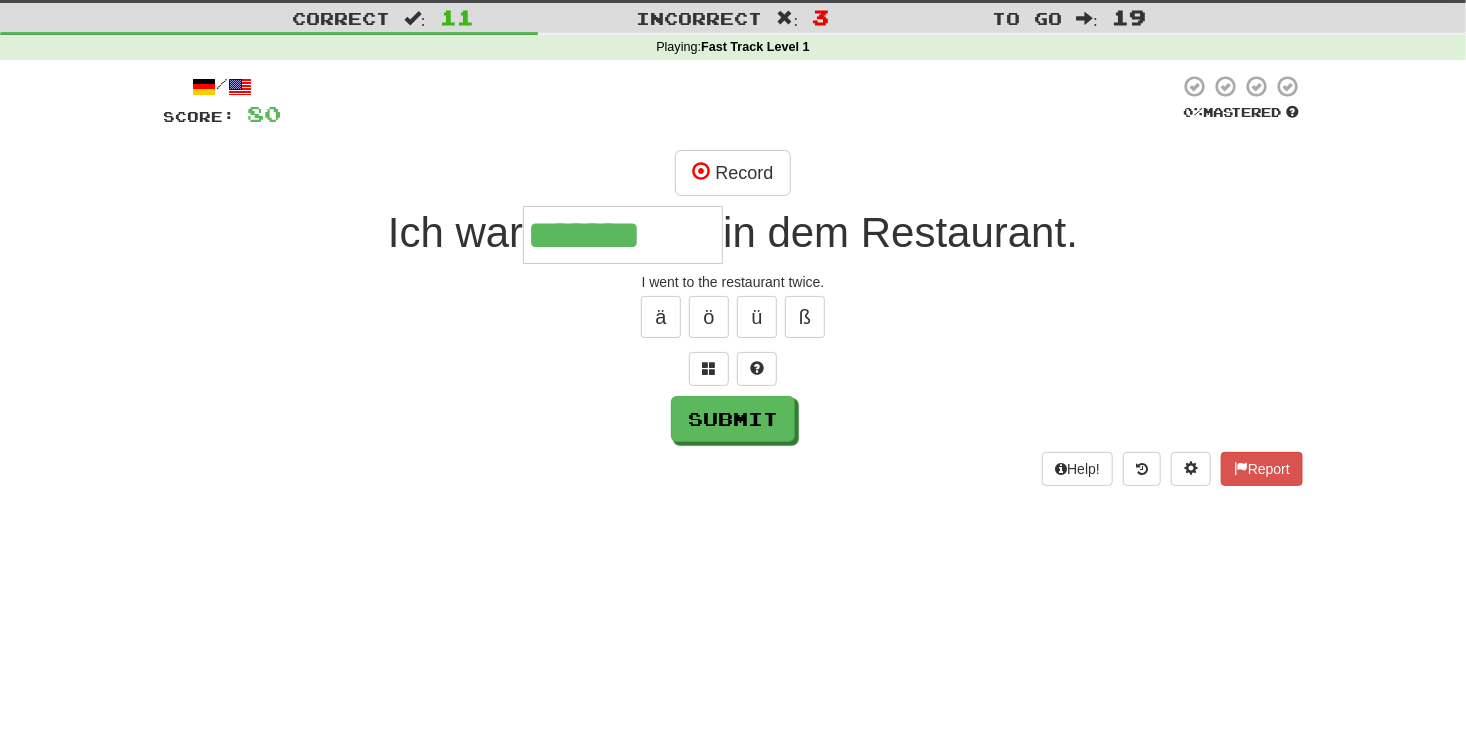 type on "*******" 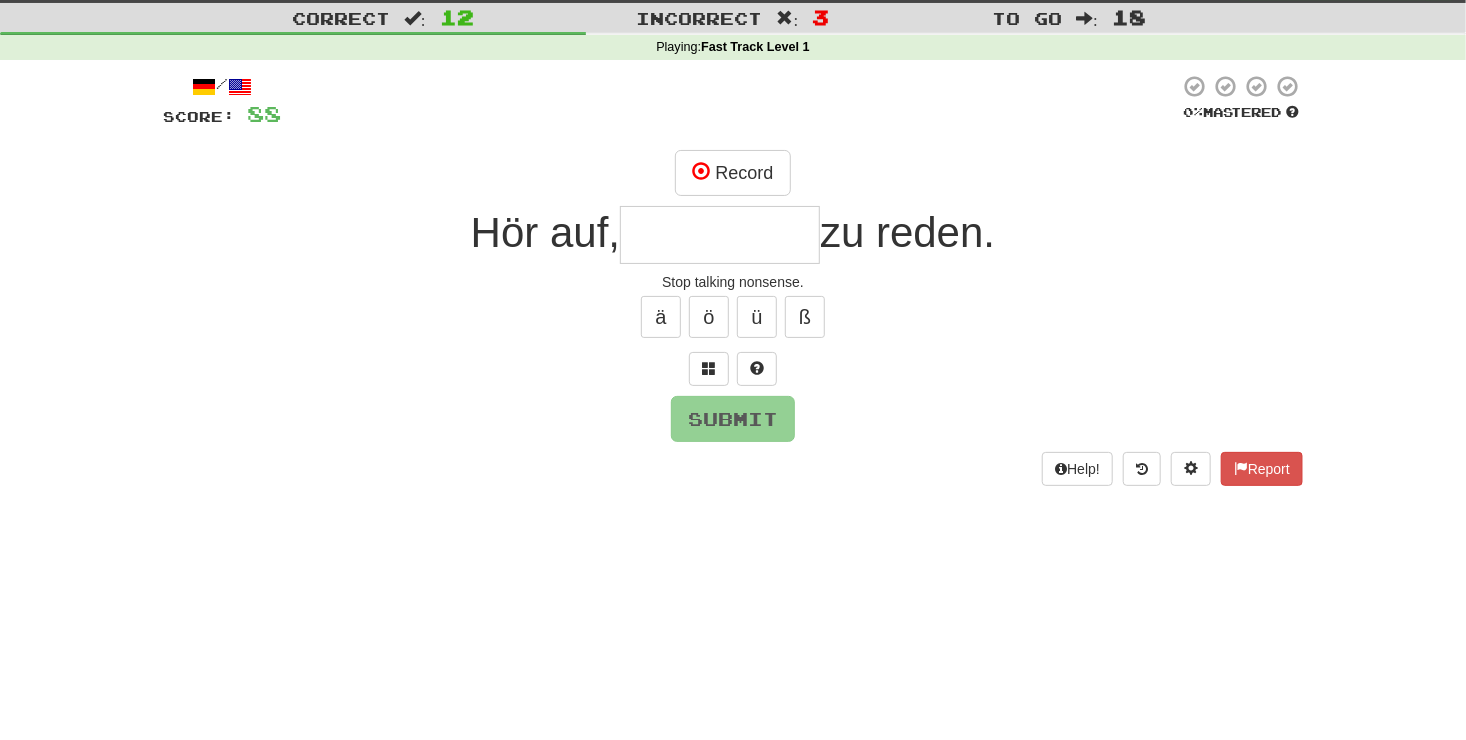 type on "*" 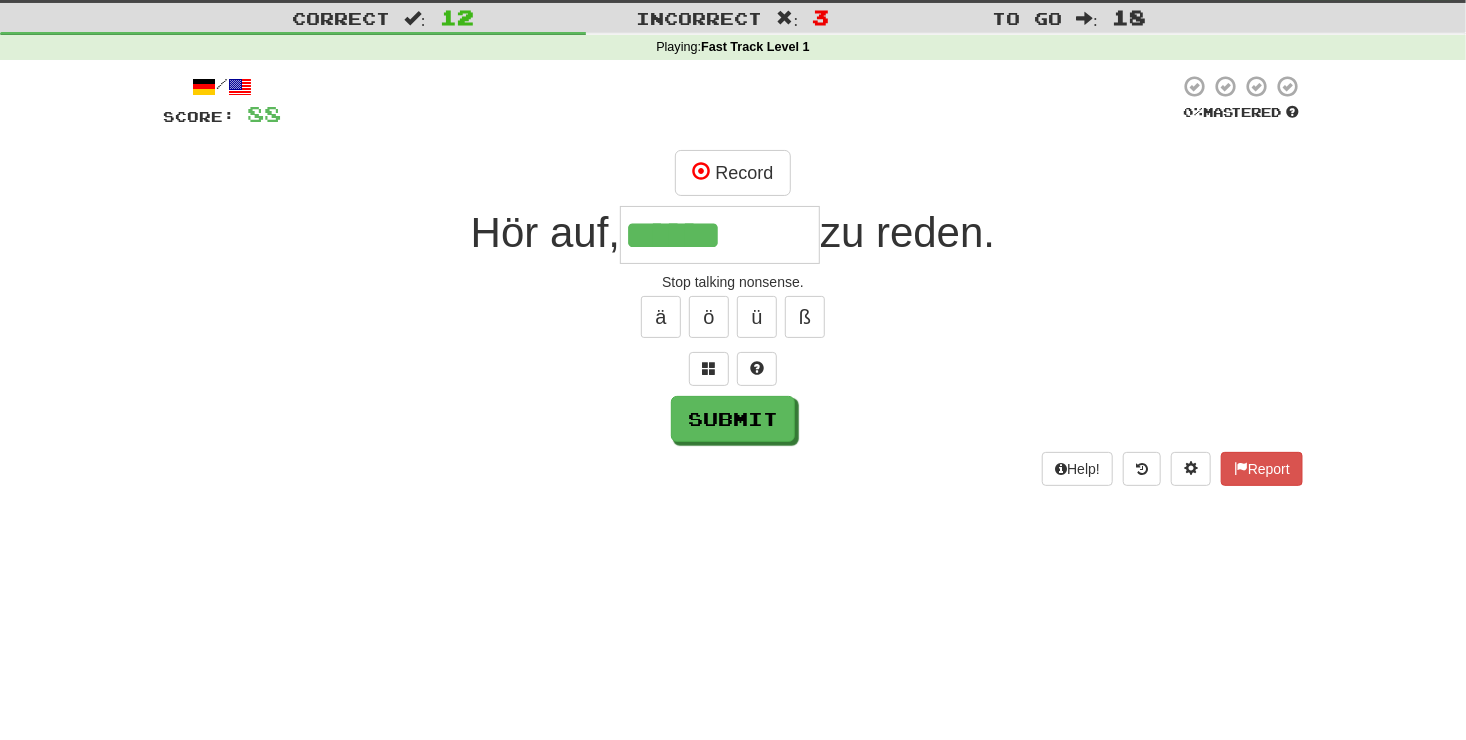 type on "******" 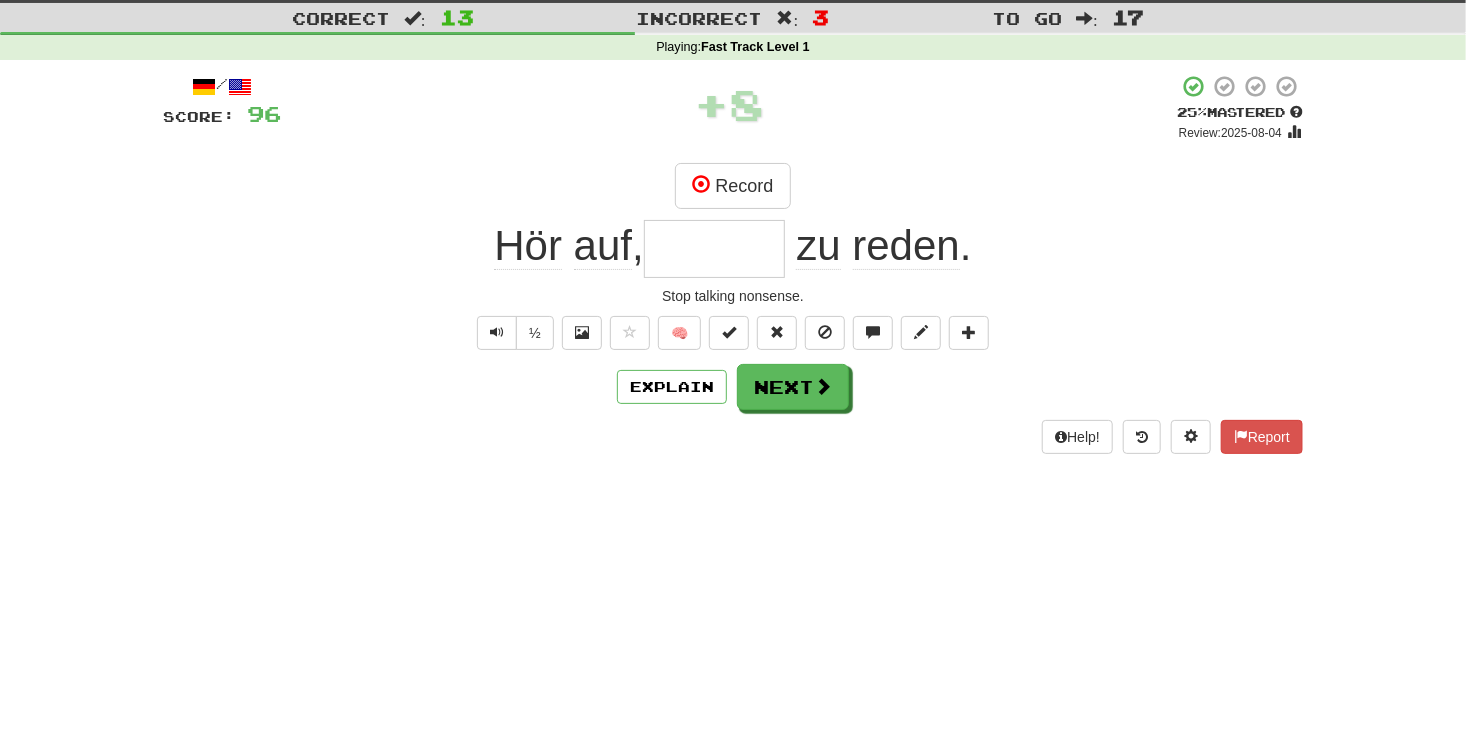 type on "******" 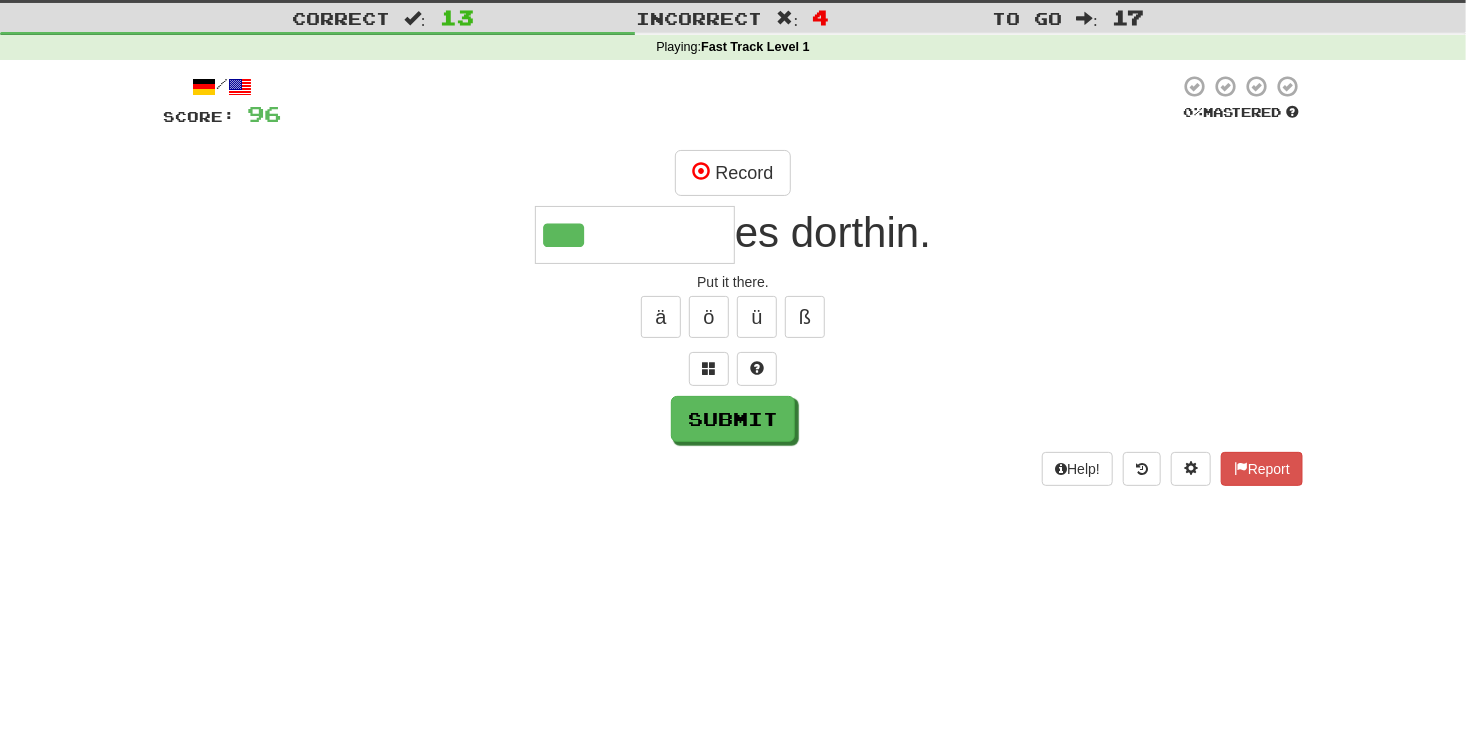 type on "***" 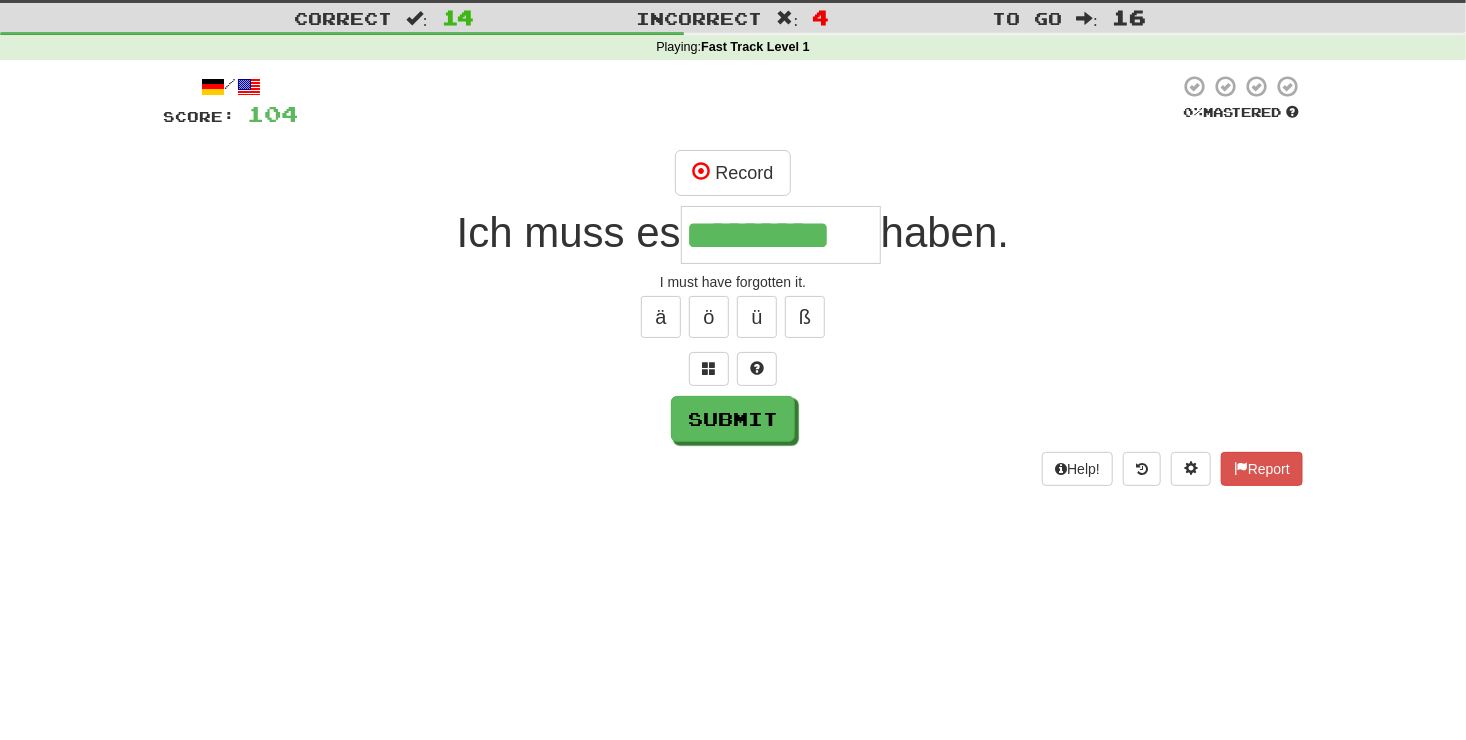 type on "*********" 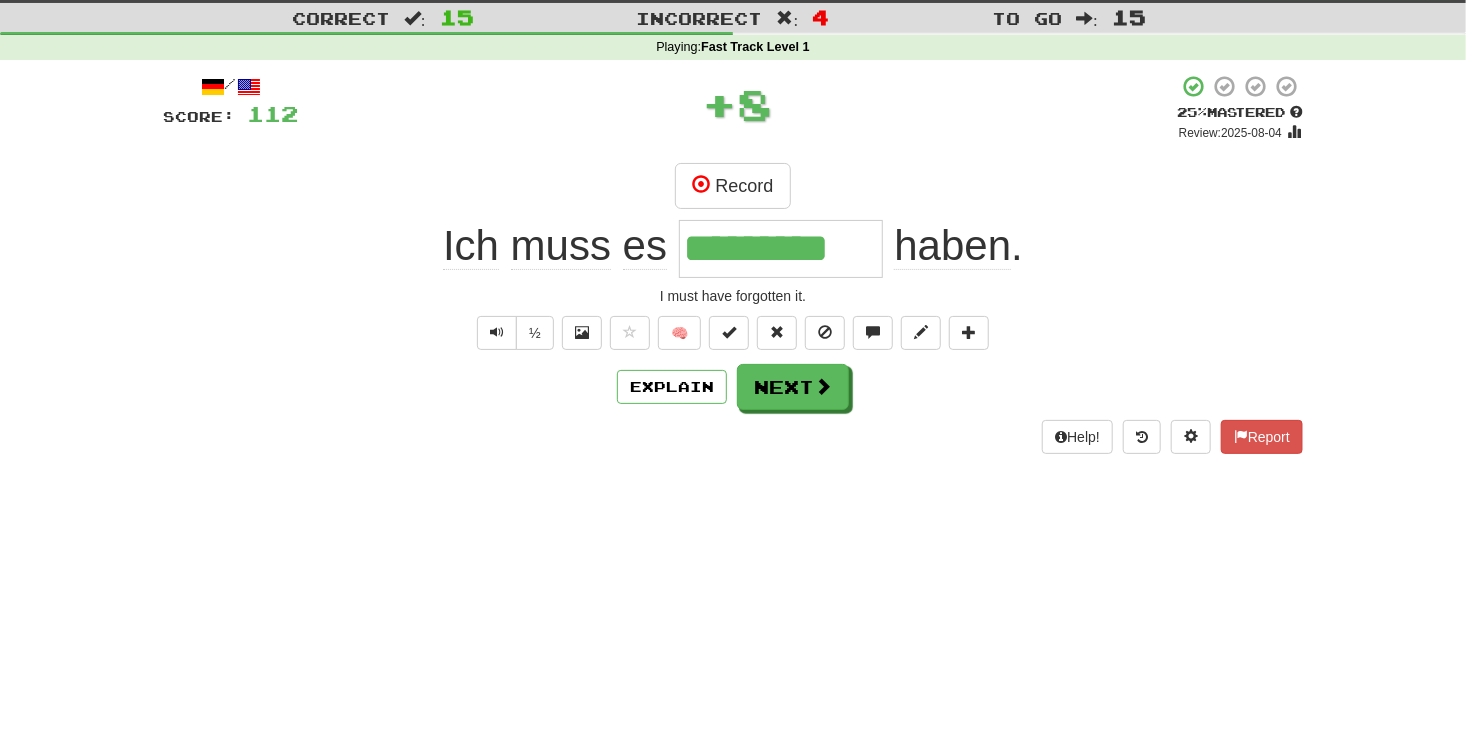 scroll, scrollTop: 0, scrollLeft: 0, axis: both 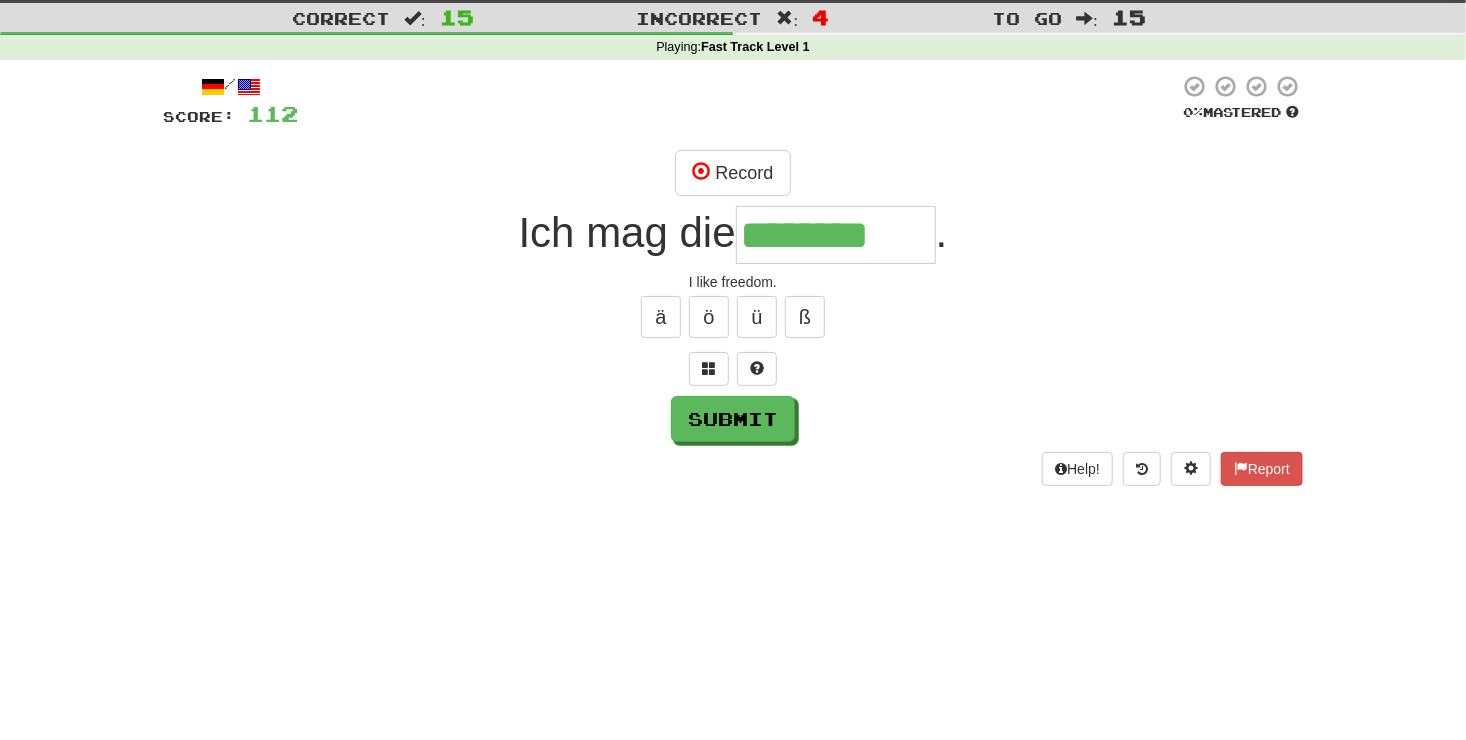 type on "********" 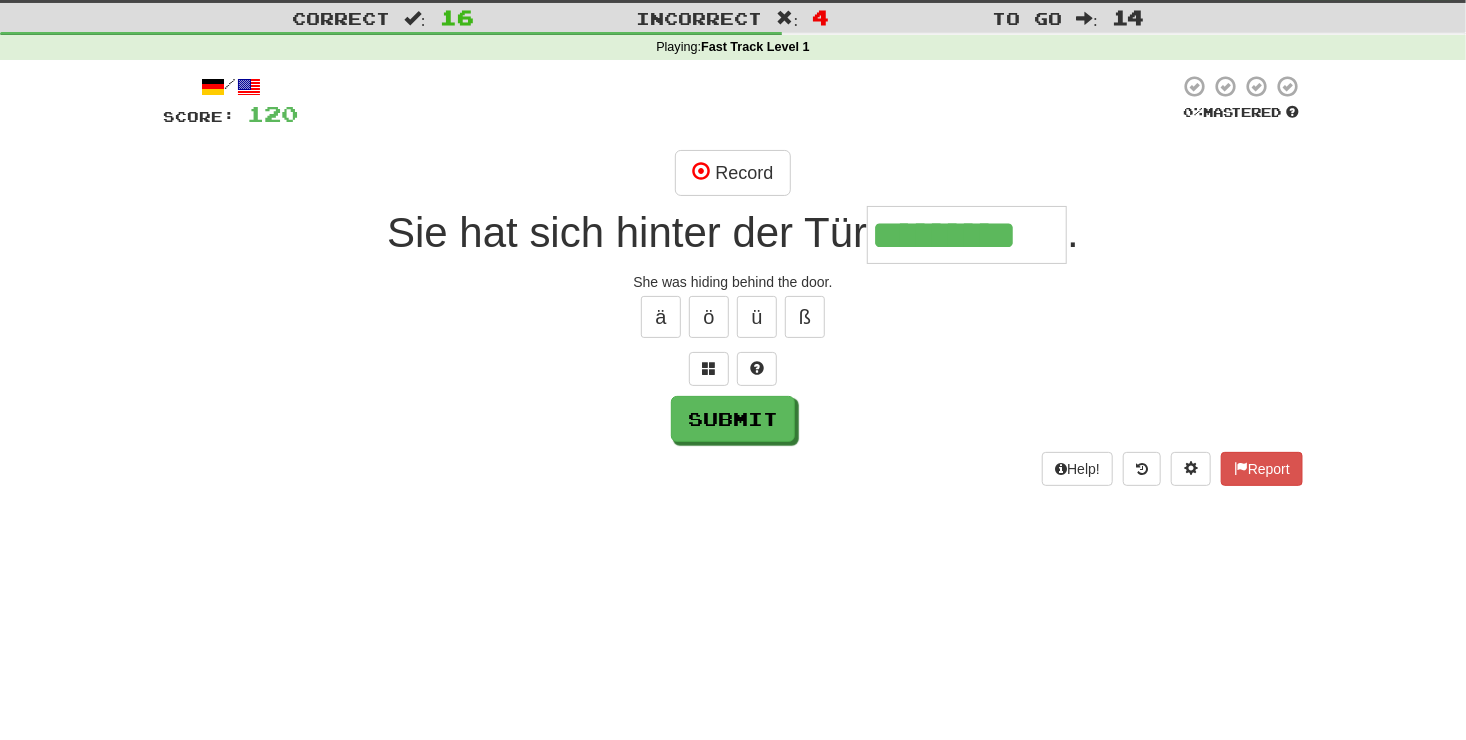 type on "*********" 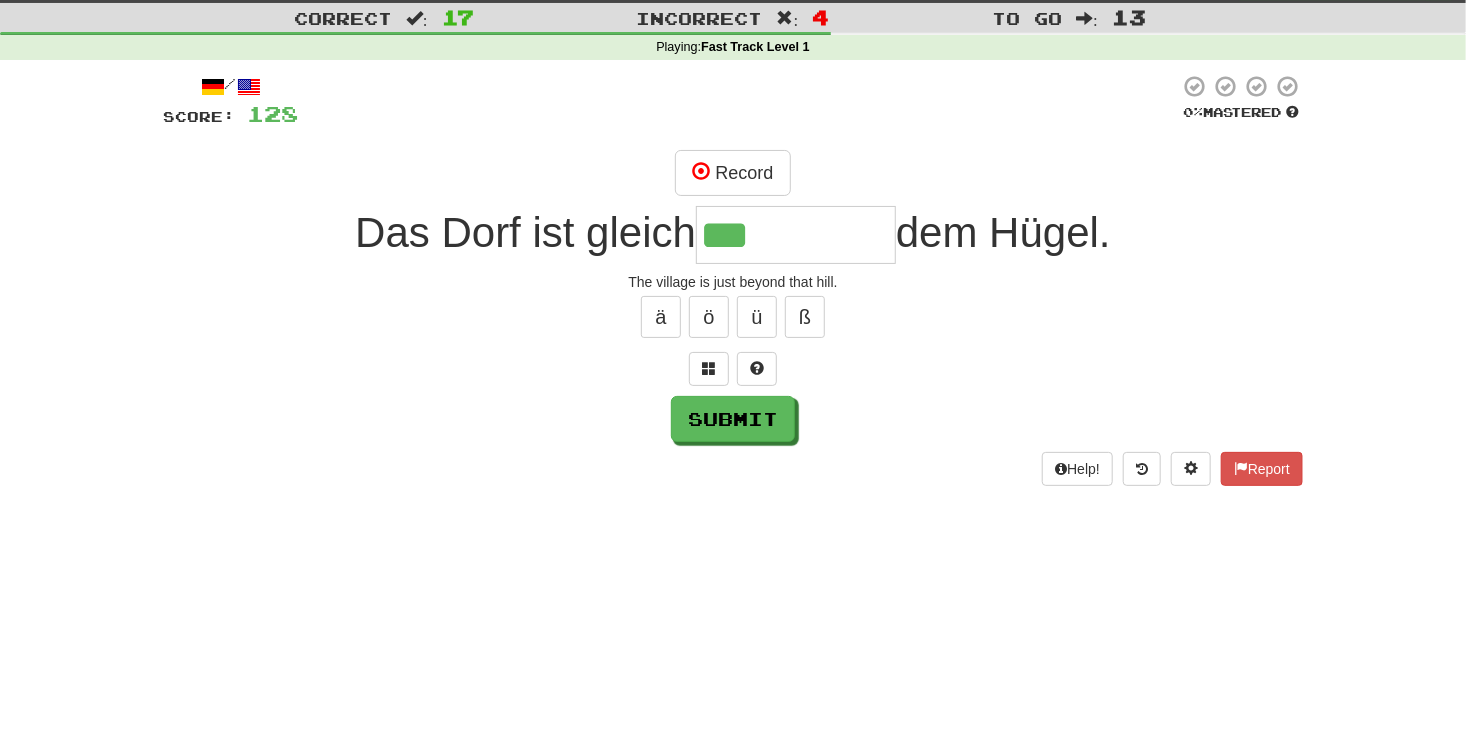 type on "******" 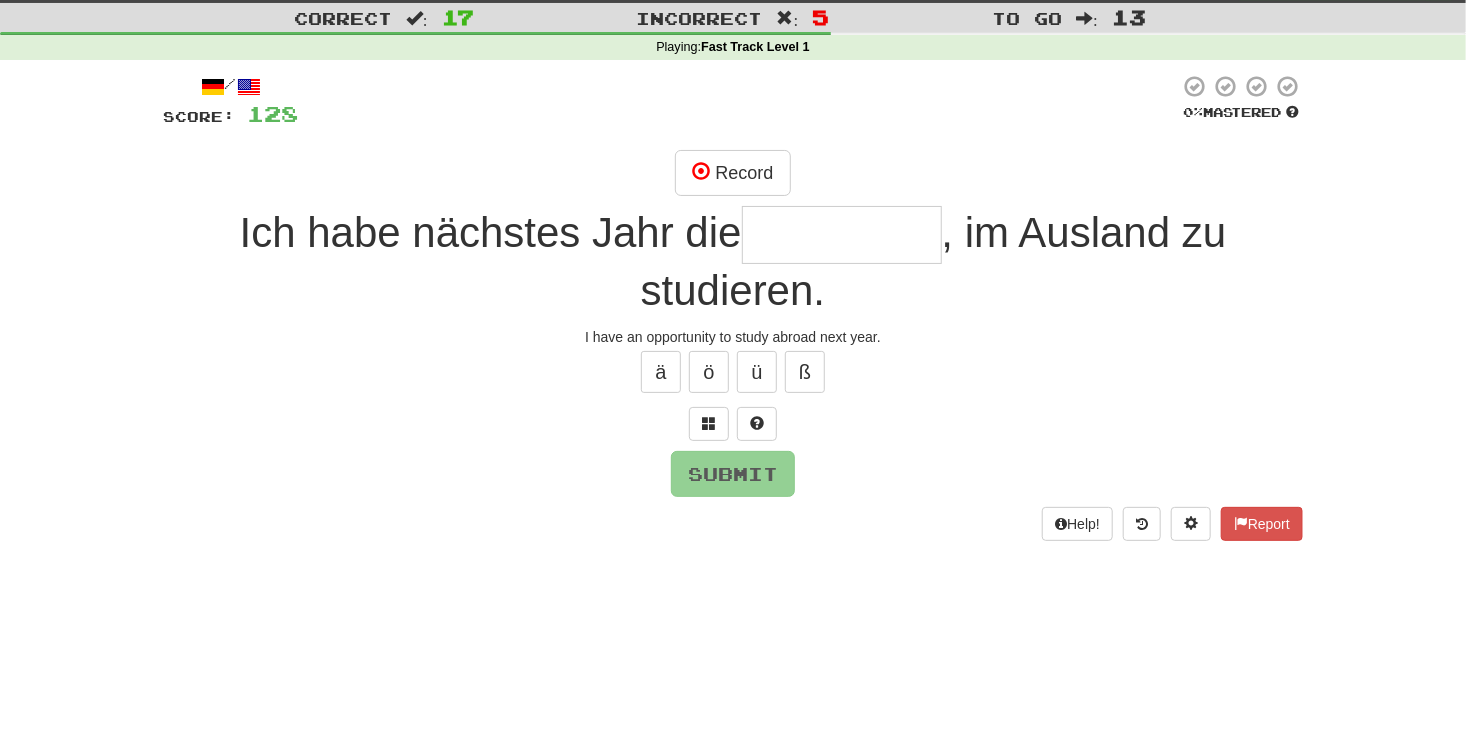type on "*" 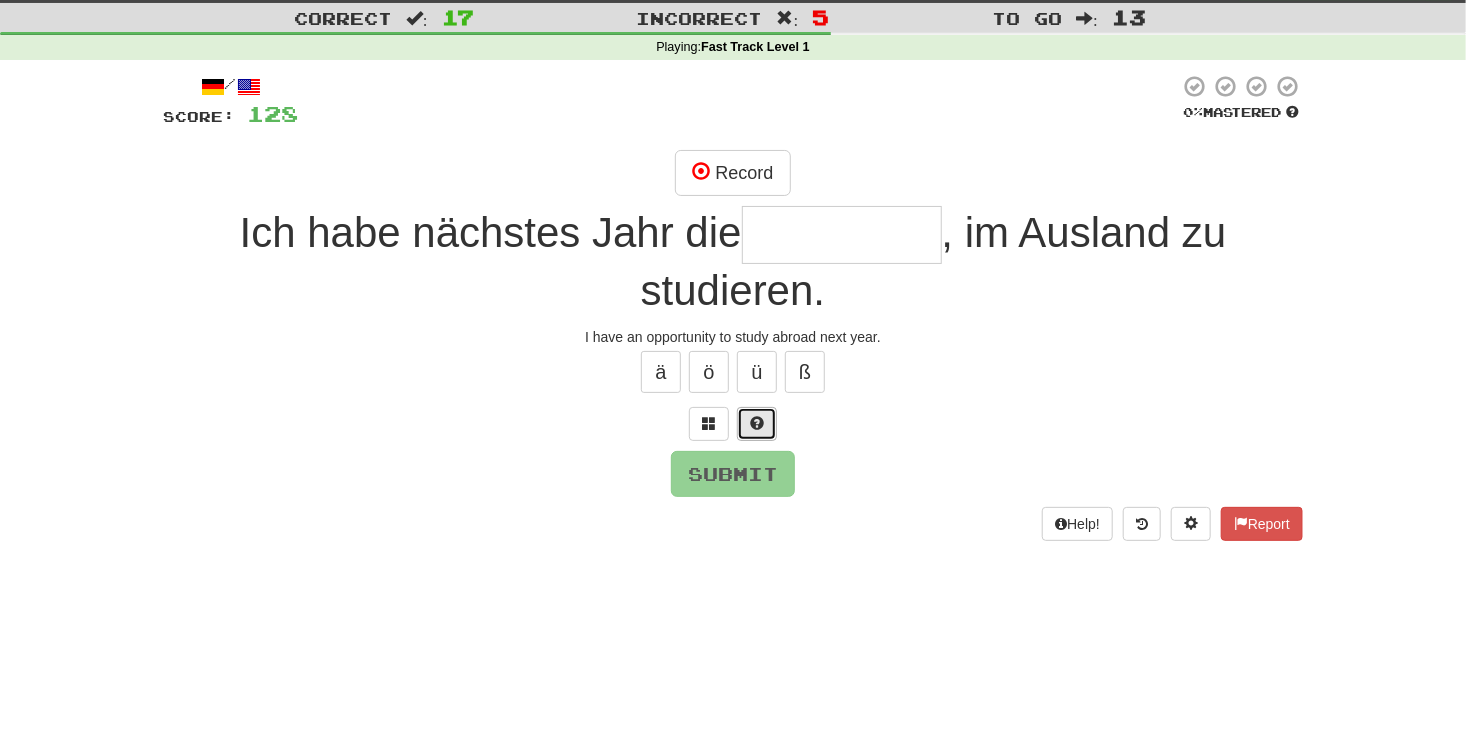 click at bounding box center (757, 424) 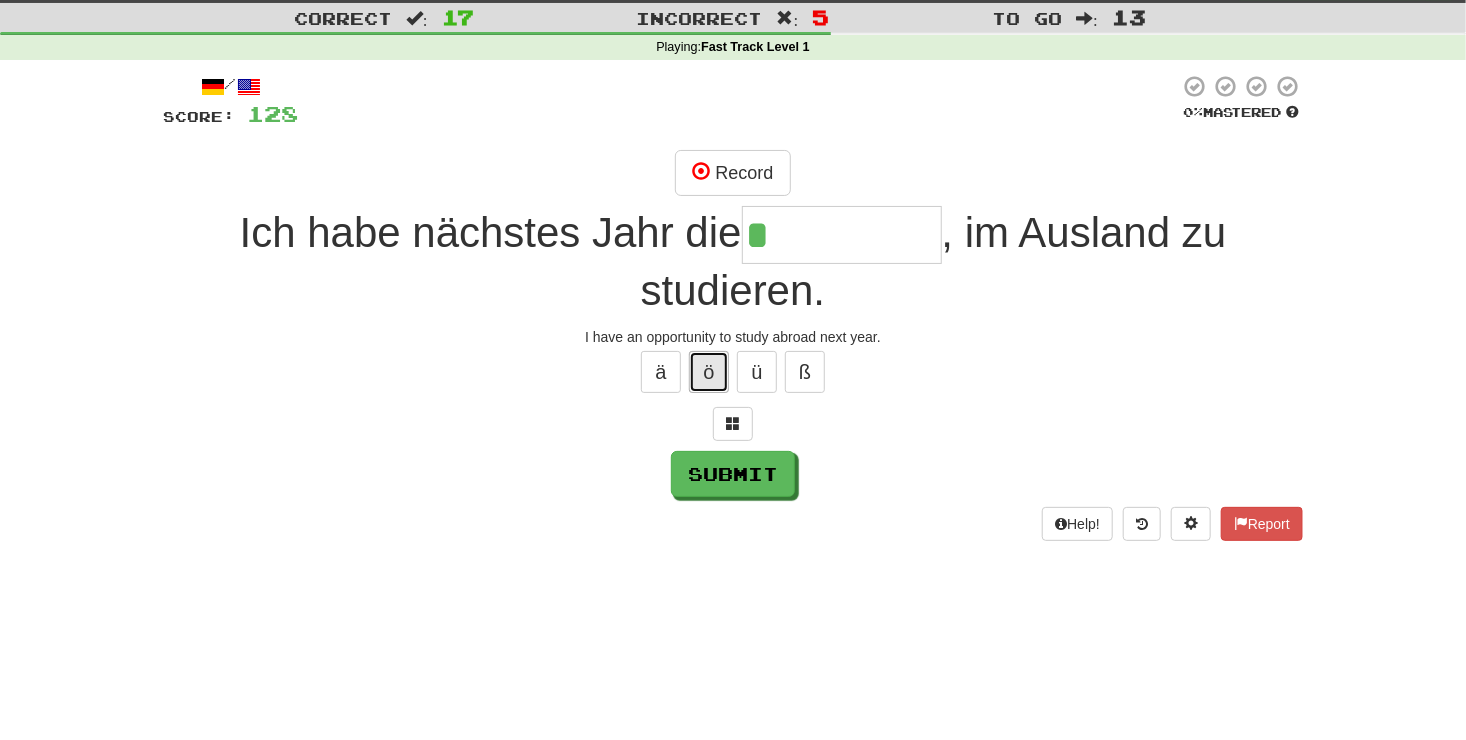 click on "ö" at bounding box center [709, 372] 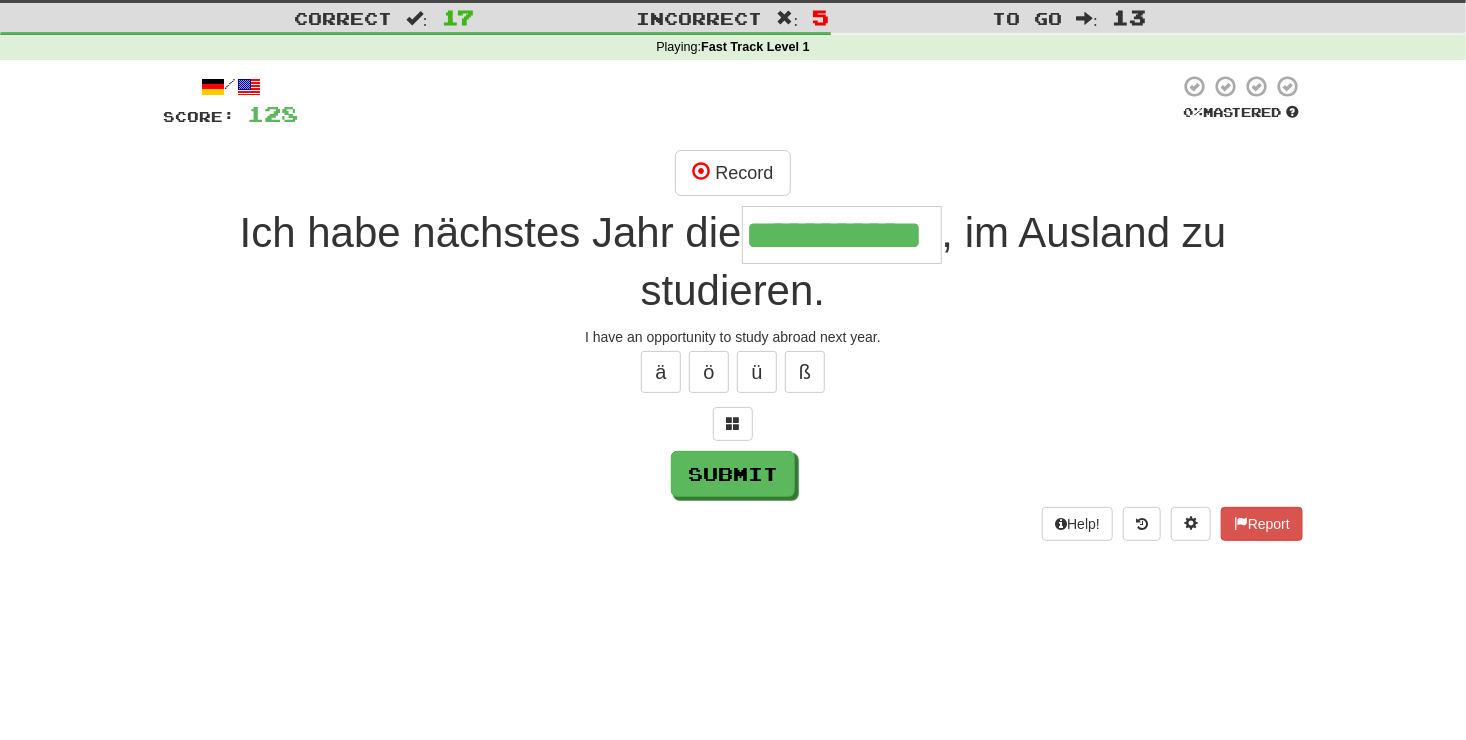 scroll, scrollTop: 0, scrollLeft: 17, axis: horizontal 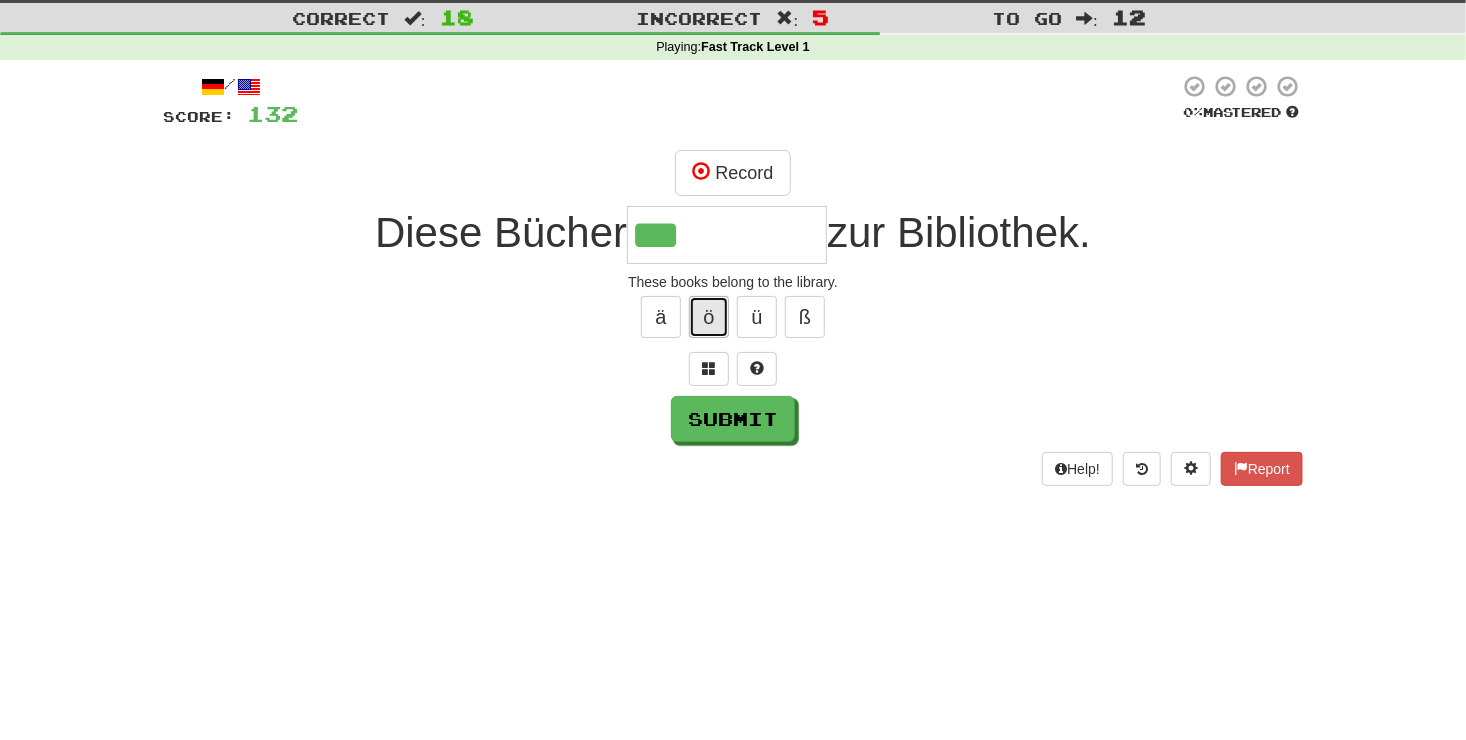 click on "ö" at bounding box center [709, 317] 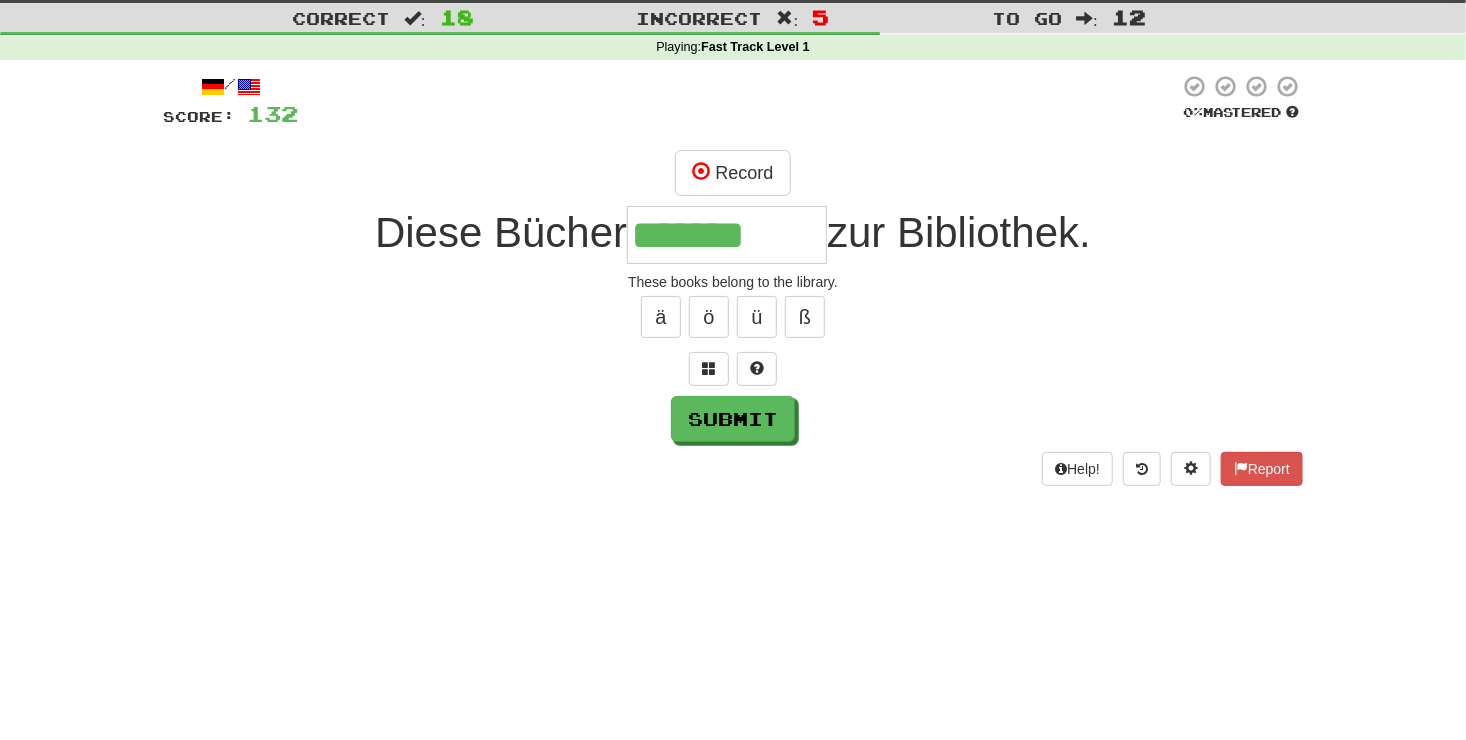 type on "*******" 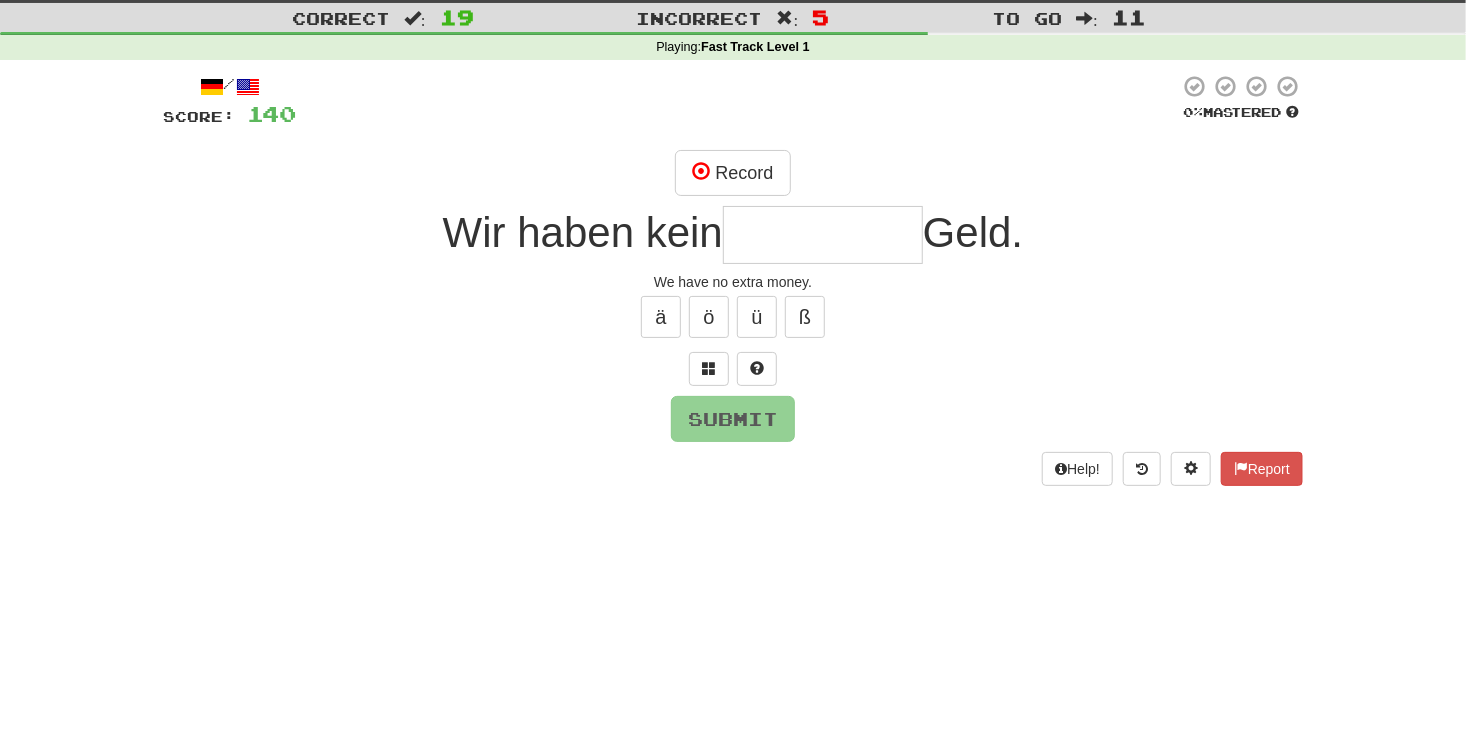 type on "*" 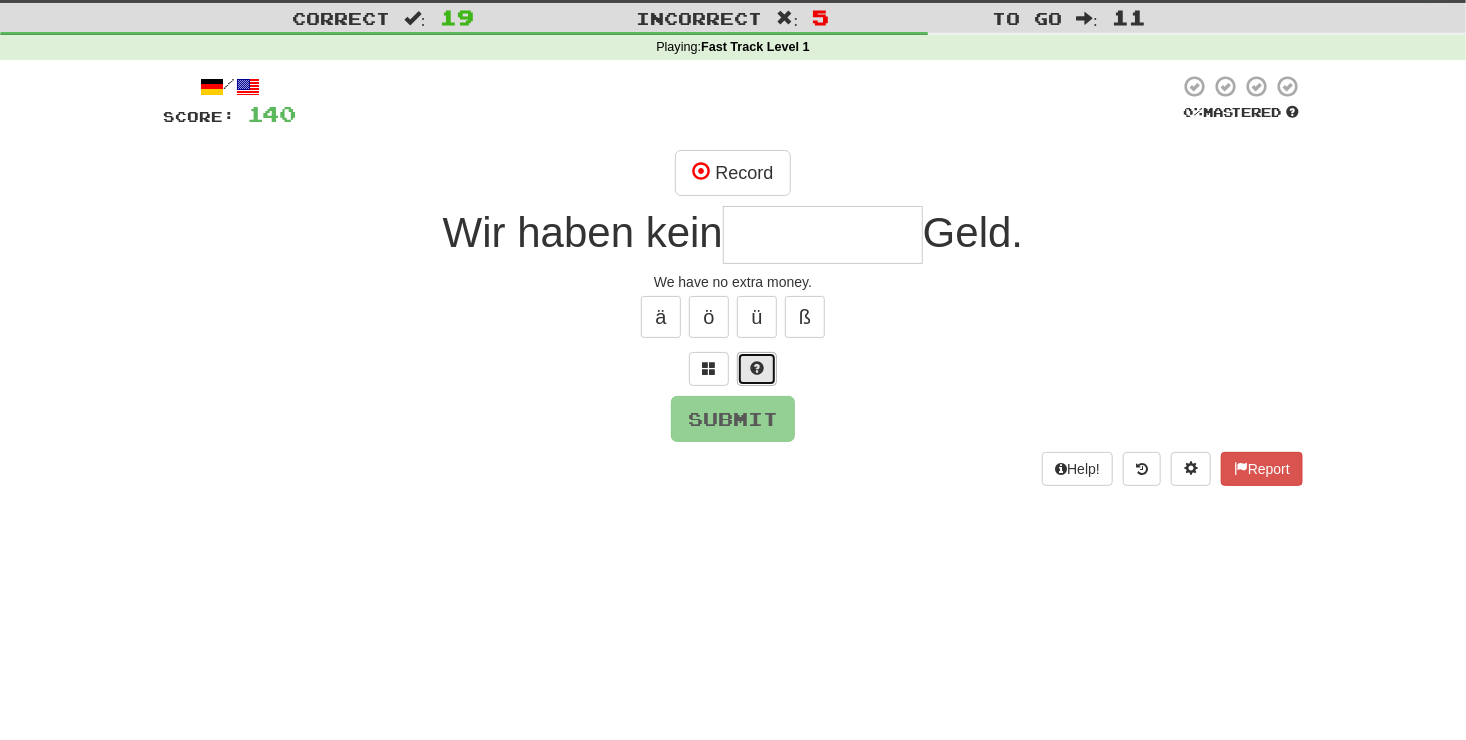 click at bounding box center (757, 368) 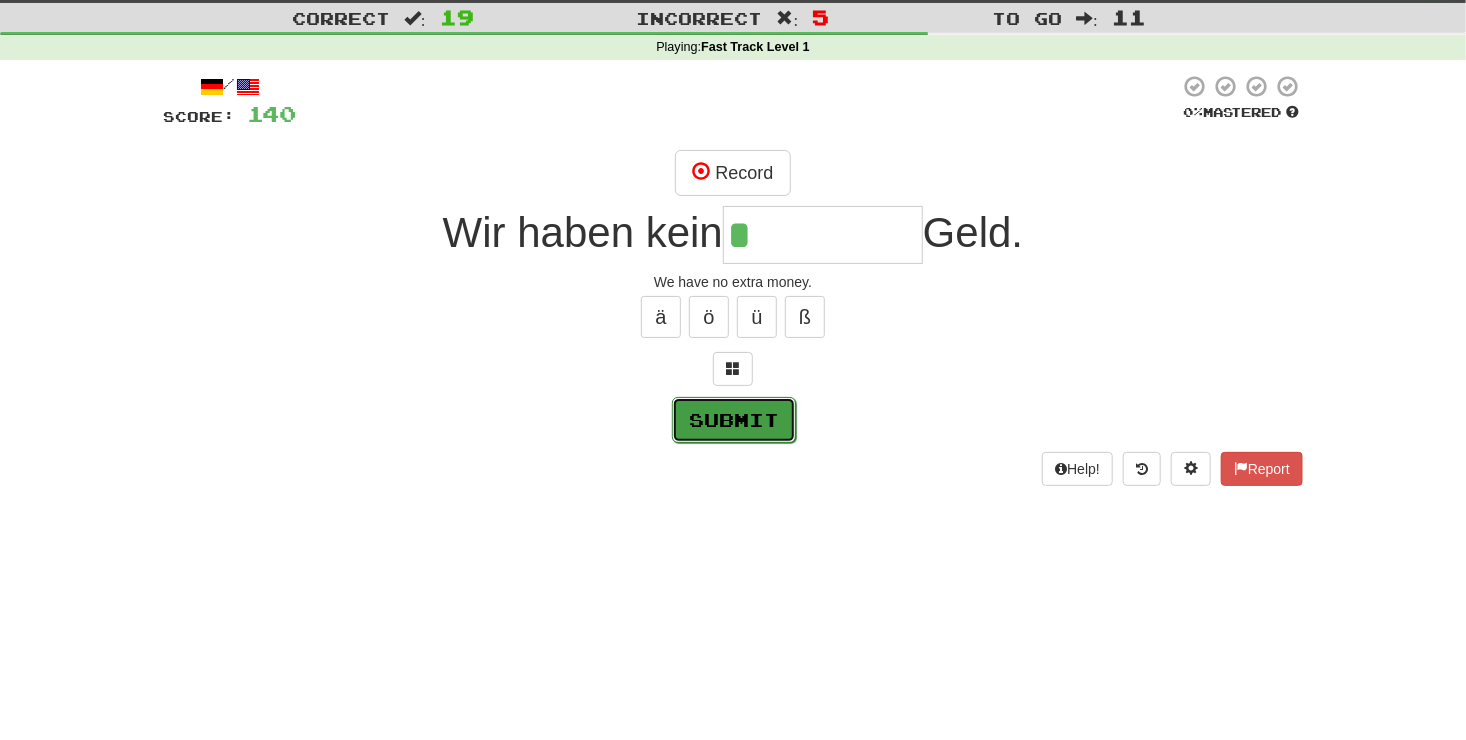 click on "Submit" at bounding box center (734, 420) 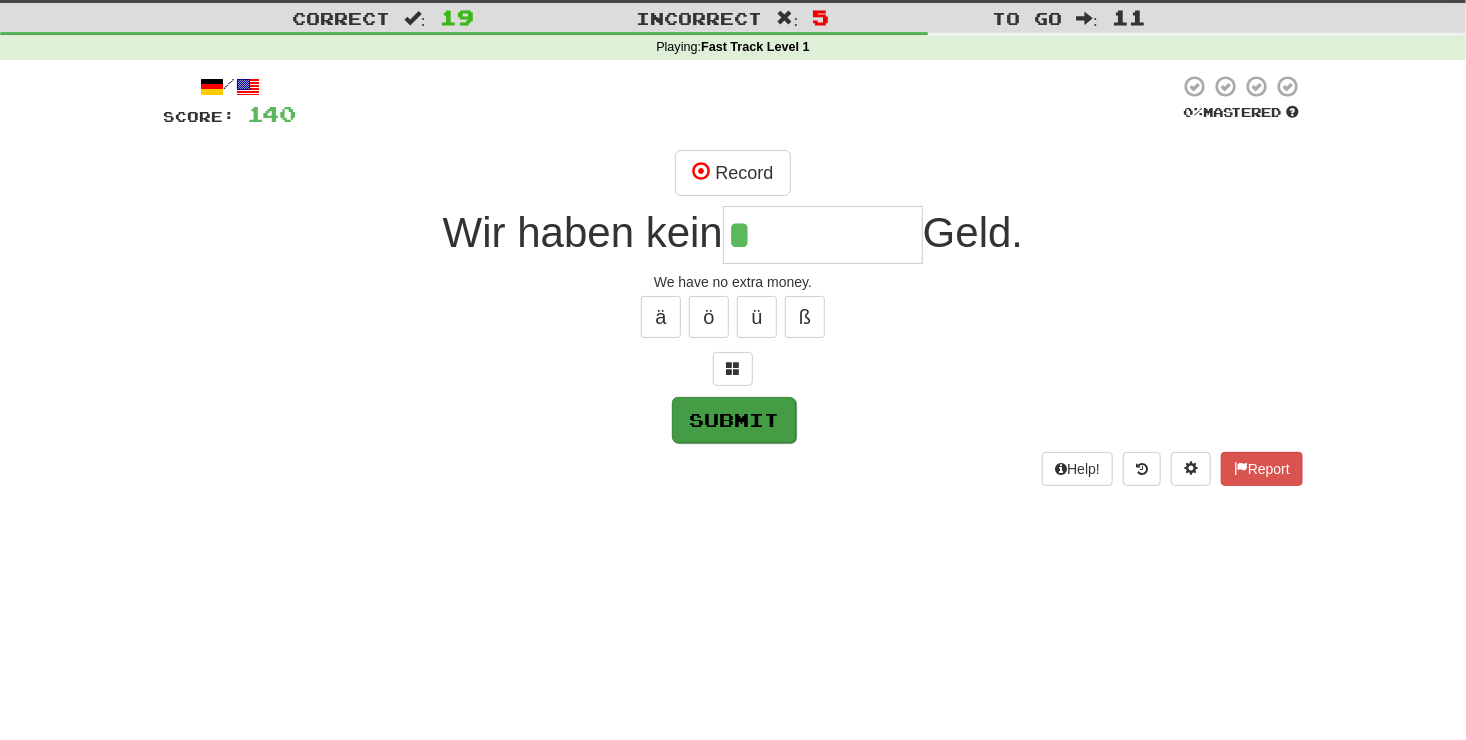 type on "**********" 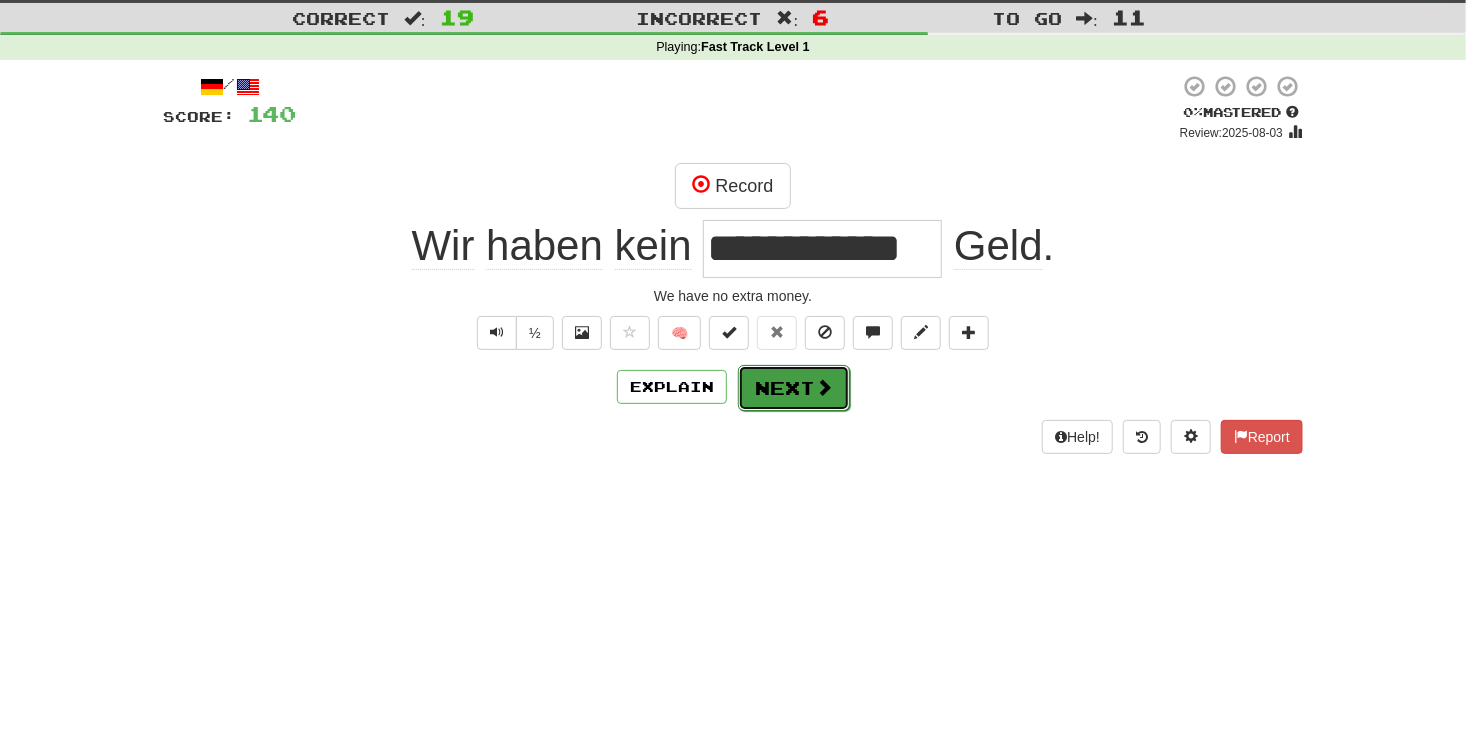 click on "Next" at bounding box center [794, 388] 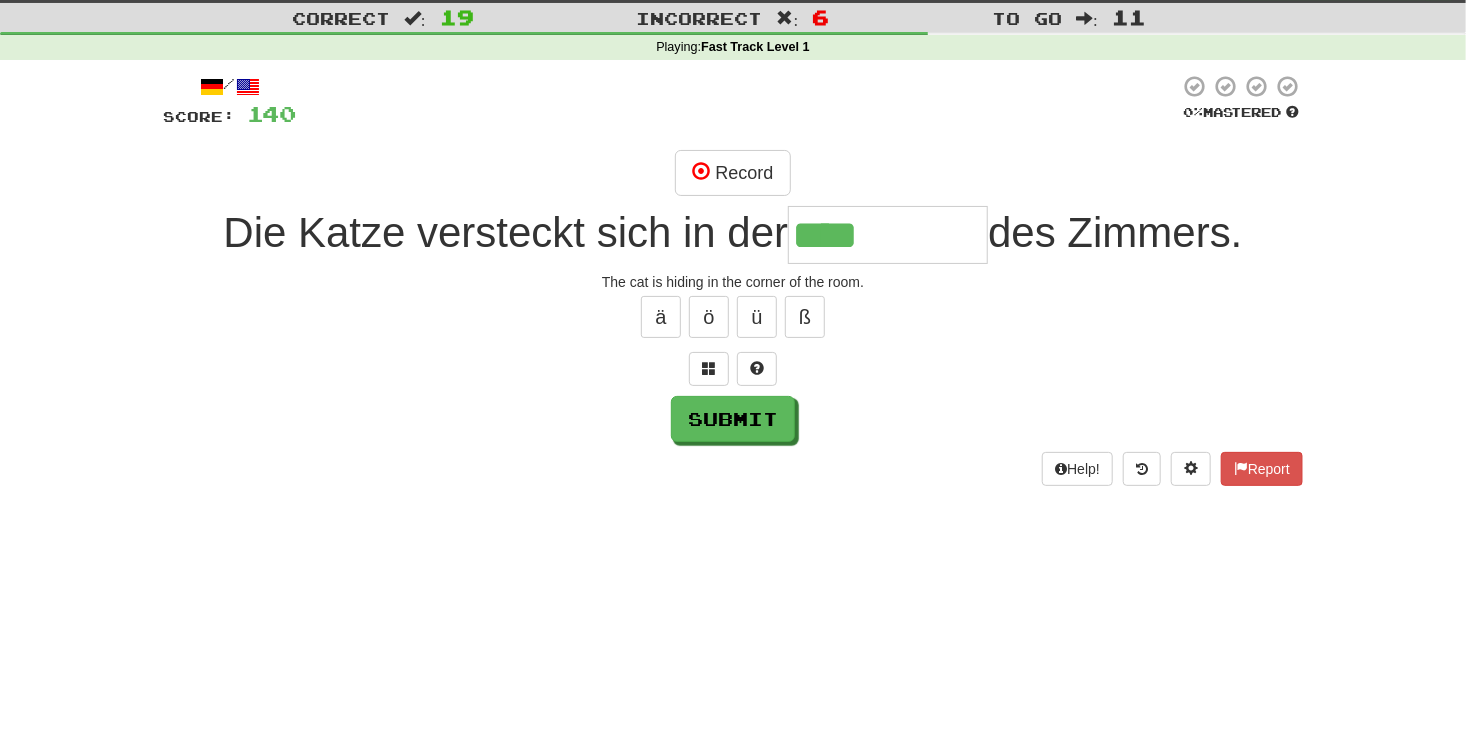 type on "****" 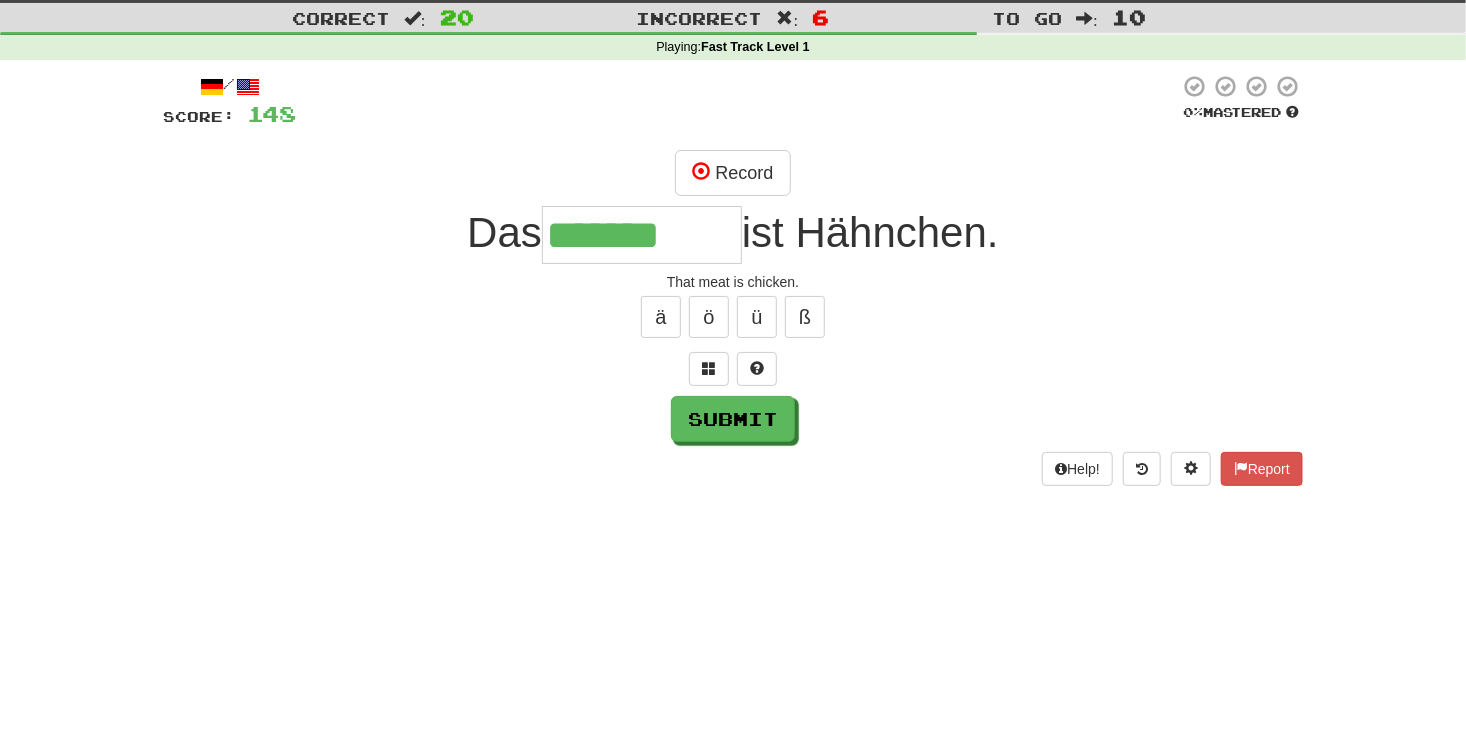 type on "*******" 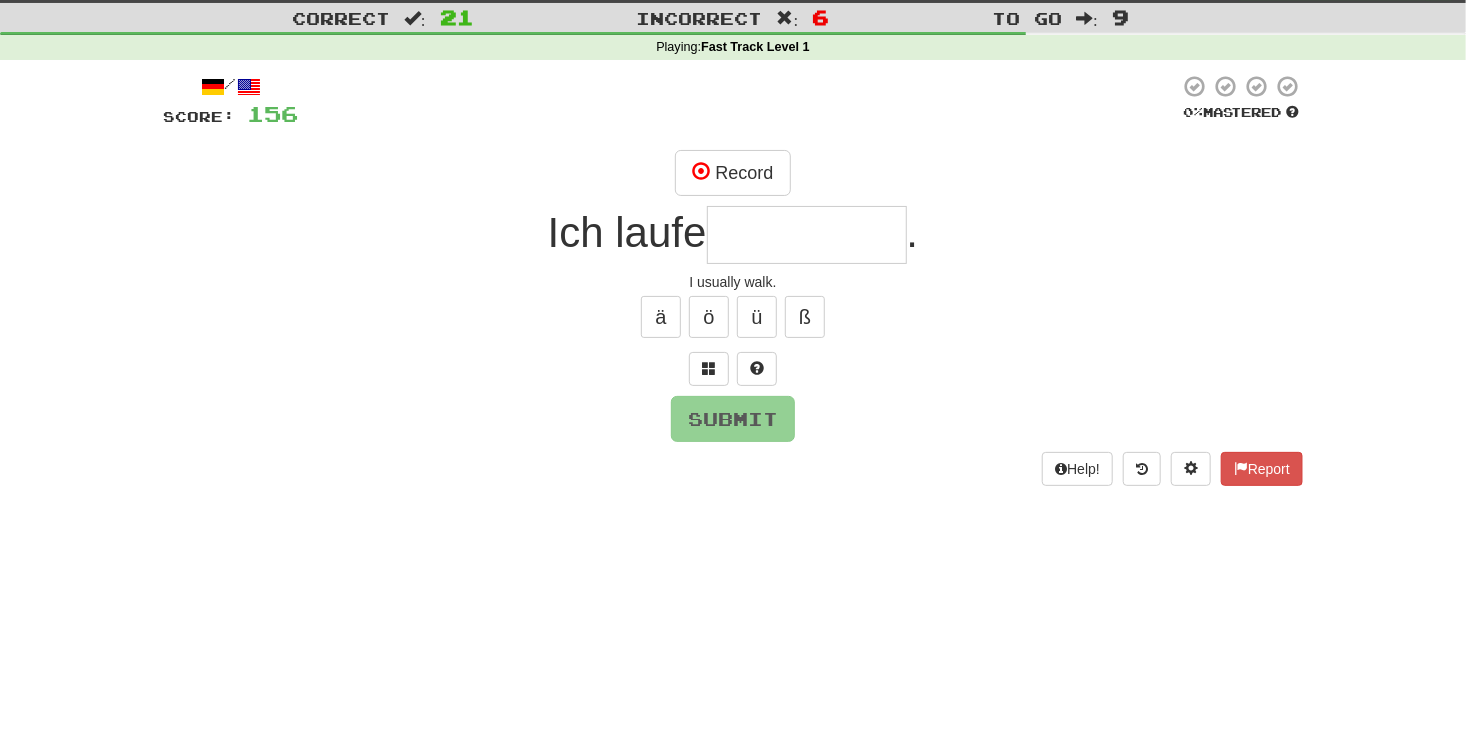 type on "*" 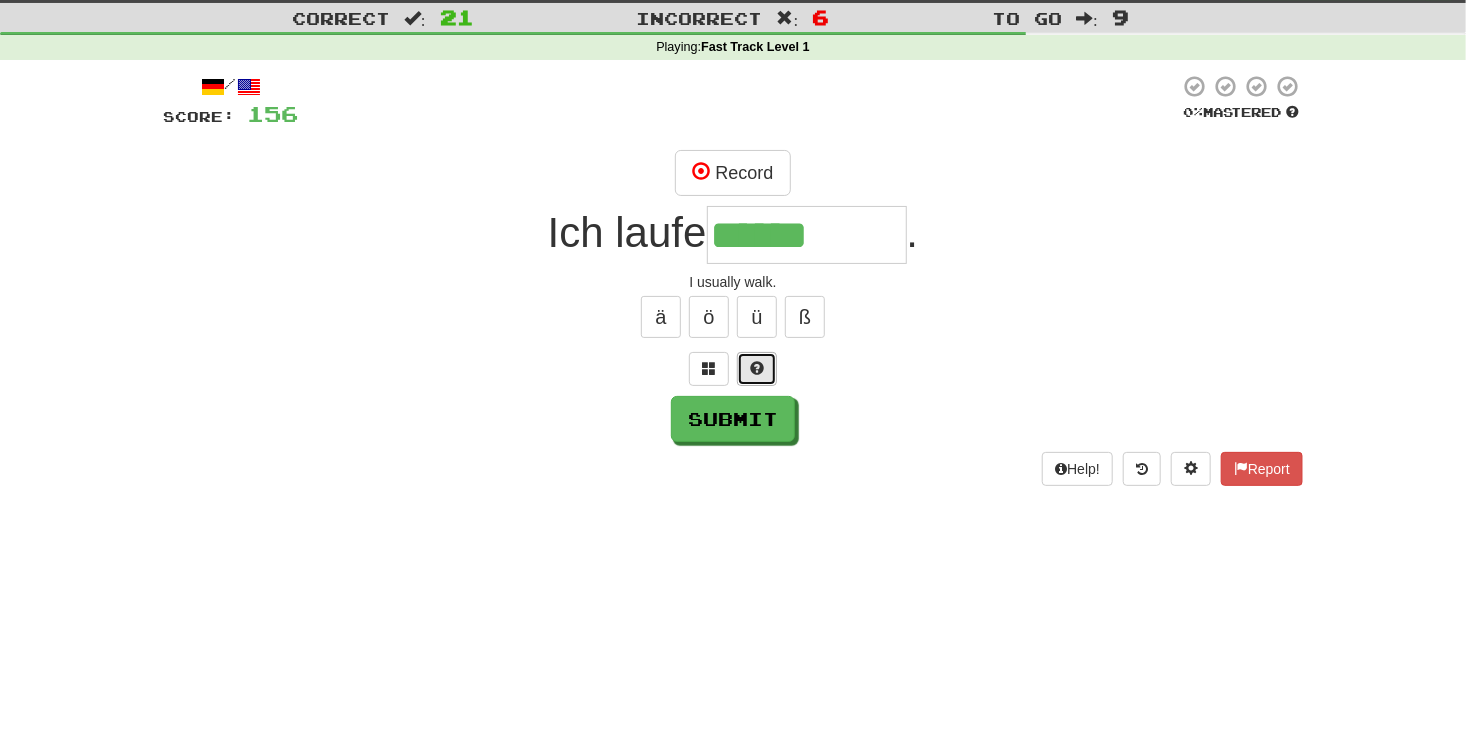 click at bounding box center (757, 369) 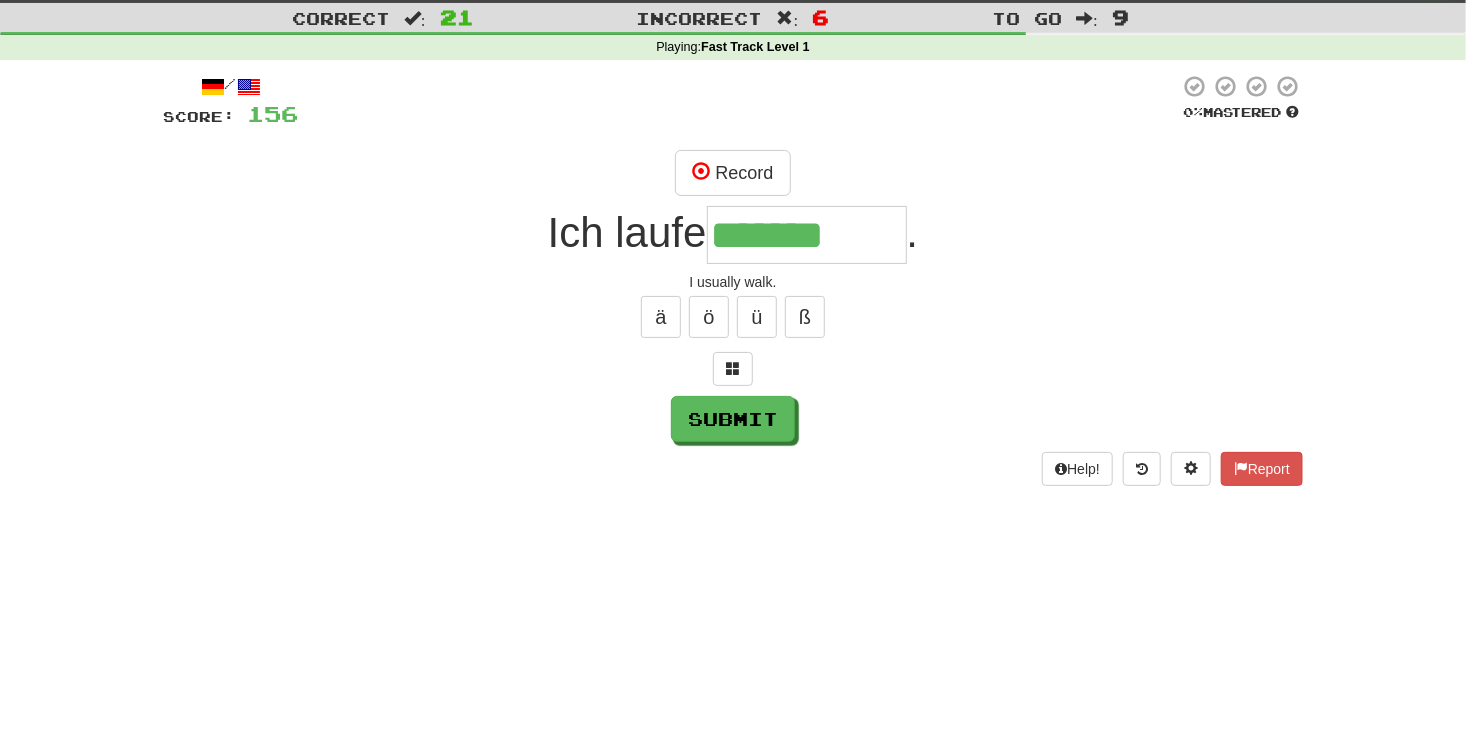 type on "**********" 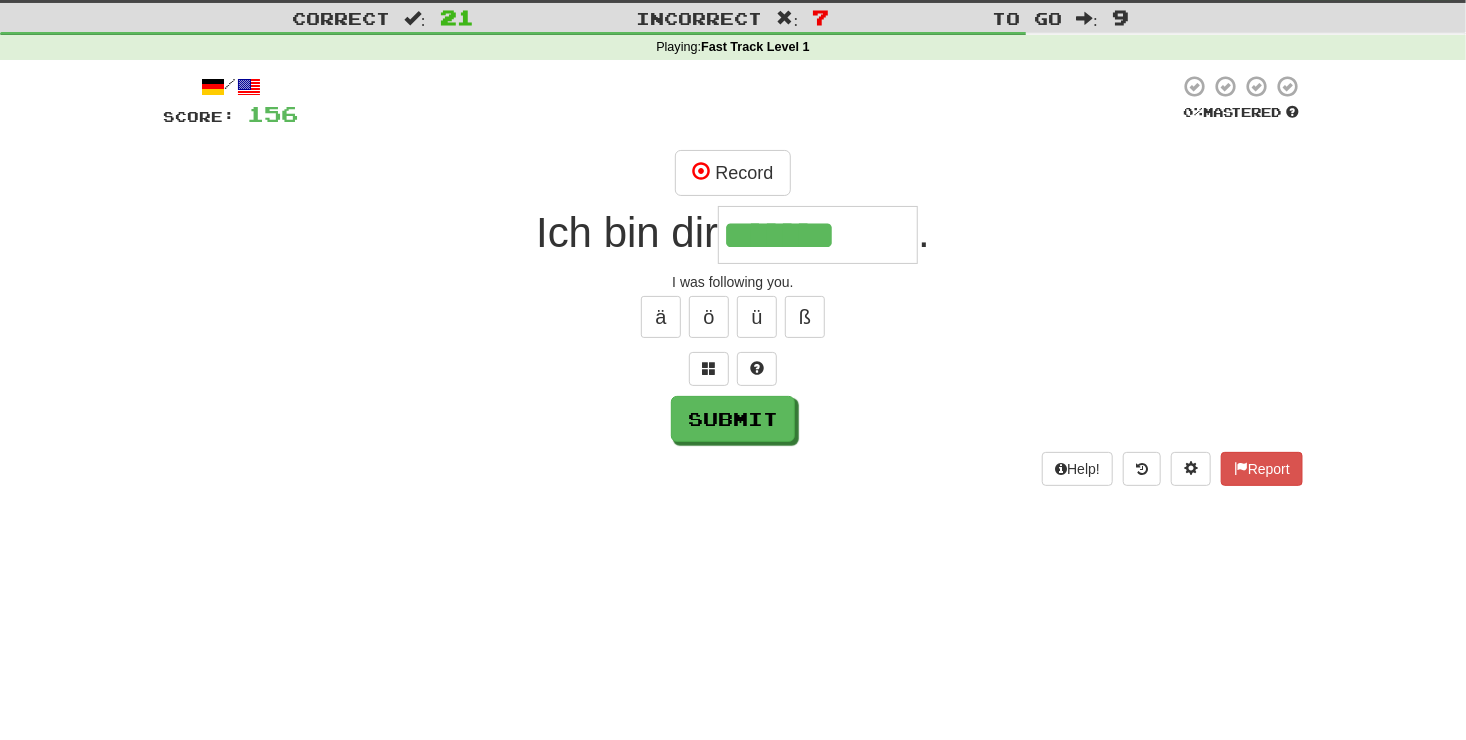 type on "*******" 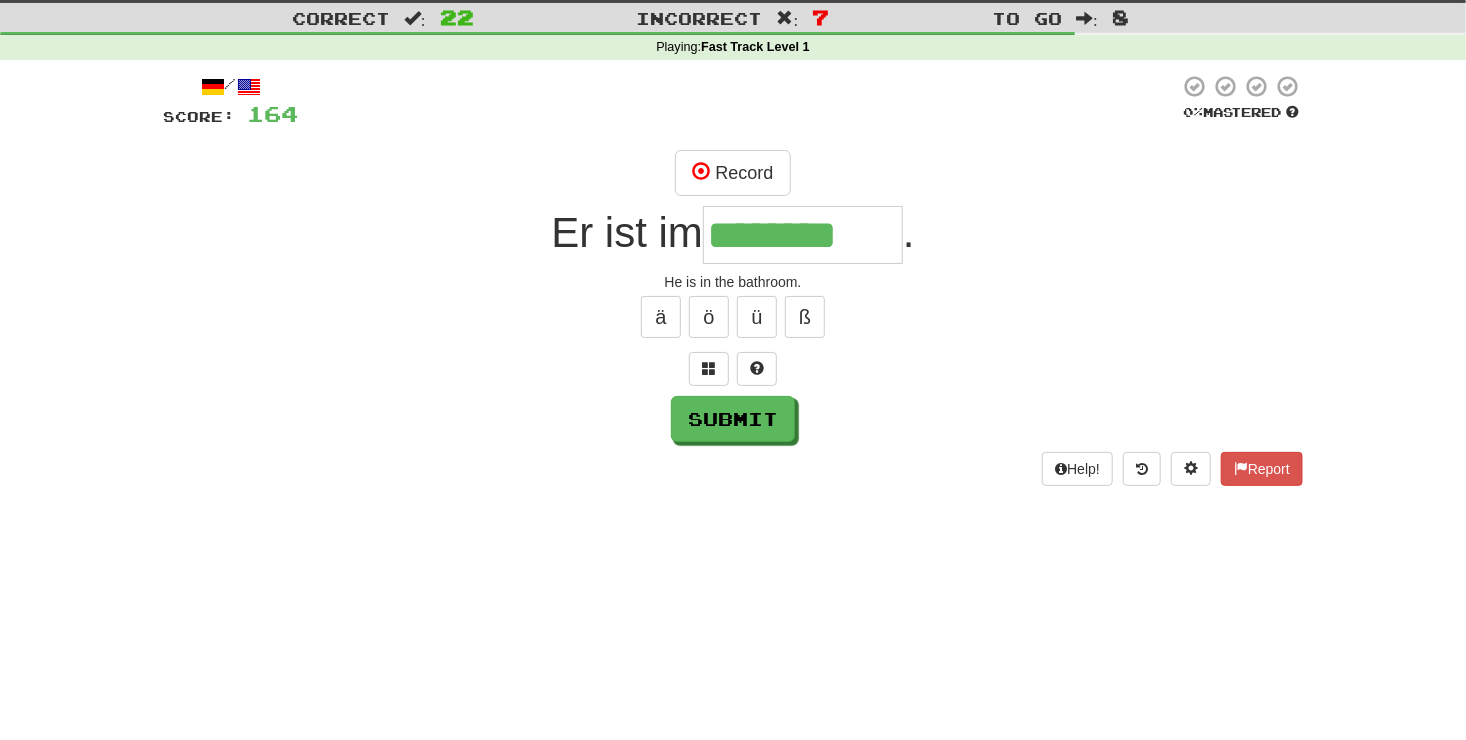 scroll, scrollTop: 0, scrollLeft: 38, axis: horizontal 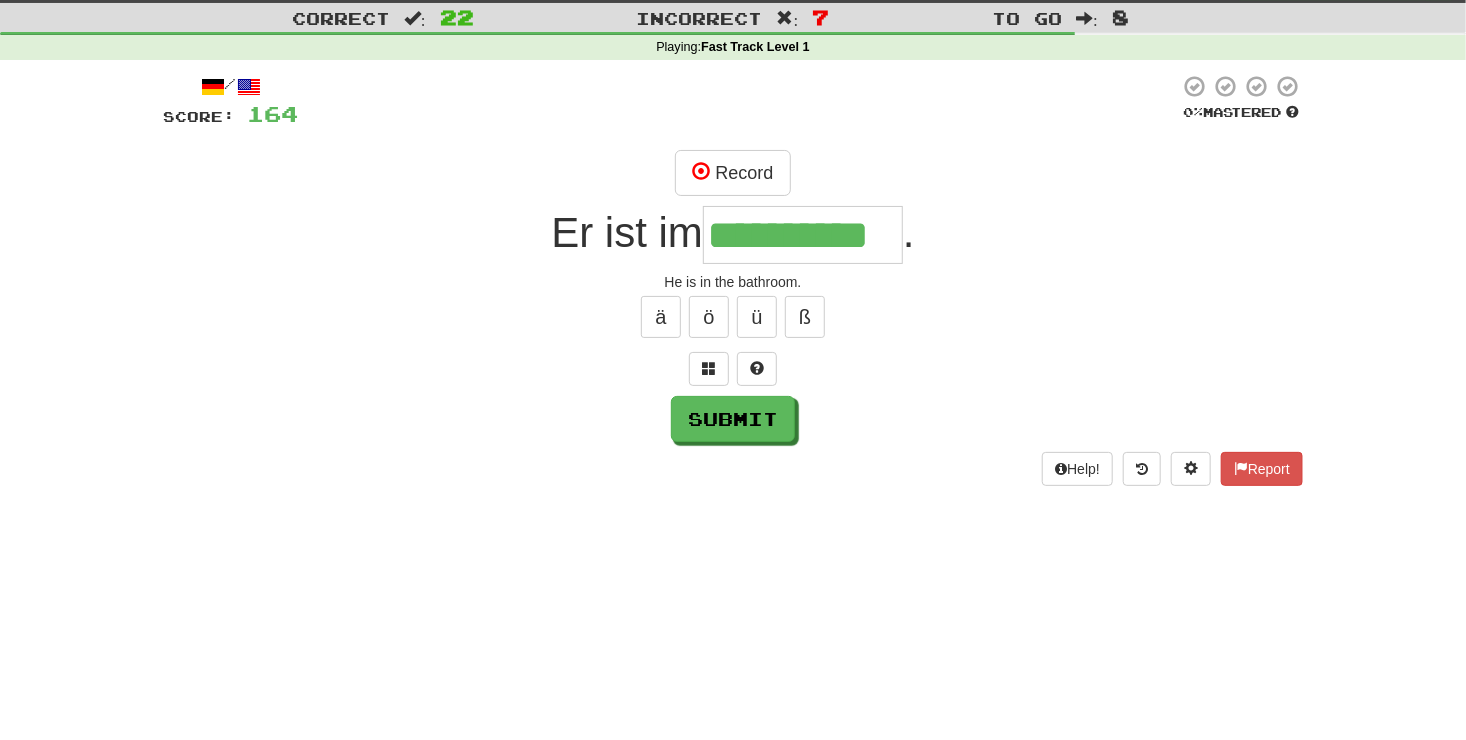 type on "**********" 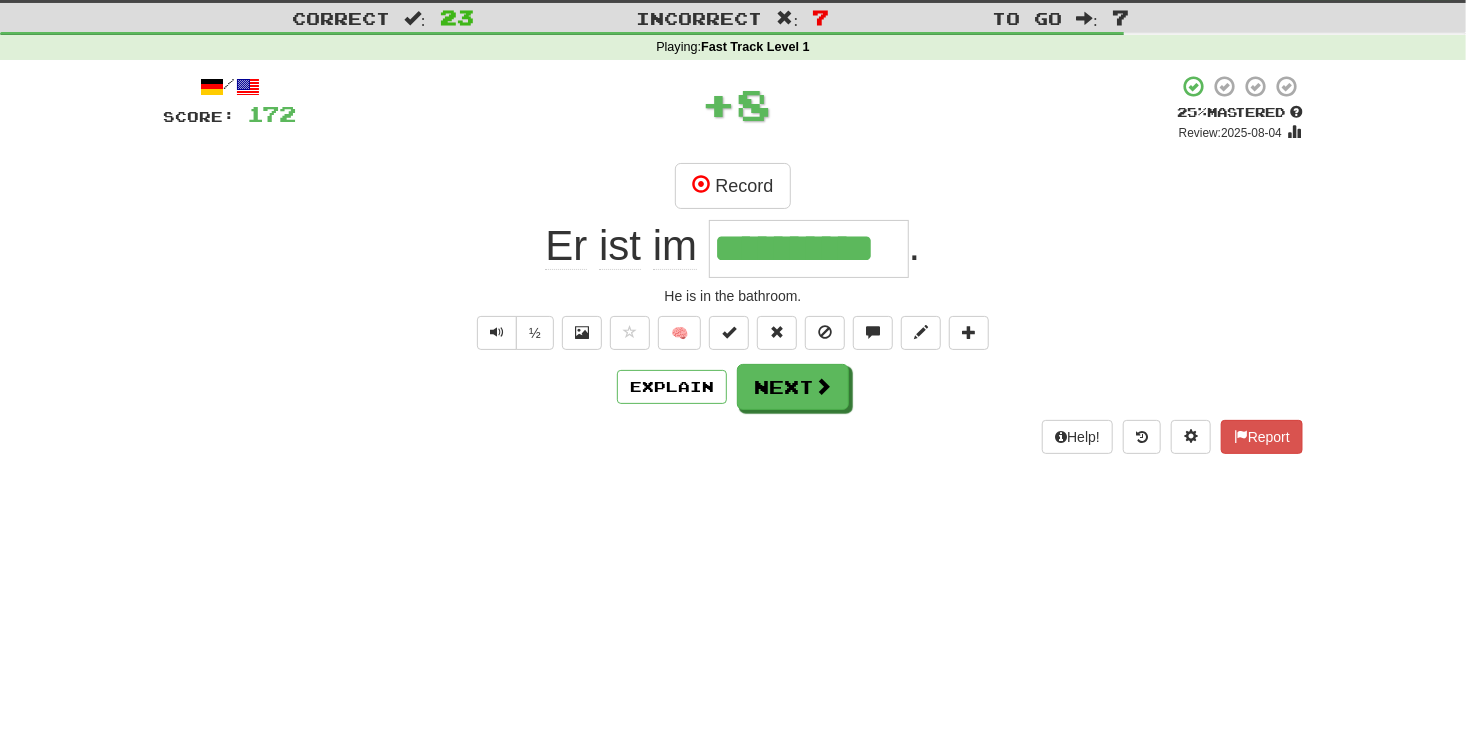 scroll, scrollTop: 0, scrollLeft: 0, axis: both 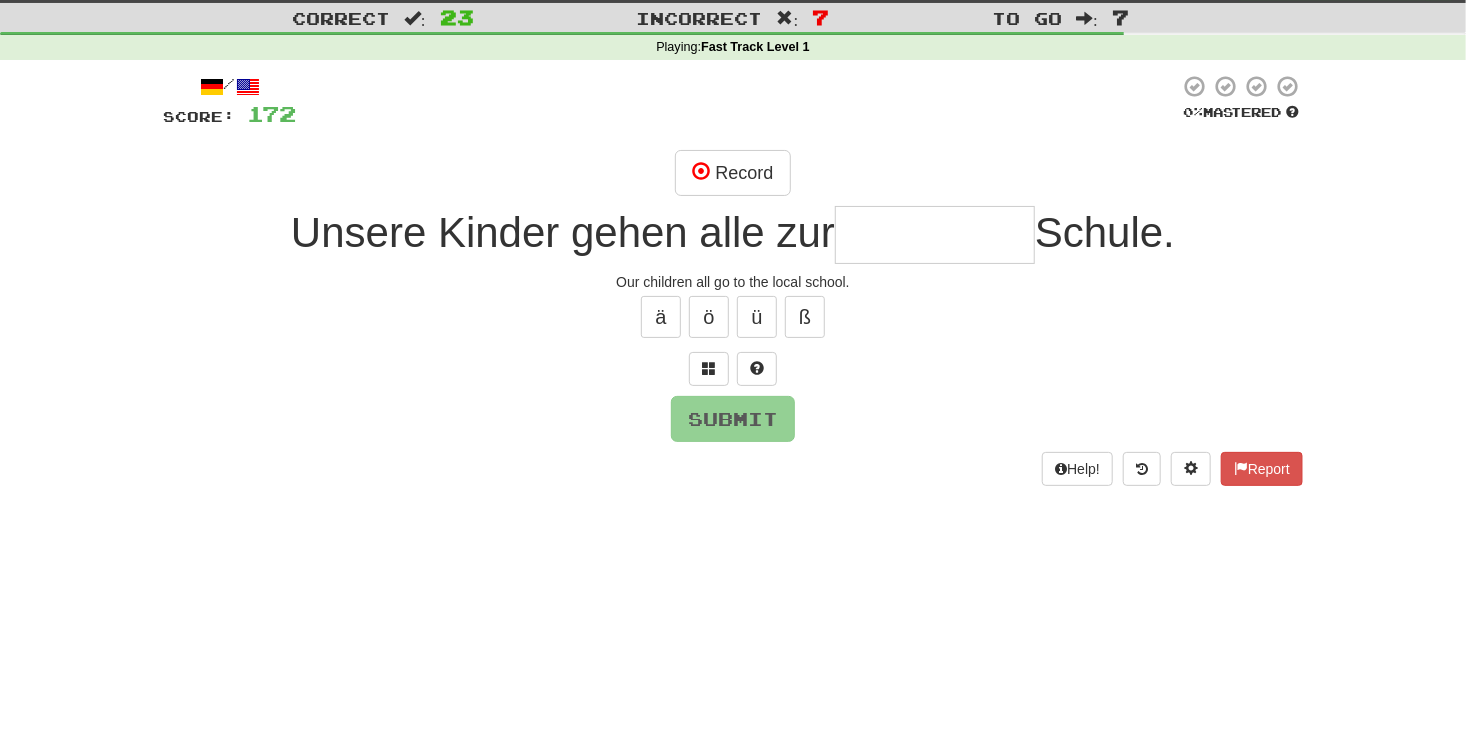 type on "*" 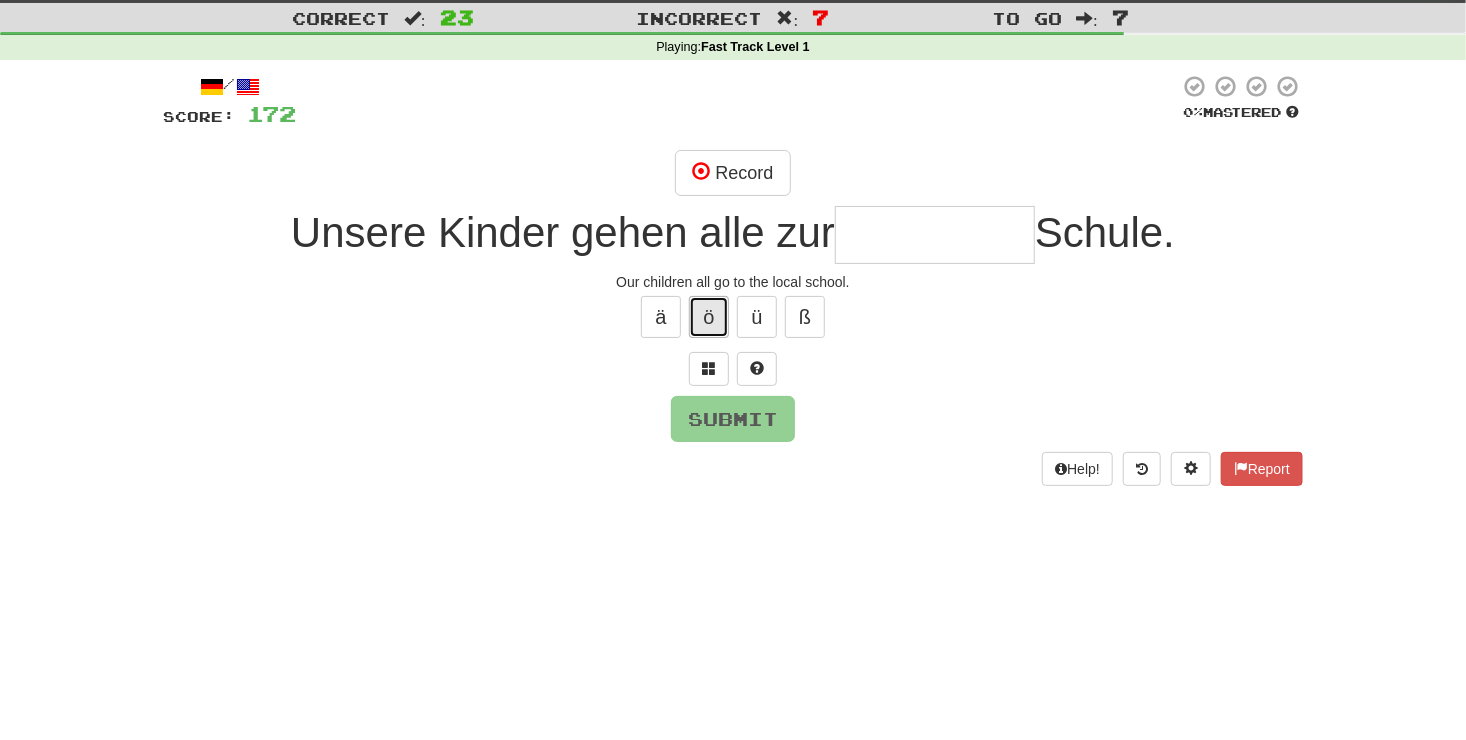 click on "ö" at bounding box center [709, 317] 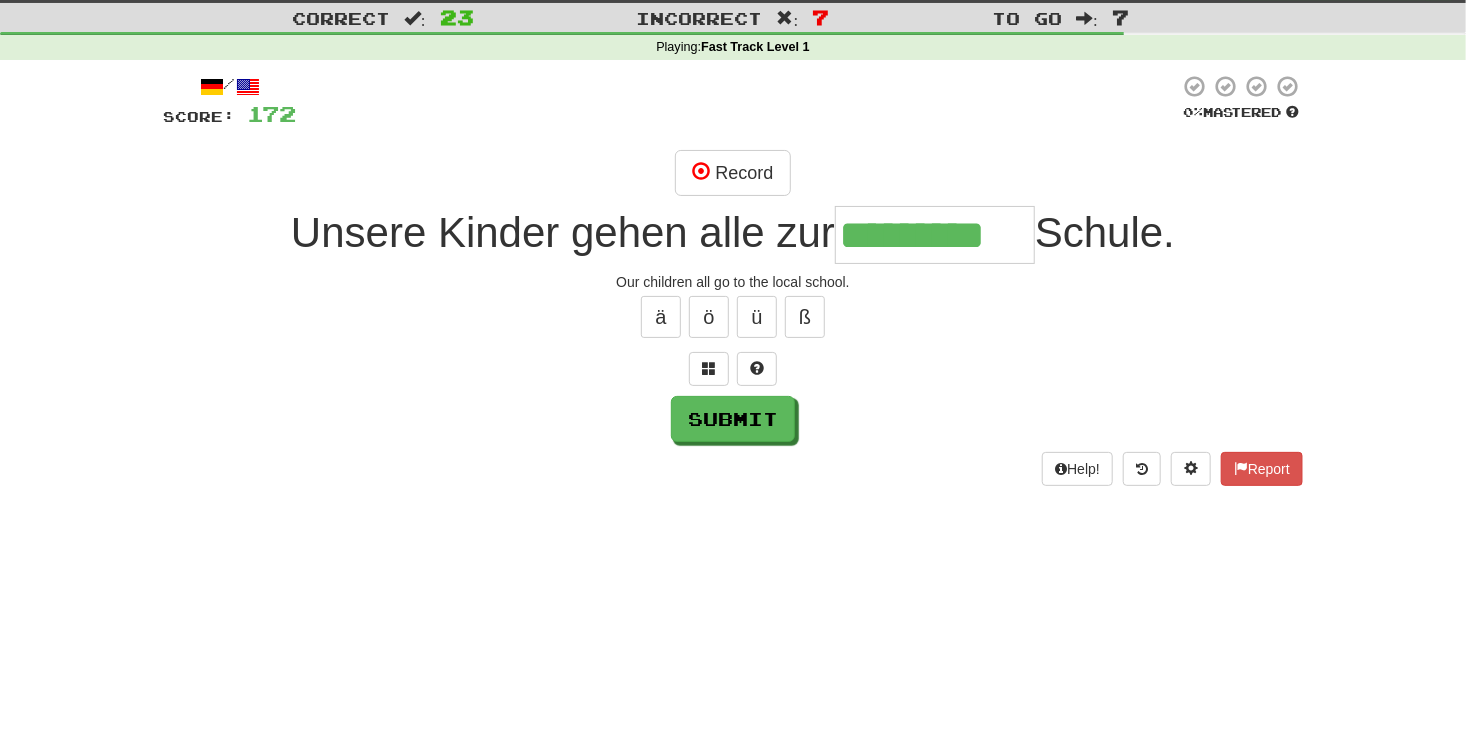 type on "*********" 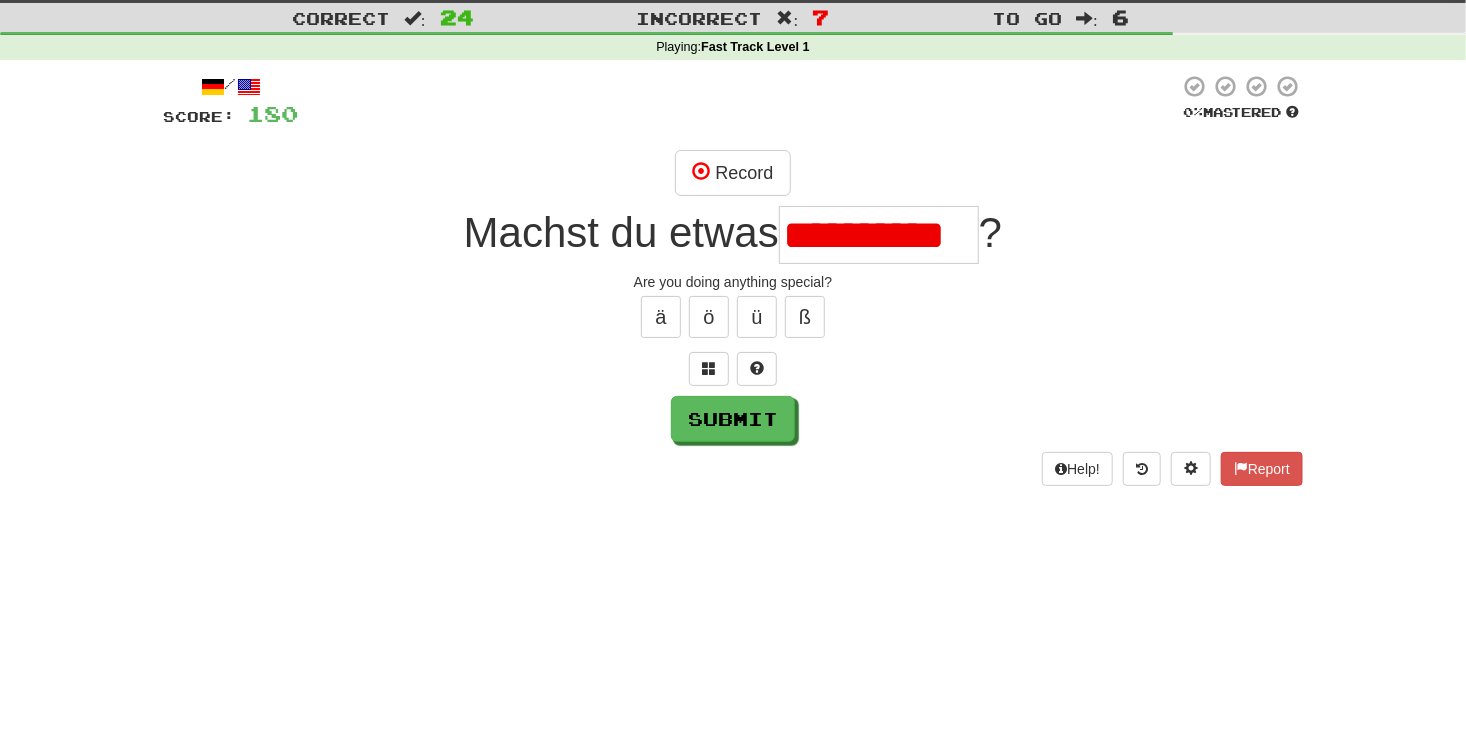 scroll, scrollTop: 0, scrollLeft: 26, axis: horizontal 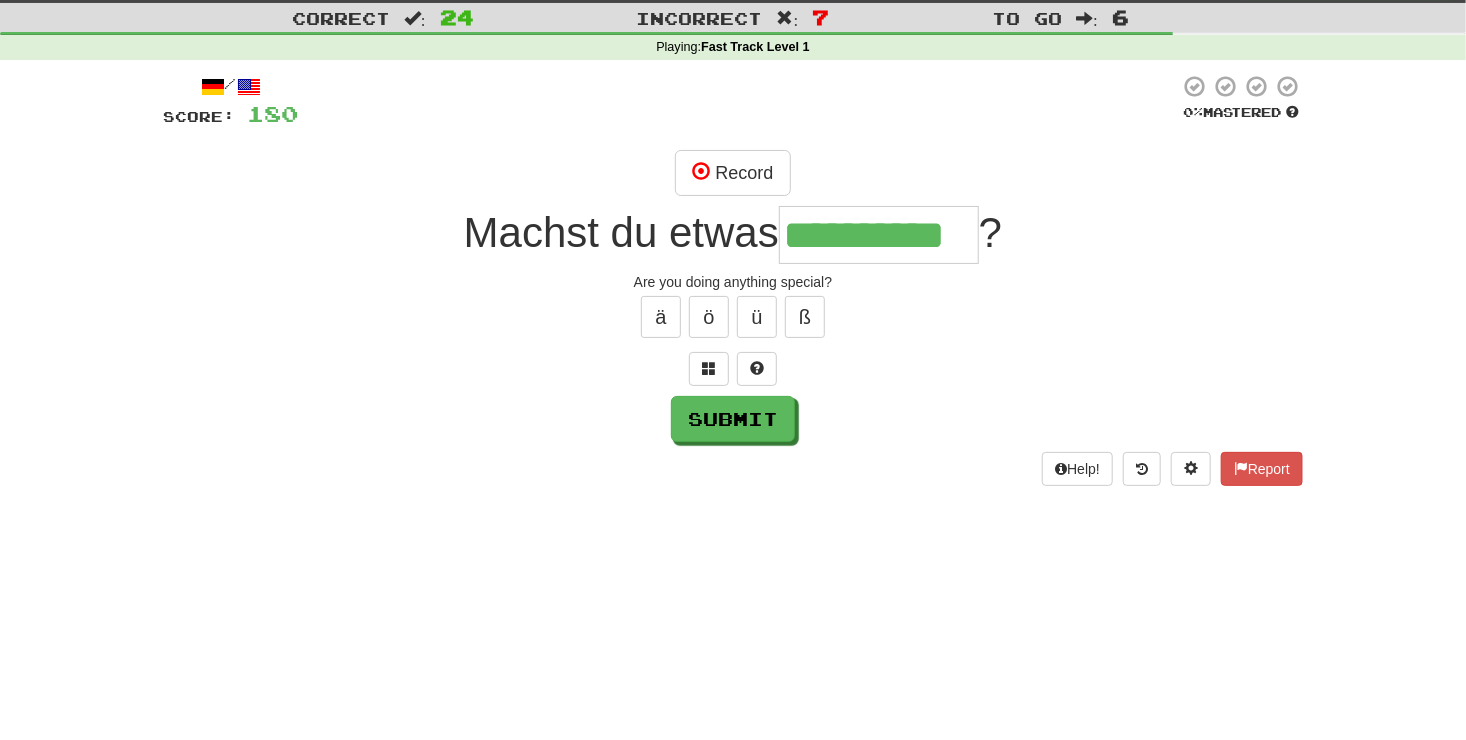 type on "**********" 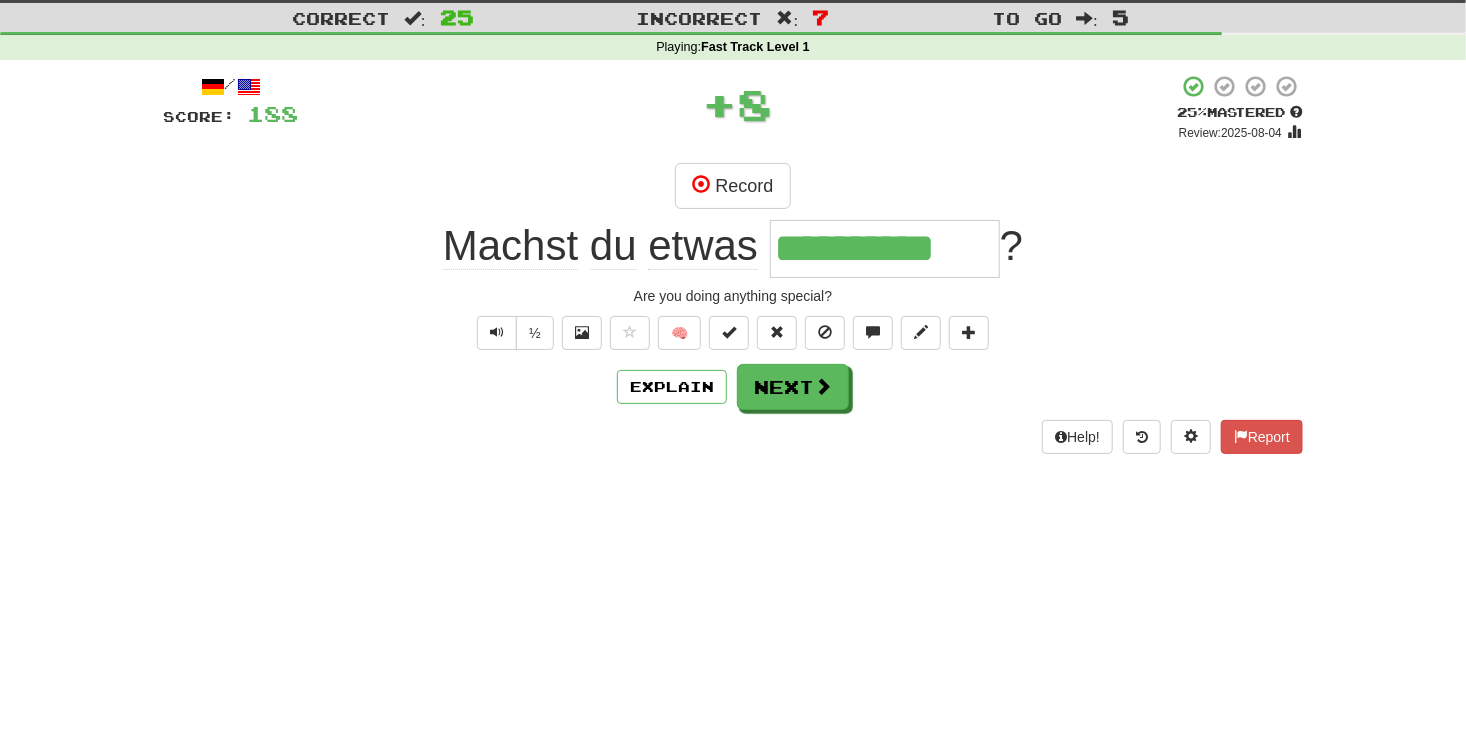 scroll, scrollTop: 0, scrollLeft: 0, axis: both 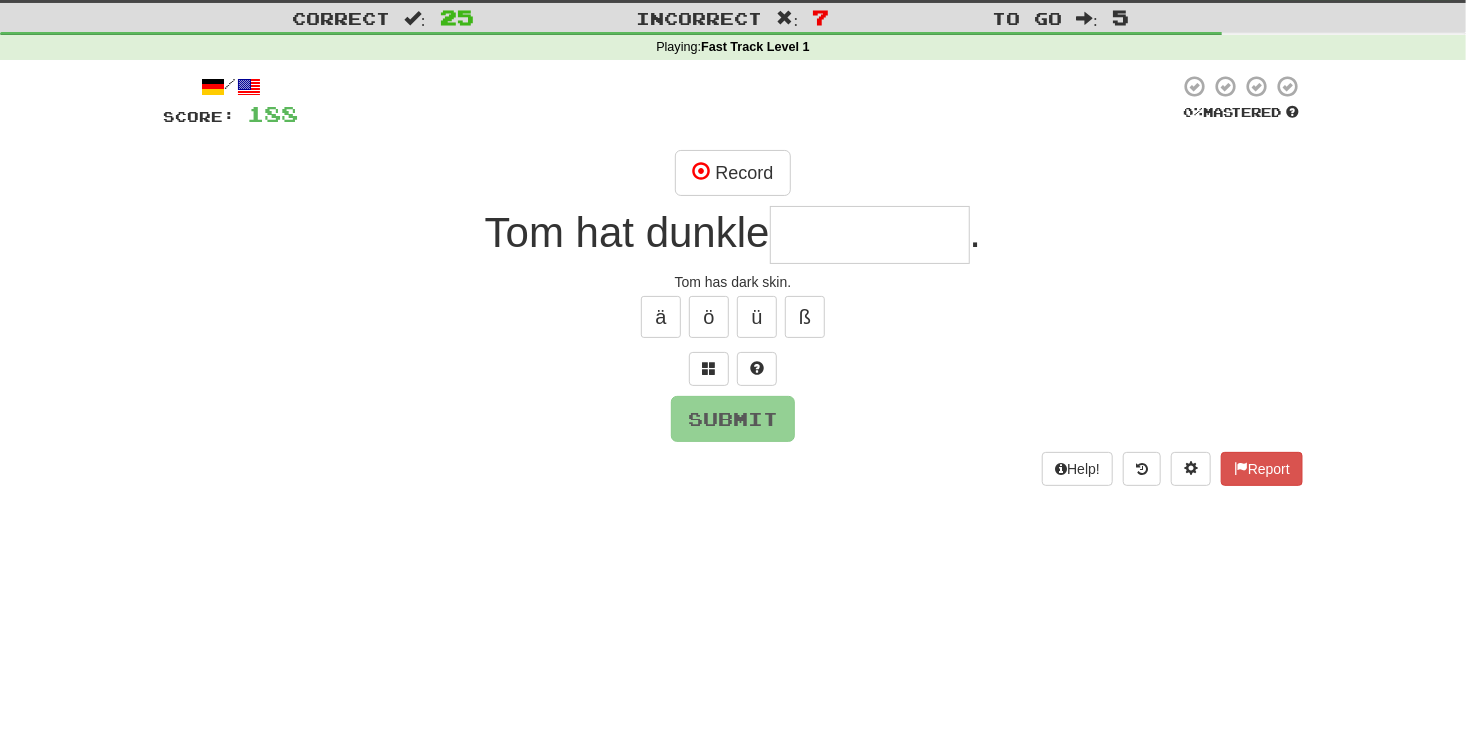 type on "*" 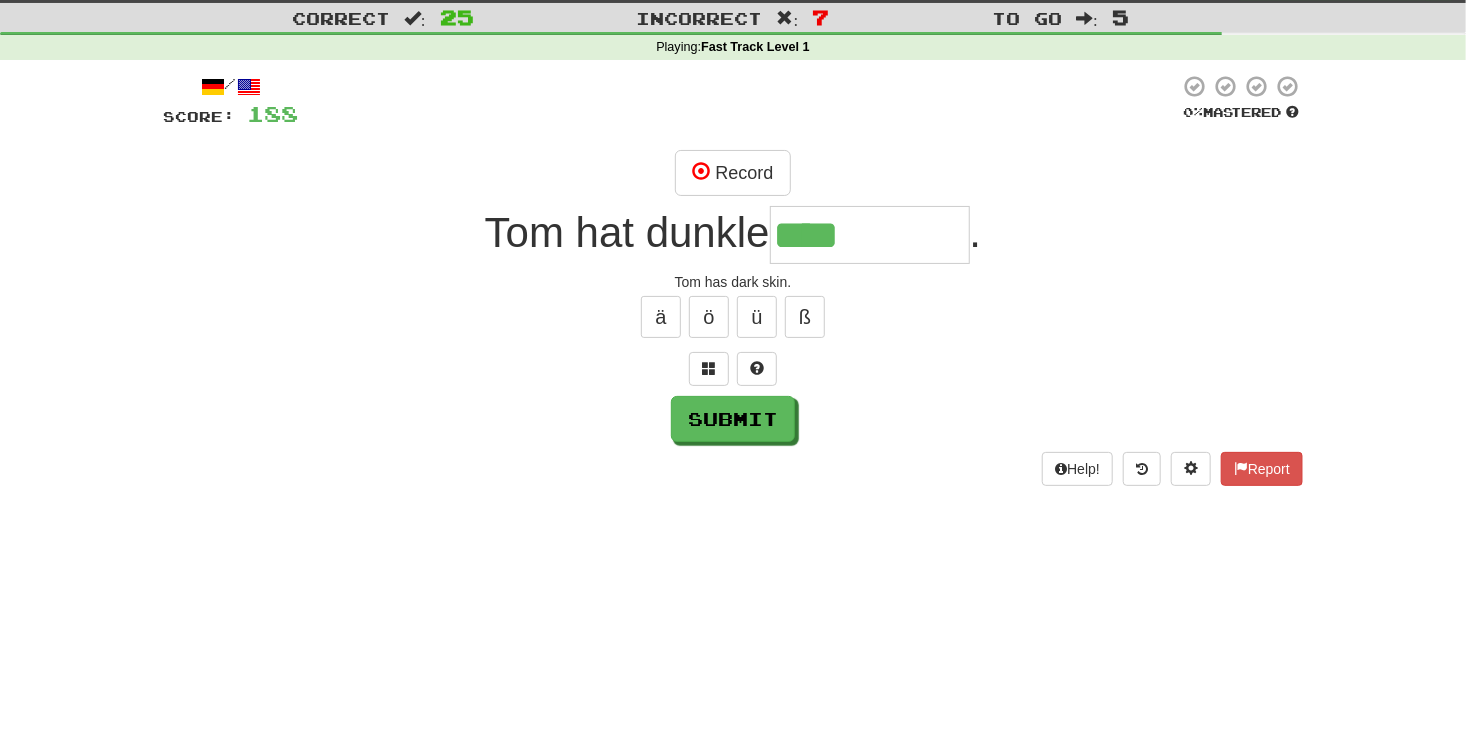 type on "****" 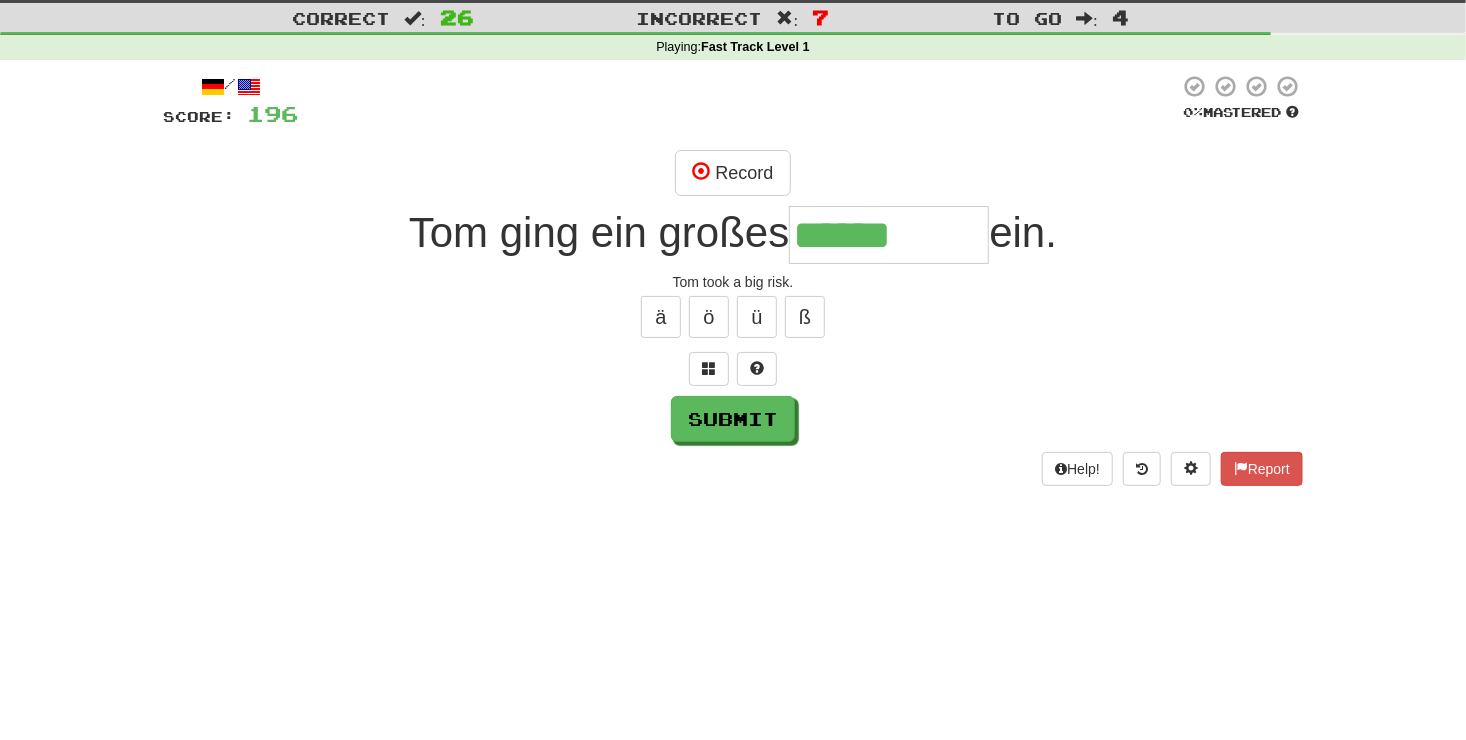 type on "******" 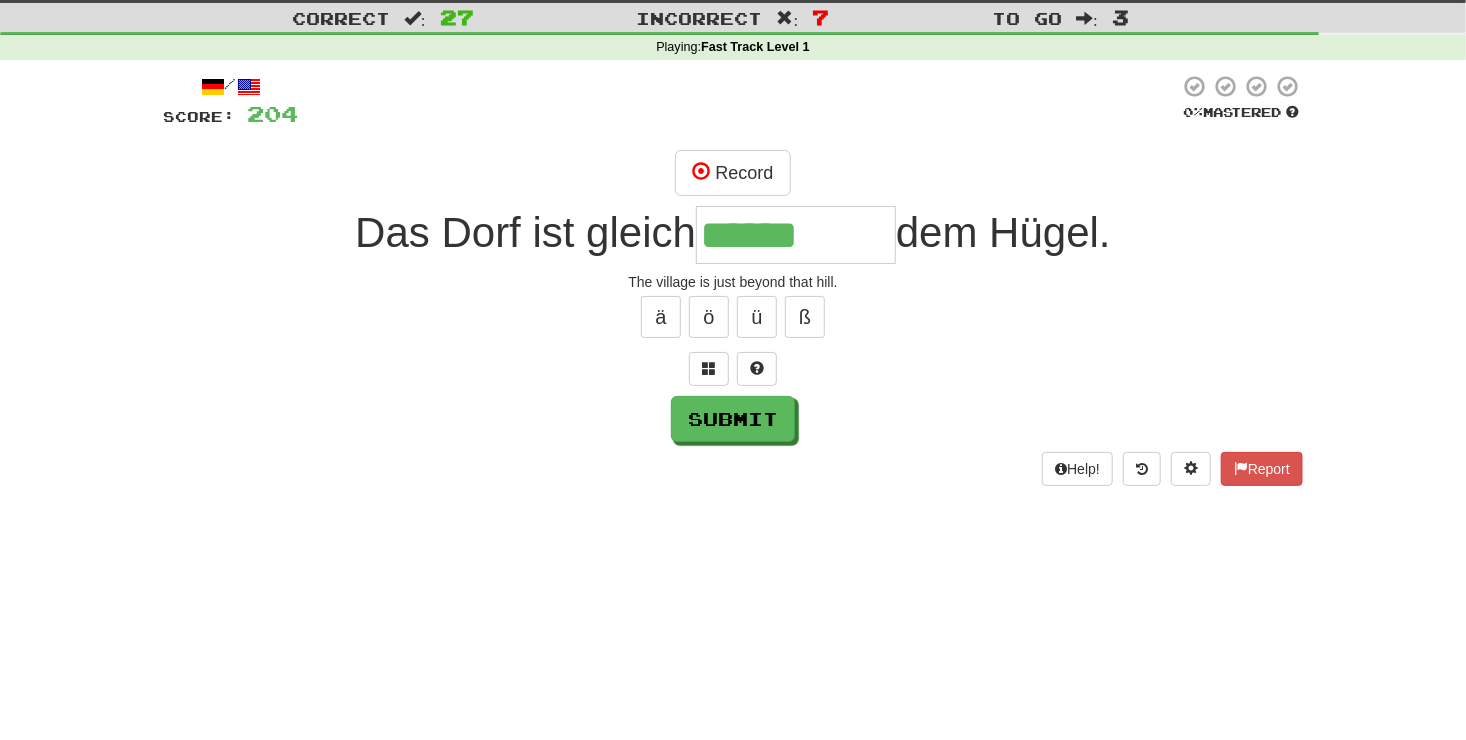 type on "******" 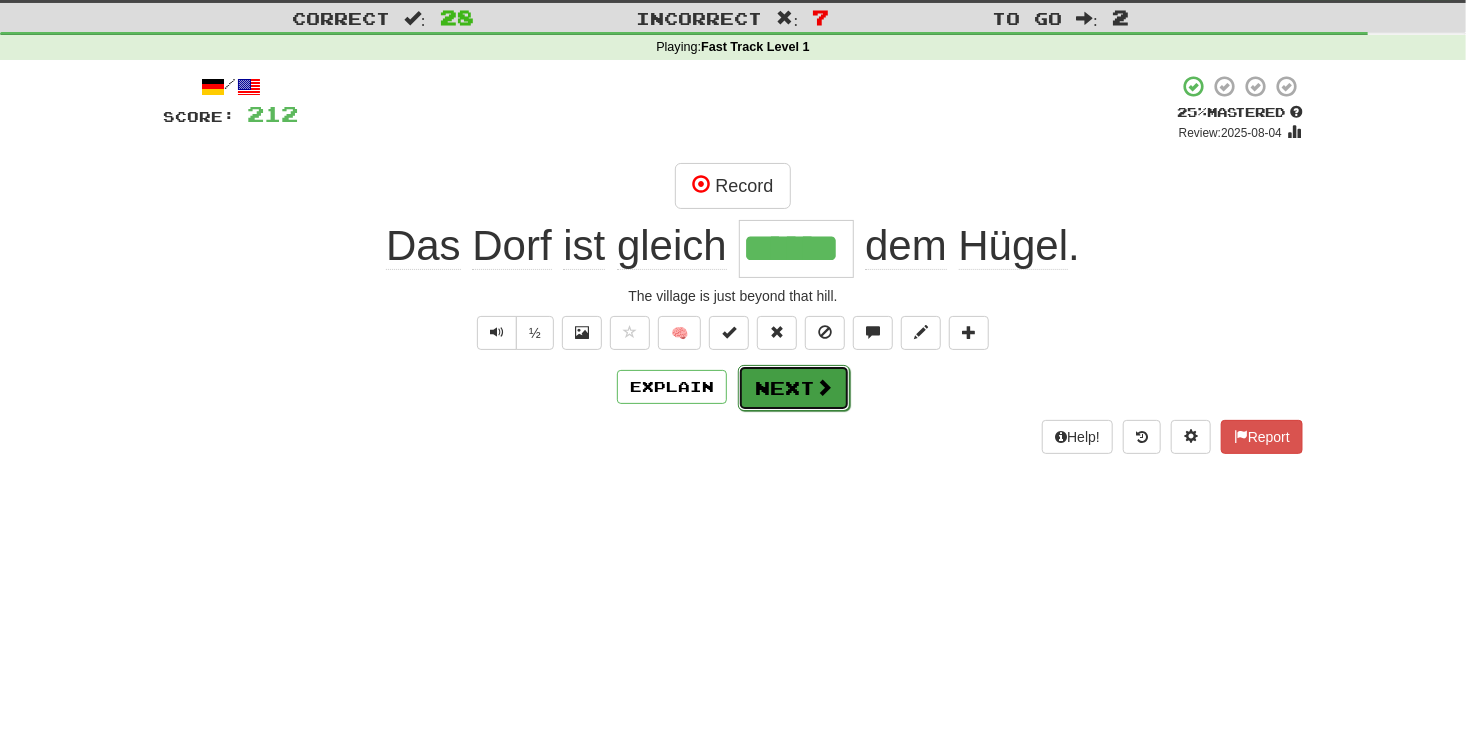 click on "Next" at bounding box center [794, 388] 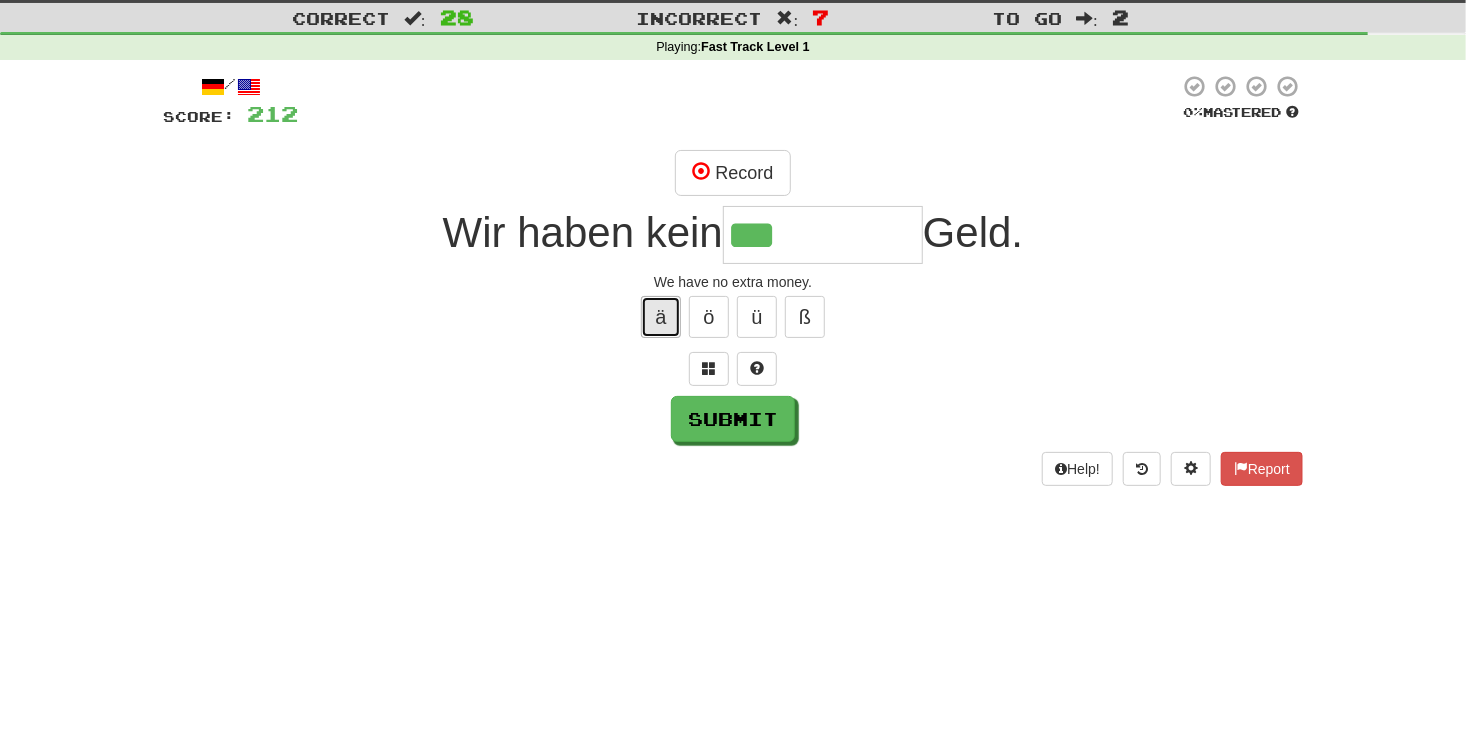 click on "ä" at bounding box center (661, 317) 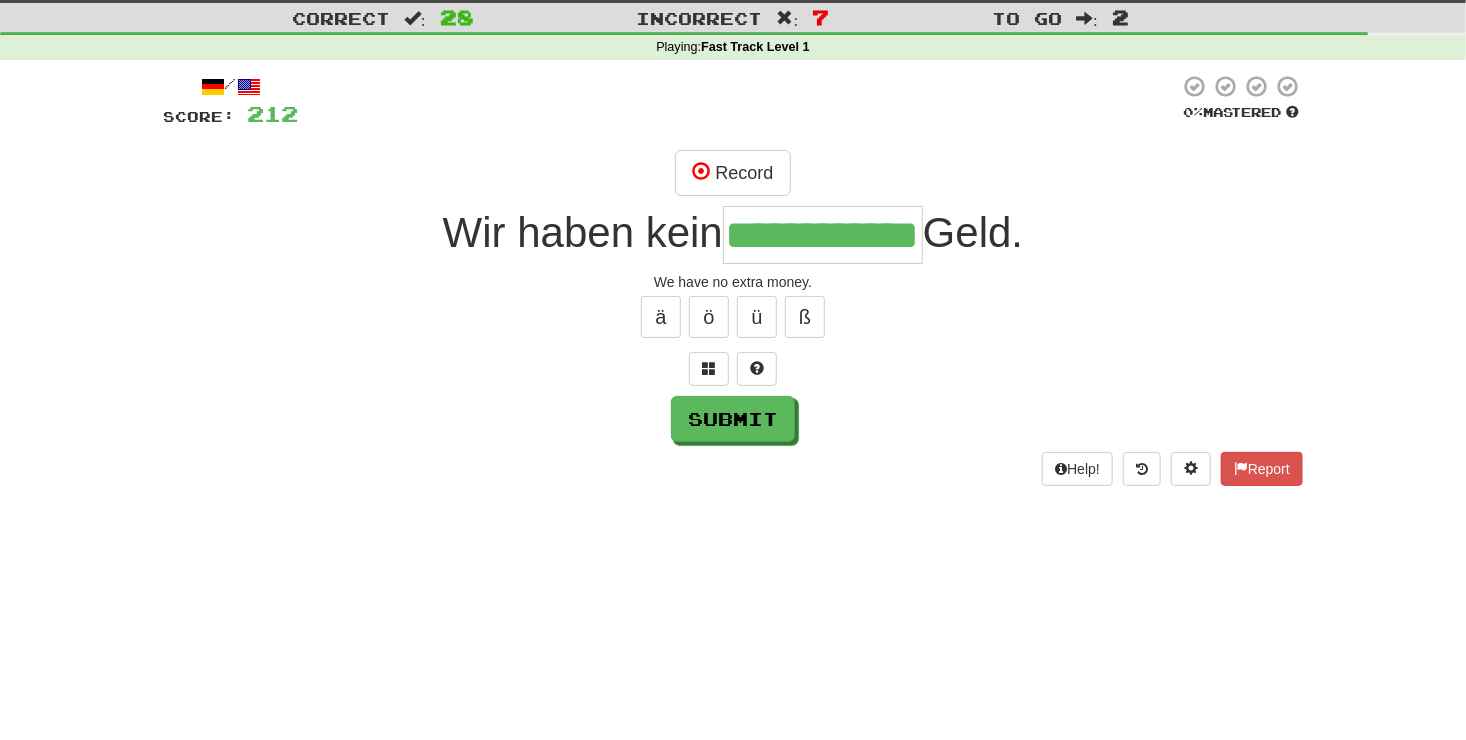 scroll, scrollTop: 0, scrollLeft: 36, axis: horizontal 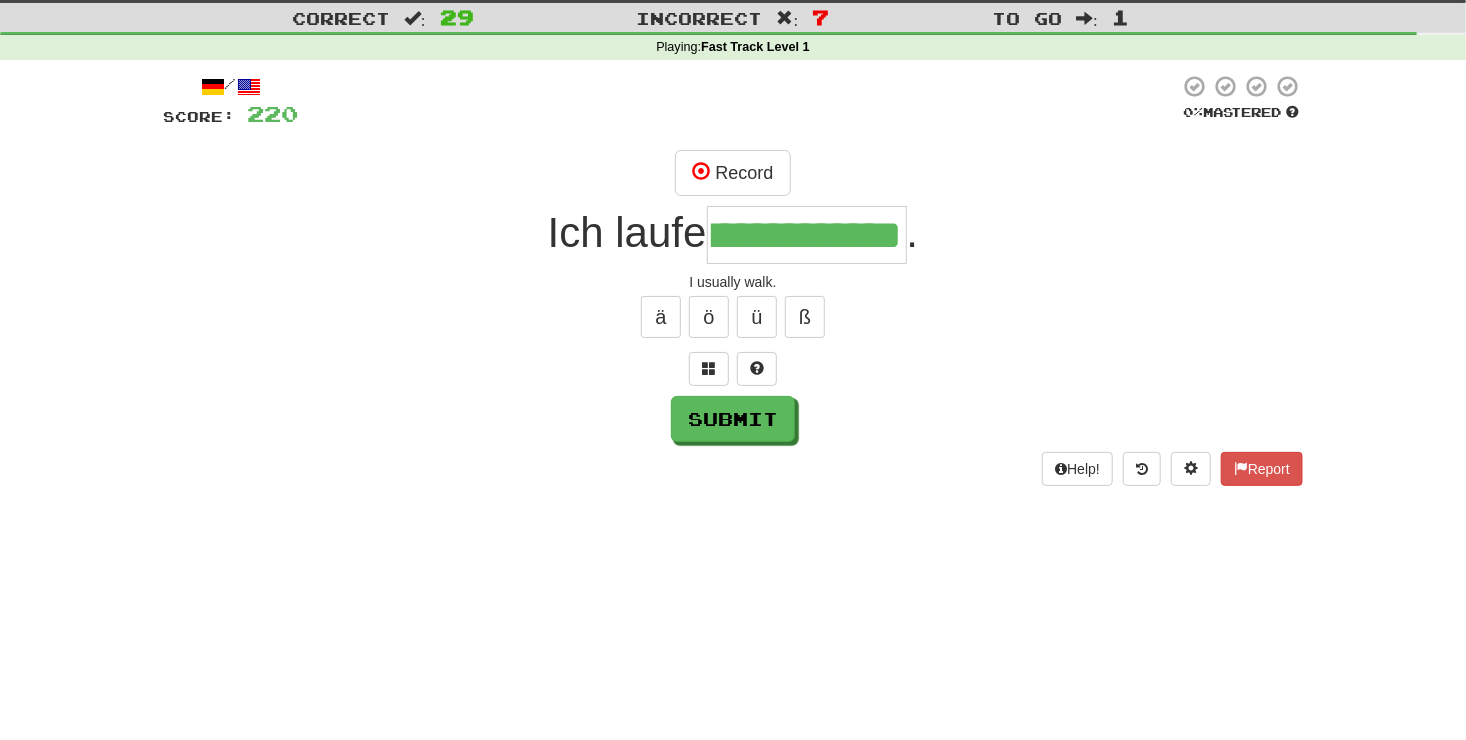 type on "**********" 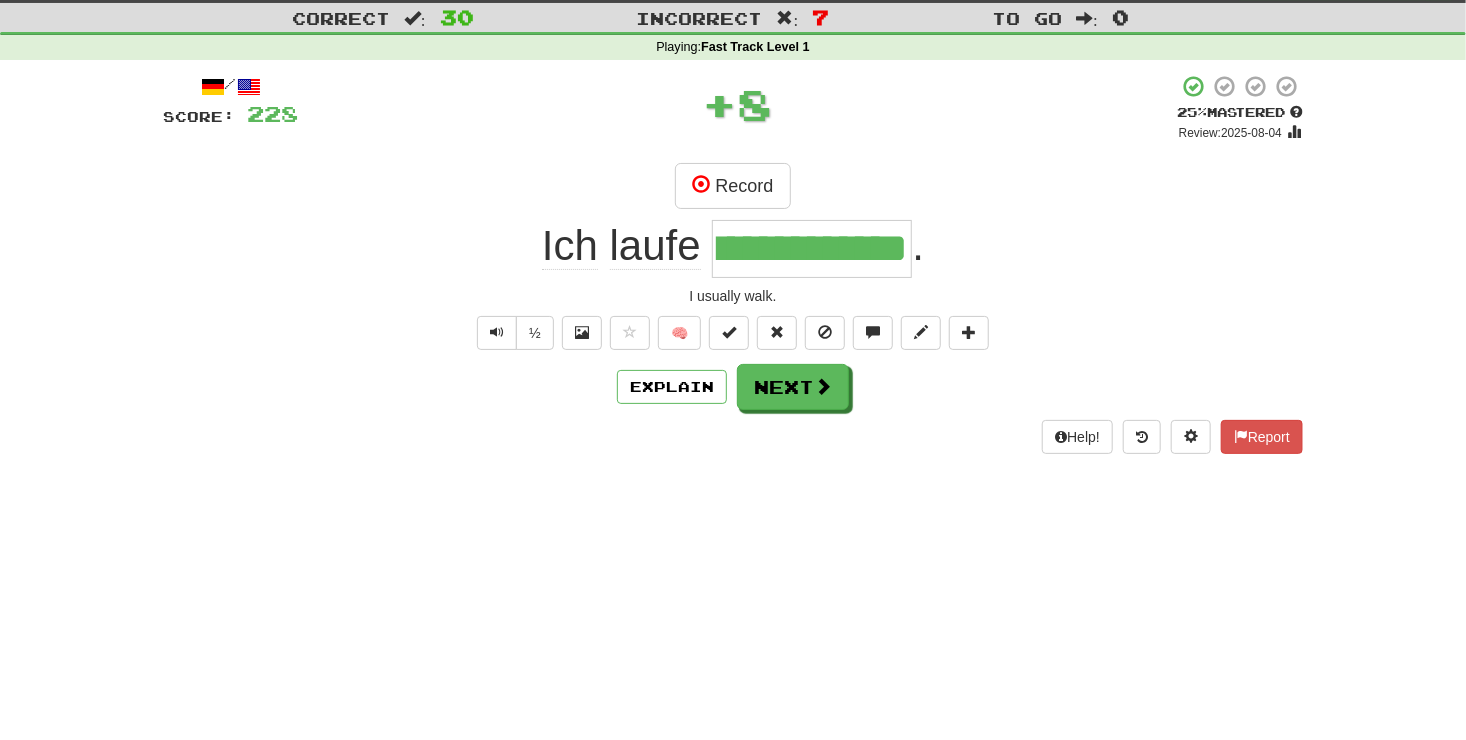scroll, scrollTop: 0, scrollLeft: 0, axis: both 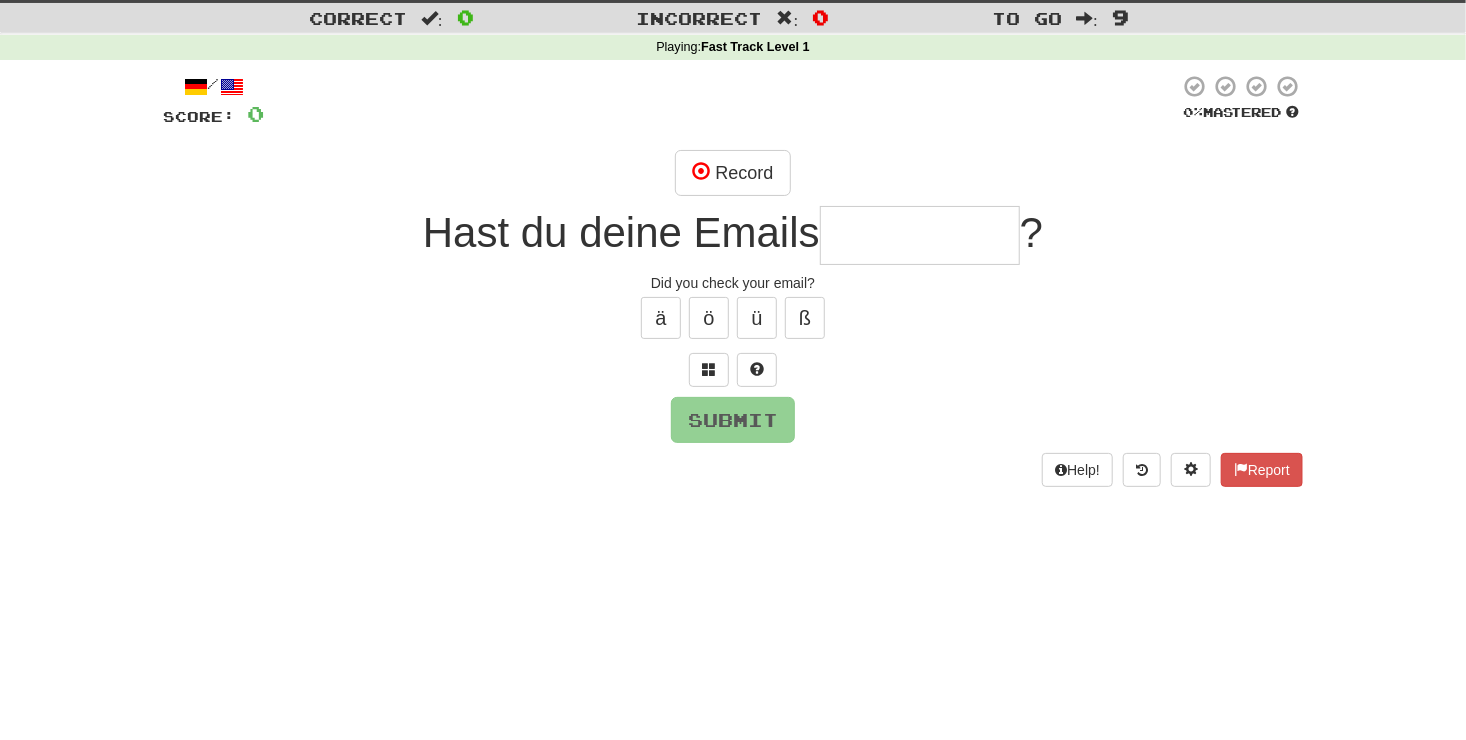 type on "*" 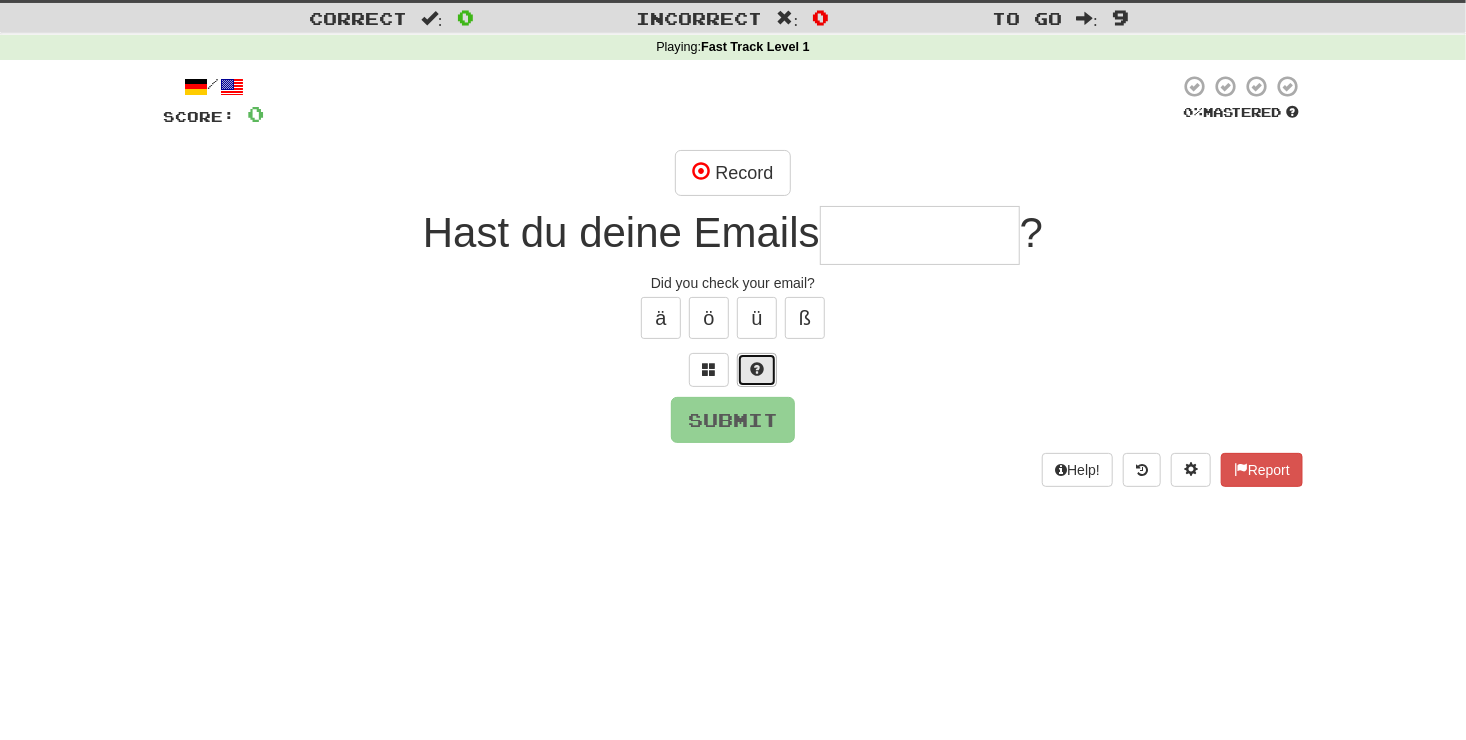 click at bounding box center (757, 369) 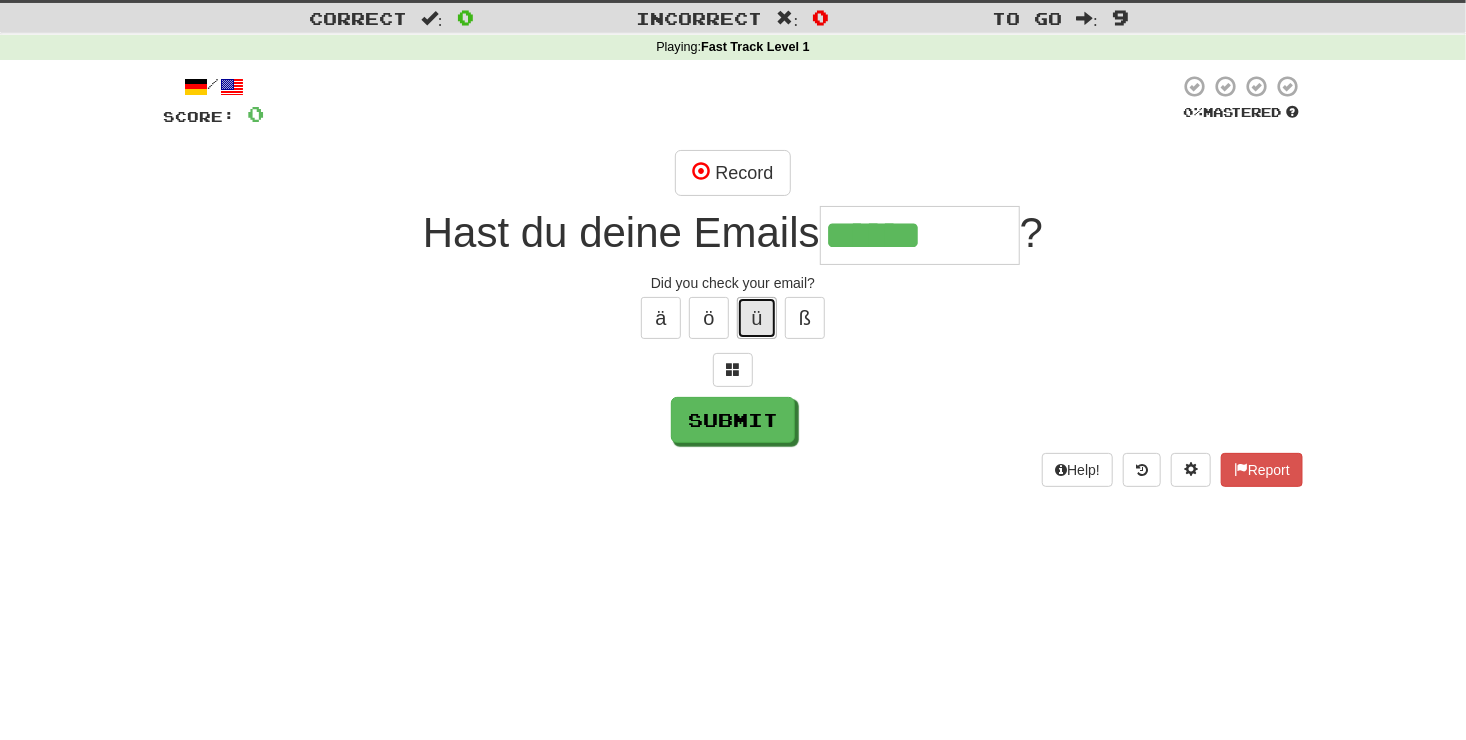 click on "ü" at bounding box center [757, 318] 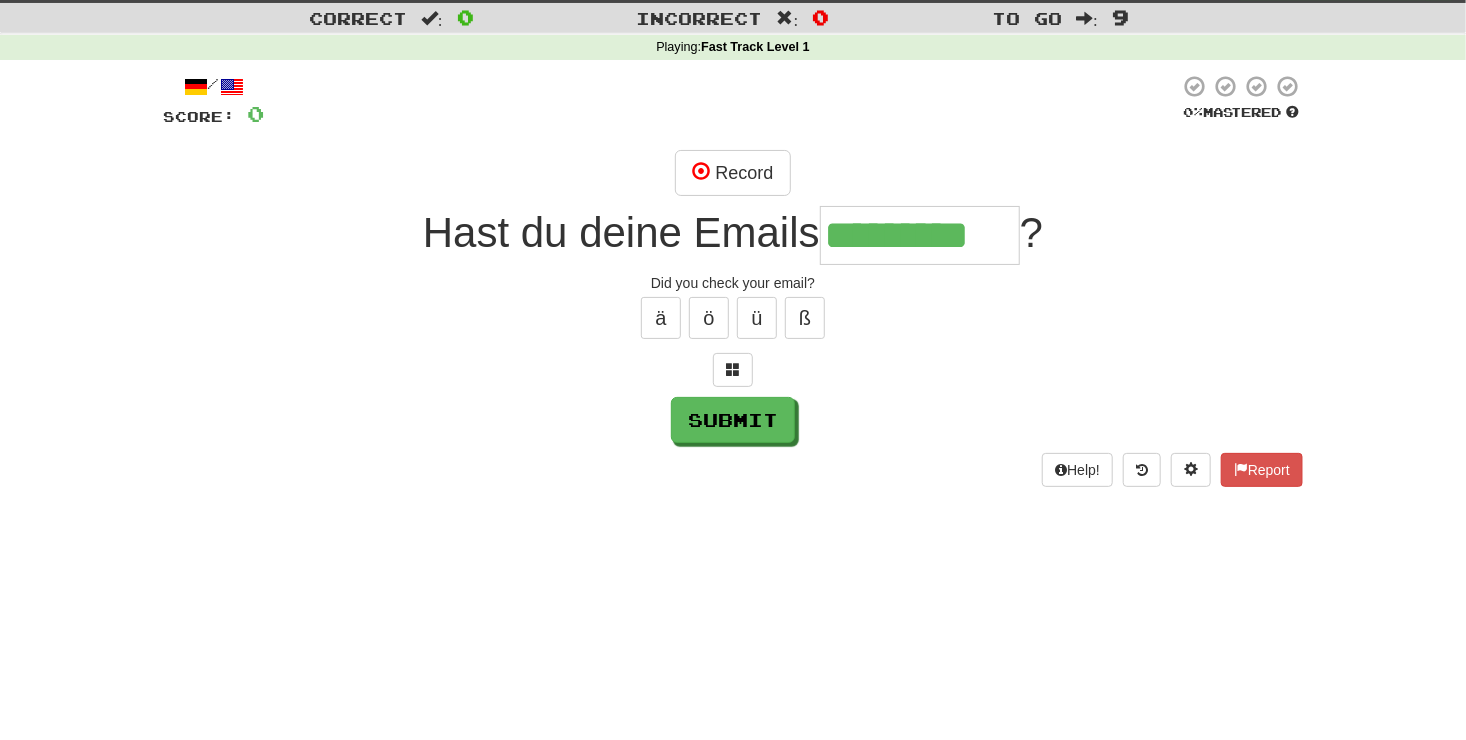 type on "*********" 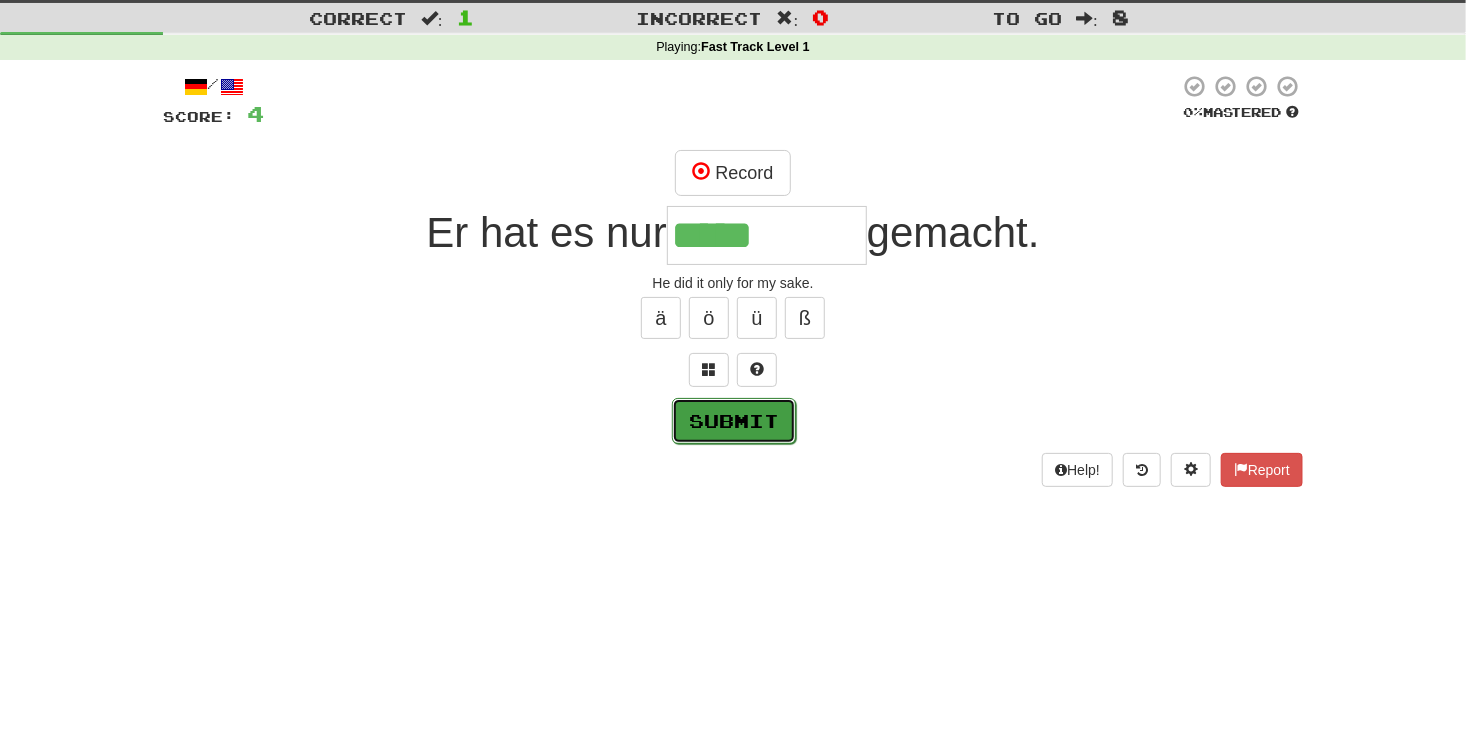 click on "Submit" at bounding box center (734, 421) 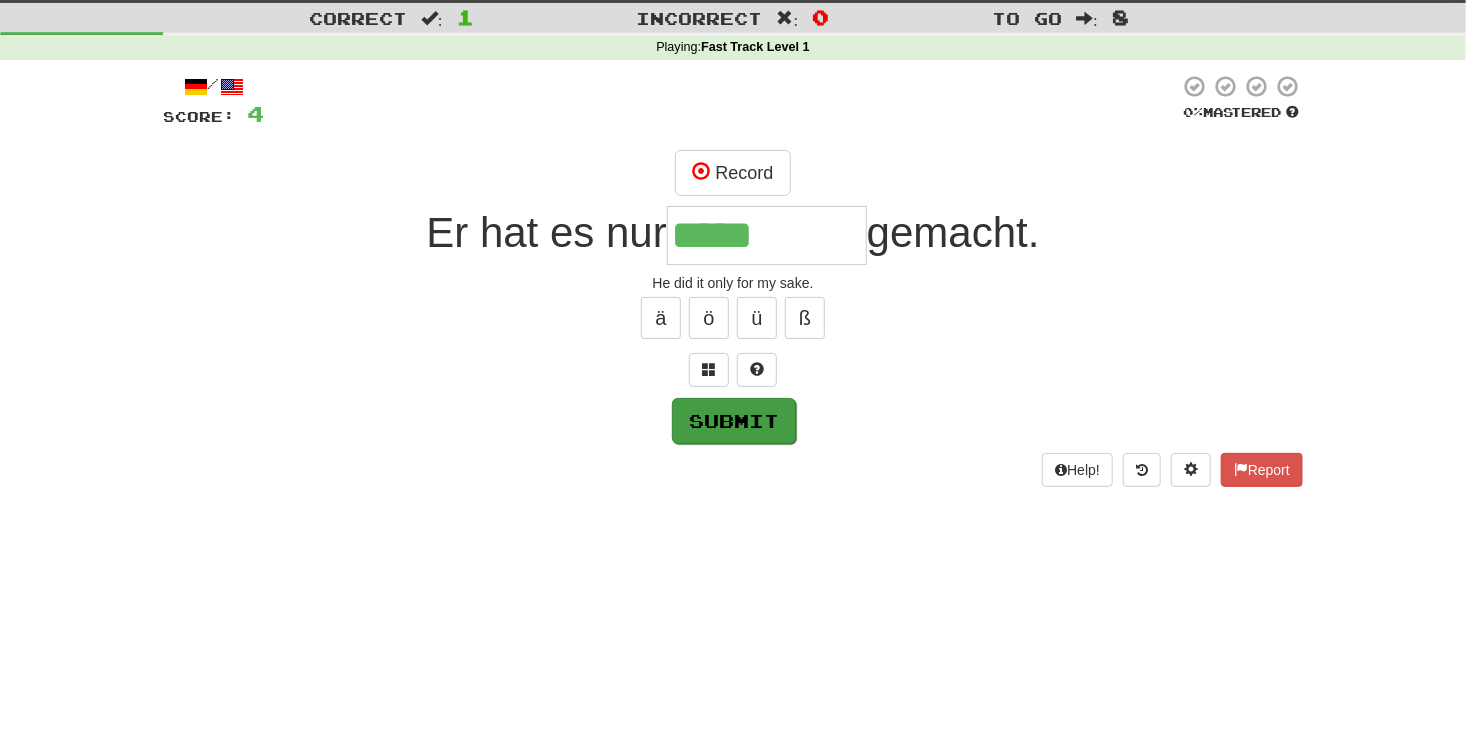 type on "**********" 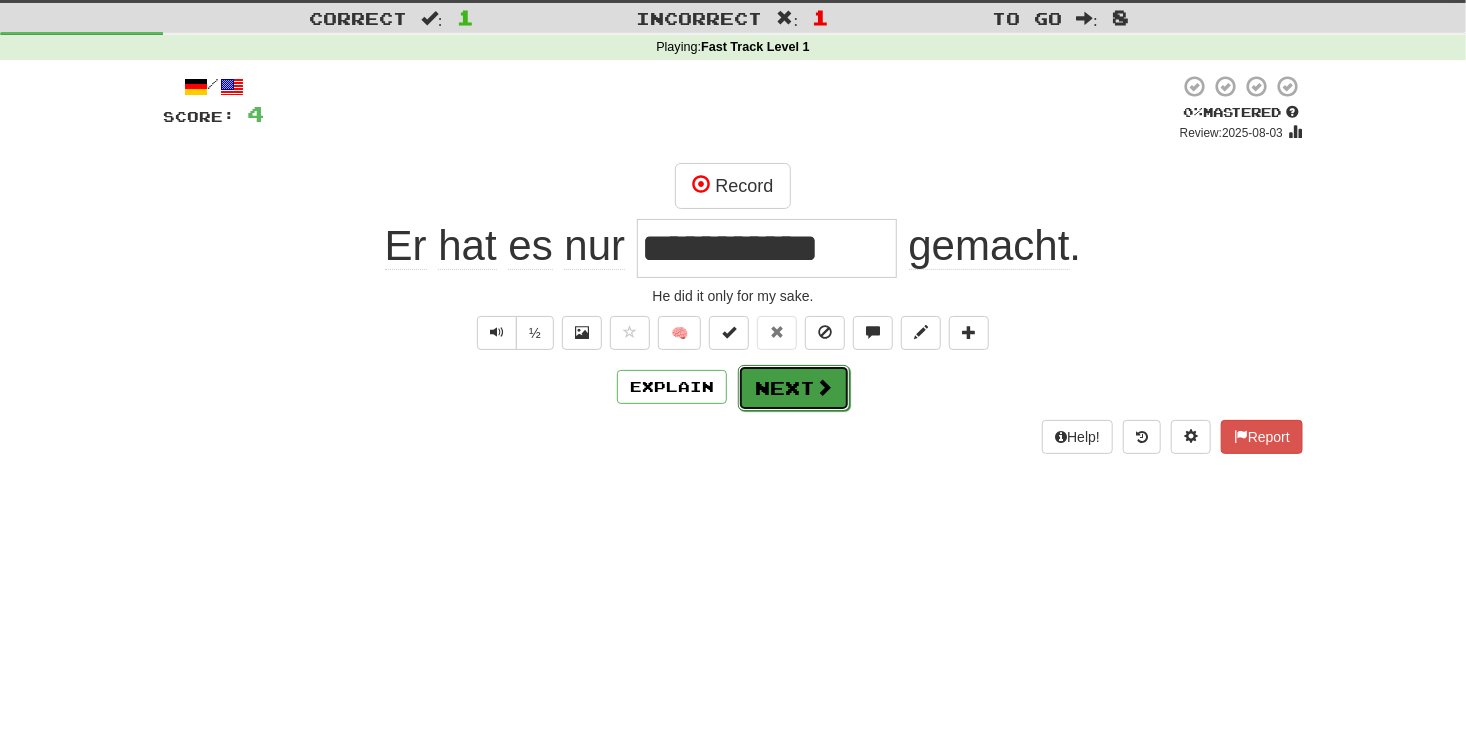 click at bounding box center [824, 387] 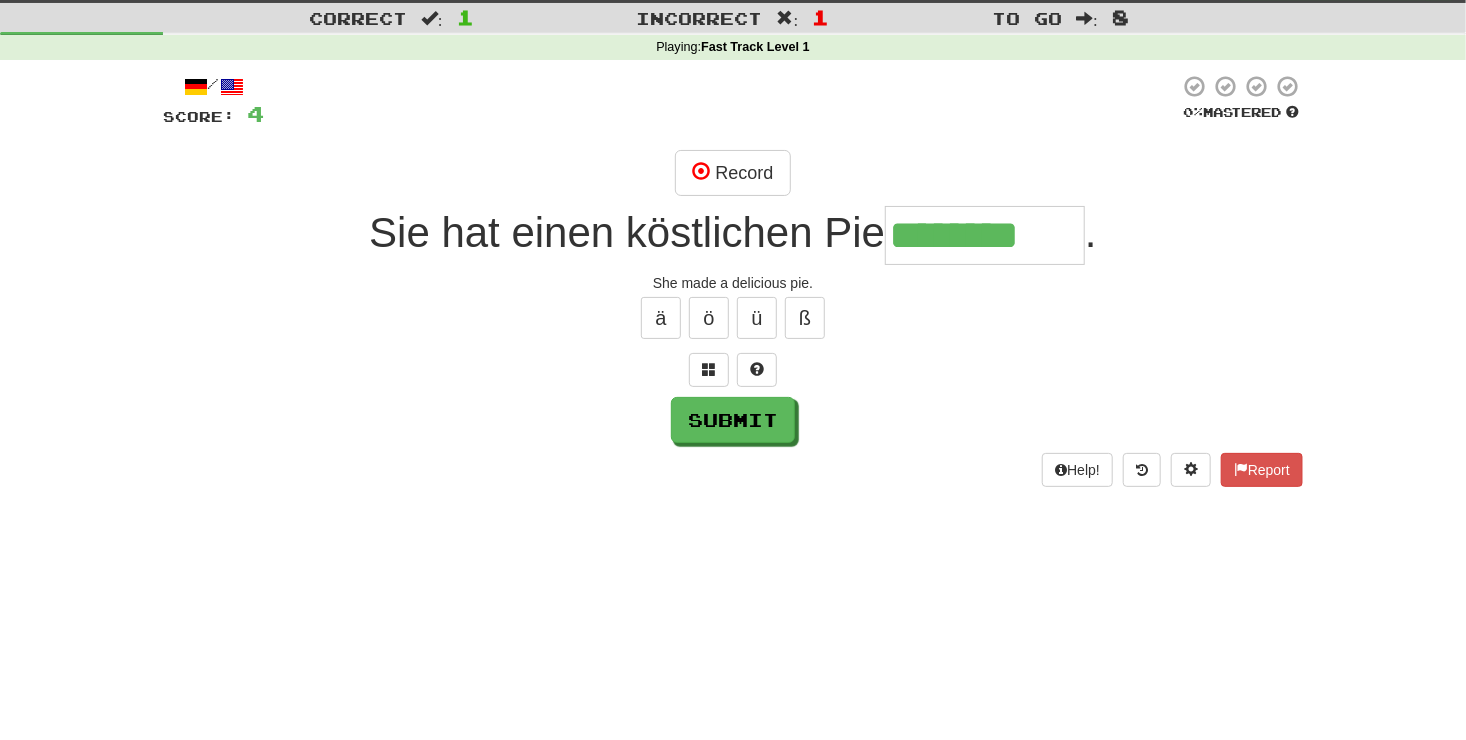 type on "********" 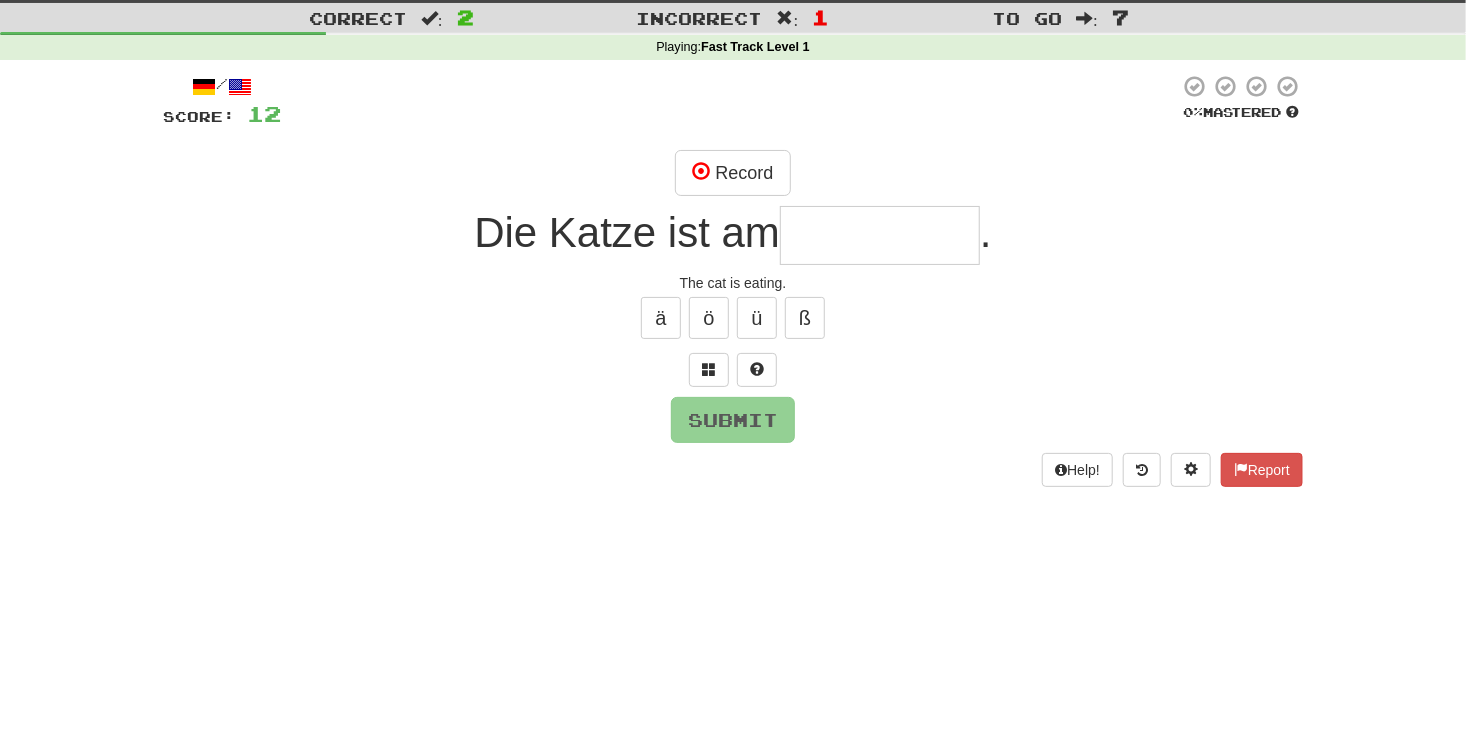 type on "*" 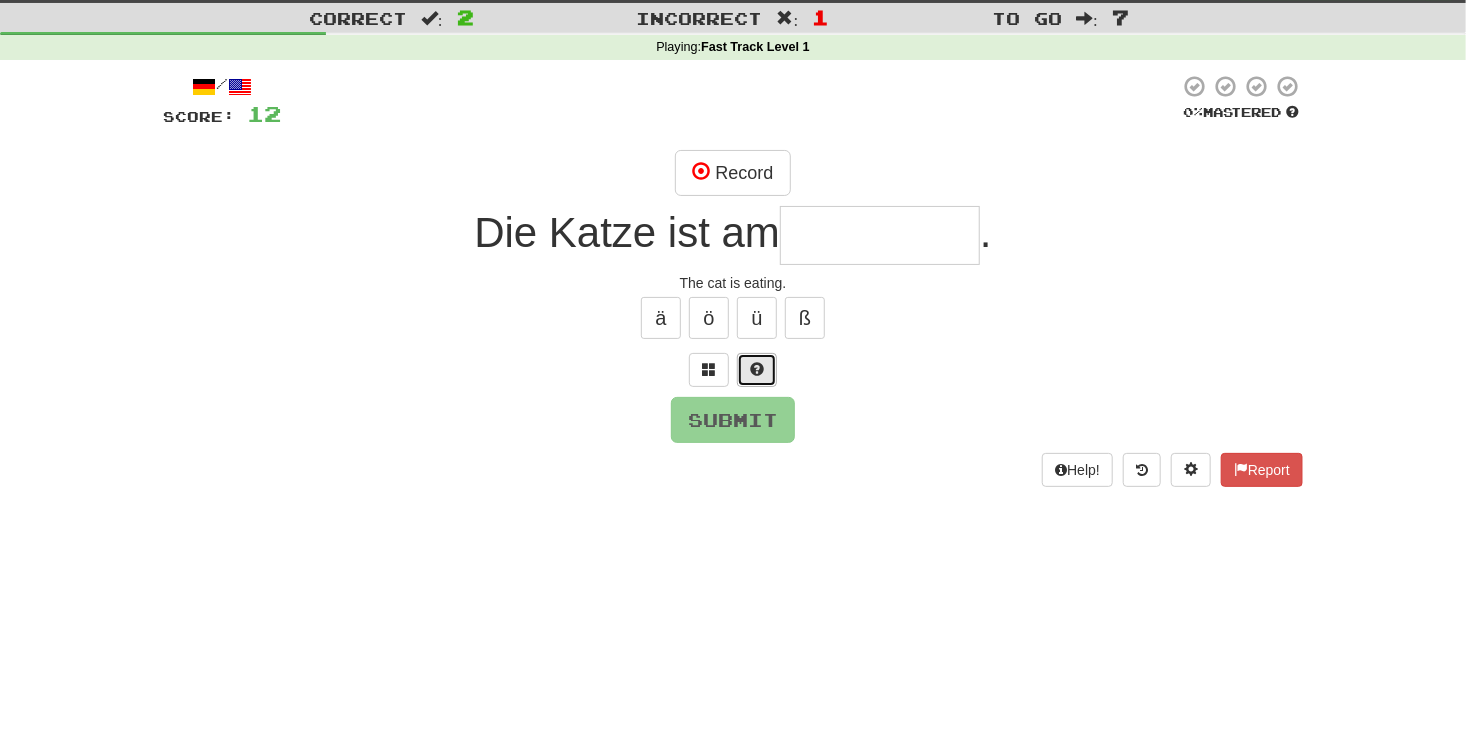 click at bounding box center (757, 369) 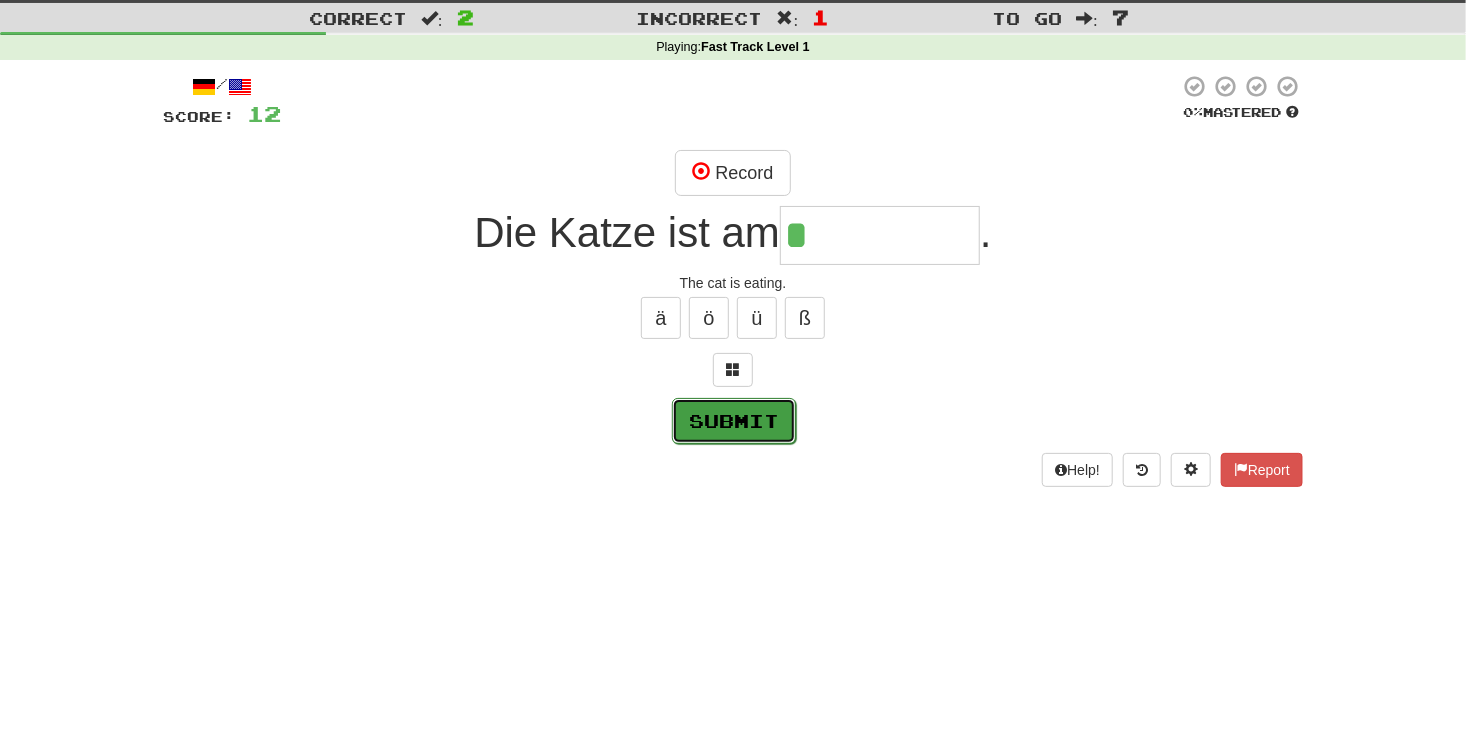click on "Submit" at bounding box center (734, 421) 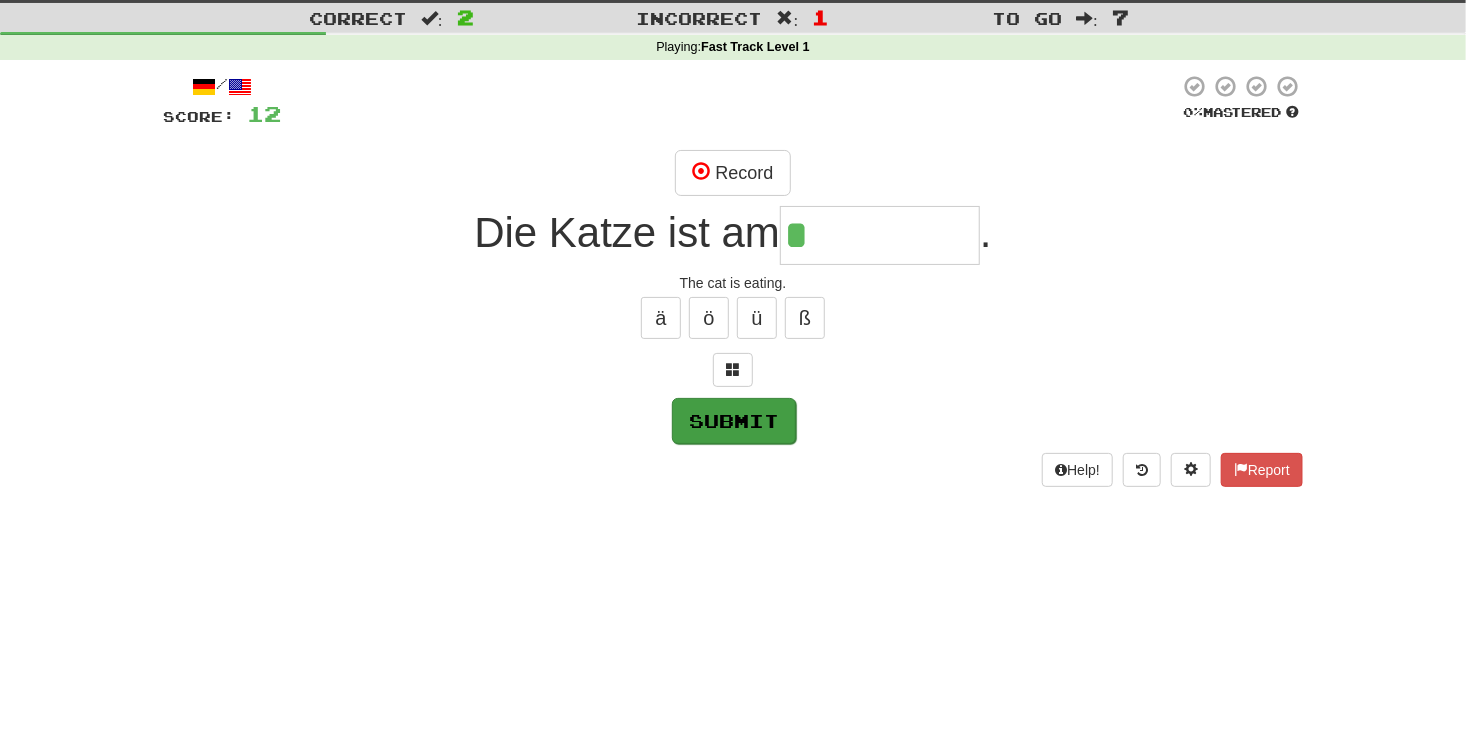 type on "*******" 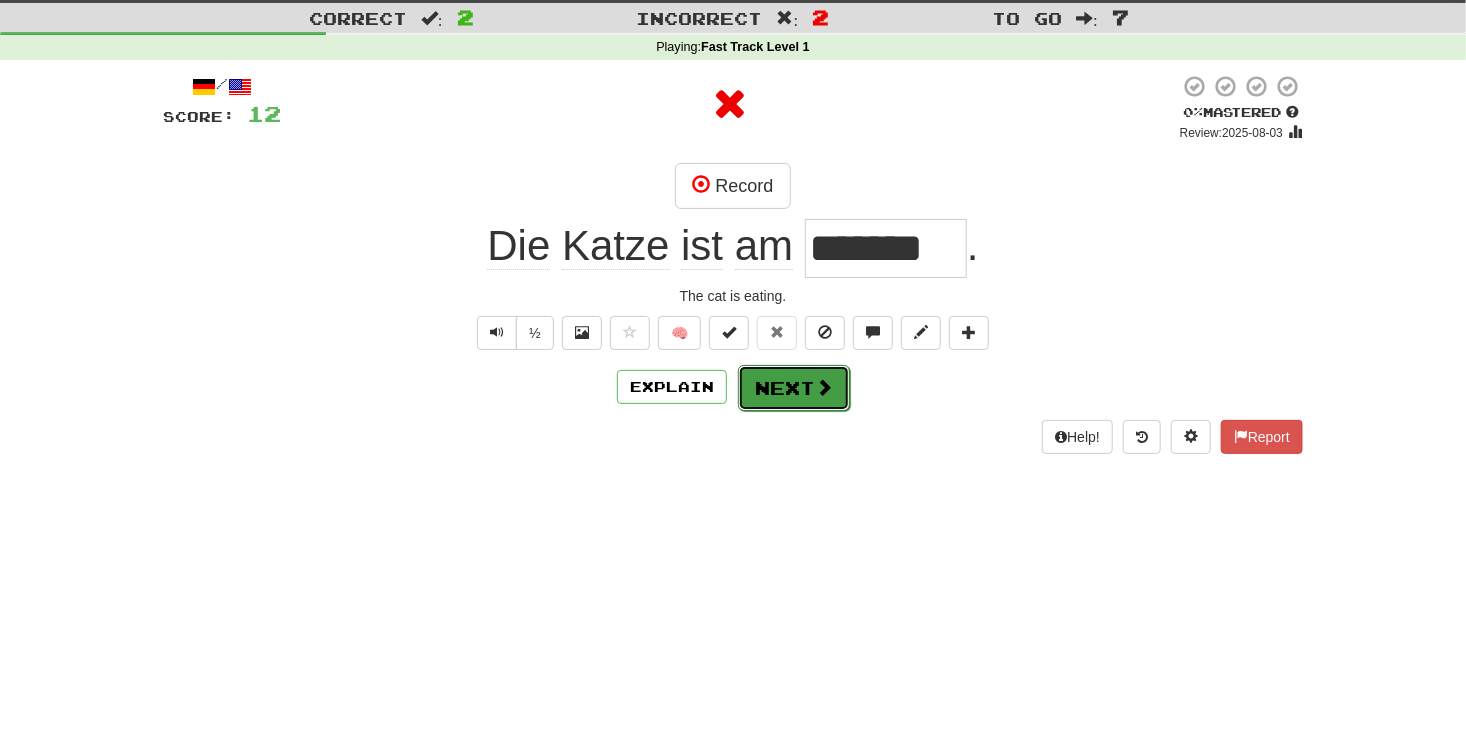 click at bounding box center [824, 387] 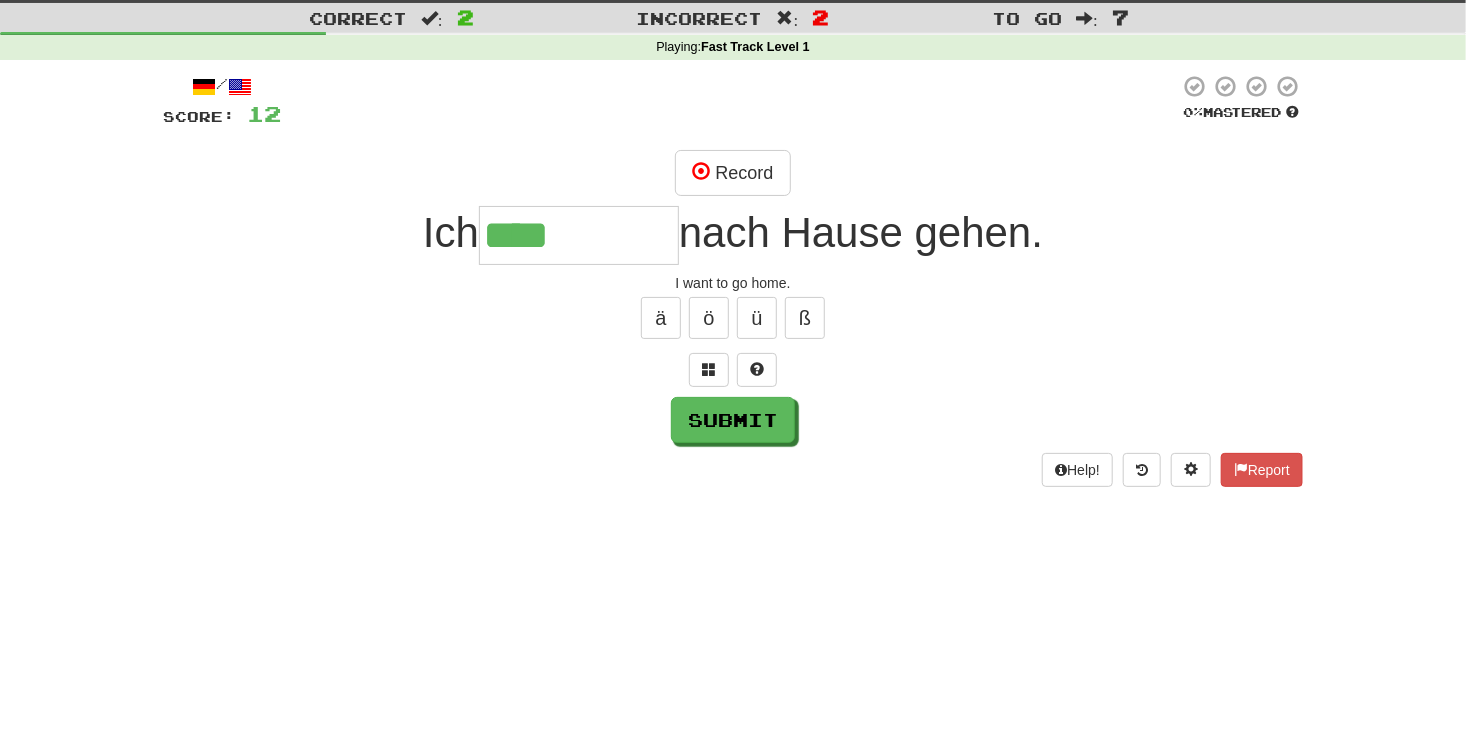 type on "****" 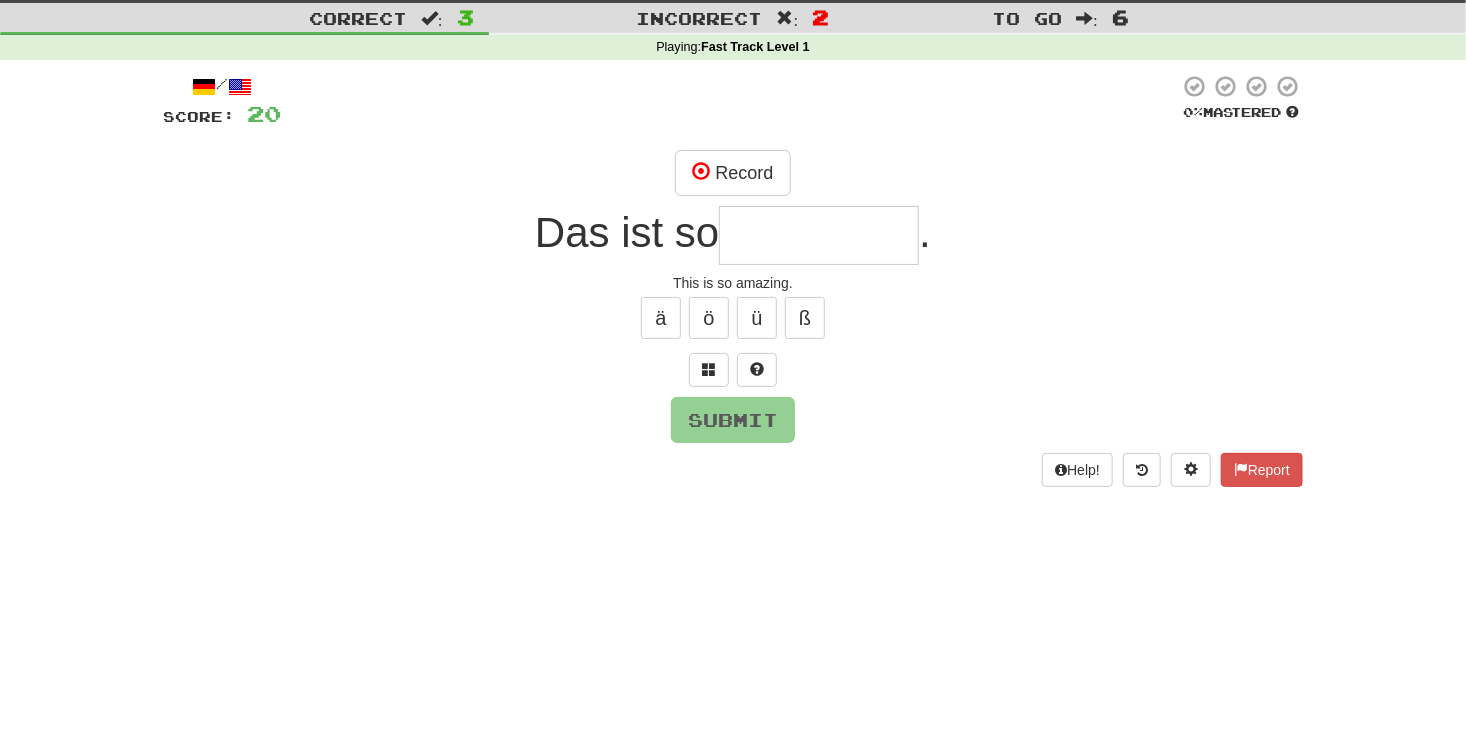 type on "*" 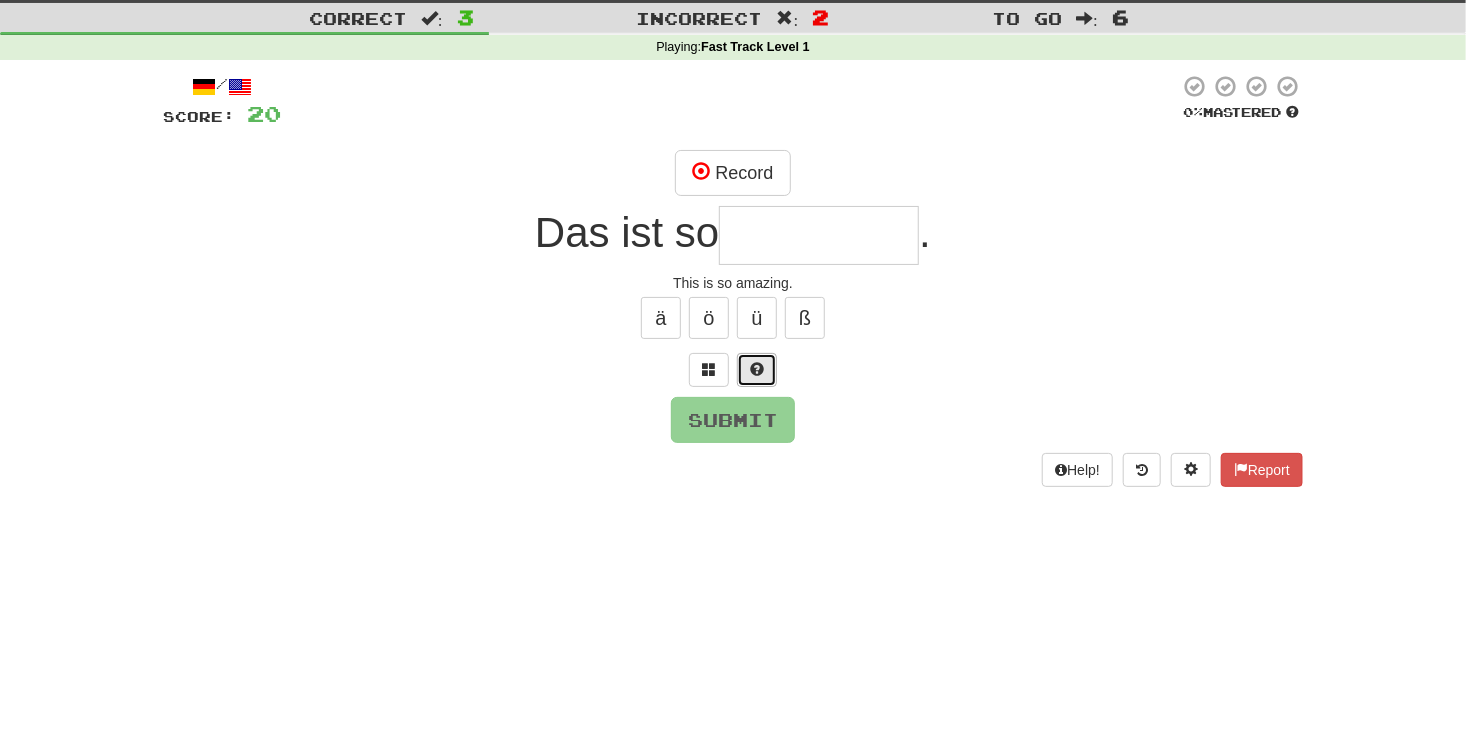 click at bounding box center [757, 369] 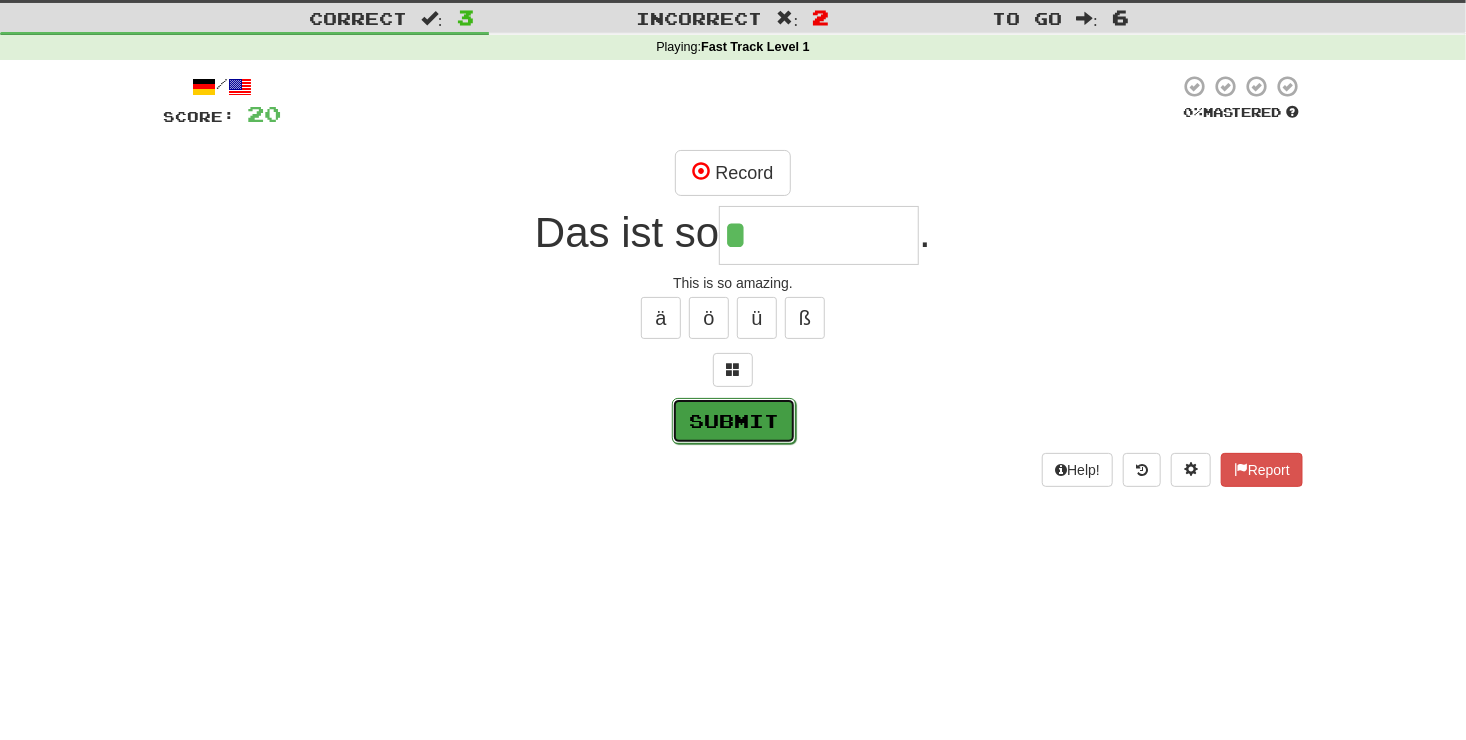 click on "Submit" at bounding box center (734, 421) 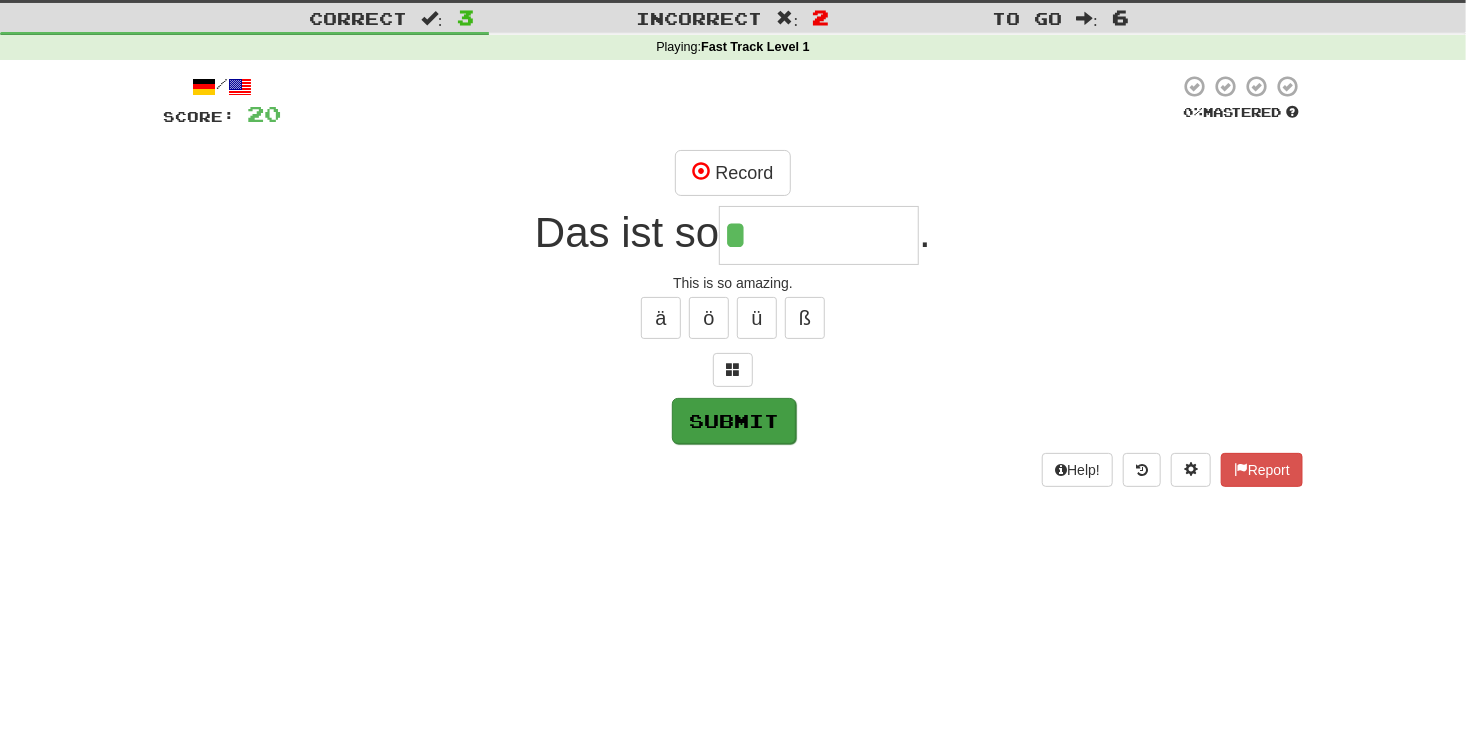 type on "**********" 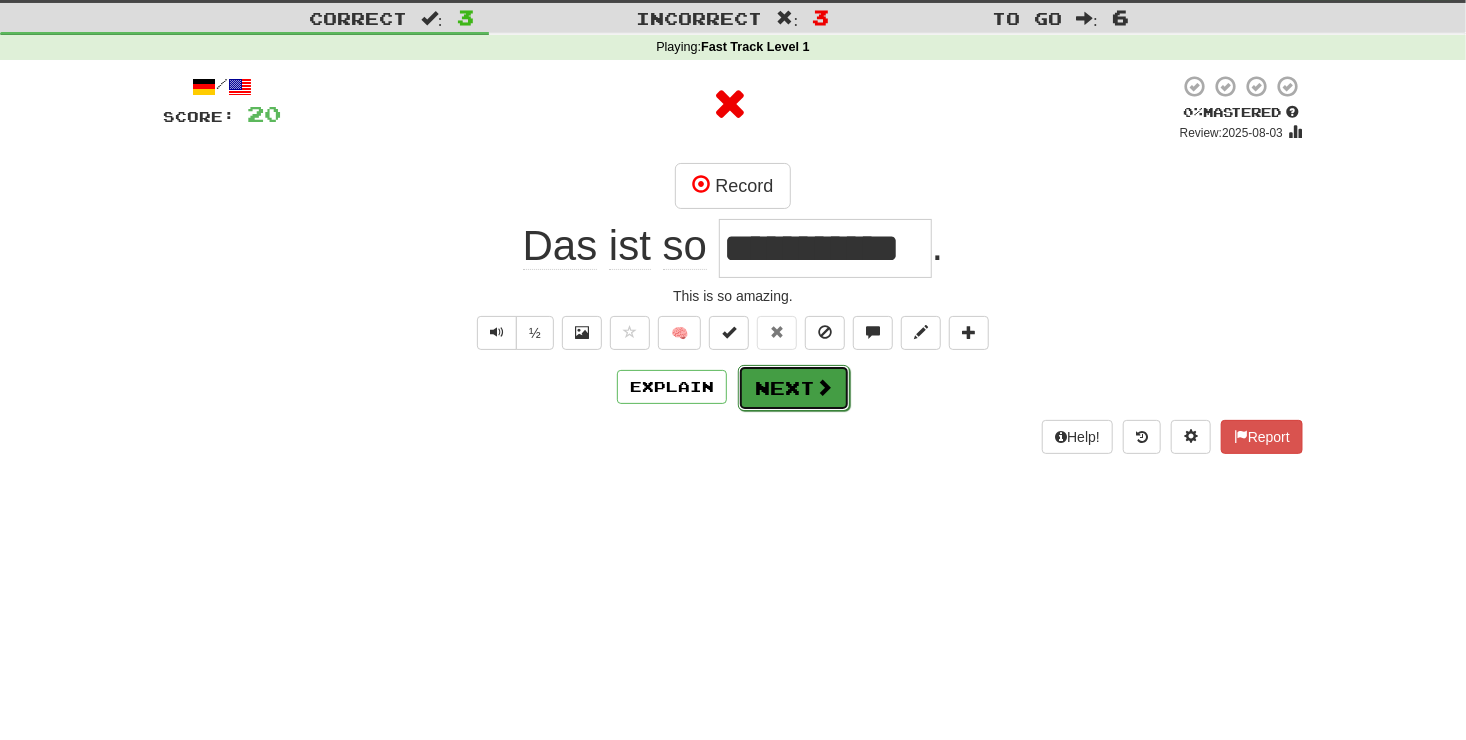 click on "Next" at bounding box center (794, 388) 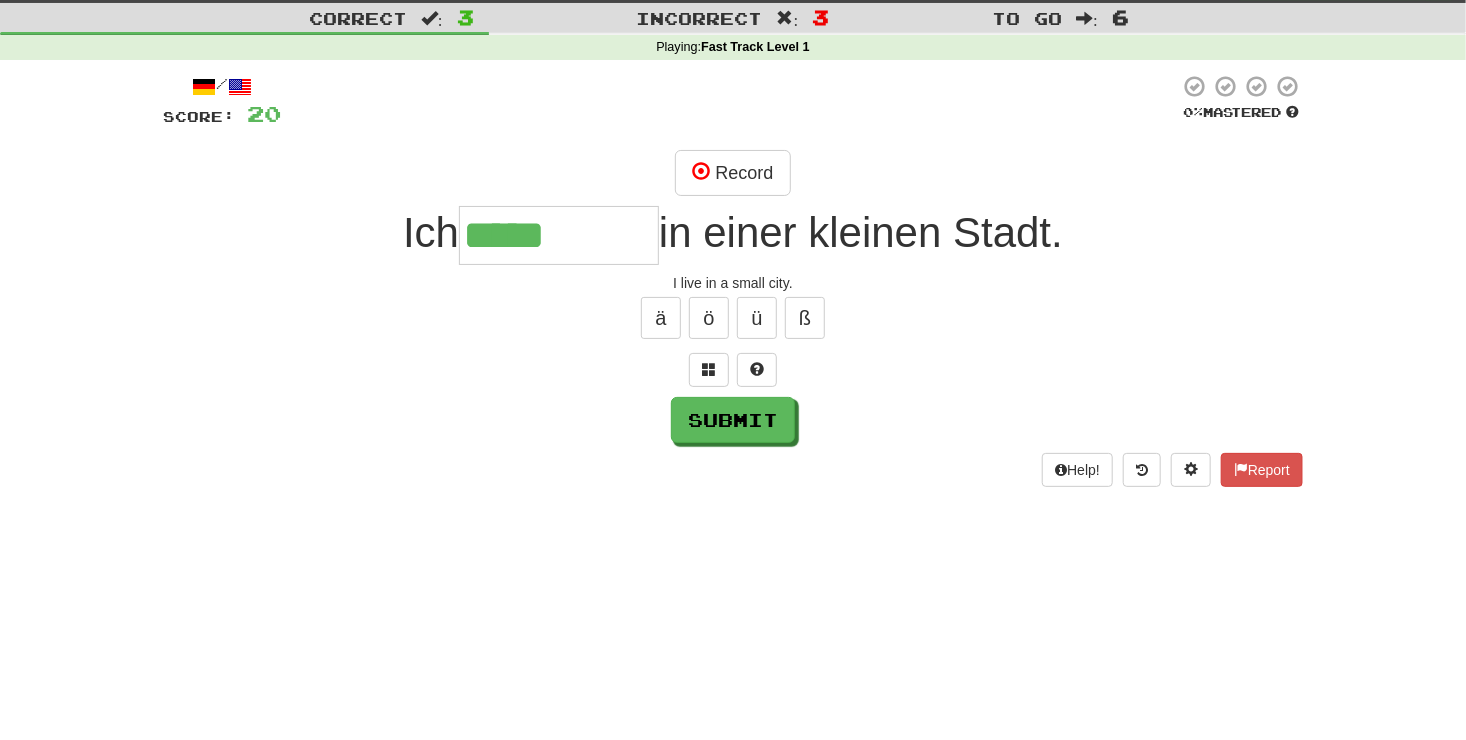 type on "*****" 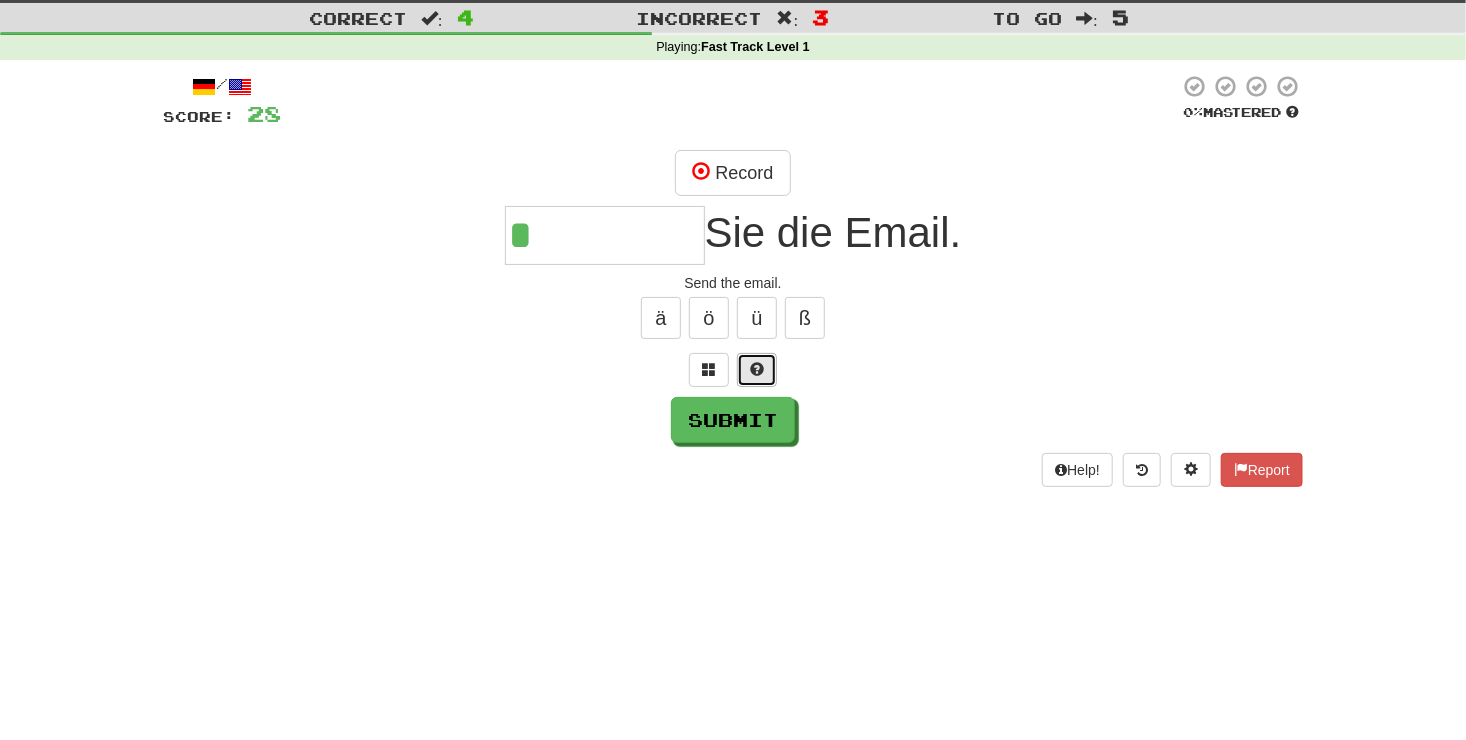 click at bounding box center [757, 369] 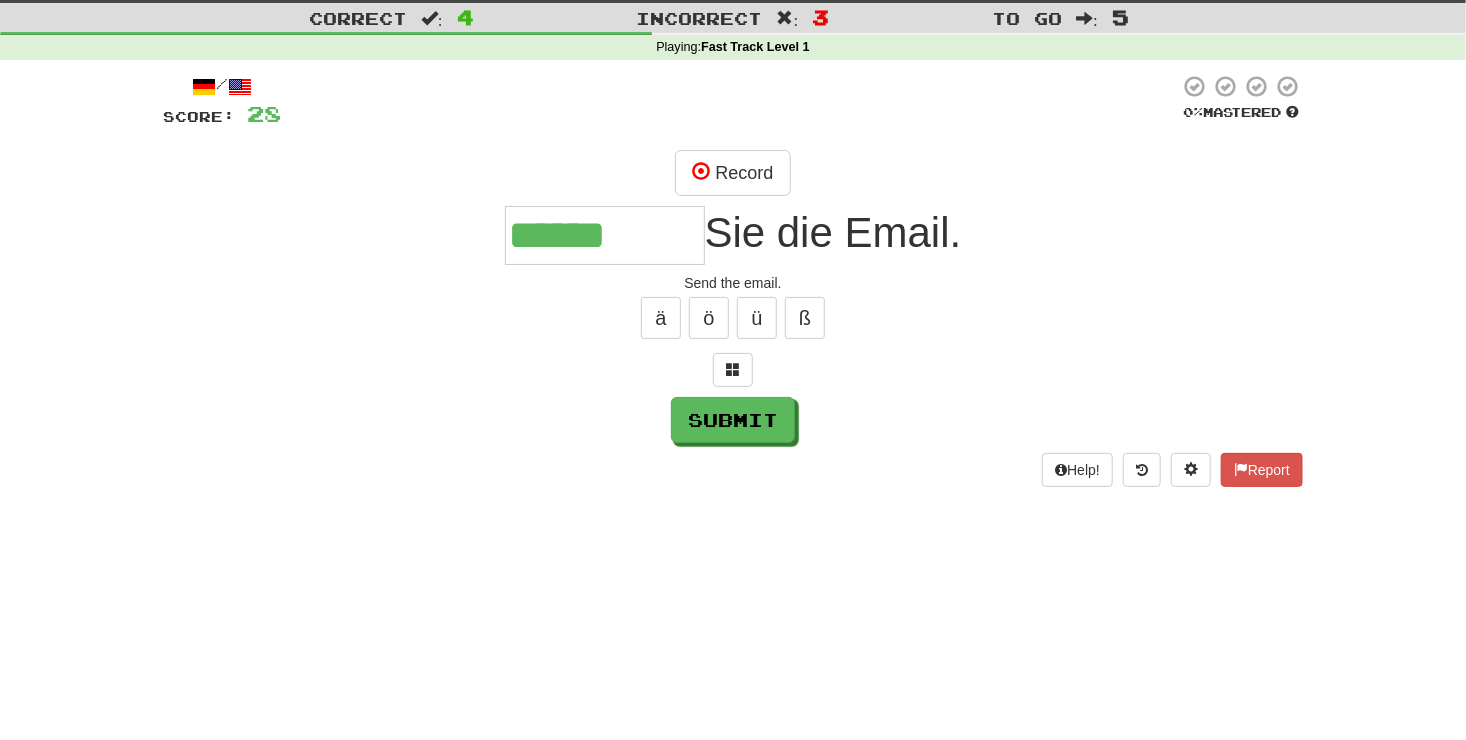 type on "******" 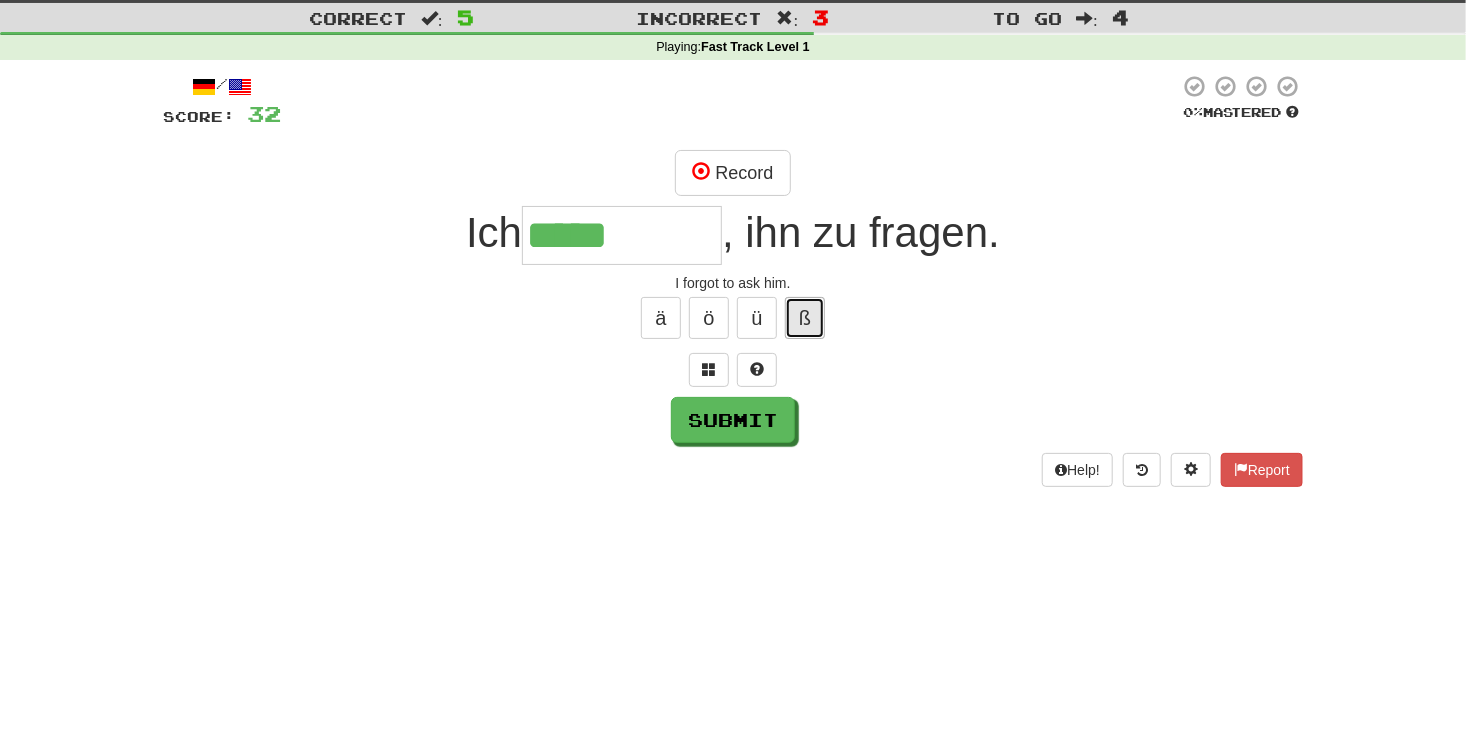 click on "ß" at bounding box center (805, 318) 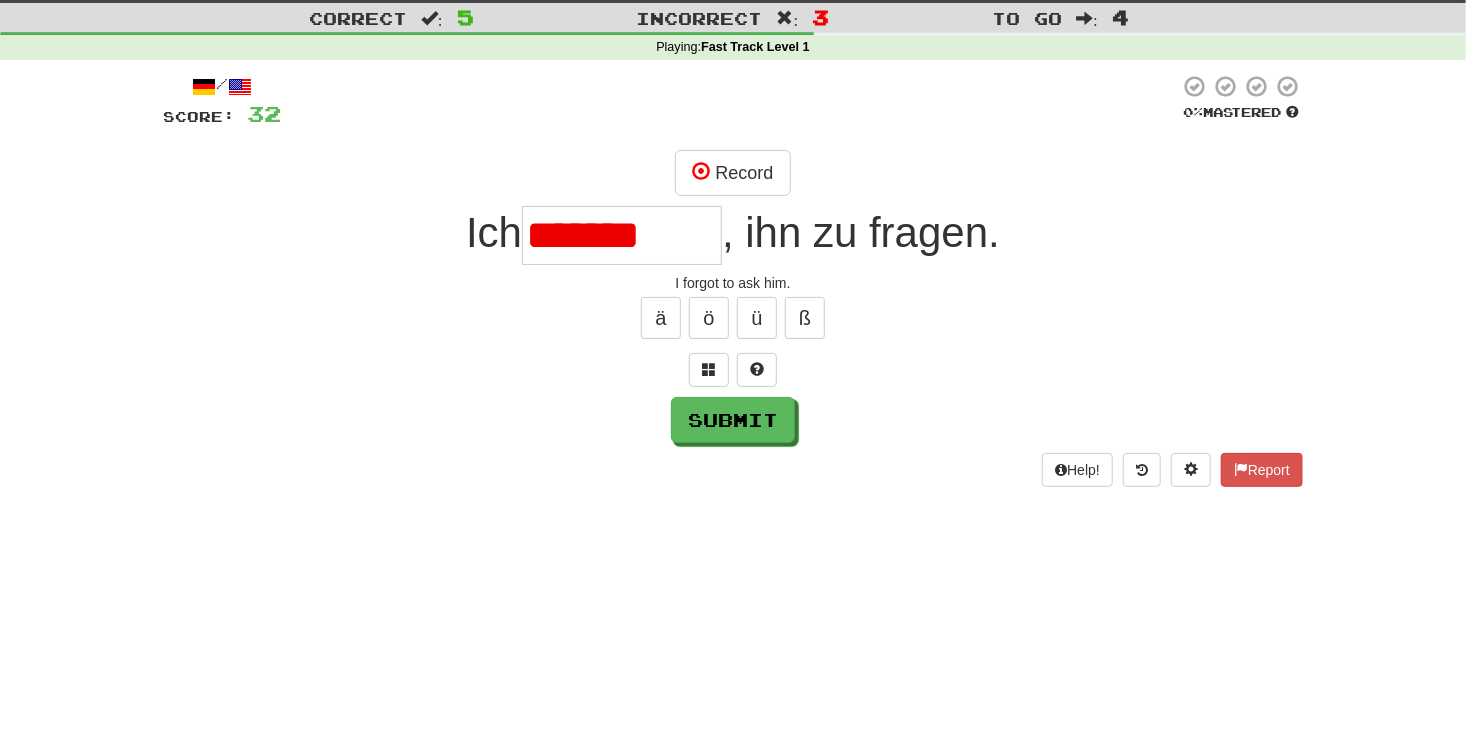 type on "******" 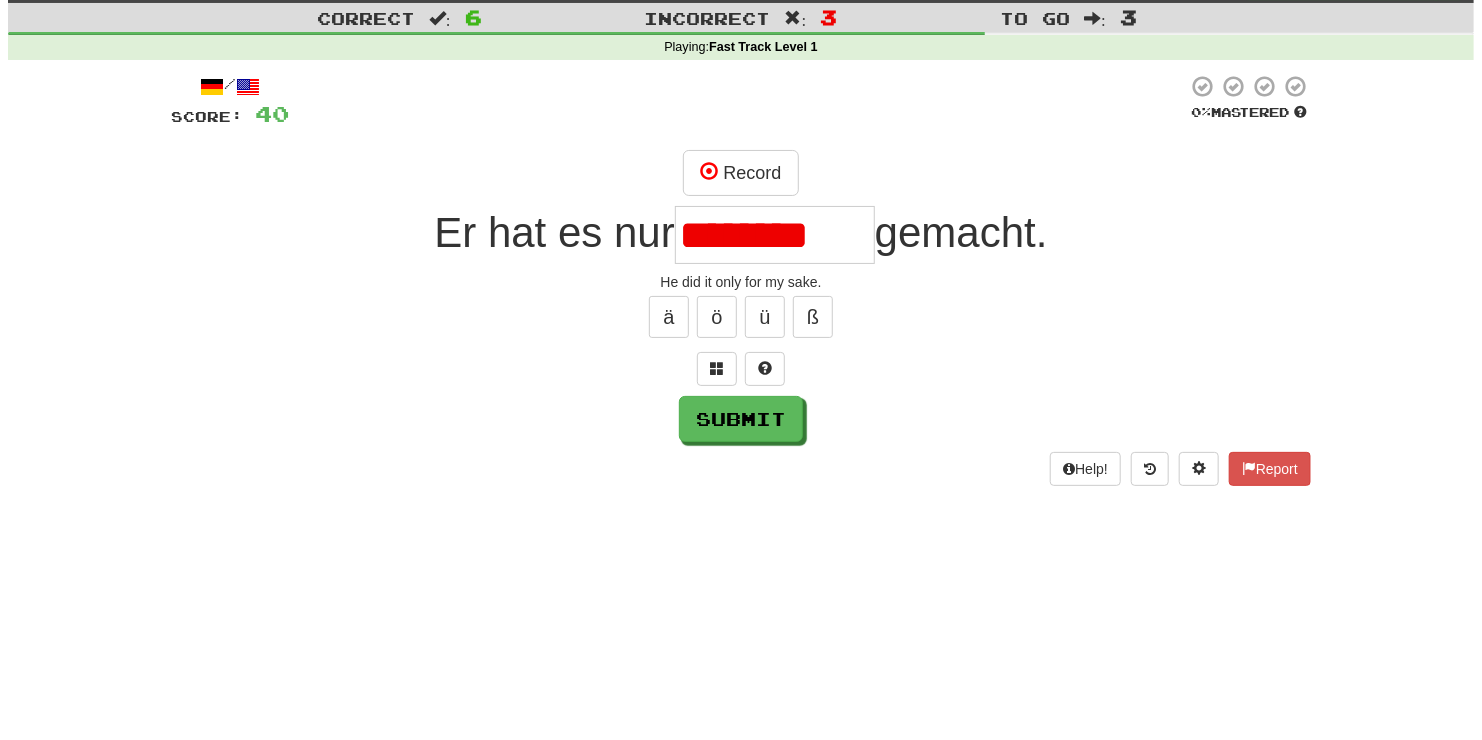 scroll, scrollTop: 0, scrollLeft: 0, axis: both 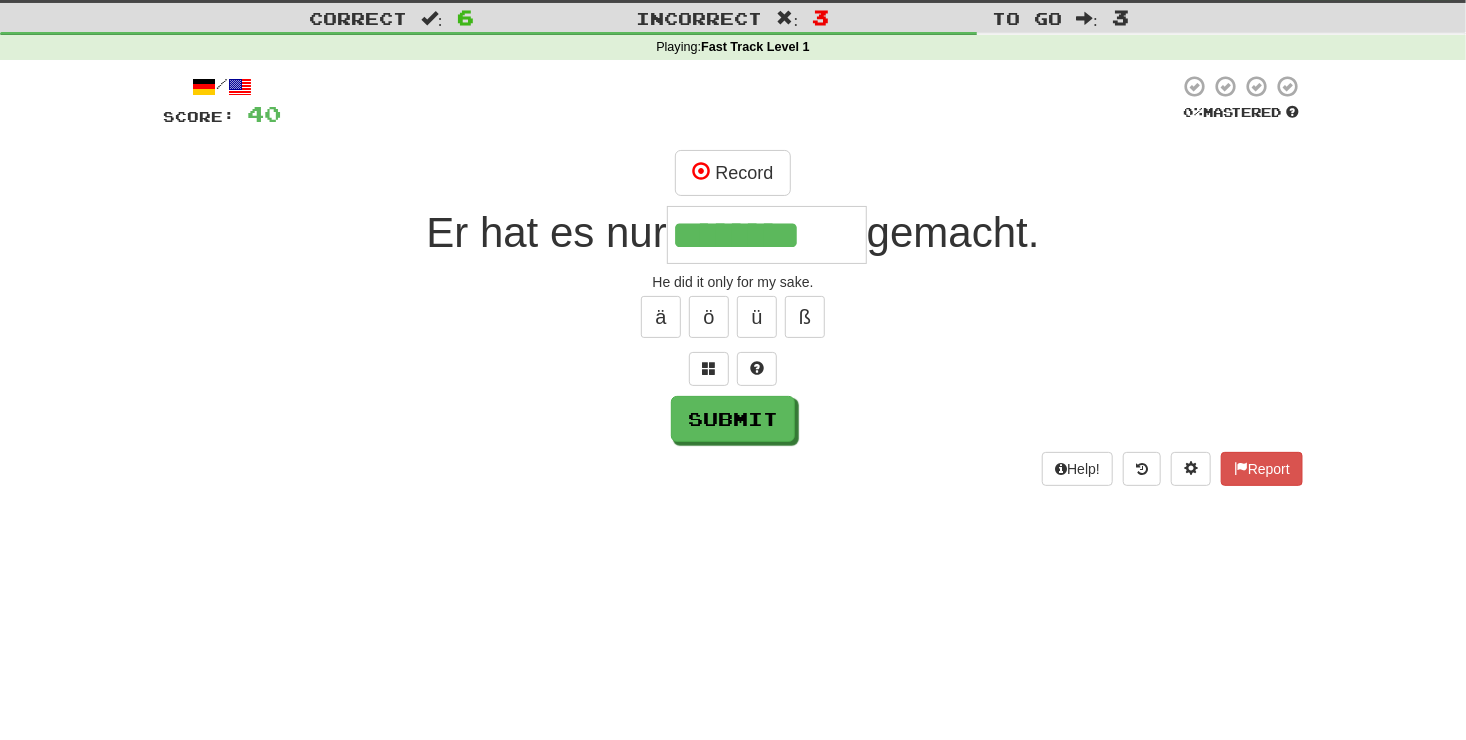 type on "**********" 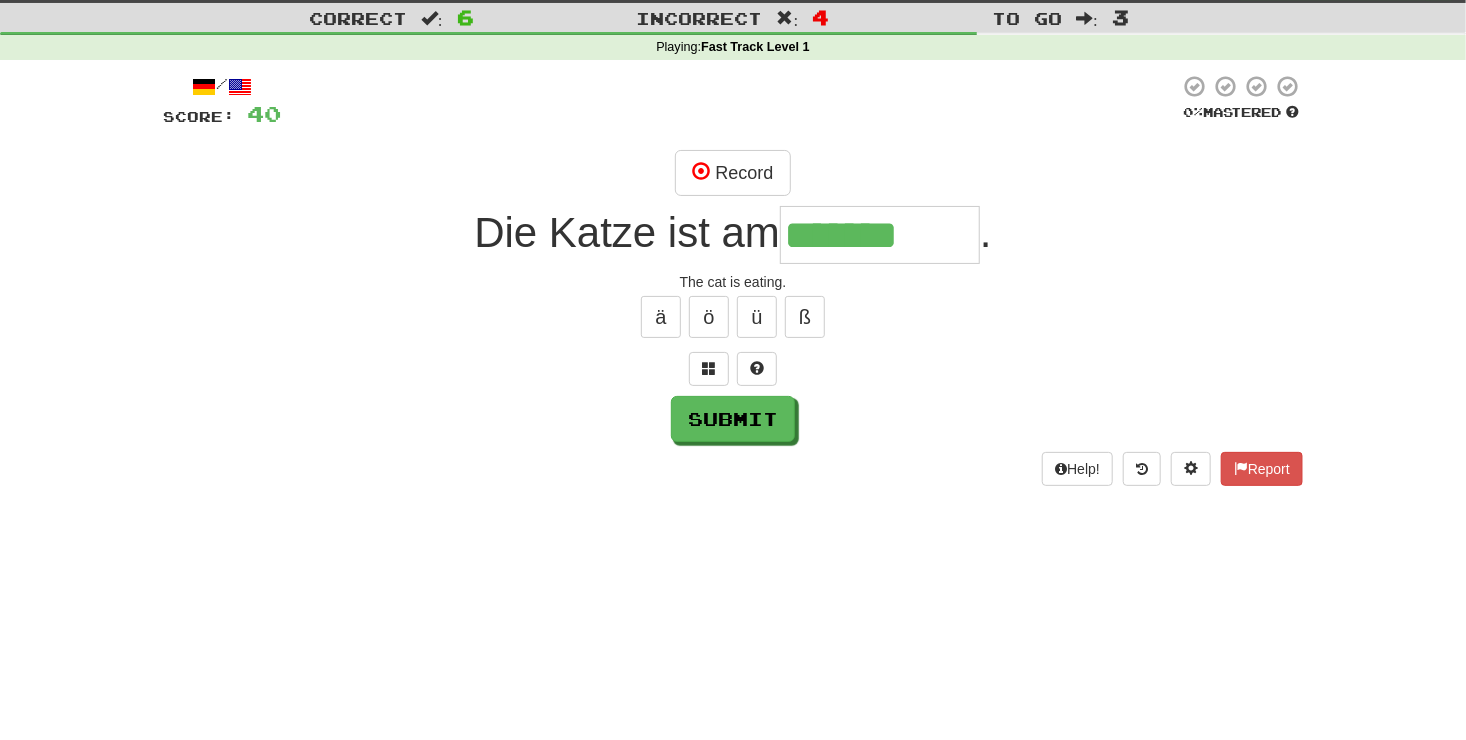 type on "*******" 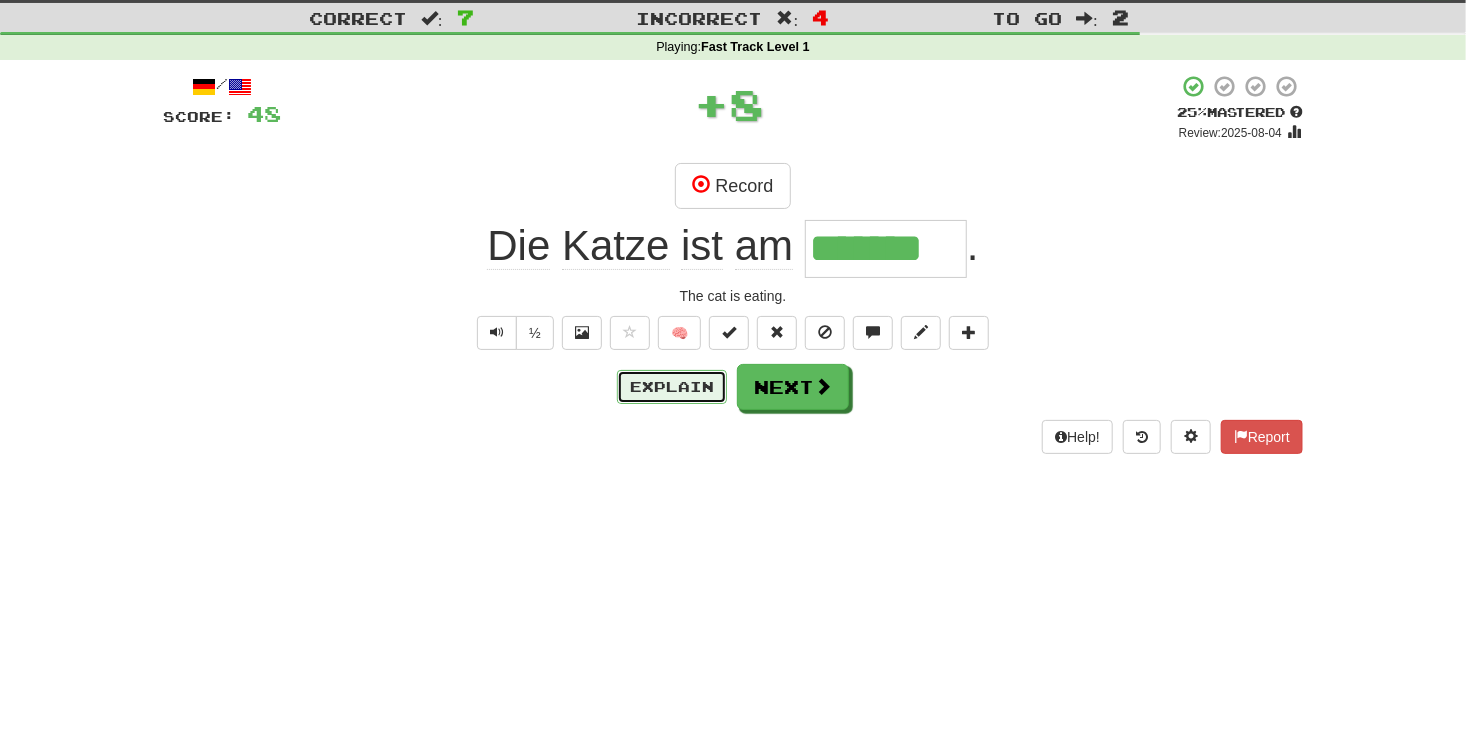 click on "Explain" at bounding box center [672, 387] 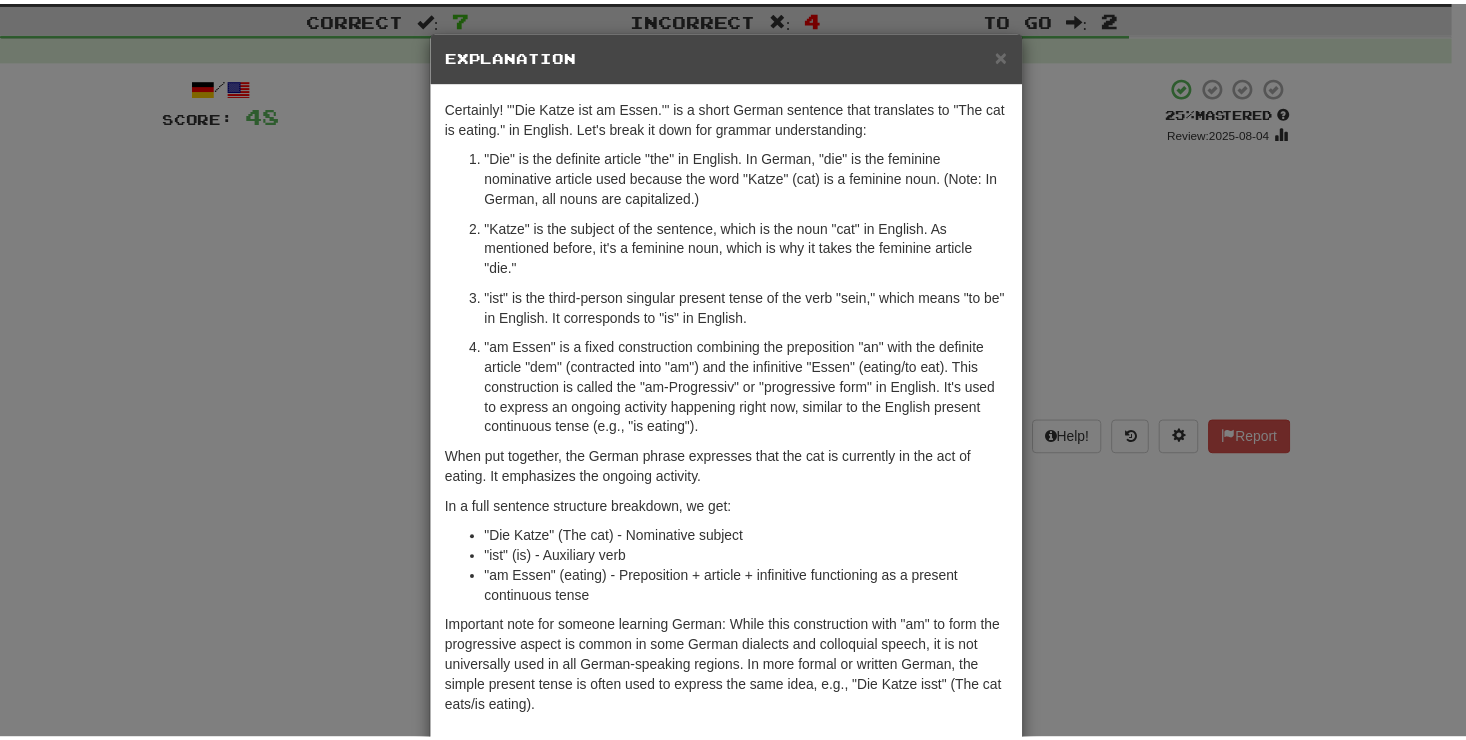 scroll, scrollTop: 96, scrollLeft: 0, axis: vertical 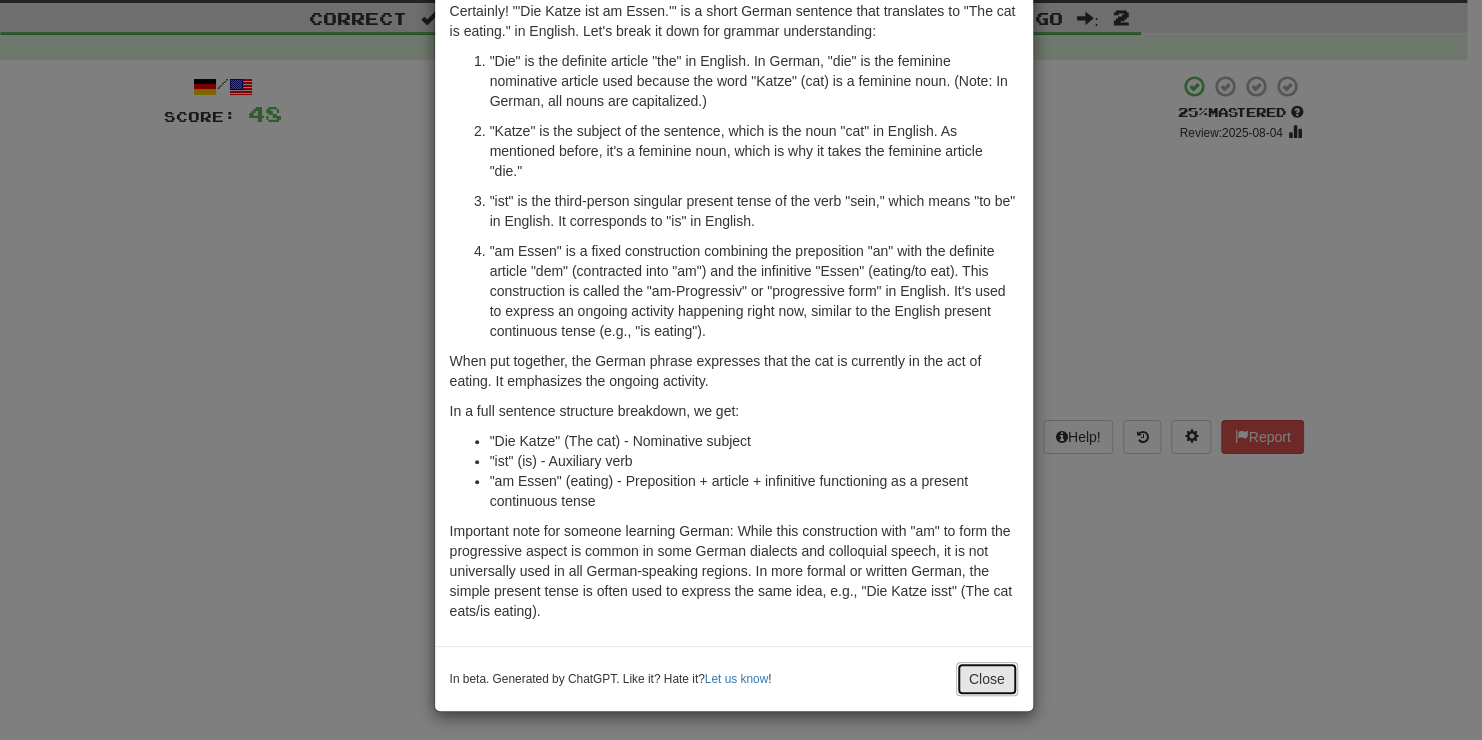 click on "Close" at bounding box center (987, 679) 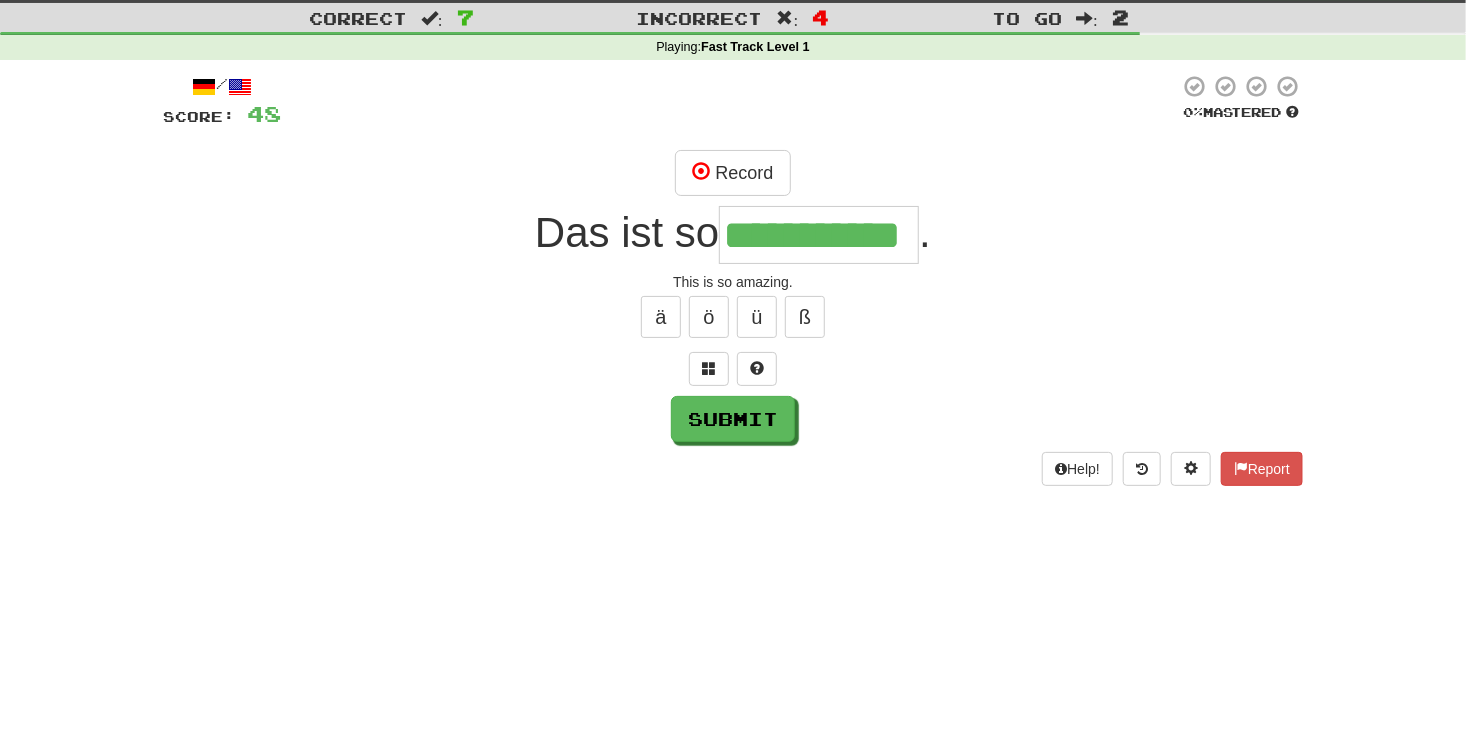 scroll, scrollTop: 0, scrollLeft: 10, axis: horizontal 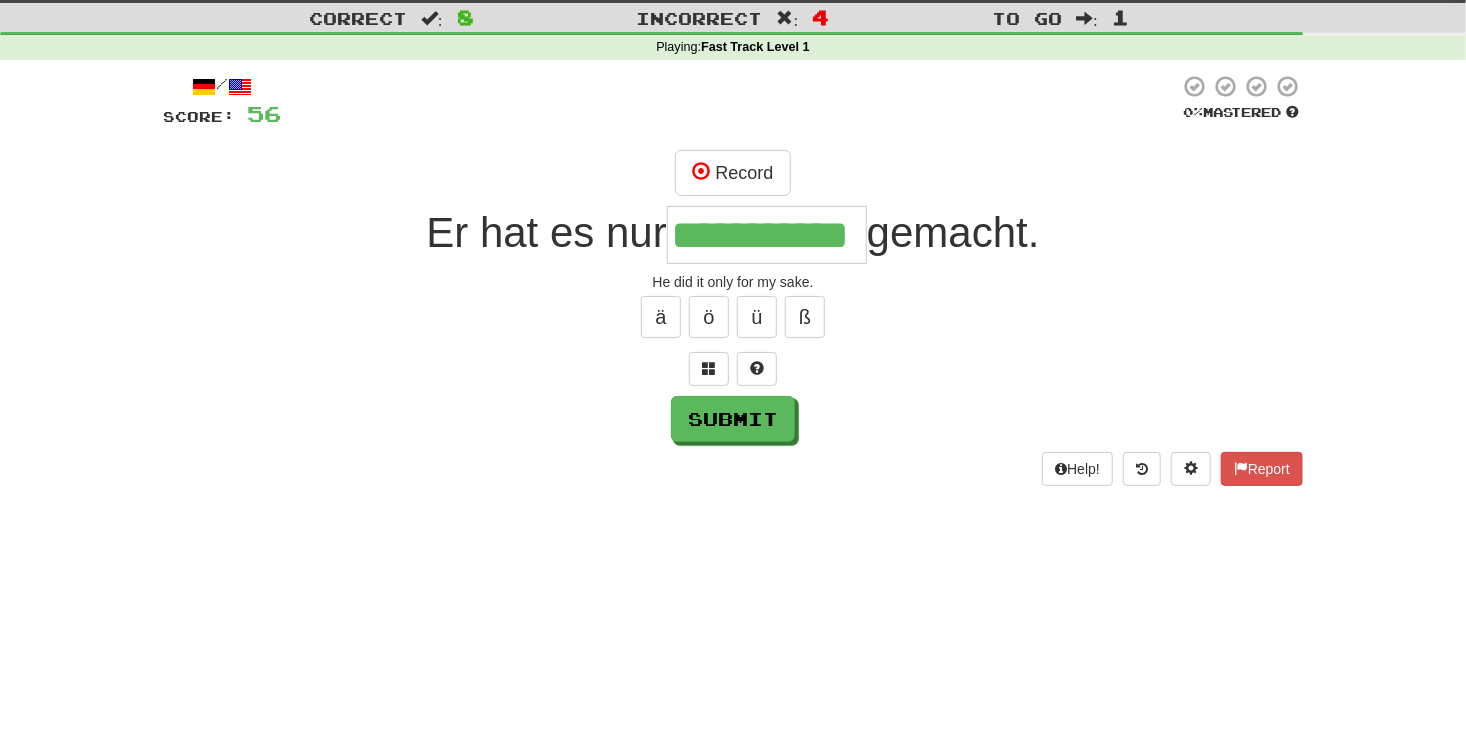 type on "**********" 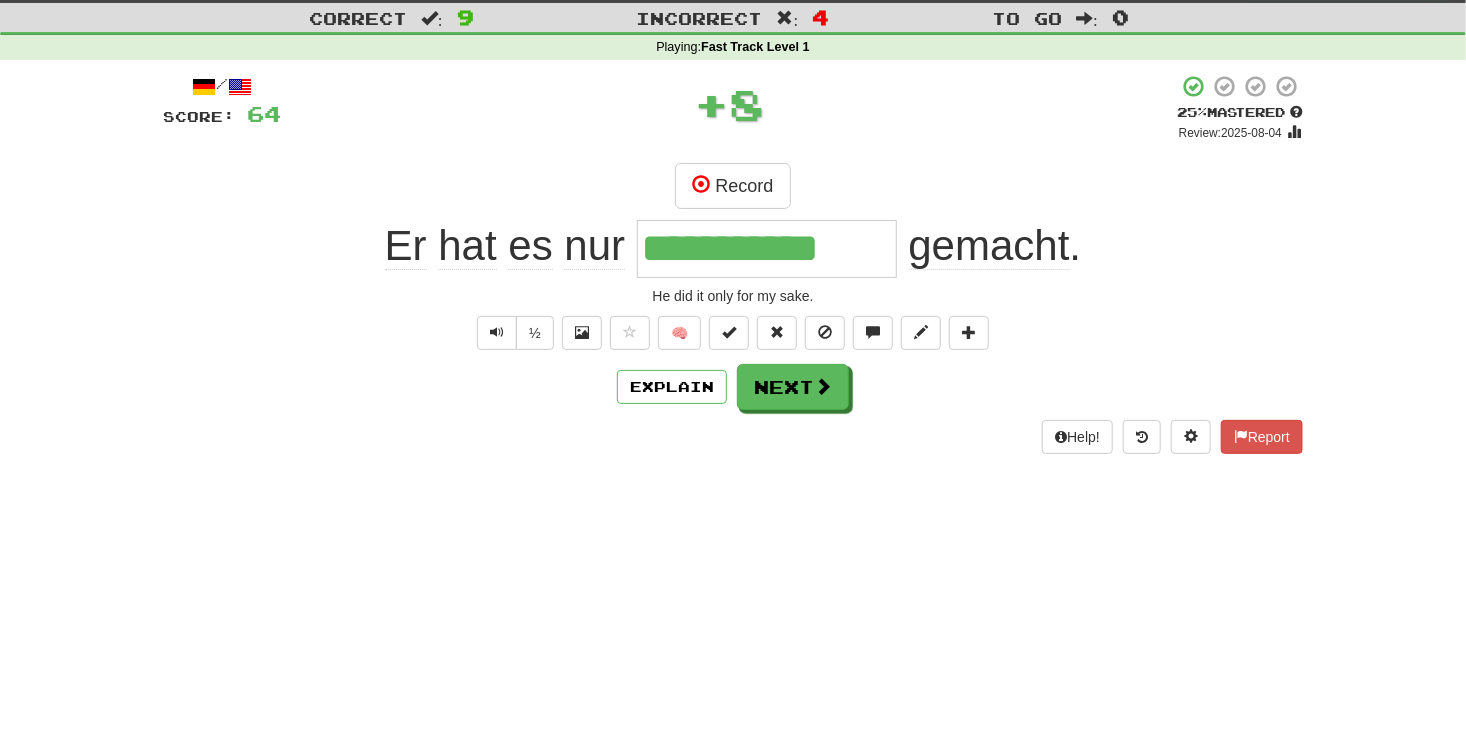 scroll, scrollTop: 0, scrollLeft: 0, axis: both 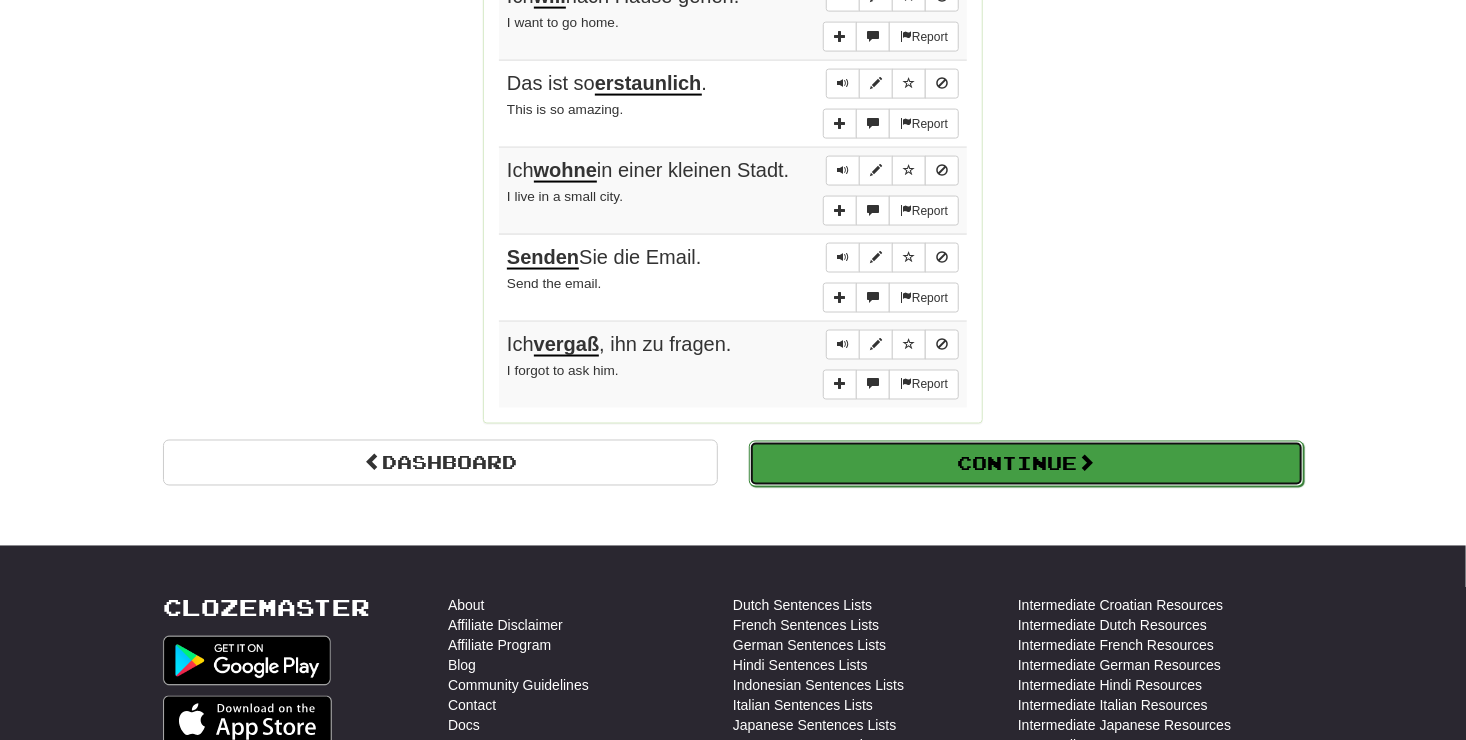 click on "Continue" at bounding box center (1026, 464) 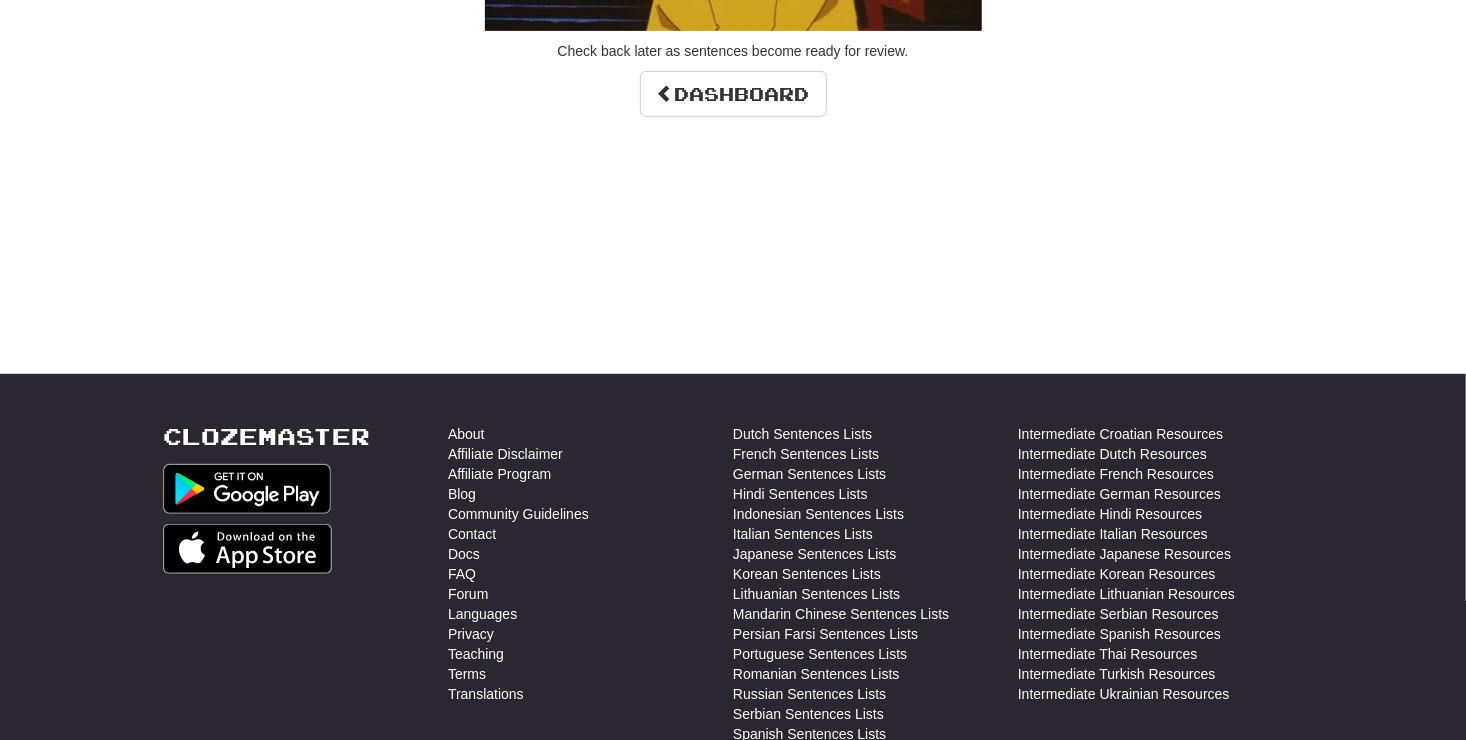 scroll, scrollTop: 0, scrollLeft: 0, axis: both 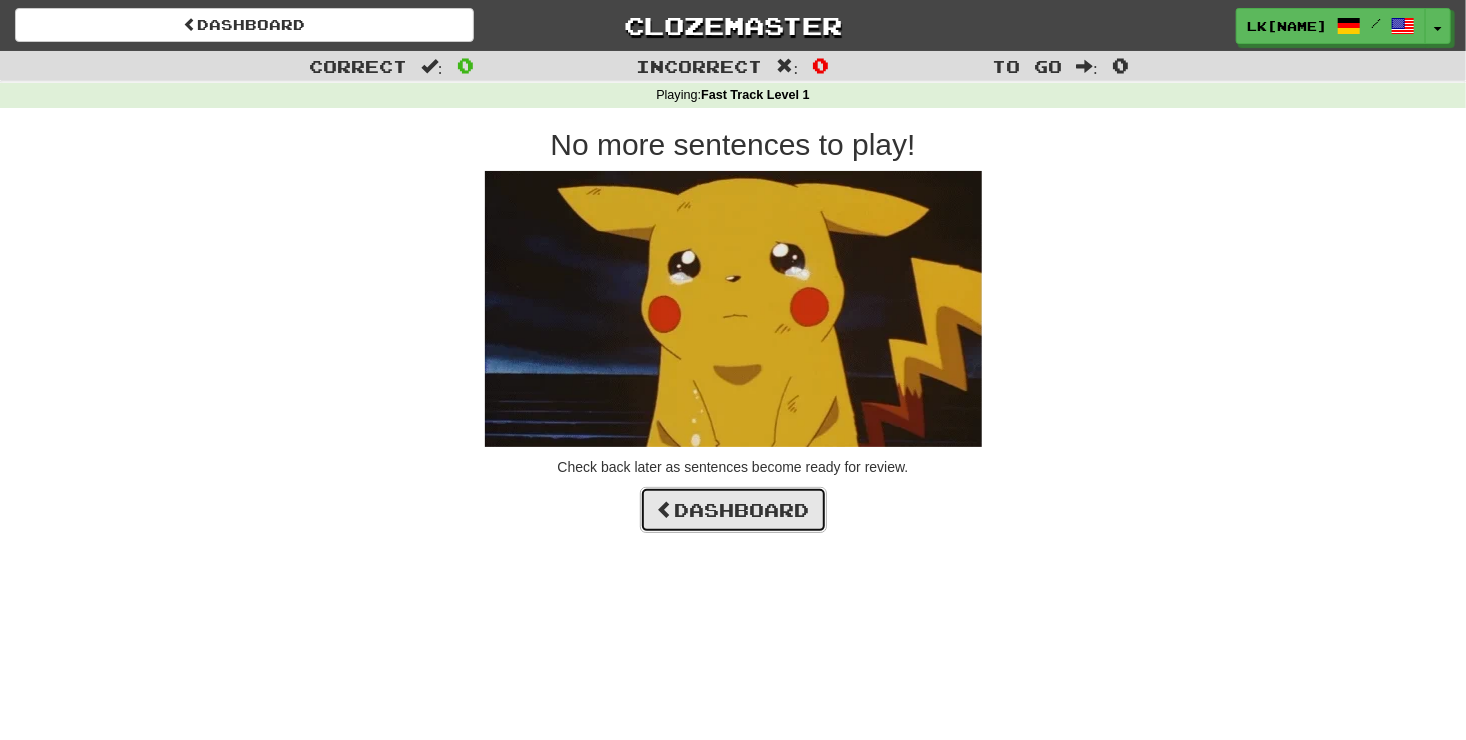 click on "Dashboard" at bounding box center (733, 510) 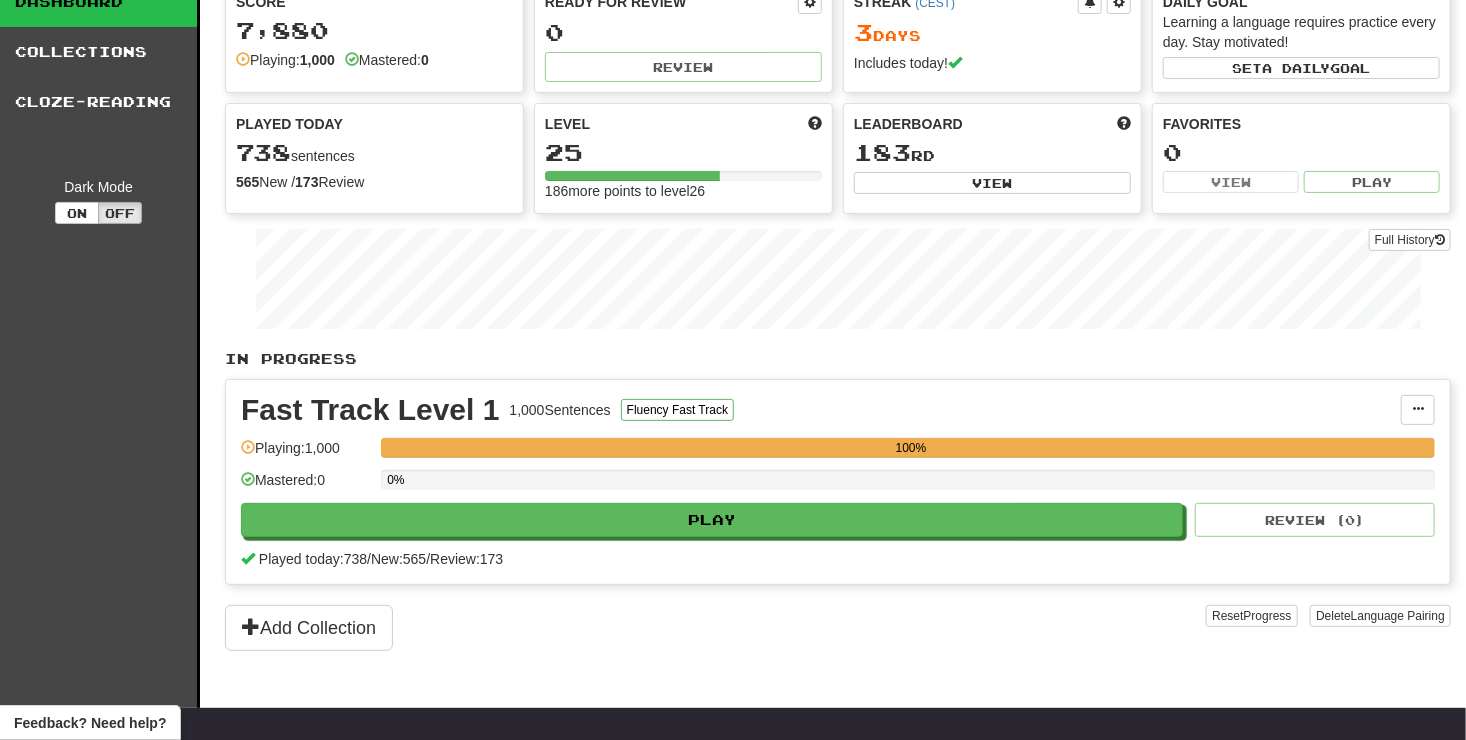 scroll, scrollTop: 78, scrollLeft: 0, axis: vertical 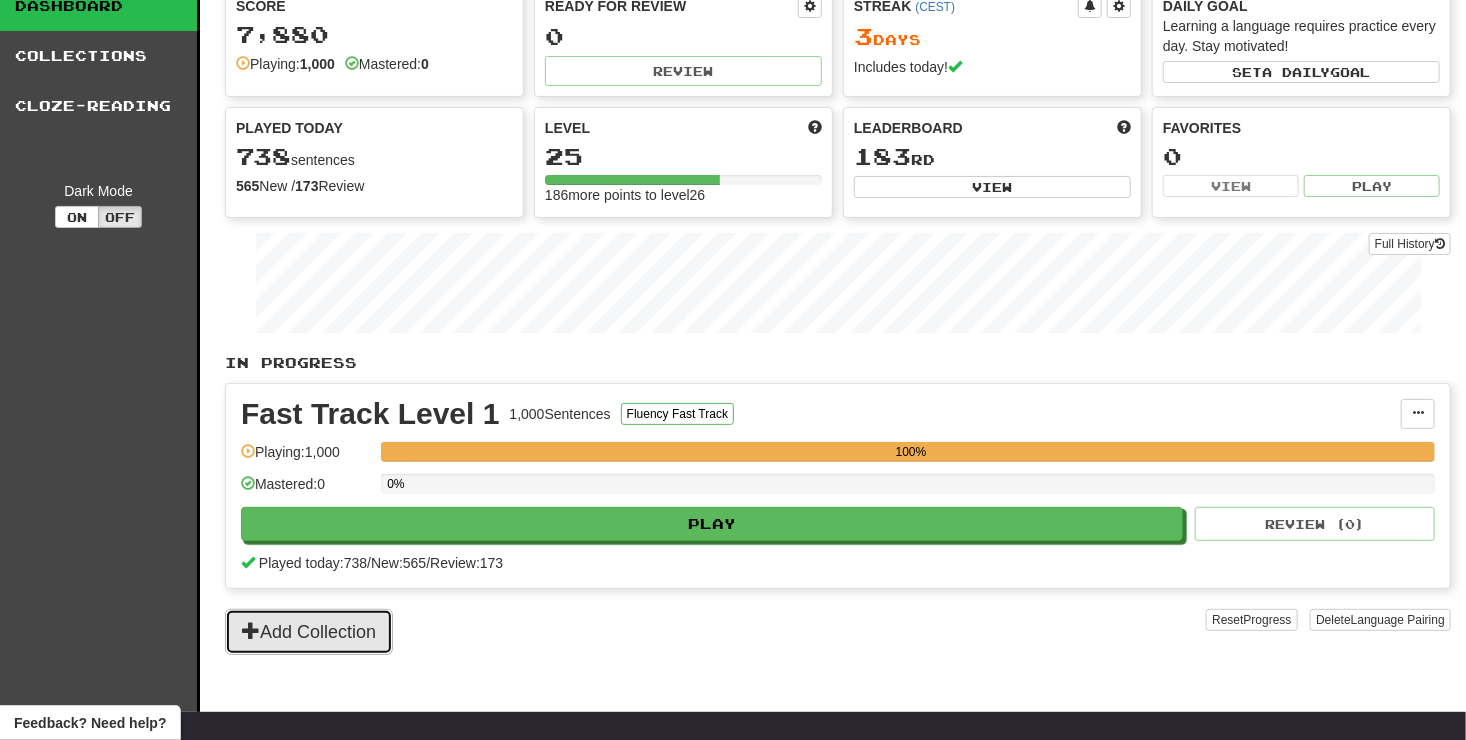 click on "Add Collection" at bounding box center [309, 632] 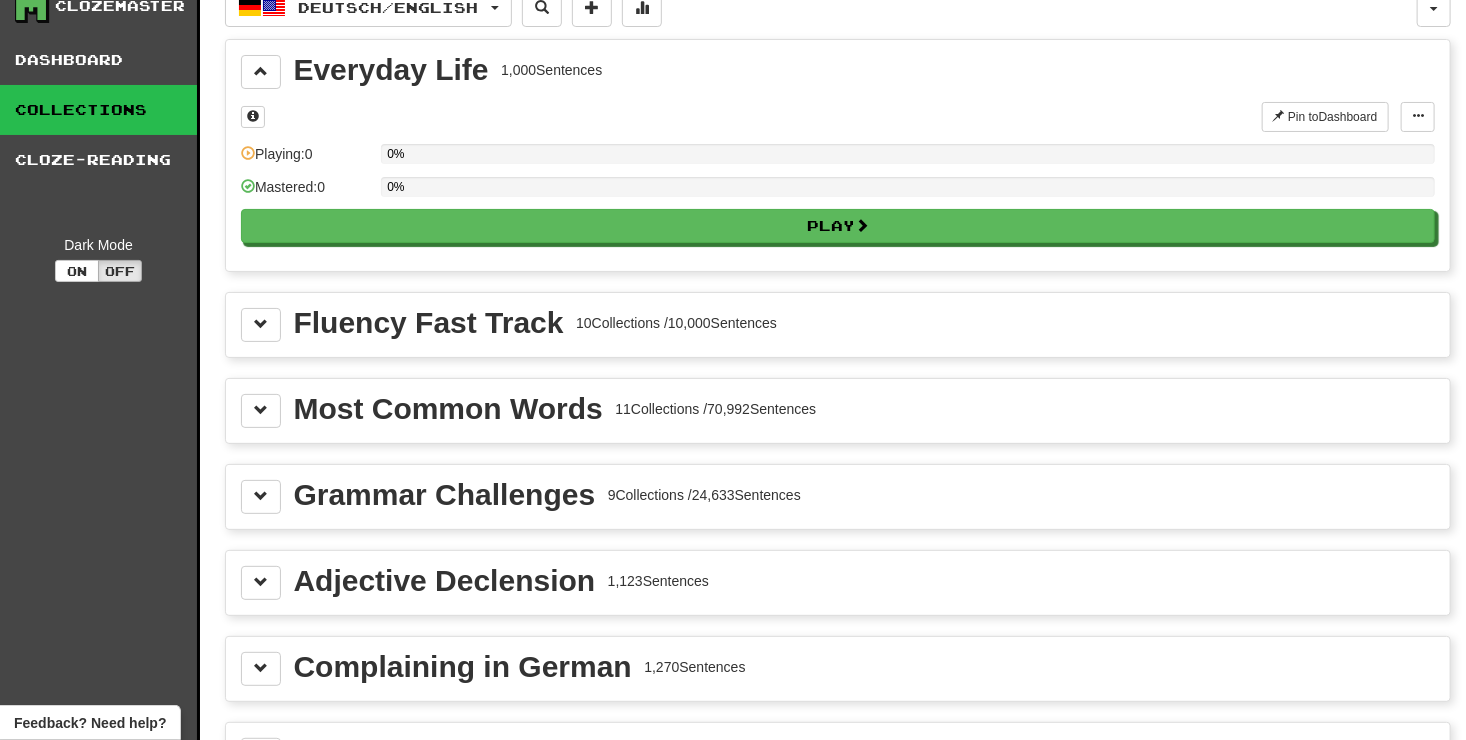 scroll, scrollTop: 0, scrollLeft: 0, axis: both 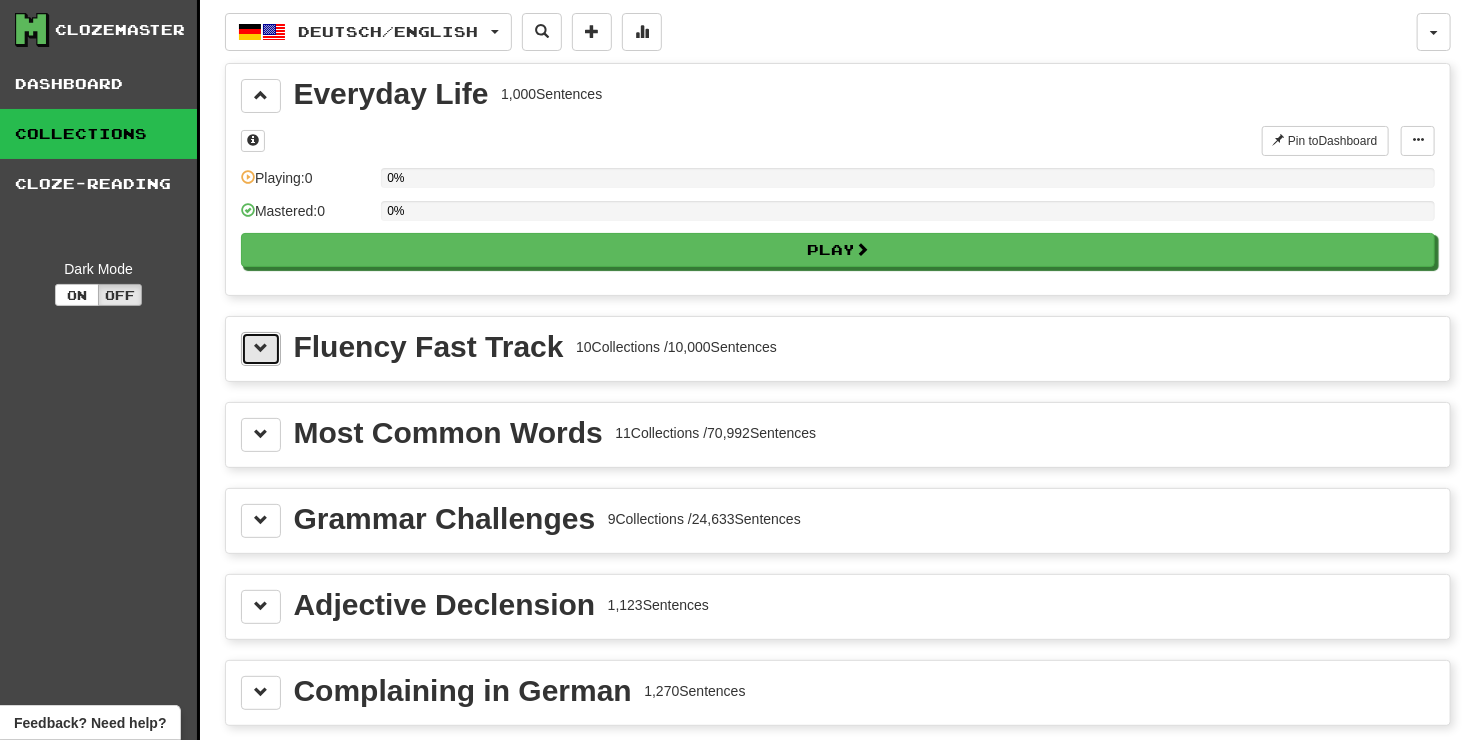 click at bounding box center (261, 349) 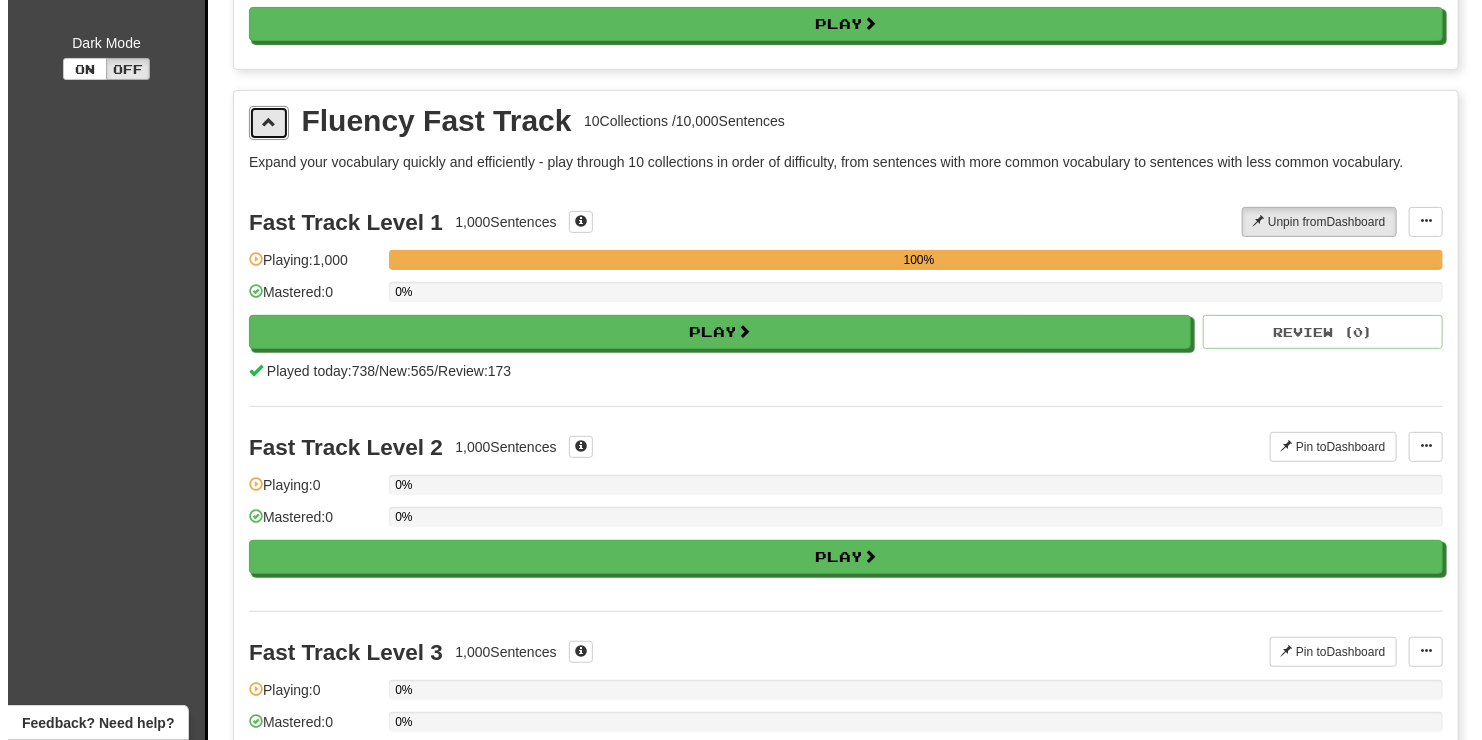 scroll, scrollTop: 268, scrollLeft: 0, axis: vertical 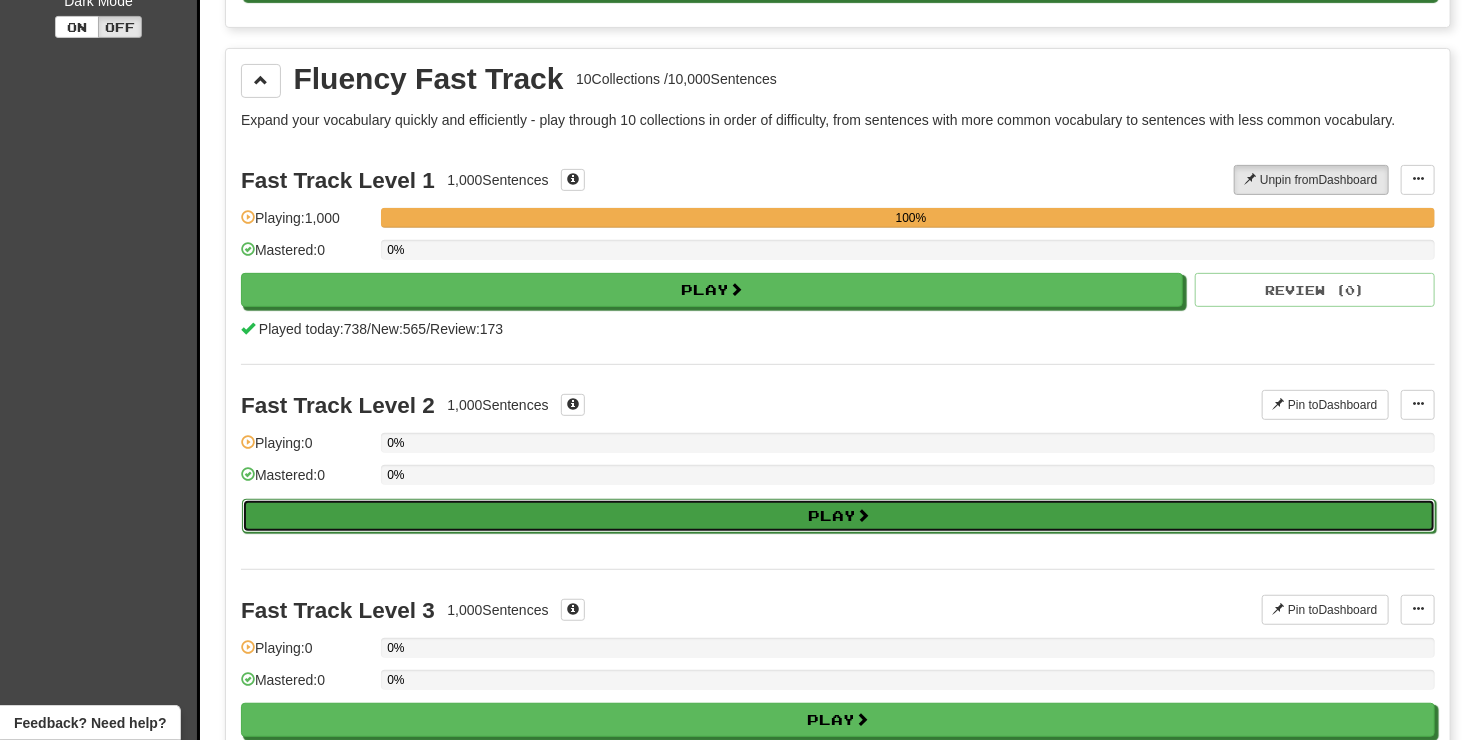 click on "Play" at bounding box center [839, 516] 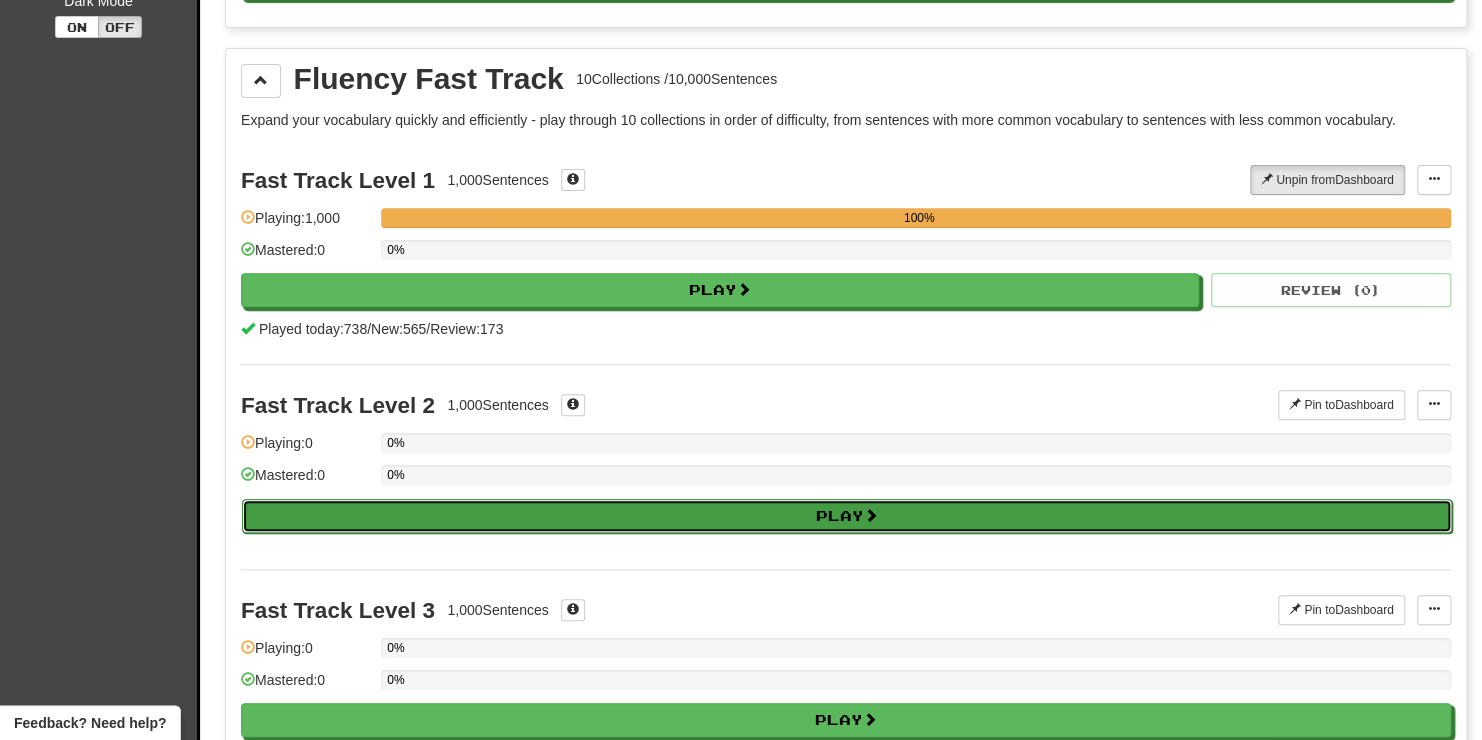 select on "**" 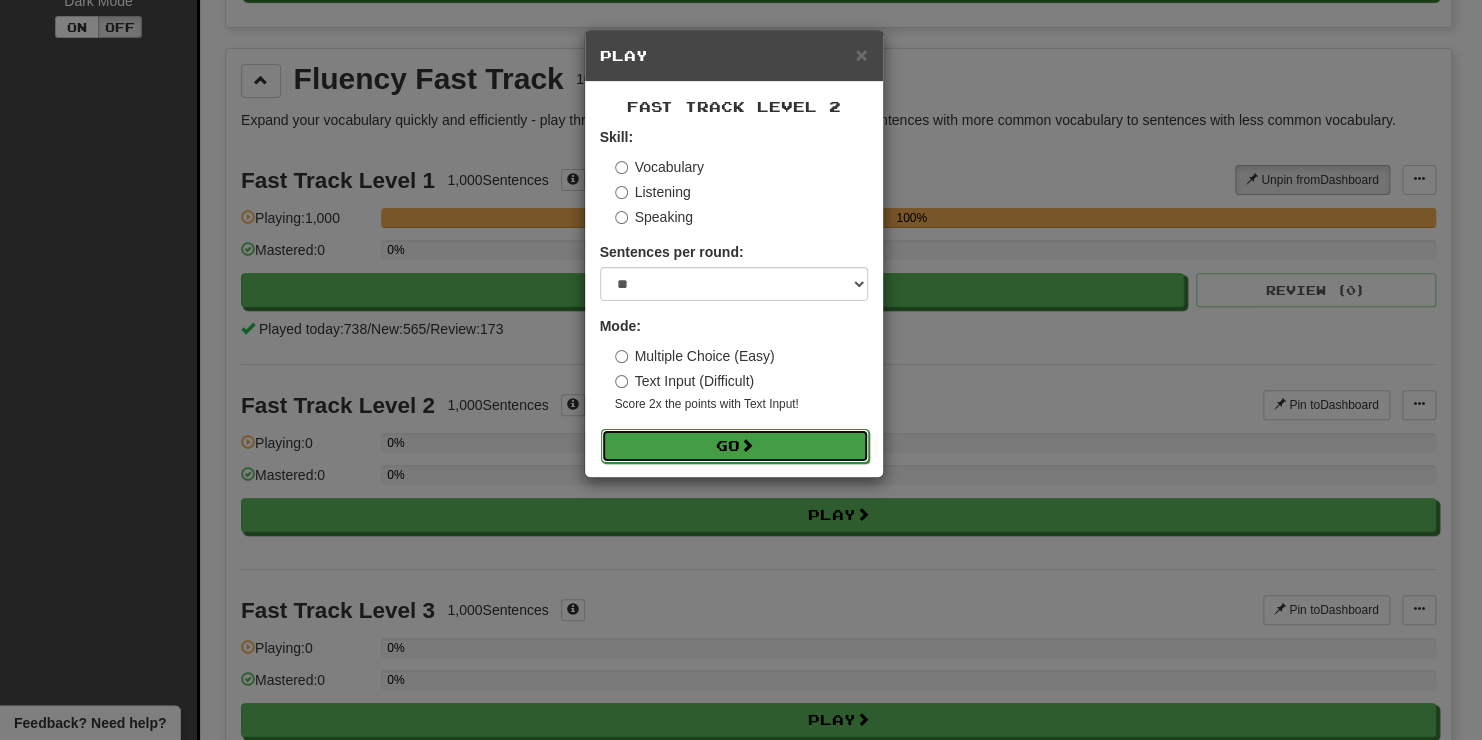 click at bounding box center (747, 445) 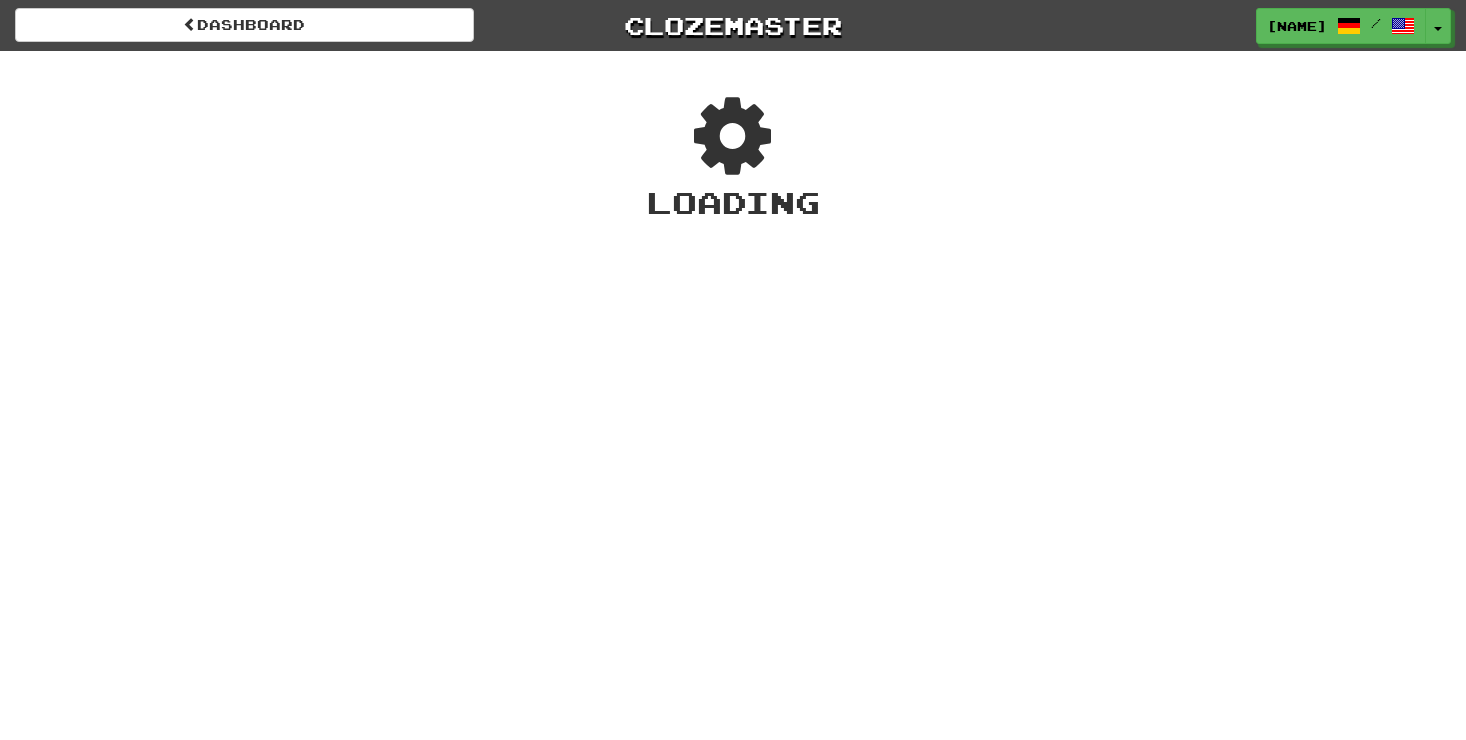 scroll, scrollTop: 0, scrollLeft: 0, axis: both 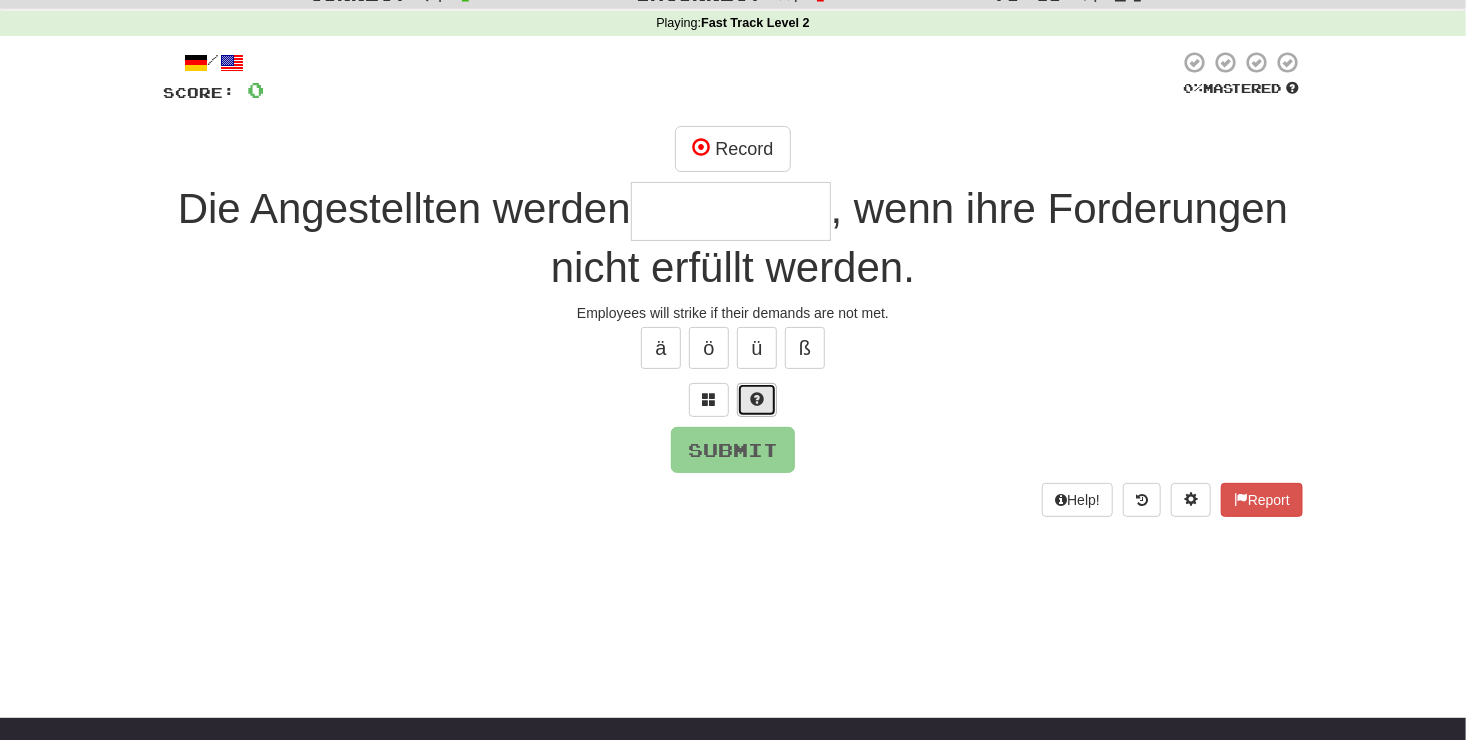 click at bounding box center (757, 400) 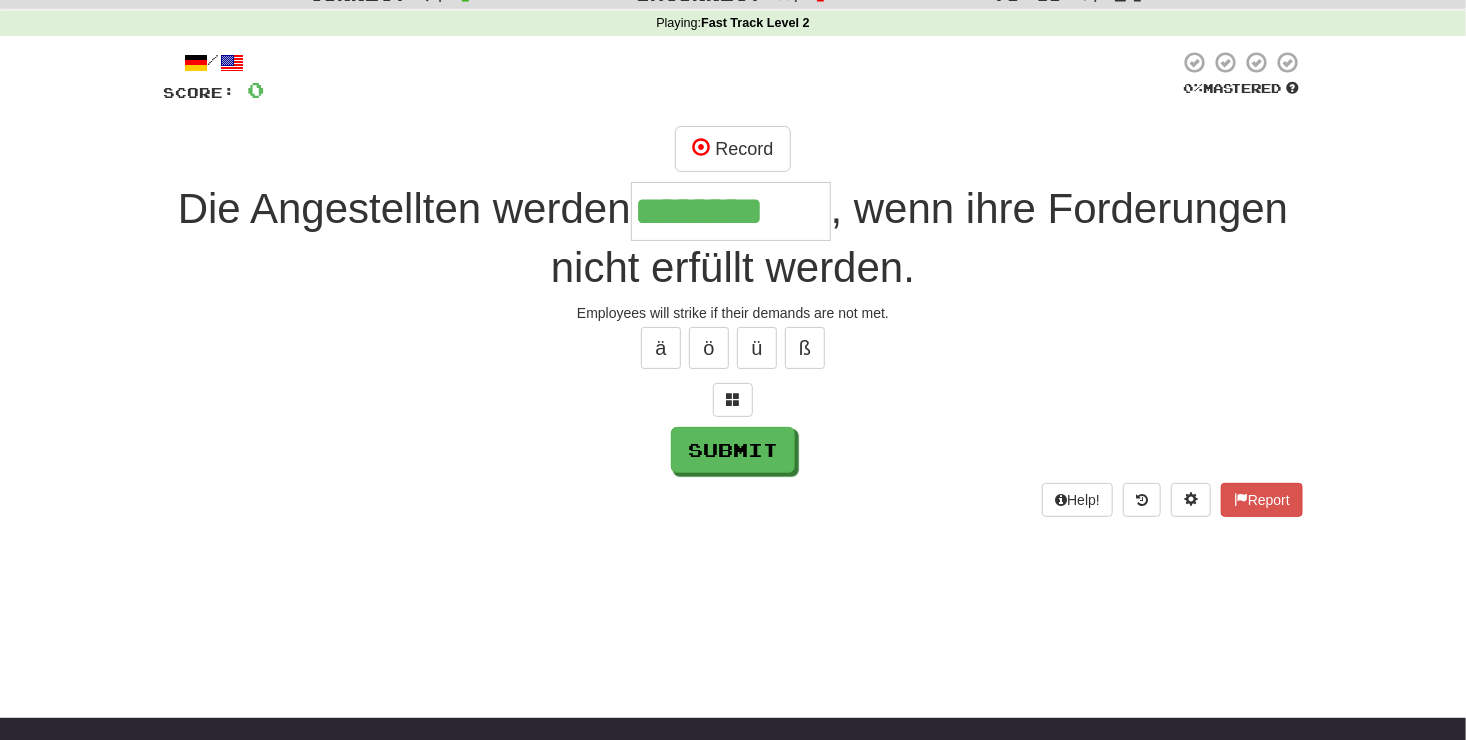 type on "********" 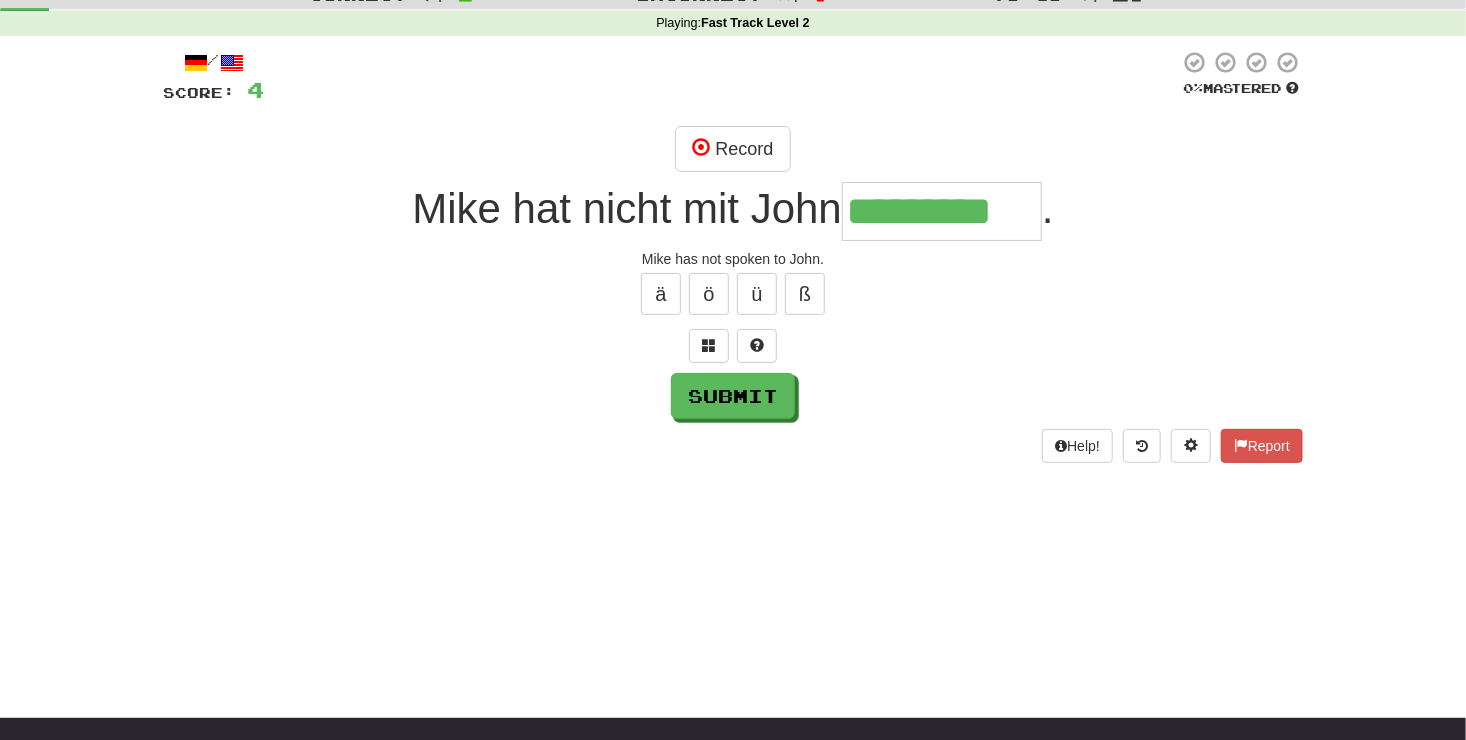 scroll, scrollTop: 0, scrollLeft: 26, axis: horizontal 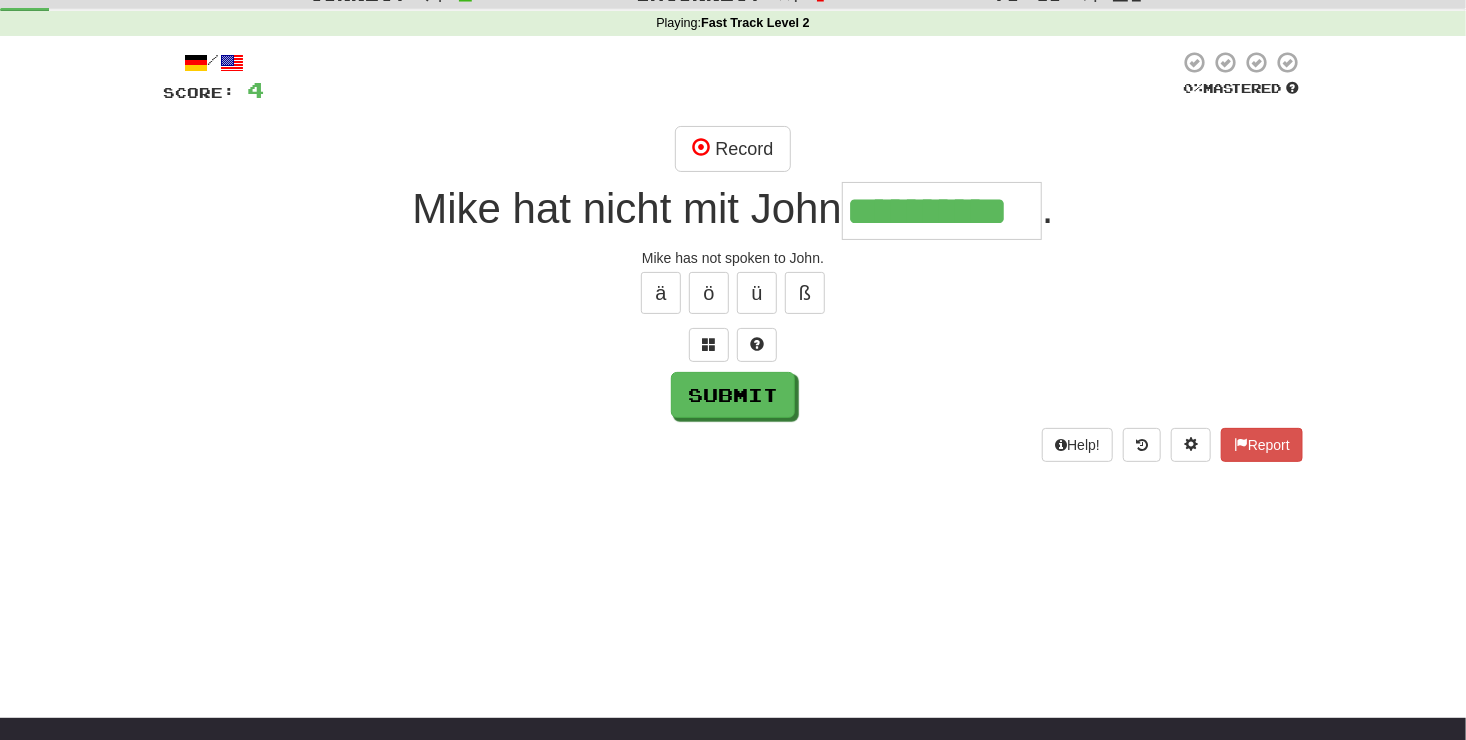 type on "**********" 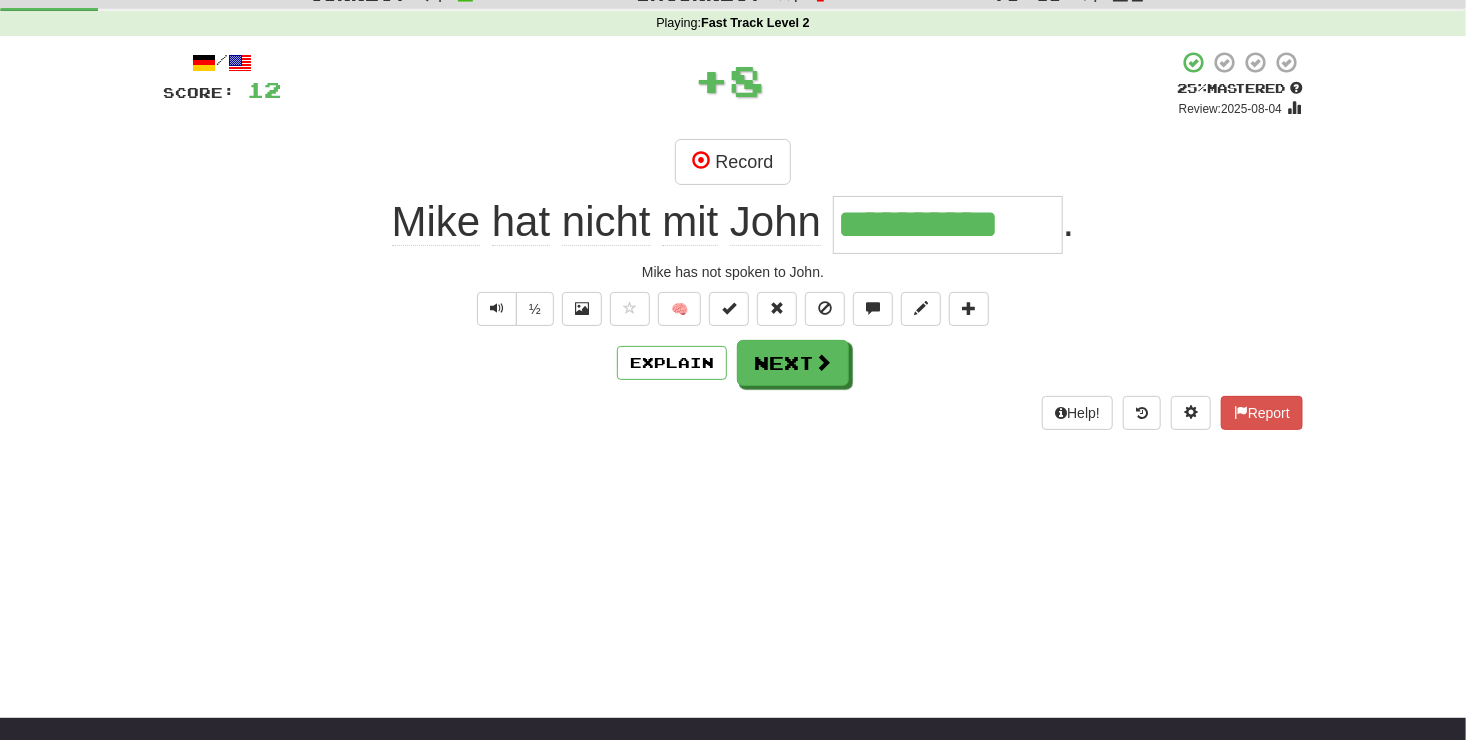 scroll, scrollTop: 0, scrollLeft: 0, axis: both 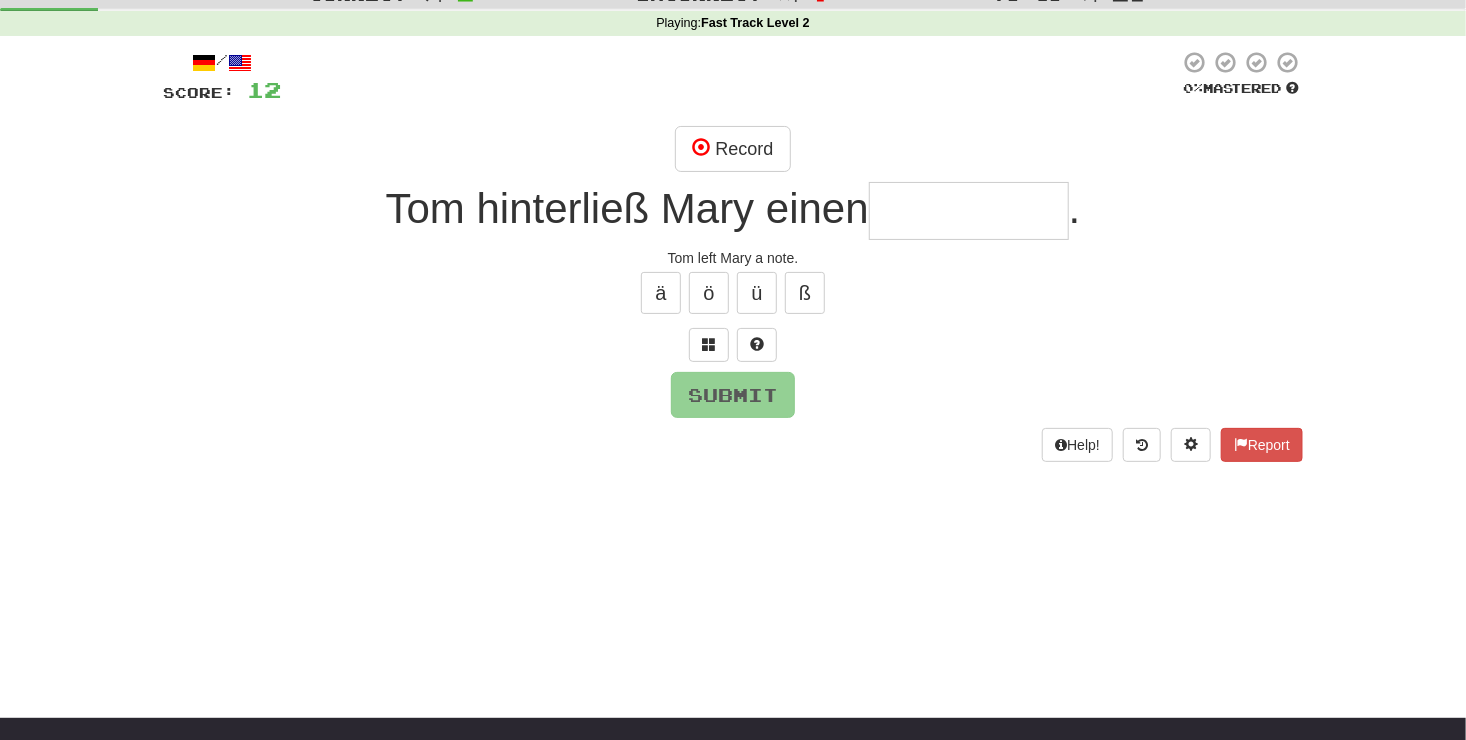type on "*" 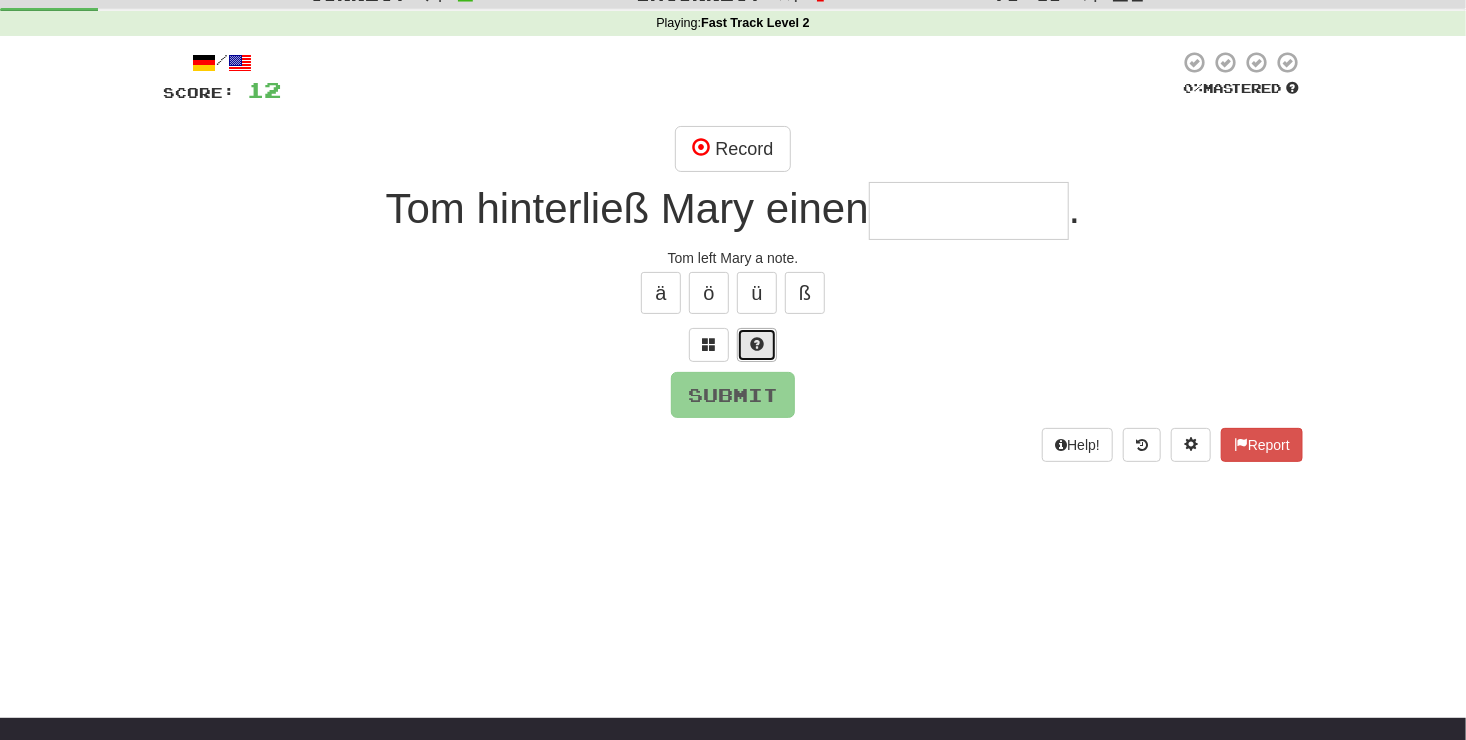 click at bounding box center [757, 345] 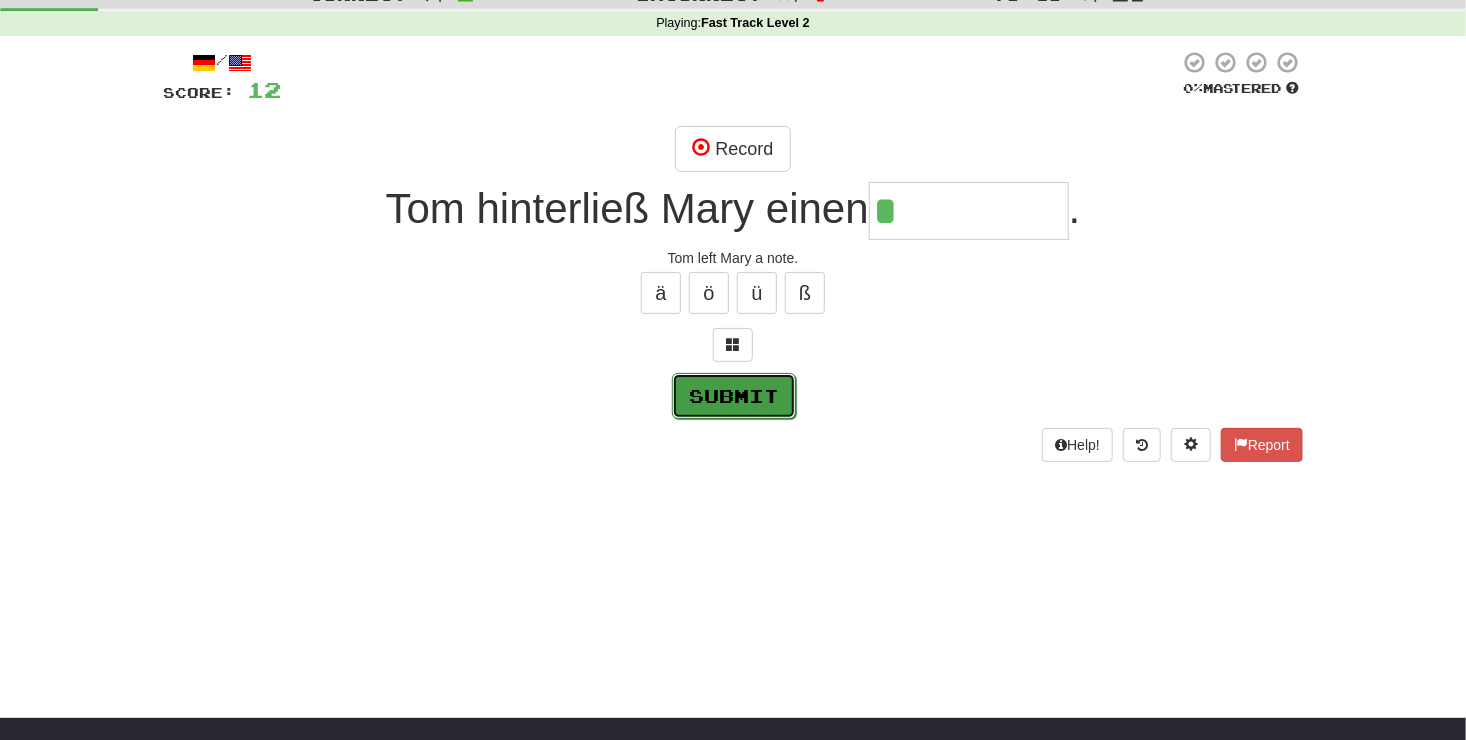 click on "Submit" at bounding box center (734, 396) 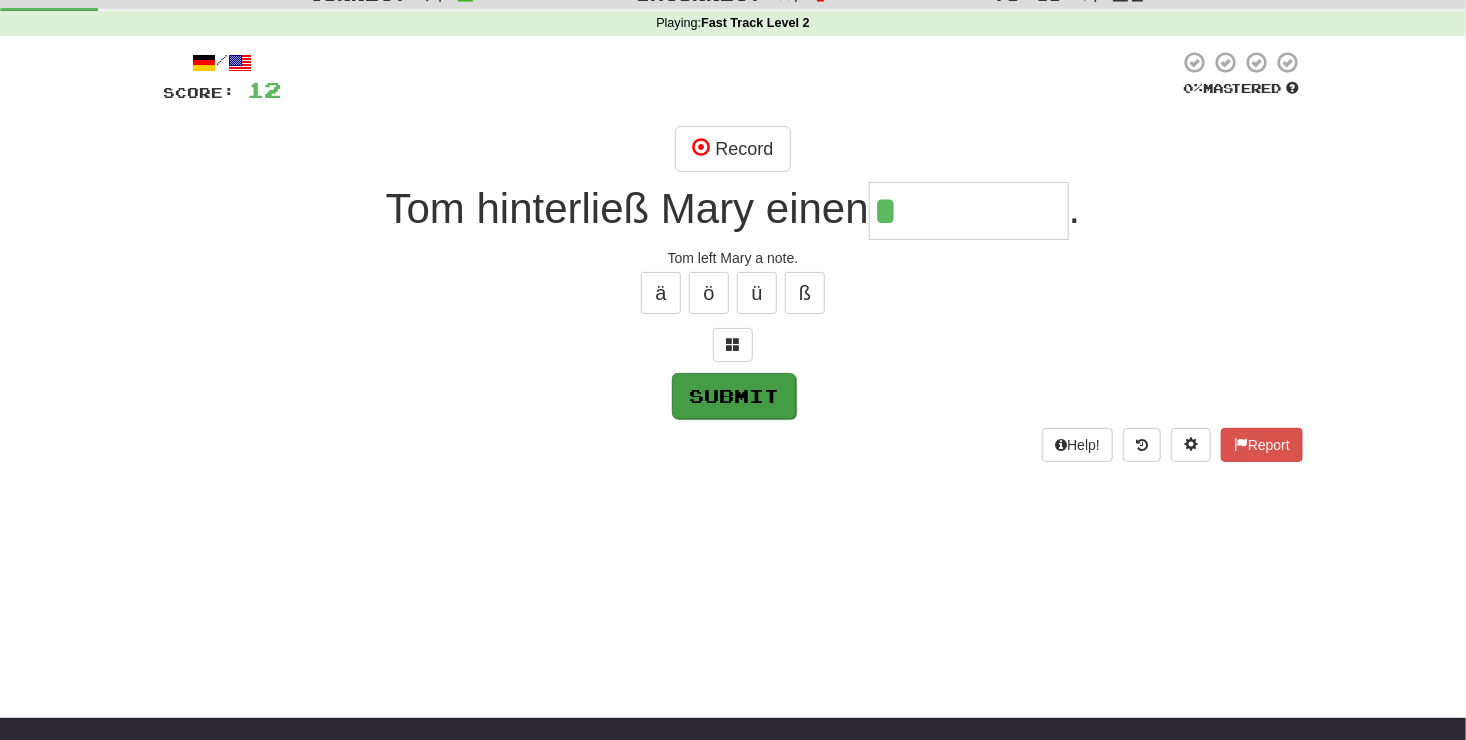 type on "******" 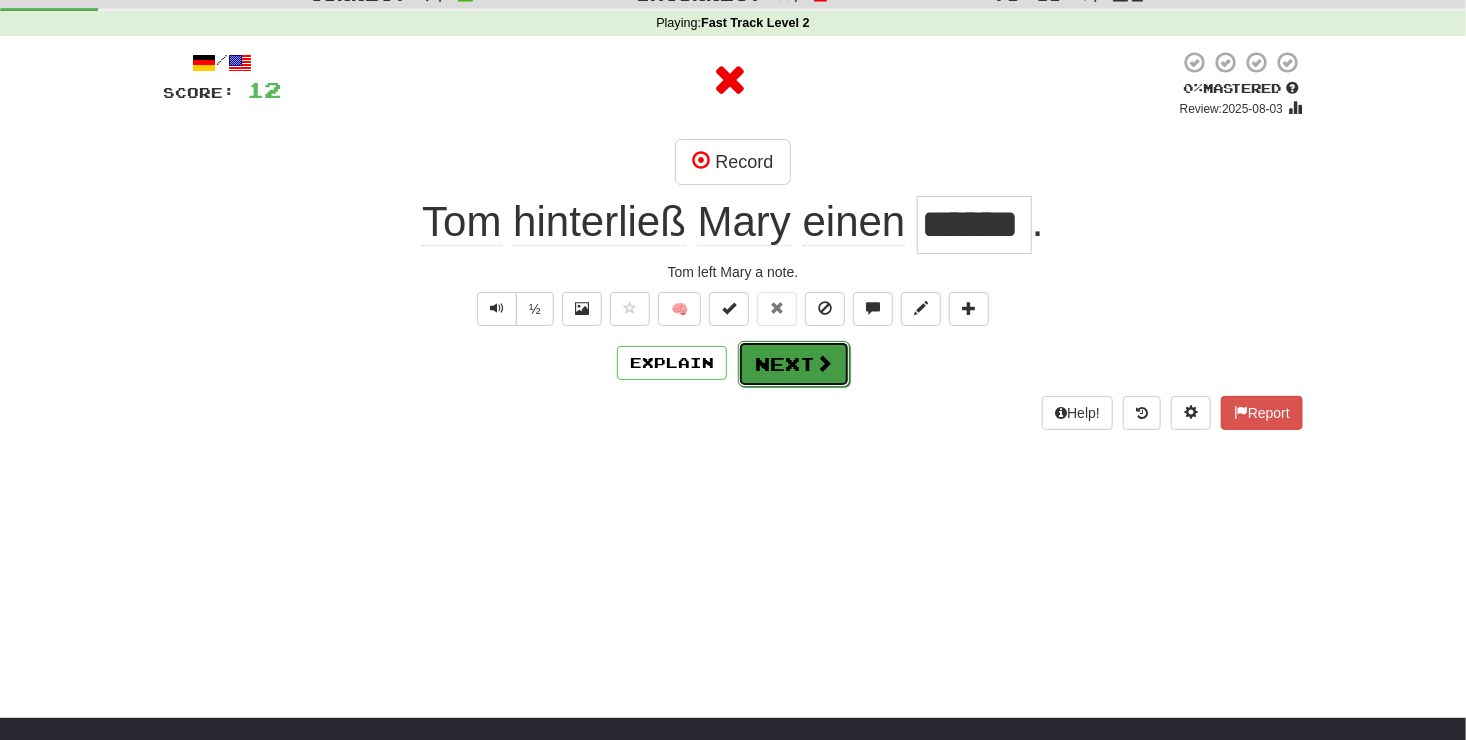 click on "Next" at bounding box center [794, 364] 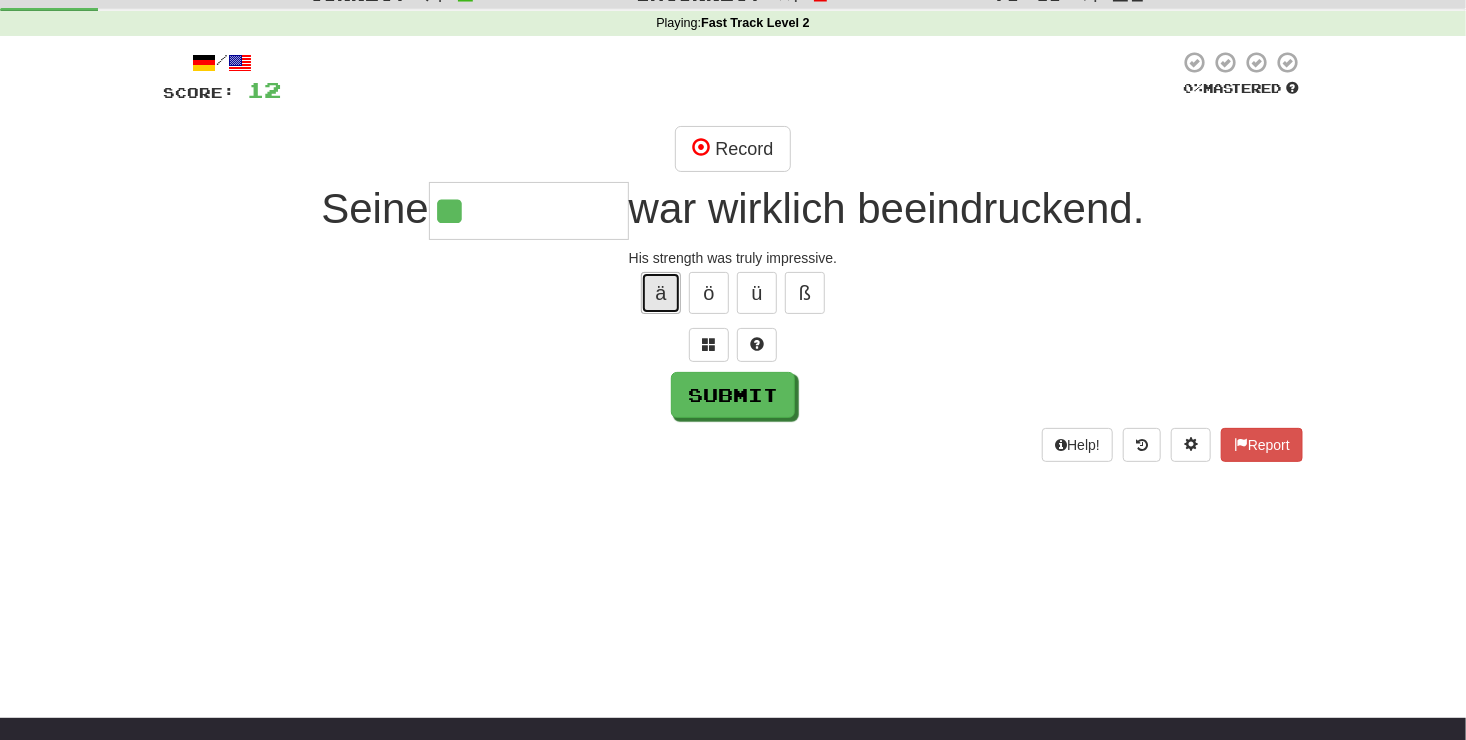 click on "ä" at bounding box center [661, 293] 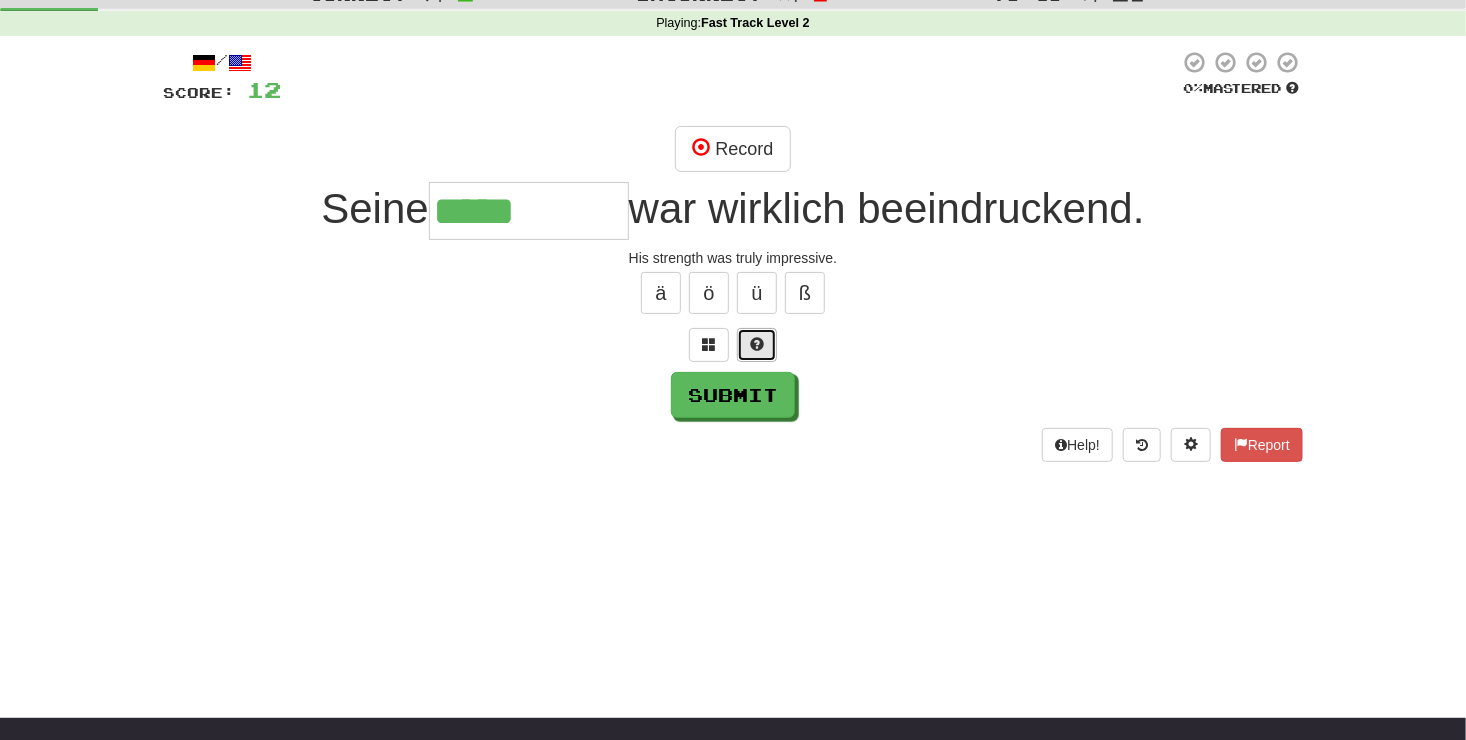 click at bounding box center (757, 345) 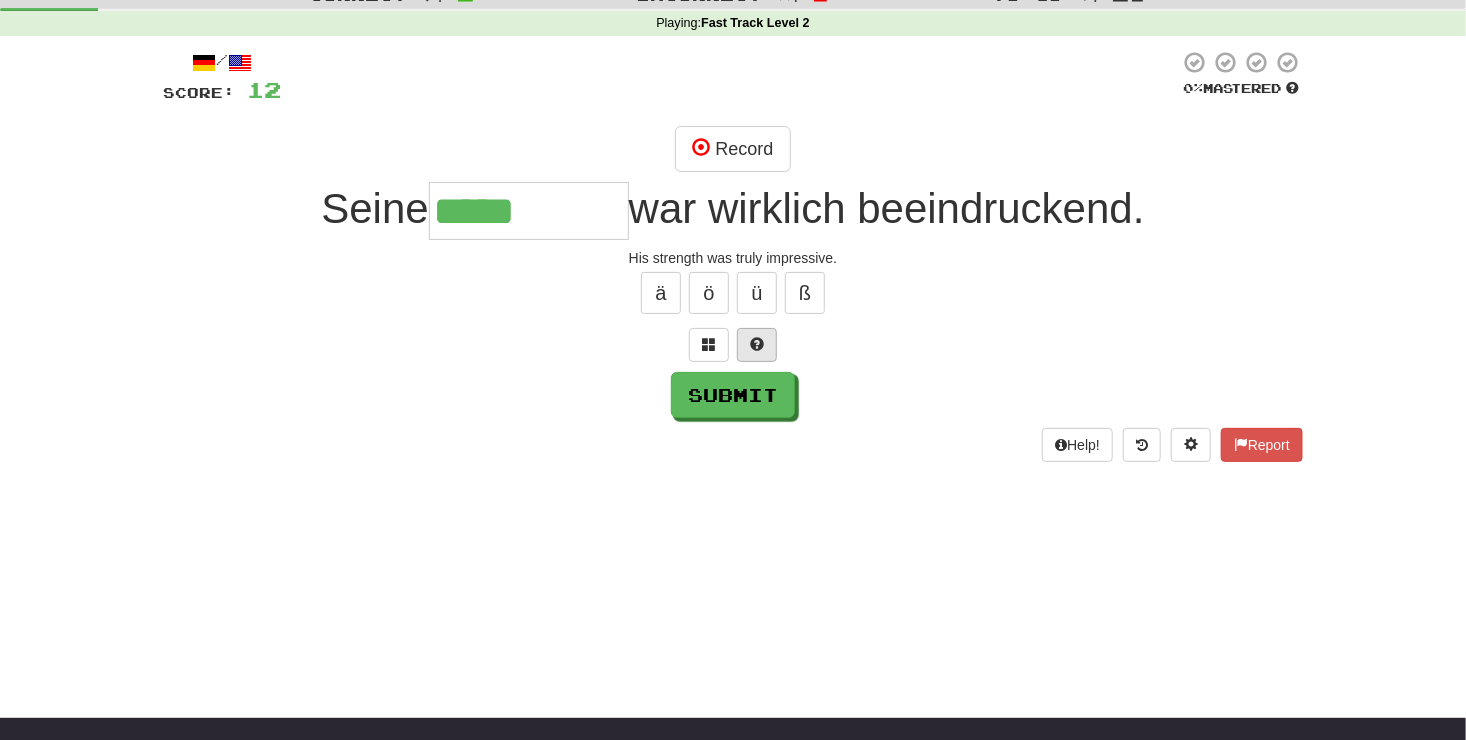 type on "******" 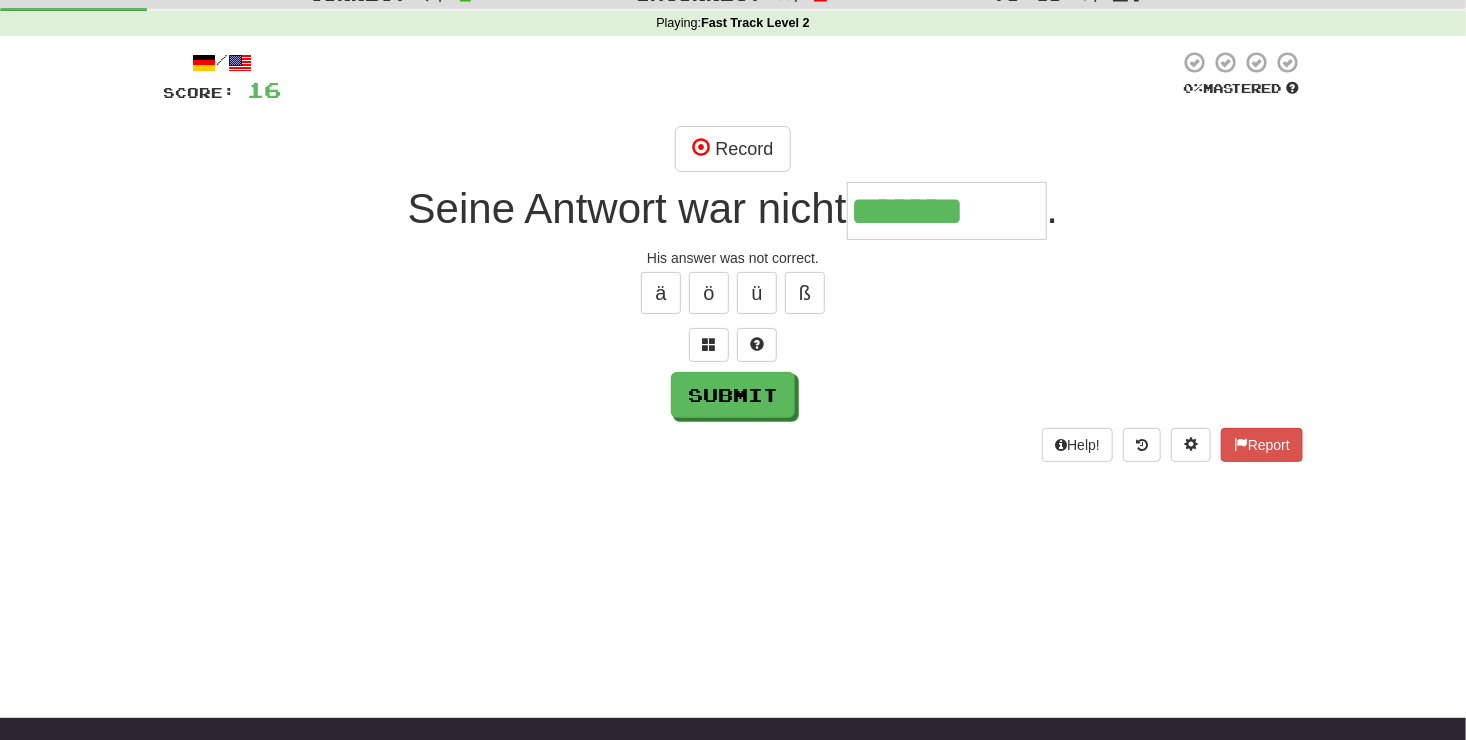 type on "*******" 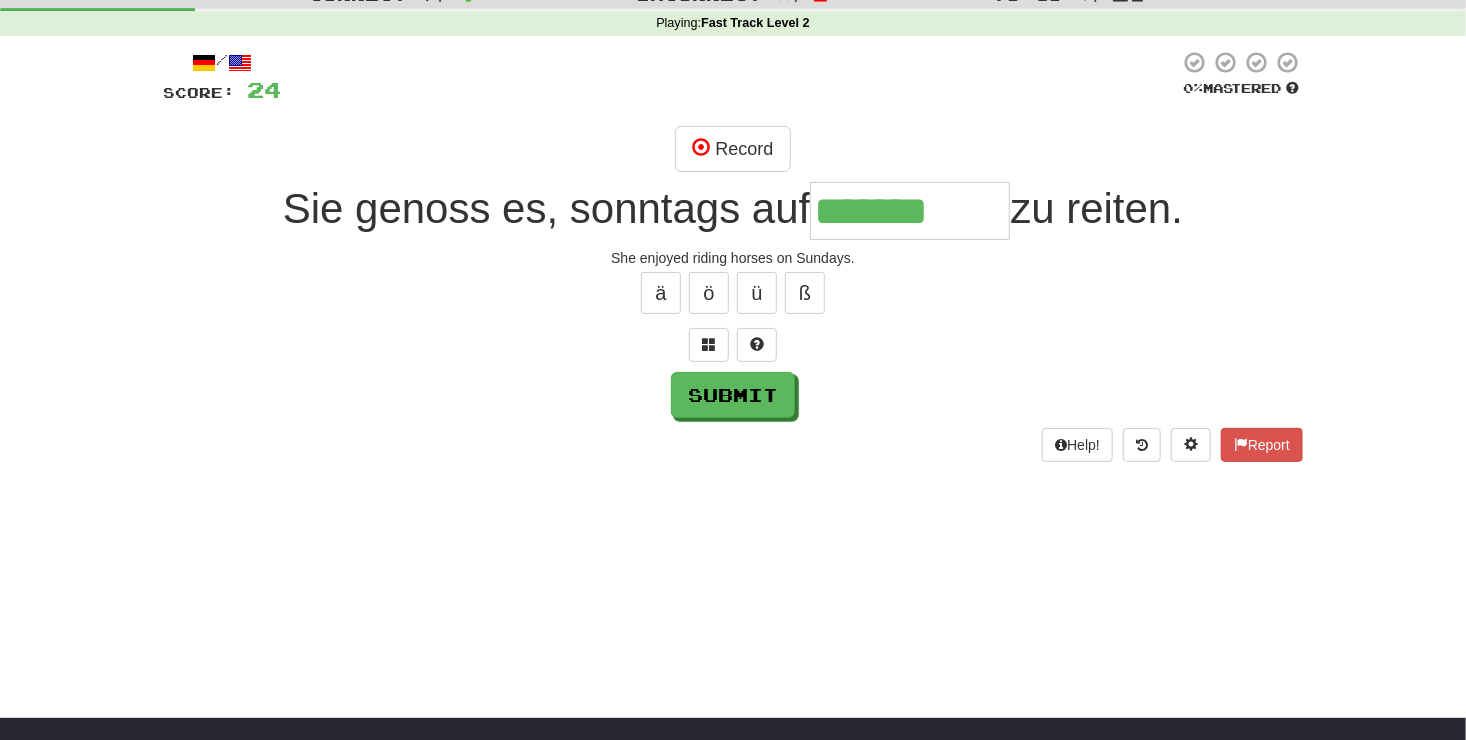 type on "*******" 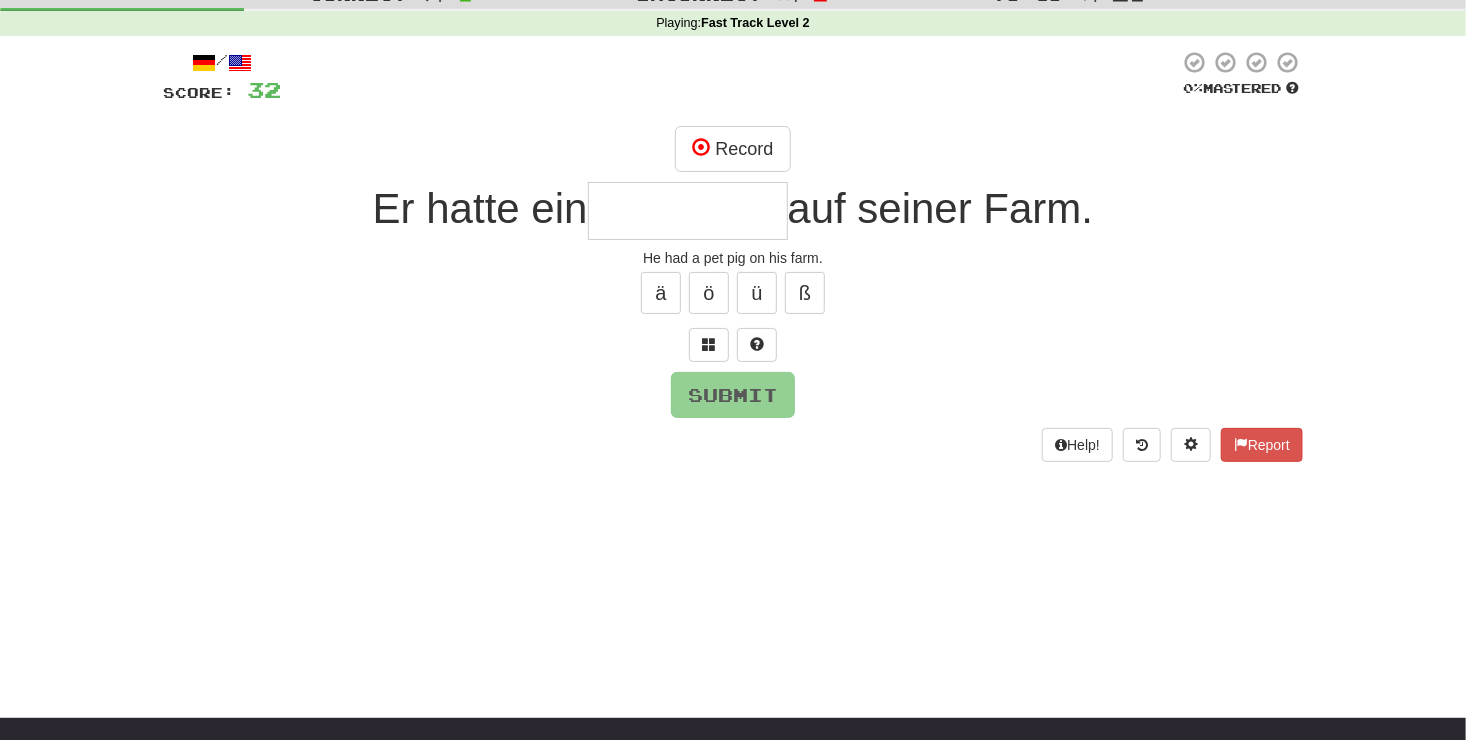type on "*" 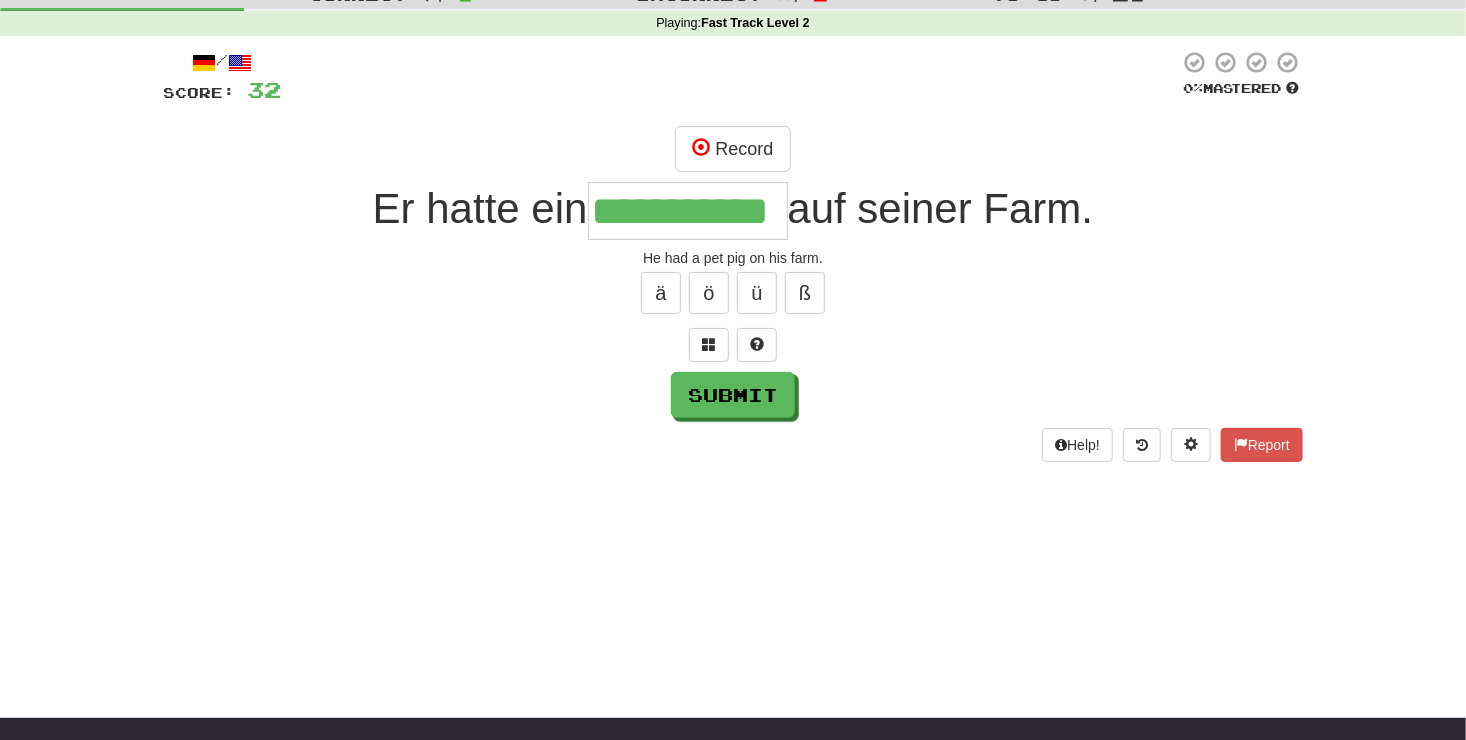 scroll, scrollTop: 0, scrollLeft: 50, axis: horizontal 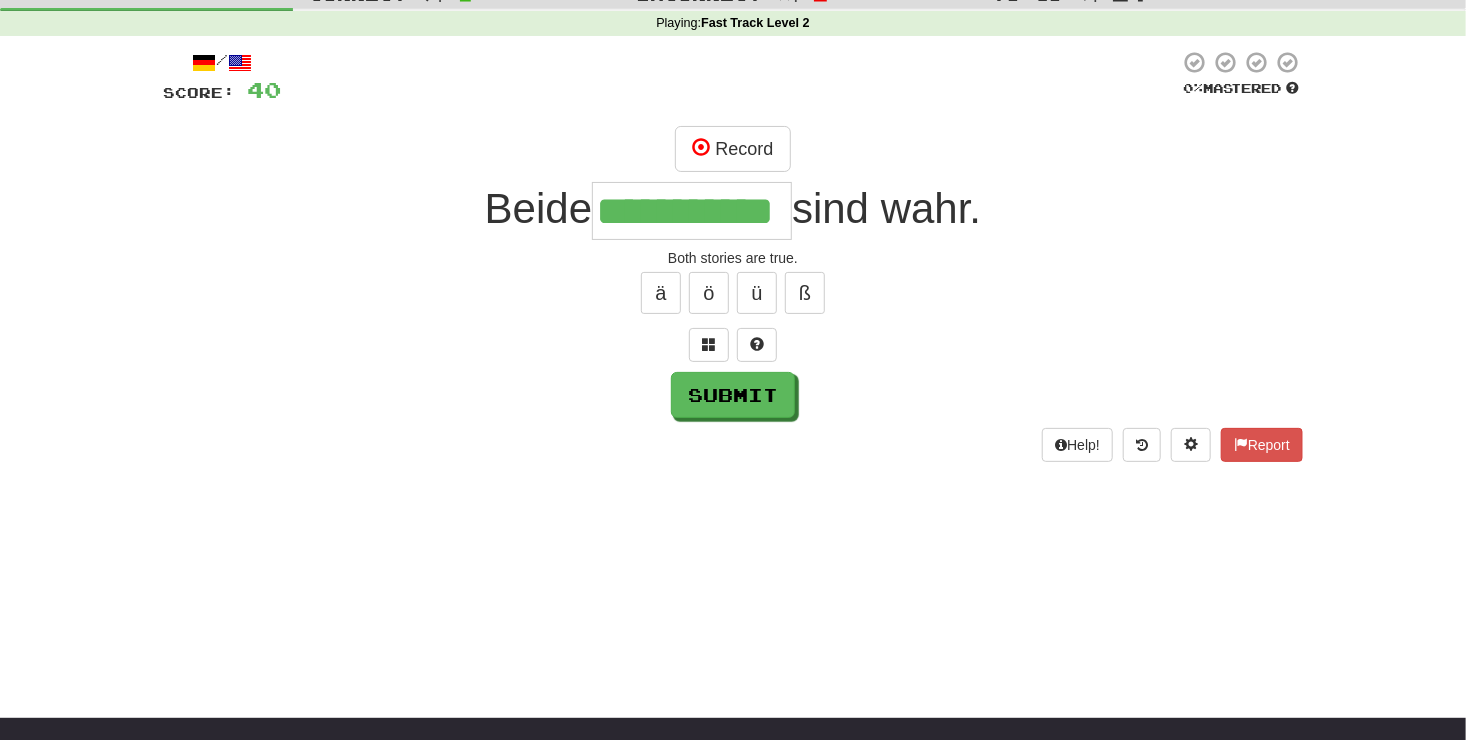 type on "**********" 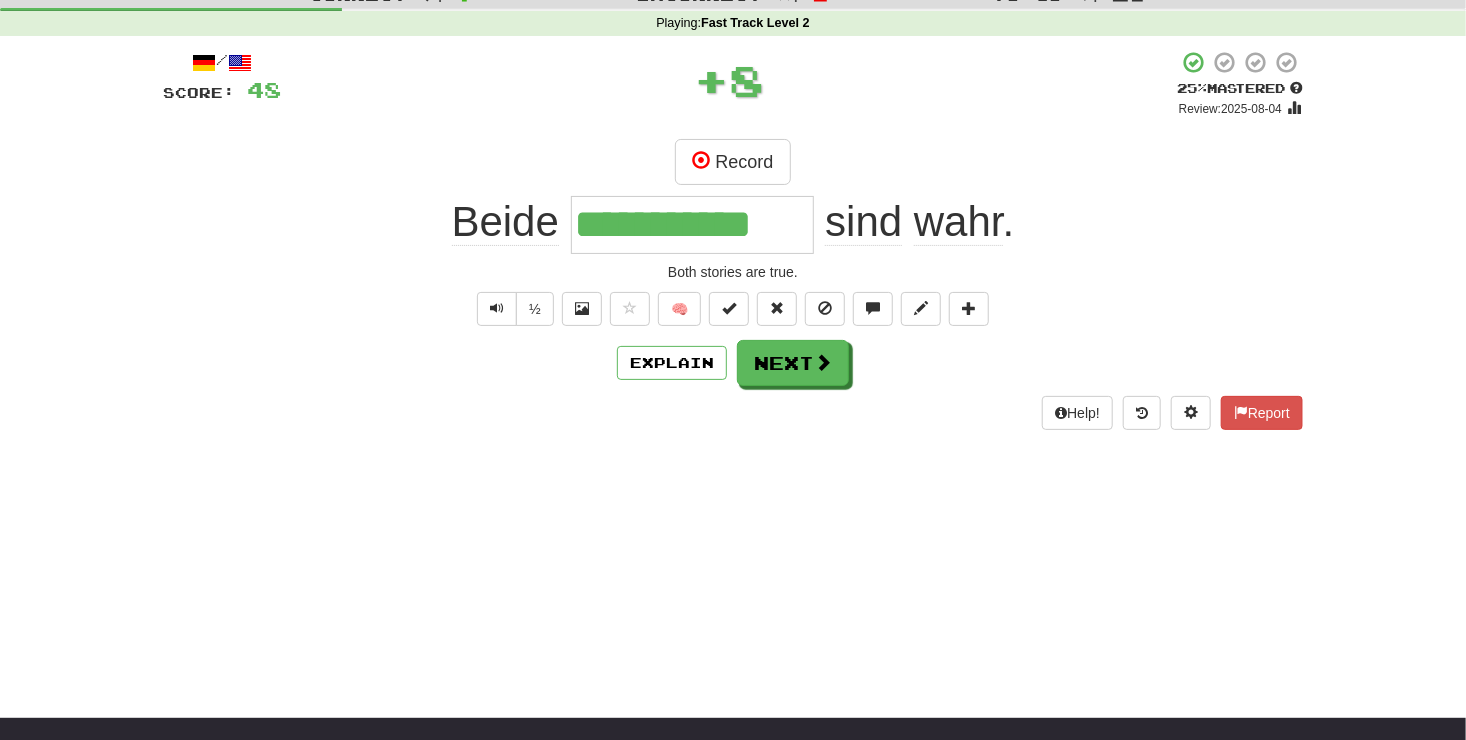 scroll, scrollTop: 0, scrollLeft: 0, axis: both 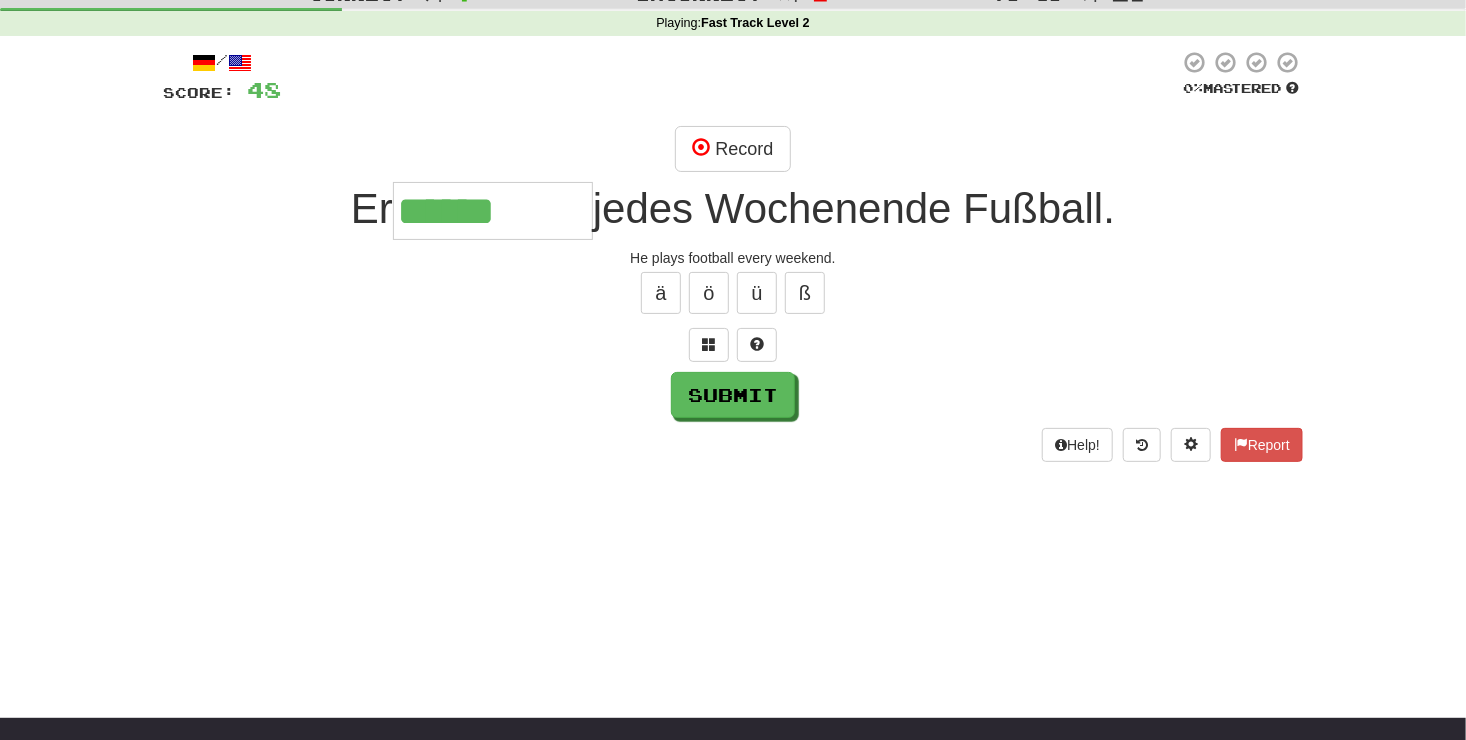 type on "******" 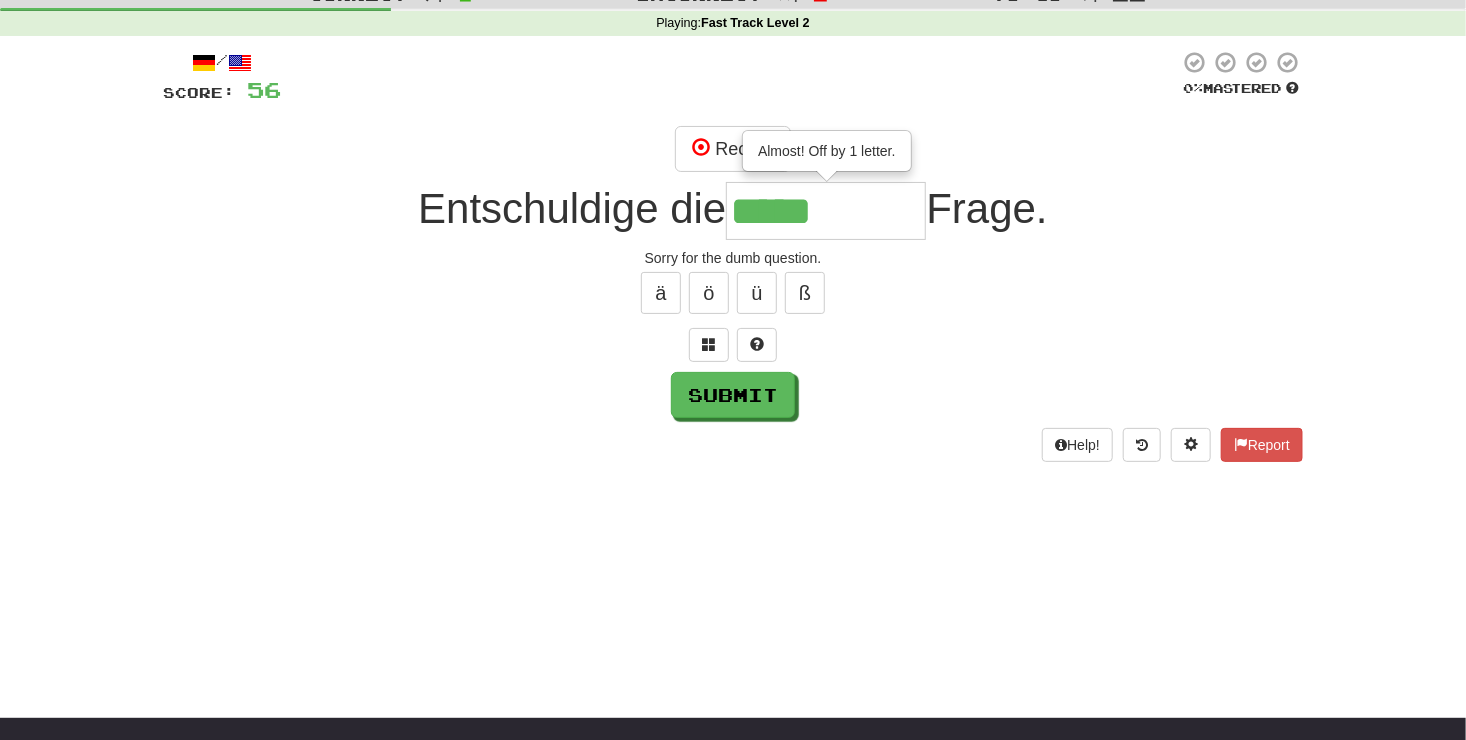 type on "*****" 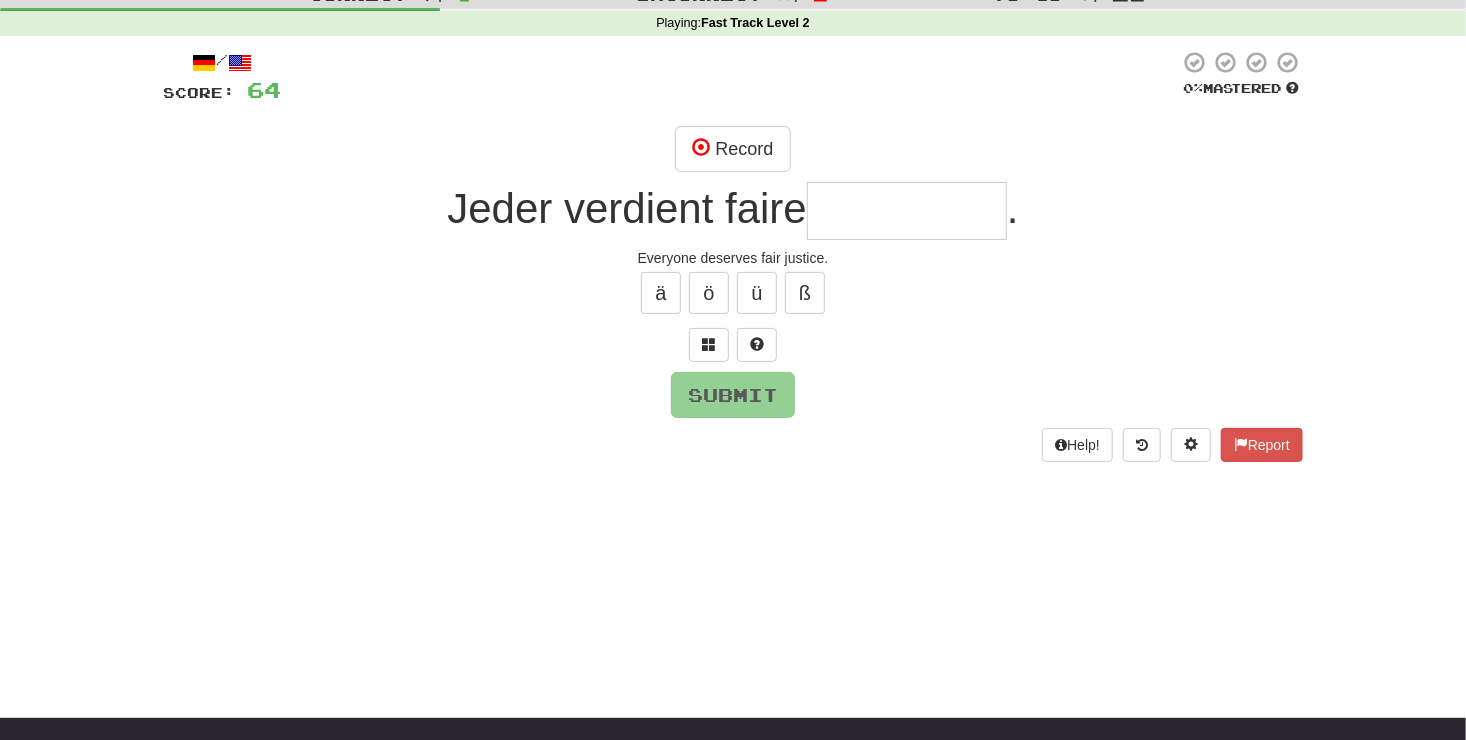type on "*" 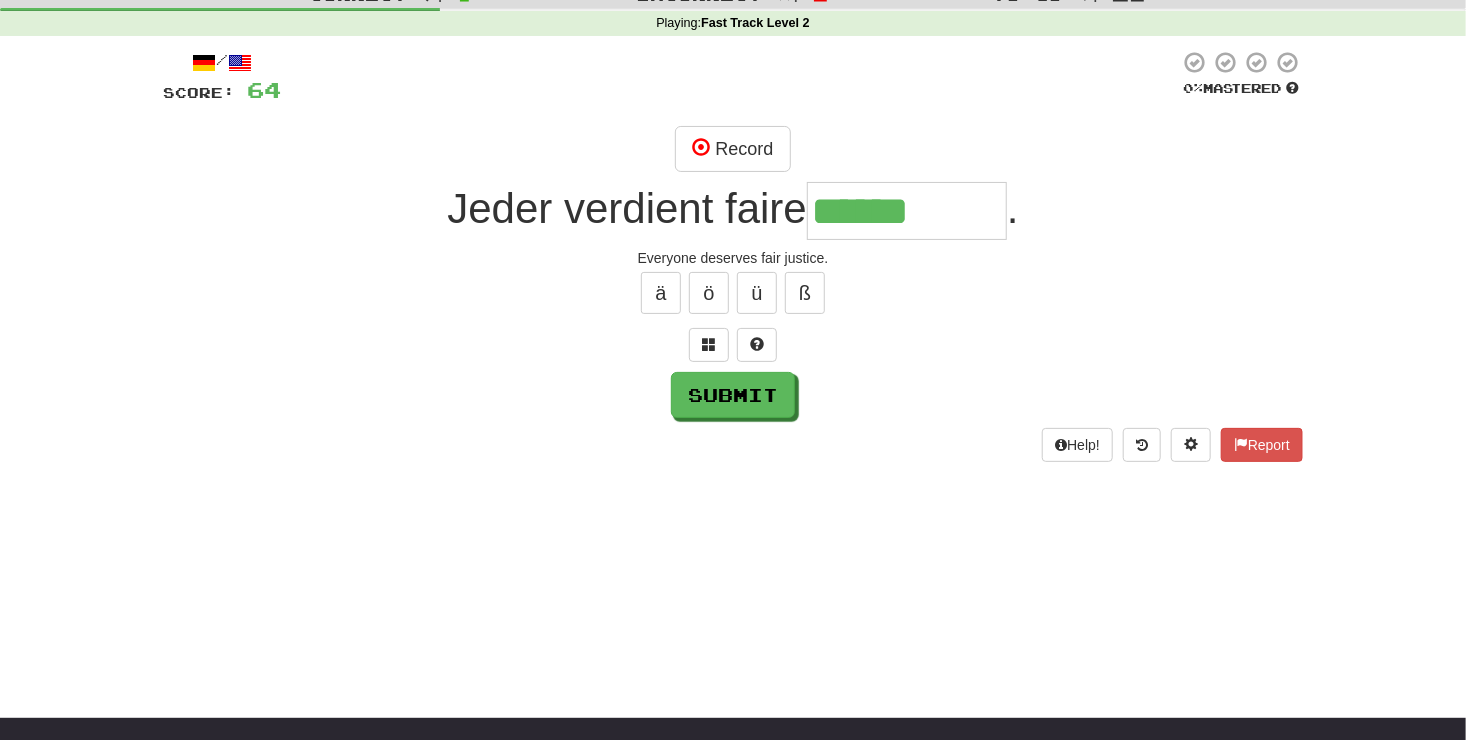 type on "******" 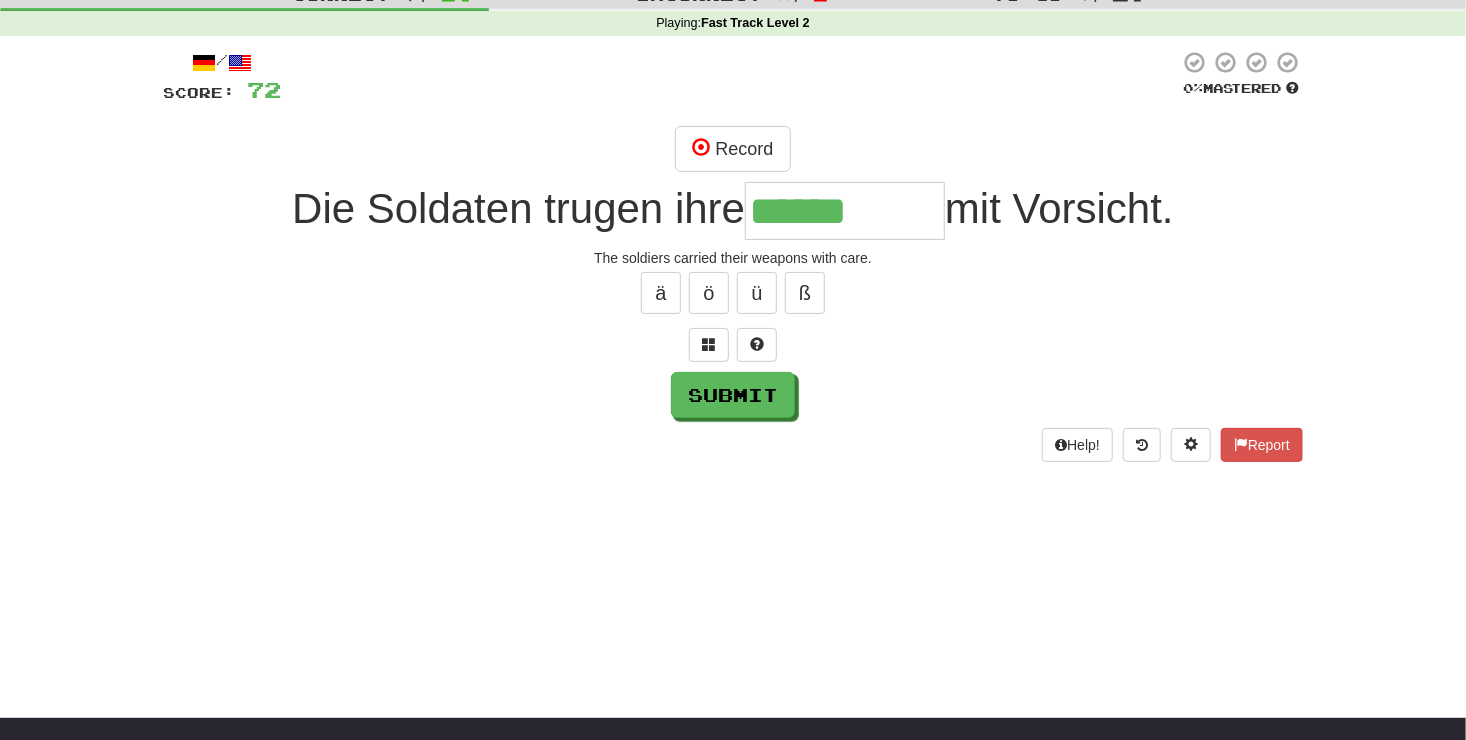 type on "******" 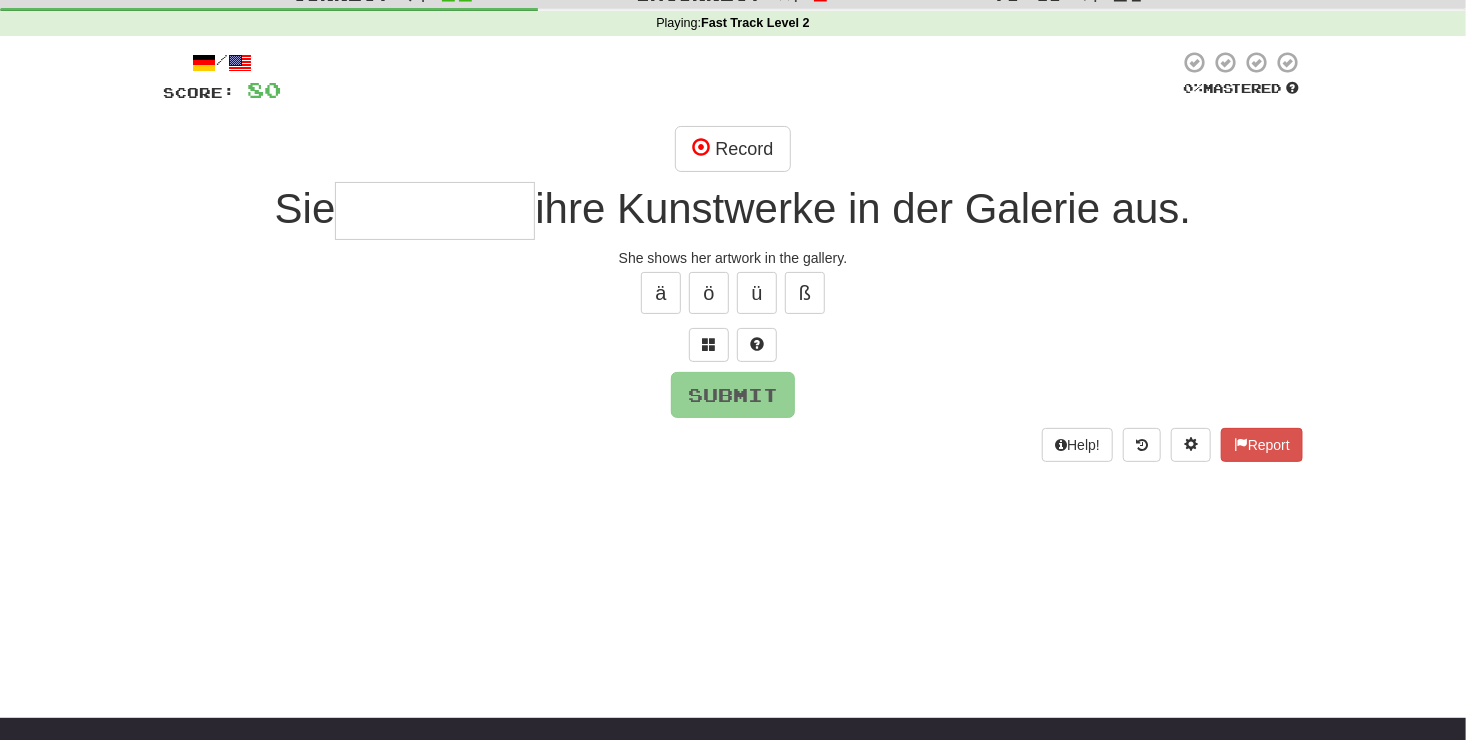 type on "*" 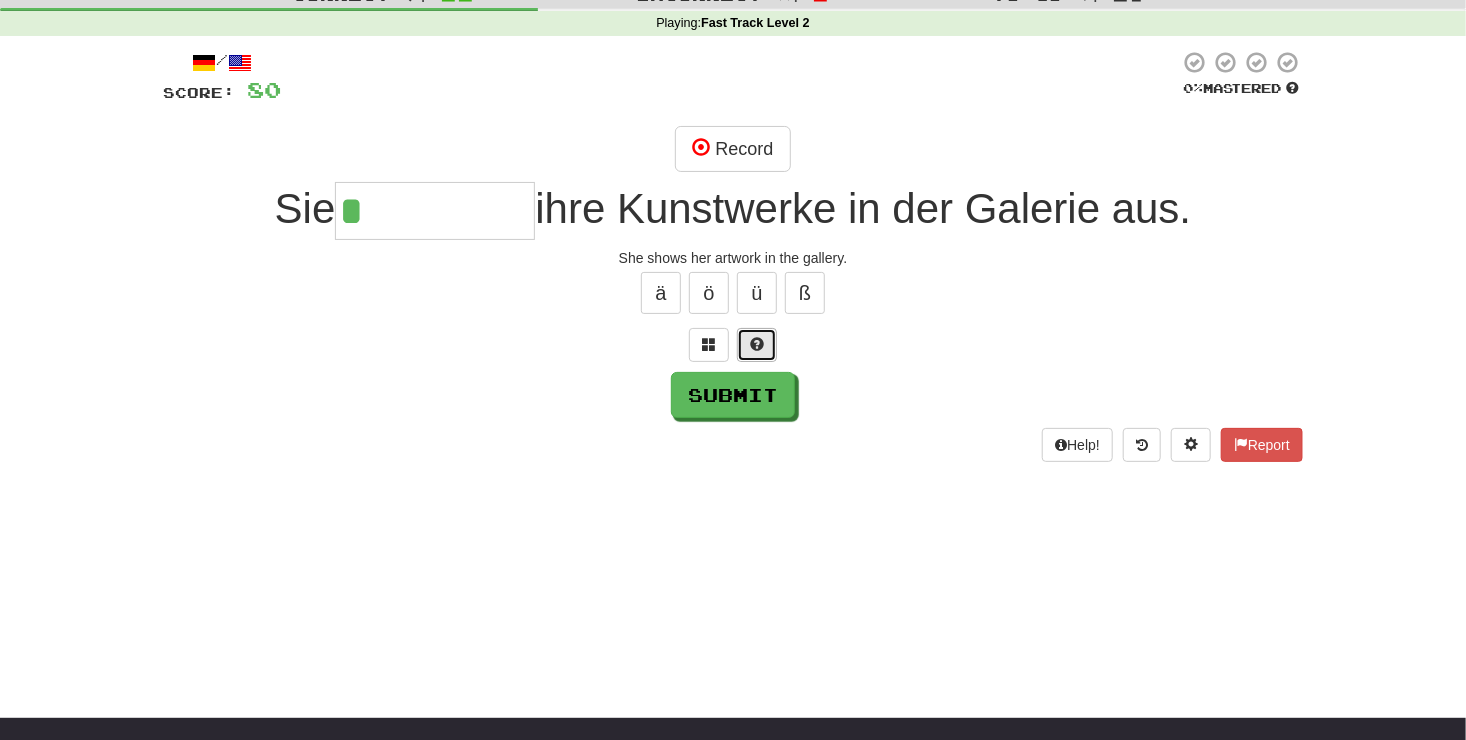 click at bounding box center (757, 344) 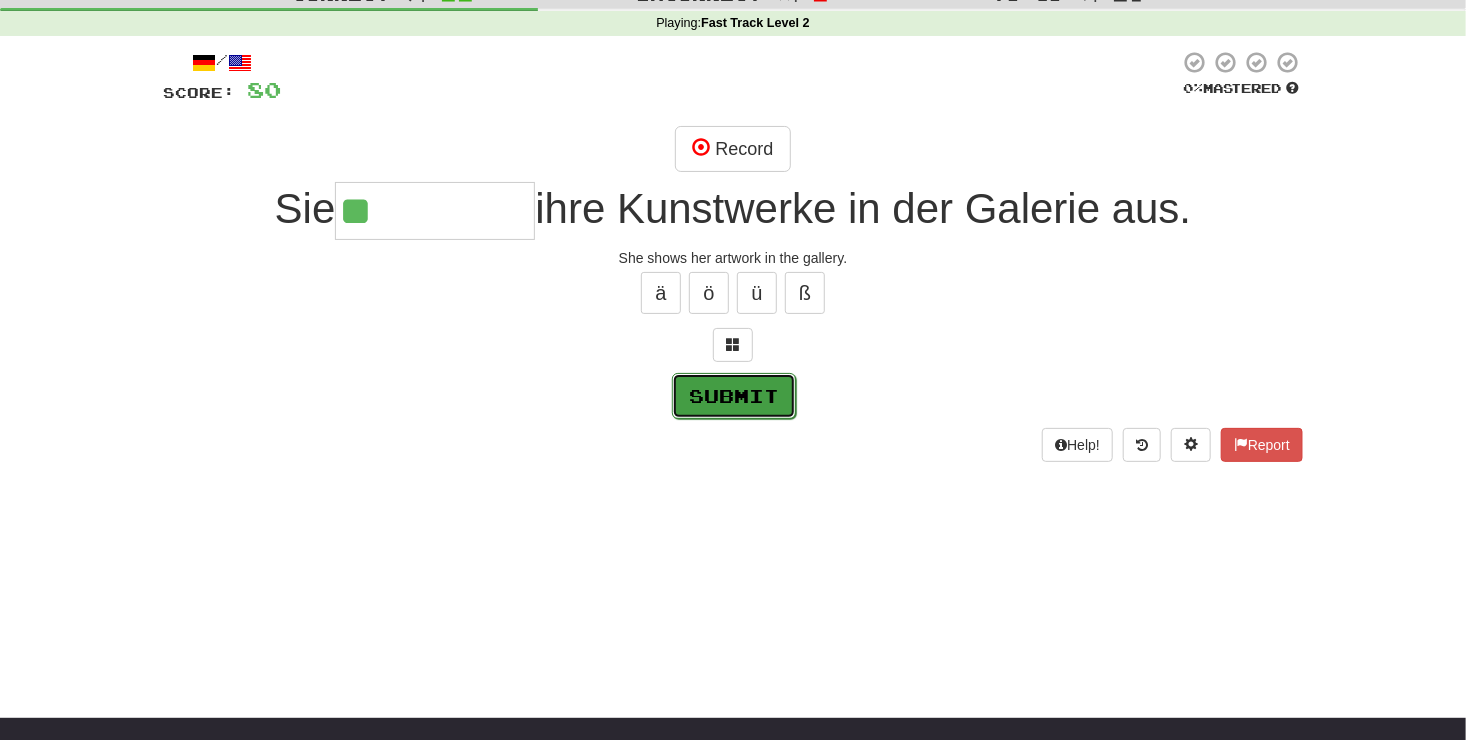 click on "Submit" at bounding box center (734, 396) 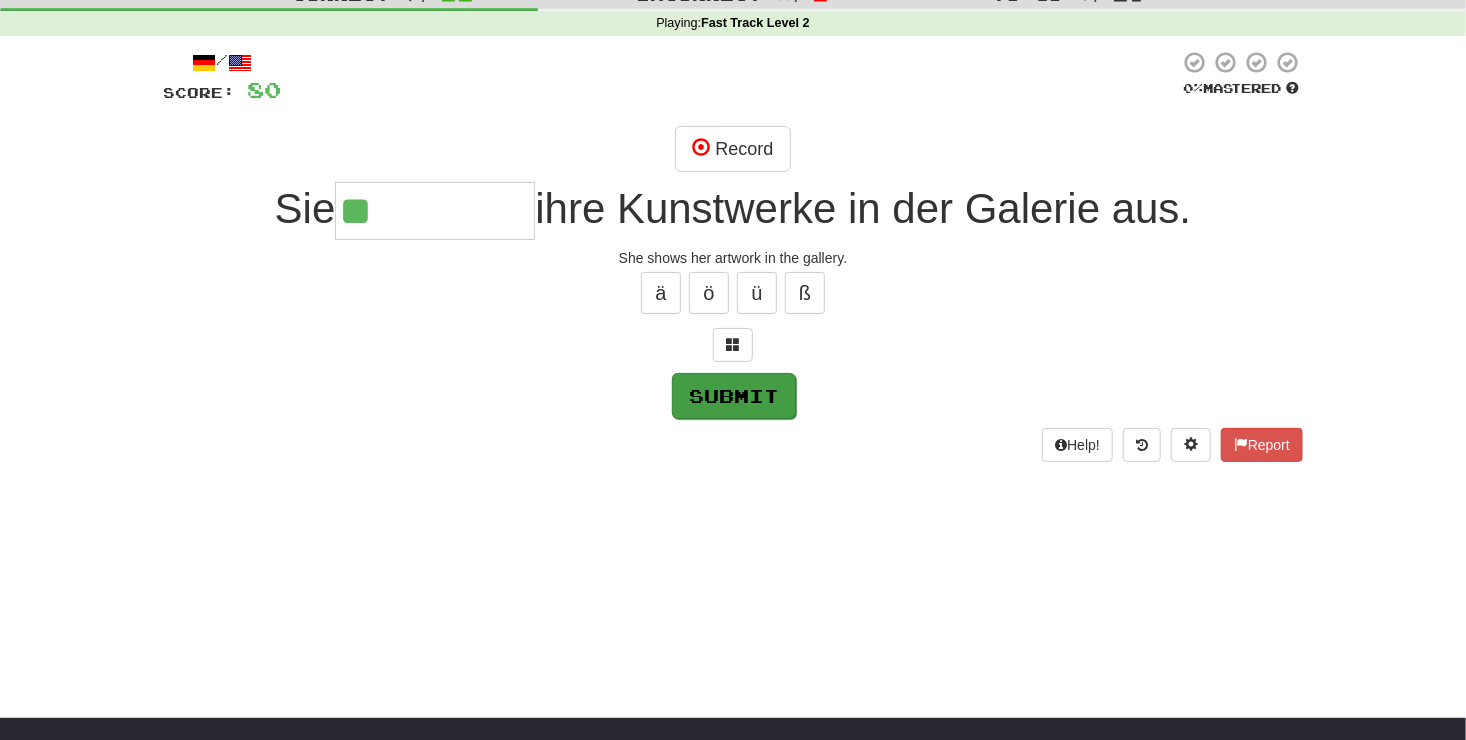 type on "******" 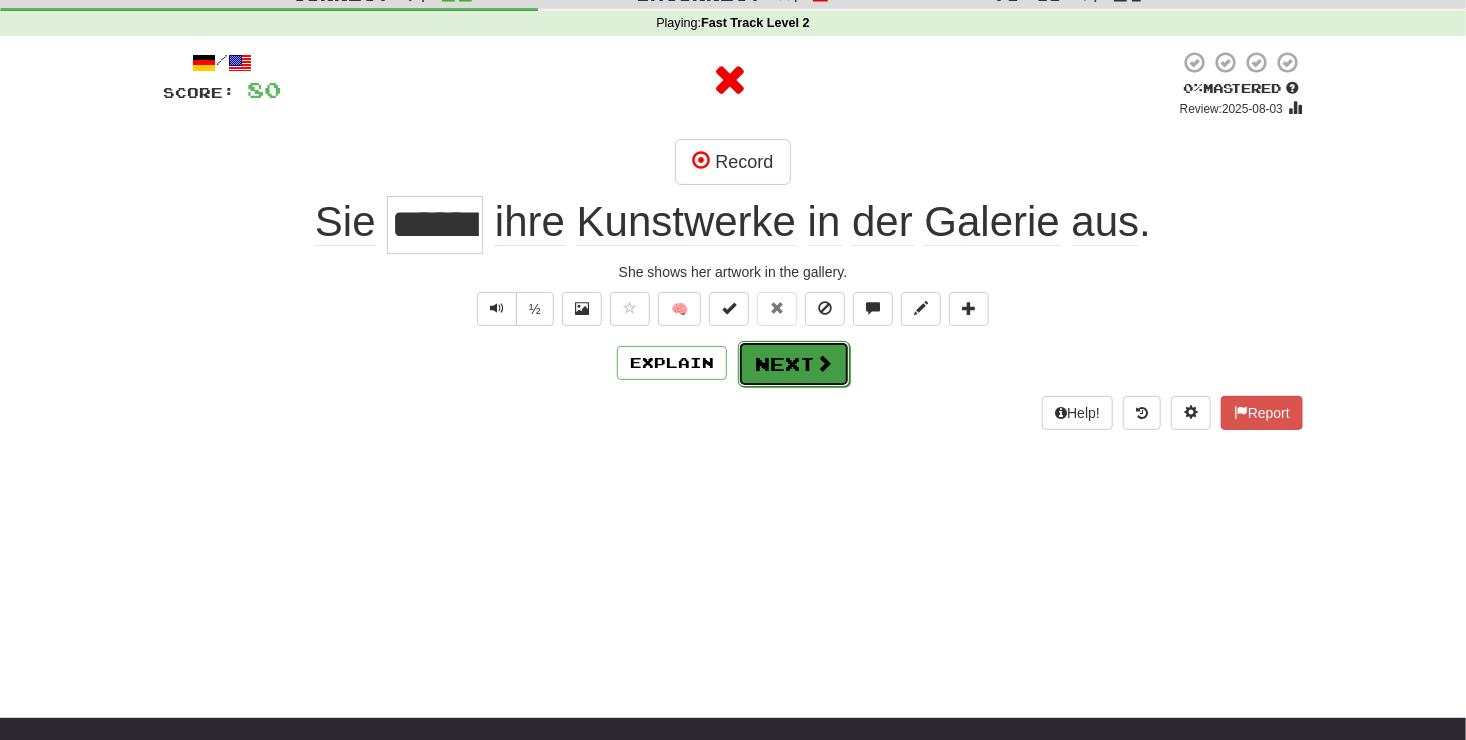 click on "Next" at bounding box center [794, 364] 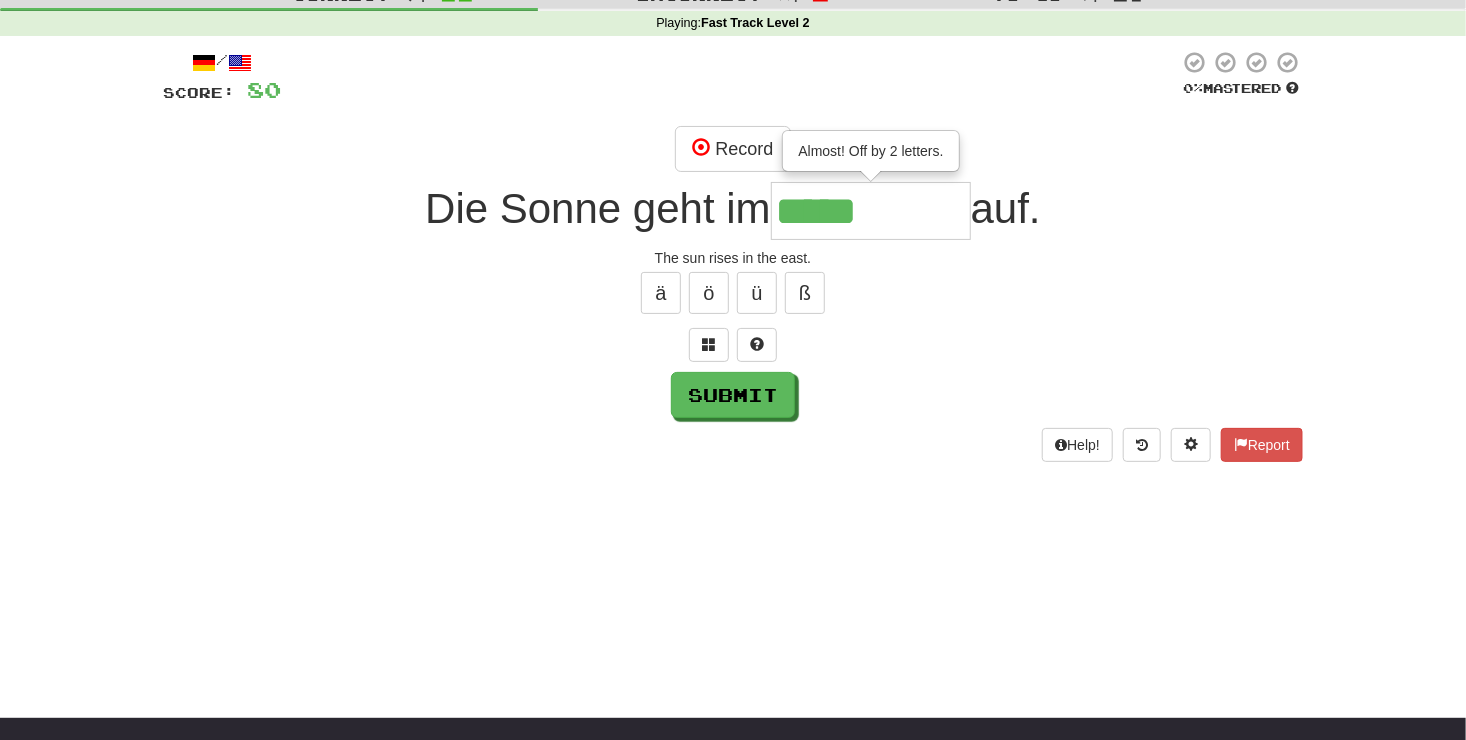 type on "*****" 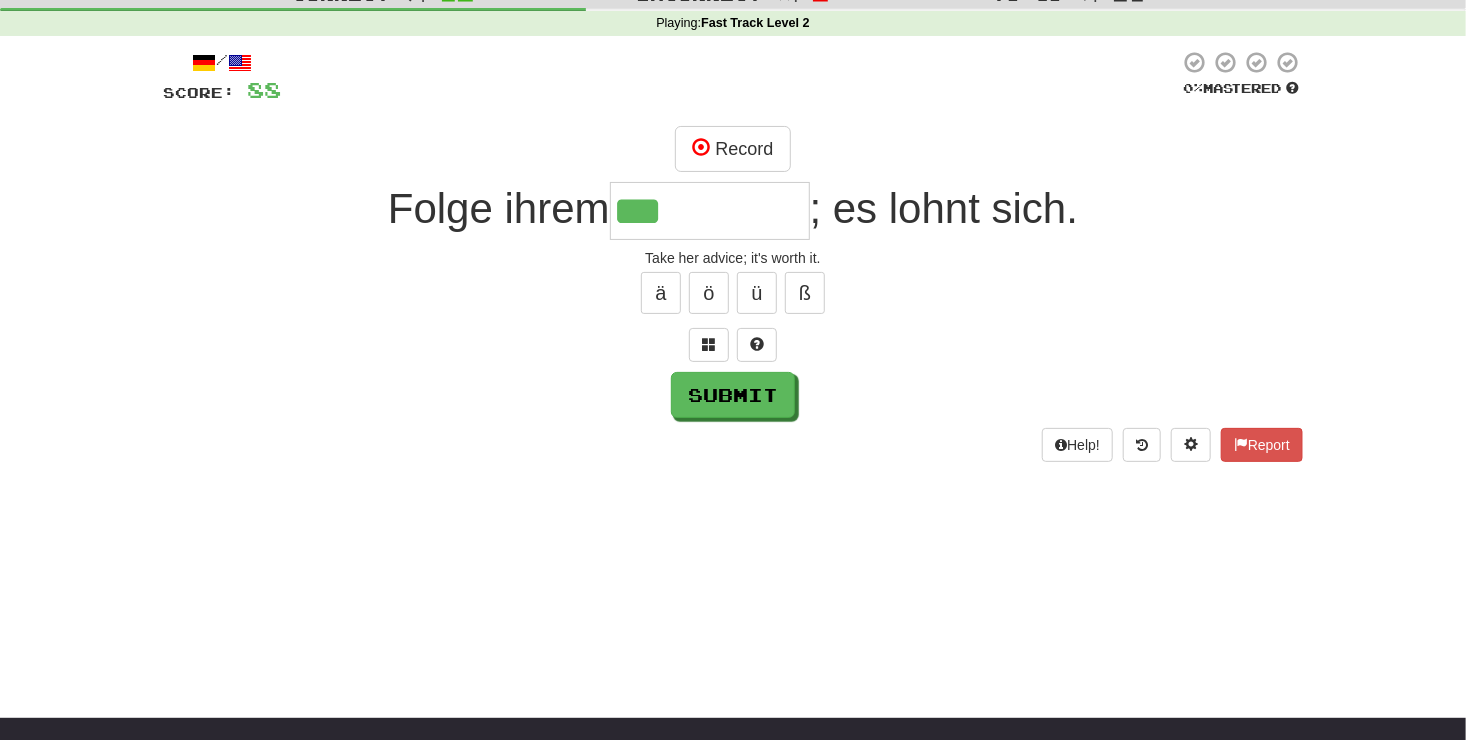 type on "***" 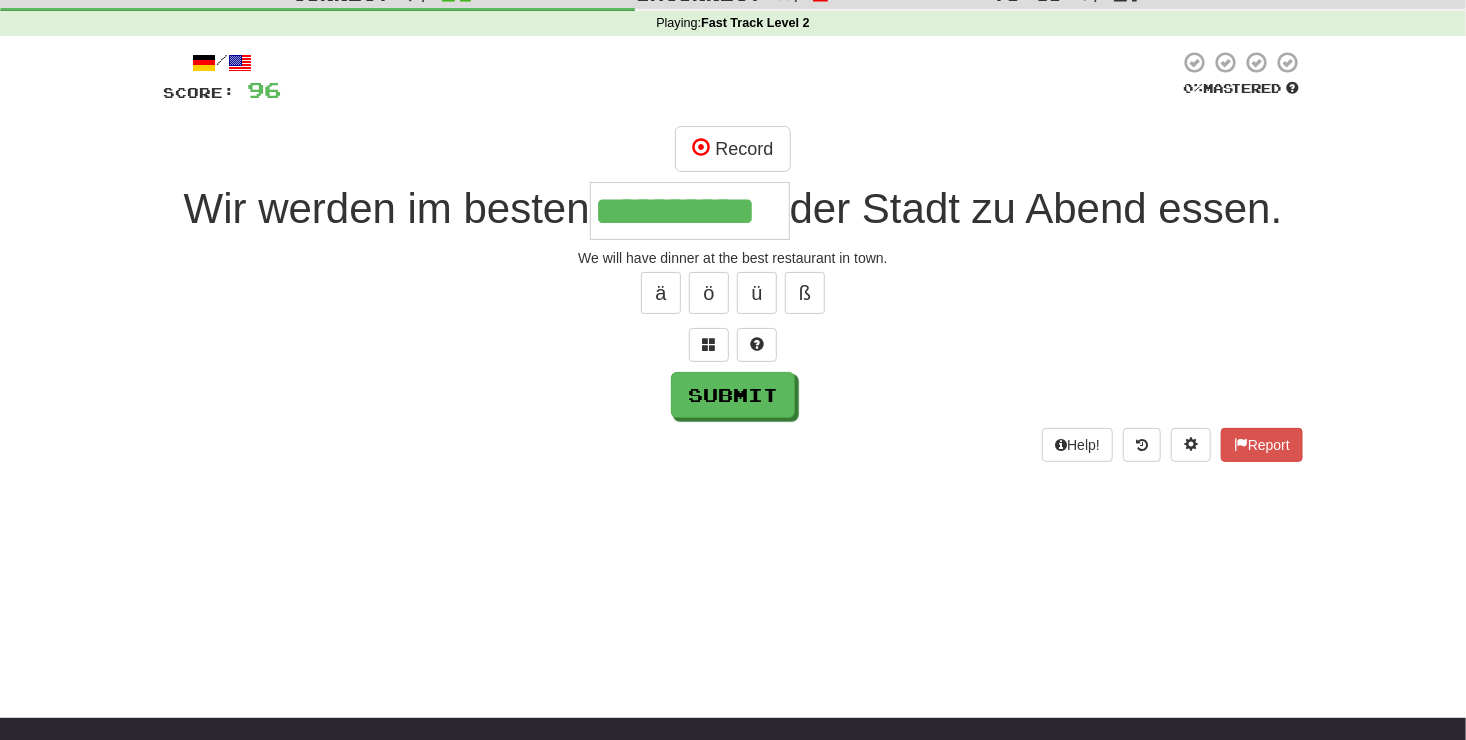 type on "**********" 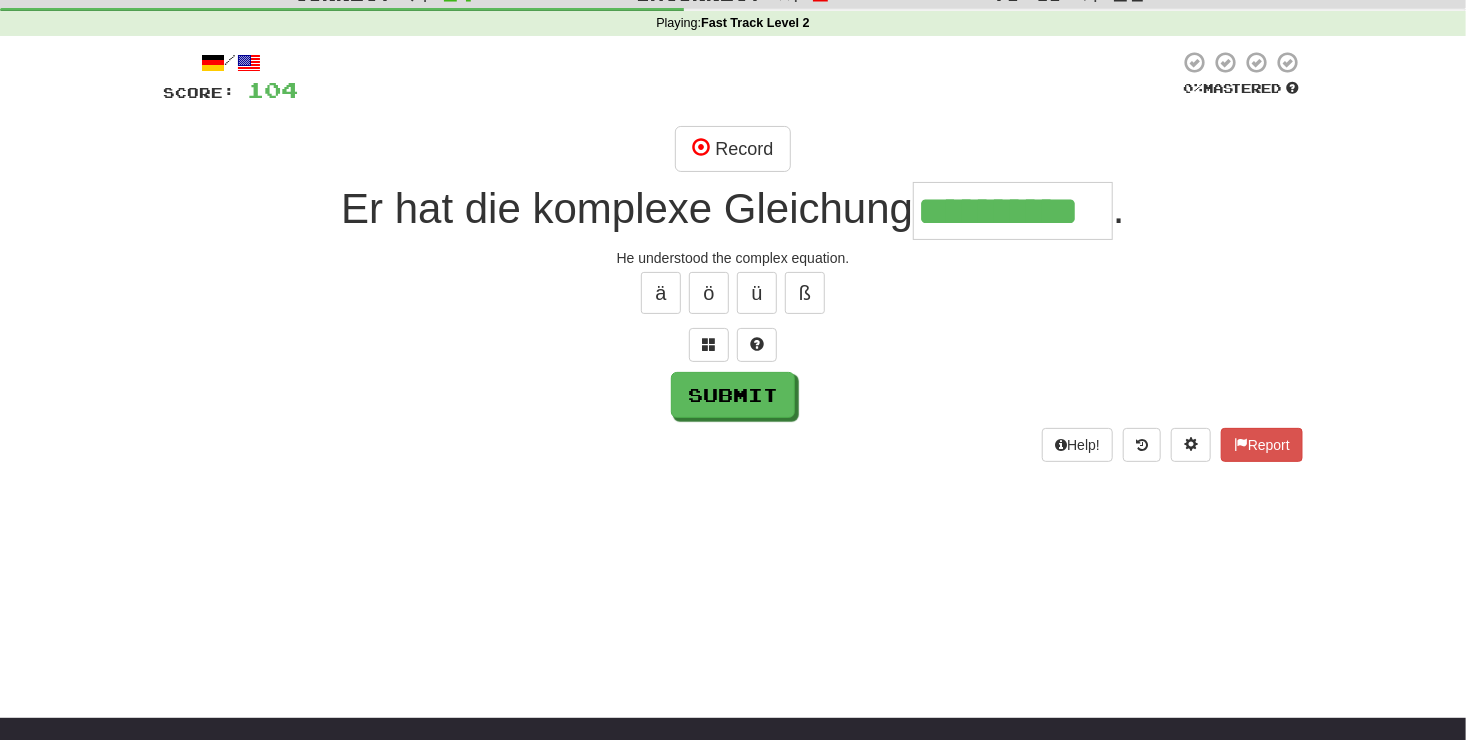 scroll, scrollTop: 0, scrollLeft: 15, axis: horizontal 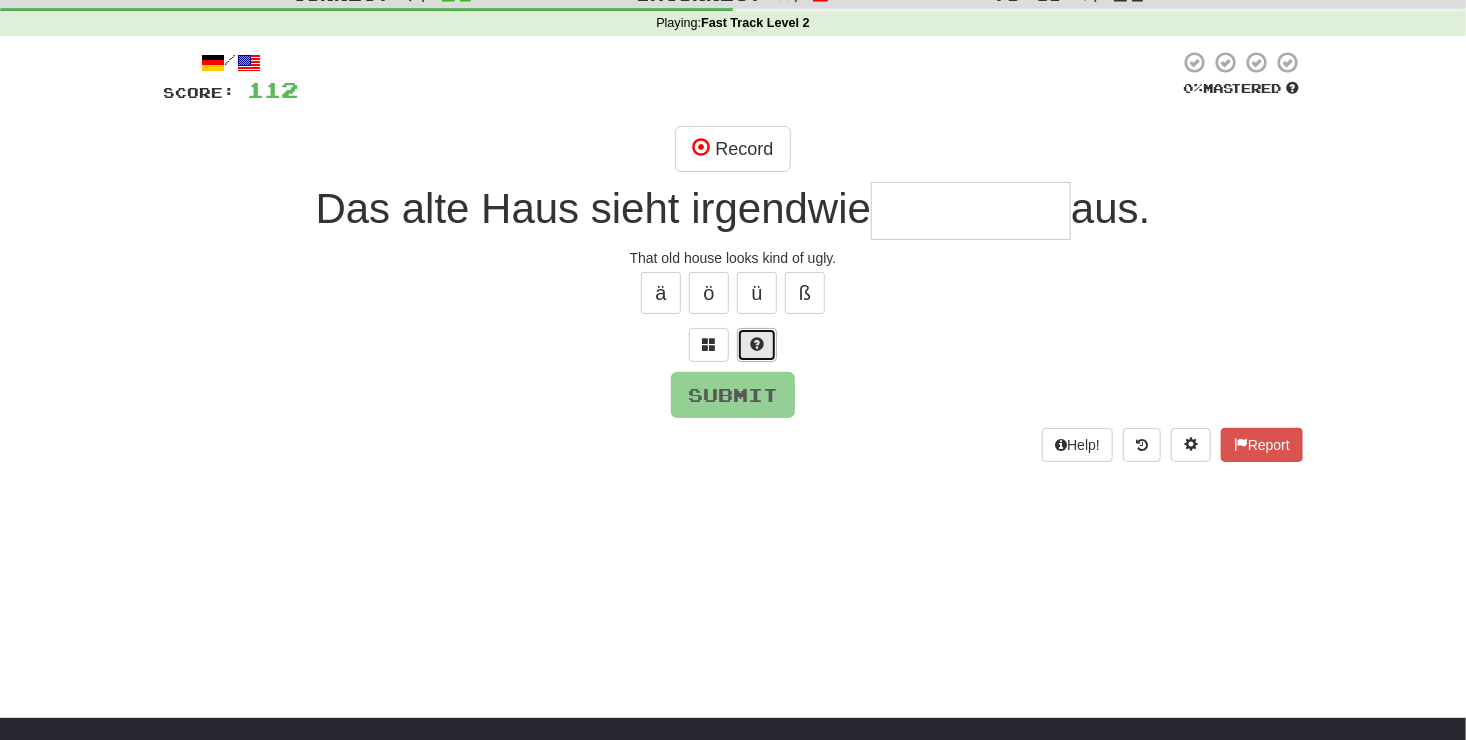 click at bounding box center [757, 345] 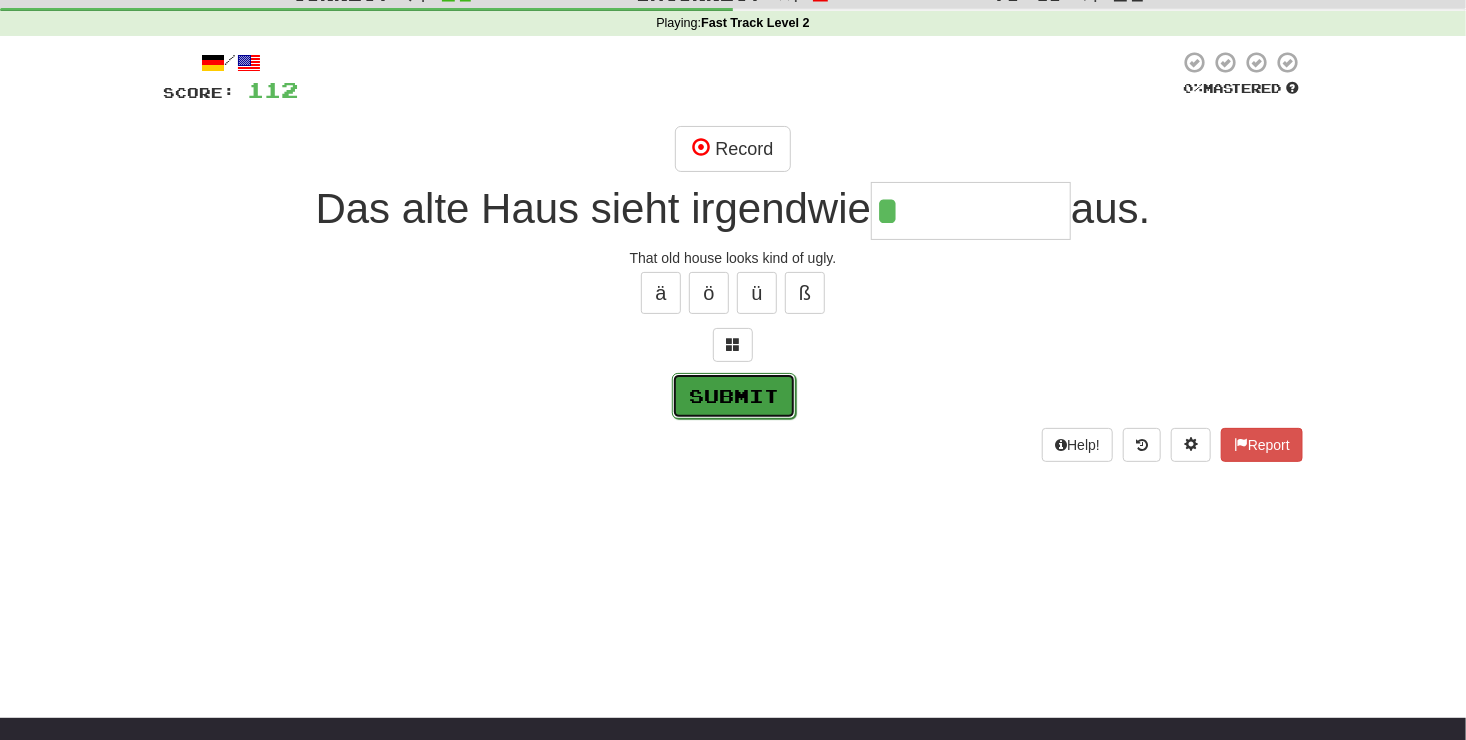 click on "Submit" at bounding box center [734, 396] 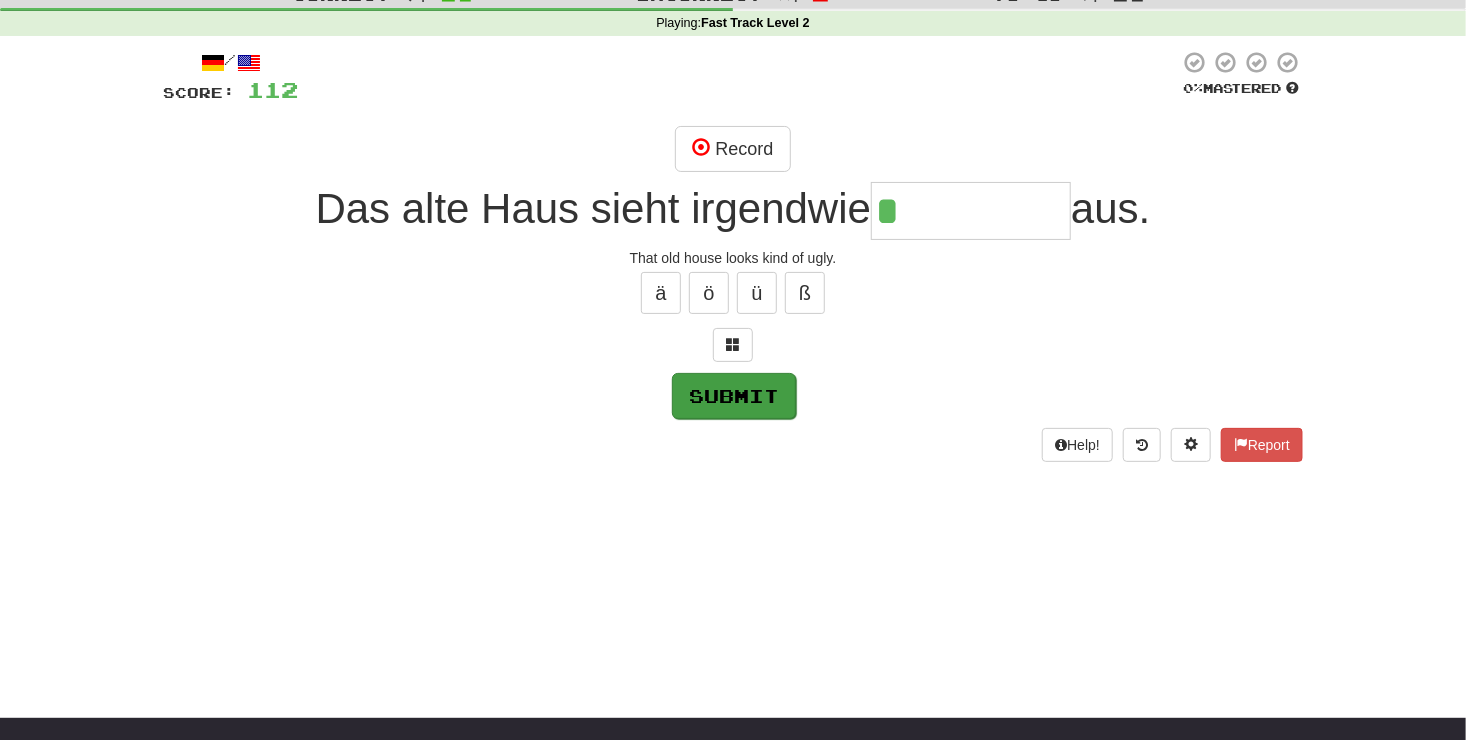 type on "********" 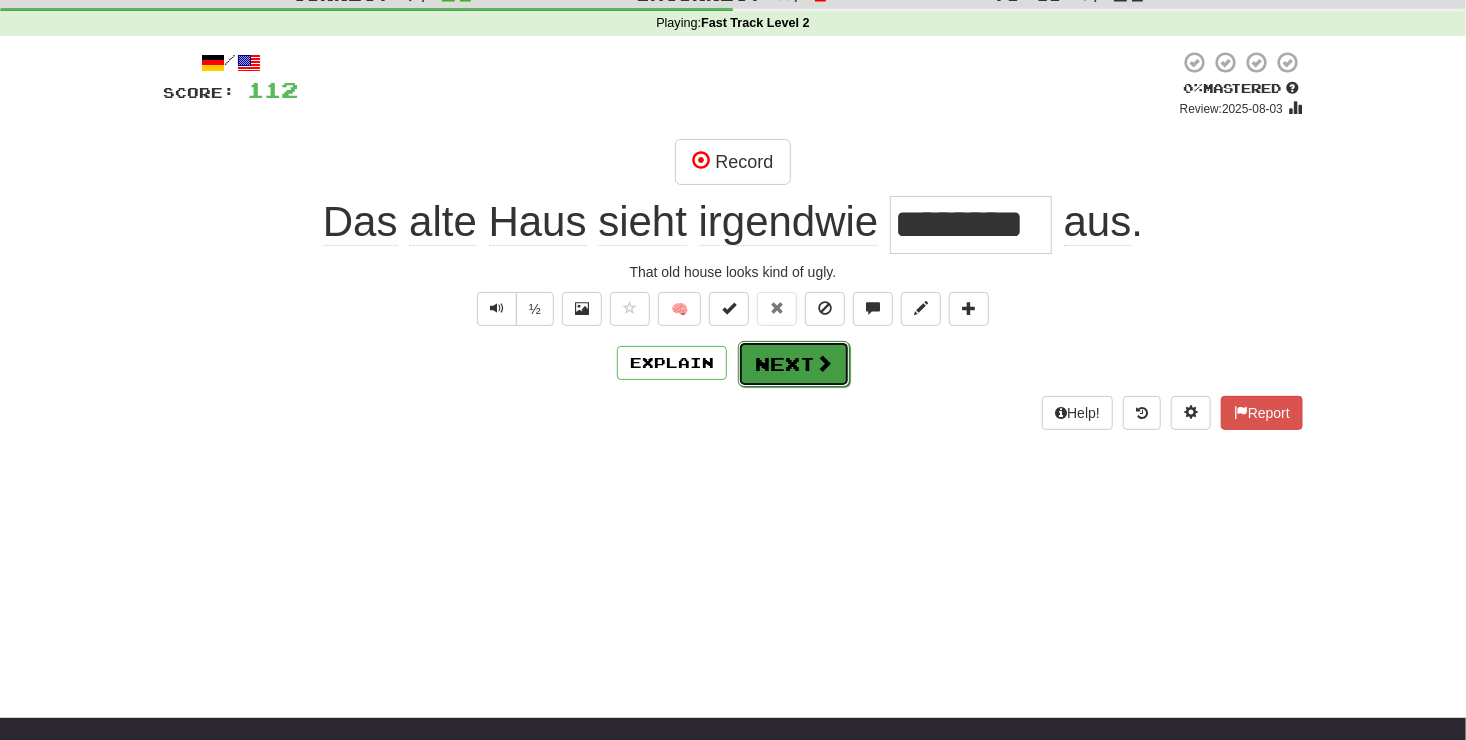 click on "Next" at bounding box center [794, 364] 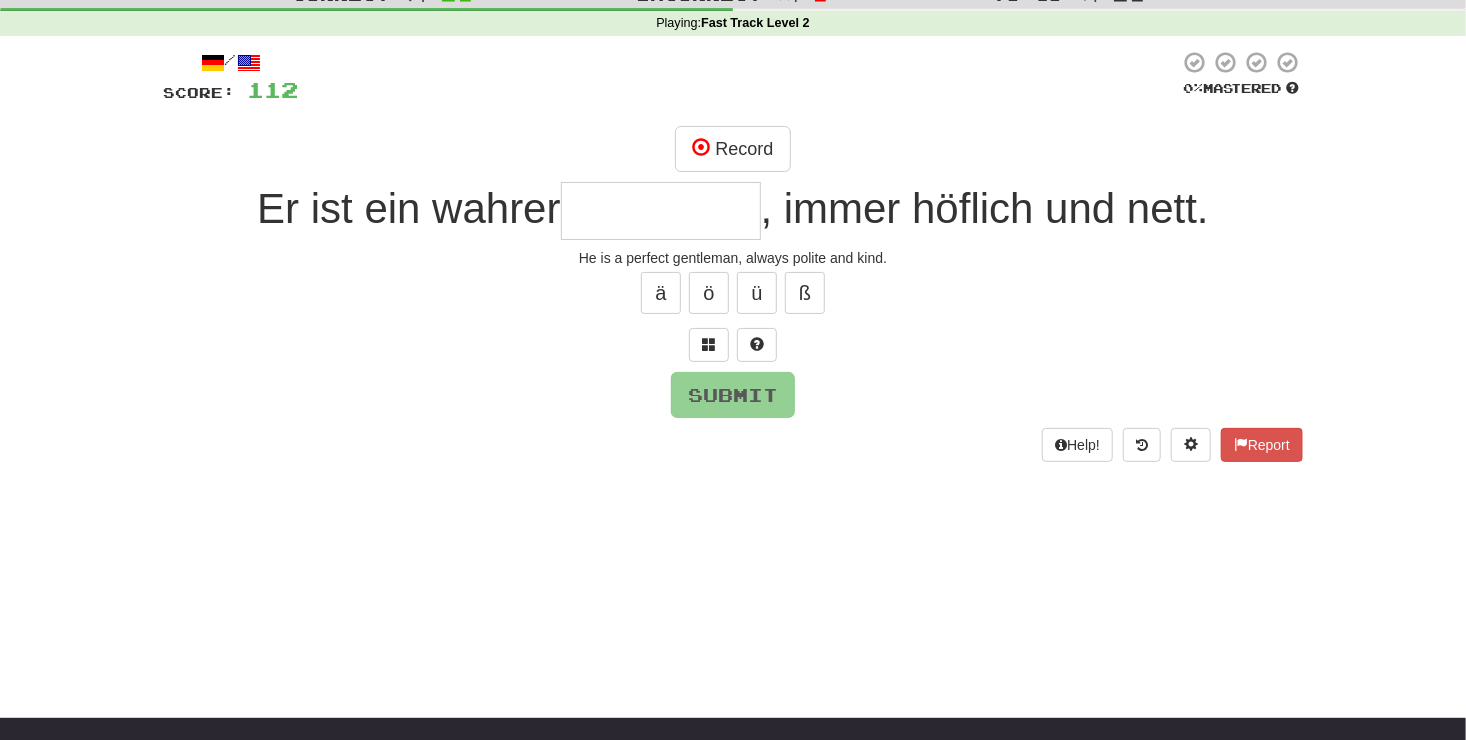 type on "*" 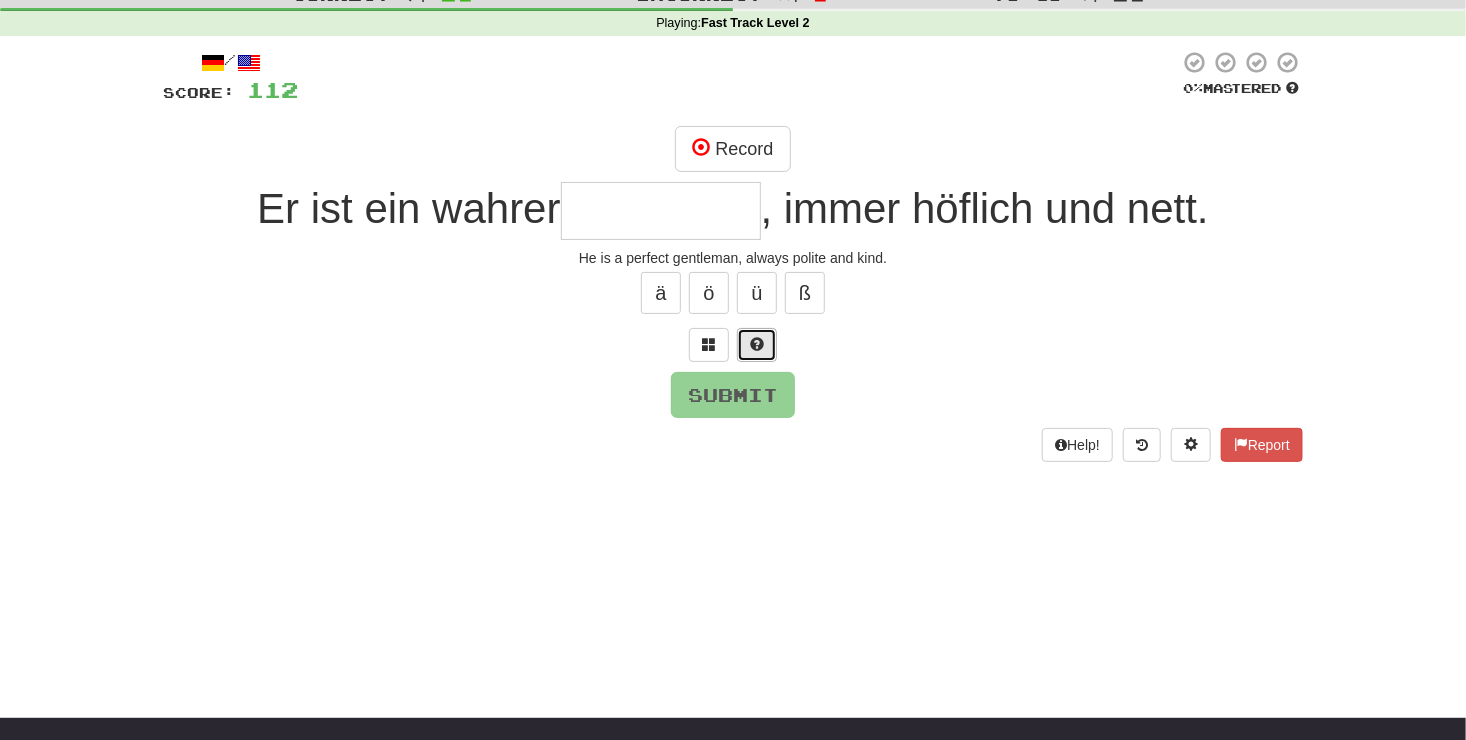 click at bounding box center [757, 344] 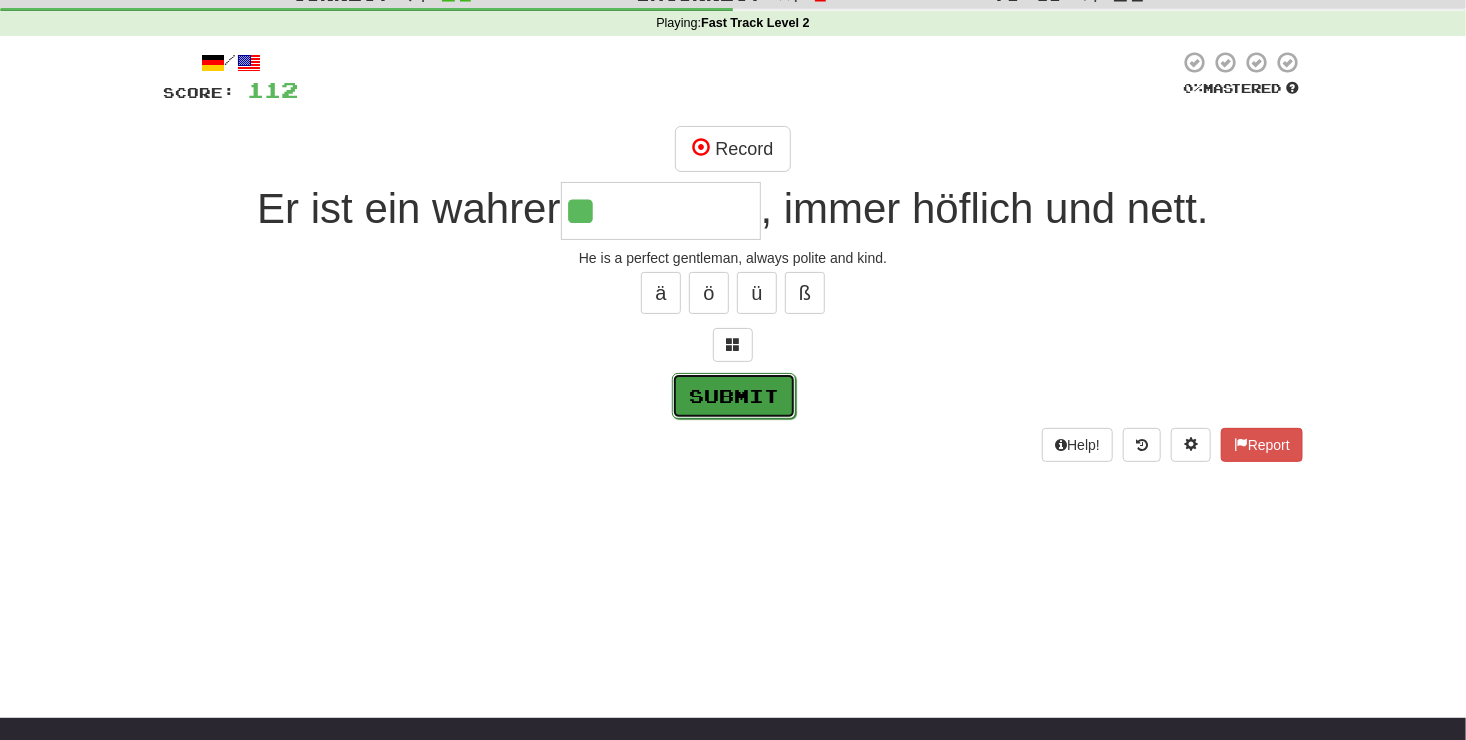 click on "Submit" at bounding box center [734, 396] 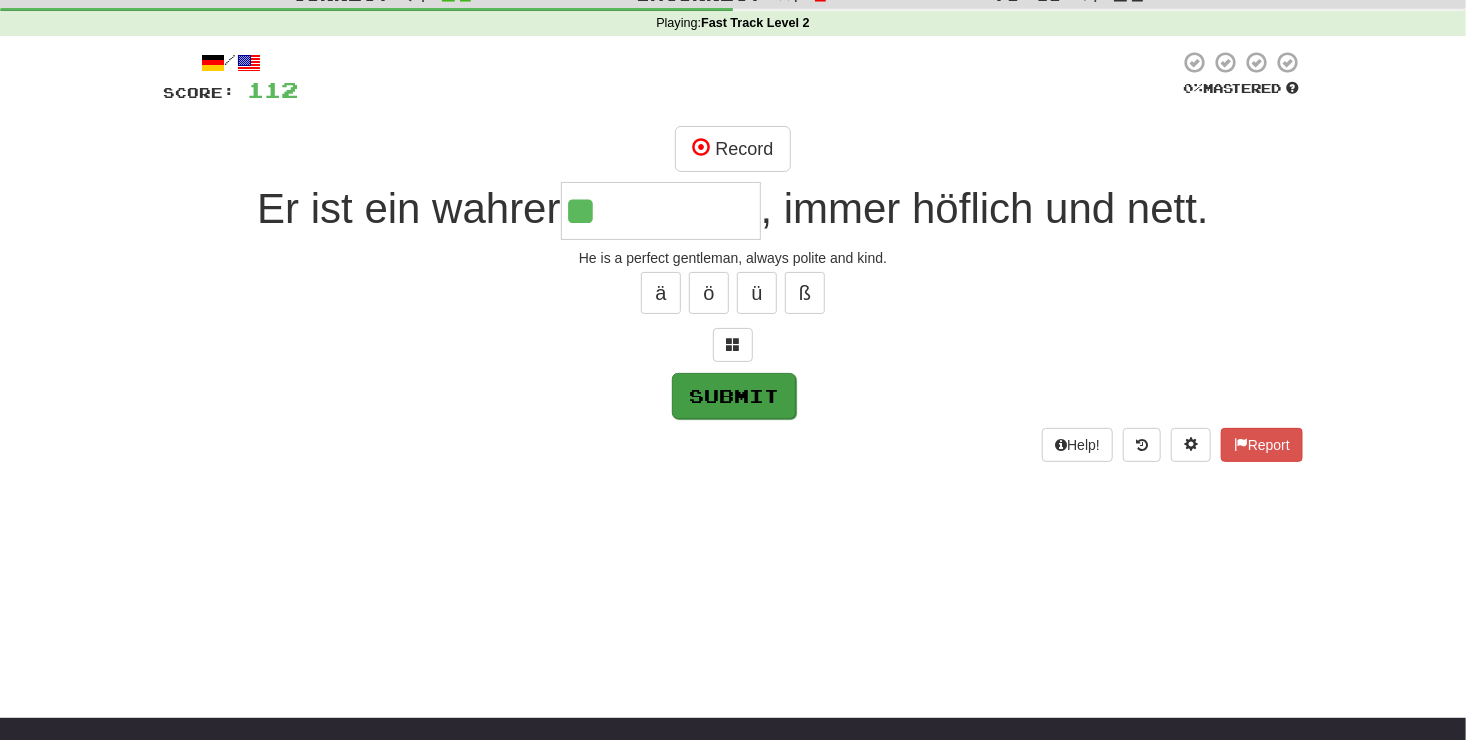 type on "*********" 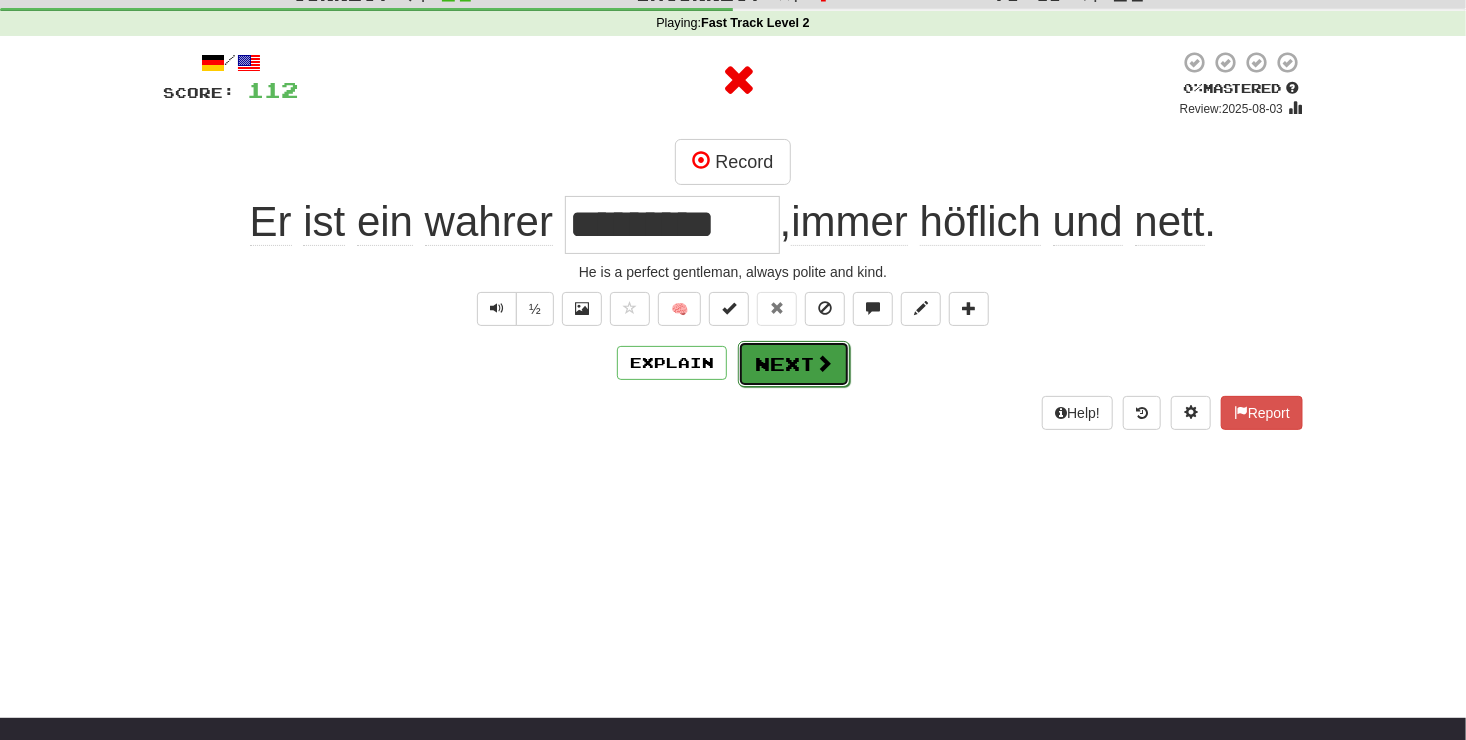 click on "Next" at bounding box center (794, 364) 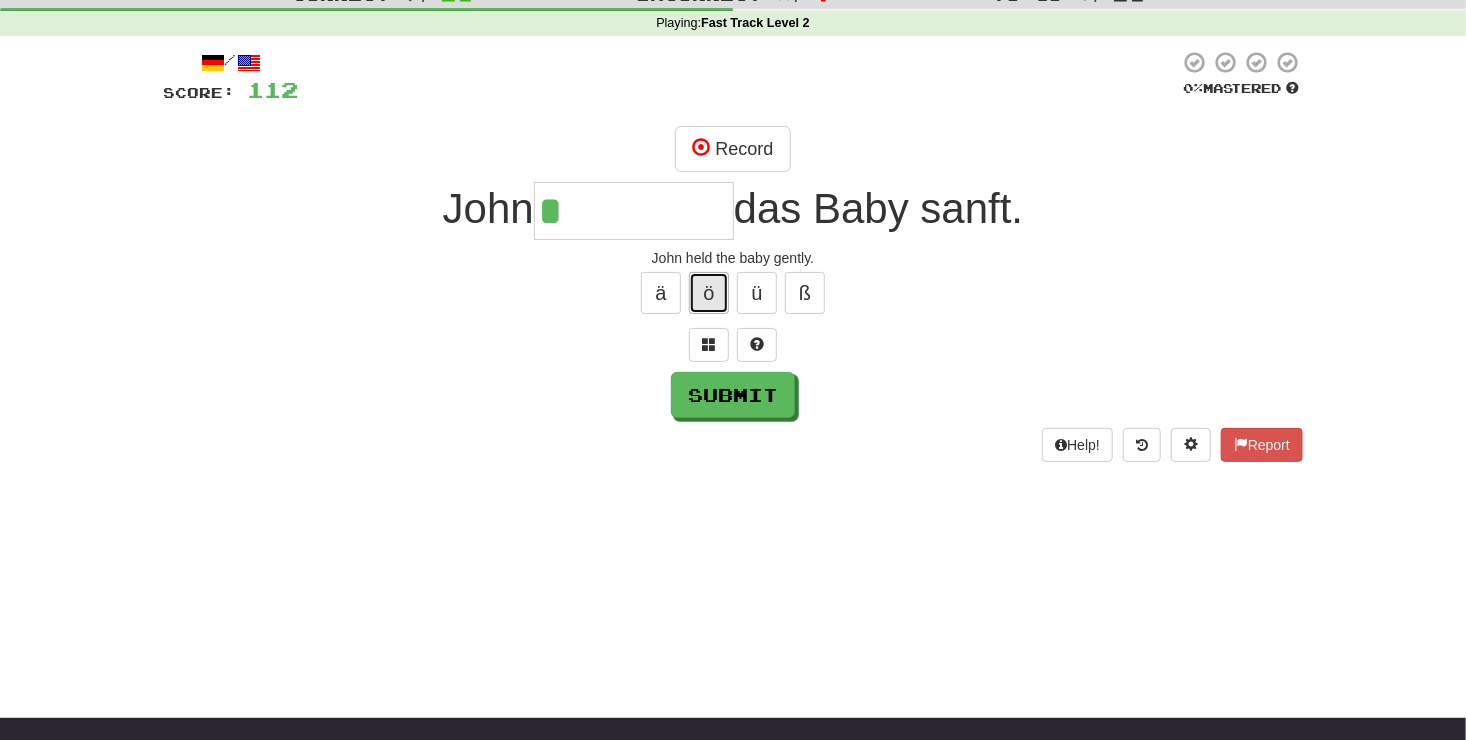 click on "ö" at bounding box center [709, 293] 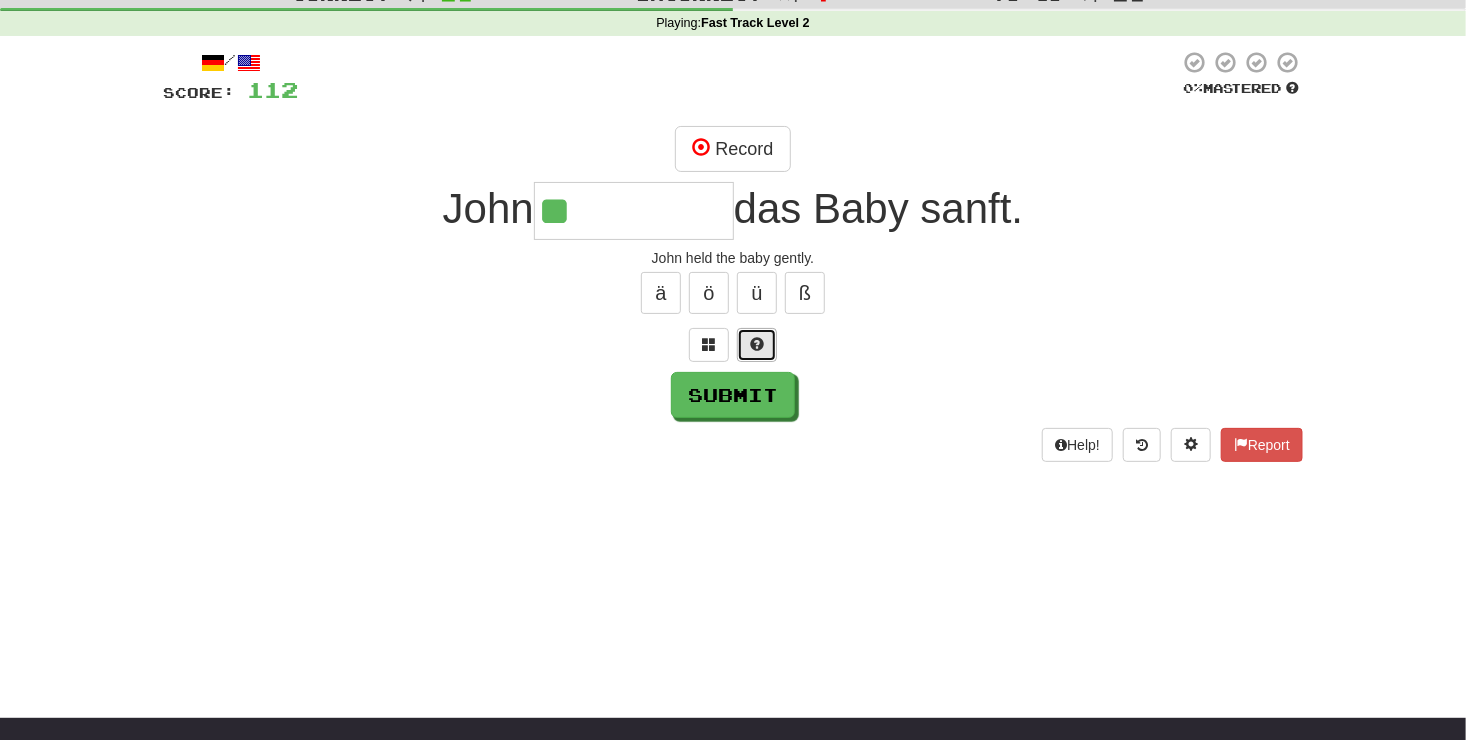 click at bounding box center [757, 345] 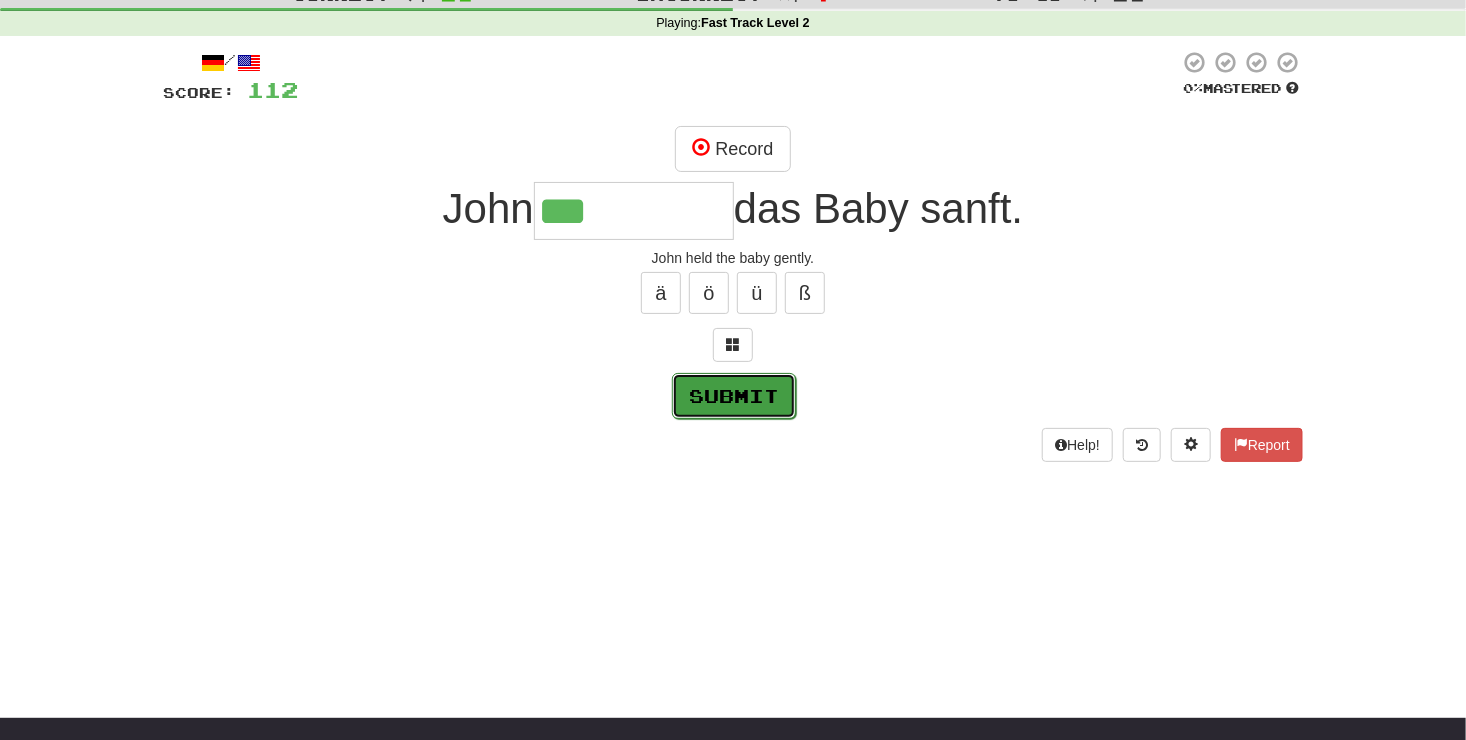 click on "Submit" at bounding box center [734, 396] 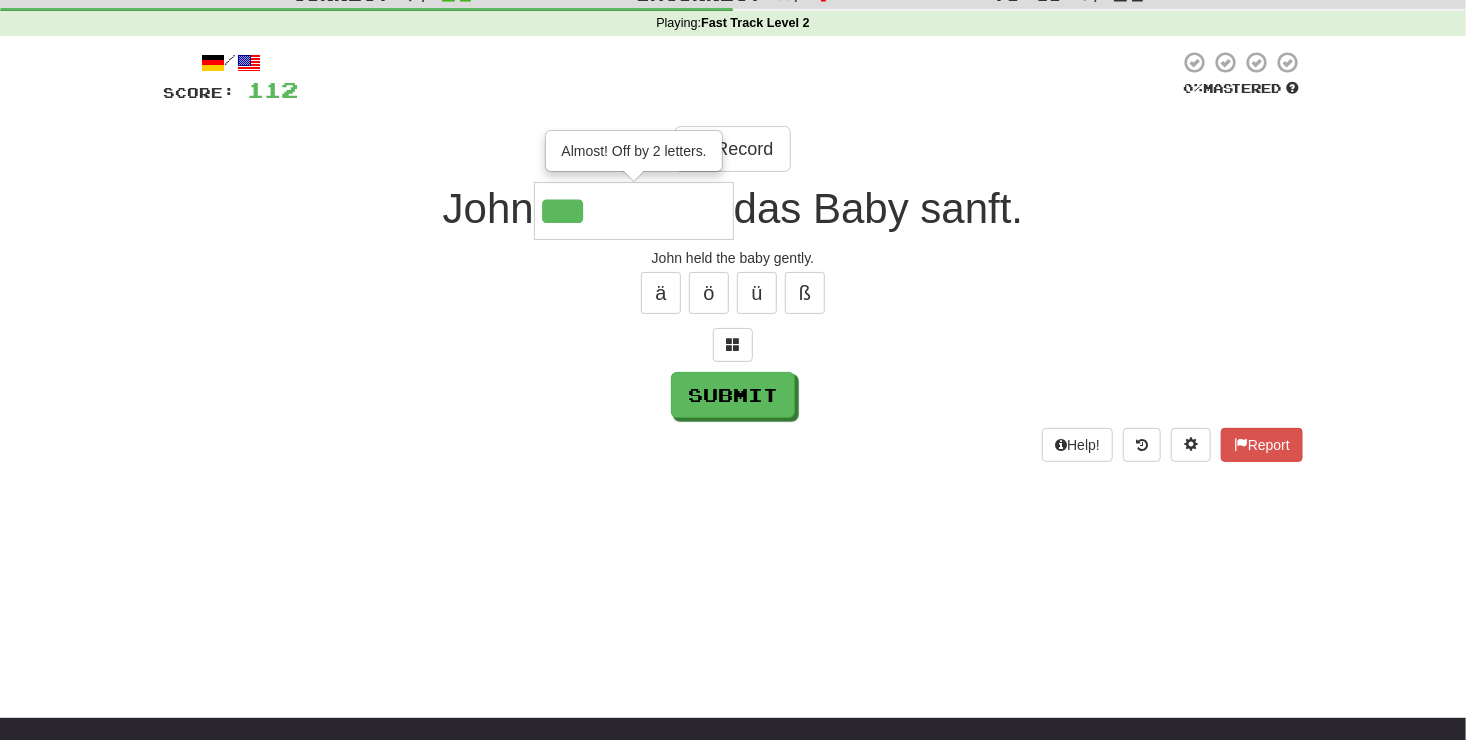 click on "***" at bounding box center (634, 211) 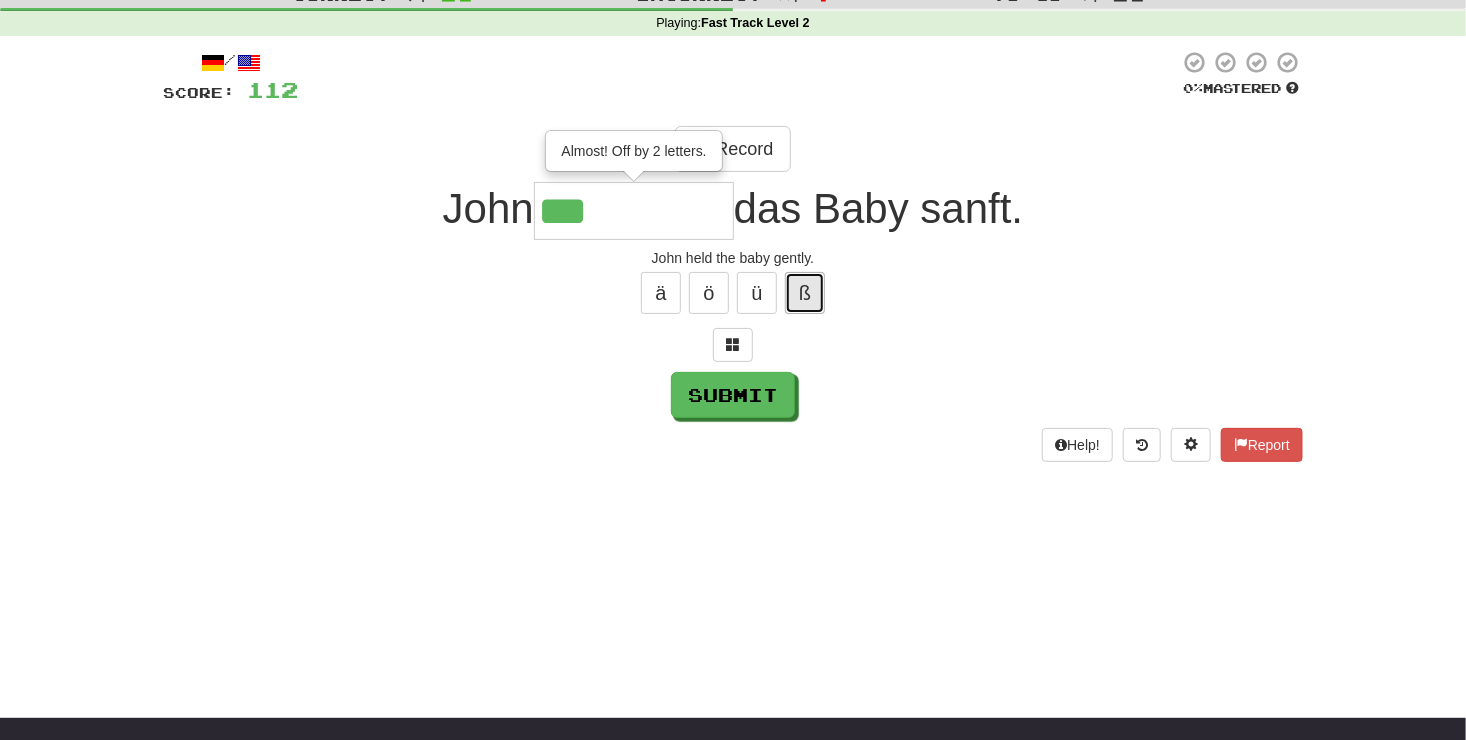 click on "ß" at bounding box center (805, 293) 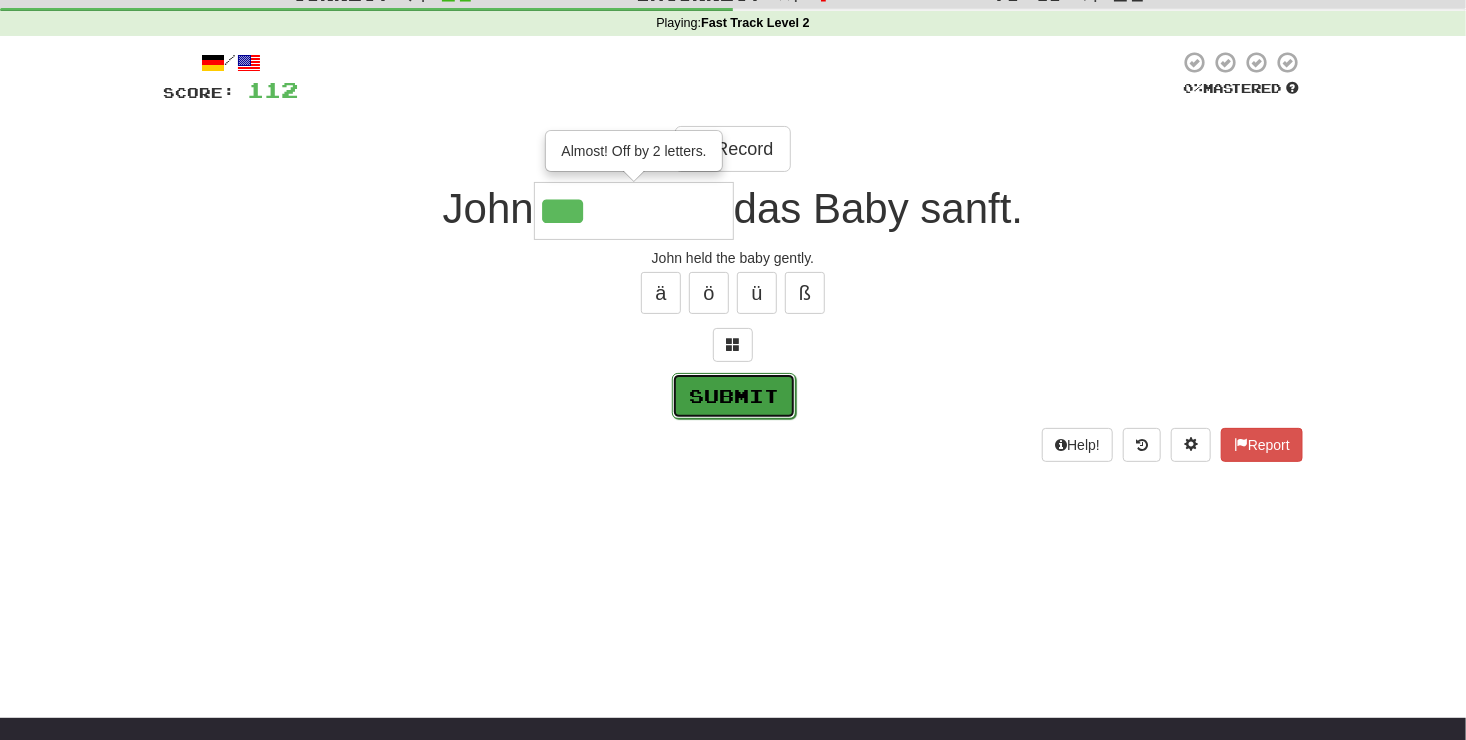 click on "Submit" at bounding box center (734, 396) 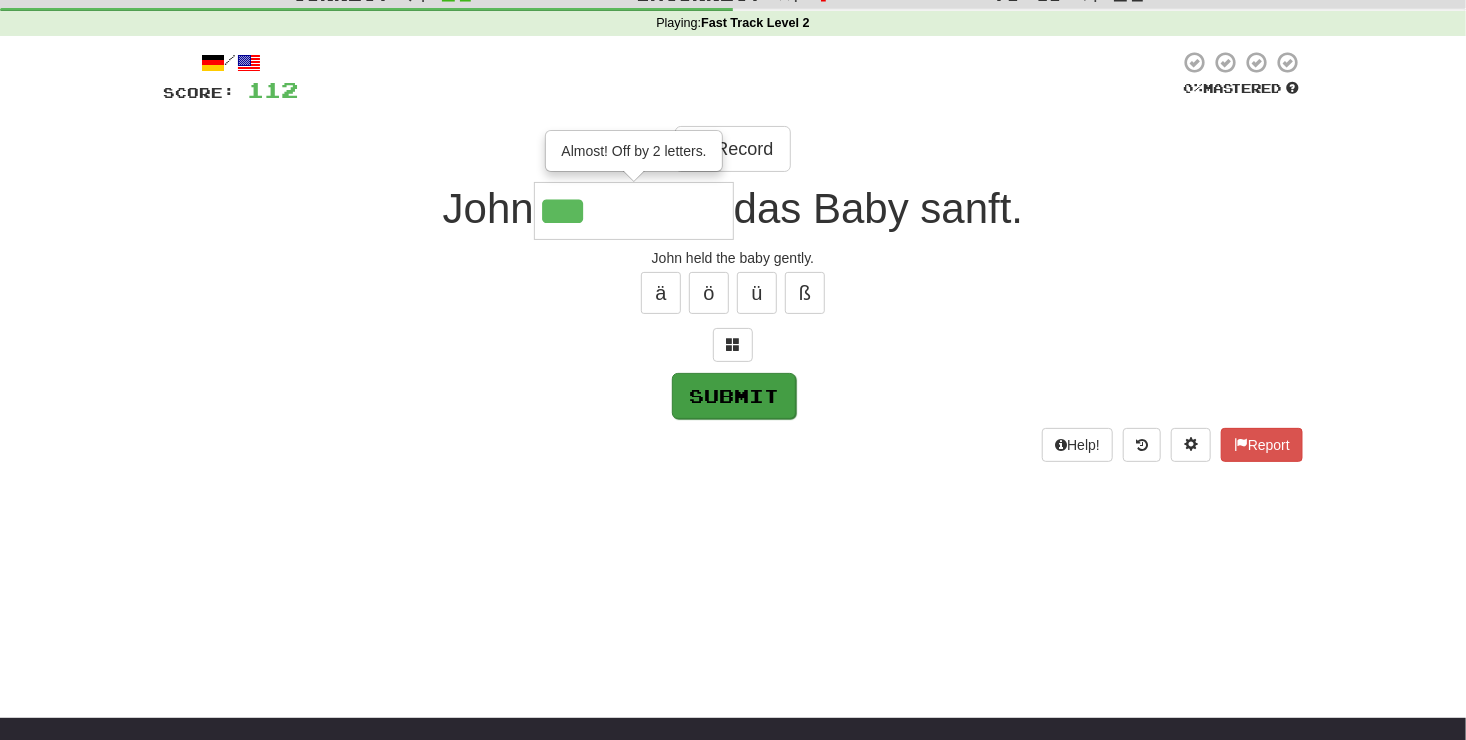 type on "*****" 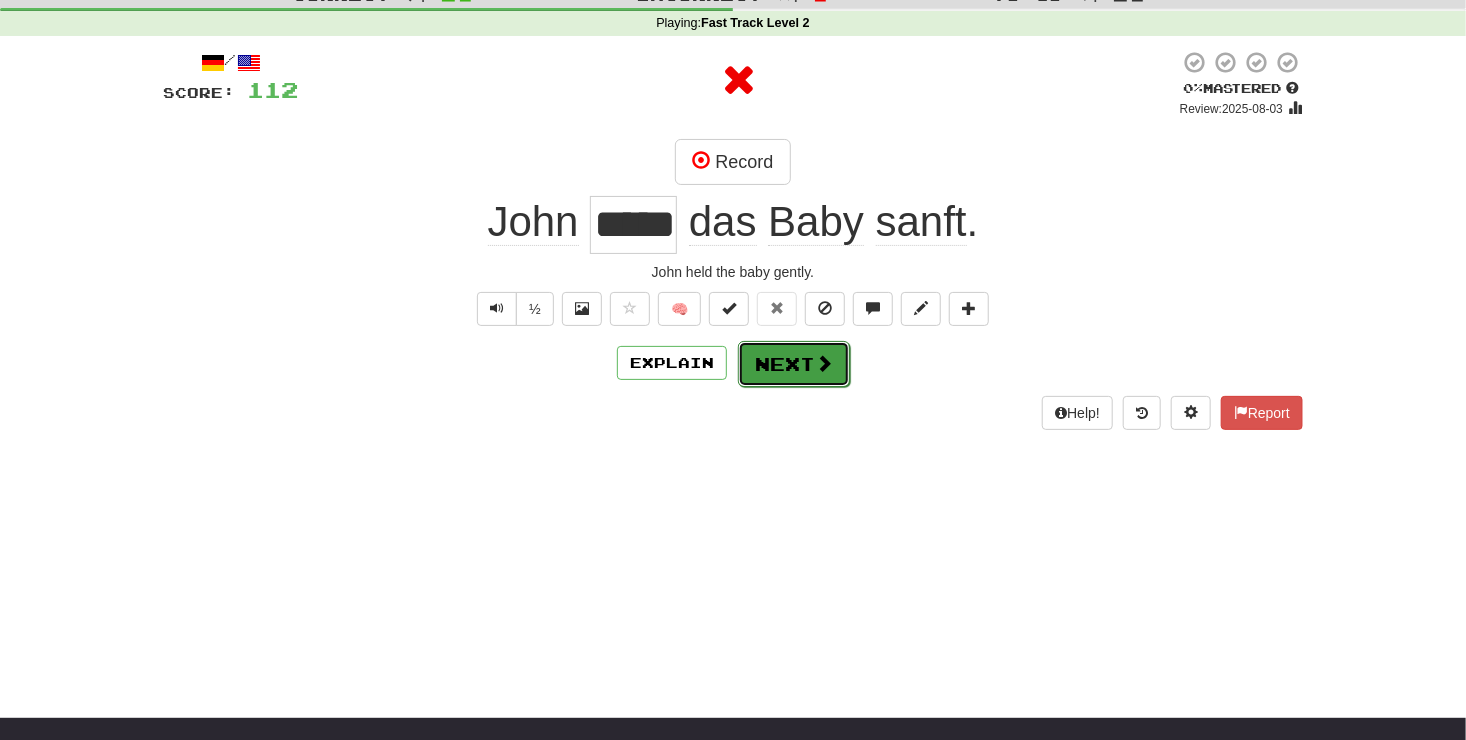 click on "Next" at bounding box center (794, 364) 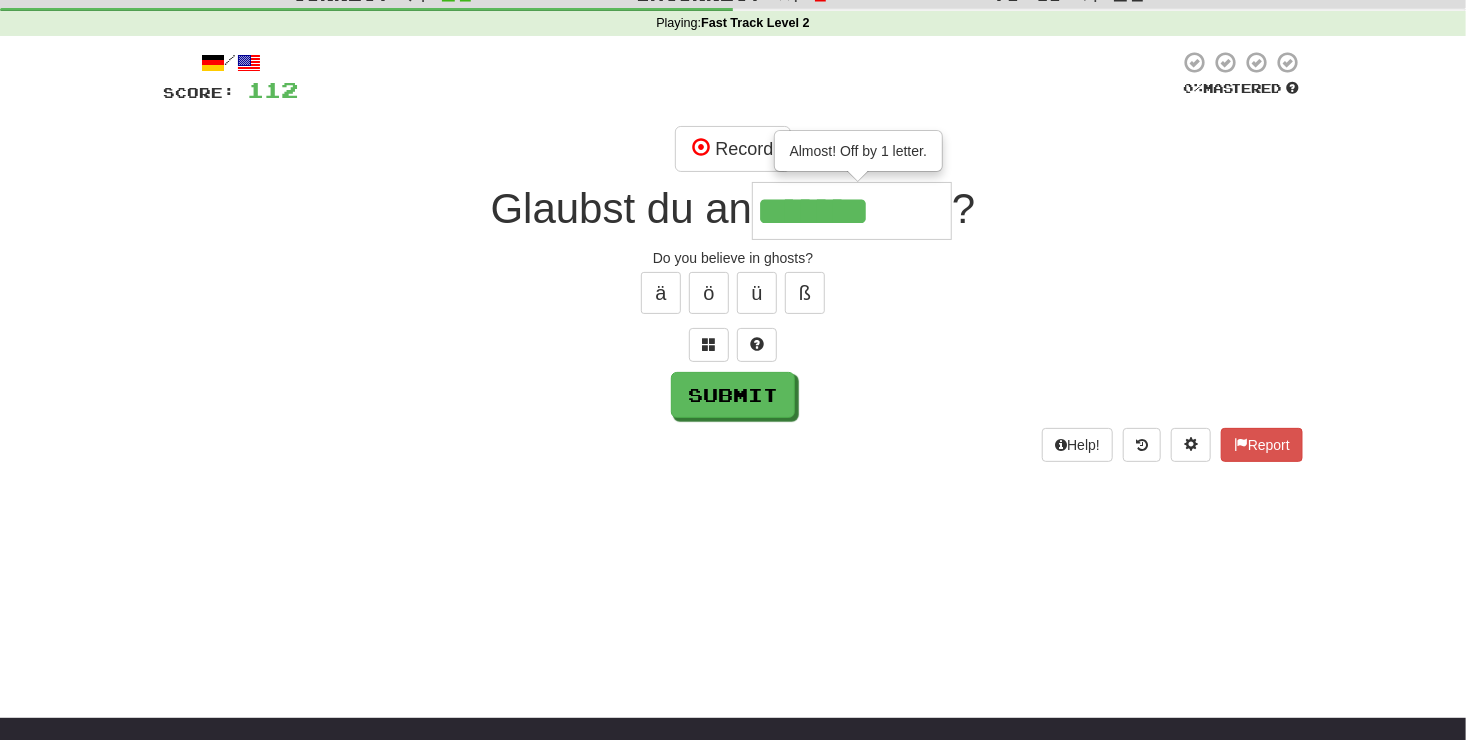 type on "*******" 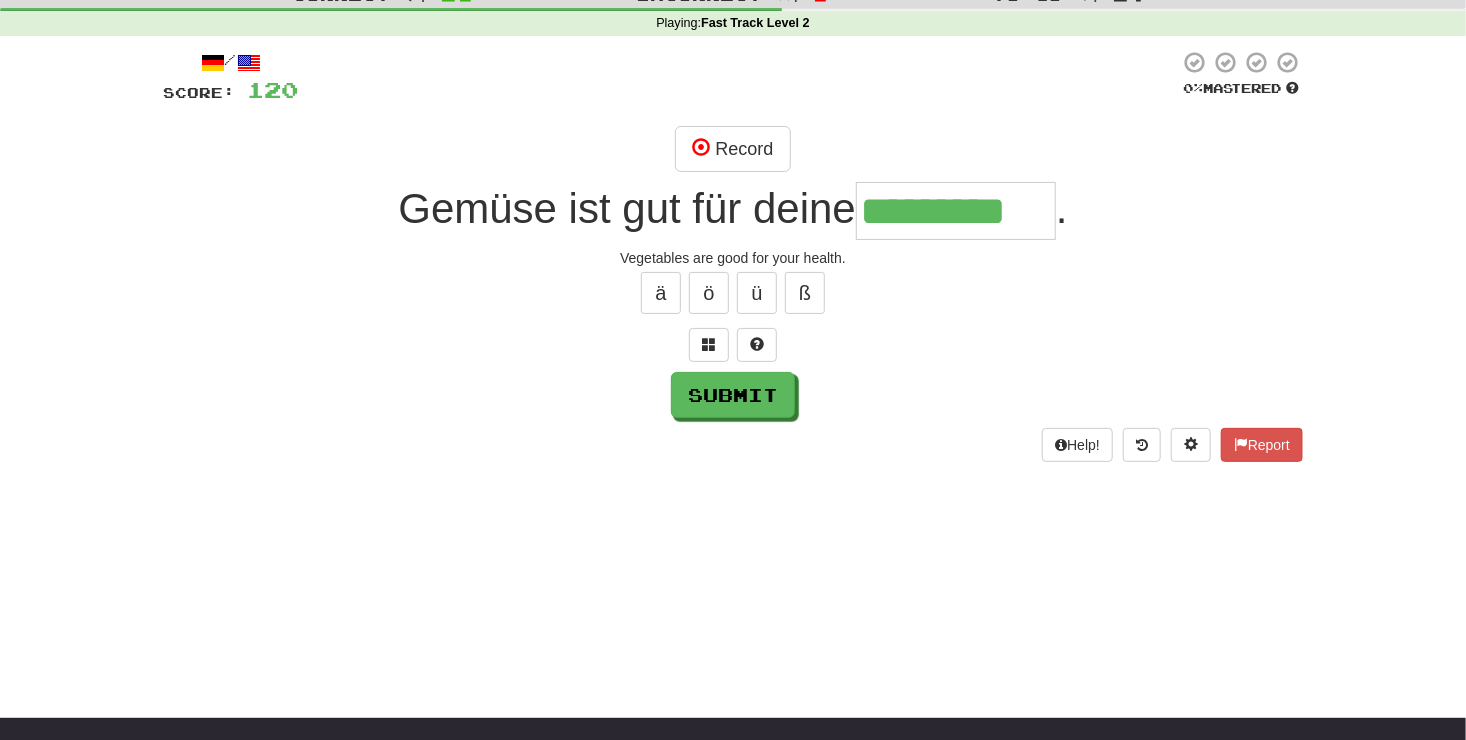 scroll, scrollTop: 0, scrollLeft: 12, axis: horizontal 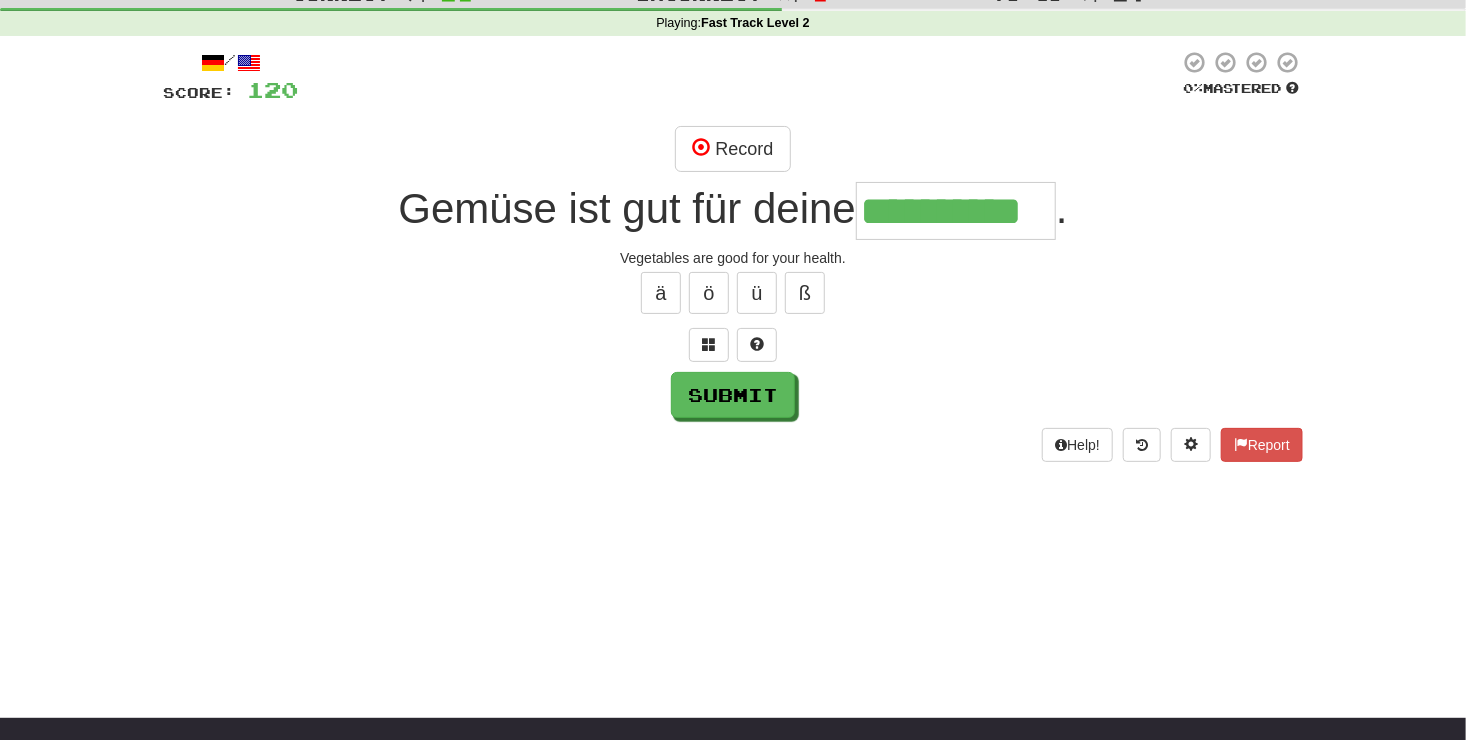 type on "**********" 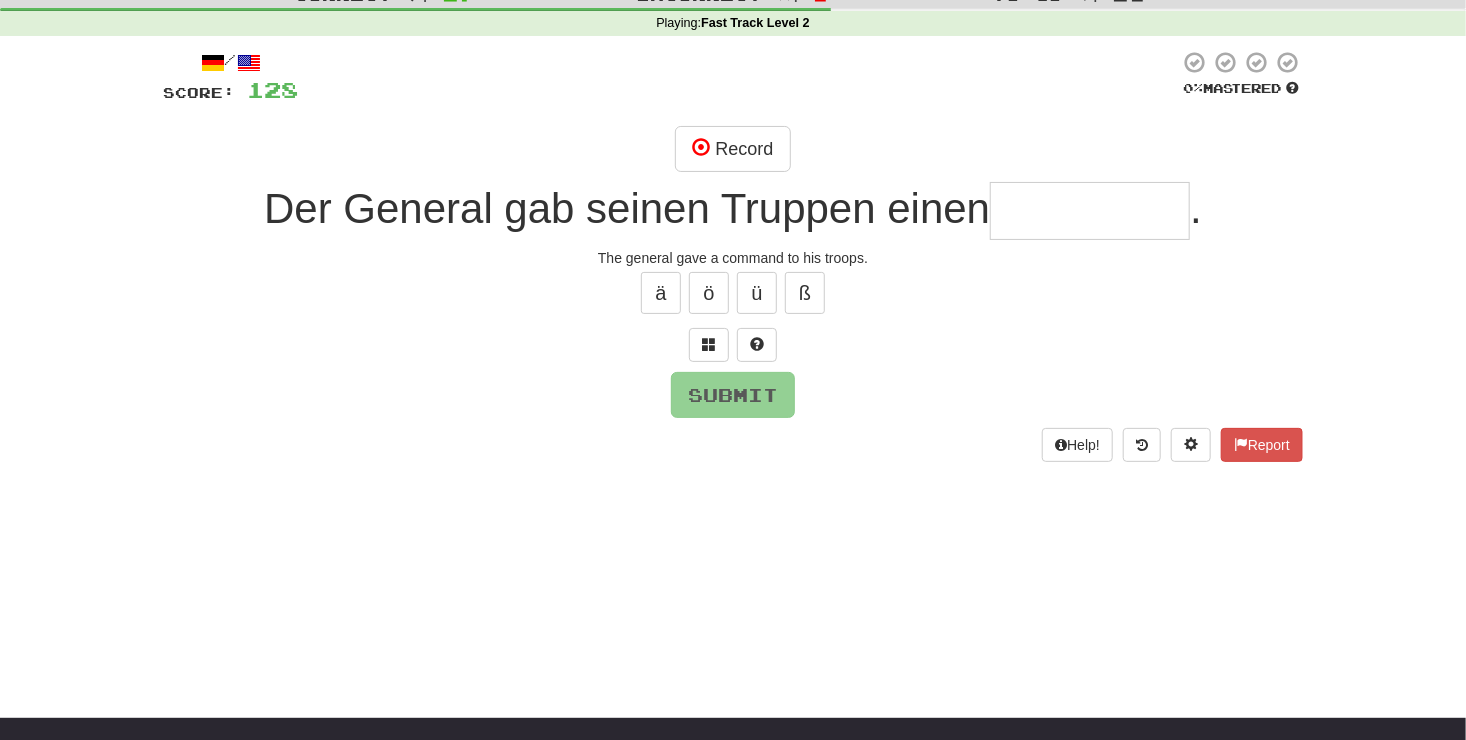 type on "*" 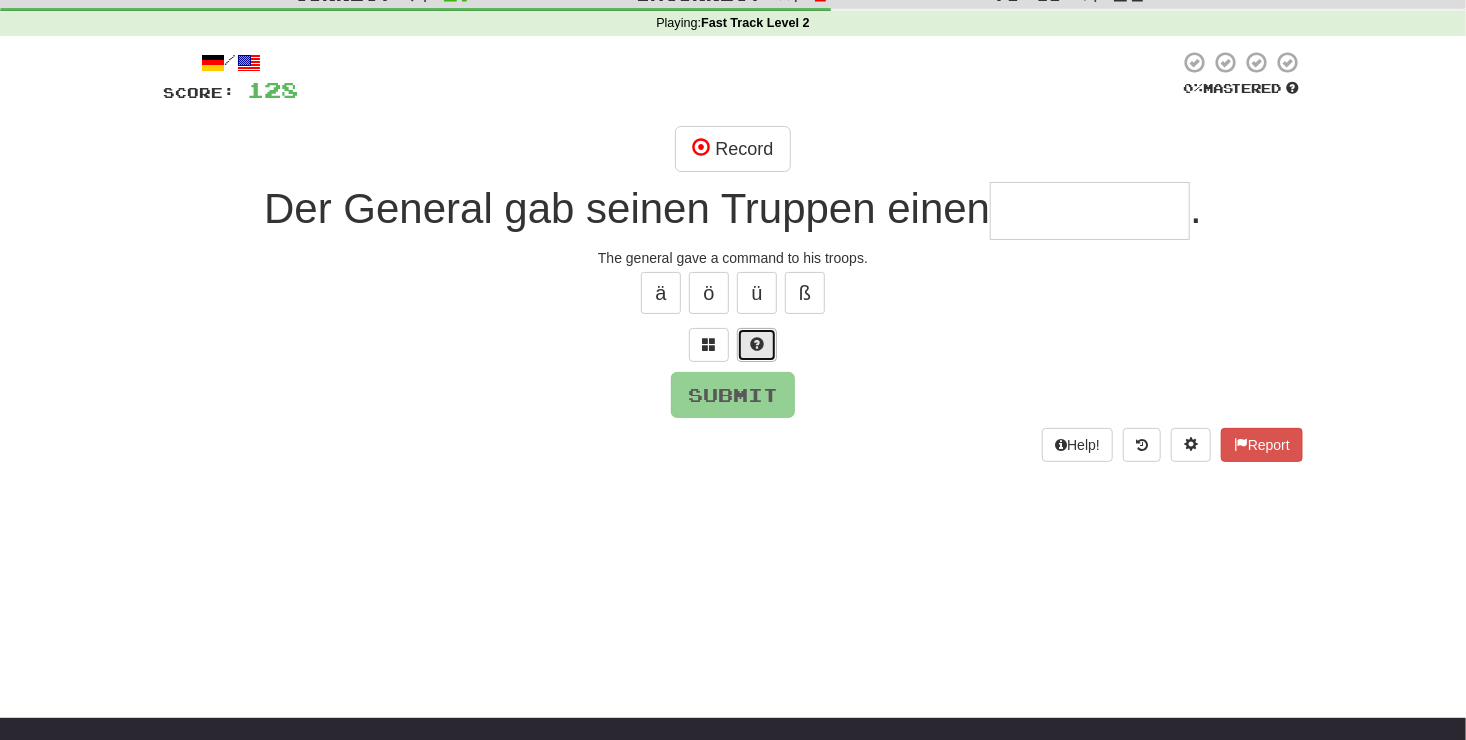 click at bounding box center (757, 345) 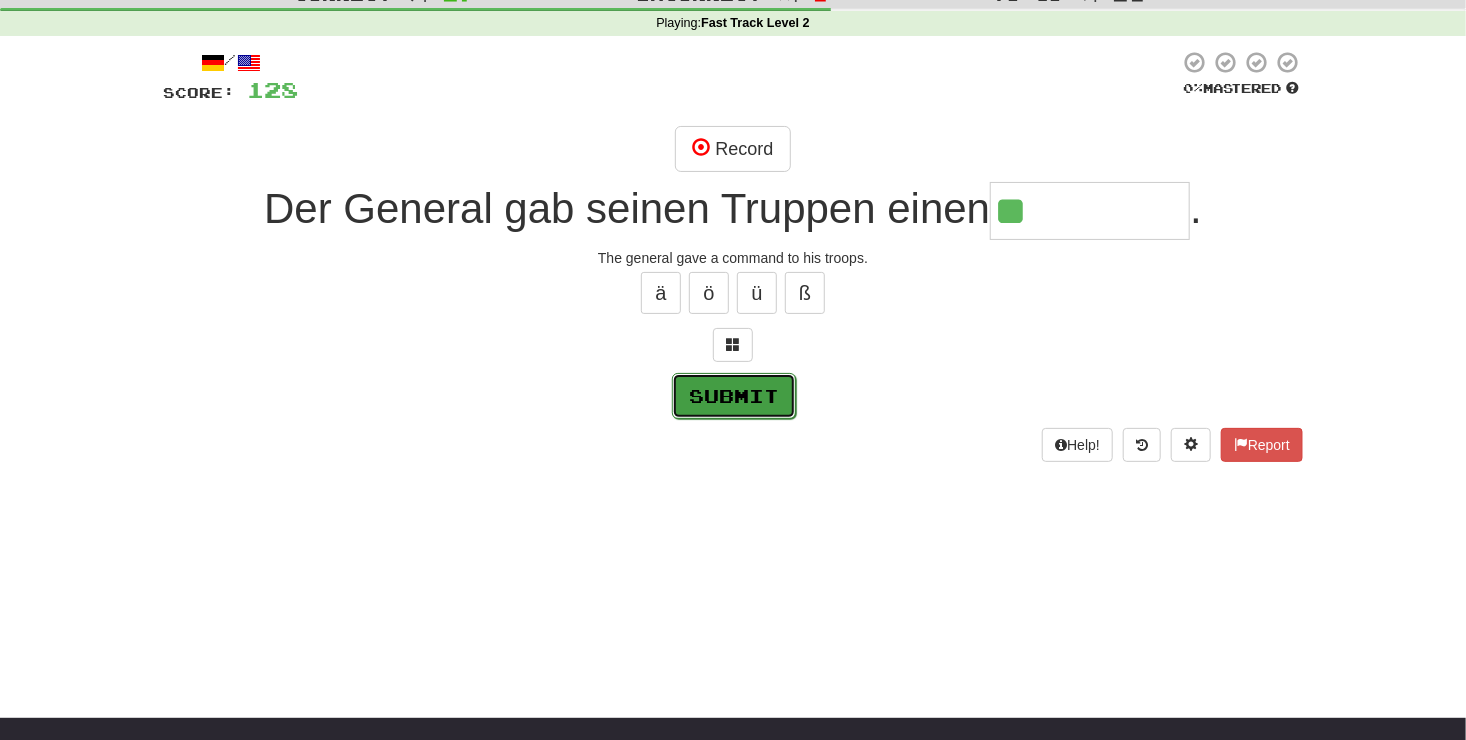 click on "Submit" at bounding box center [734, 396] 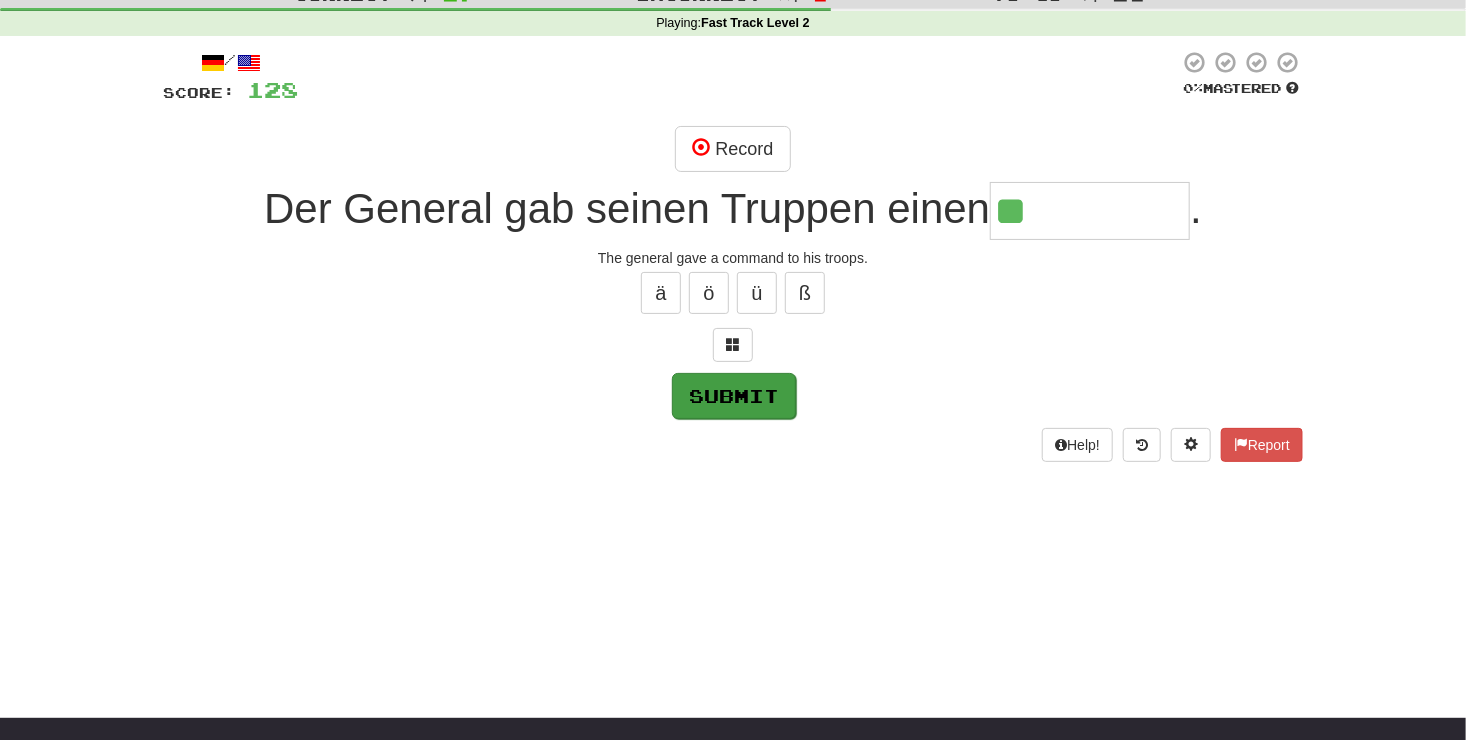 type on "******" 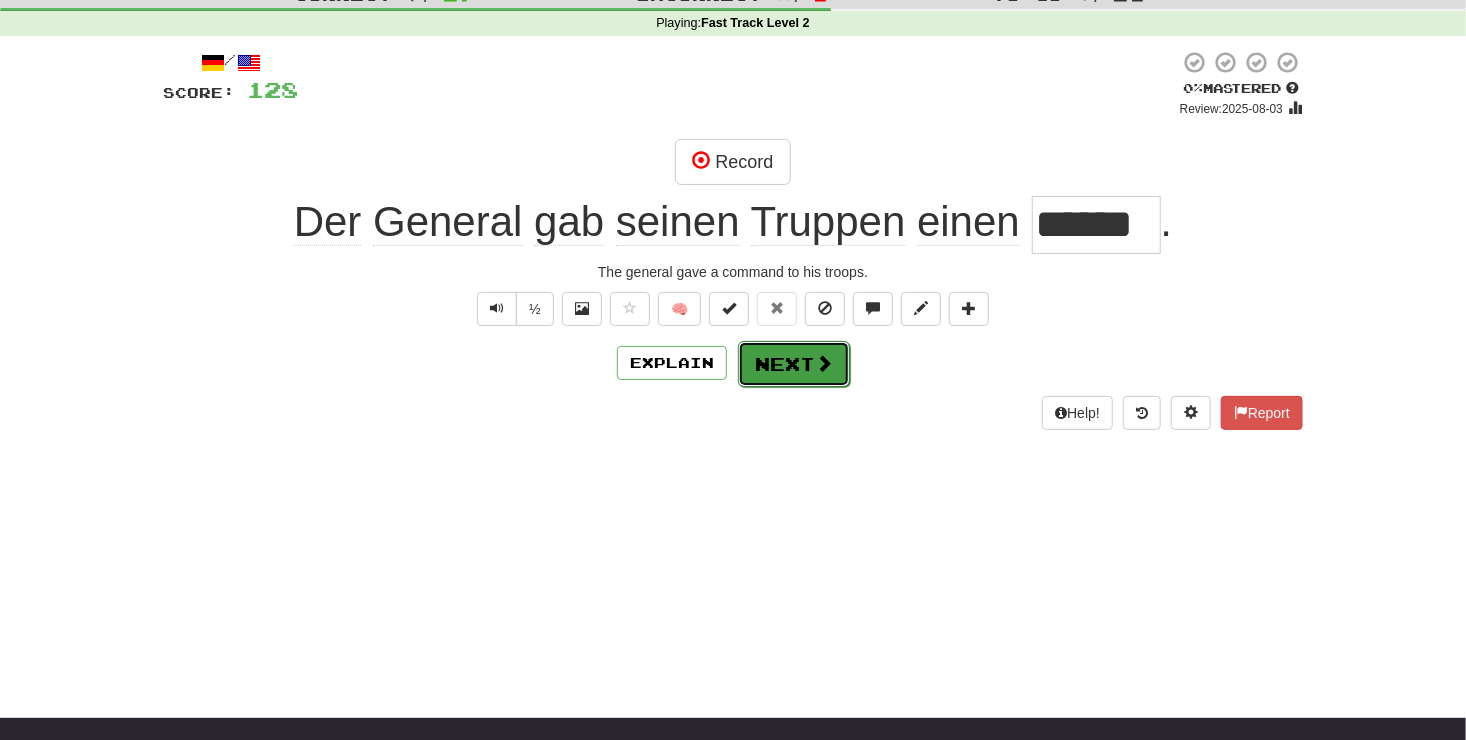 click on "Next" at bounding box center [794, 364] 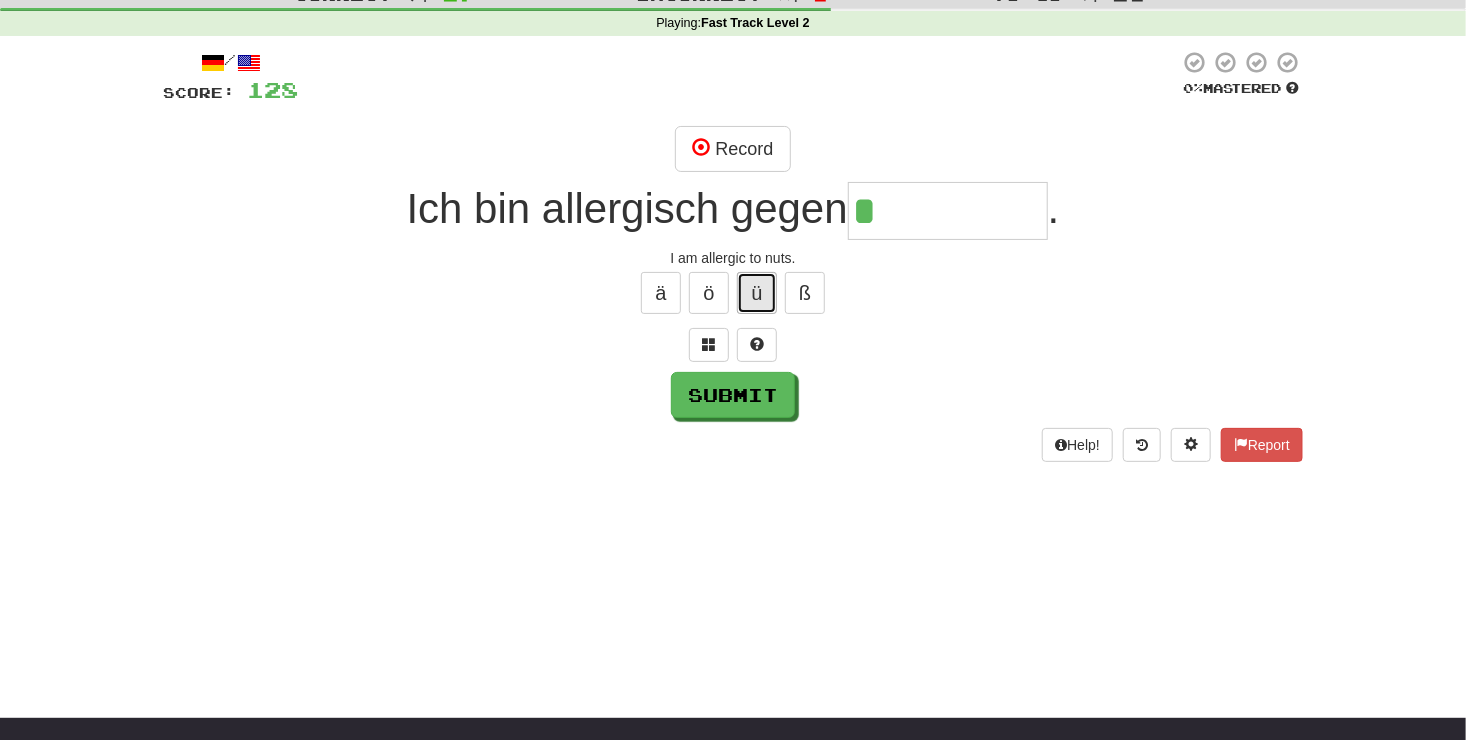 click on "ü" at bounding box center [757, 293] 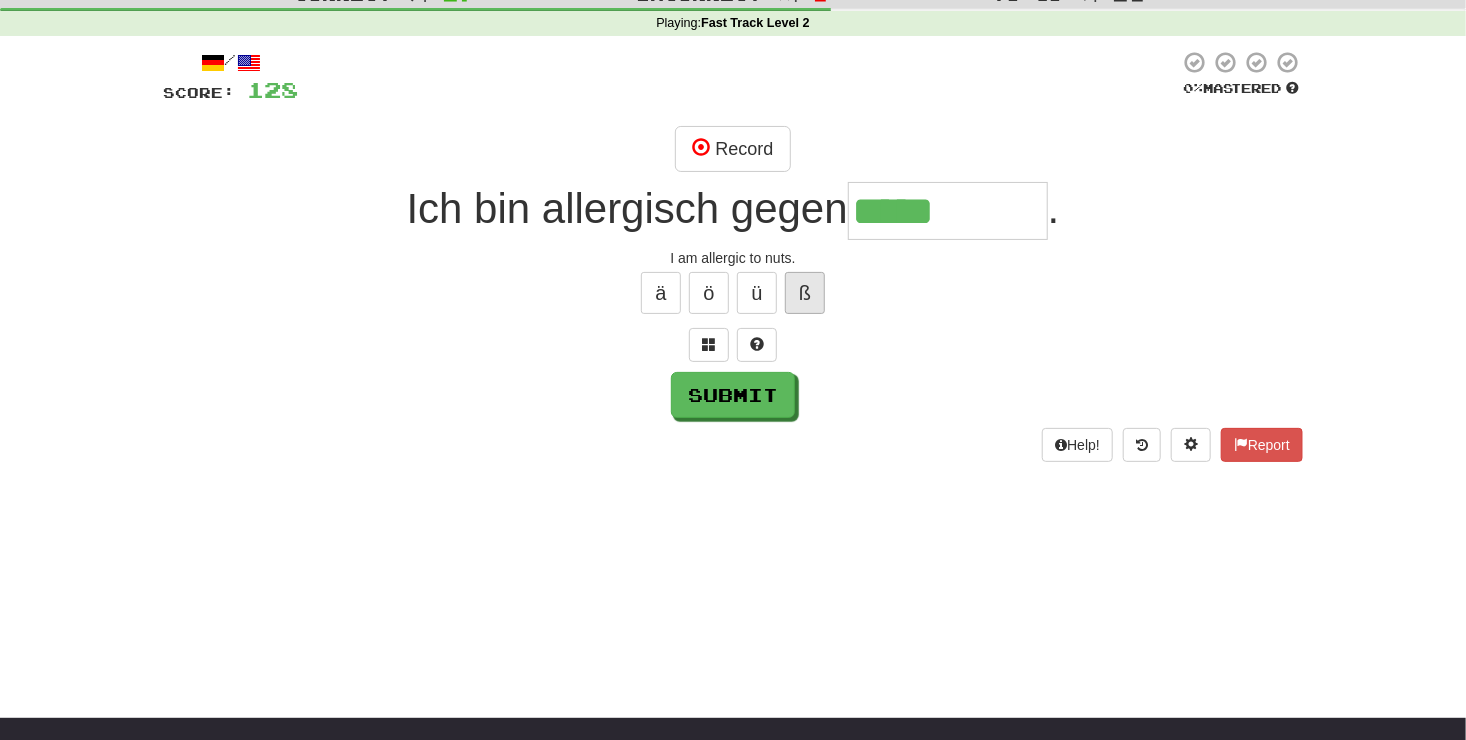 type on "*****" 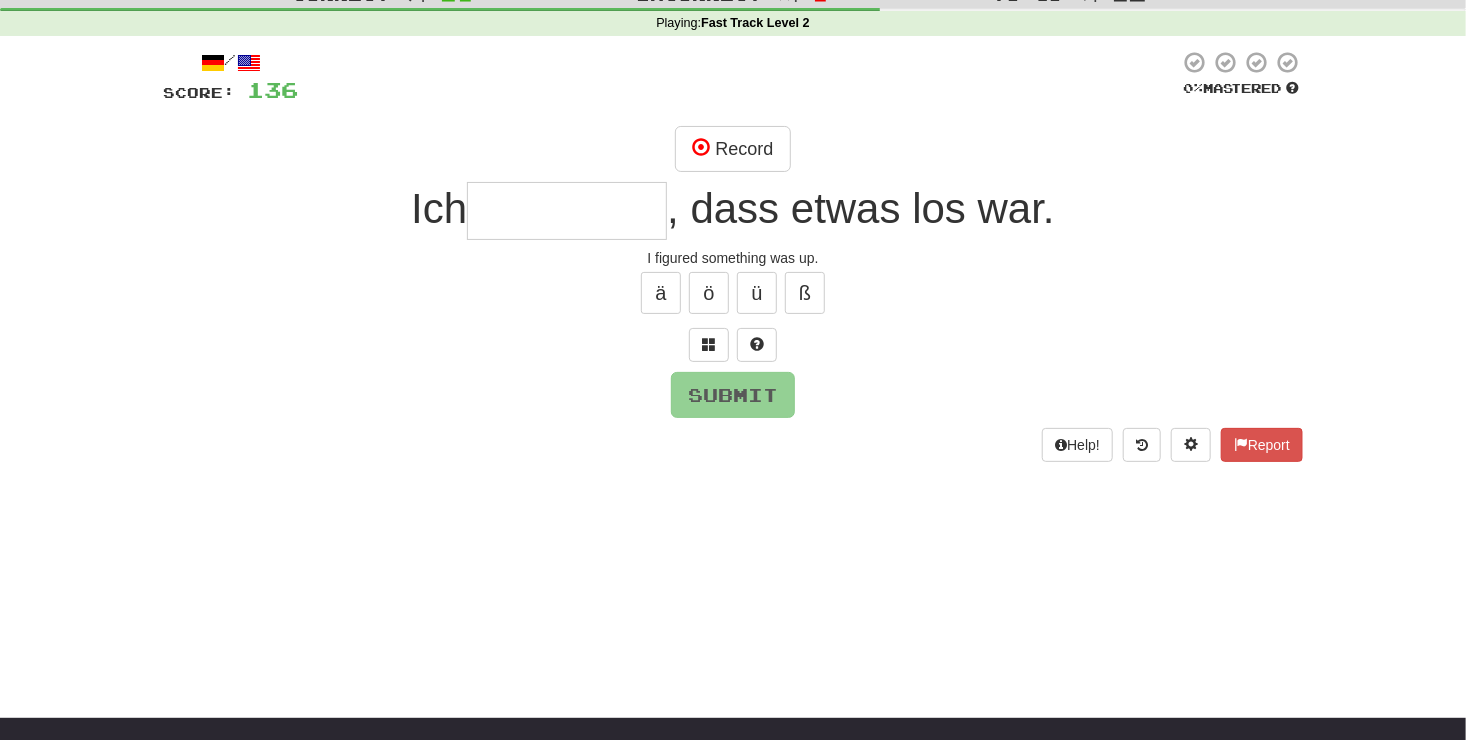 type on "*" 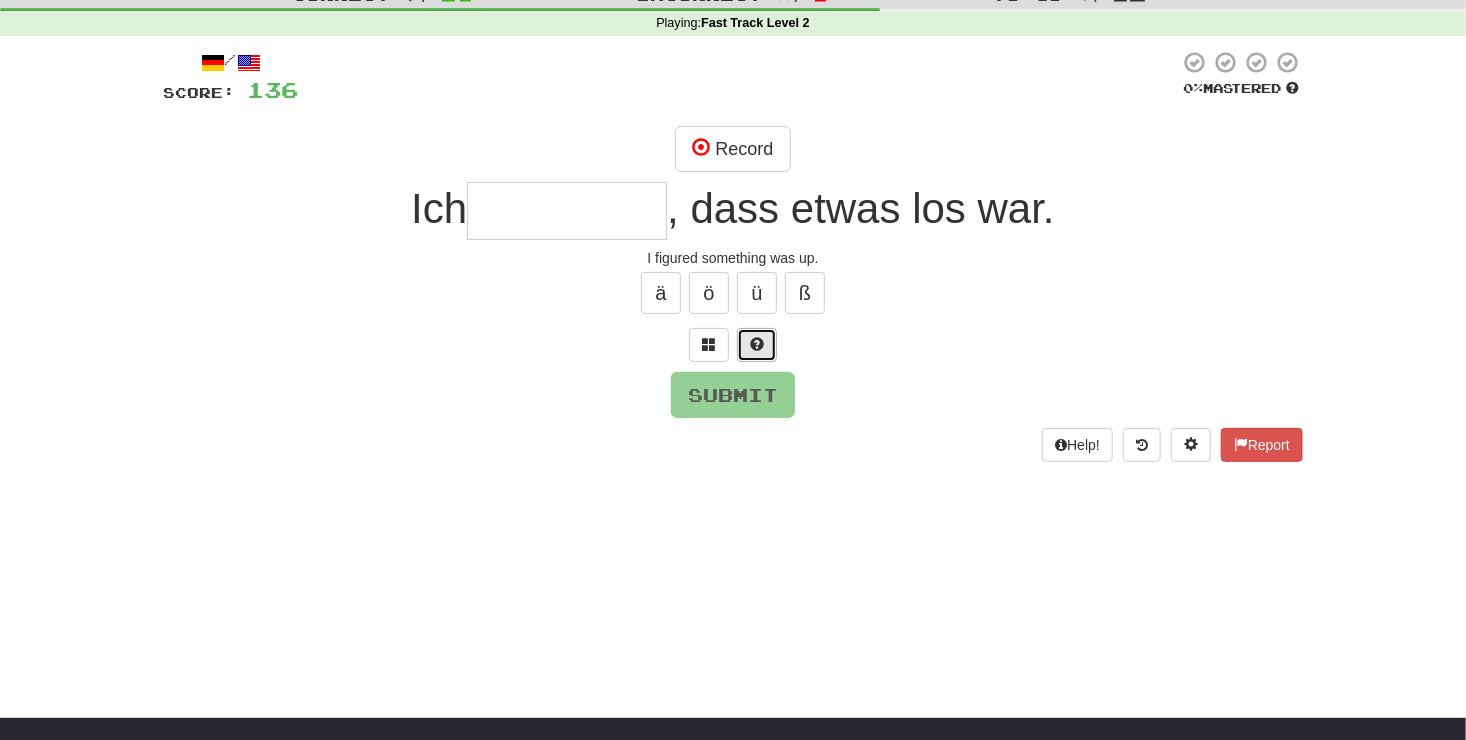 click at bounding box center [757, 345] 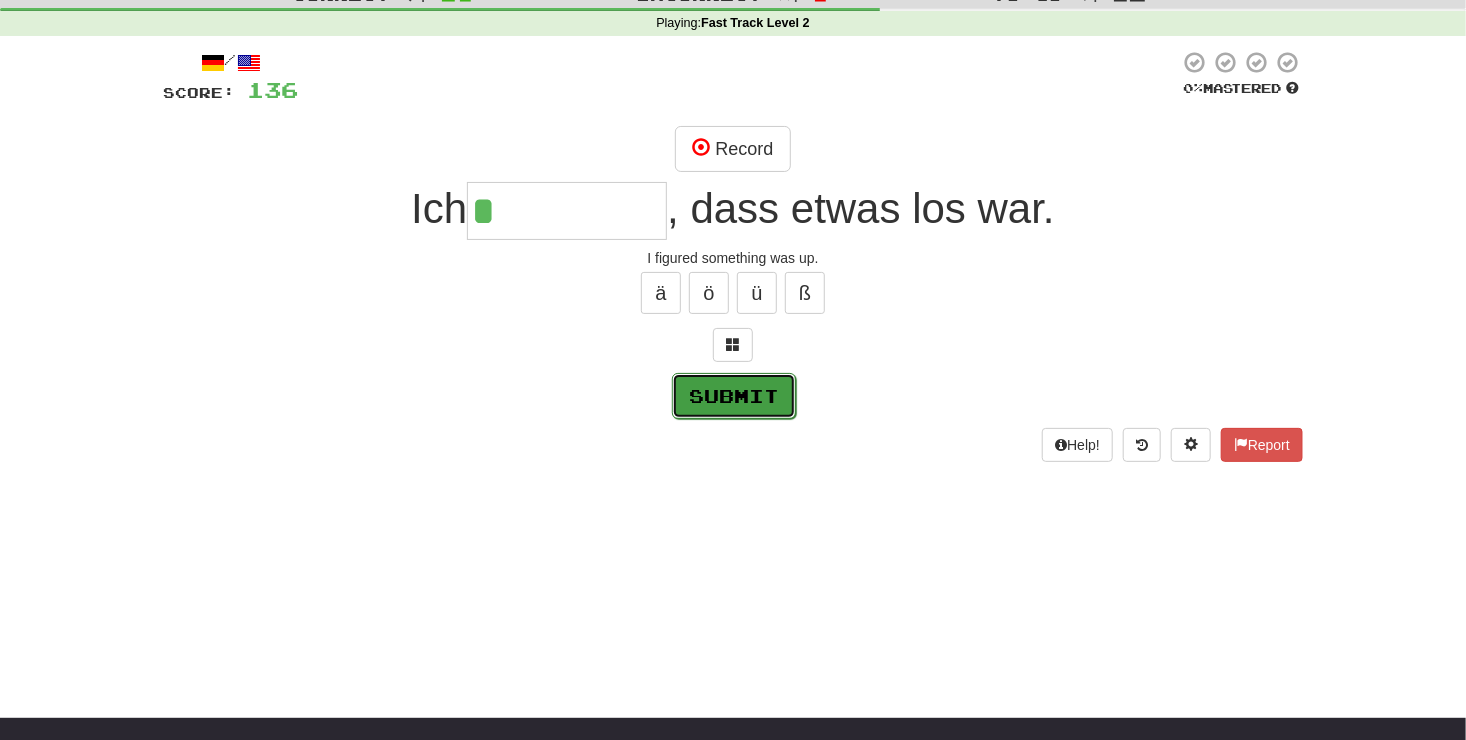 click on "Submit" at bounding box center (734, 396) 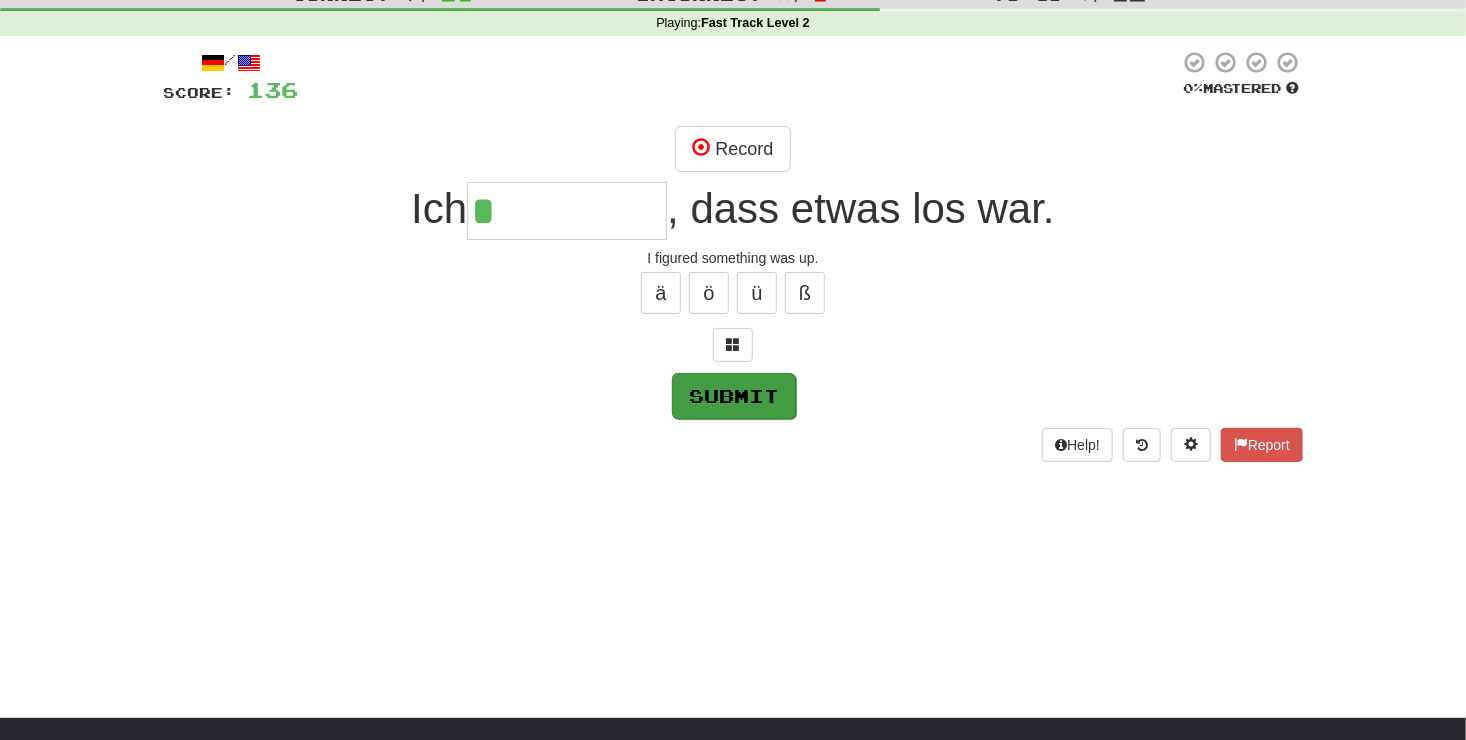 type on "*****" 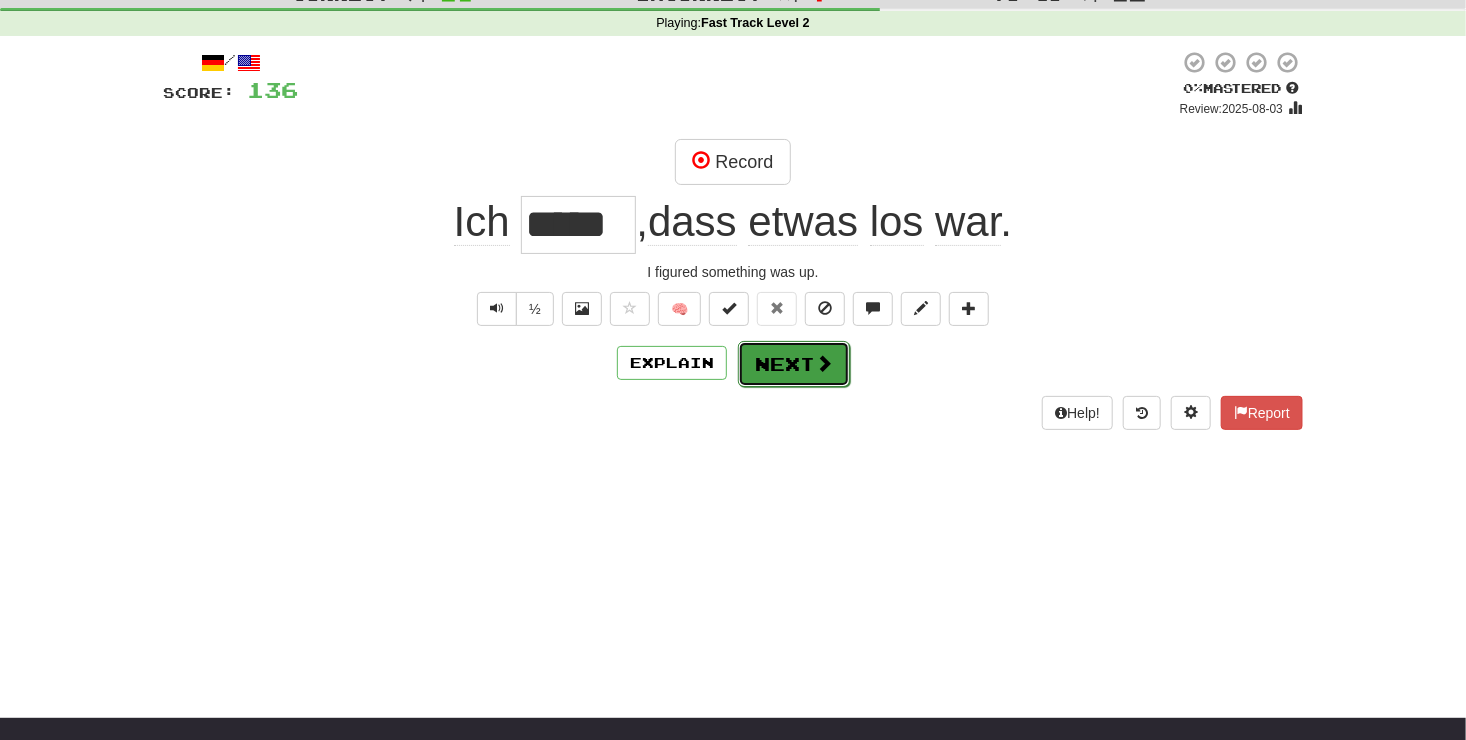click on "Next" at bounding box center [794, 364] 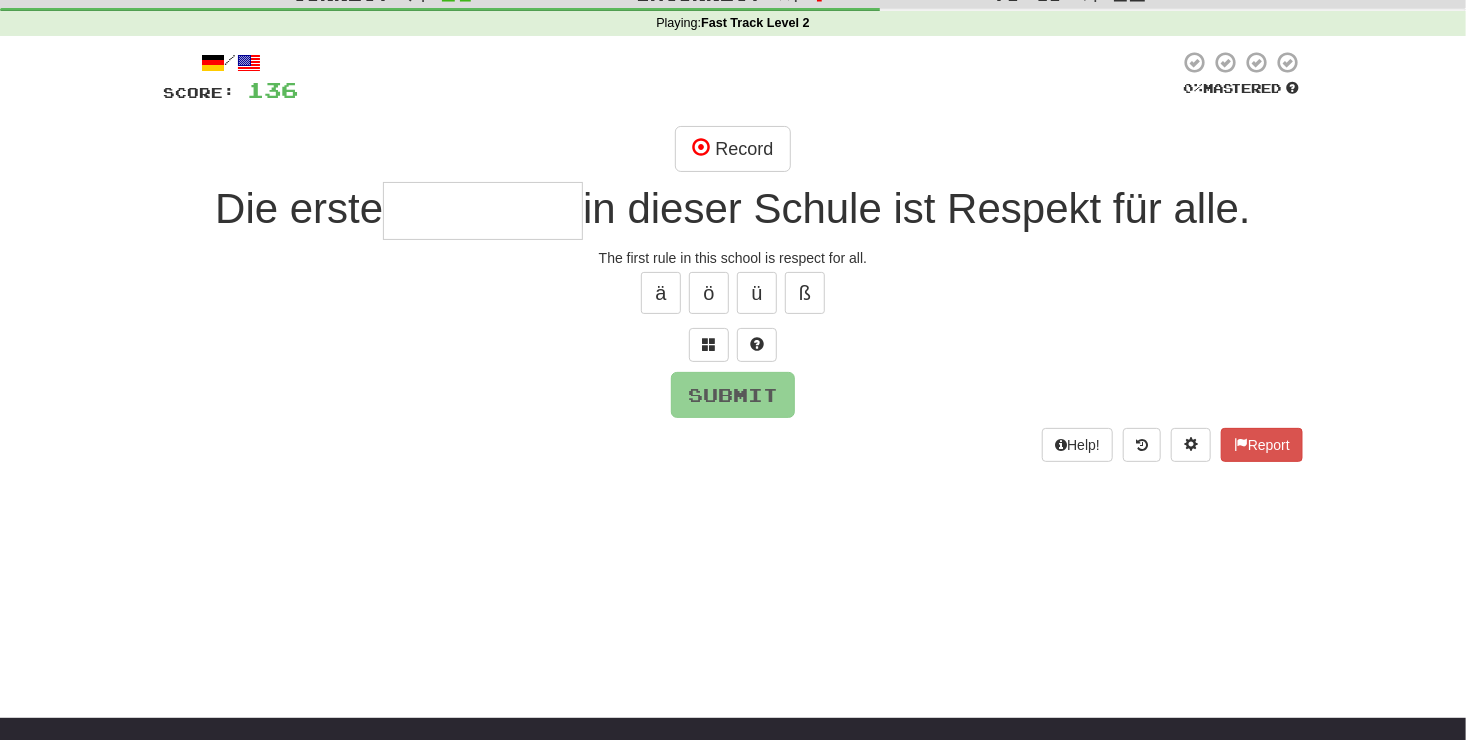 scroll, scrollTop: 0, scrollLeft: 0, axis: both 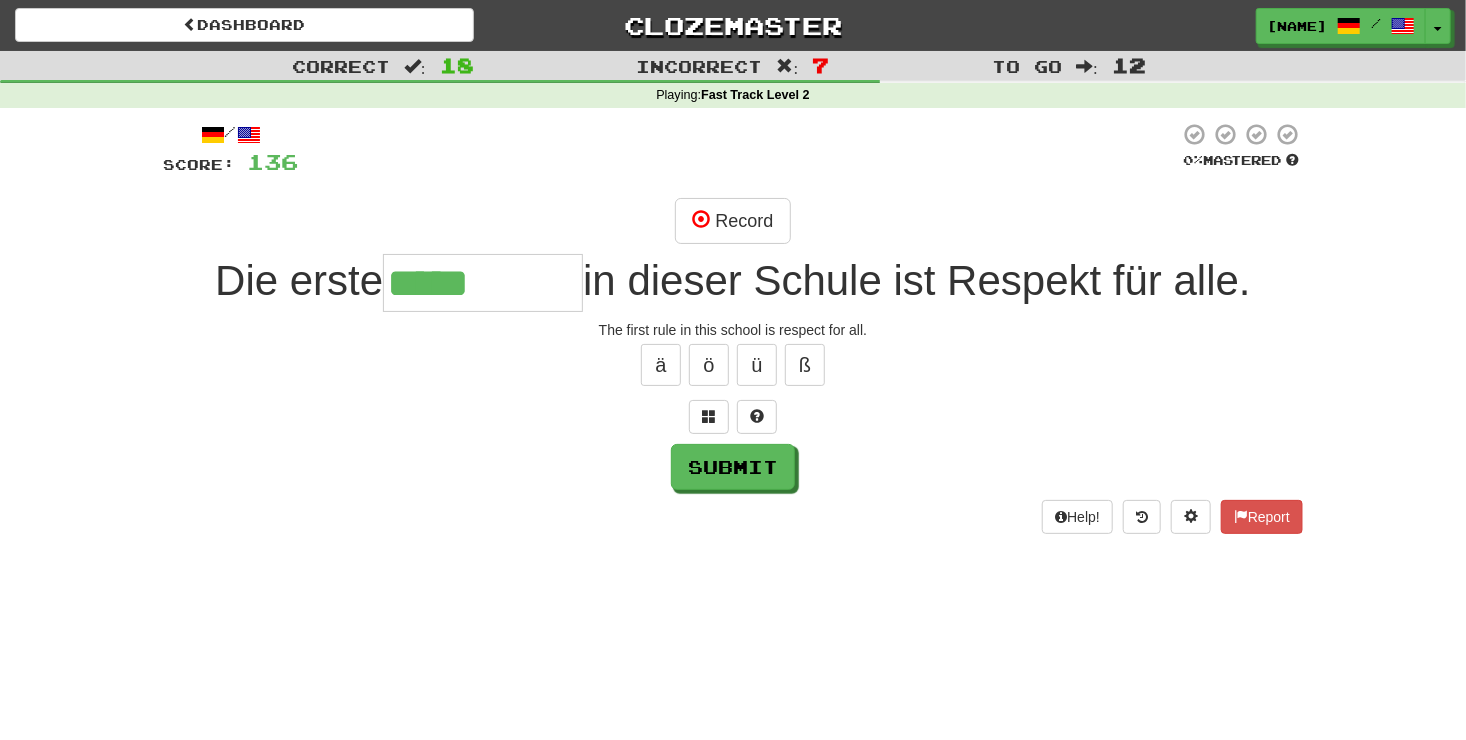type on "*****" 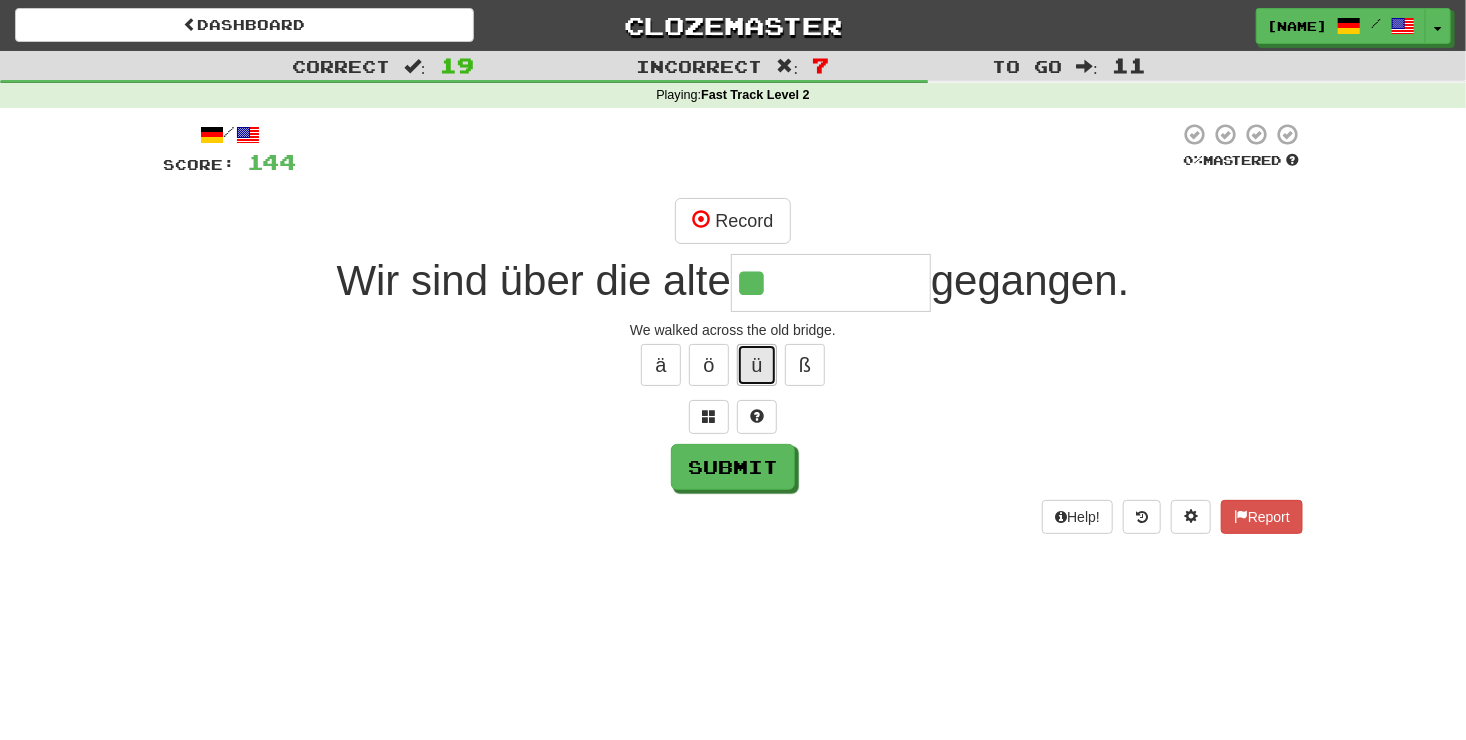 click on "ü" at bounding box center (757, 365) 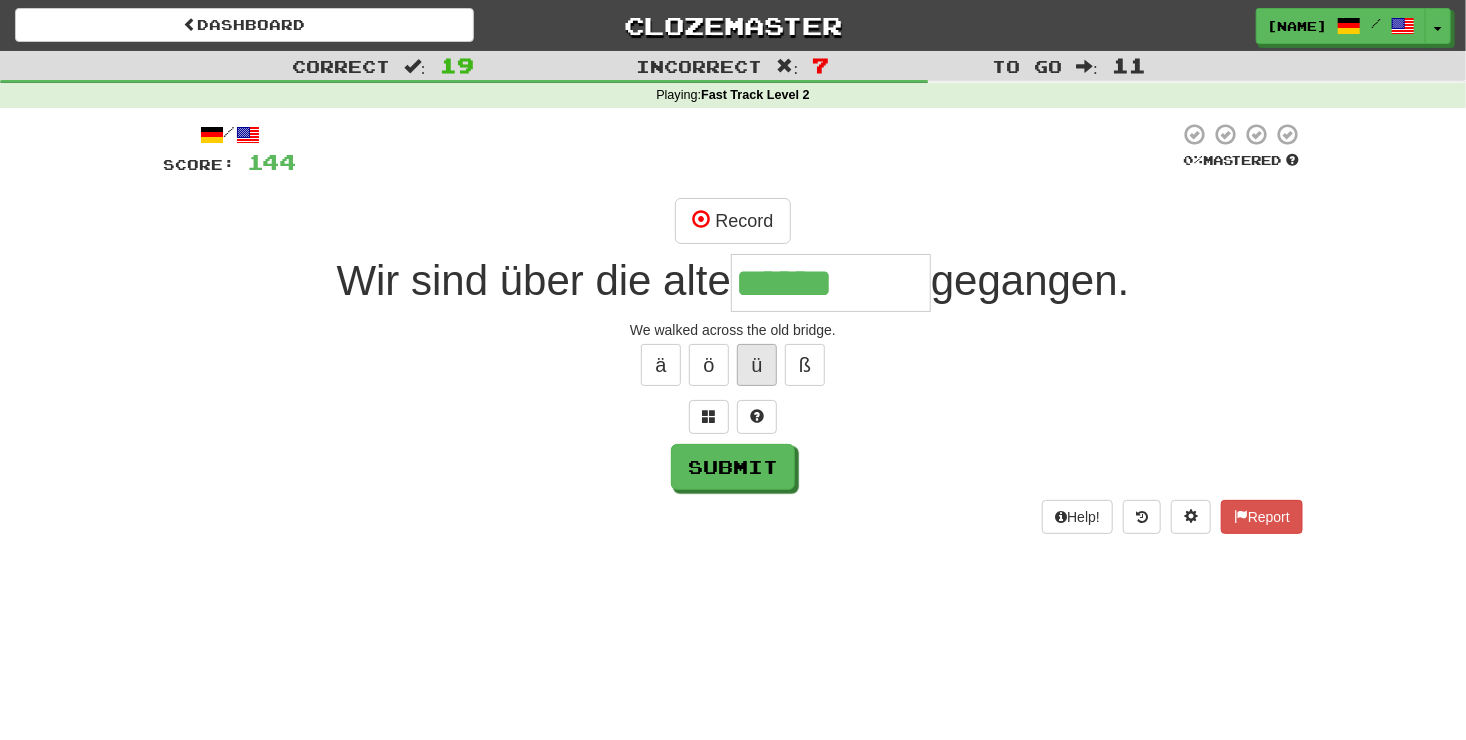 type on "******" 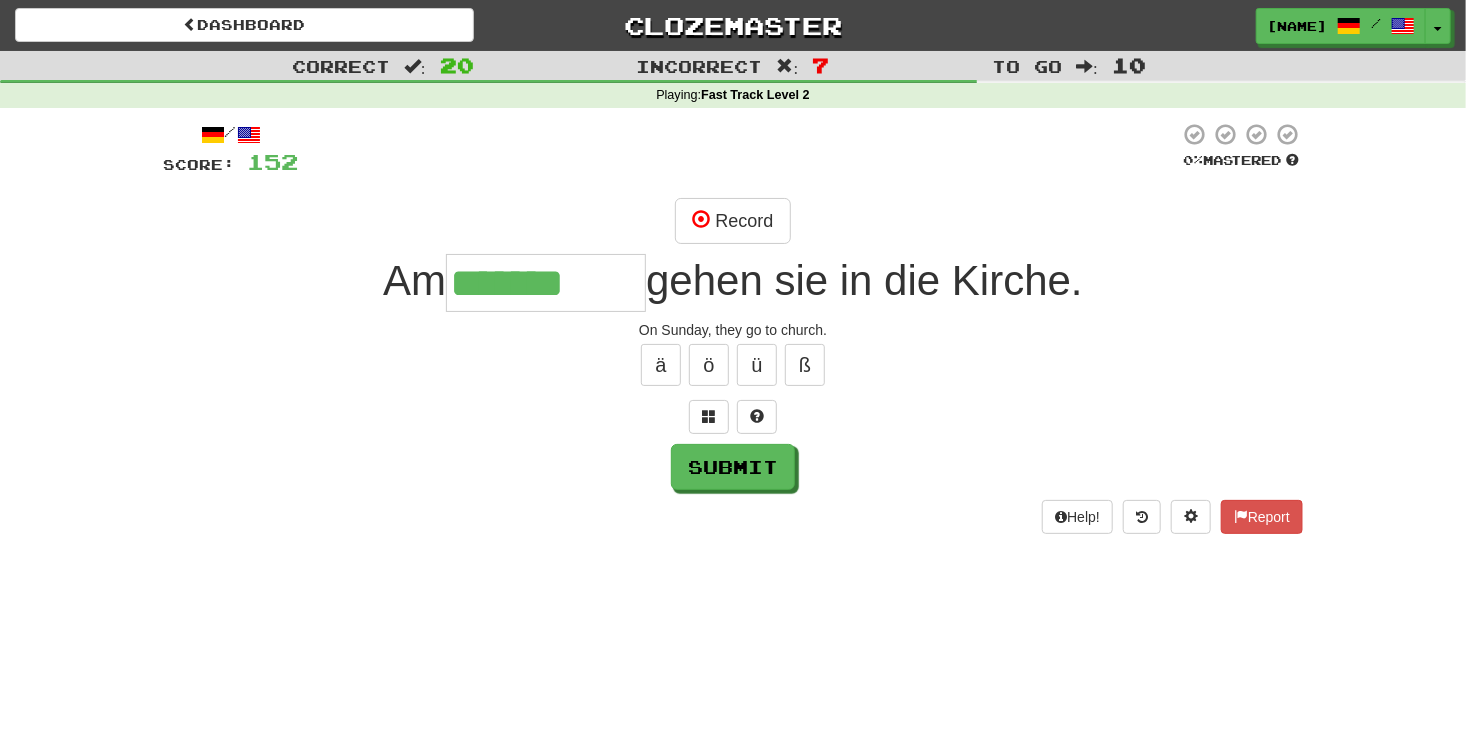 type on "*******" 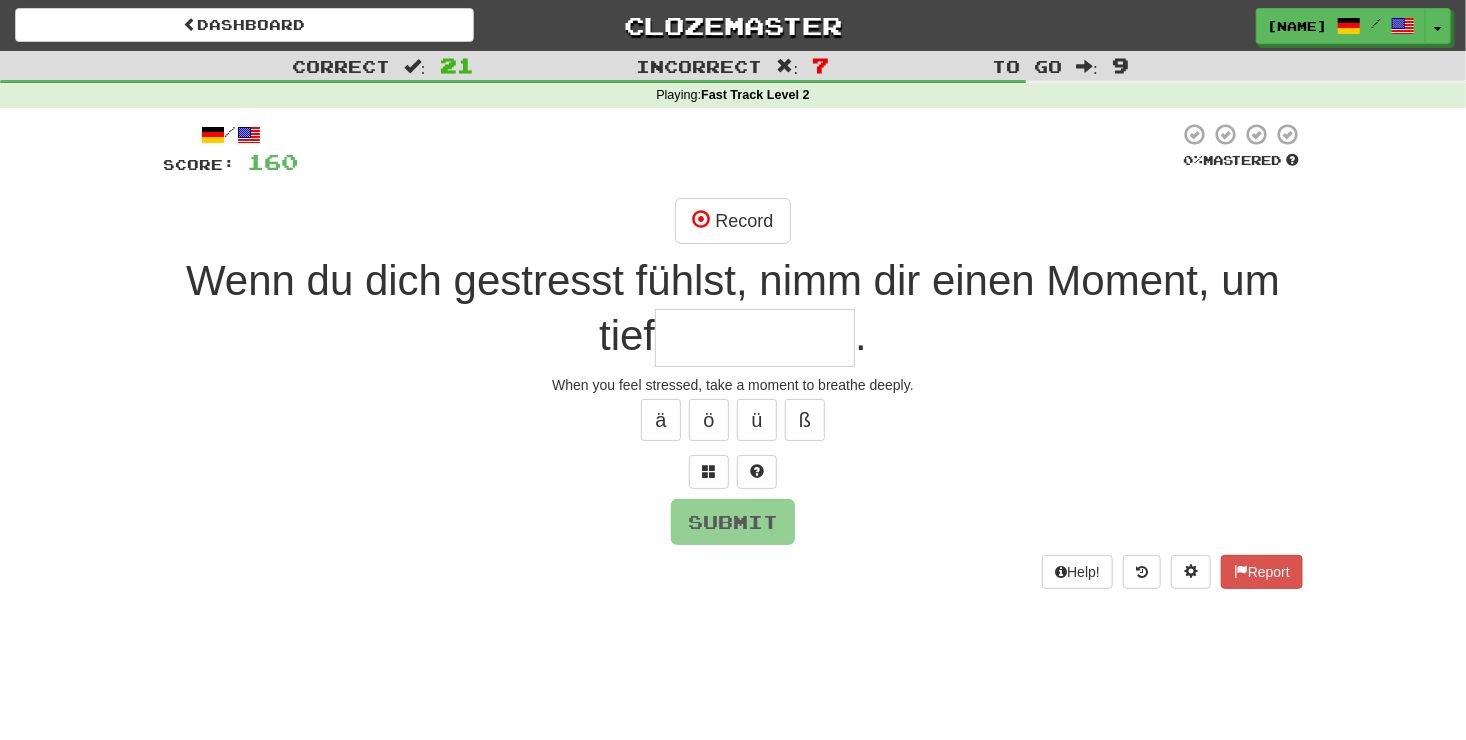 type on "*" 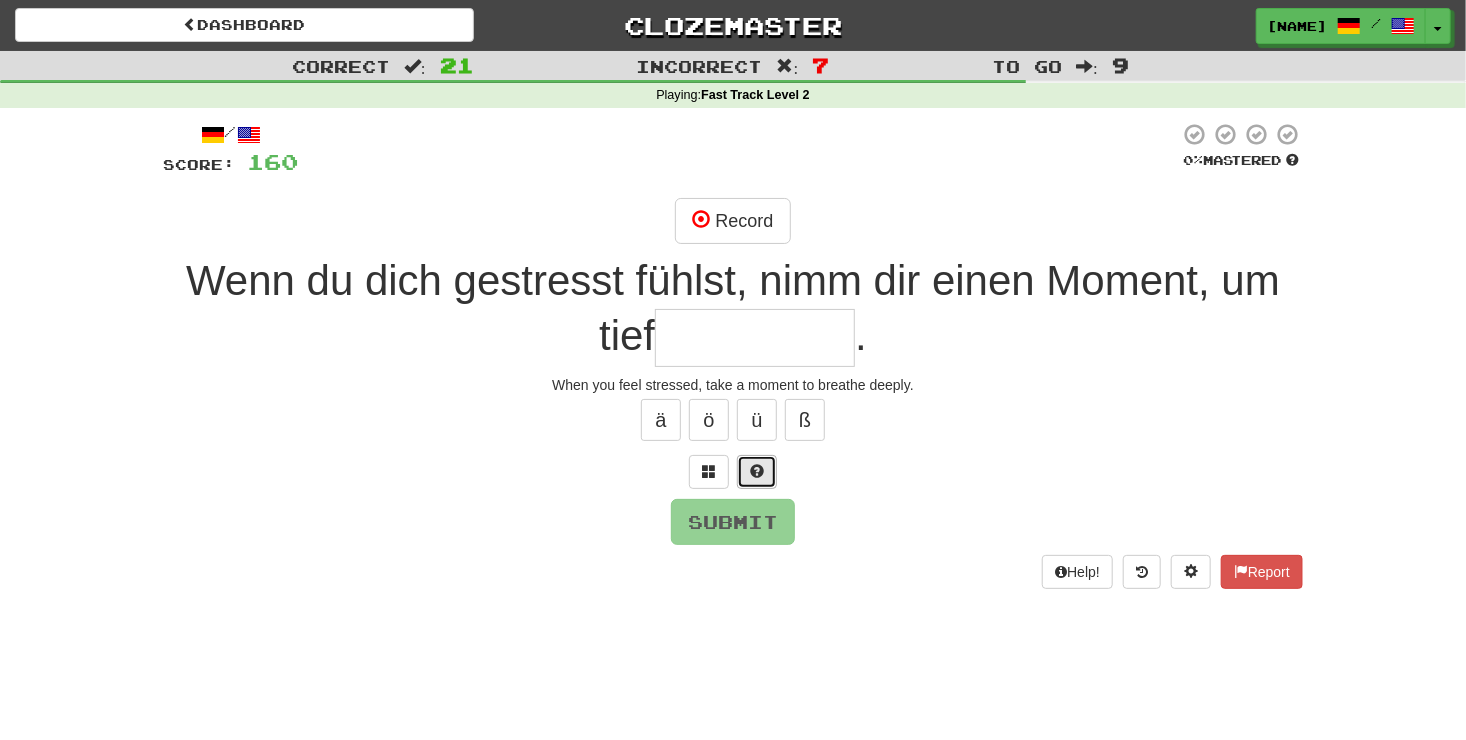 click at bounding box center (757, 472) 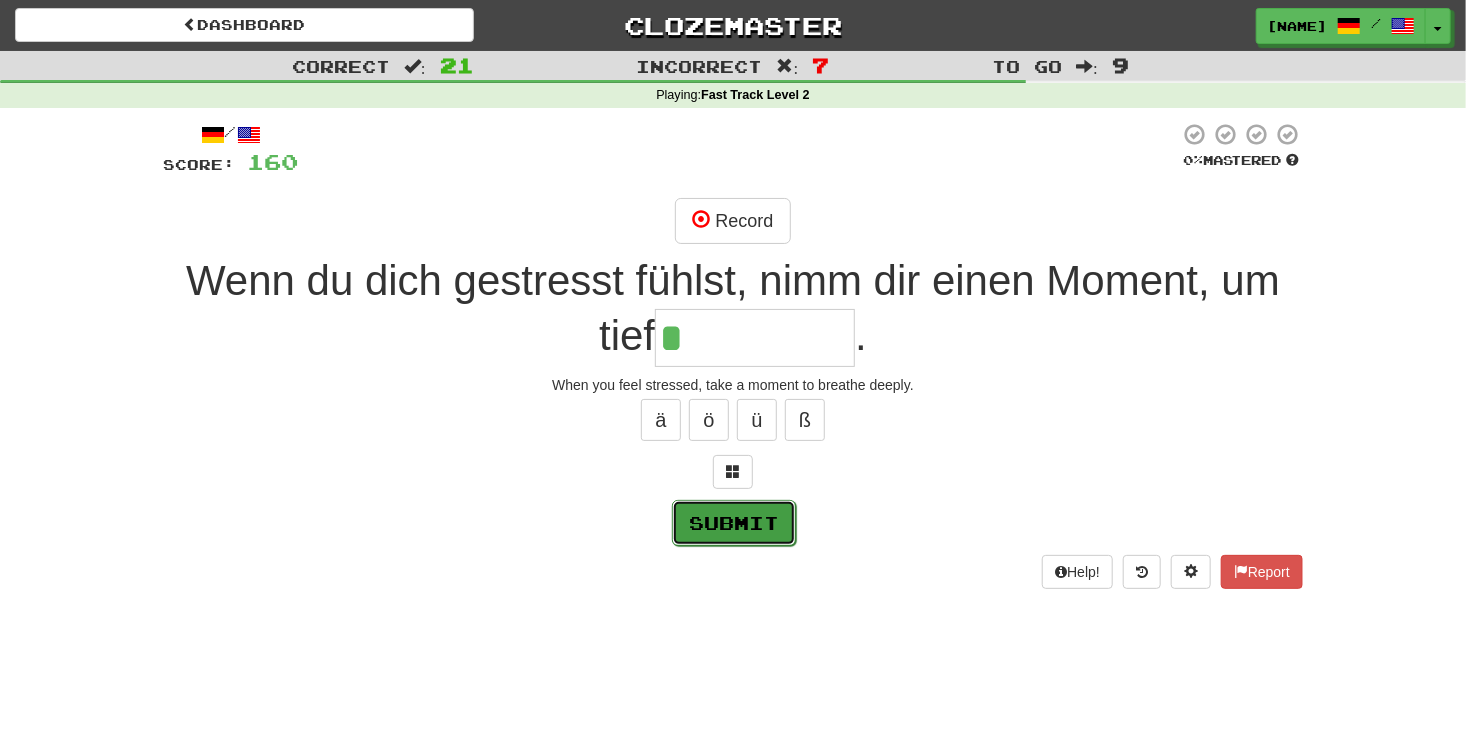 click on "Submit" at bounding box center (734, 523) 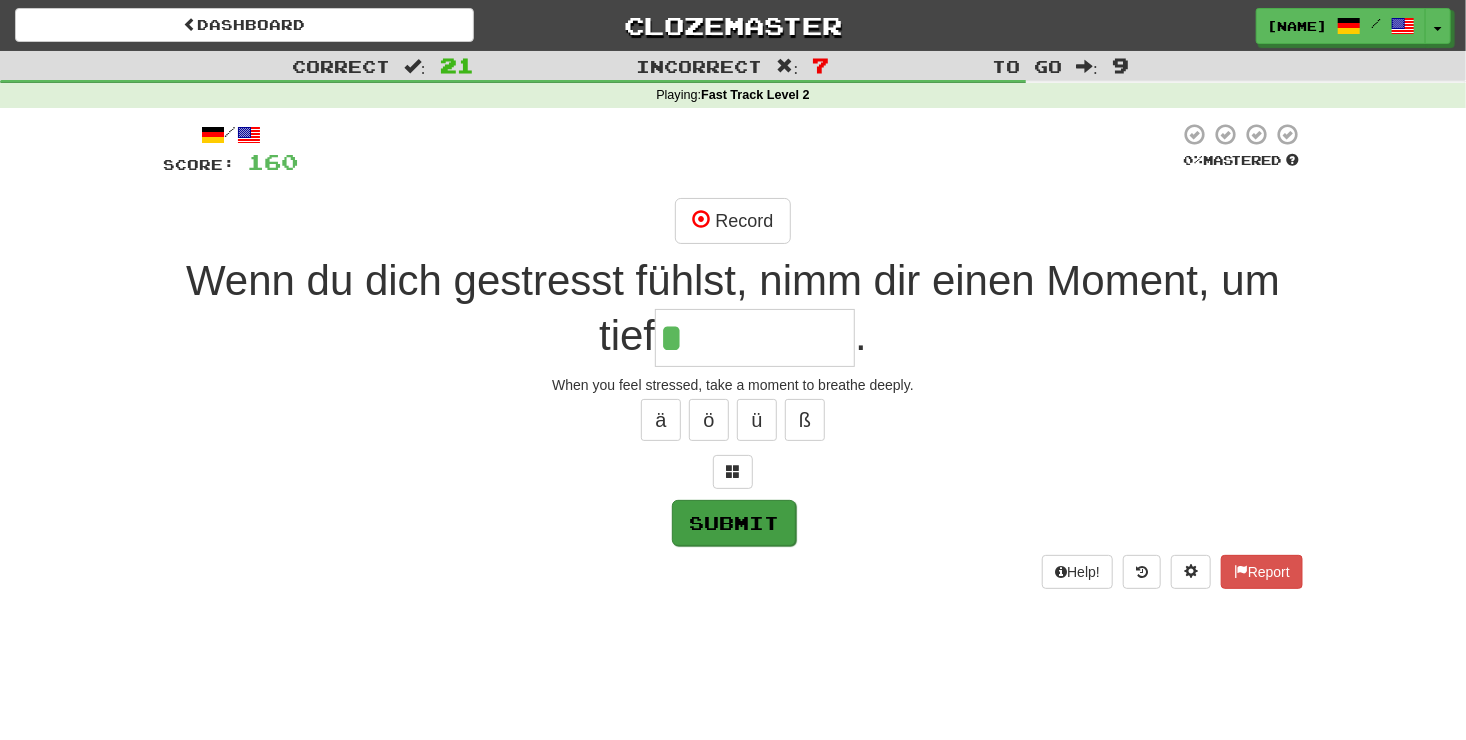 type on "**********" 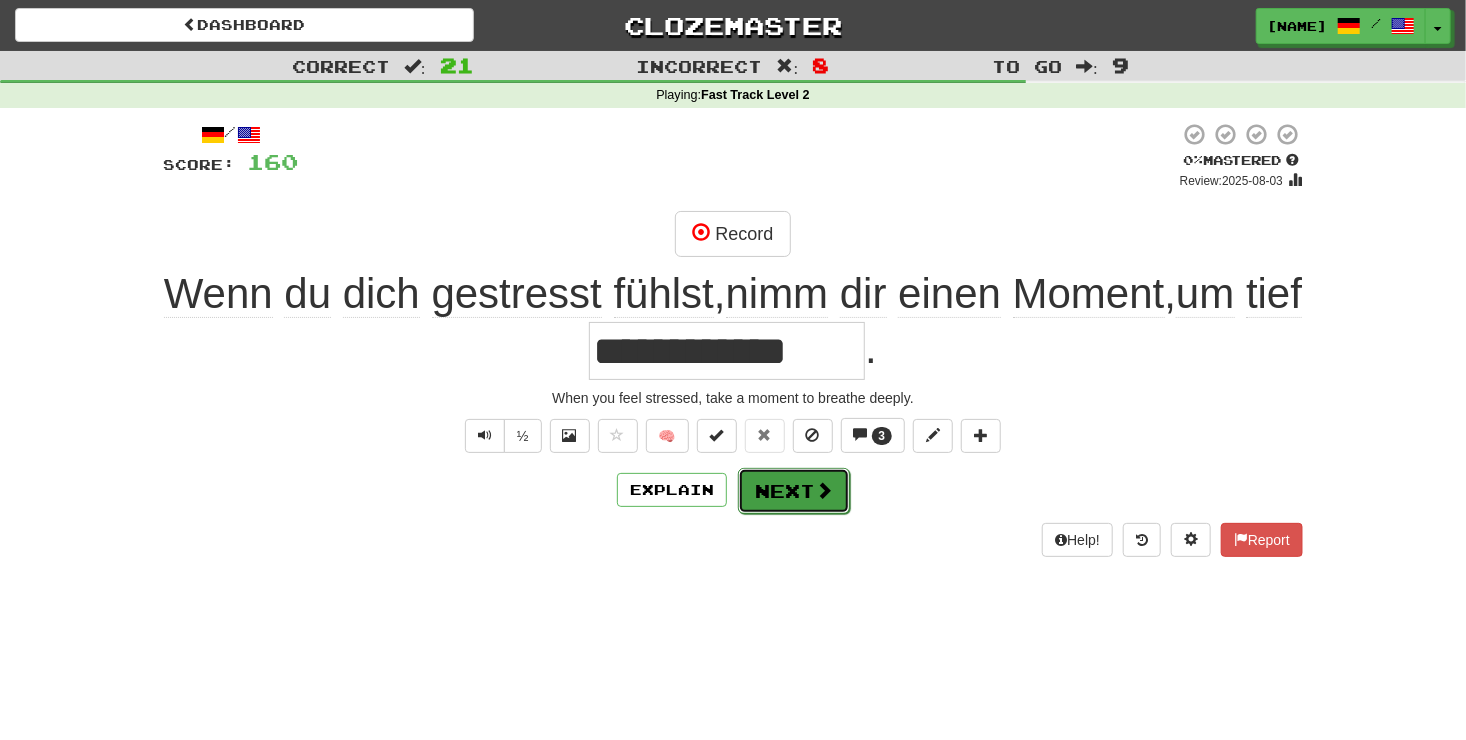 click on "Next" at bounding box center (794, 491) 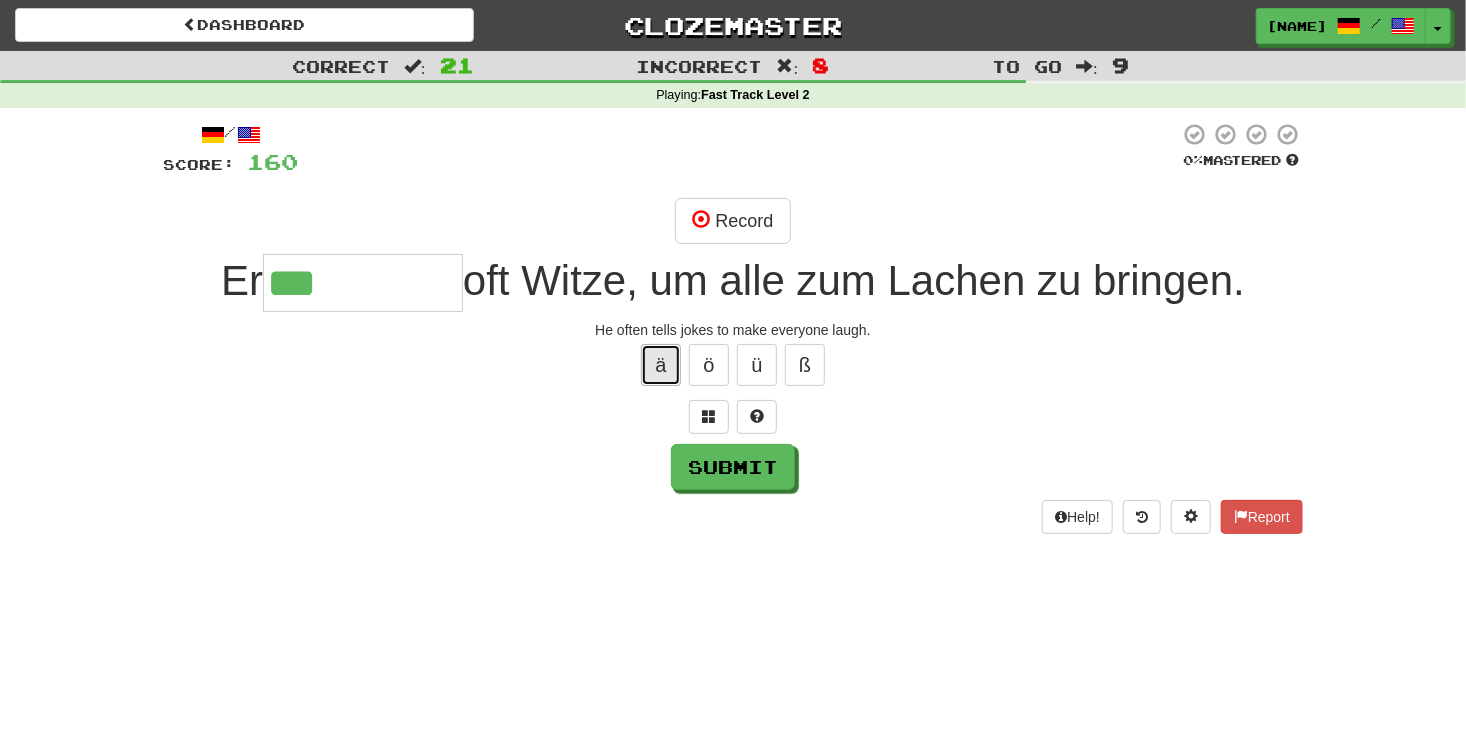 click on "ä" at bounding box center (661, 365) 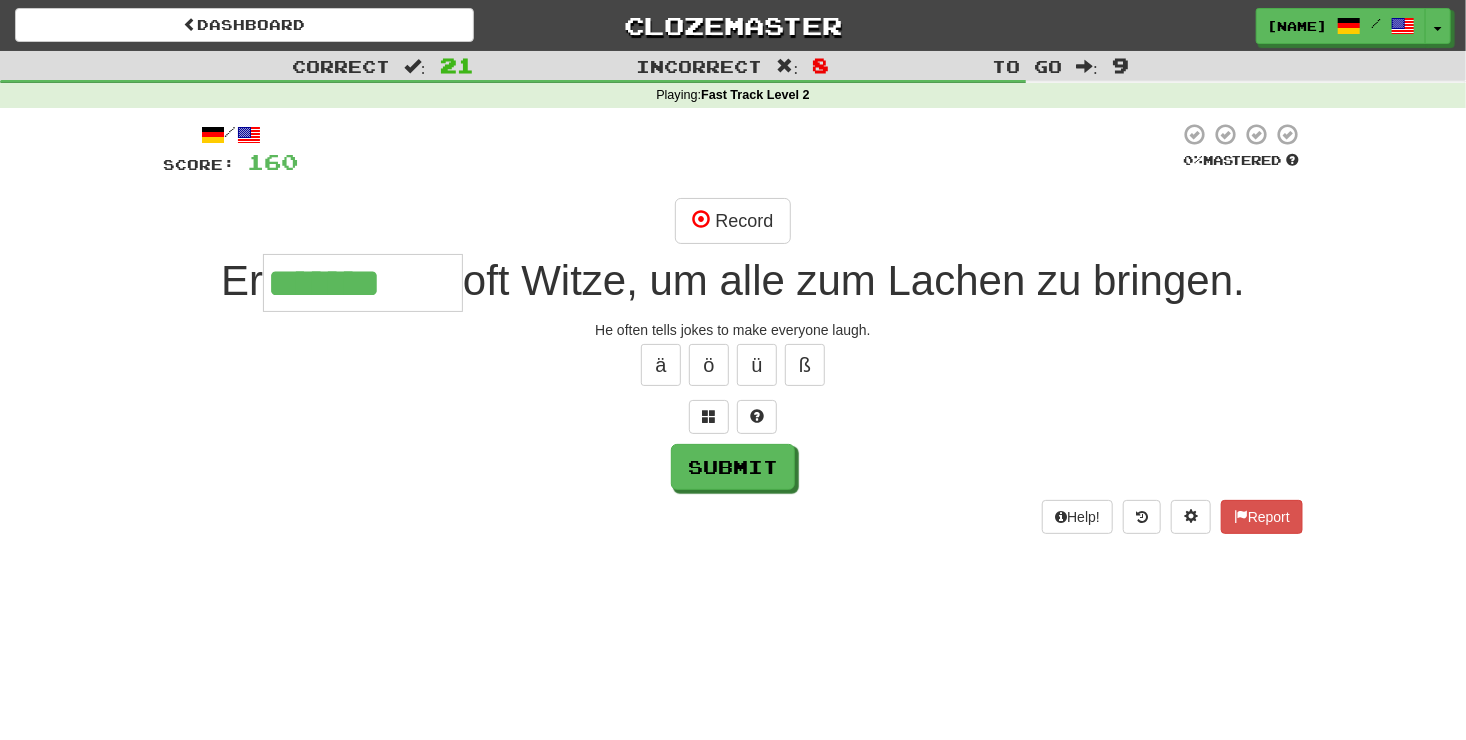 type on "*******" 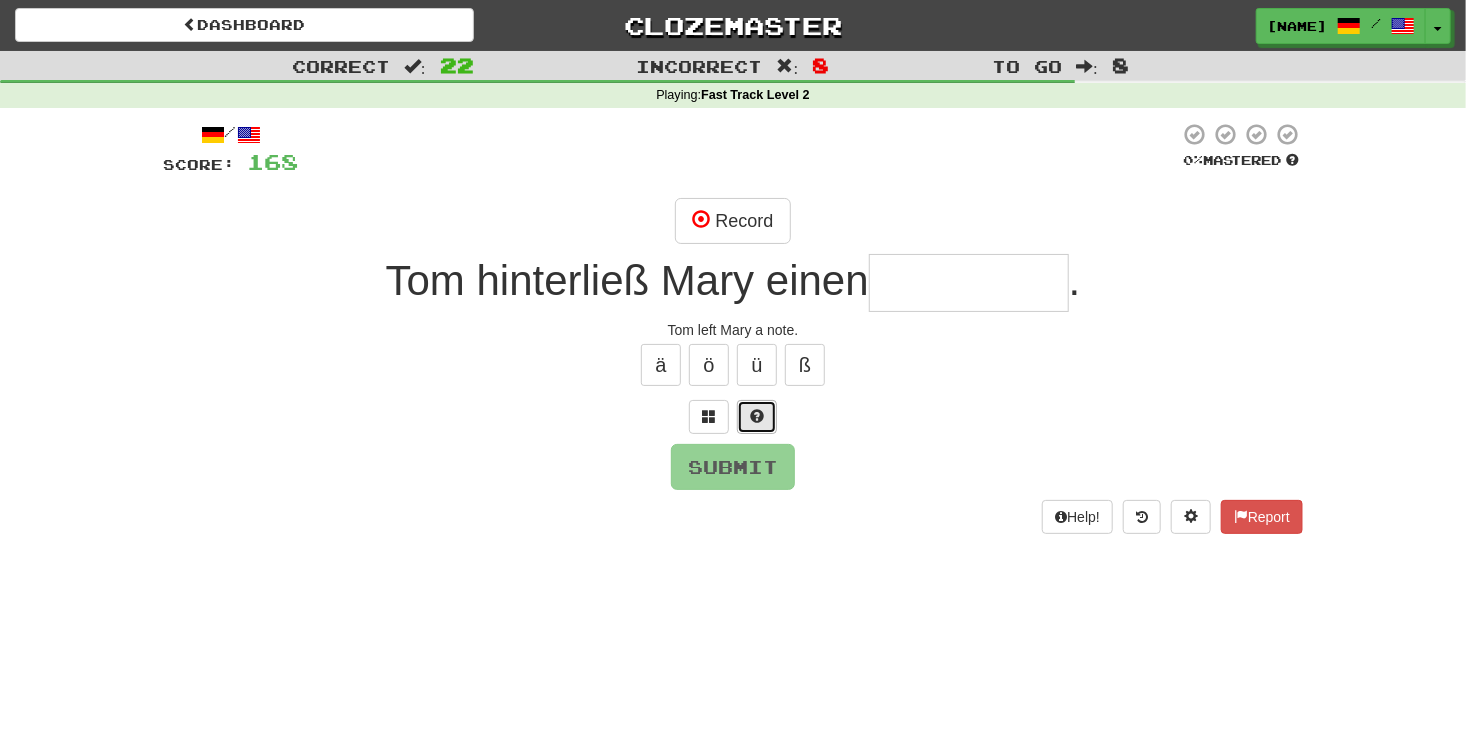 click at bounding box center [757, 417] 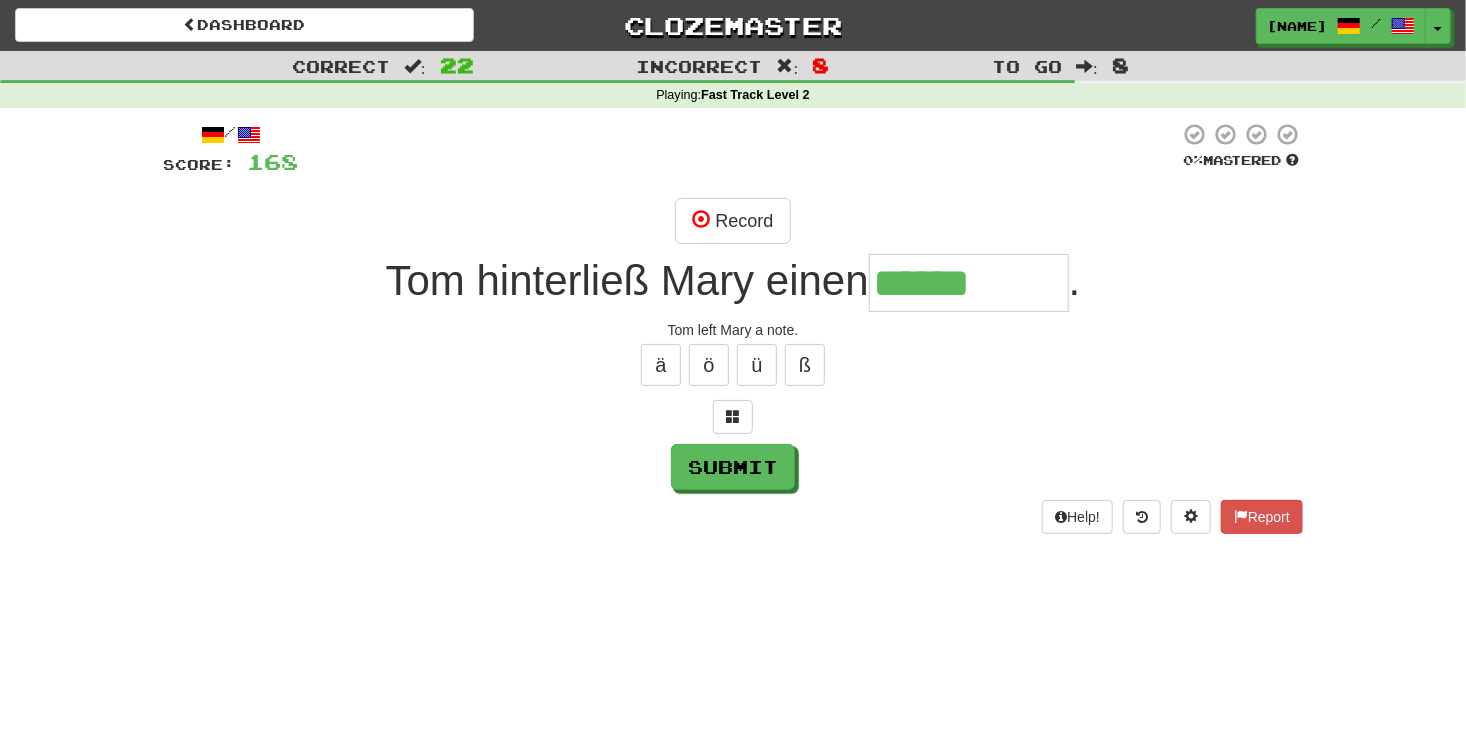 type on "******" 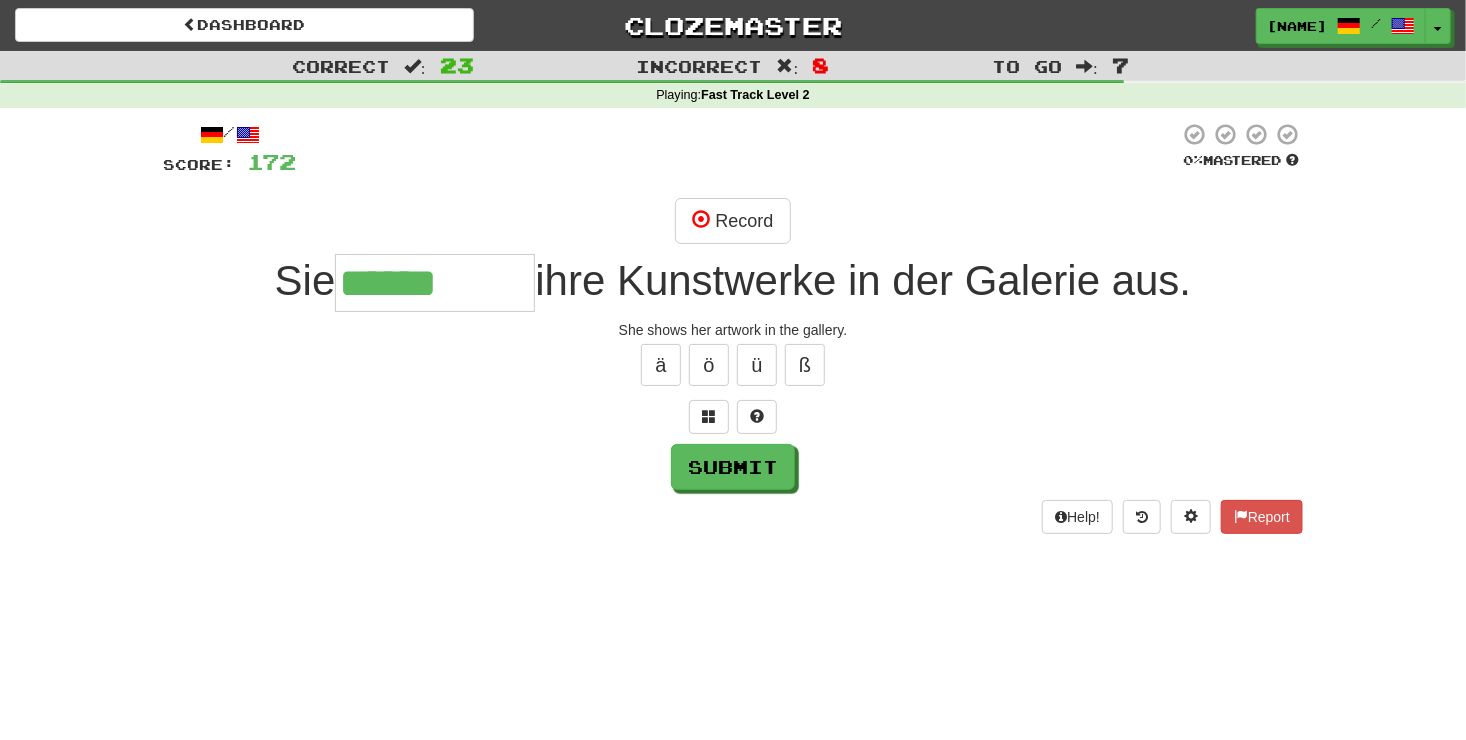 type on "******" 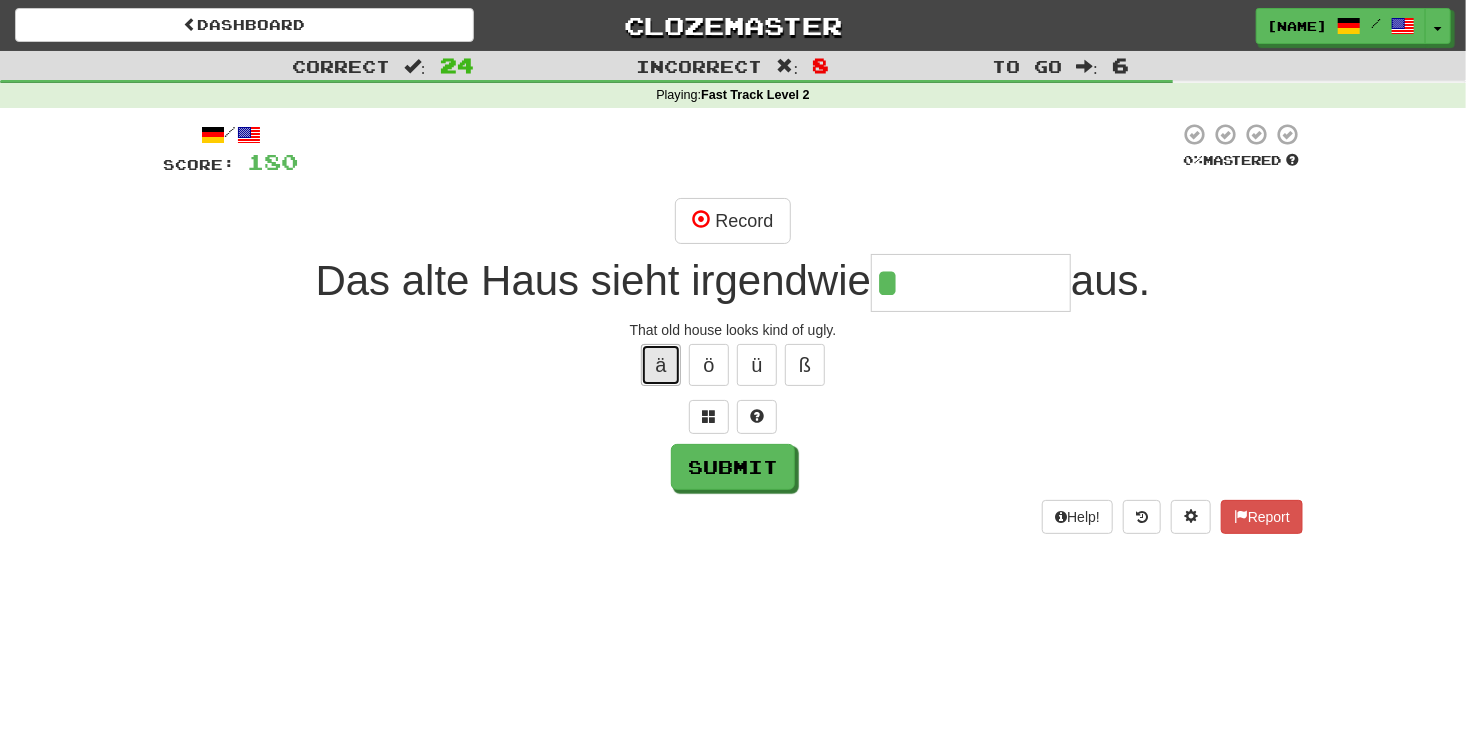click on "ä" at bounding box center (661, 365) 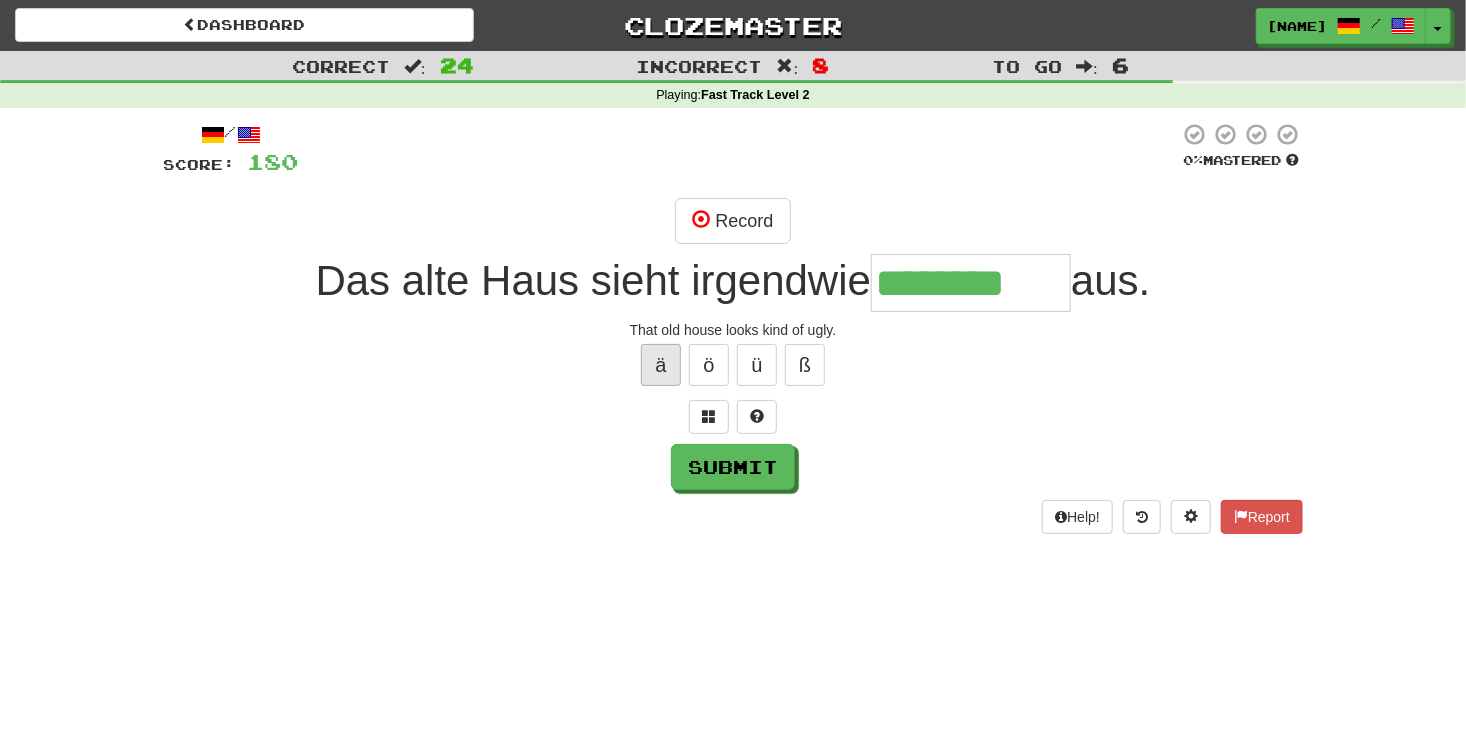 type on "********" 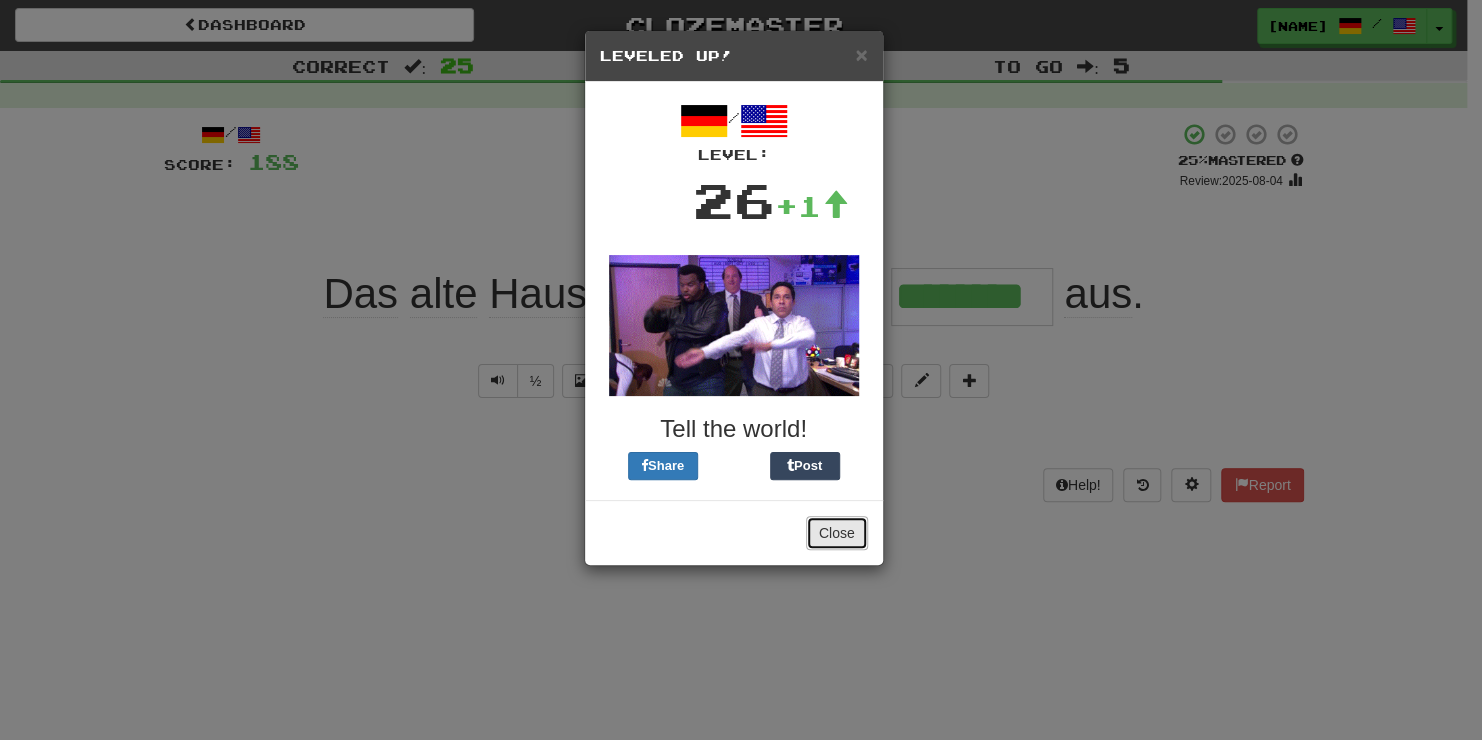 click on "Close" at bounding box center (837, 533) 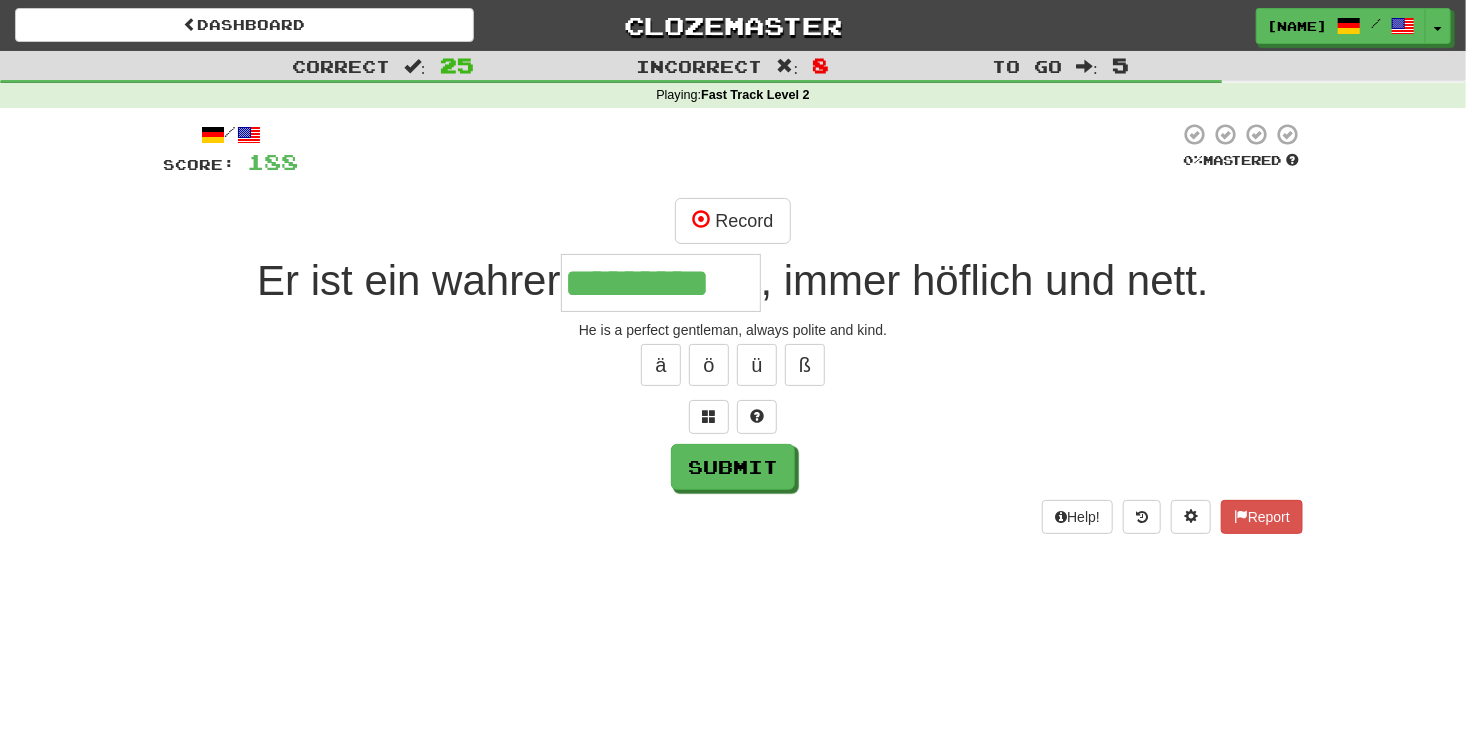 scroll, scrollTop: 0, scrollLeft: 12, axis: horizontal 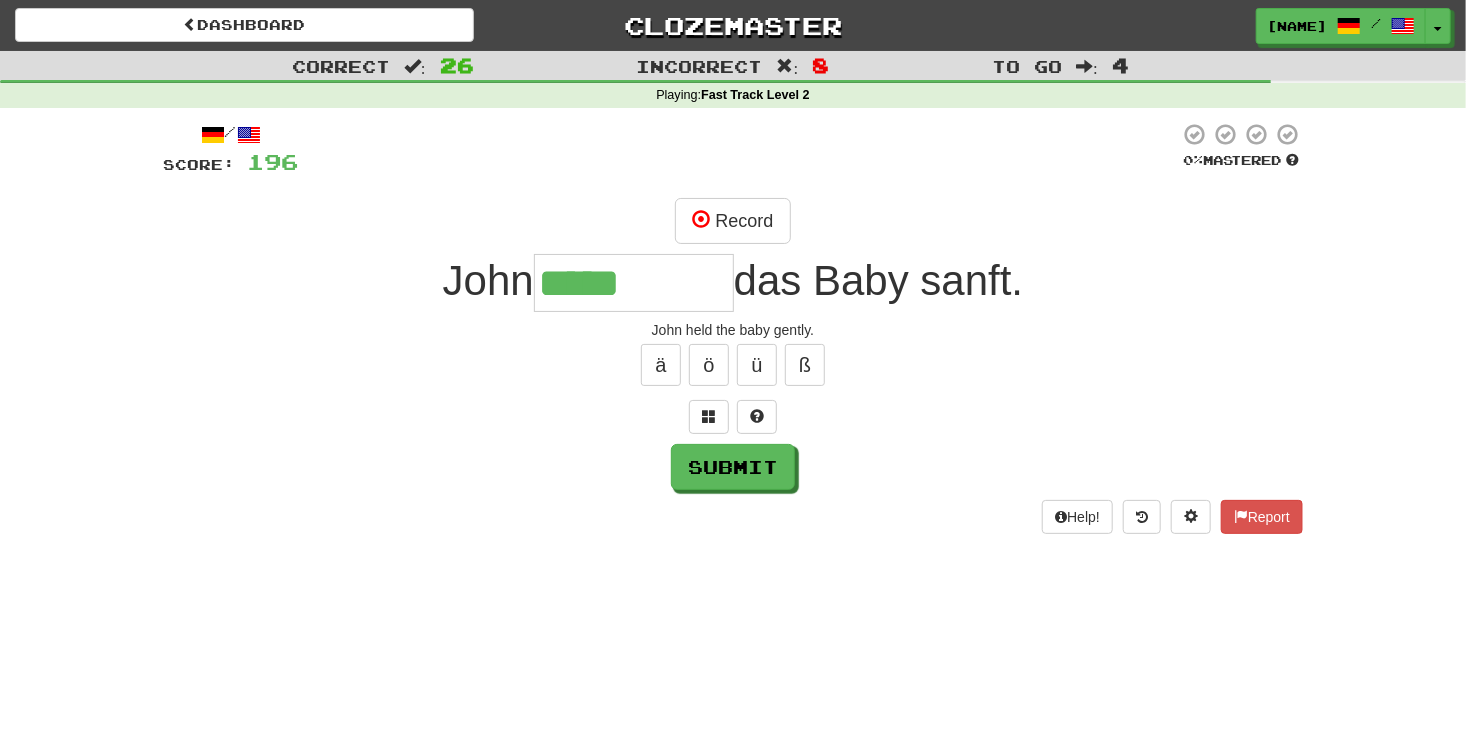 type on "*****" 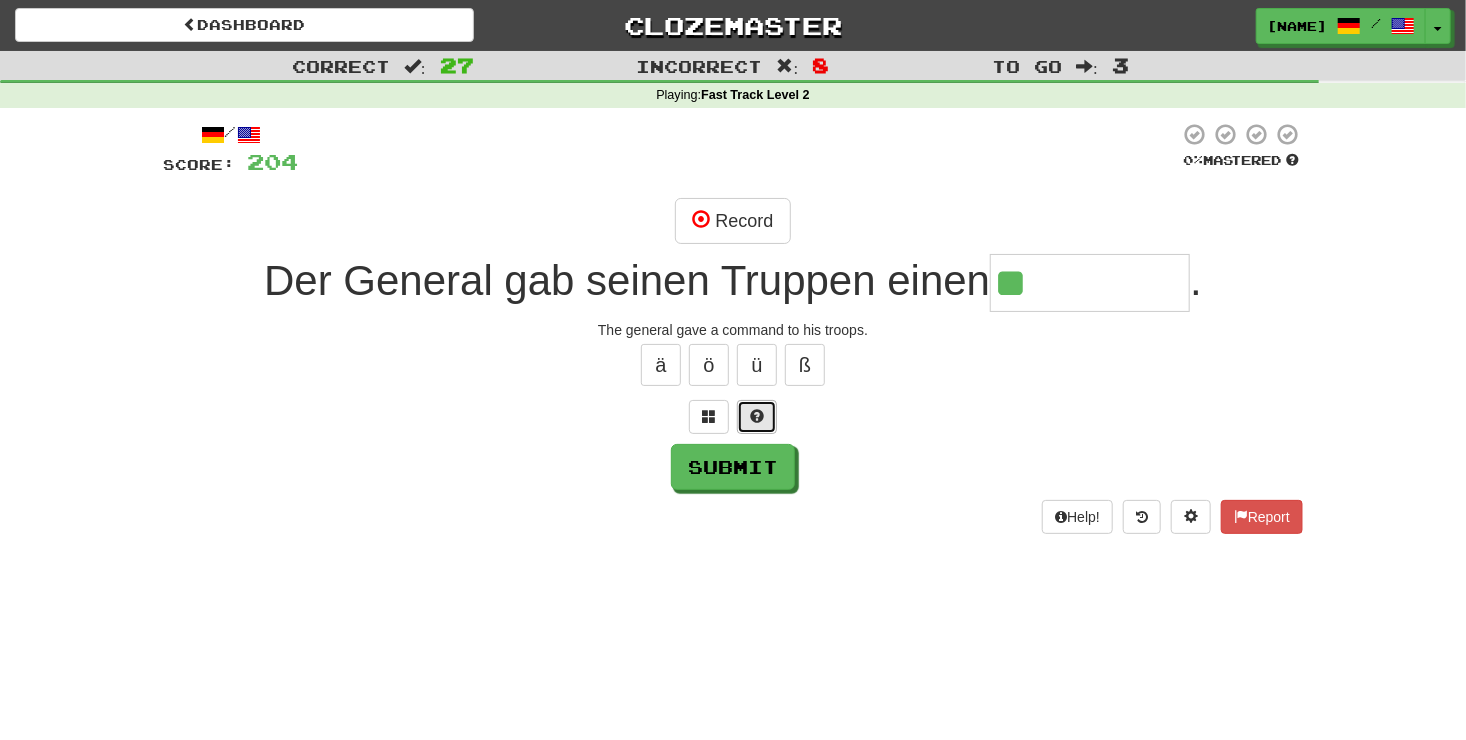 click at bounding box center [757, 416] 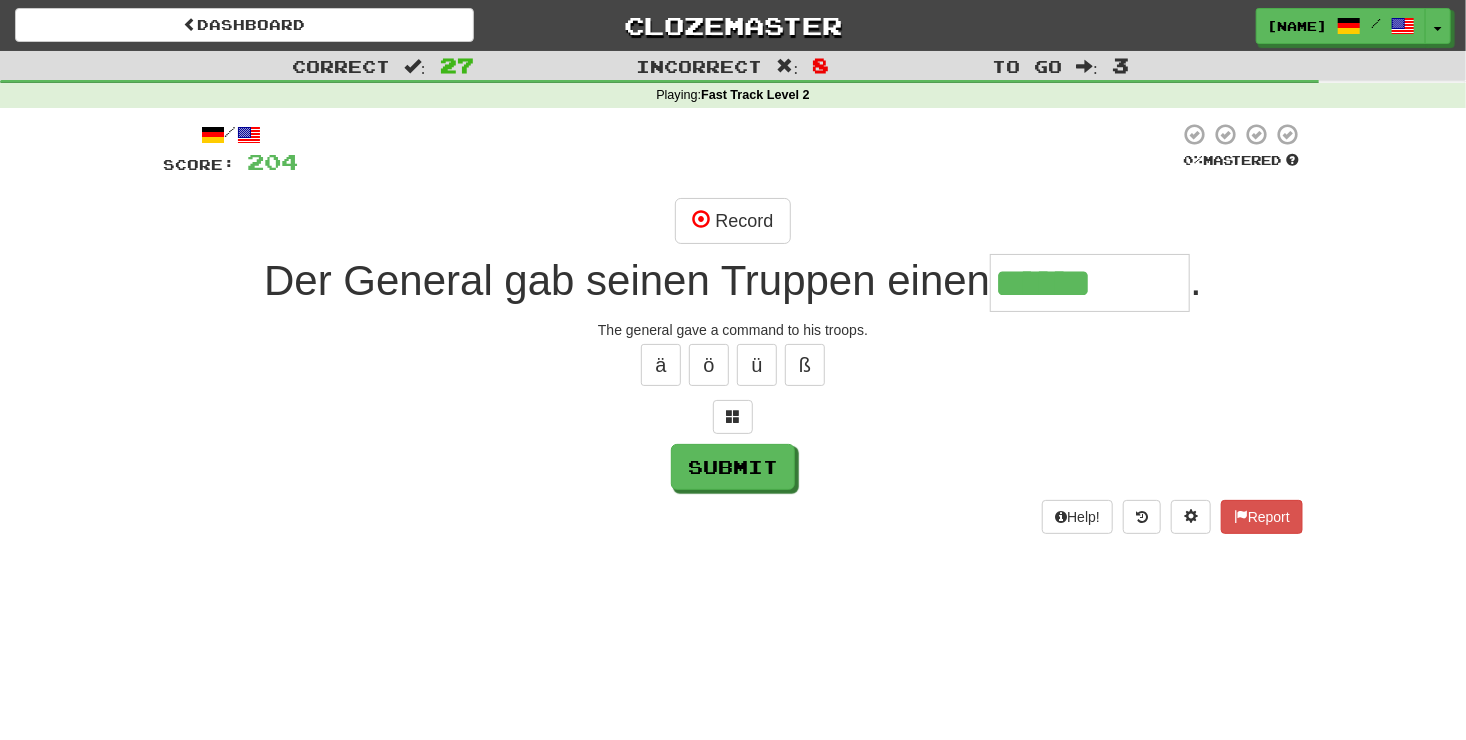 type on "******" 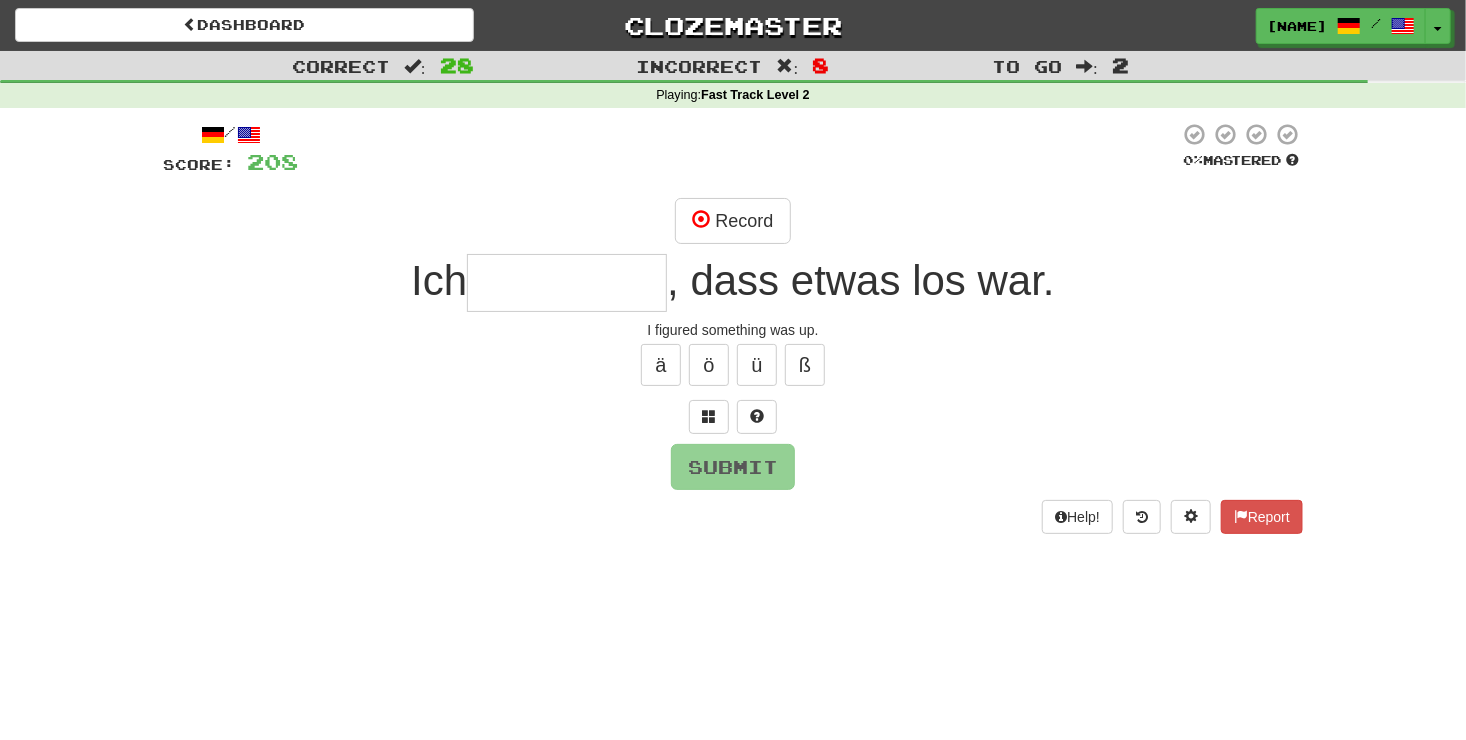type on "*" 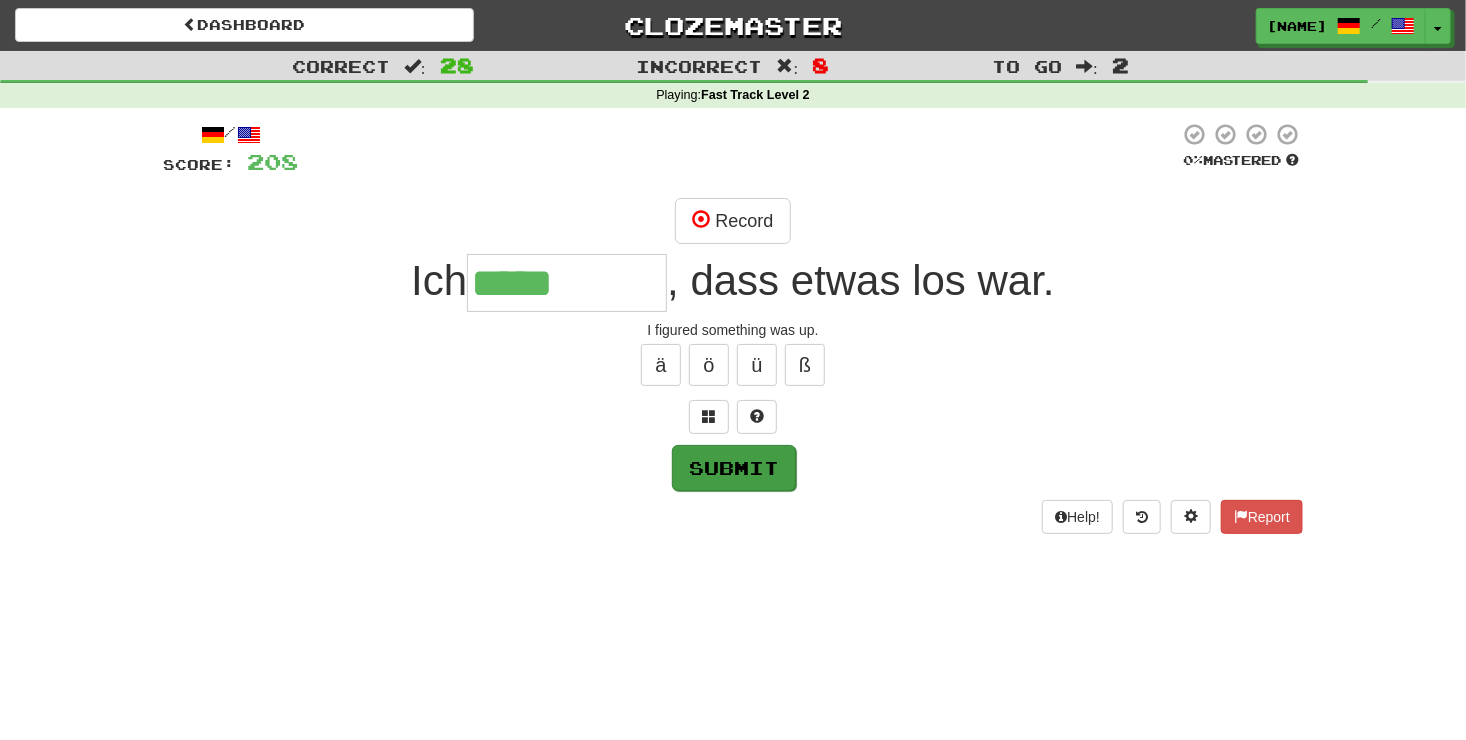 type on "*****" 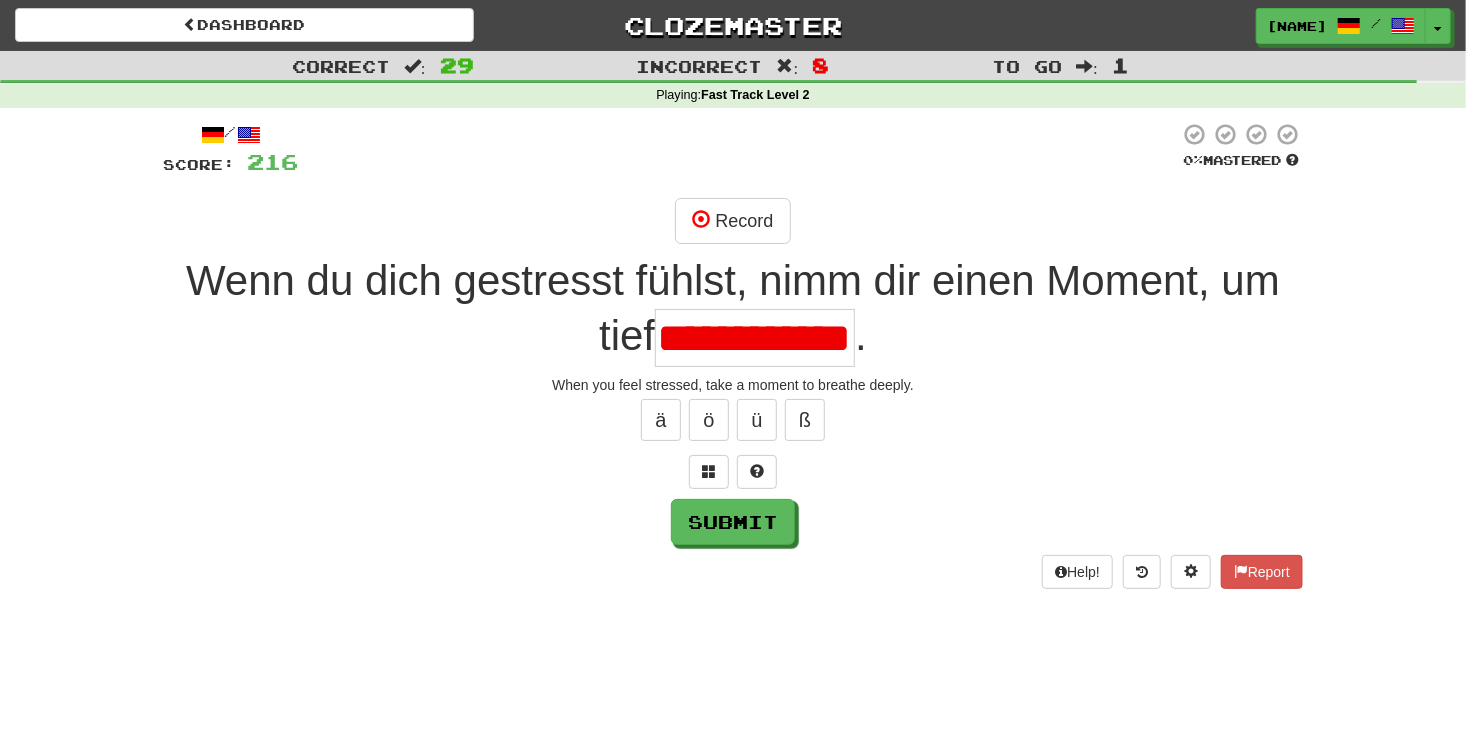 scroll, scrollTop: 0, scrollLeft: 73, axis: horizontal 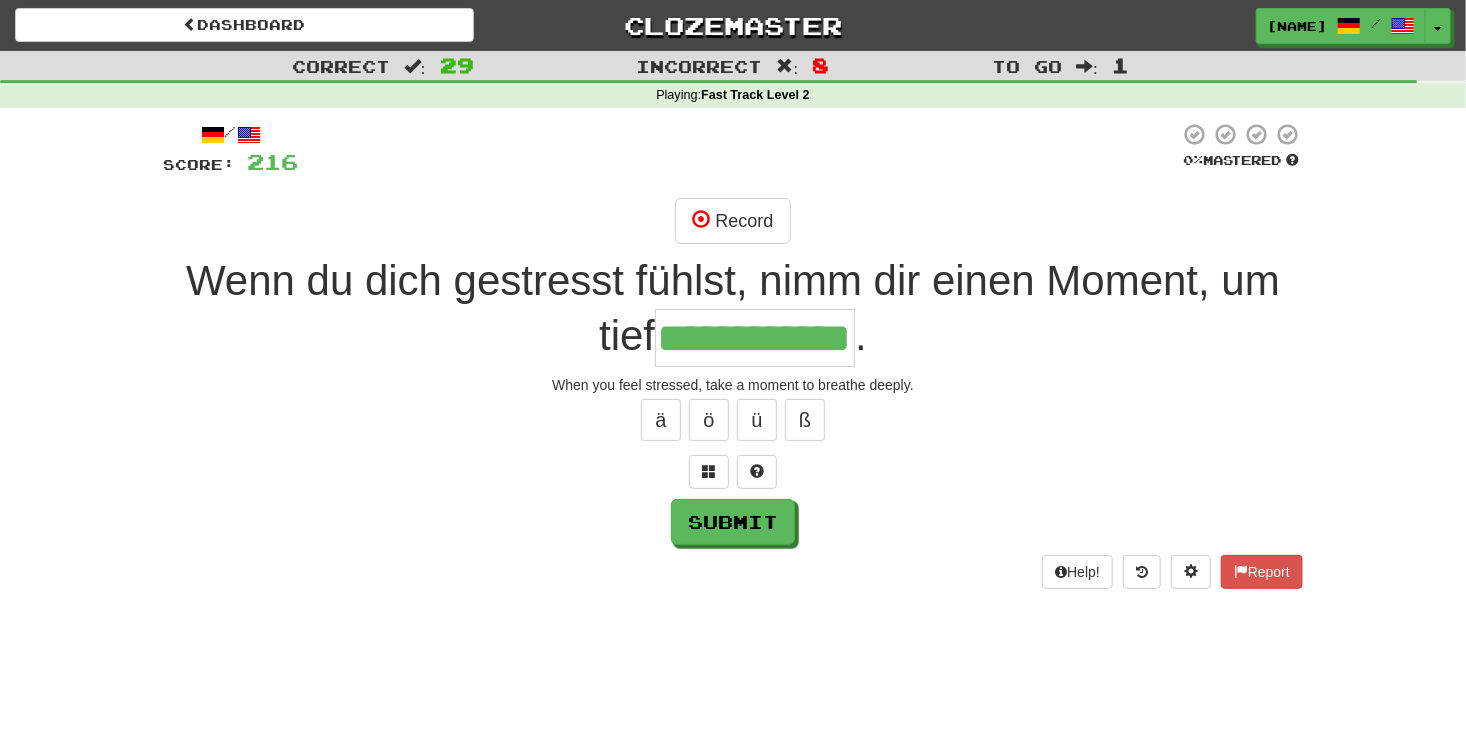 type on "**********" 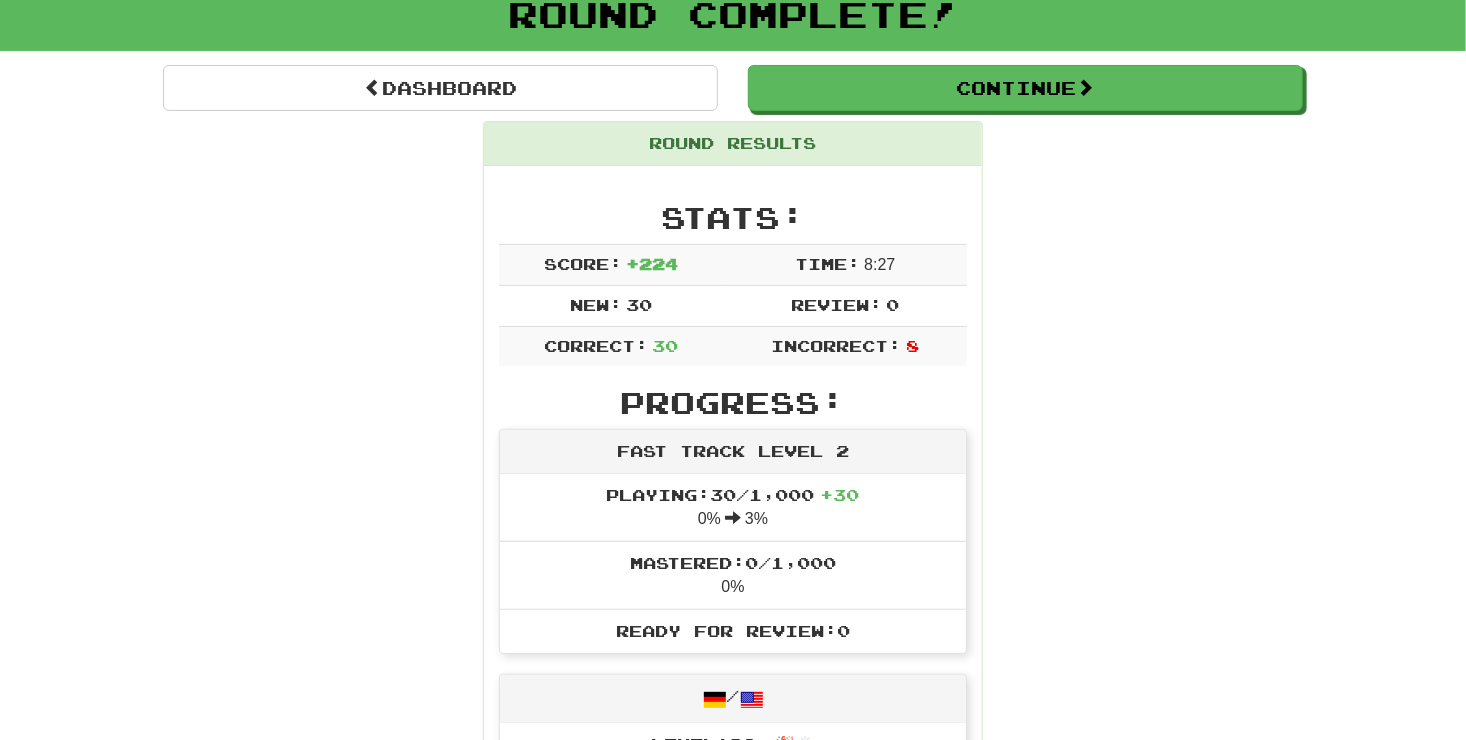 scroll, scrollTop: 2, scrollLeft: 0, axis: vertical 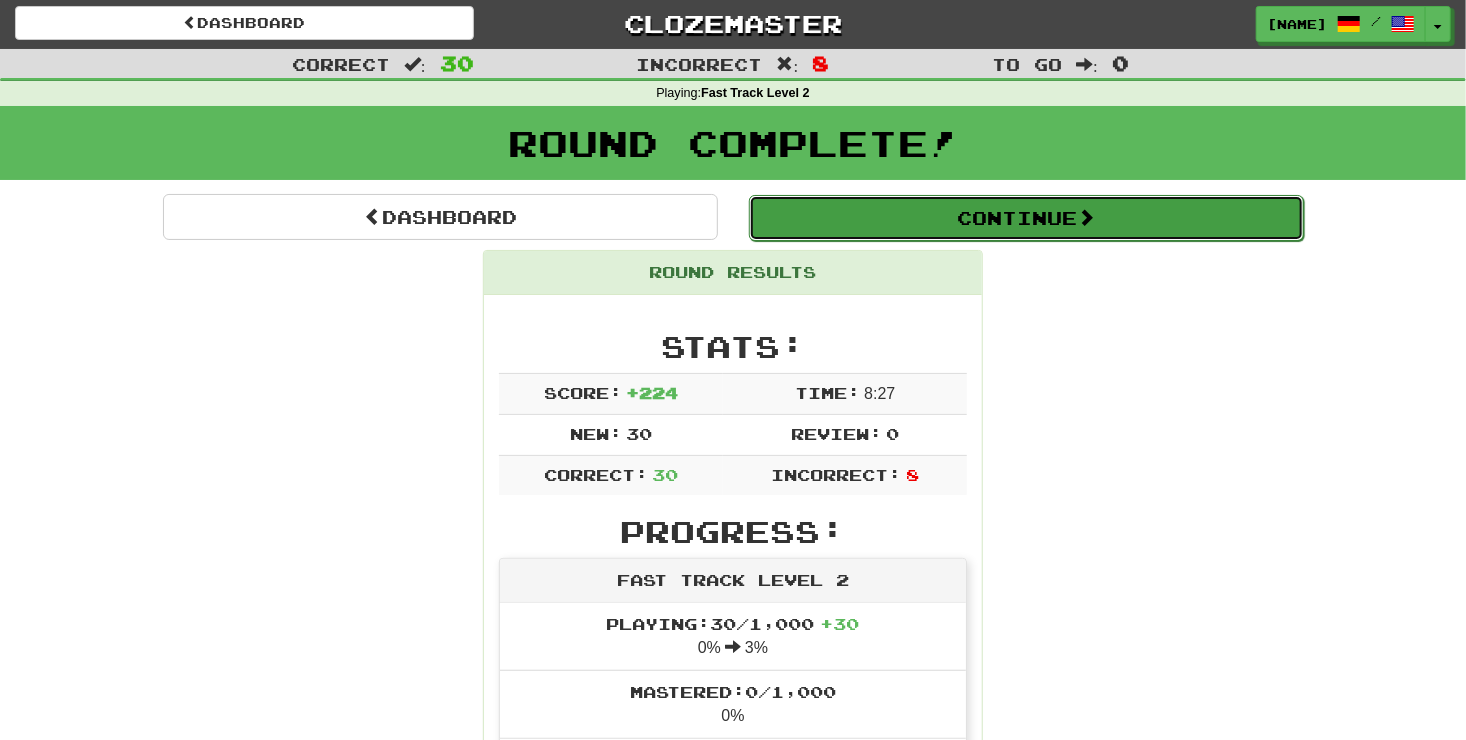 click on "Continue" at bounding box center [1026, 218] 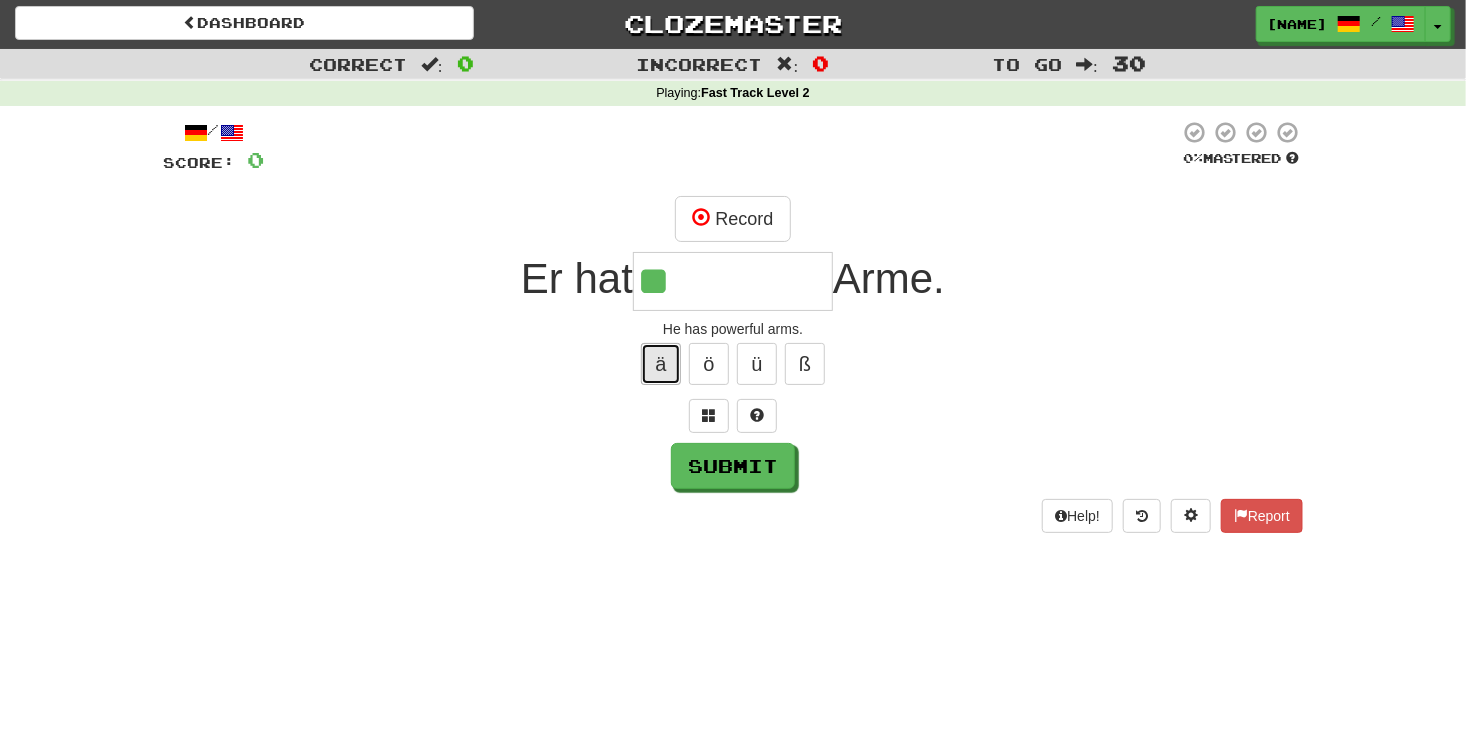 click on "ä" at bounding box center (661, 364) 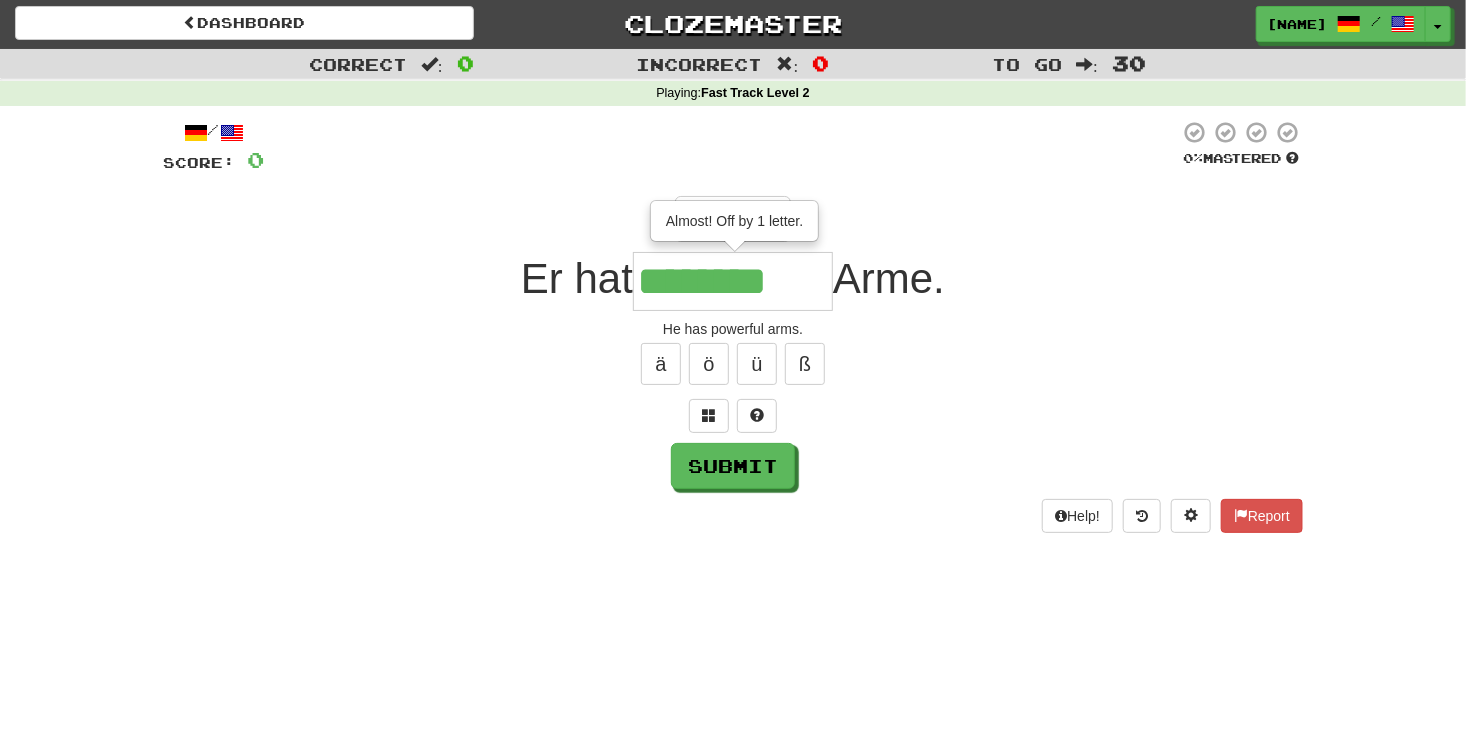 type on "********" 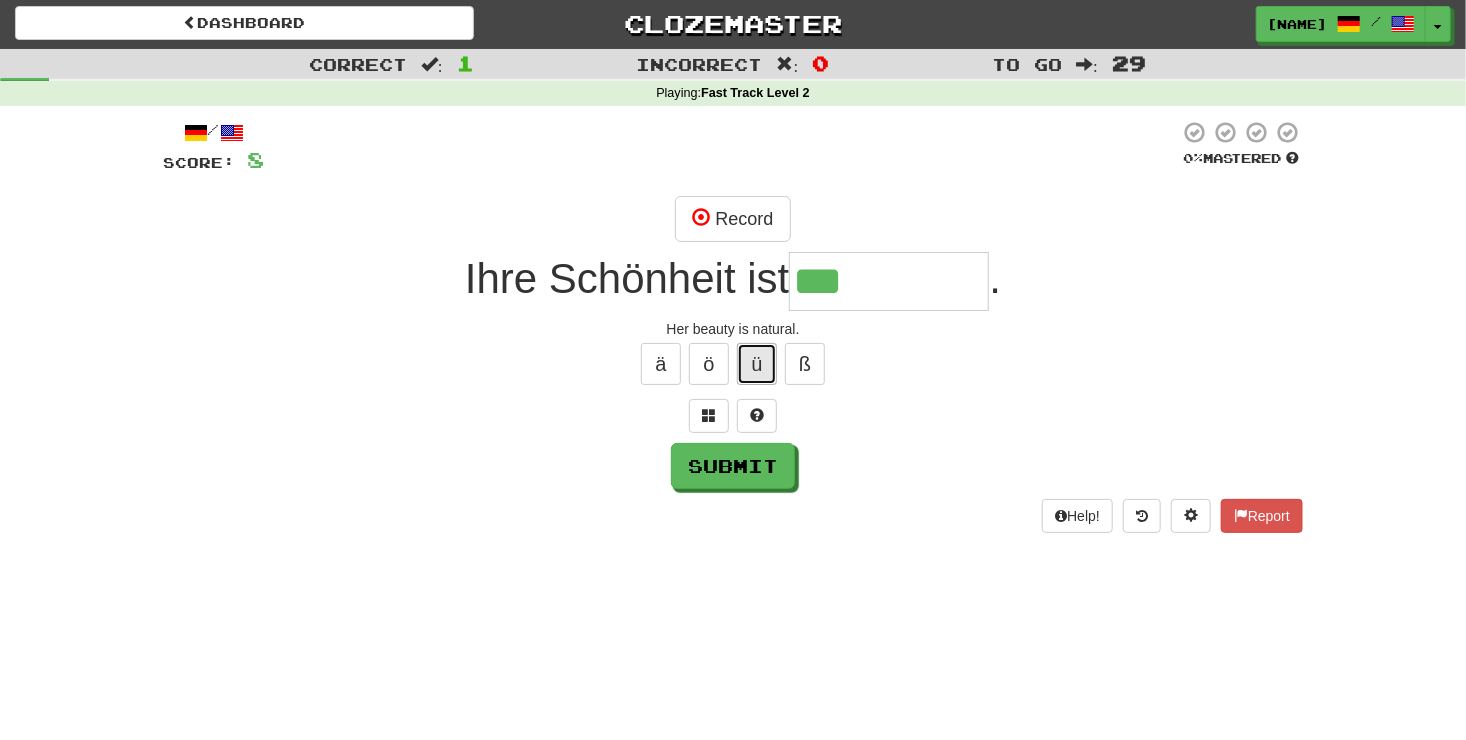 click on "ü" at bounding box center [757, 364] 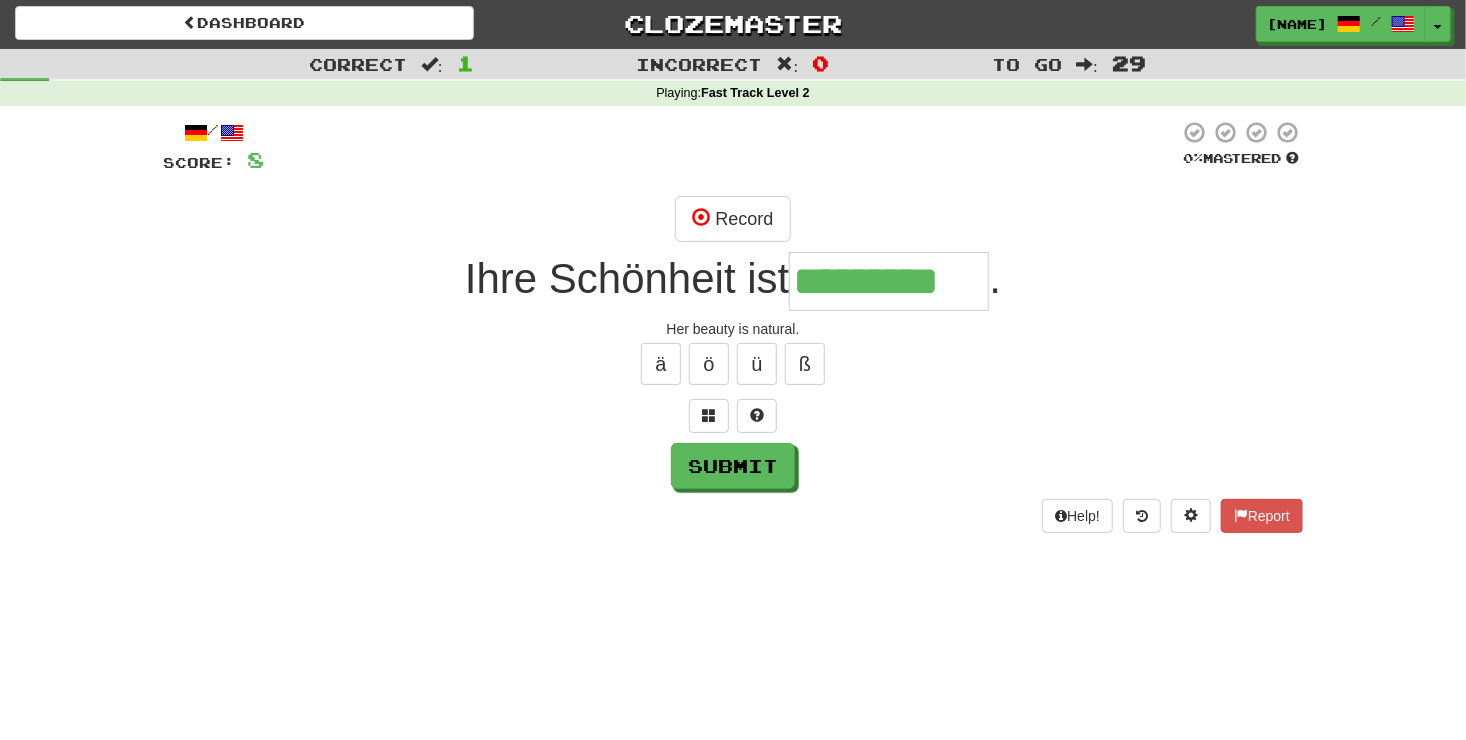 type on "*********" 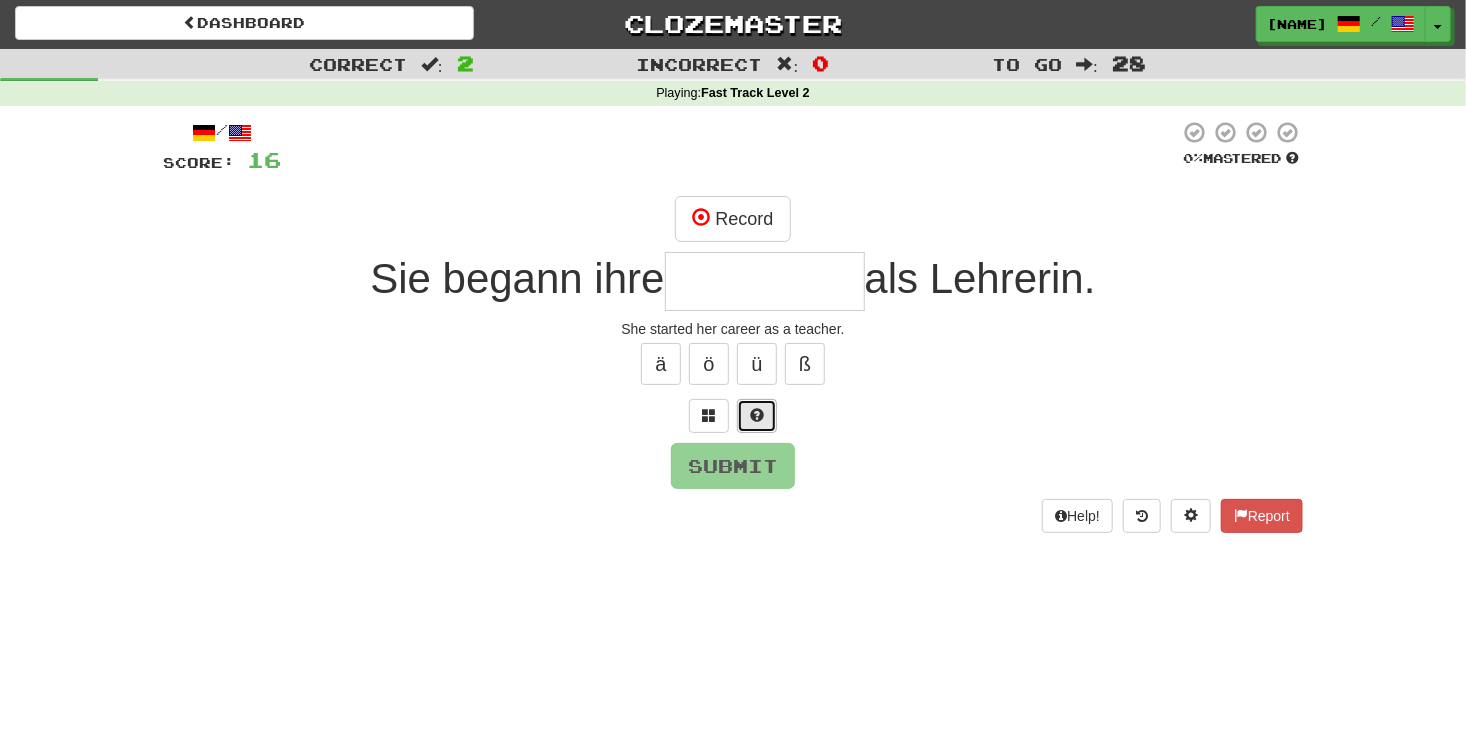 click at bounding box center (757, 416) 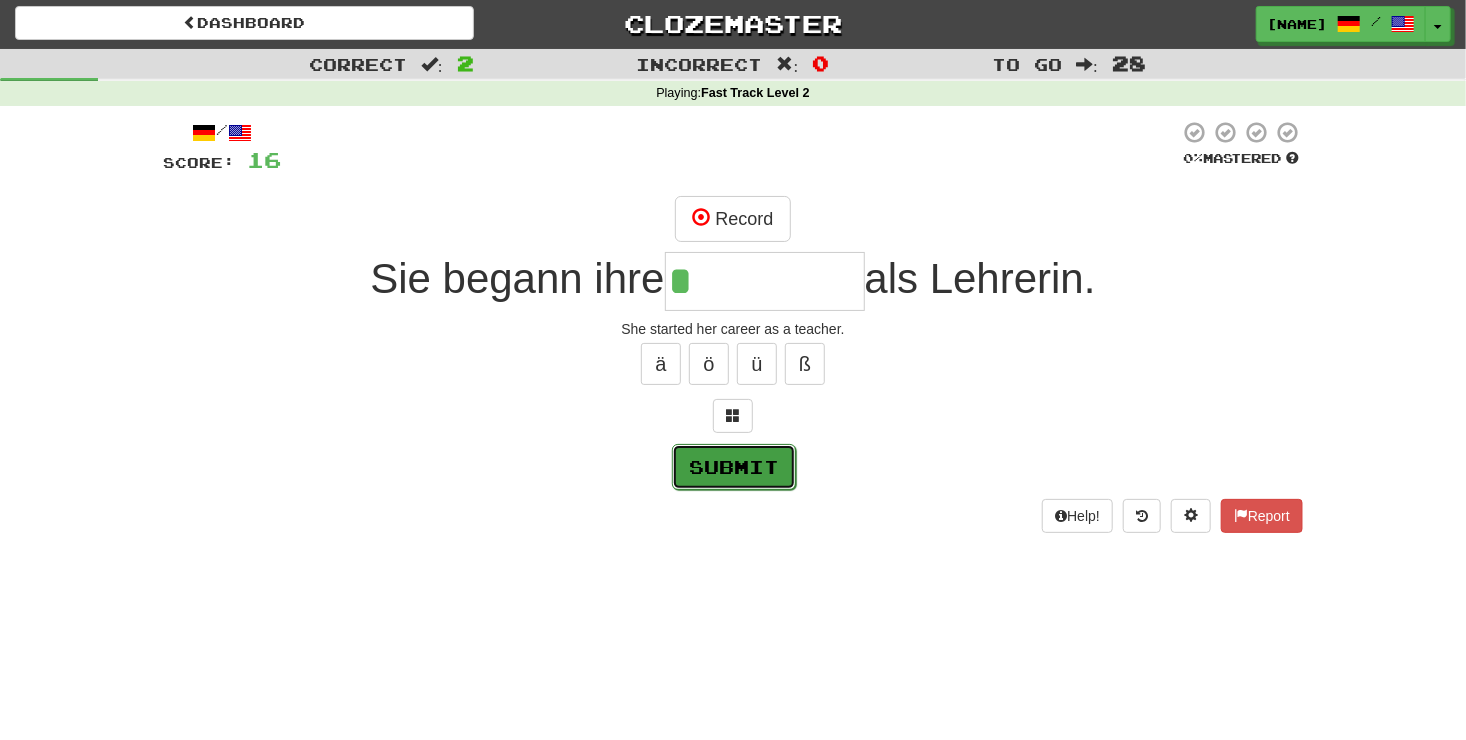 click on "Submit" at bounding box center [734, 467] 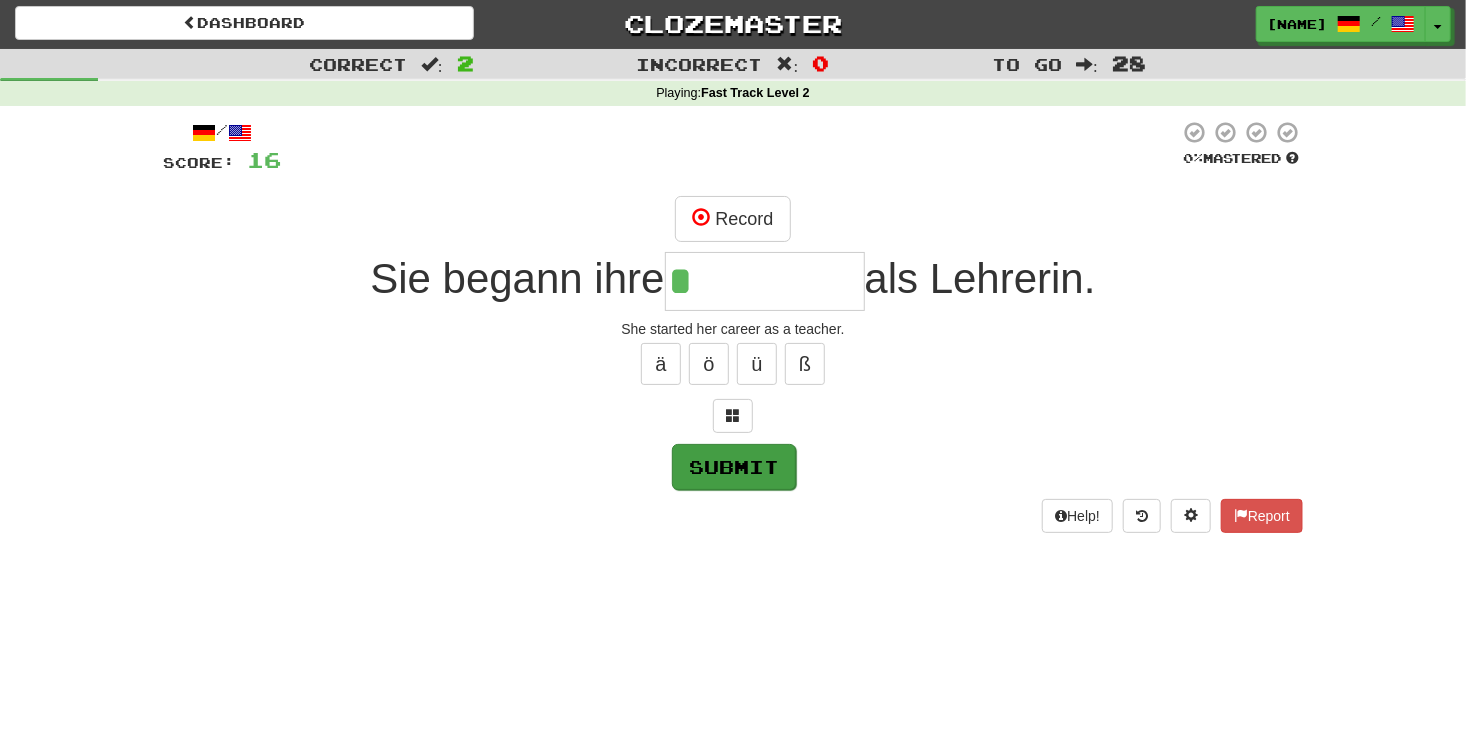 type on "********" 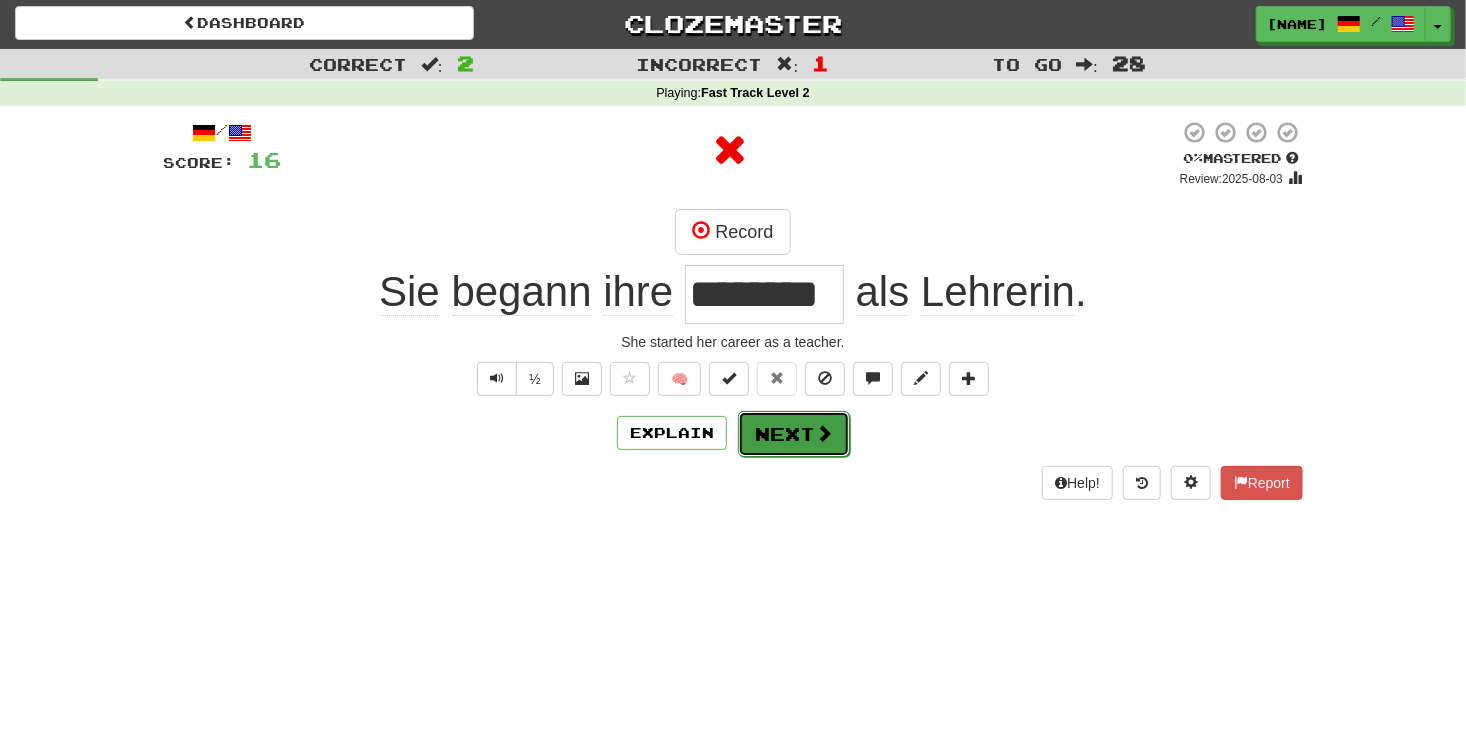 click on "Next" at bounding box center [794, 434] 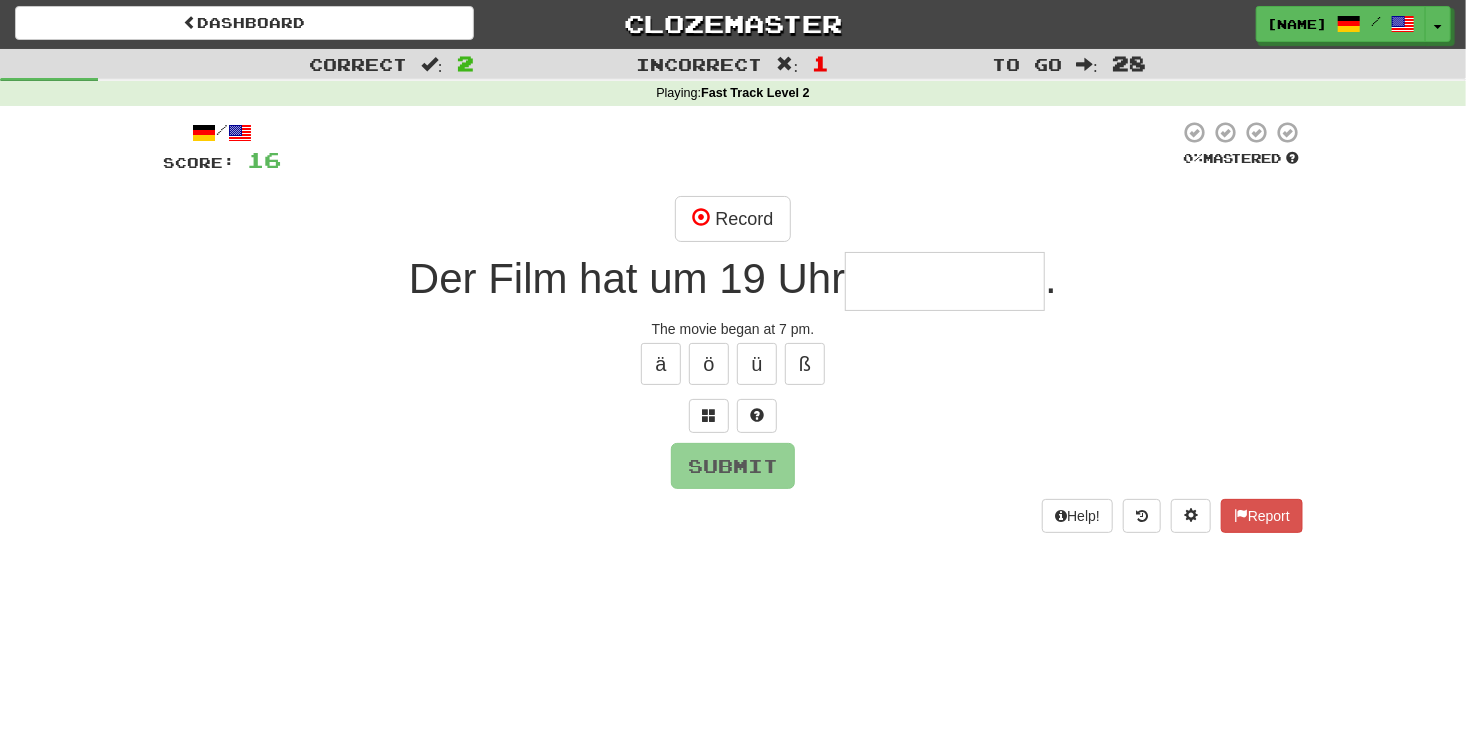 type on "*" 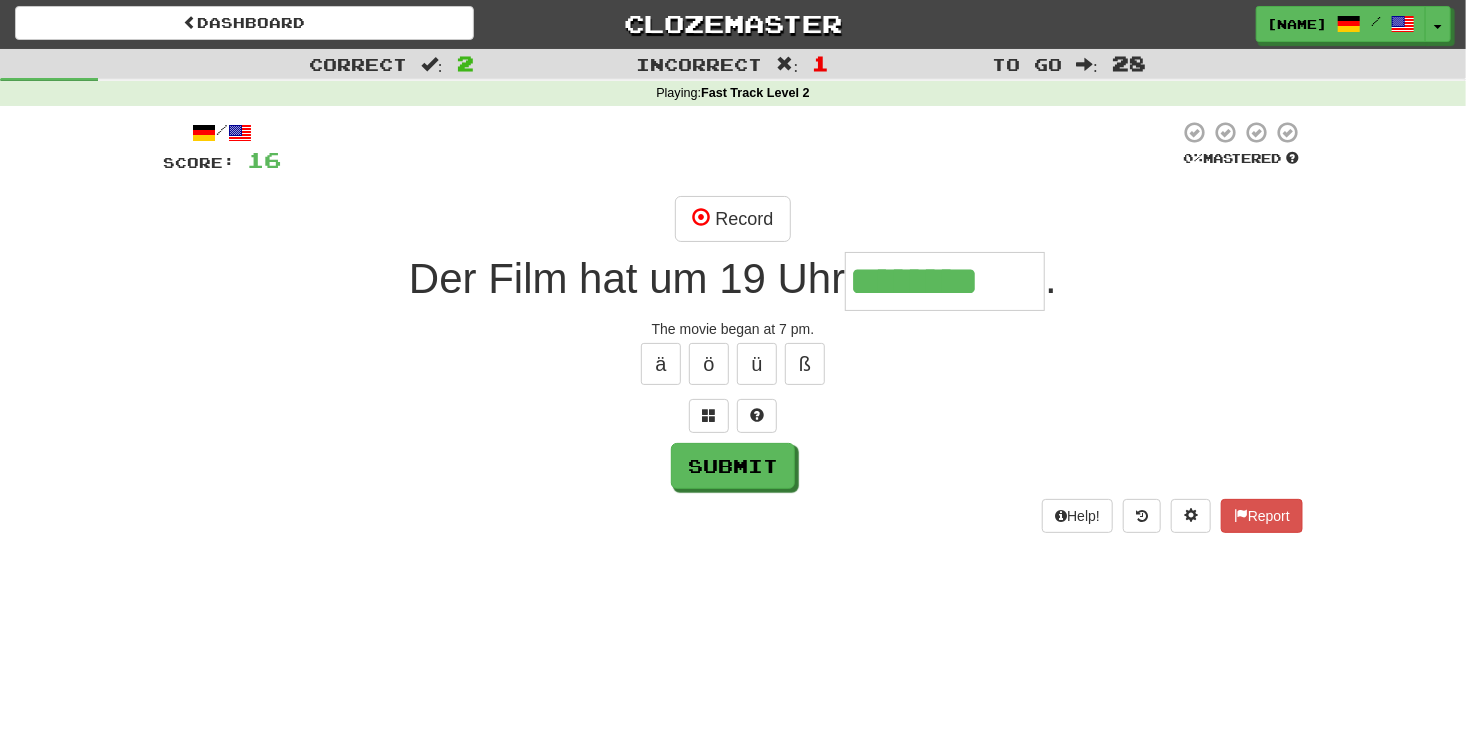 type on "********" 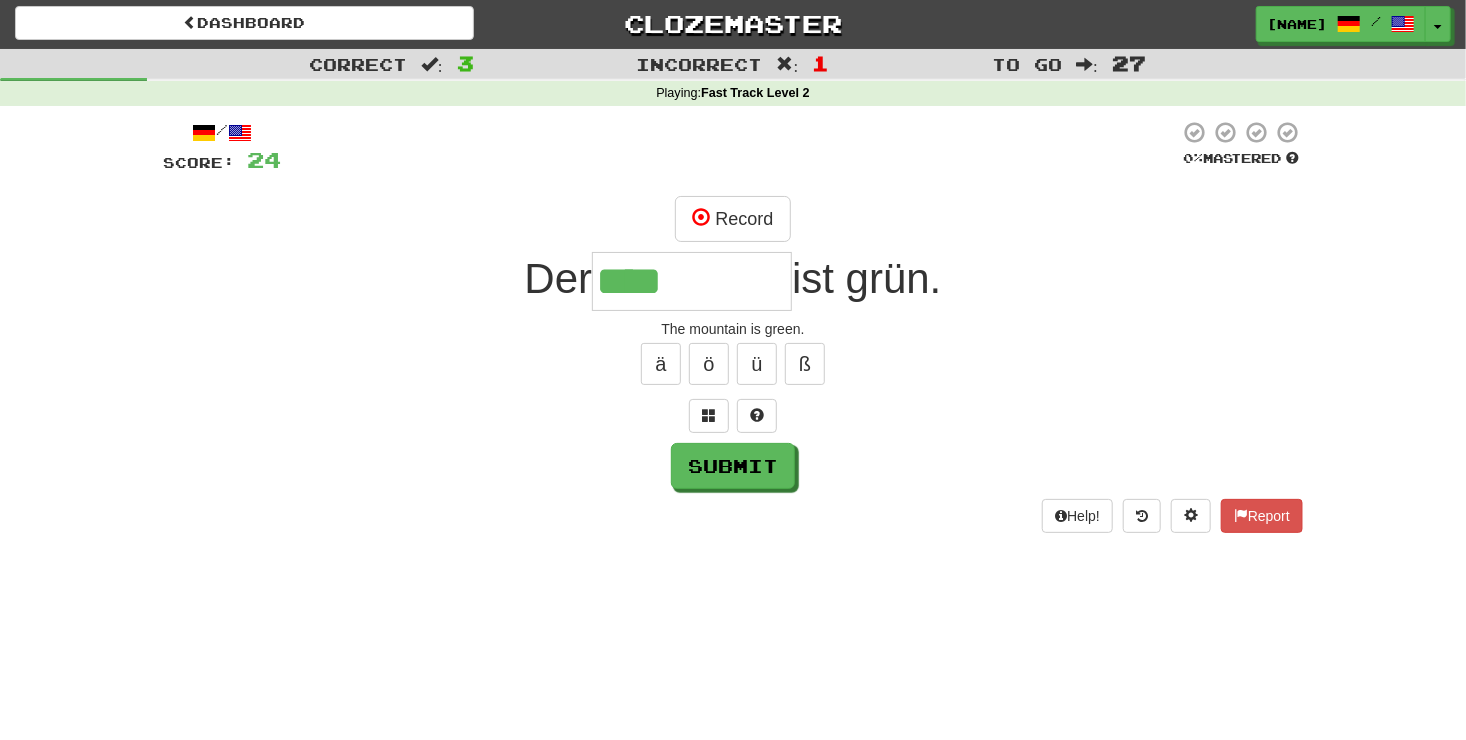 type on "****" 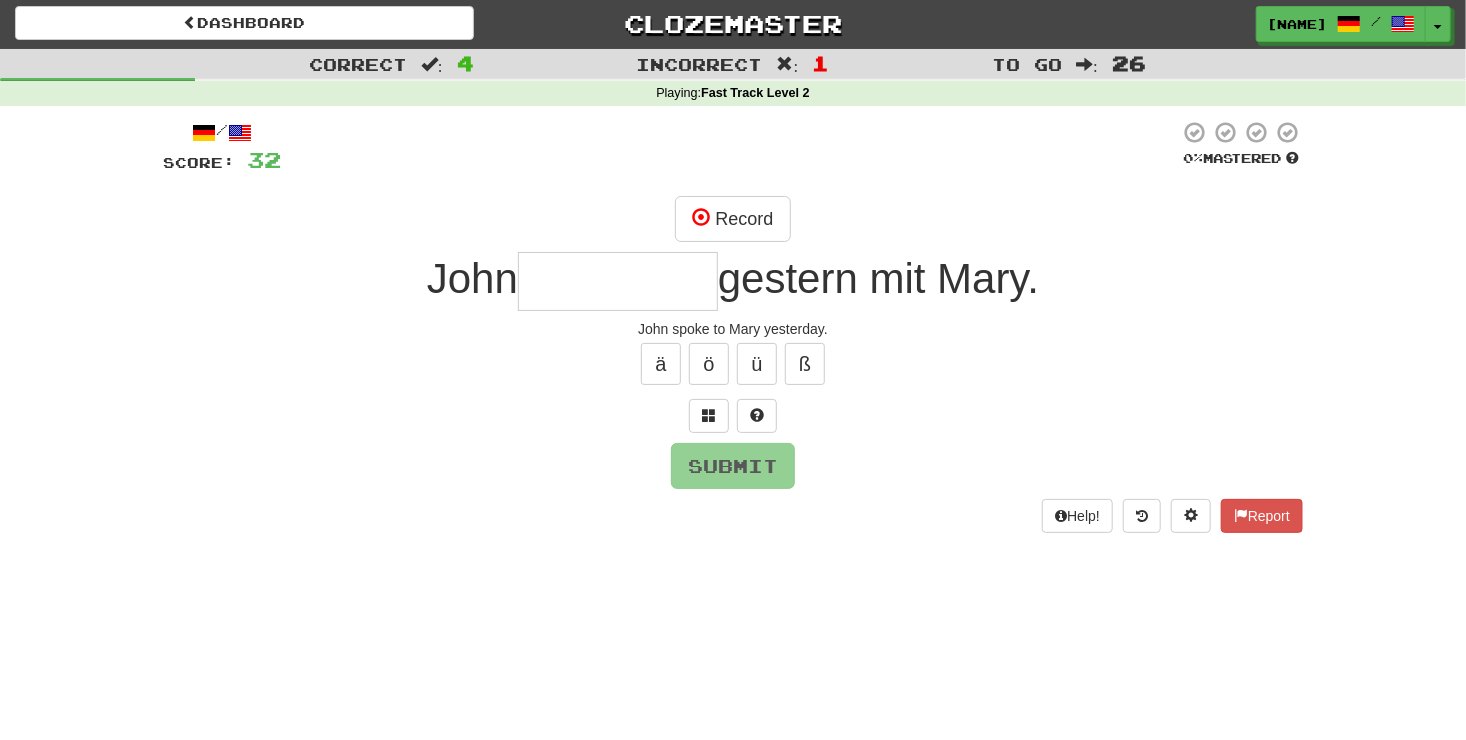 type on "*" 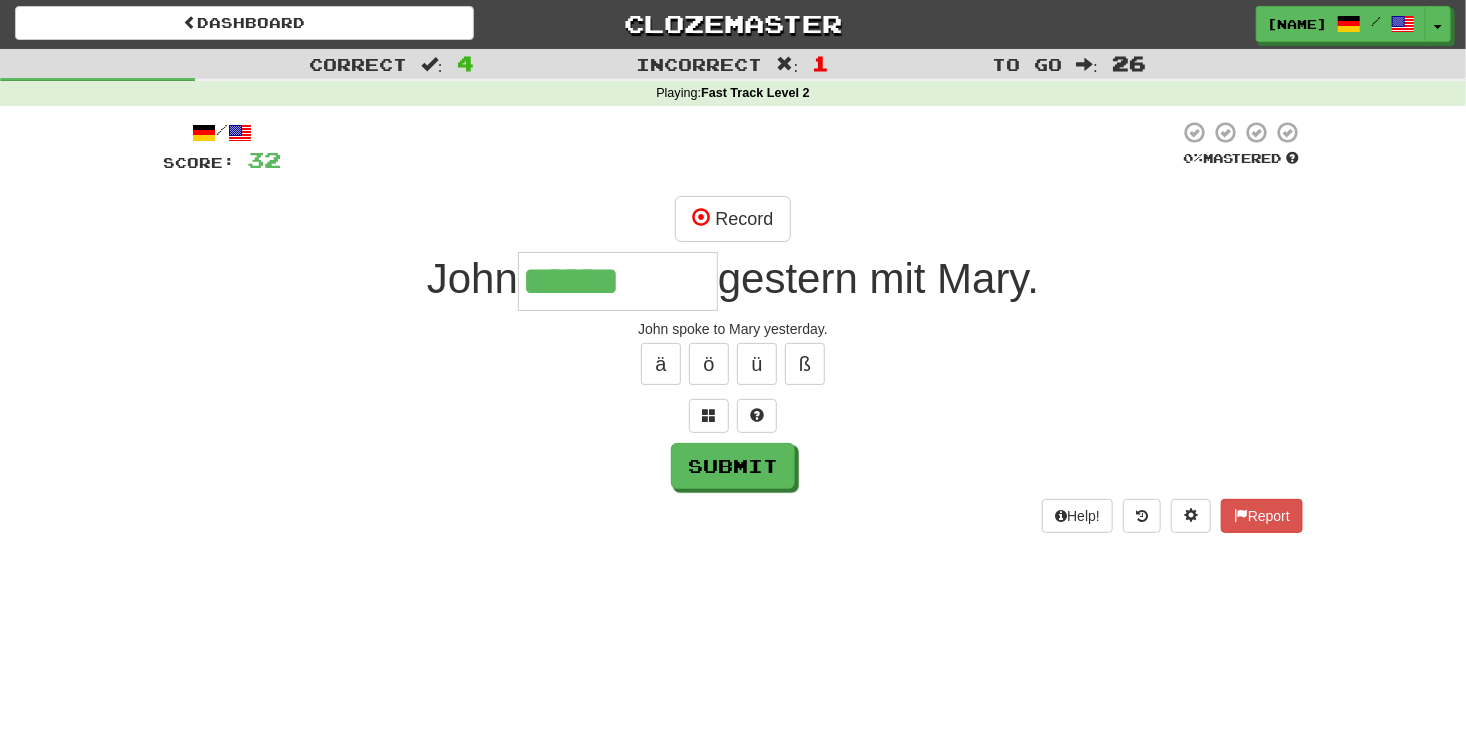 type on "******" 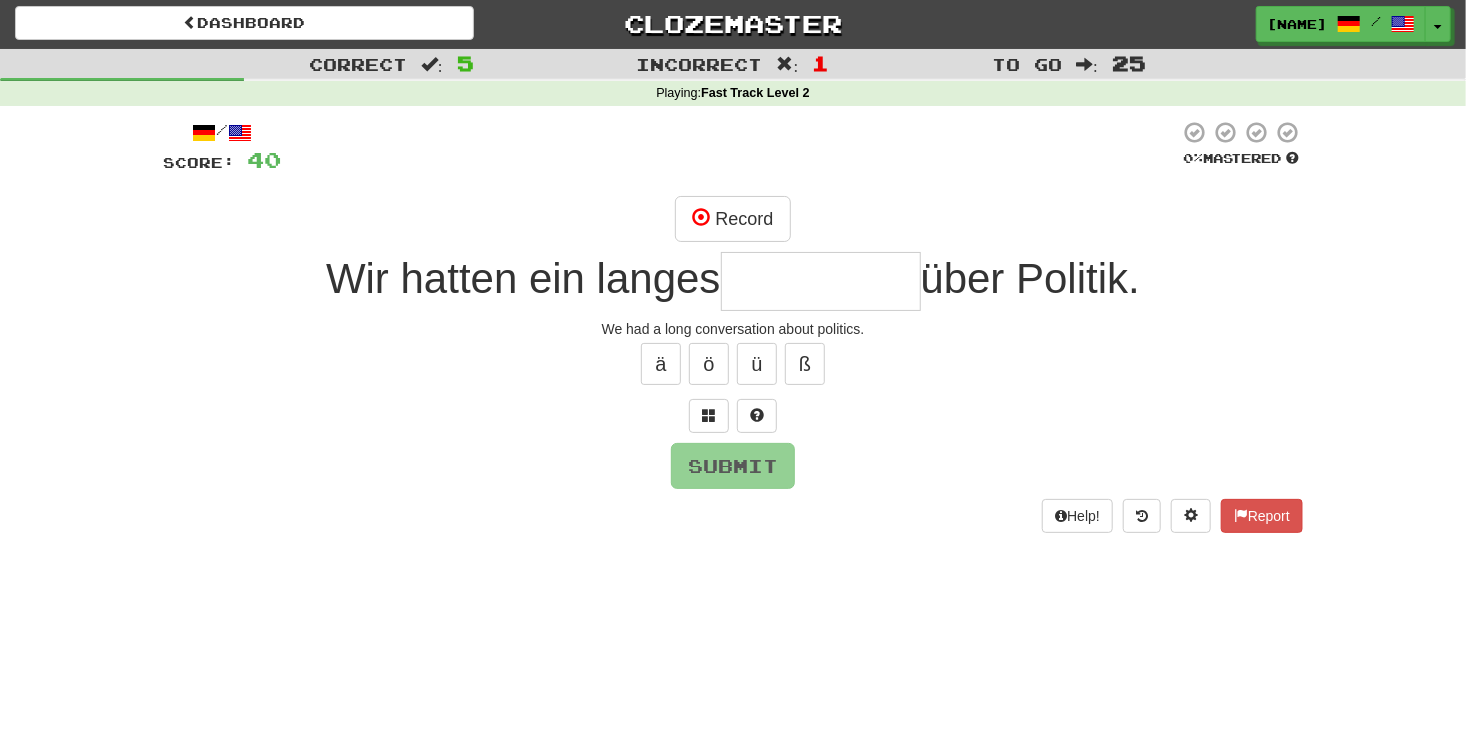 type on "*" 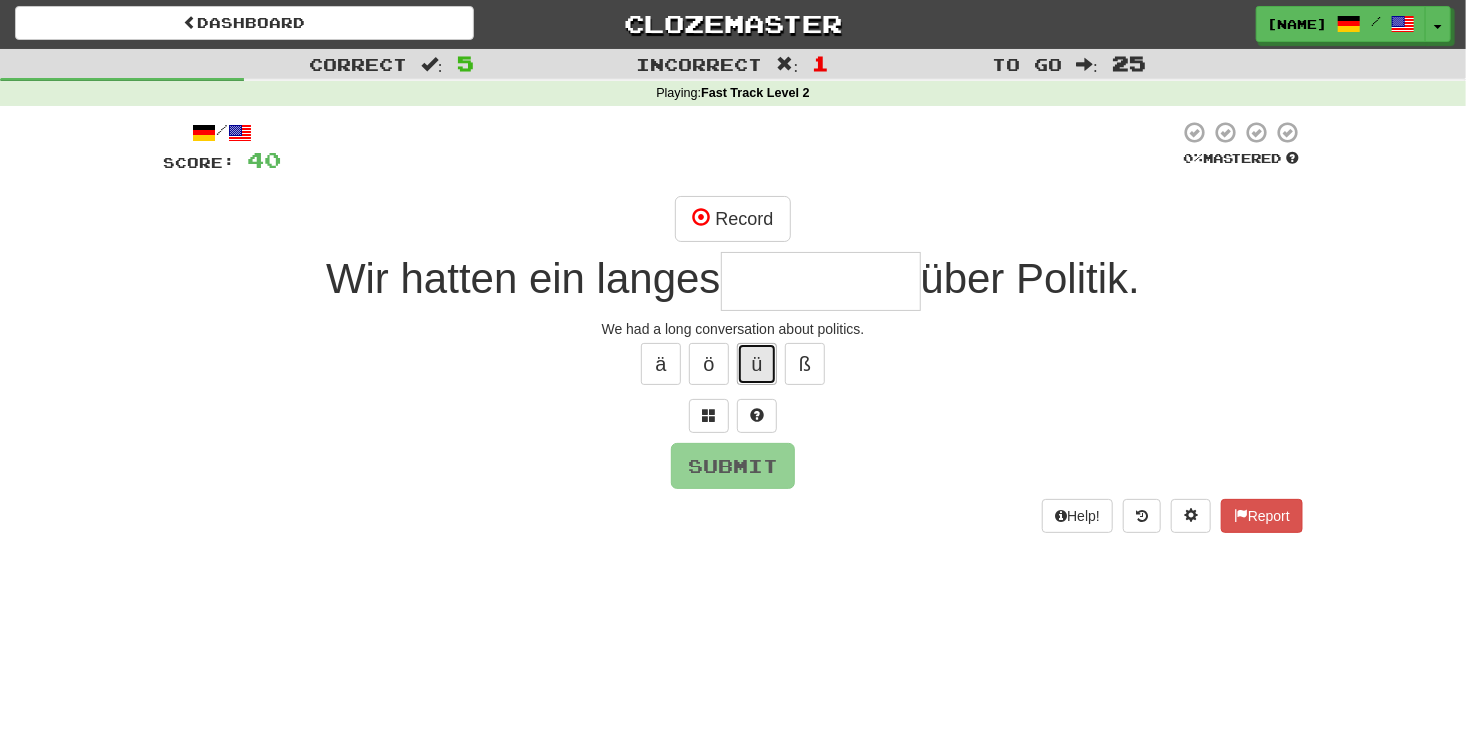 click on "ü" at bounding box center [757, 364] 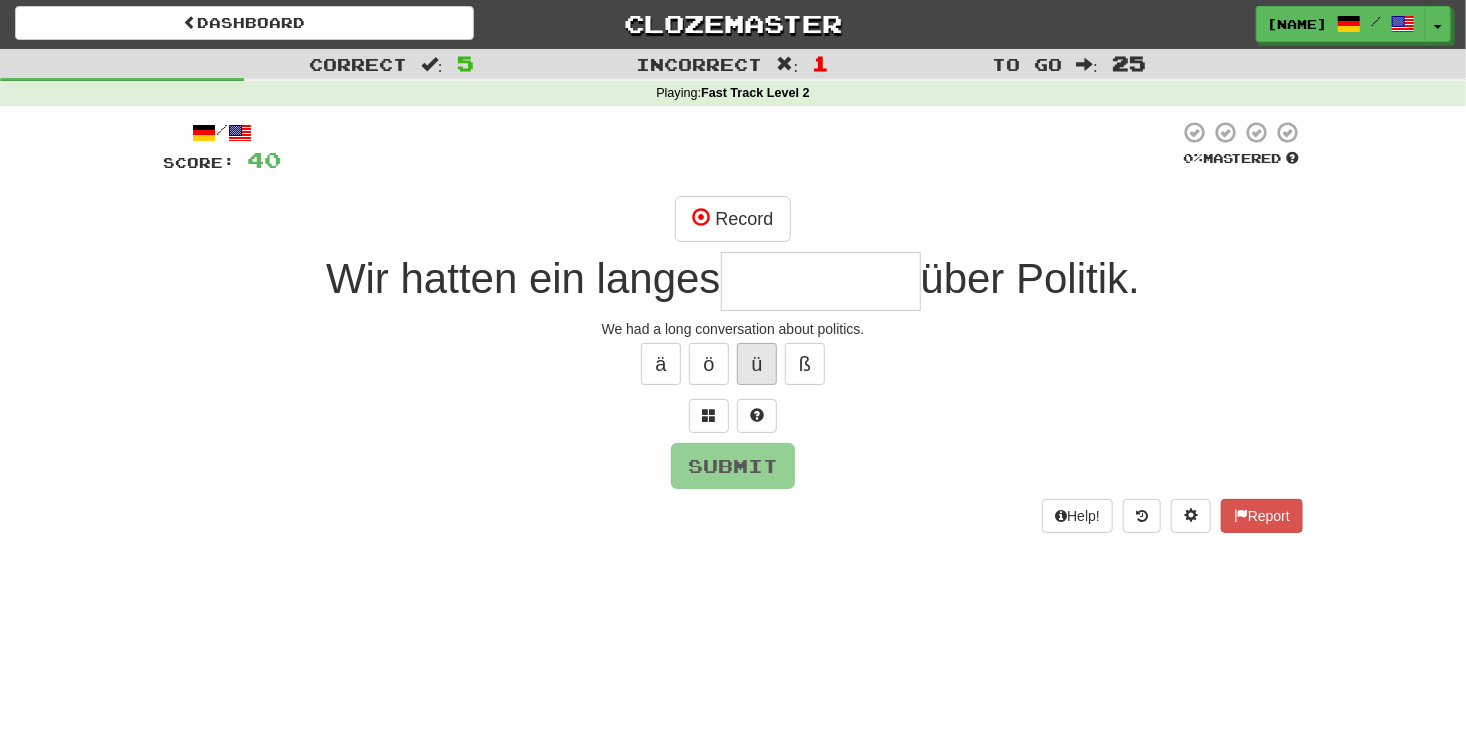 type on "*" 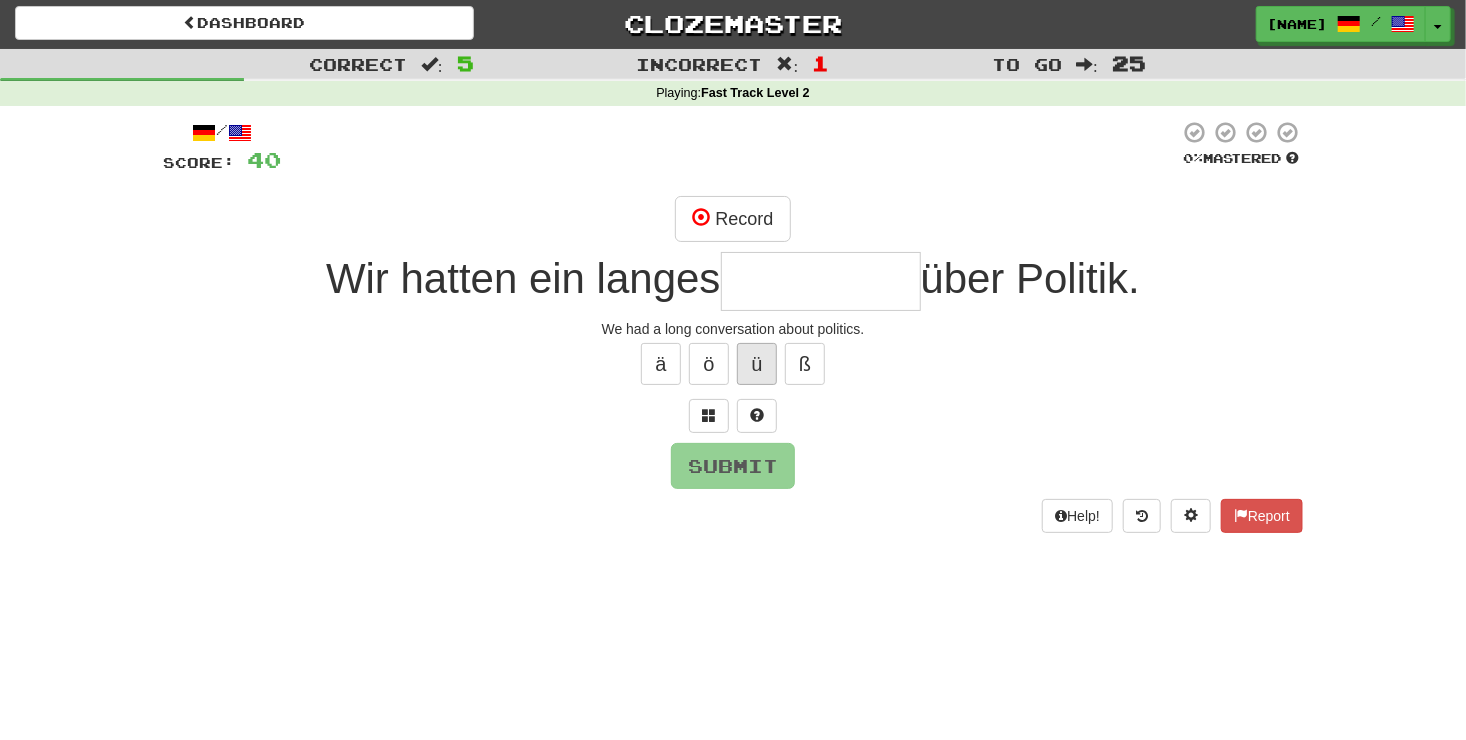type on "*" 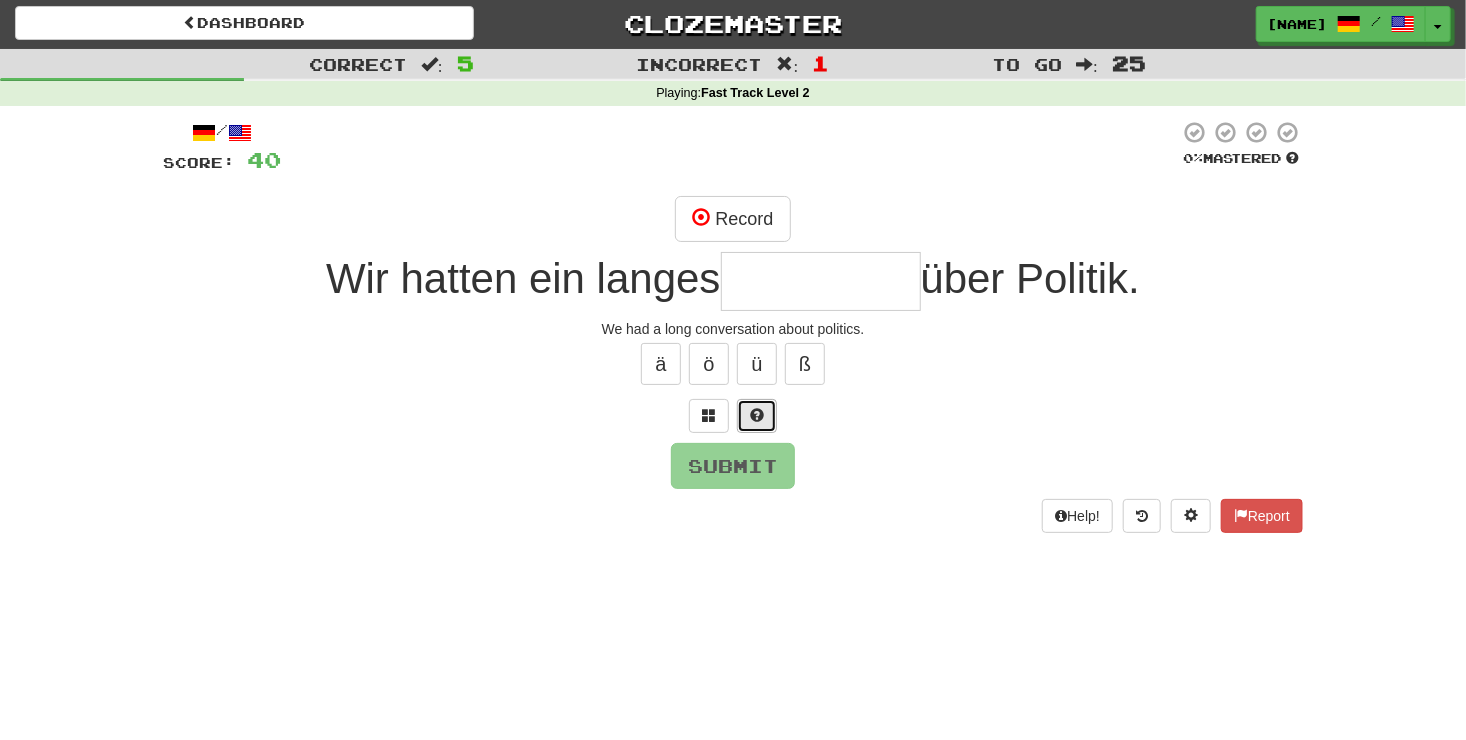 click at bounding box center (757, 416) 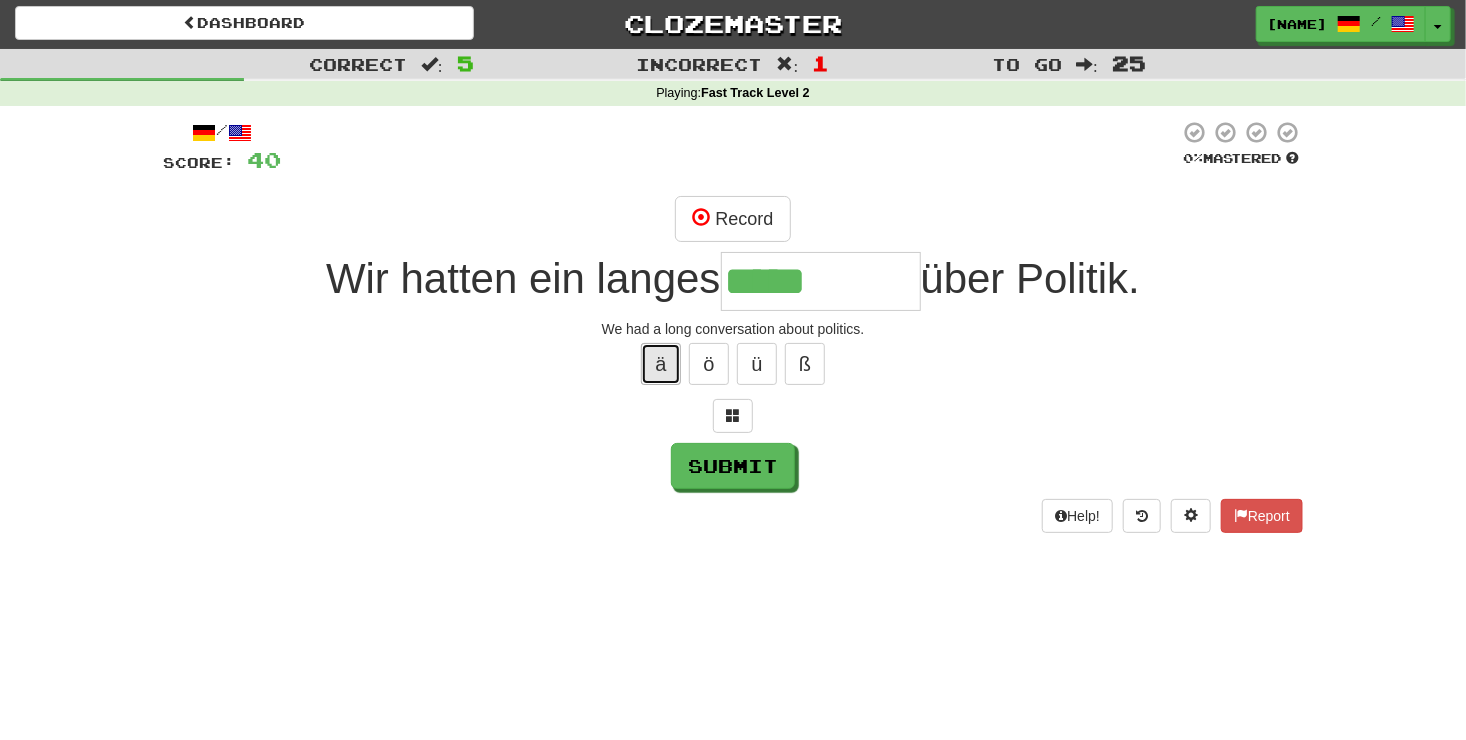 click on "ä" at bounding box center (661, 364) 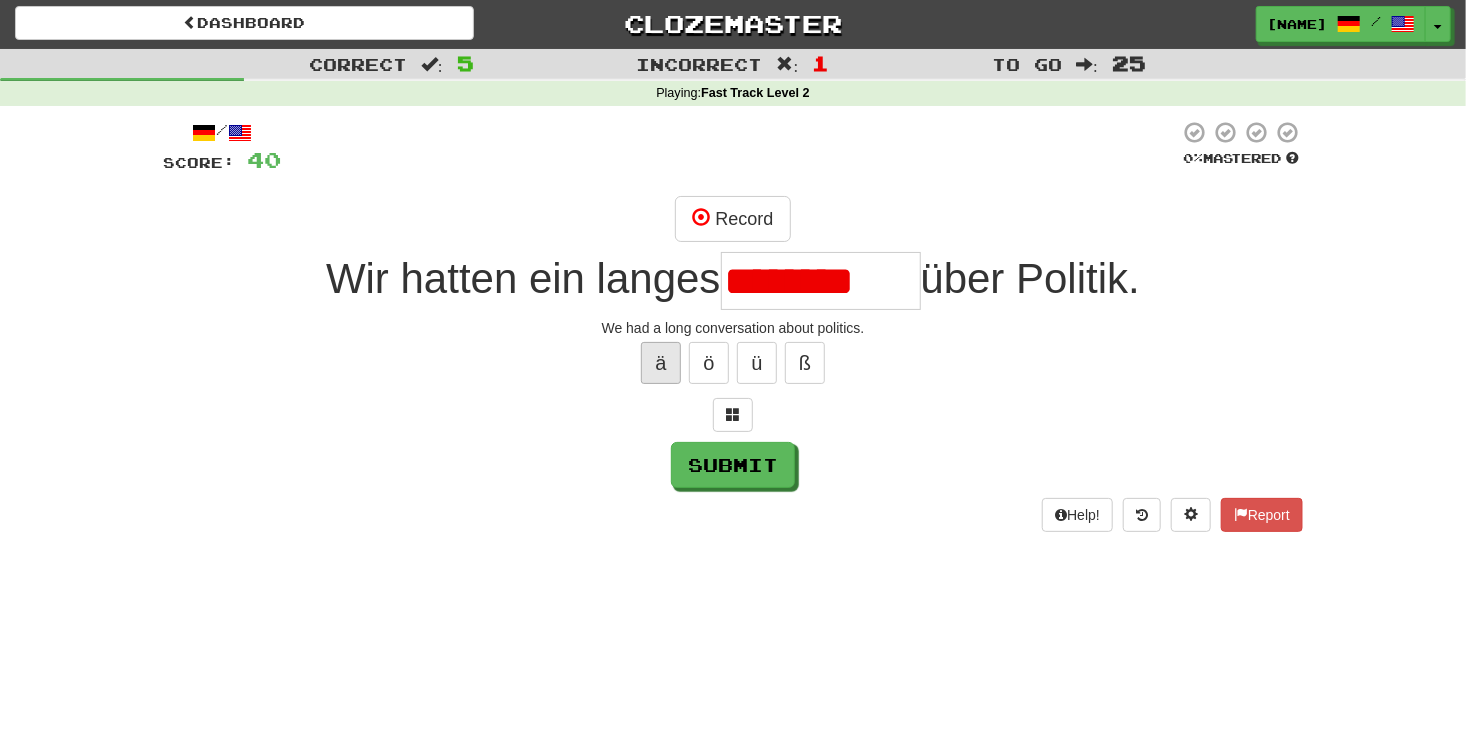 scroll, scrollTop: 0, scrollLeft: 0, axis: both 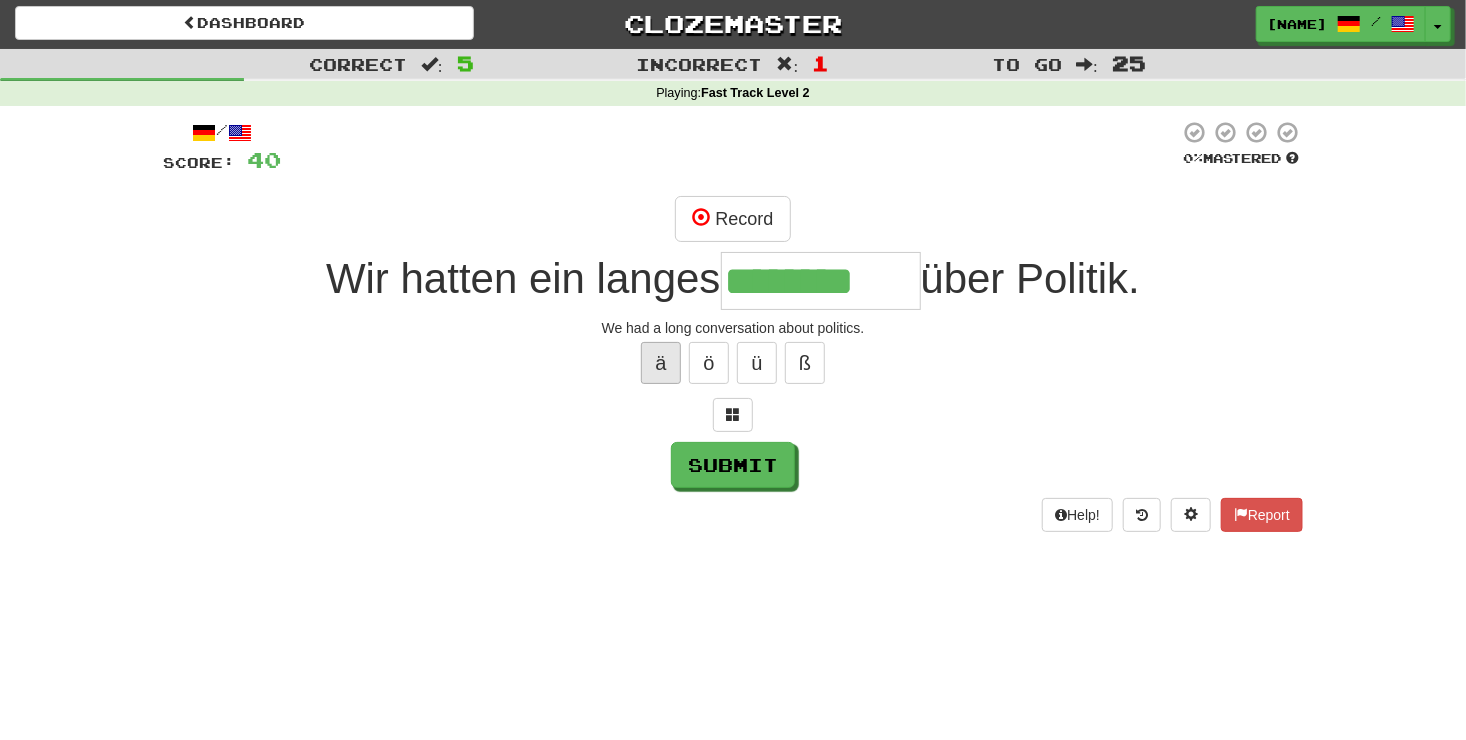 type on "********" 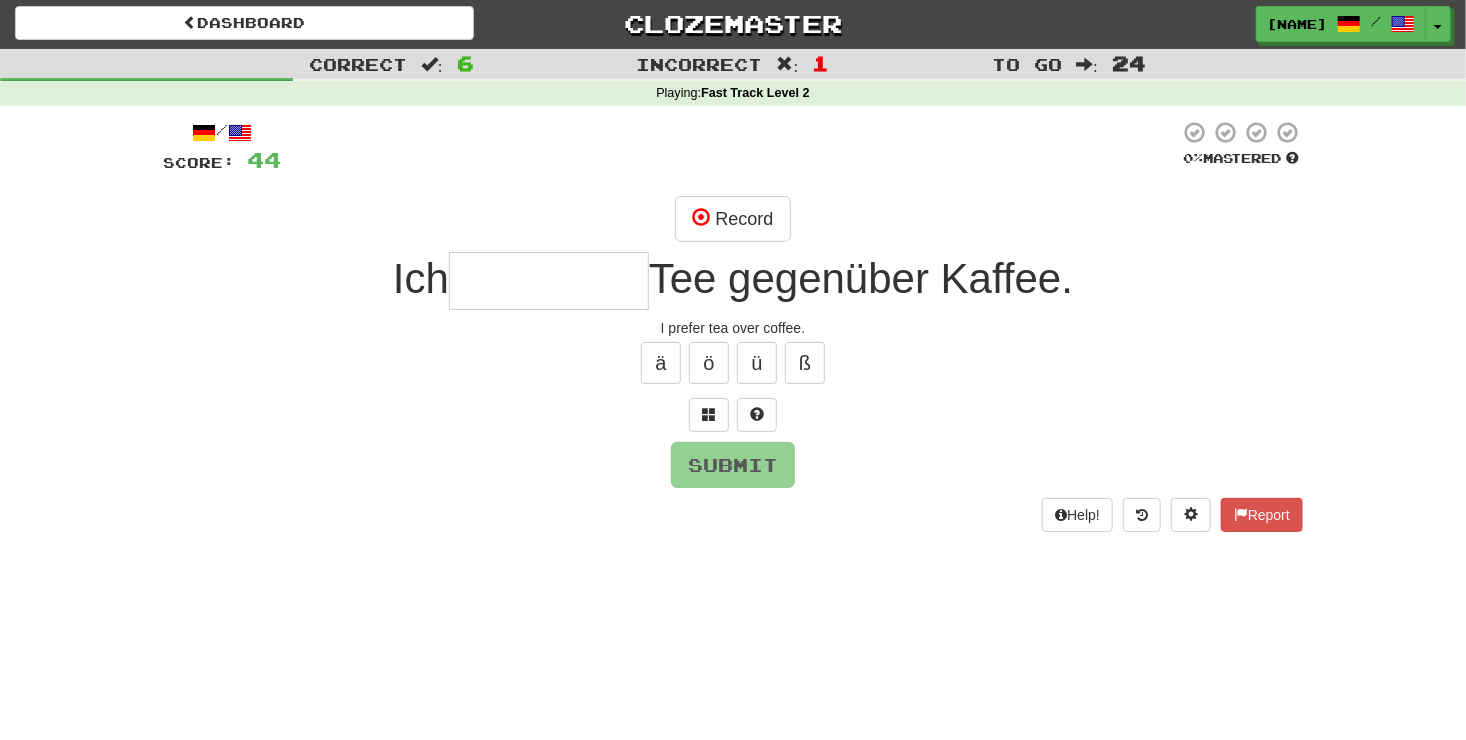 type on "*" 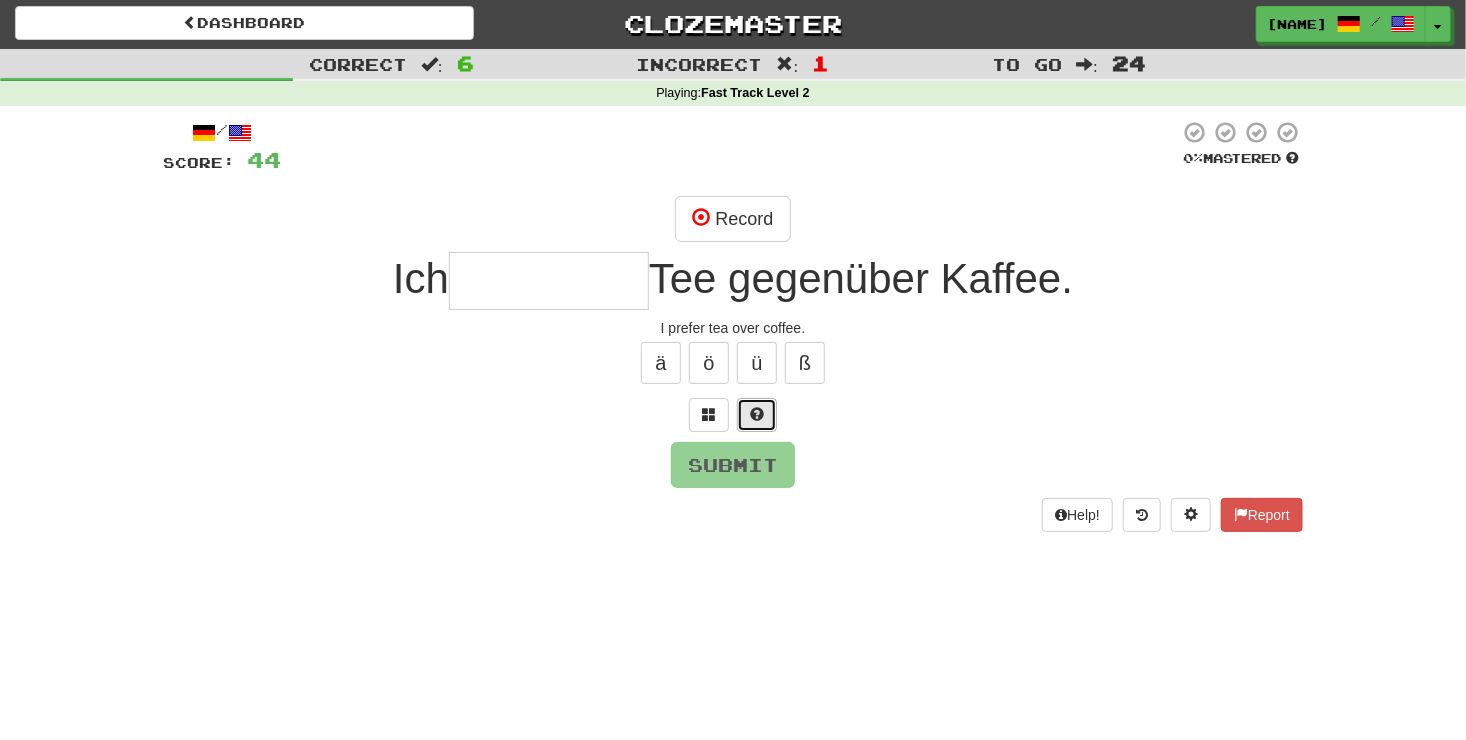 click at bounding box center (757, 414) 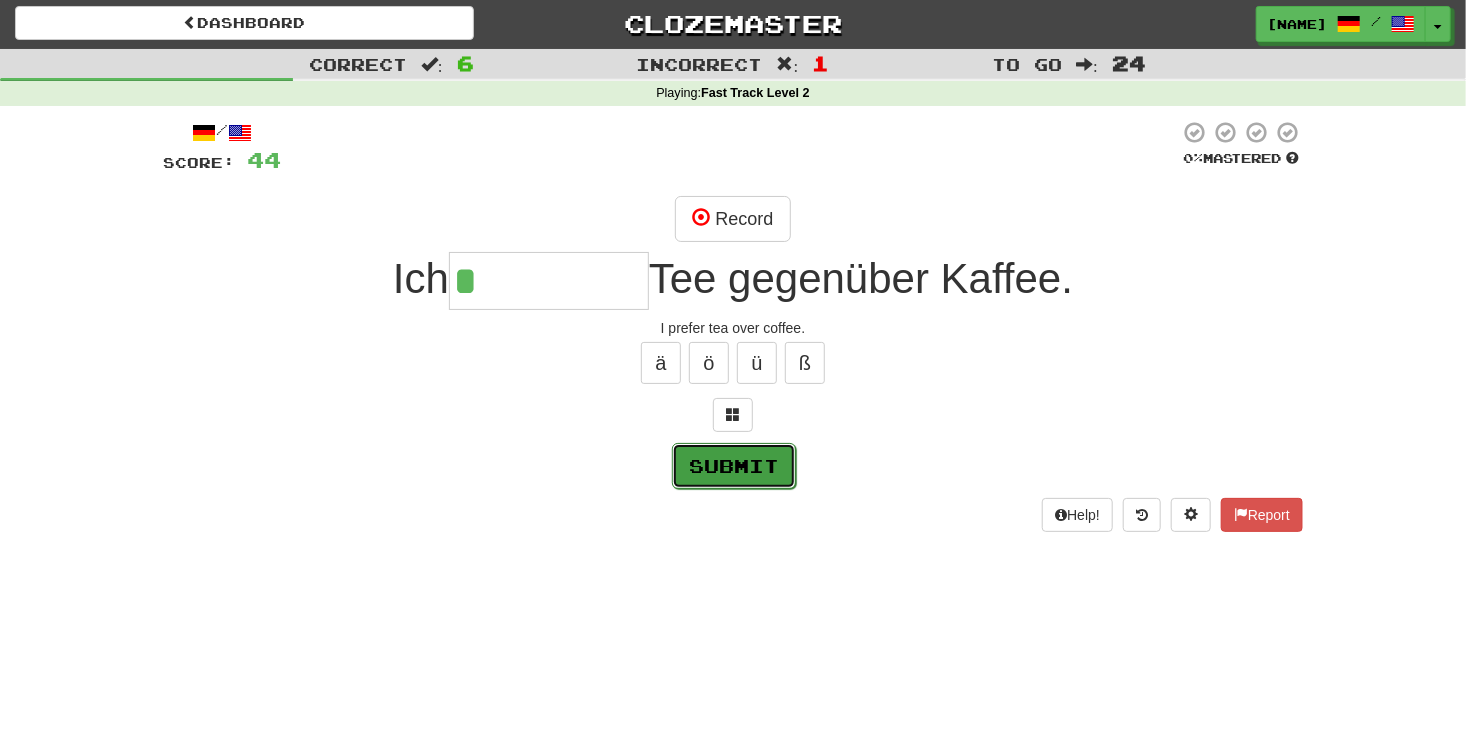 click on "Submit" at bounding box center (734, 466) 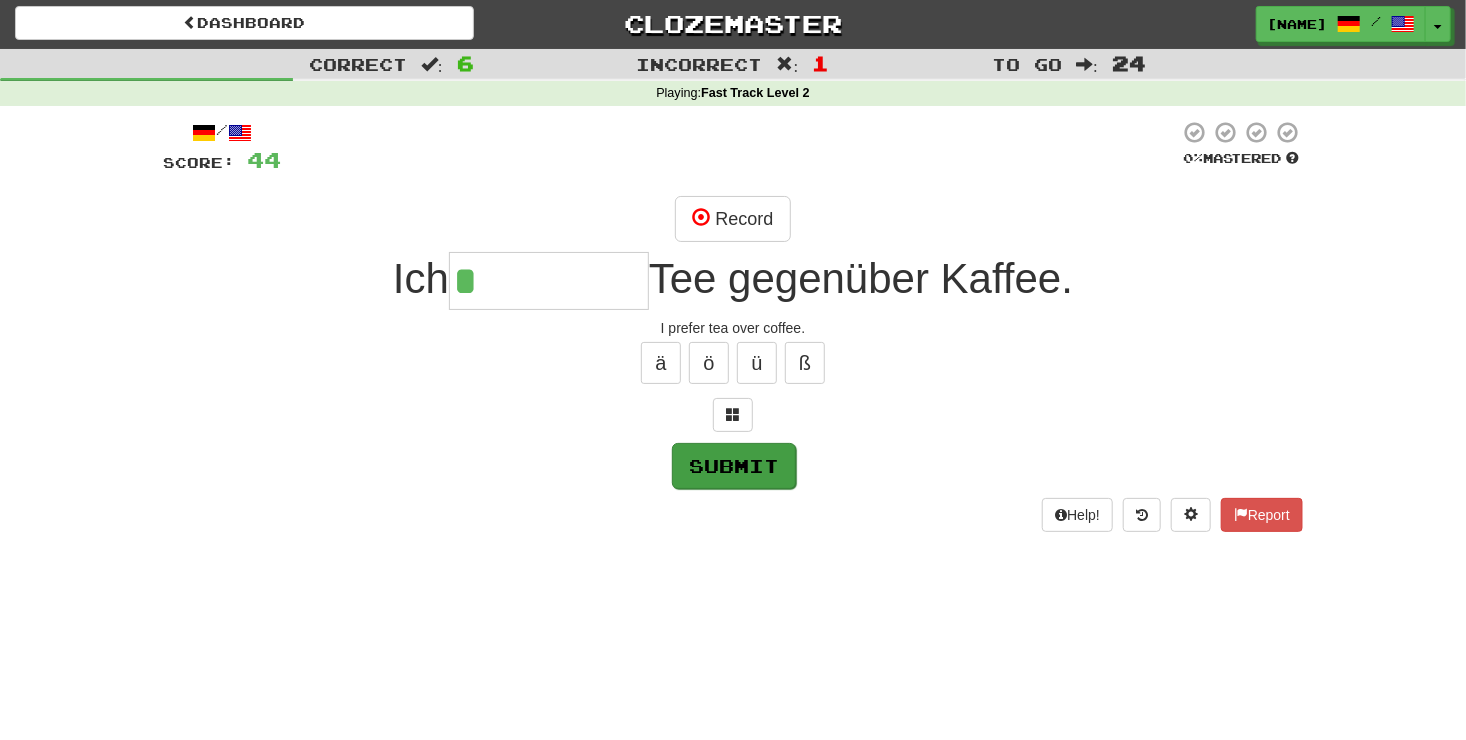 type on "*********" 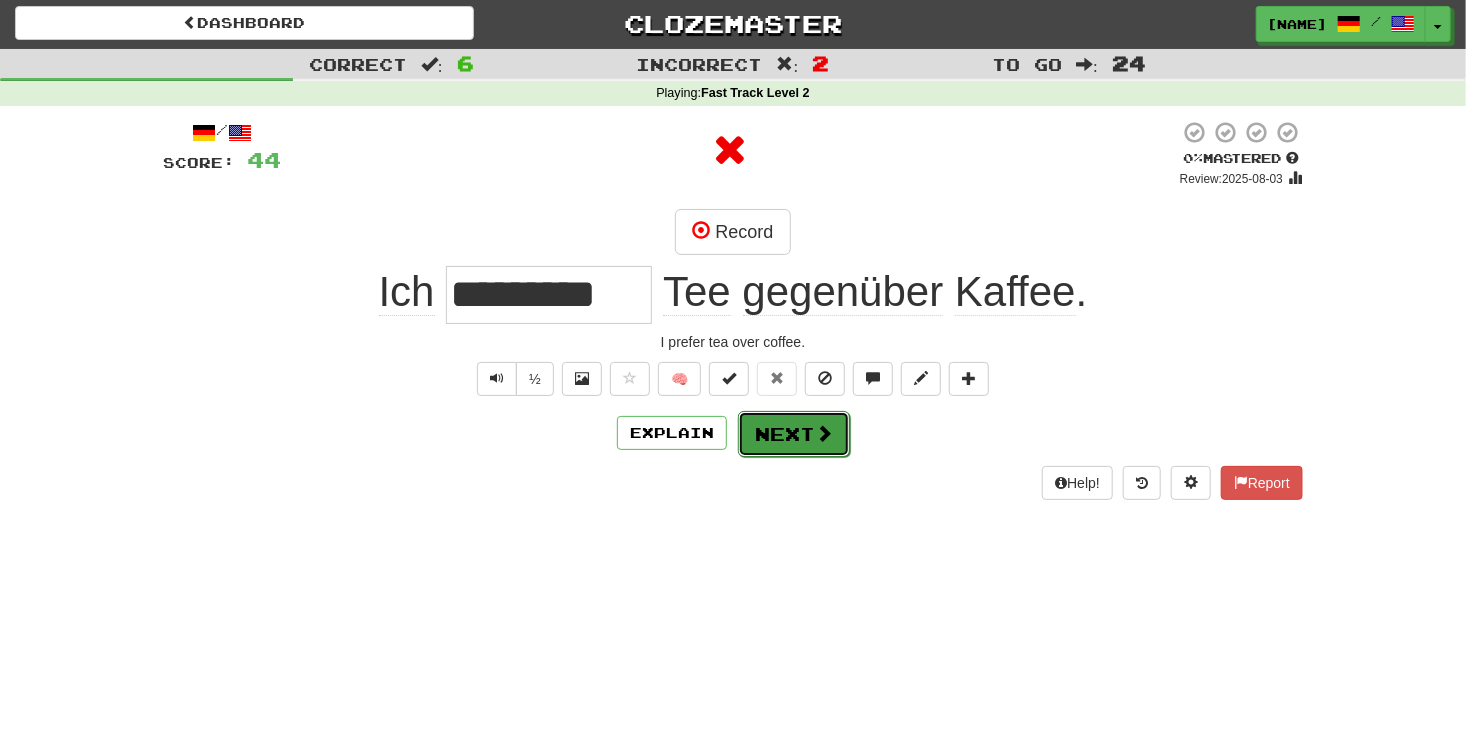 click on "Next" at bounding box center [794, 434] 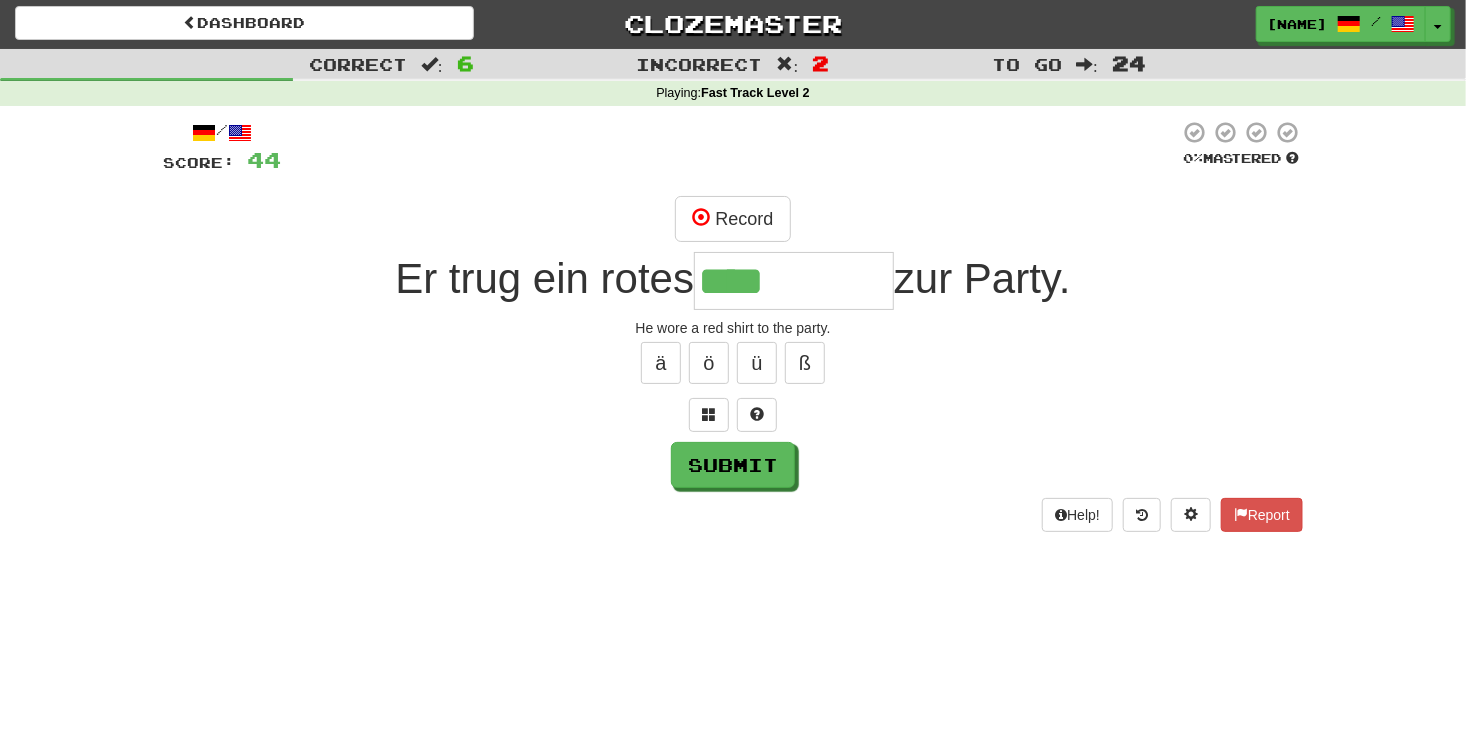 type on "****" 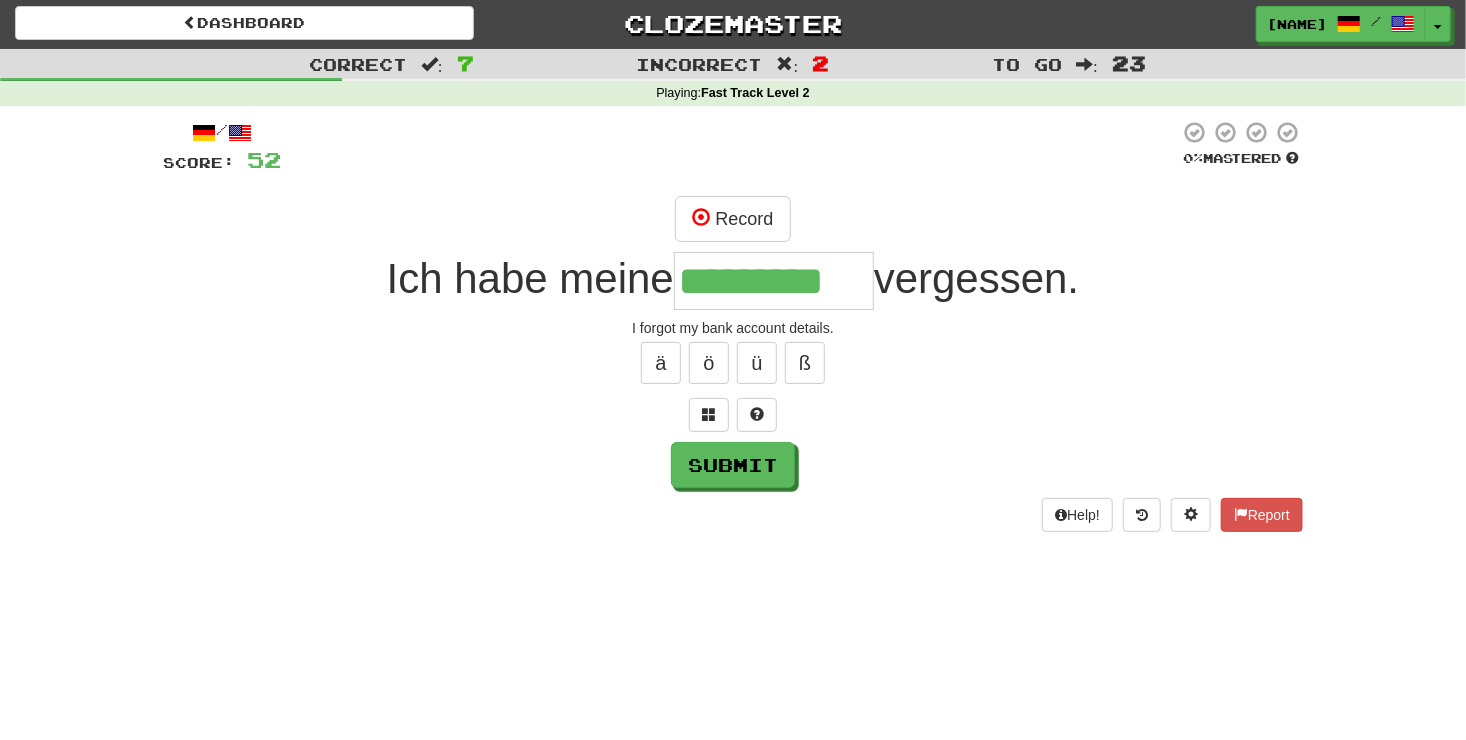 type on "**********" 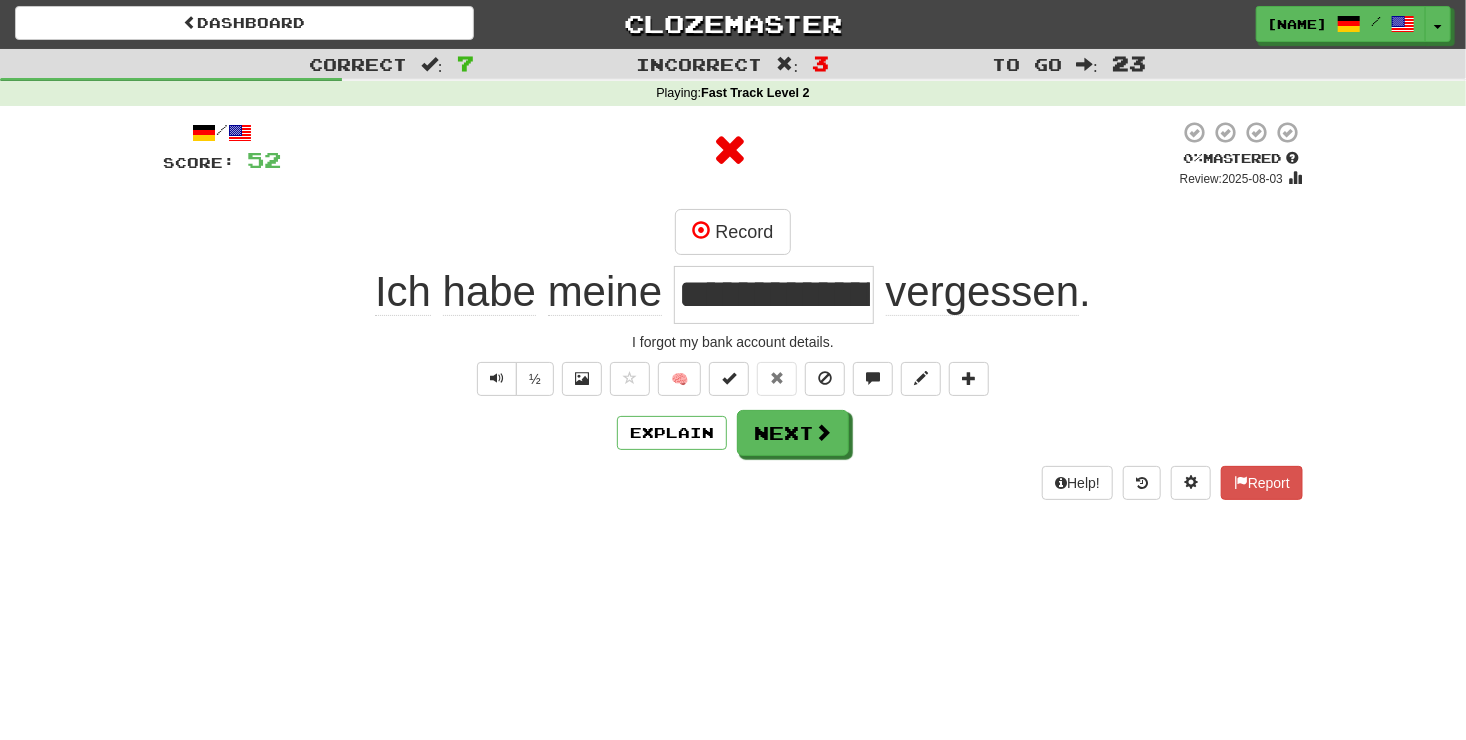 scroll, scrollTop: 0, scrollLeft: 0, axis: both 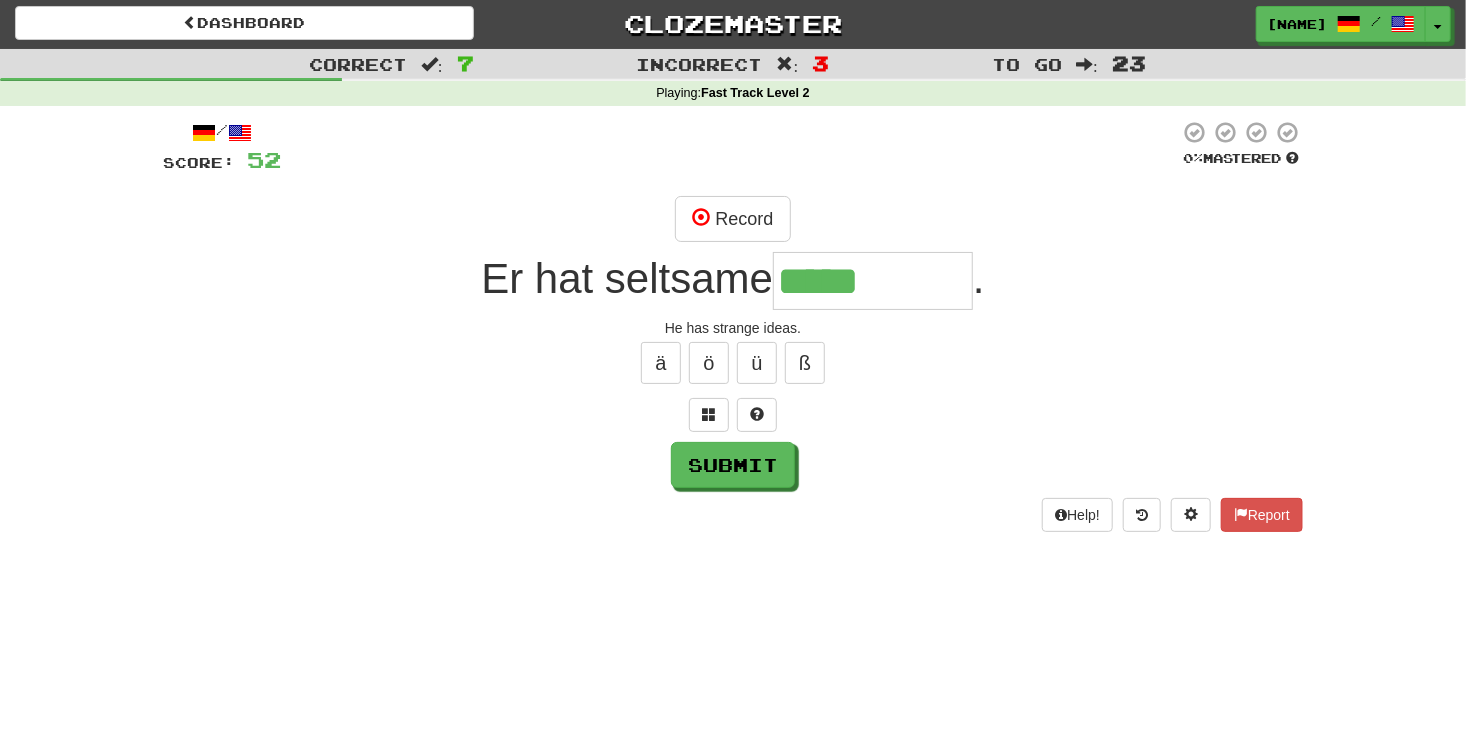 type on "*****" 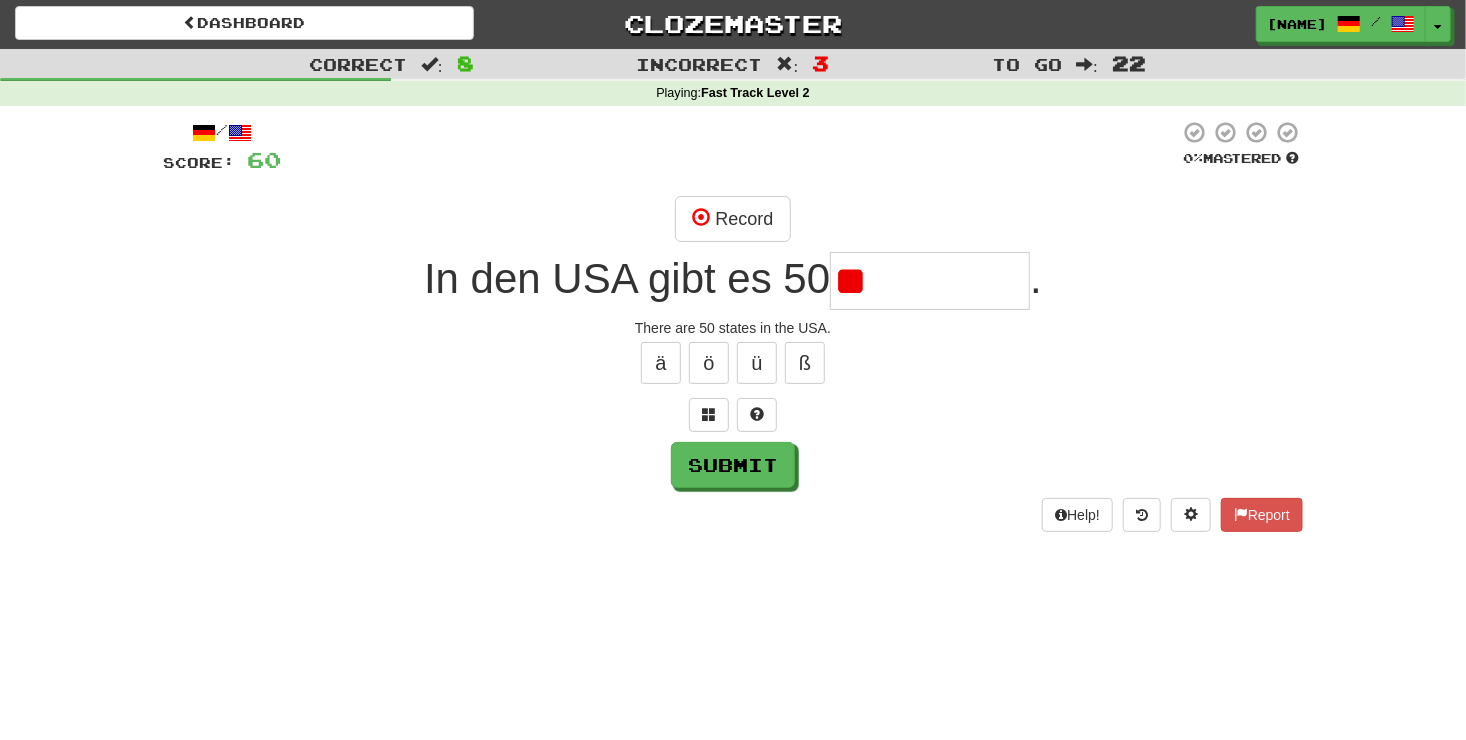 type on "*" 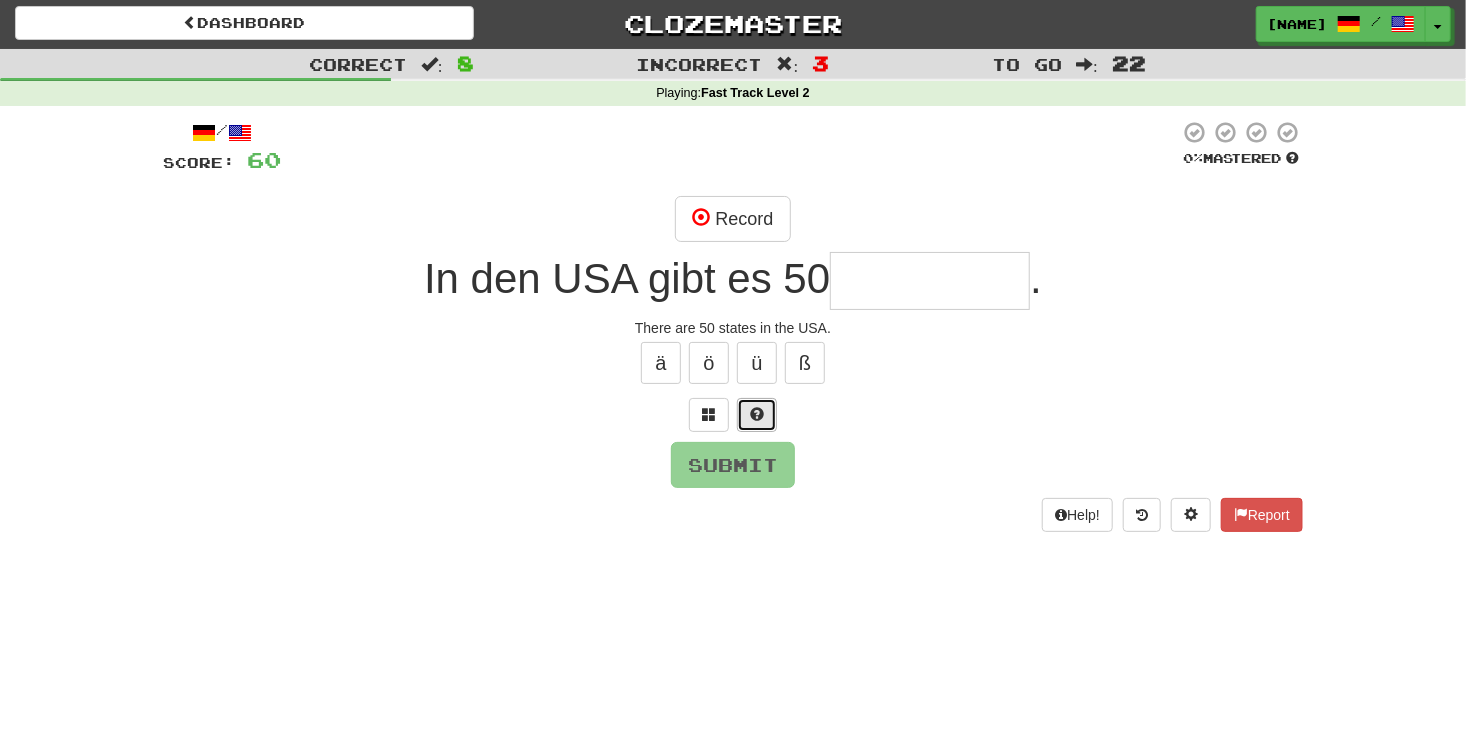 click at bounding box center [757, 414] 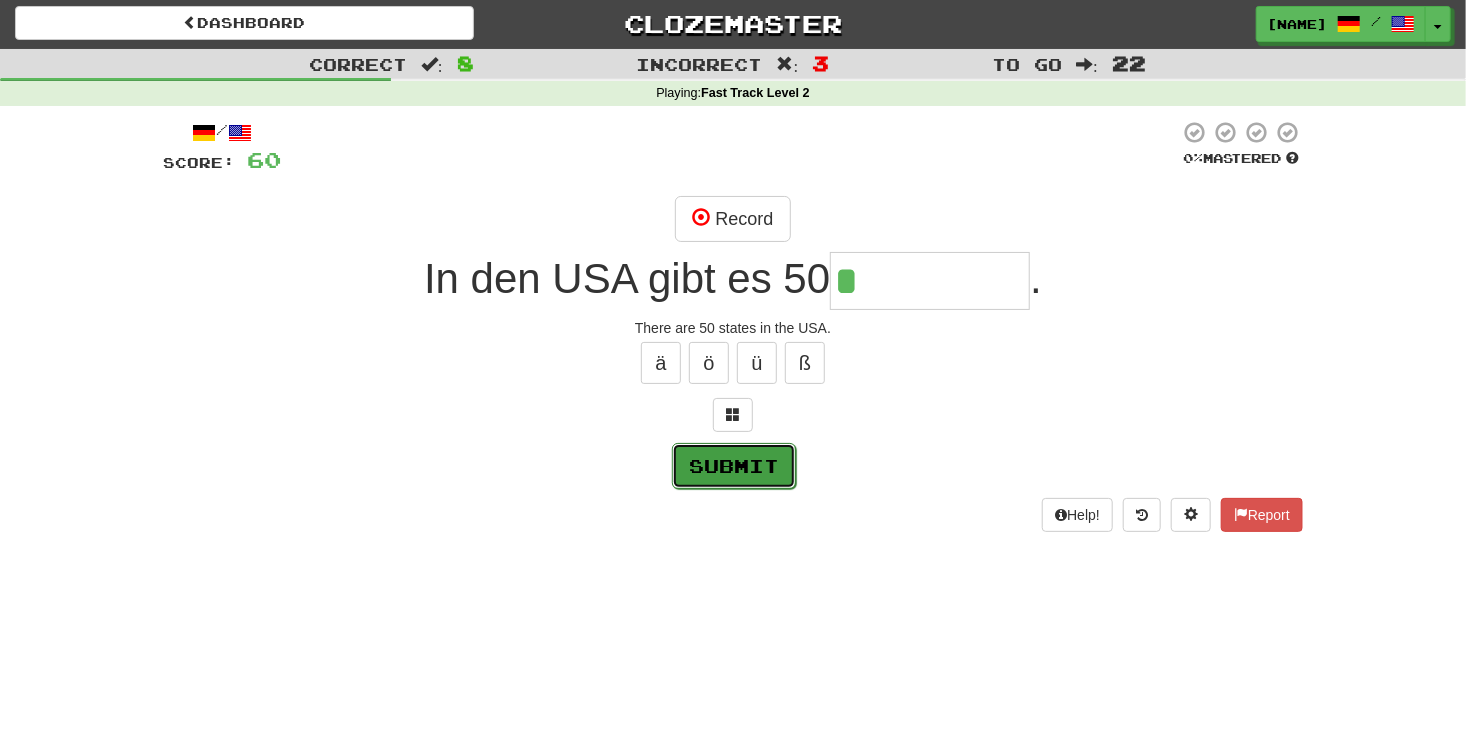 click on "Submit" at bounding box center [734, 466] 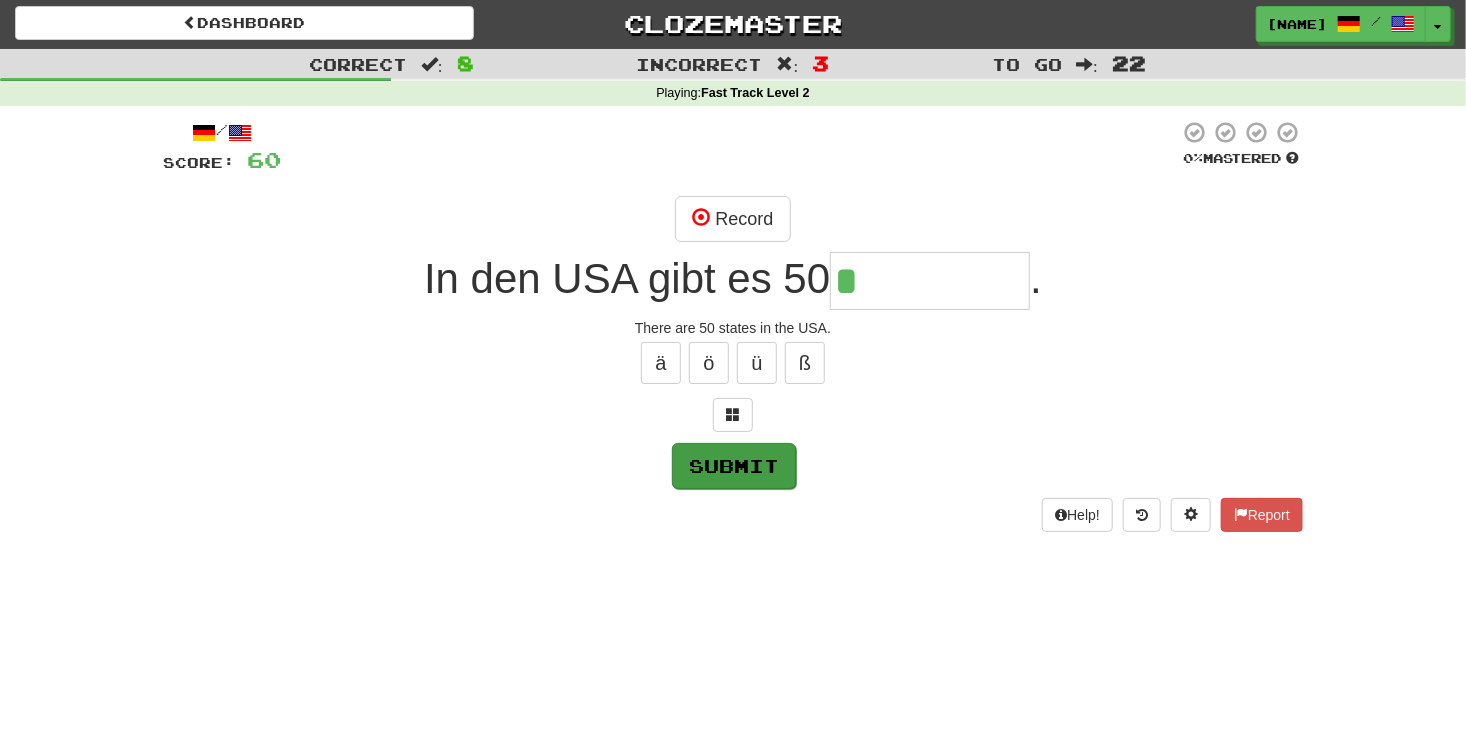 type on "**********" 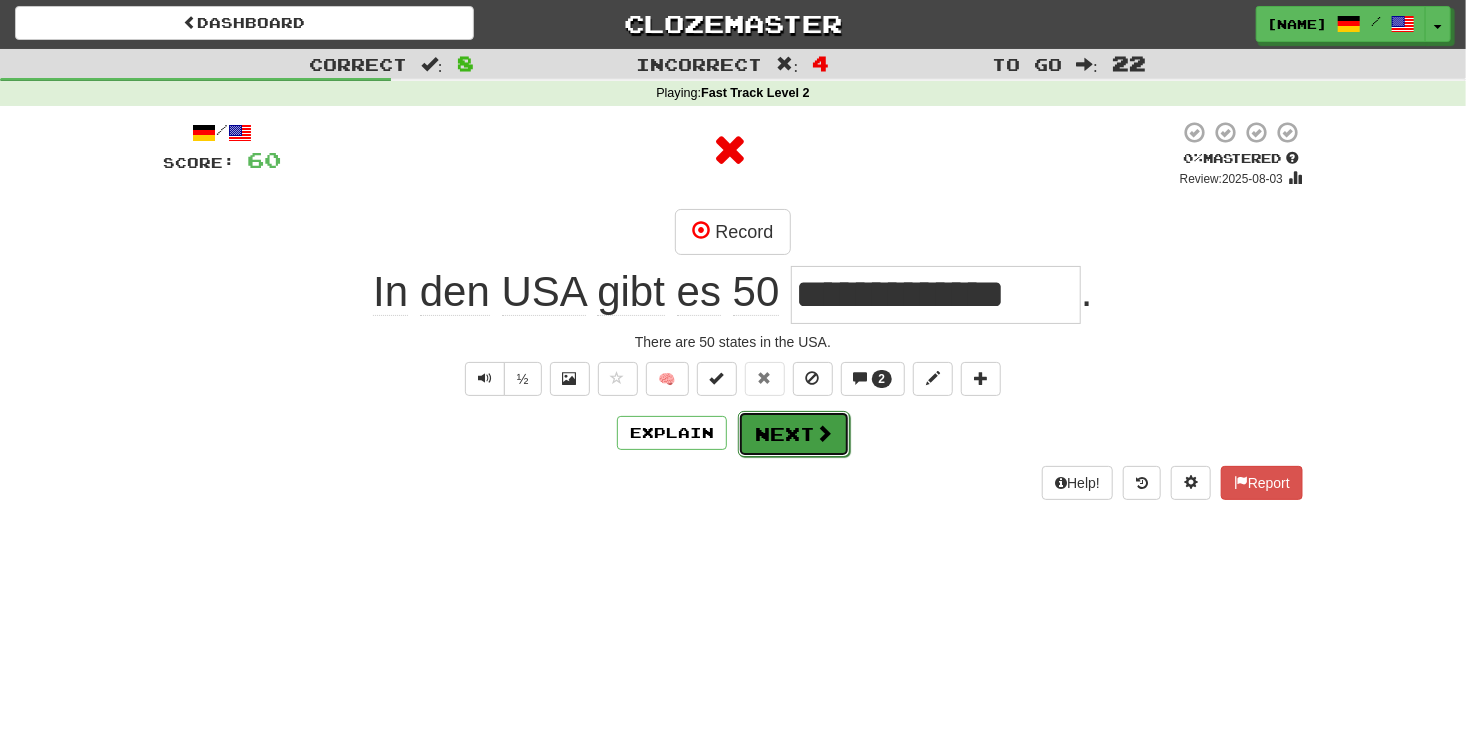 click on "Next" at bounding box center (794, 434) 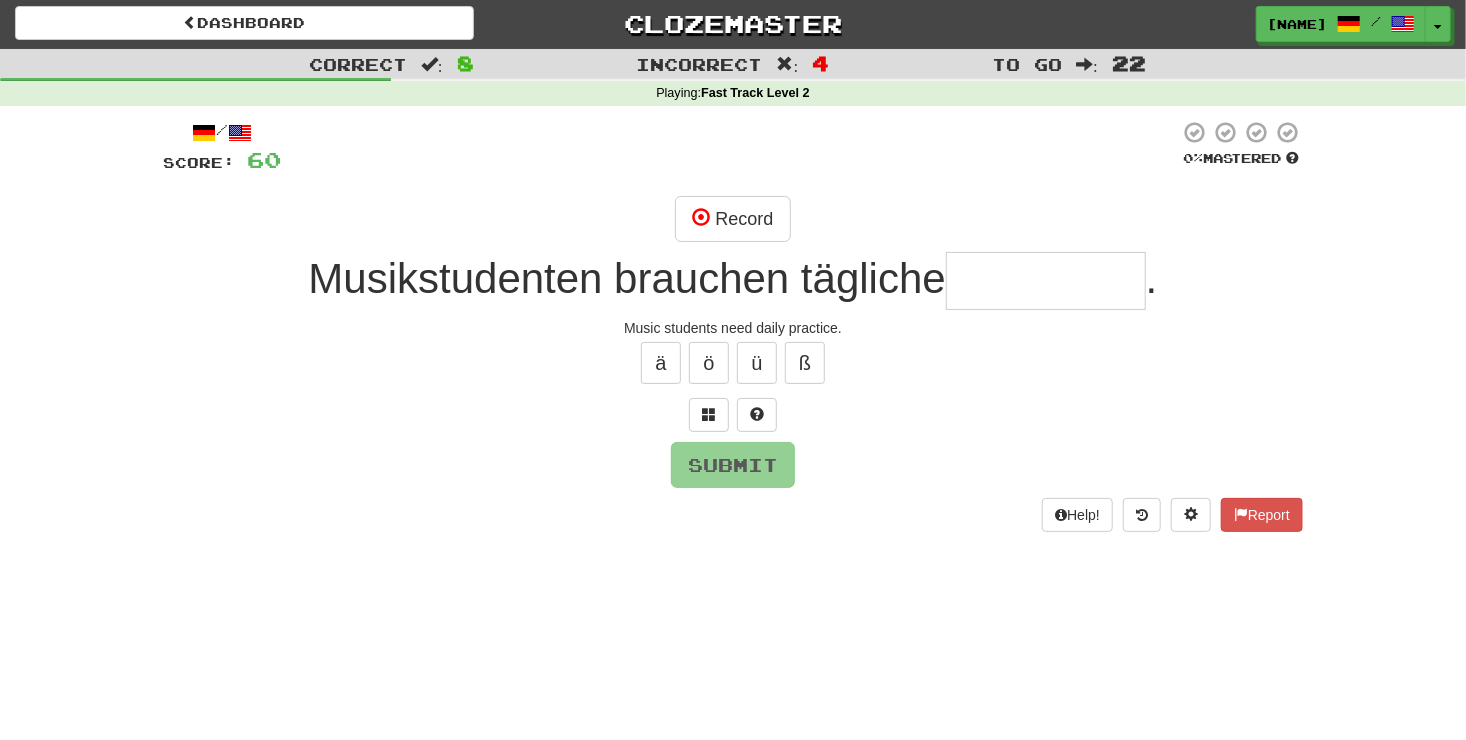 type on "*" 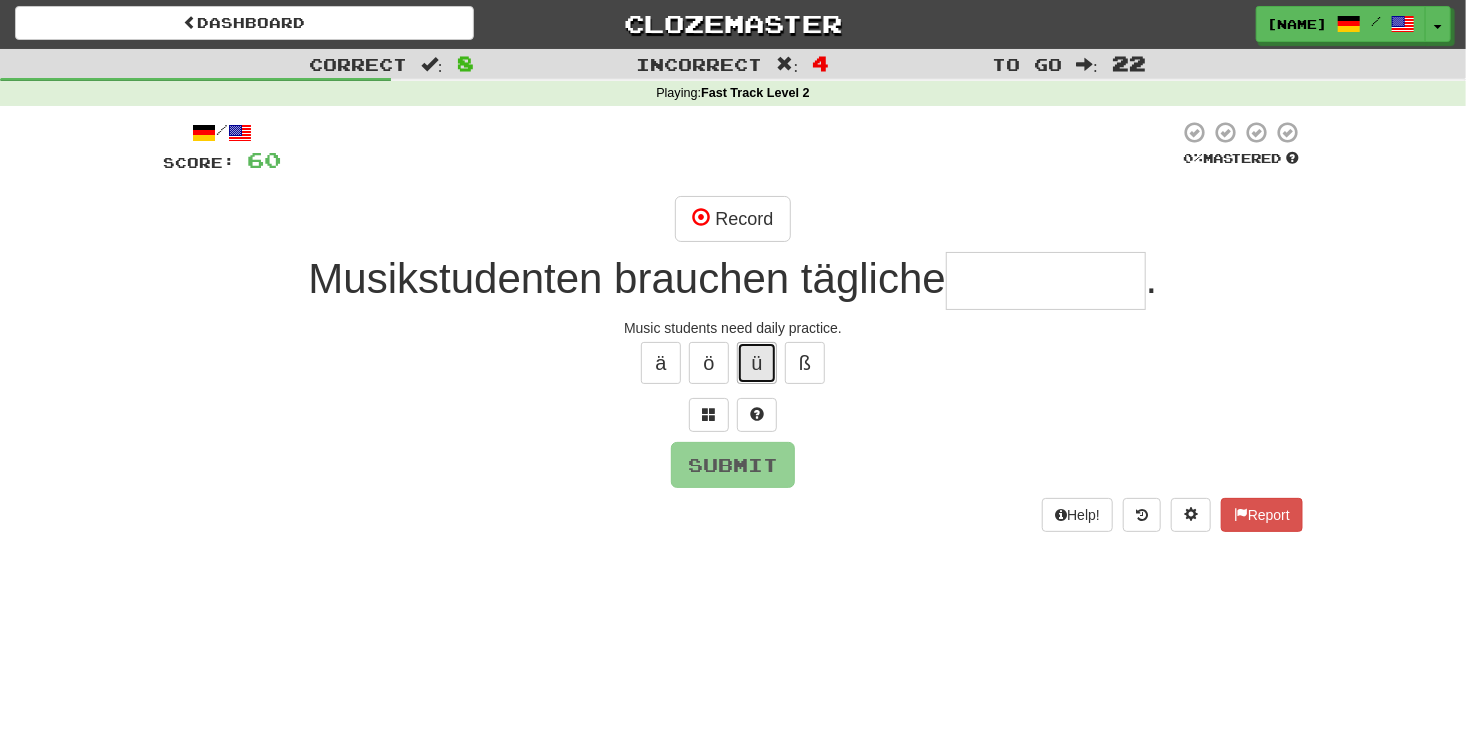 click on "ü" at bounding box center [757, 363] 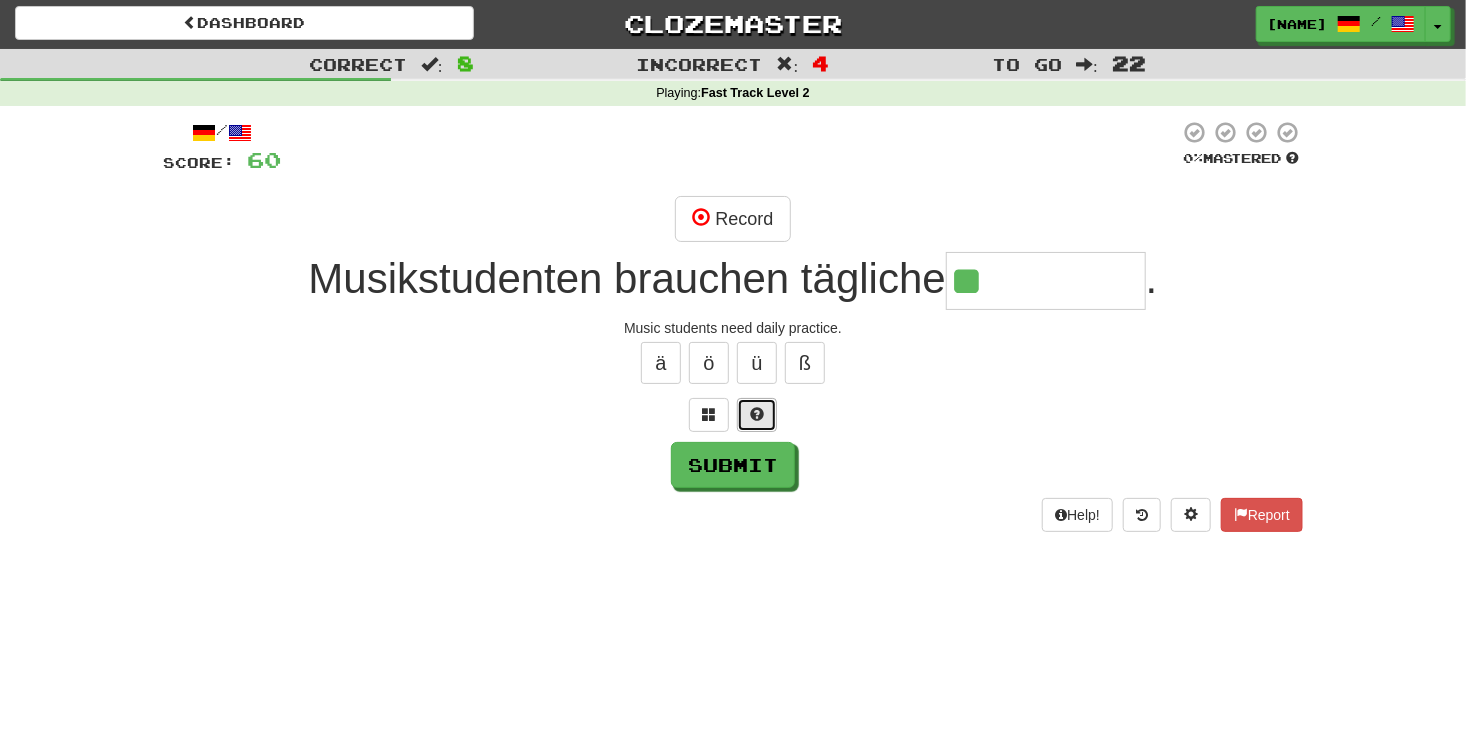 click at bounding box center [757, 415] 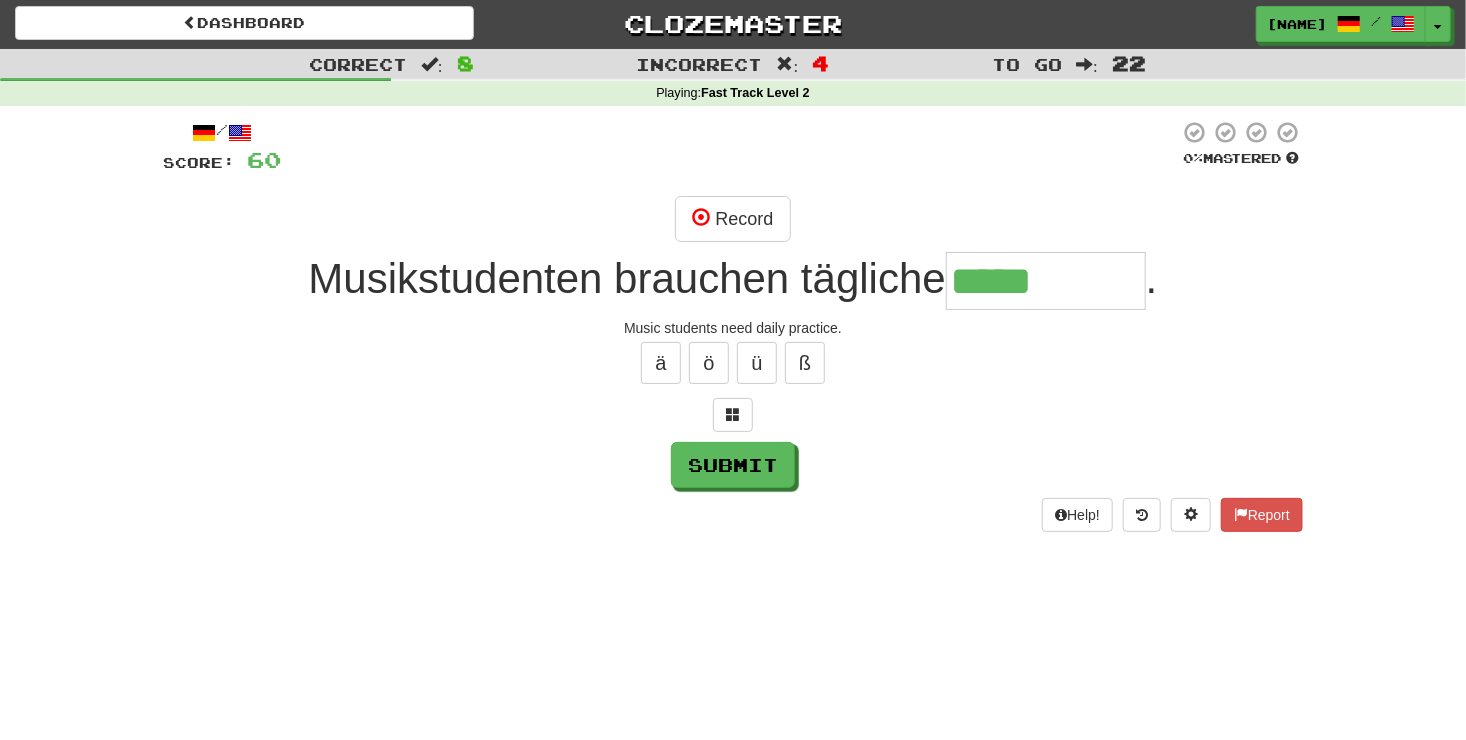 type on "*****" 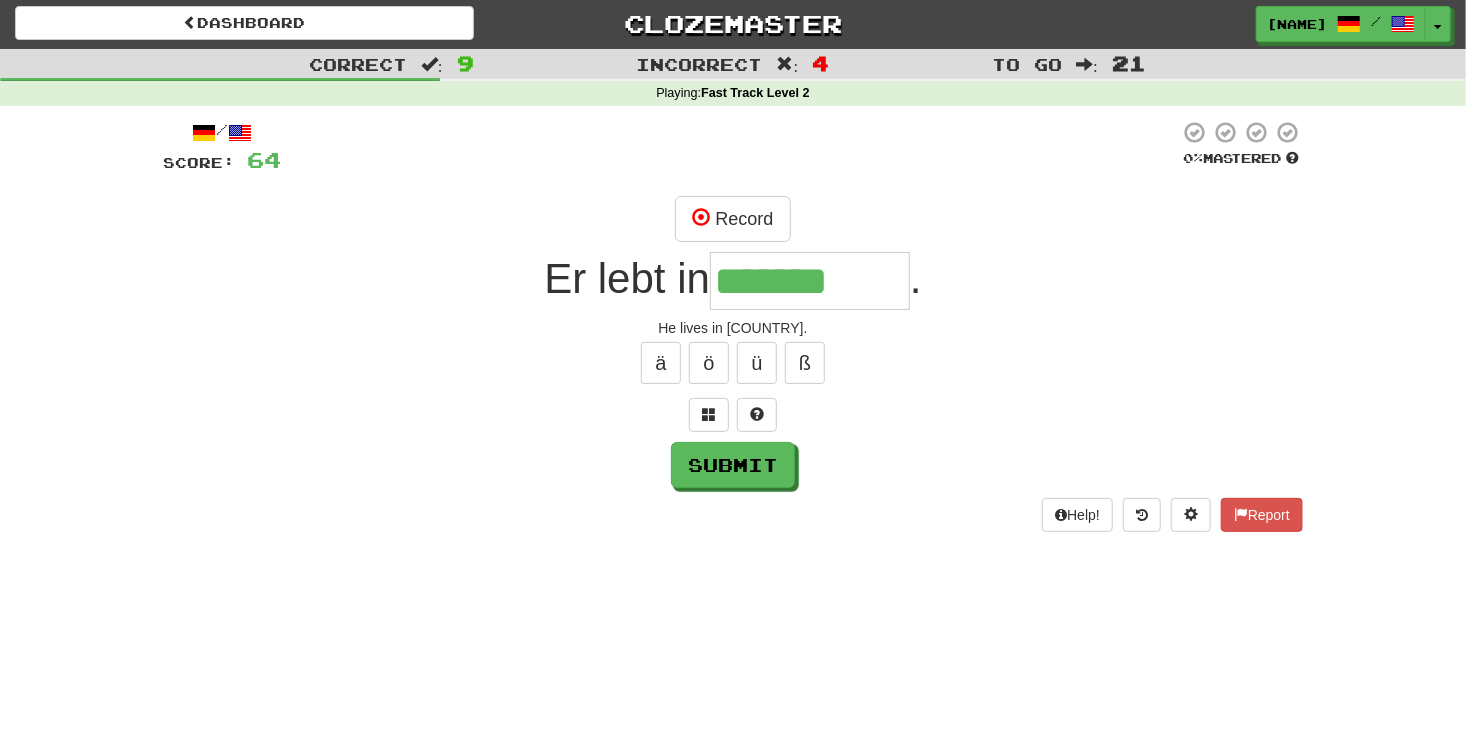 type on "*******" 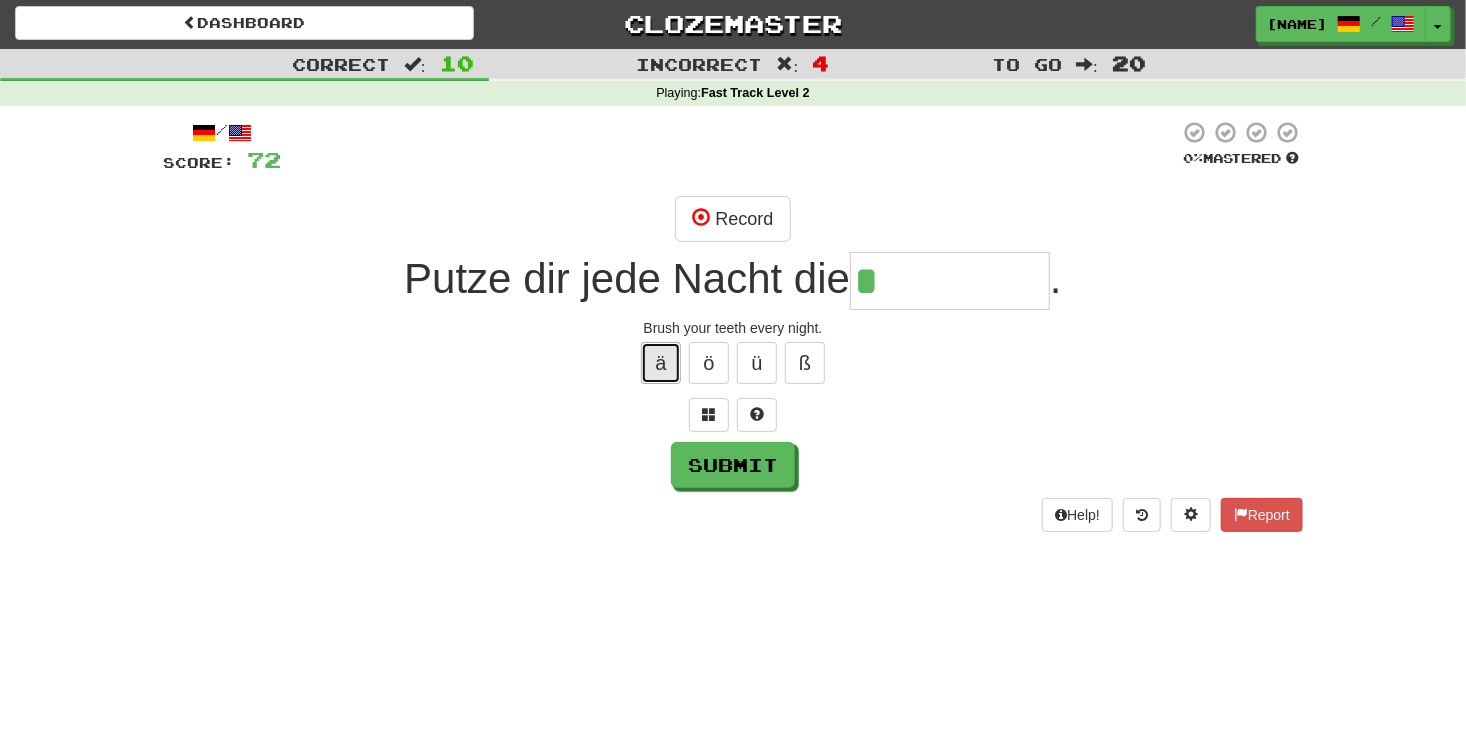 click on "ä" at bounding box center (661, 363) 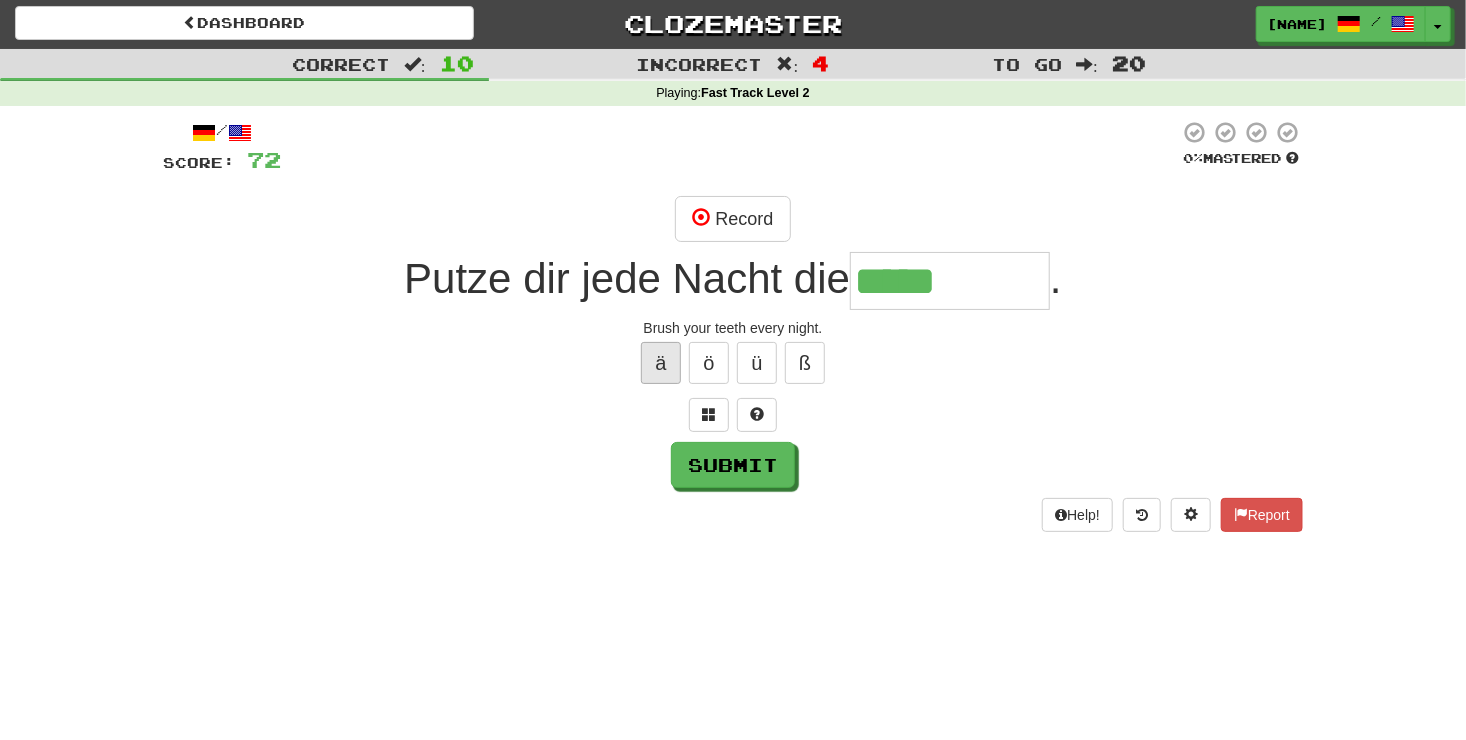 type on "*****" 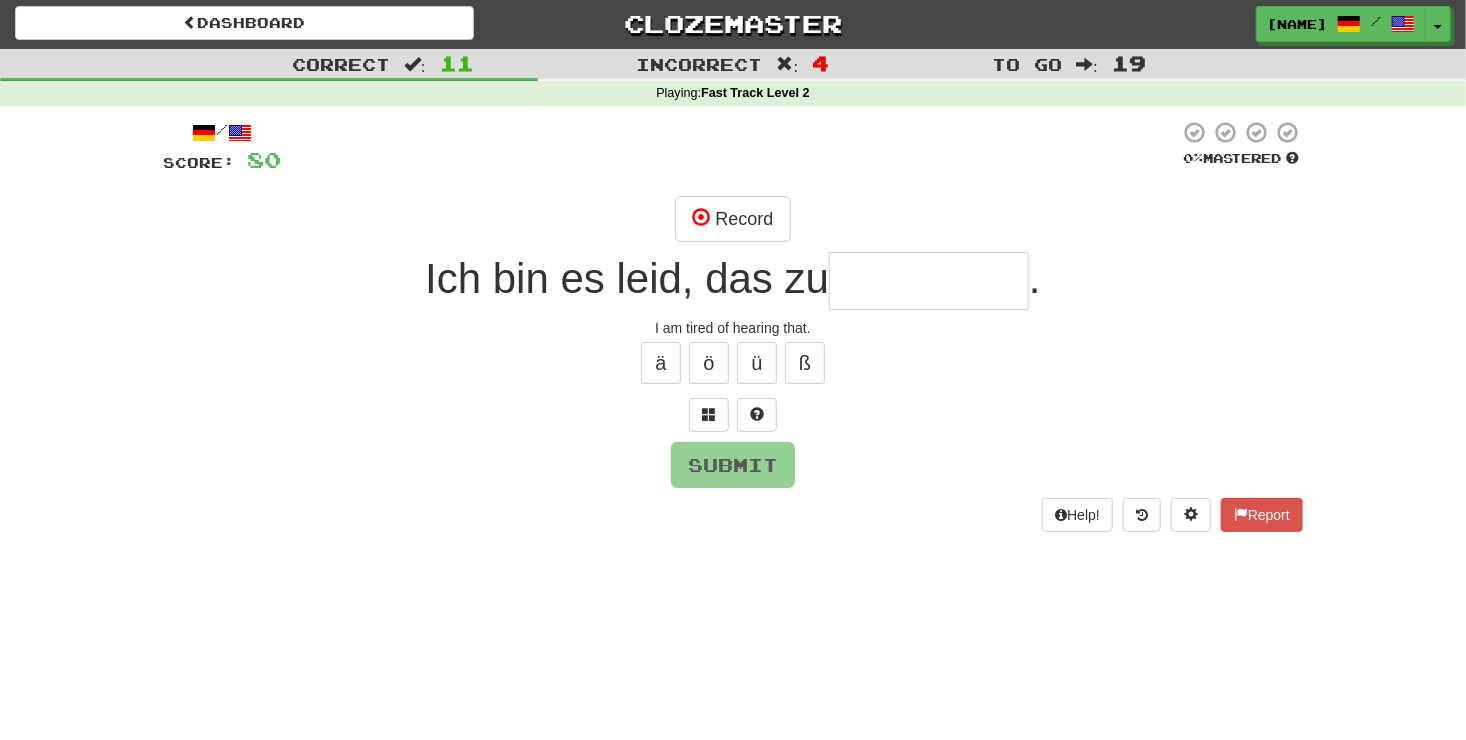 type on "*" 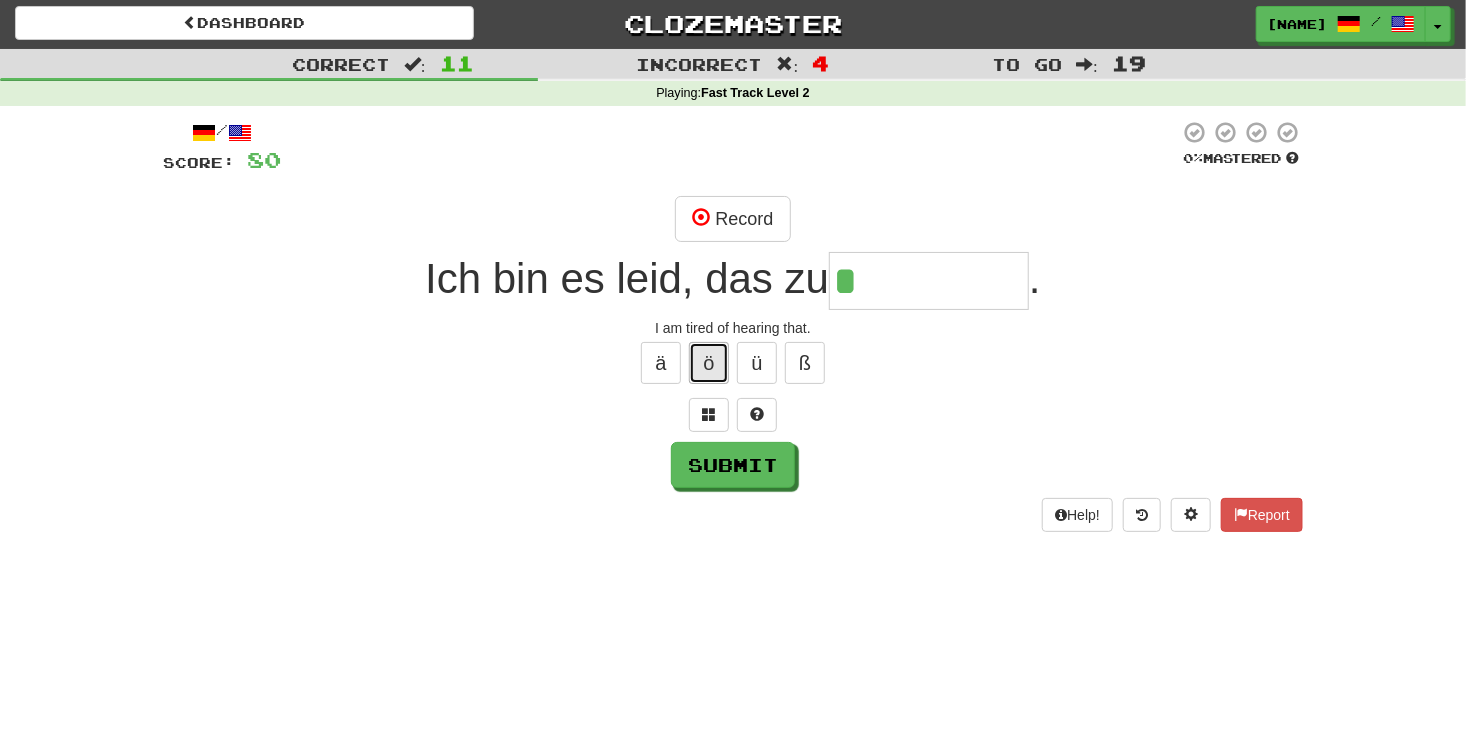 click on "ö" at bounding box center [709, 363] 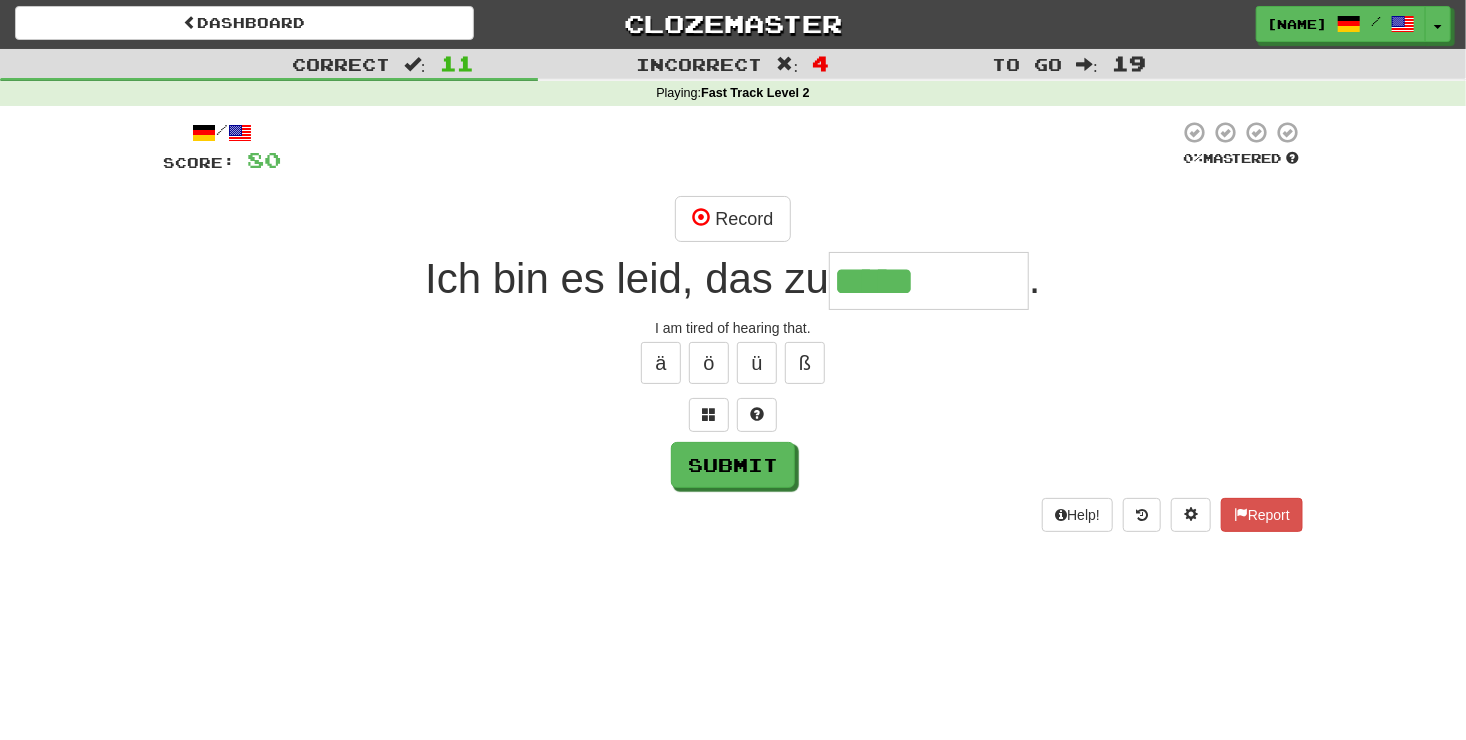 type on "*****" 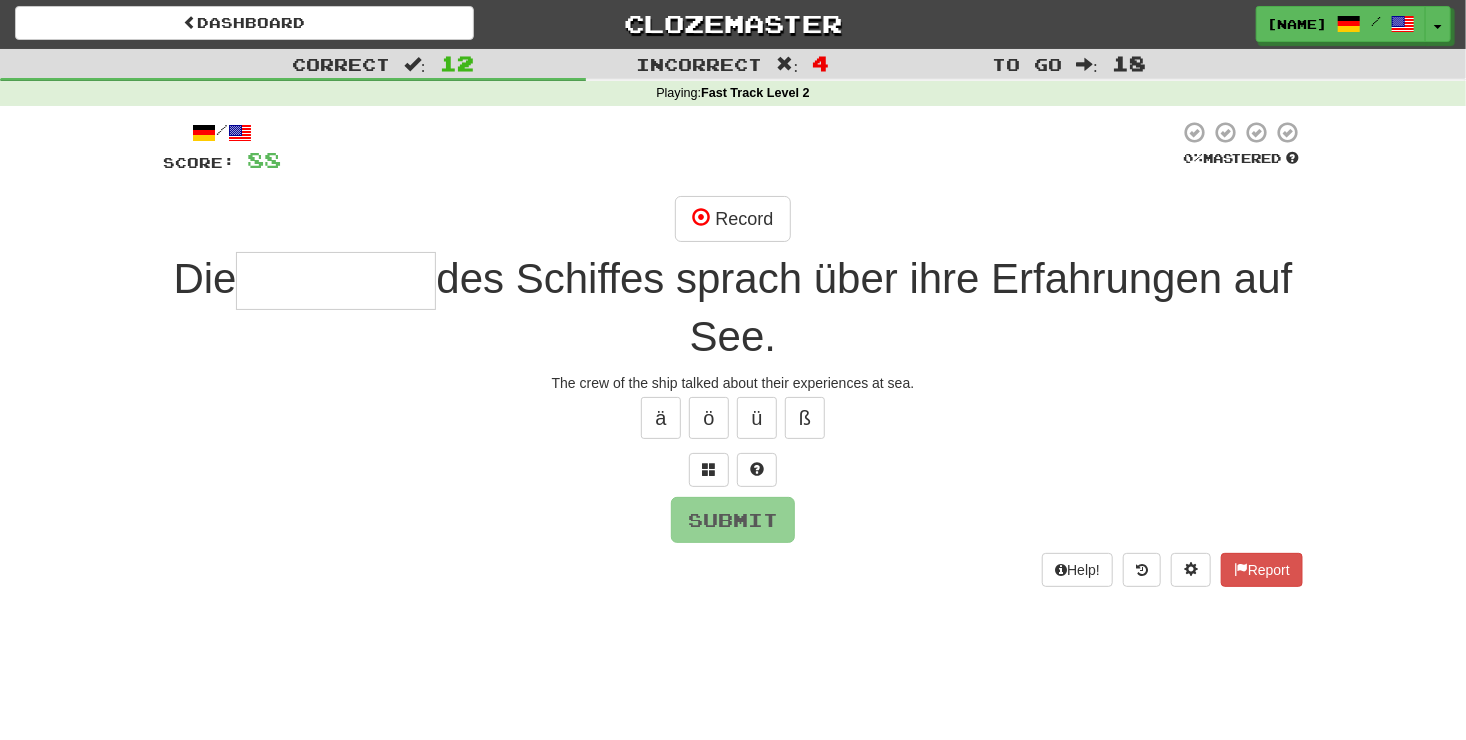 type on "*" 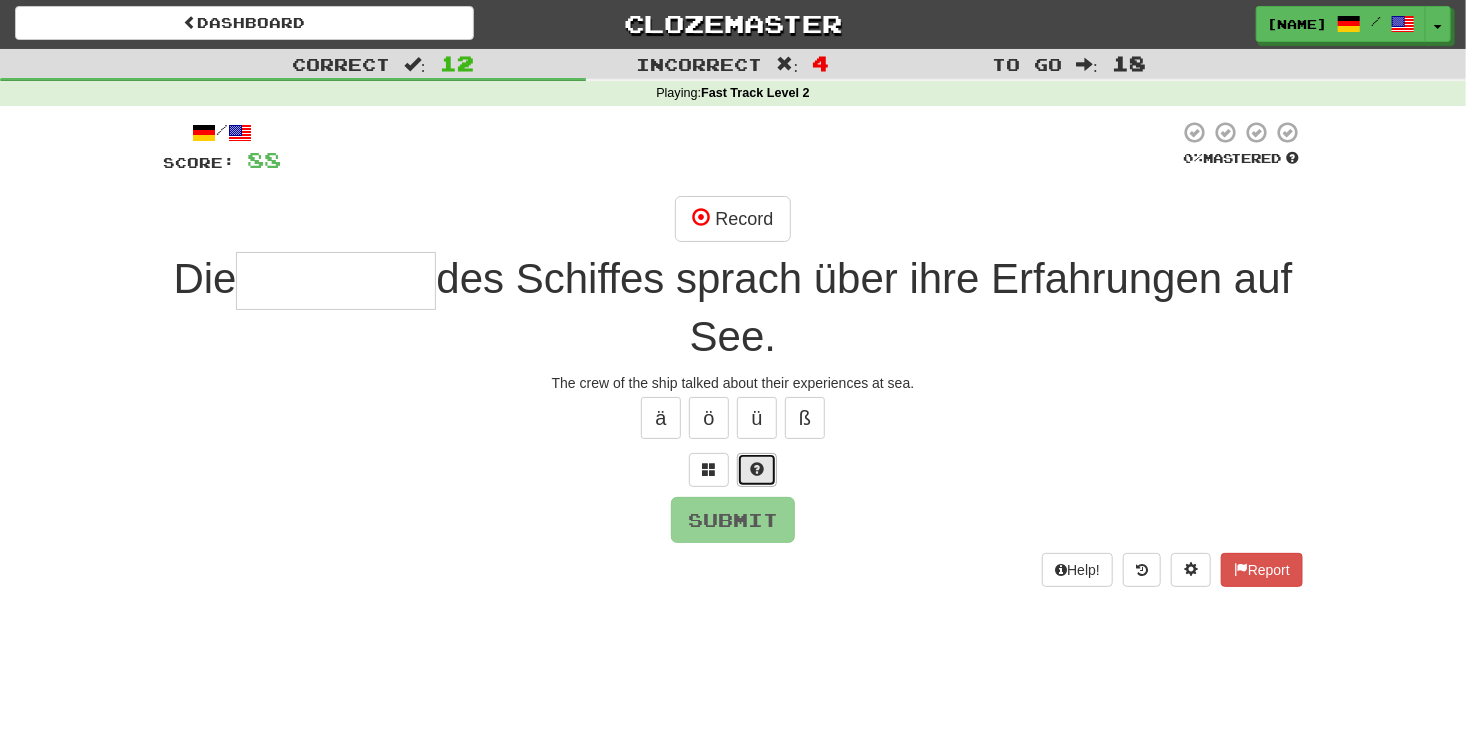 click at bounding box center [757, 470] 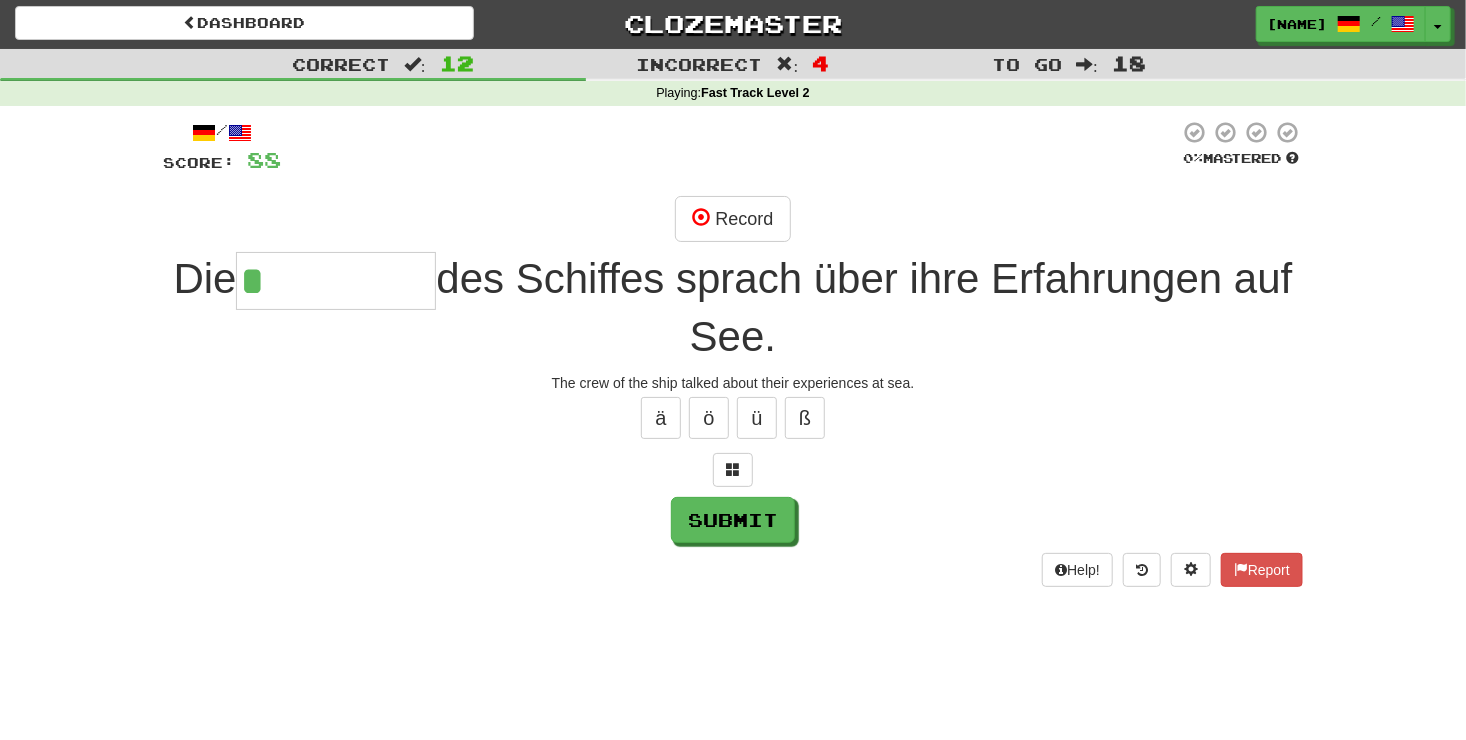 click on "/  Score:   88 0 %  Mastered   Record Die  *  des Schiffes sprach über ihre Erfahrungen auf See. The crew of the ship talked about their experiences at sea. ä ö ü ß Submit  Help!  Report" at bounding box center [733, 353] 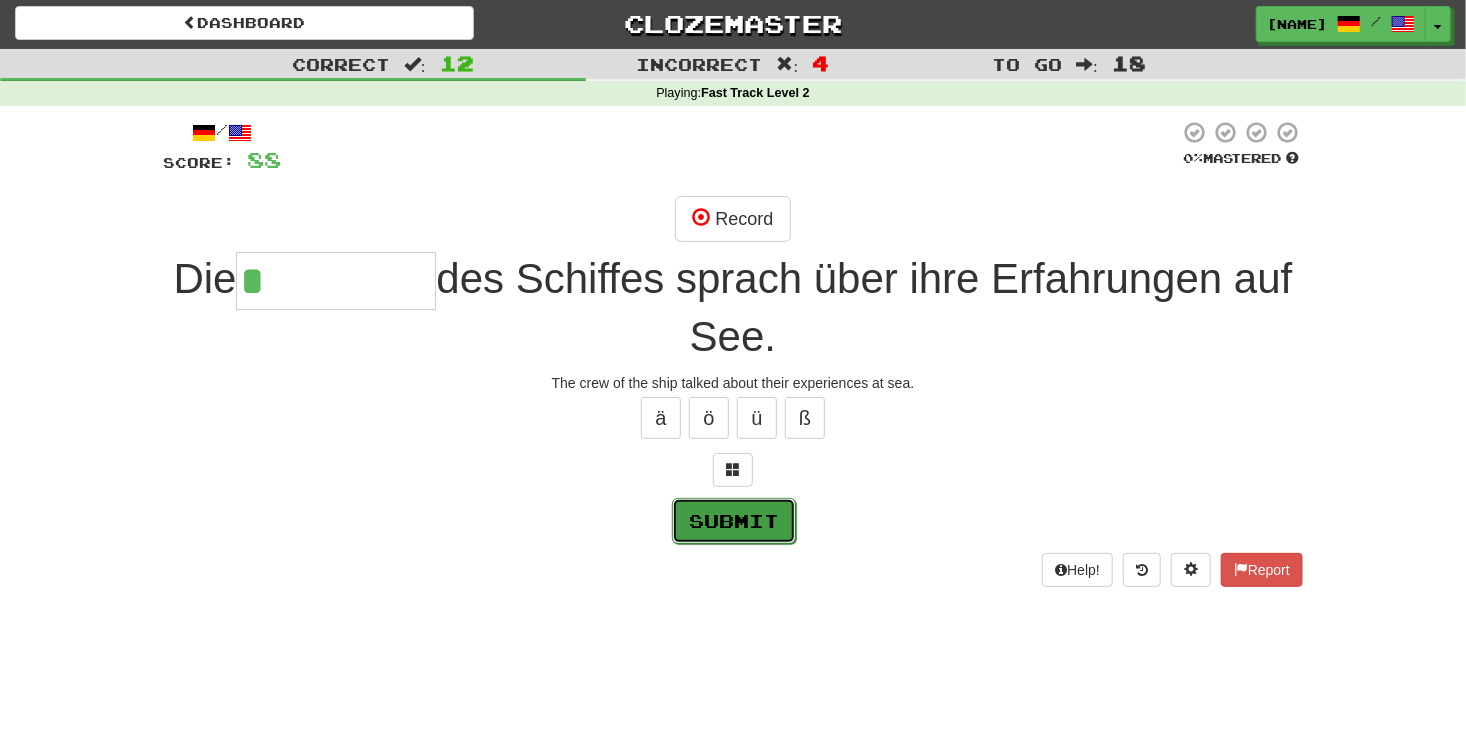 click on "Submit" at bounding box center [734, 521] 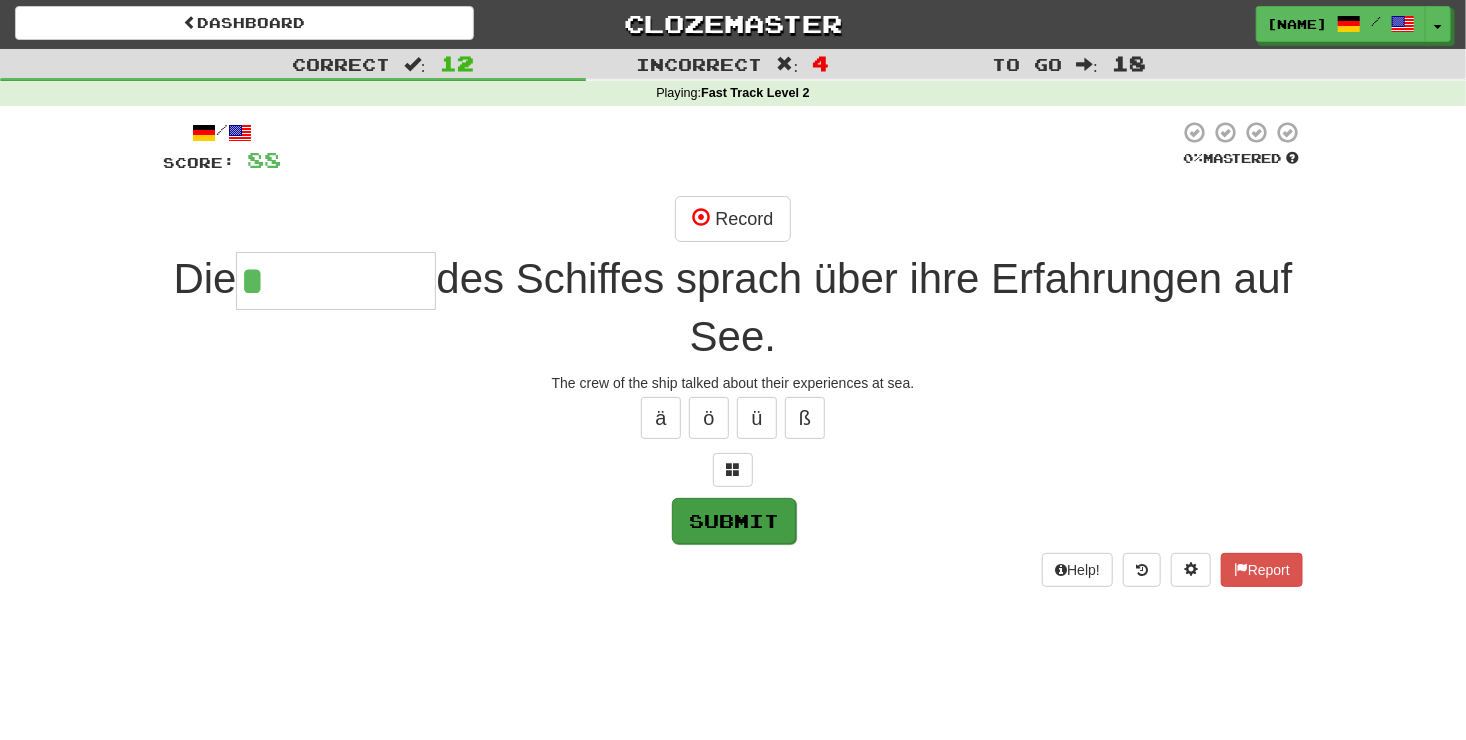 type on "*********" 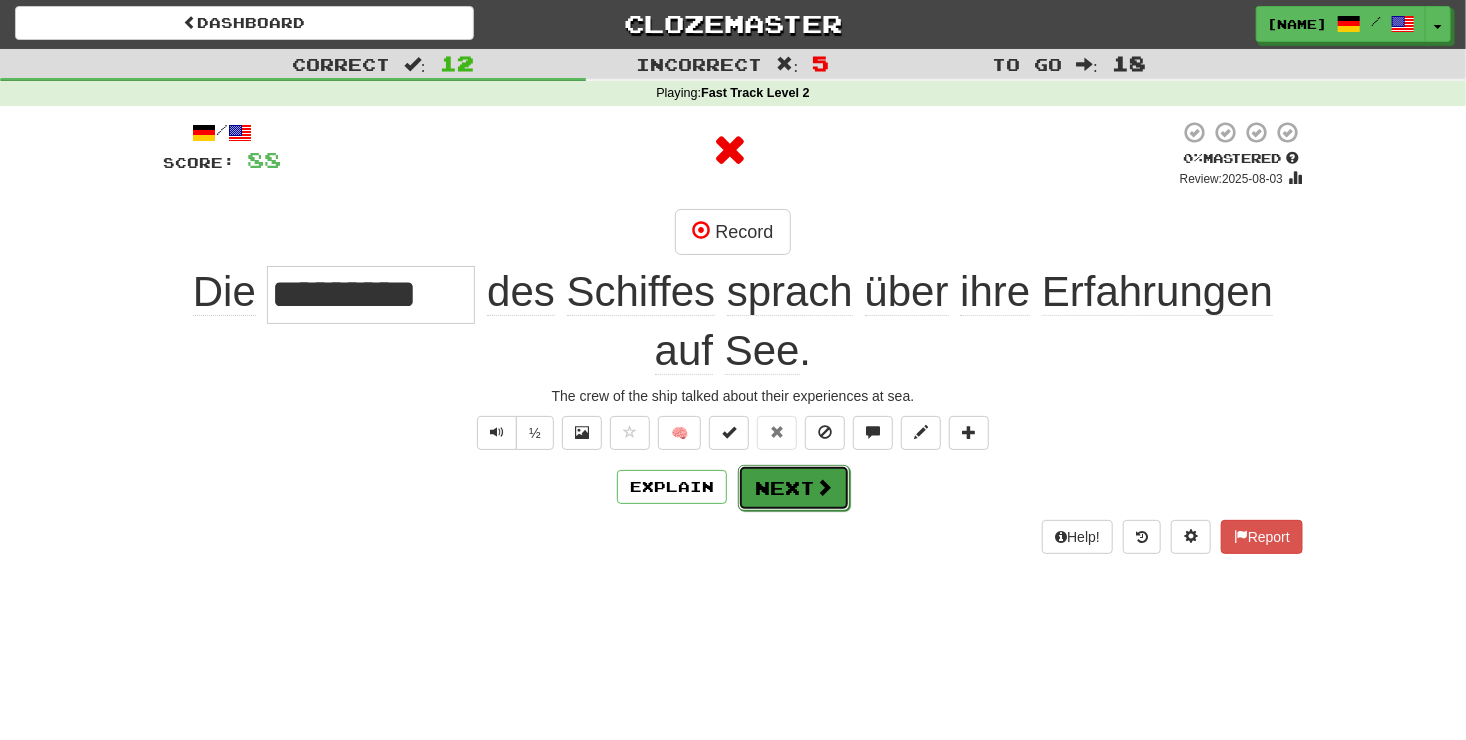 click on "Next" at bounding box center [794, 488] 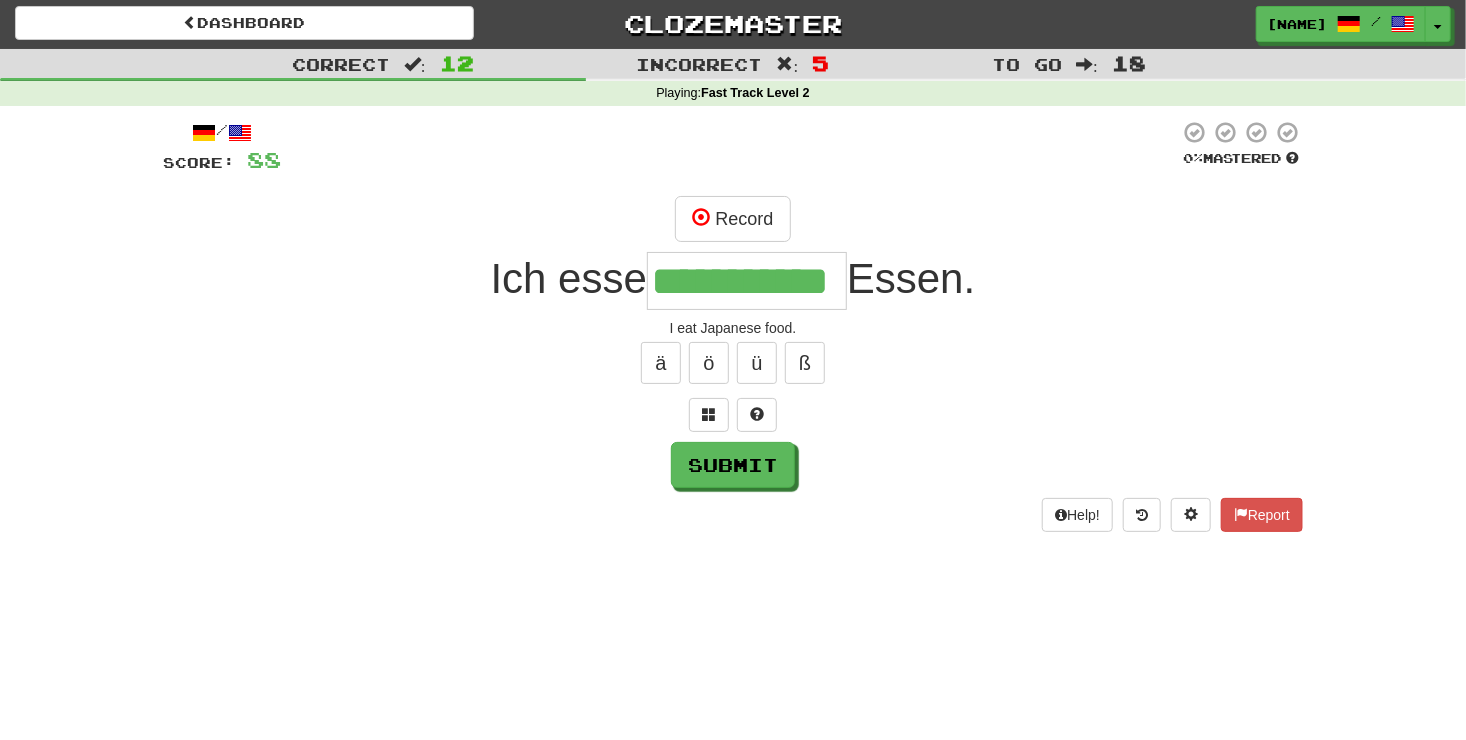 scroll, scrollTop: 0, scrollLeft: 28, axis: horizontal 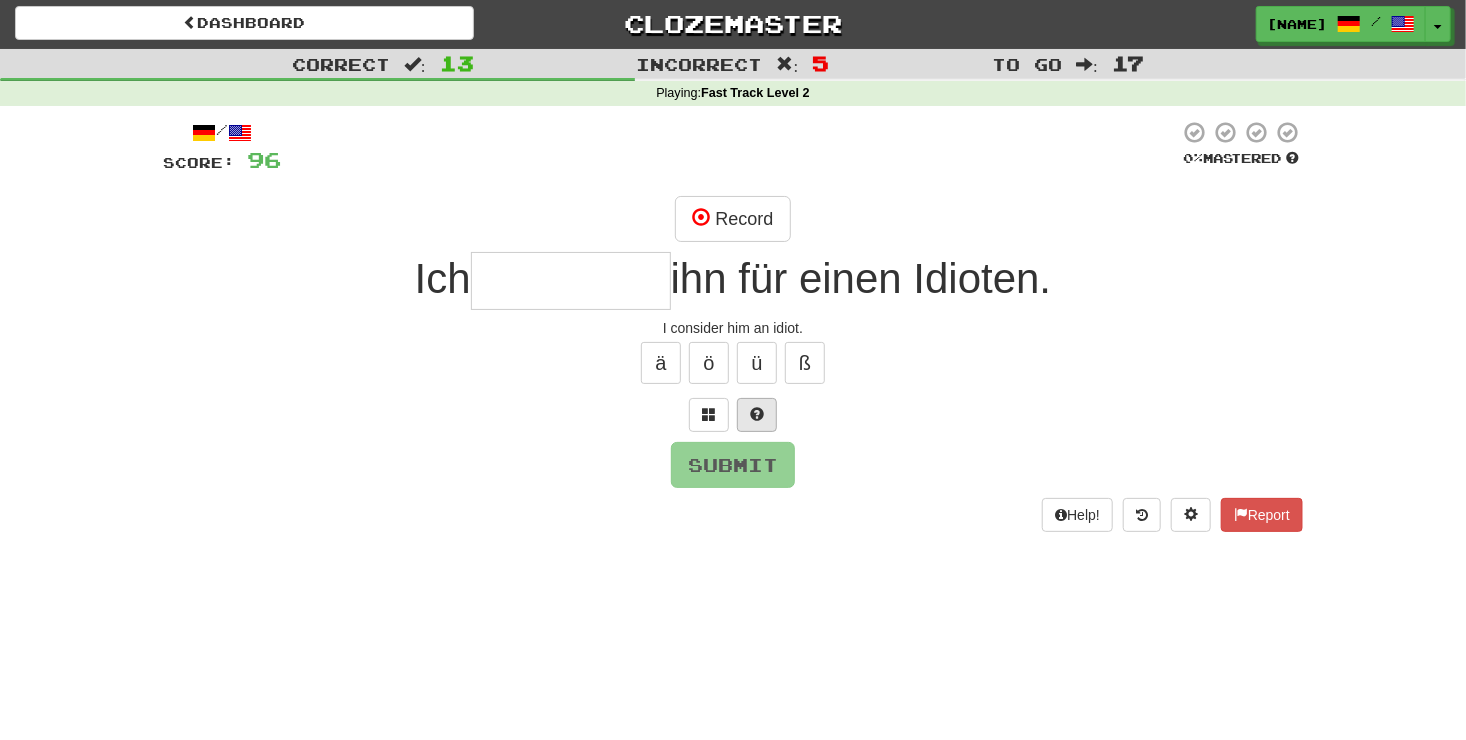 type on "*" 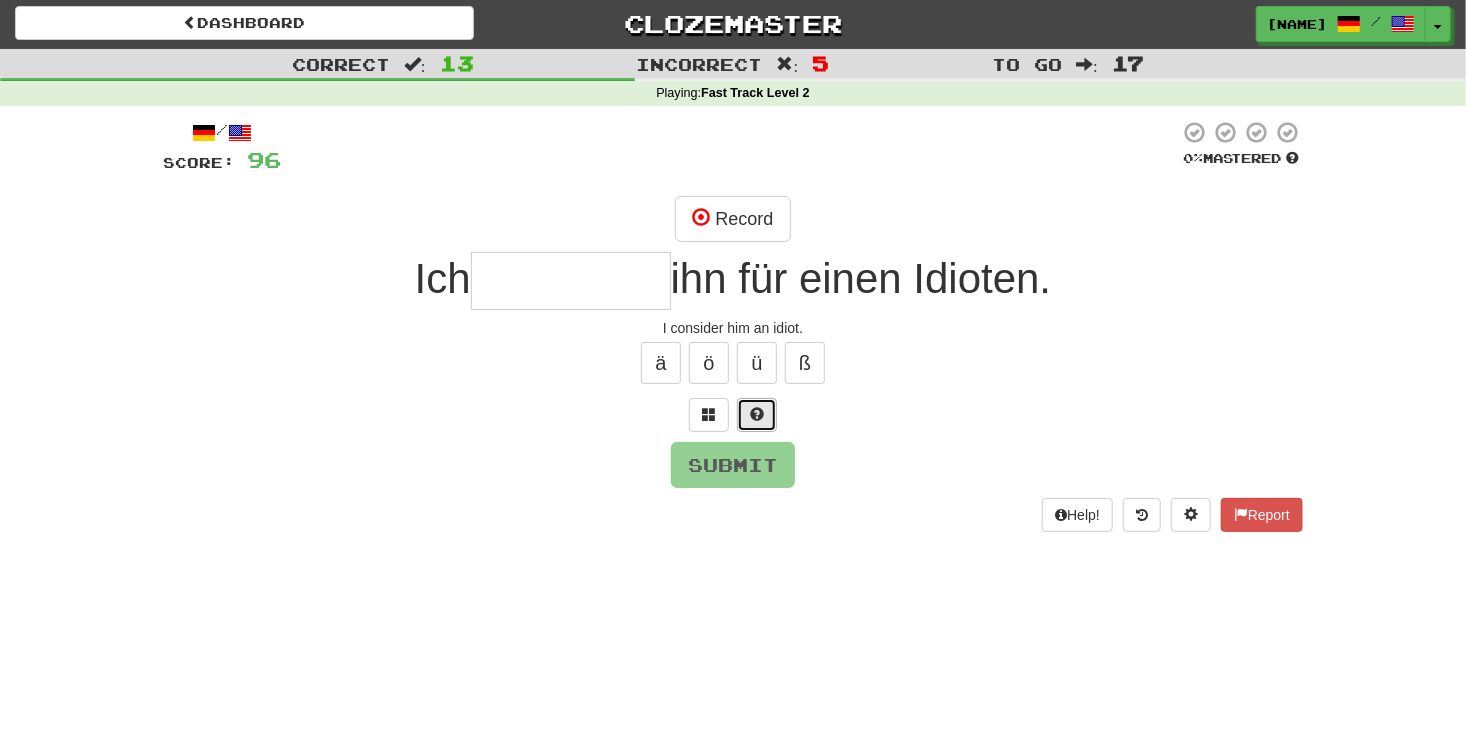 click at bounding box center (757, 414) 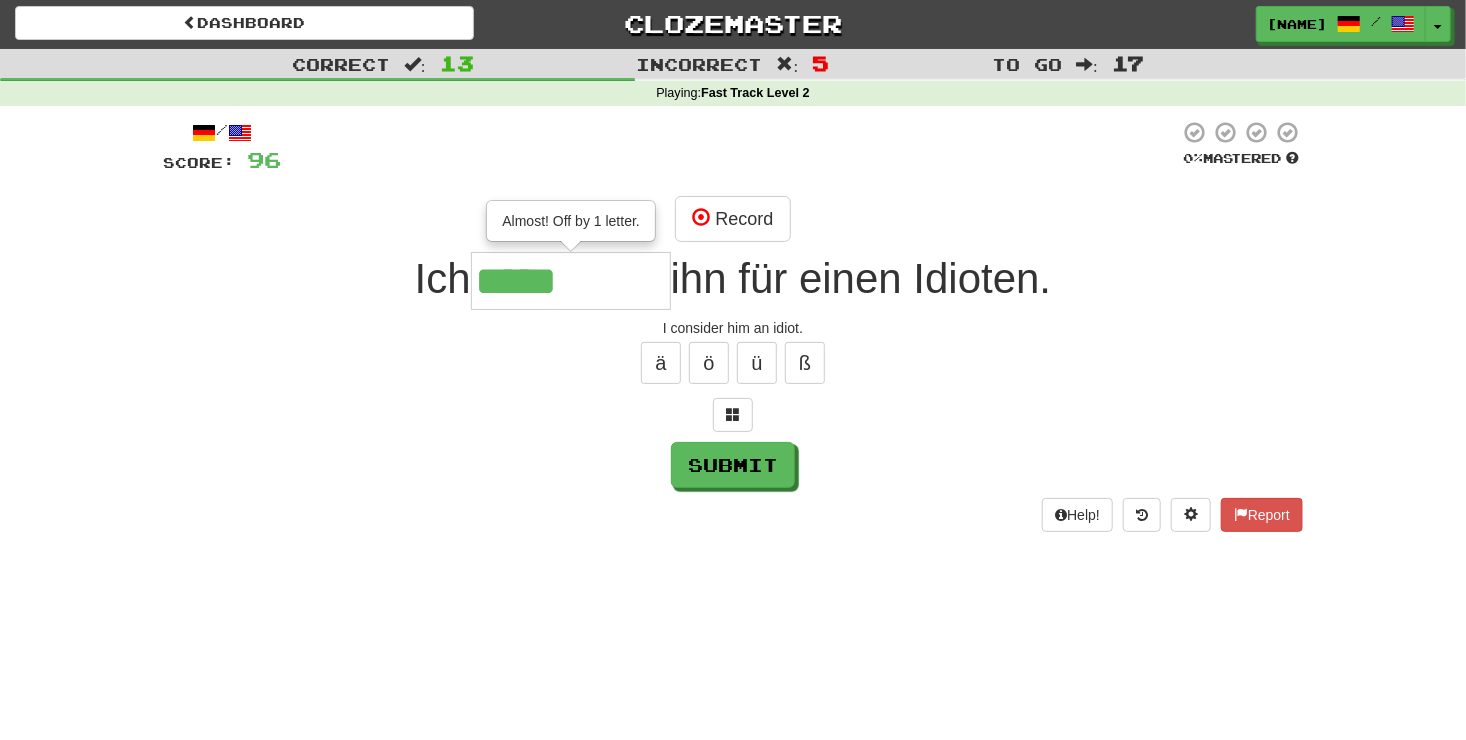 type on "*****" 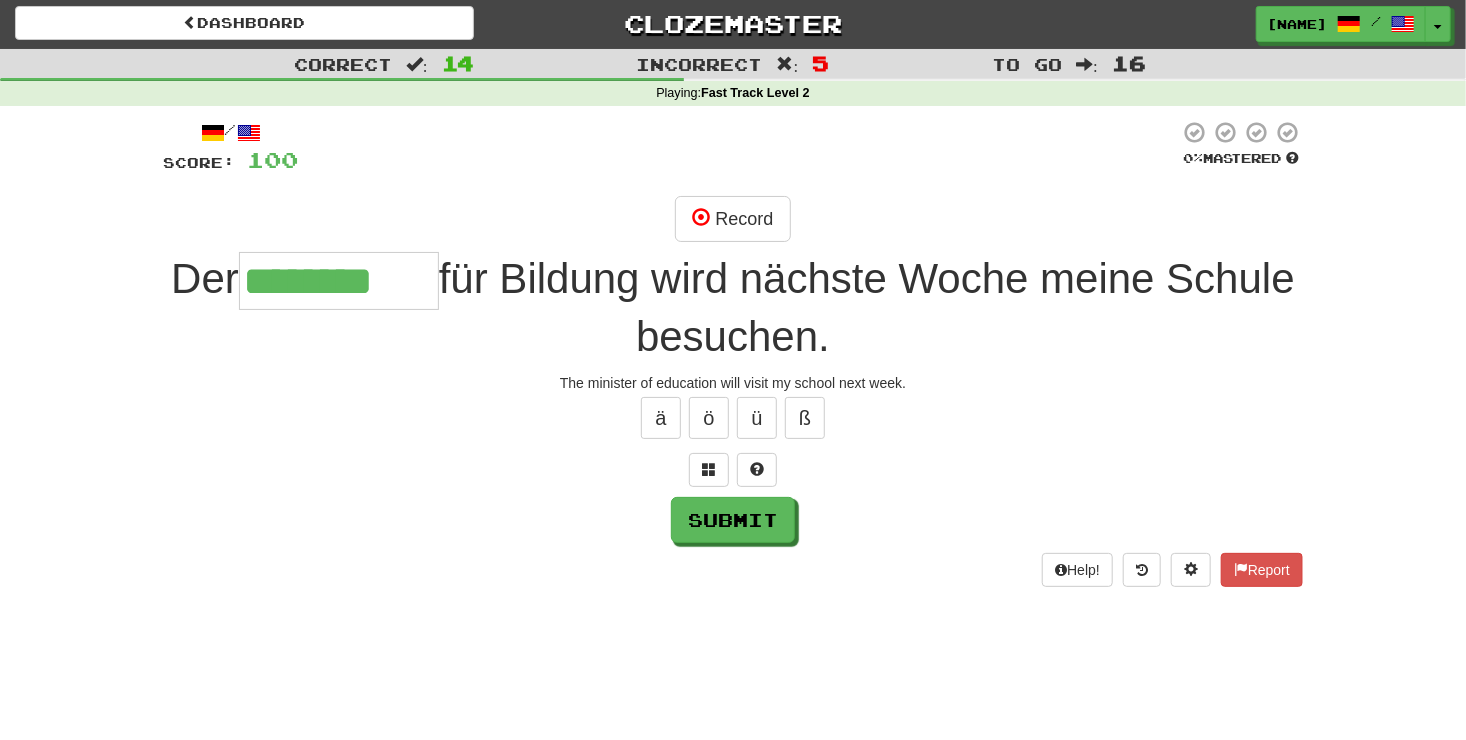 type on "********" 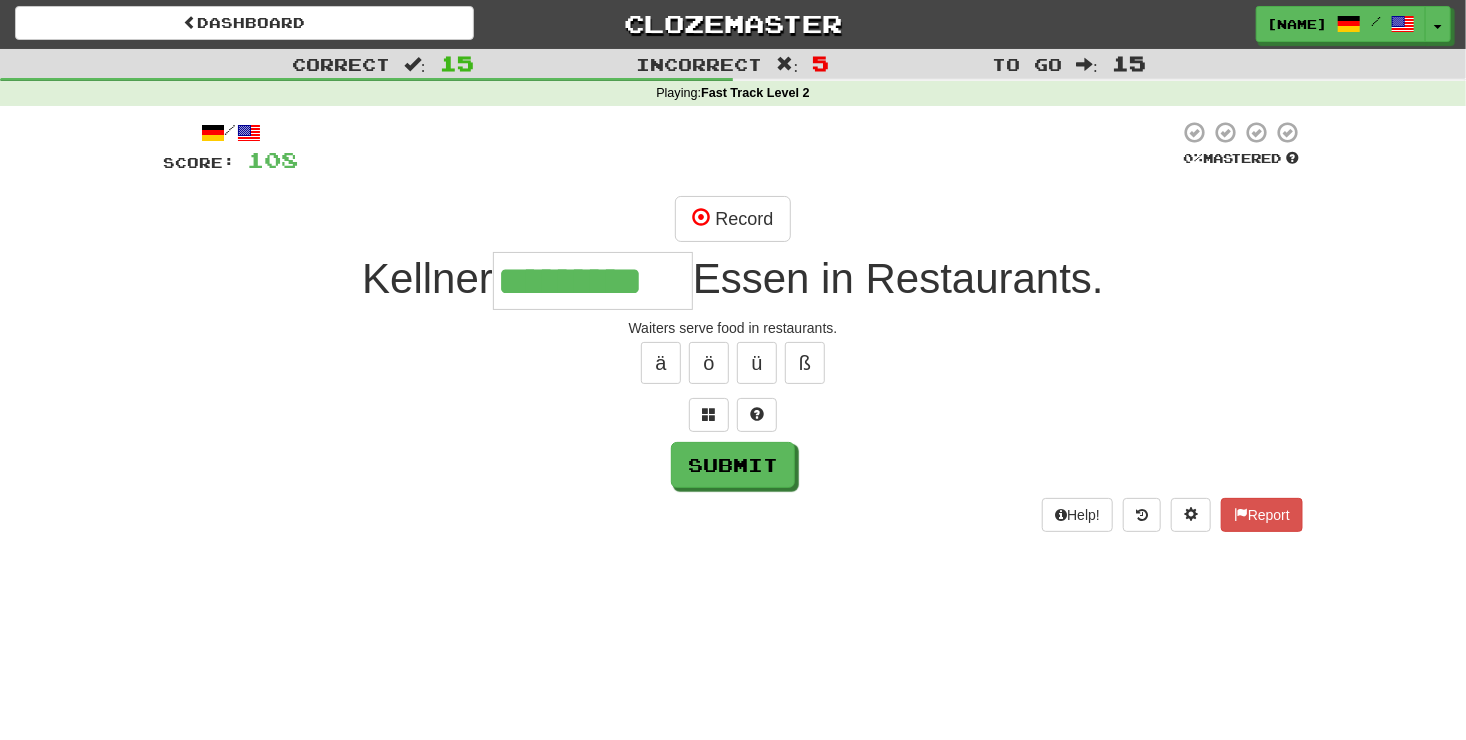 type on "*********" 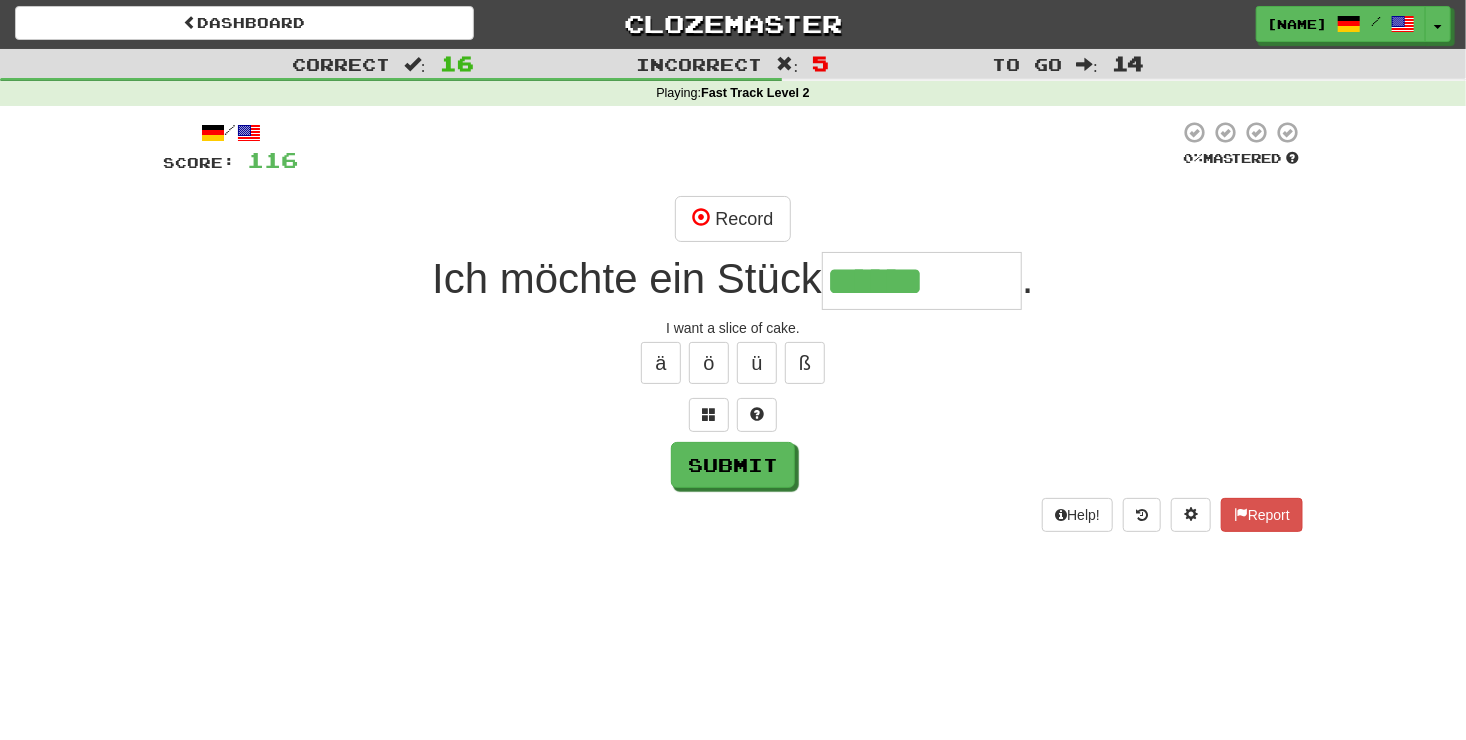 type on "******" 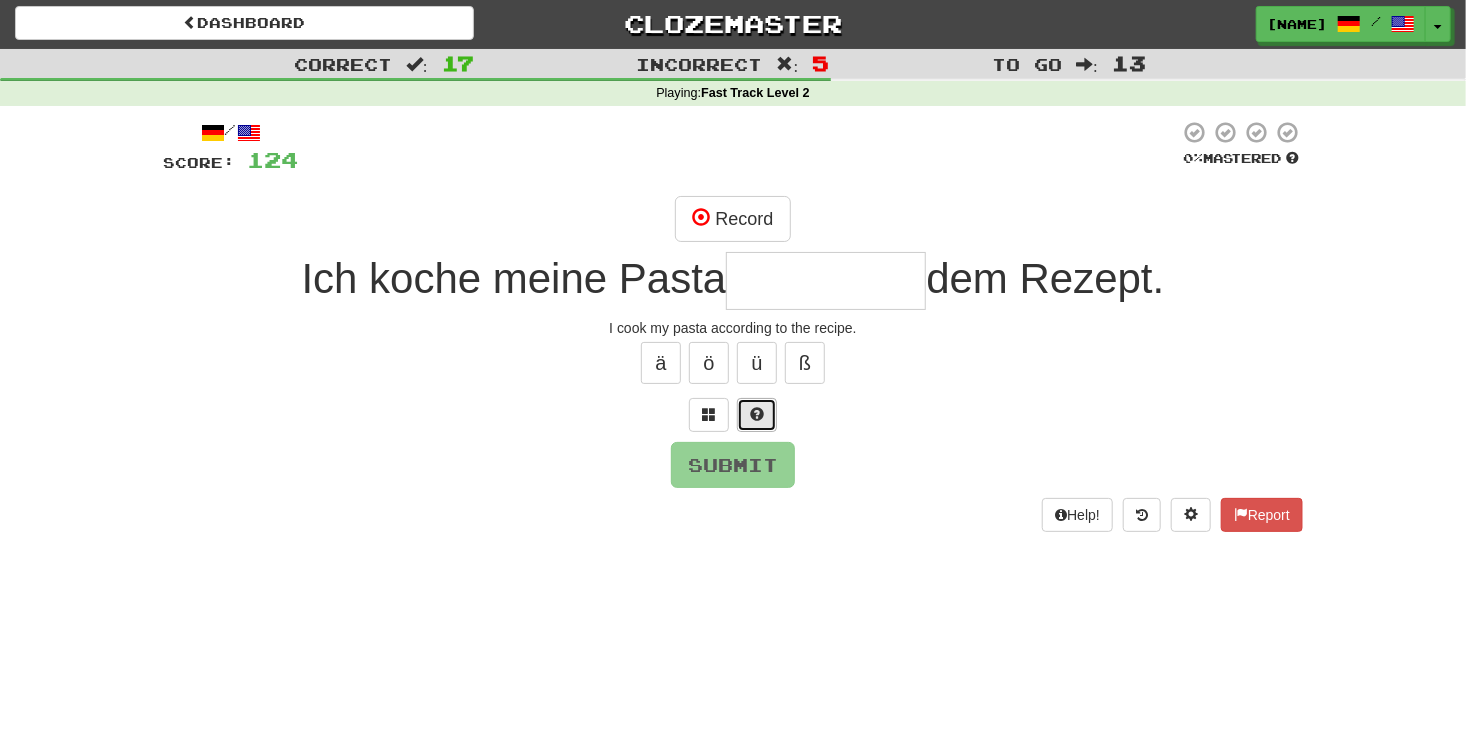 click at bounding box center [757, 414] 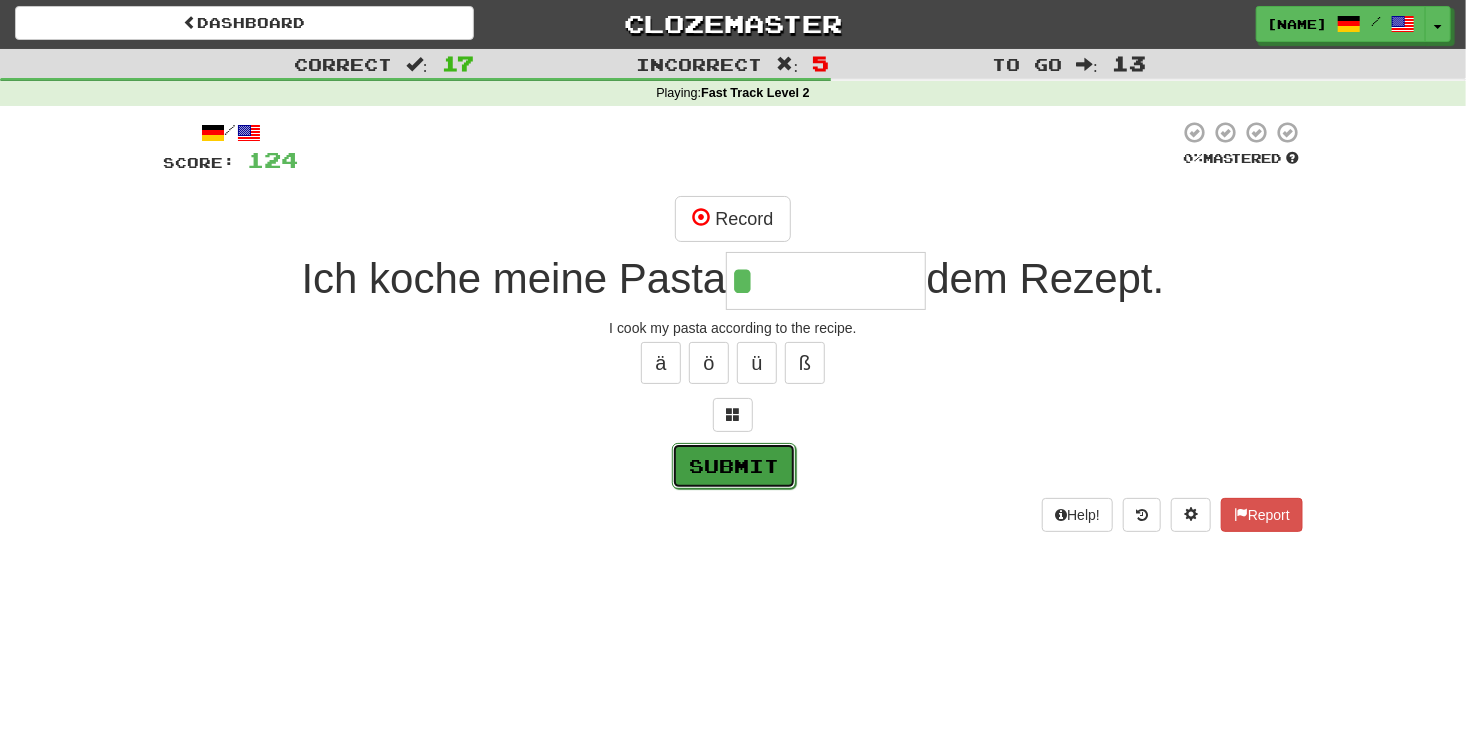 click on "Submit" at bounding box center [734, 466] 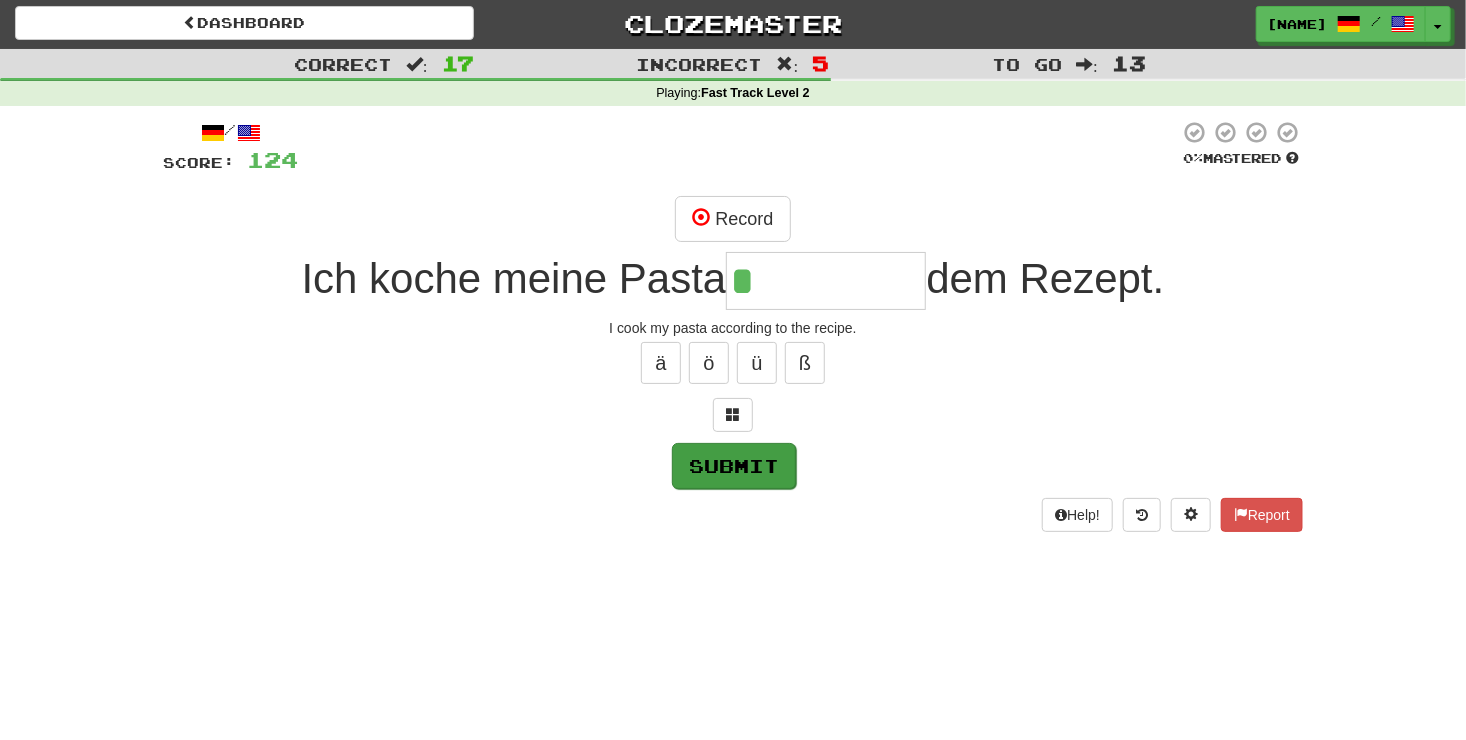 type on "****" 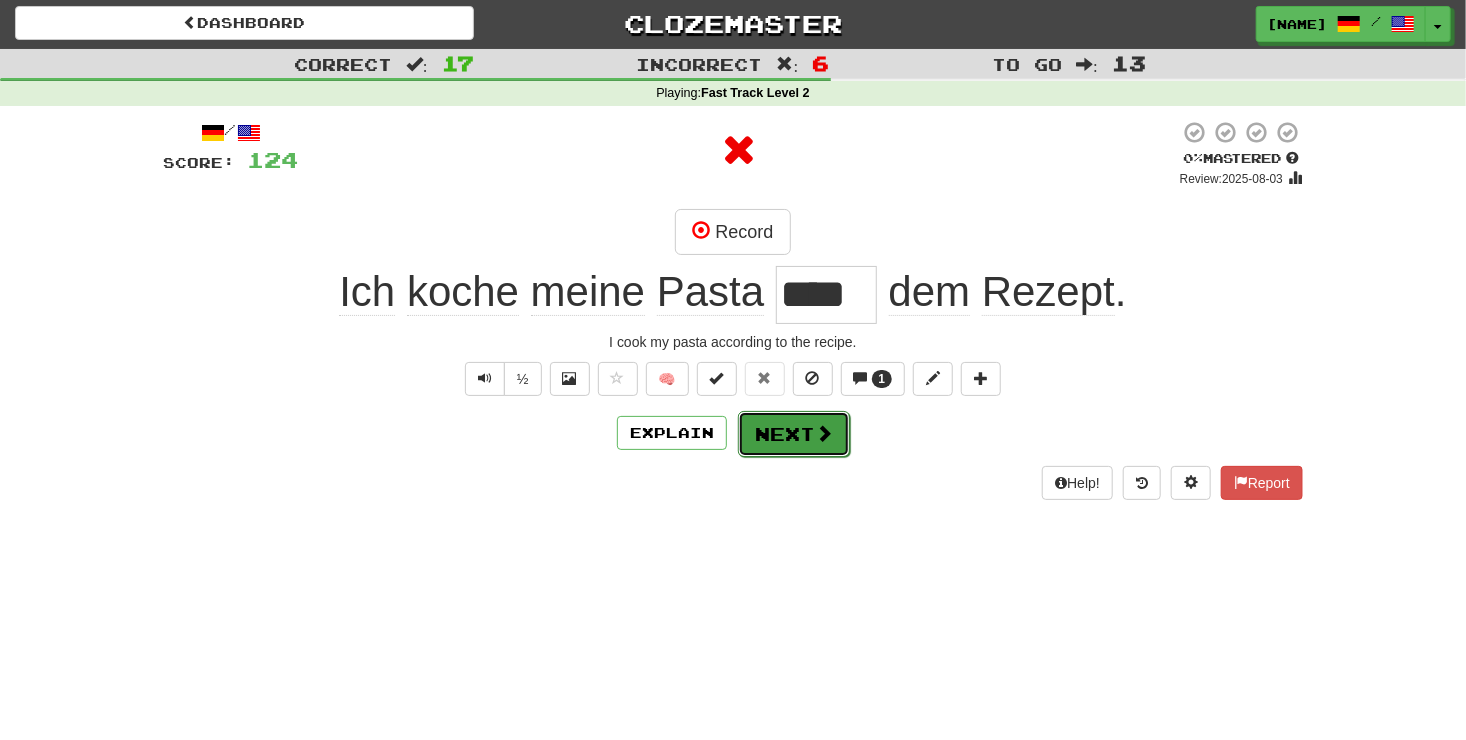 click on "Next" at bounding box center (794, 434) 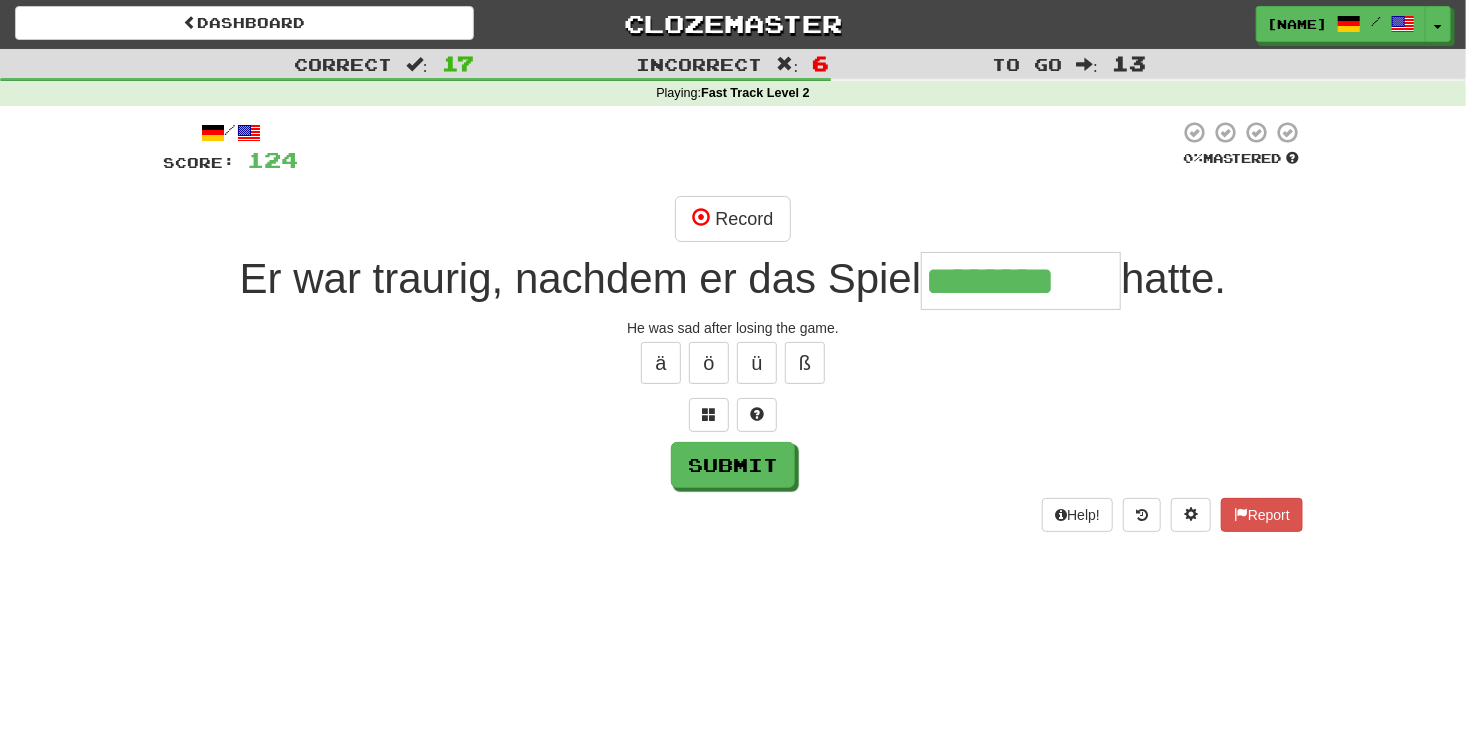 type on "********" 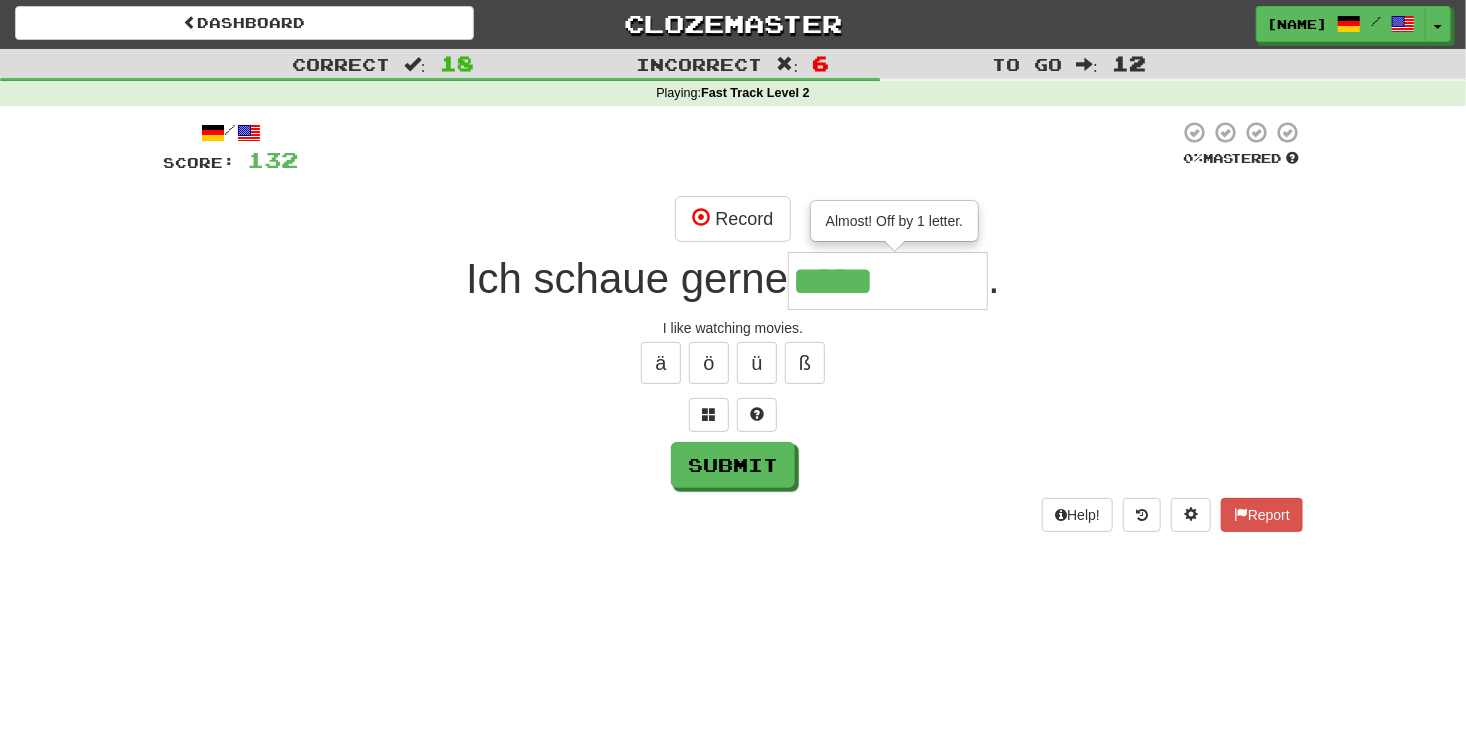 type on "*****" 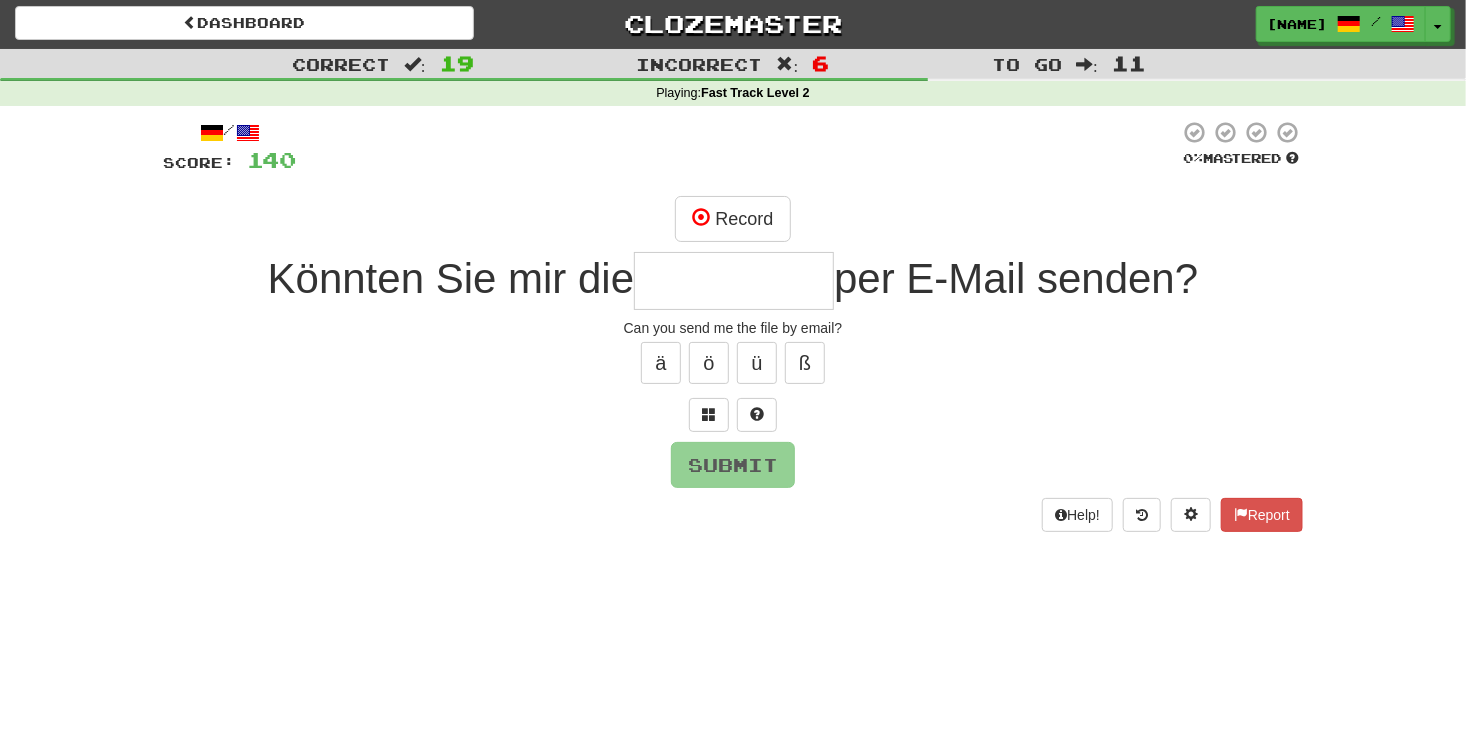 type on "*" 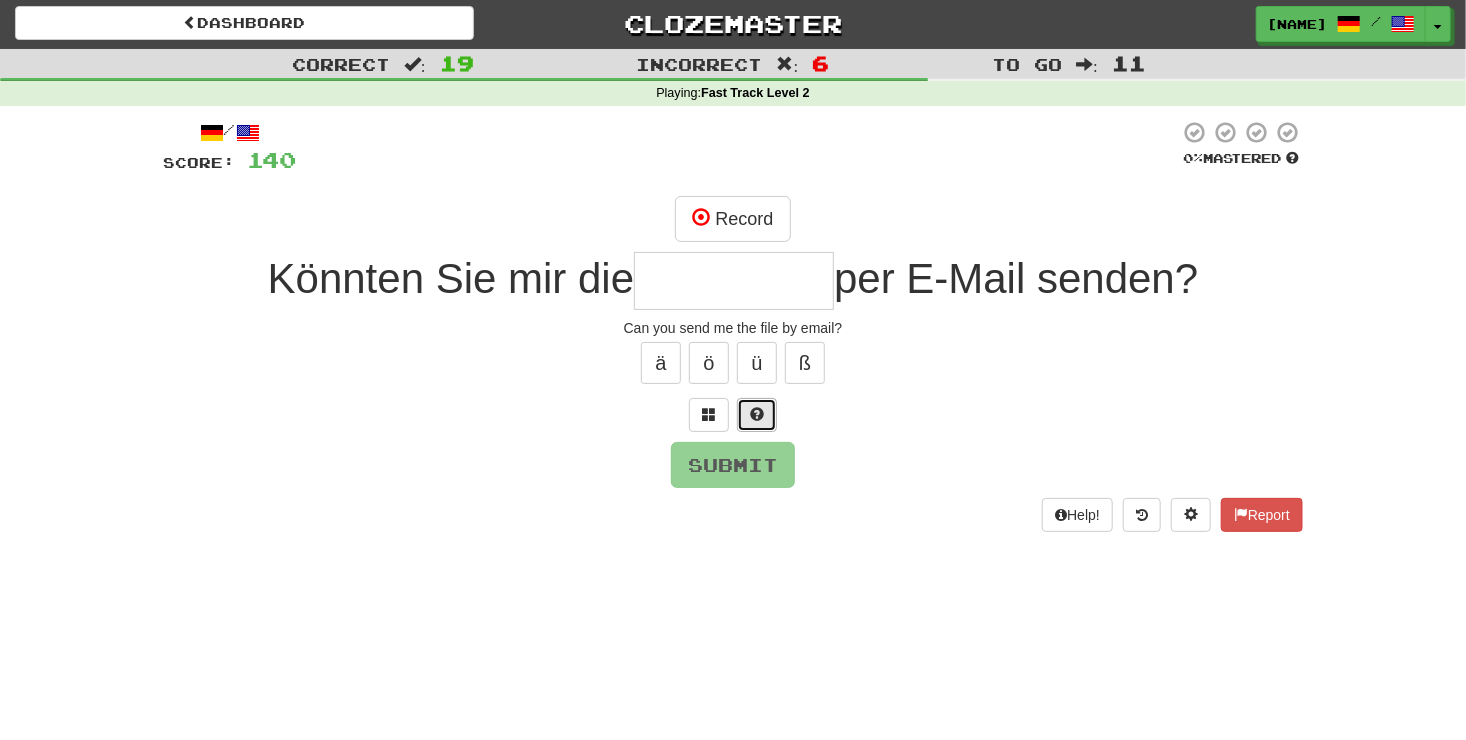 click at bounding box center (757, 415) 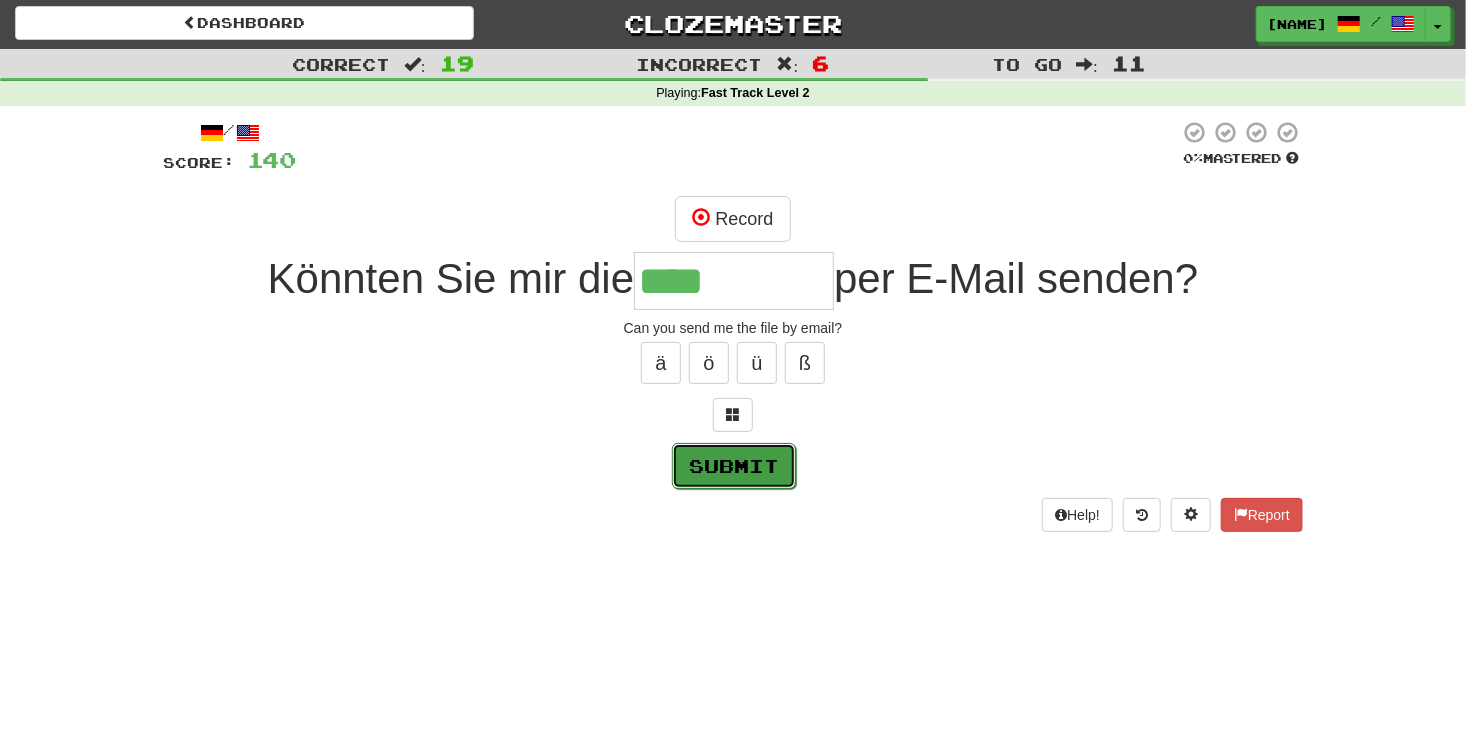 click on "Submit" at bounding box center (734, 466) 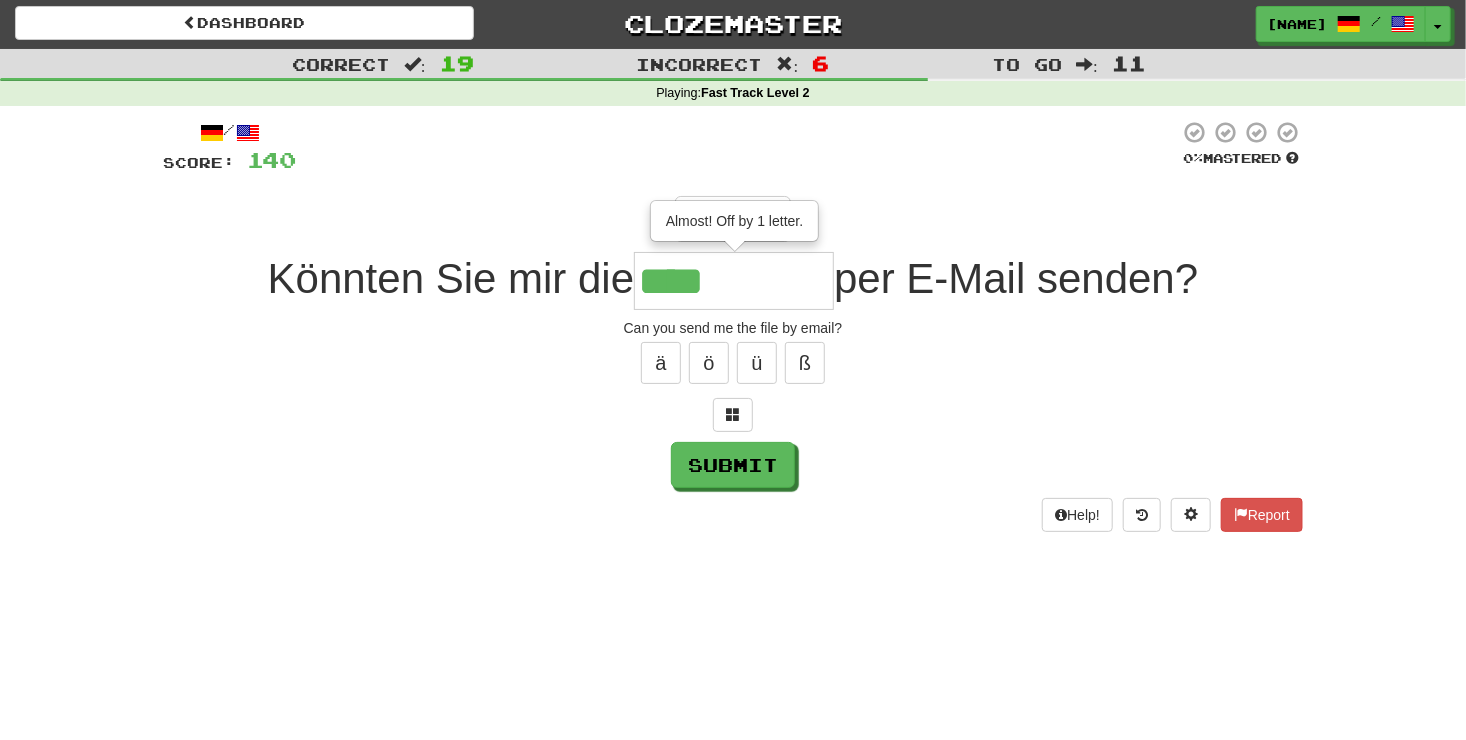 click on "****" at bounding box center (734, 281) 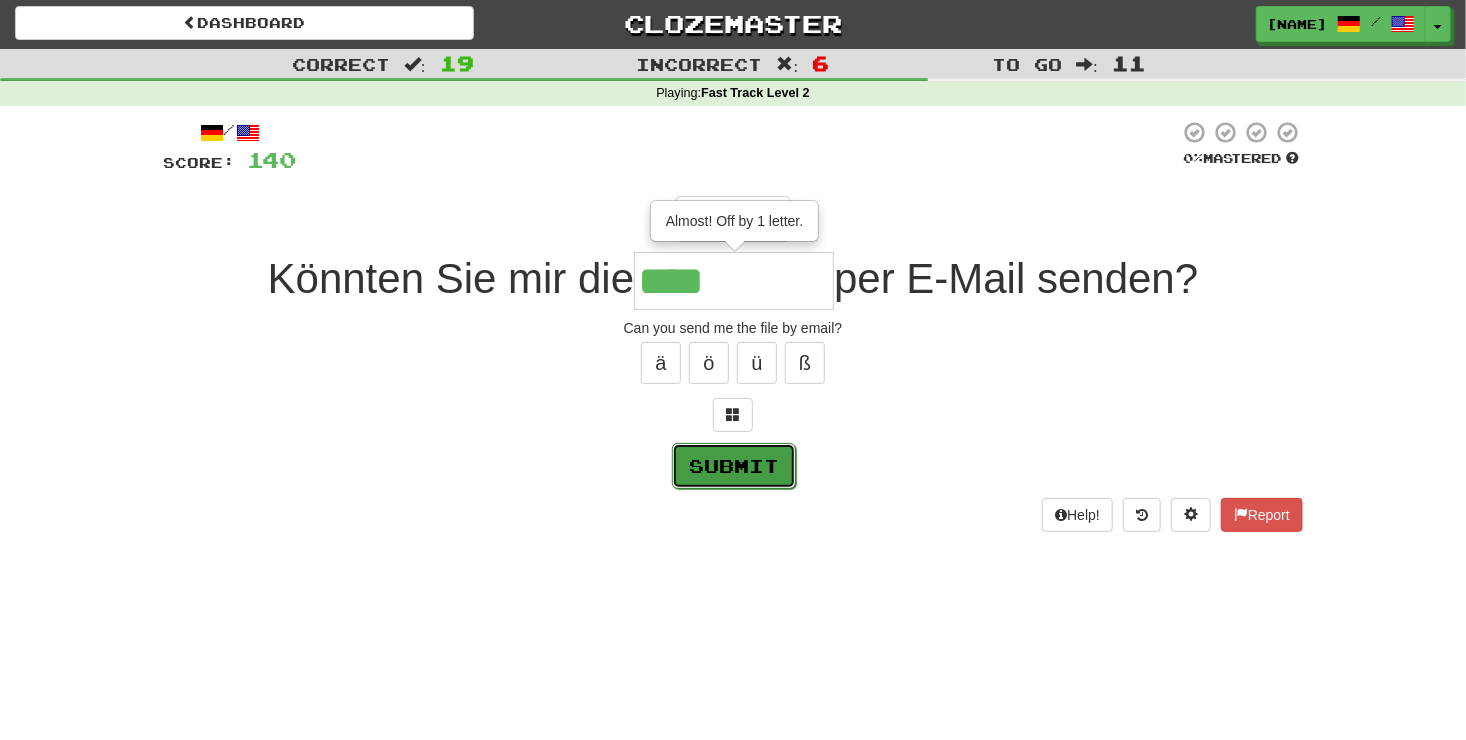 click on "Submit" at bounding box center [734, 466] 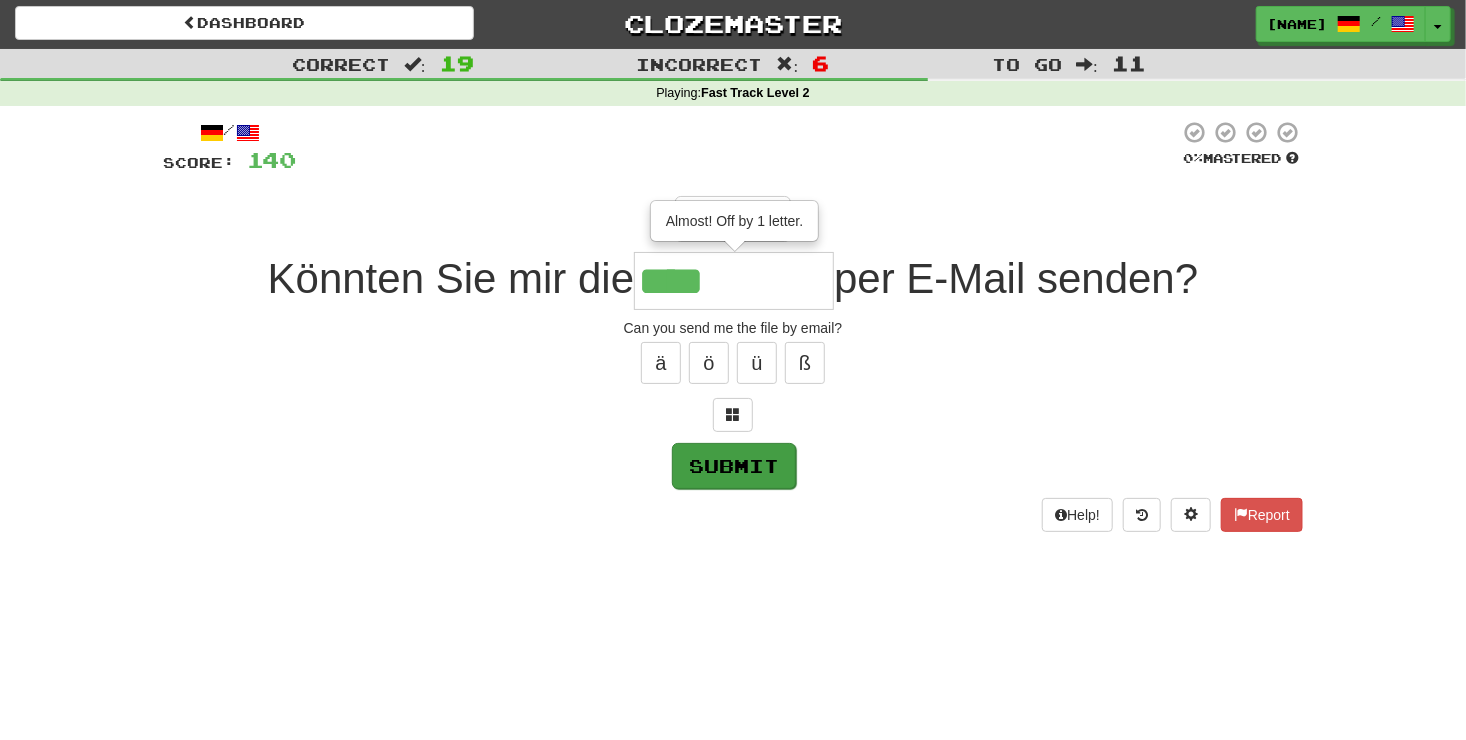 type on "*****" 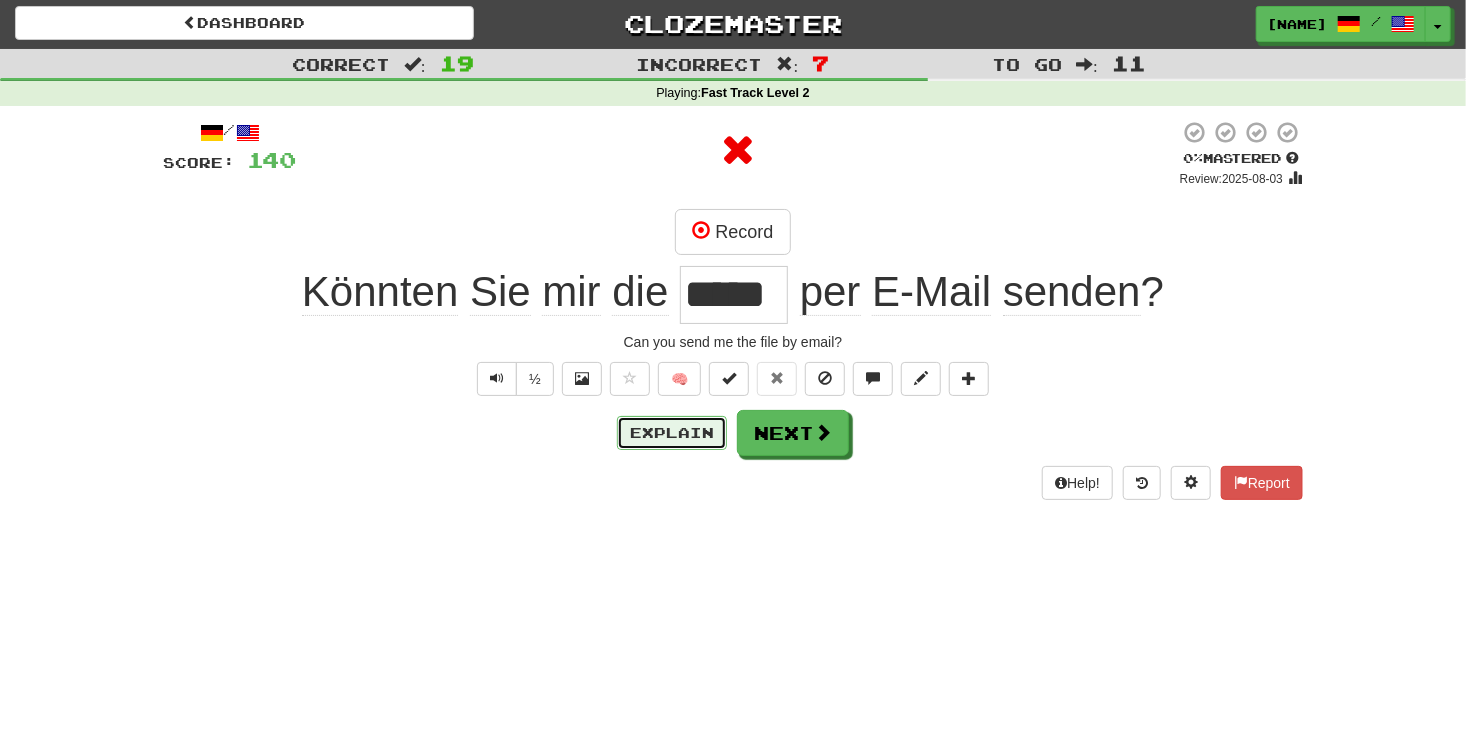click on "Explain" at bounding box center (672, 433) 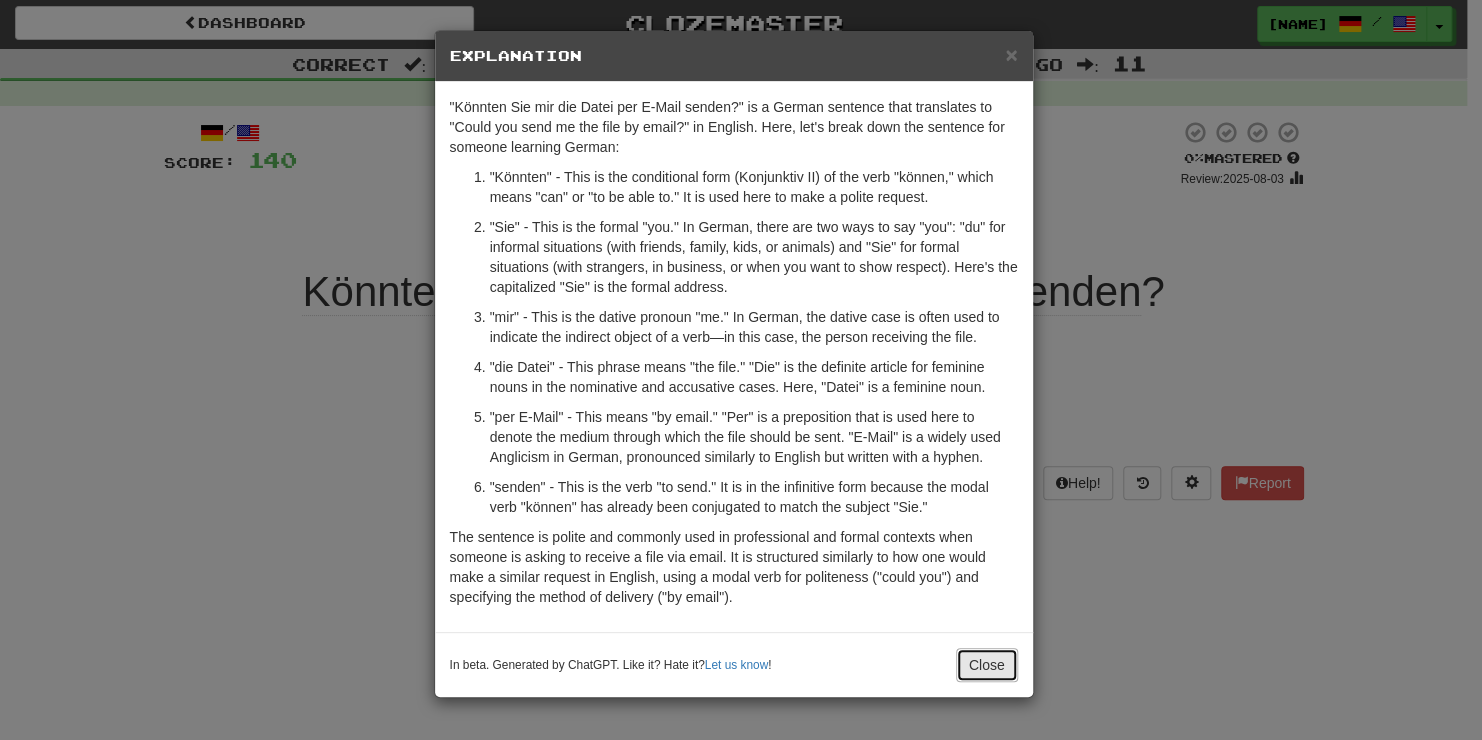 click on "Close" at bounding box center (987, 665) 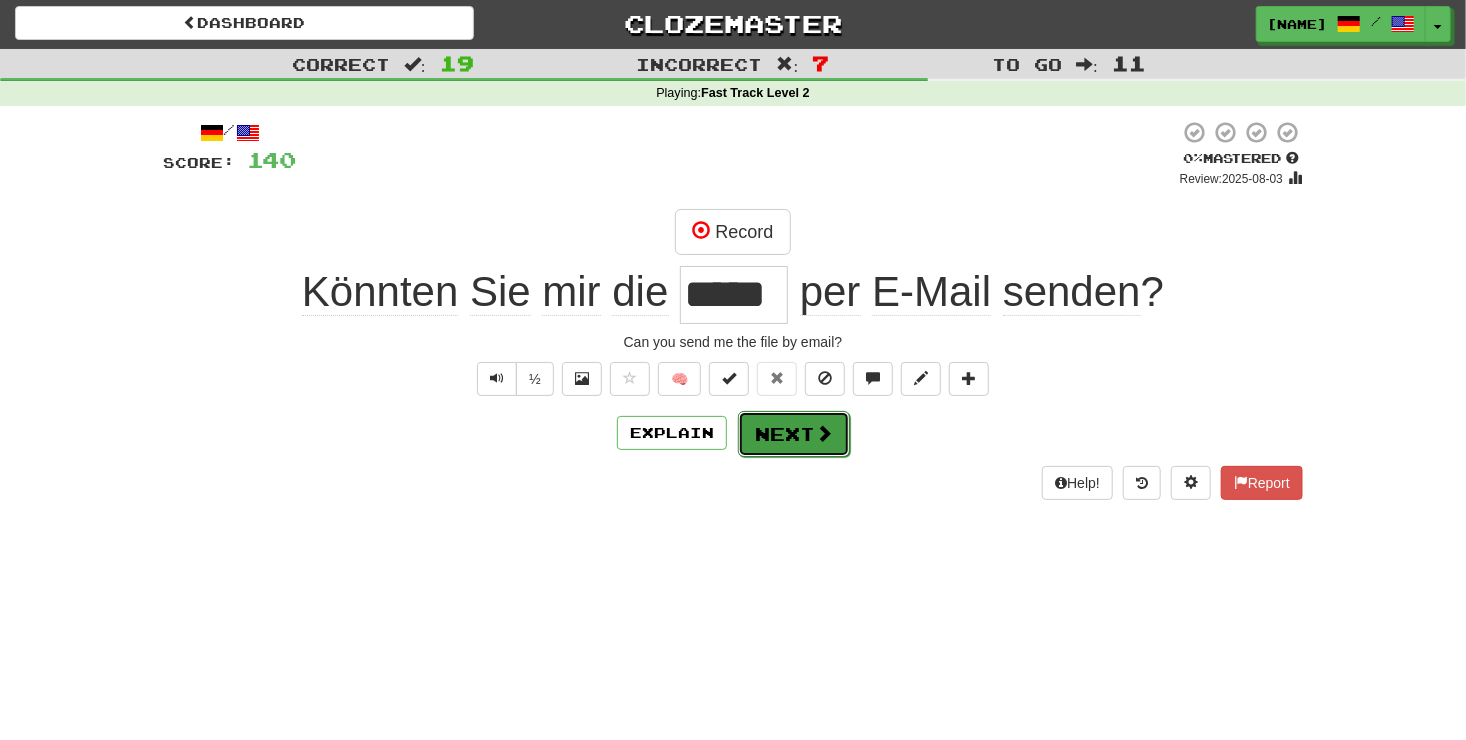 click at bounding box center [824, 433] 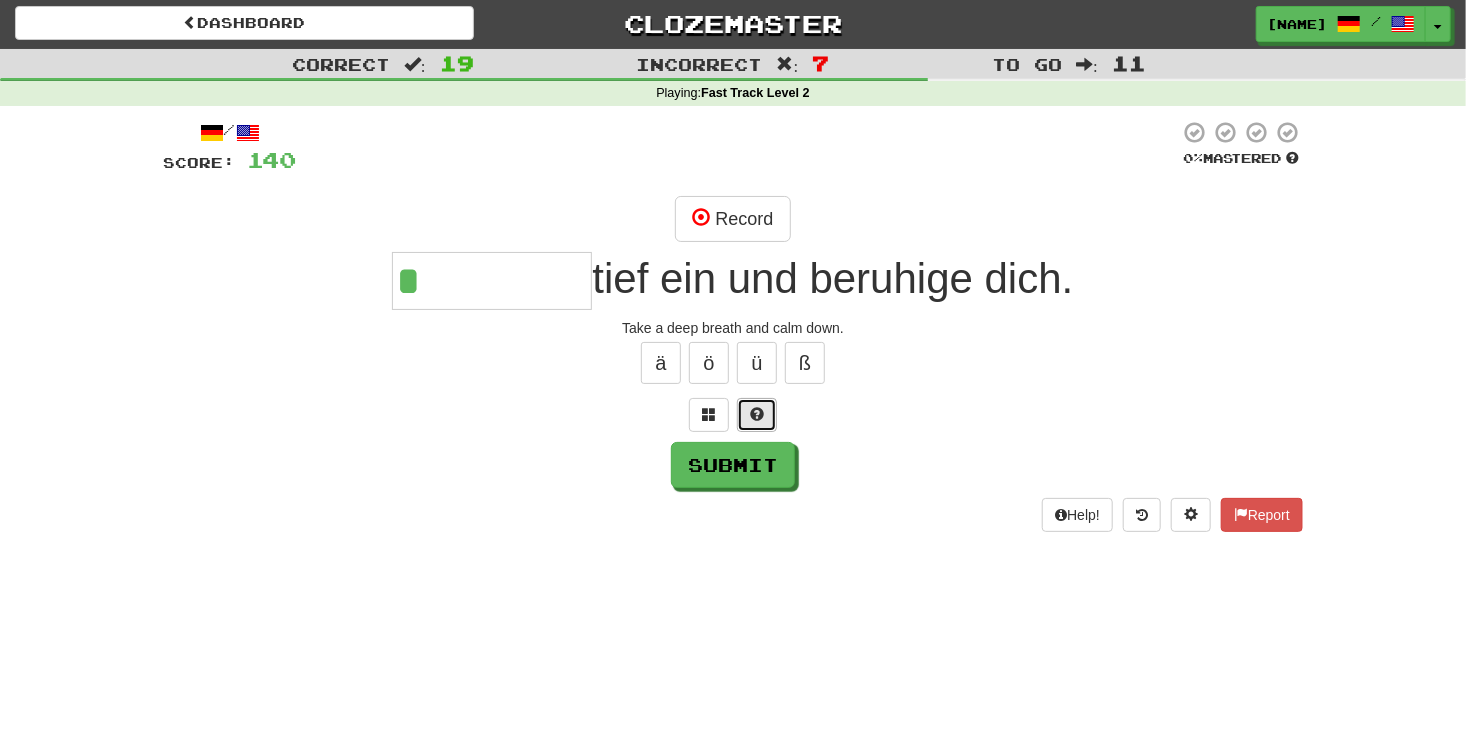 click at bounding box center (757, 415) 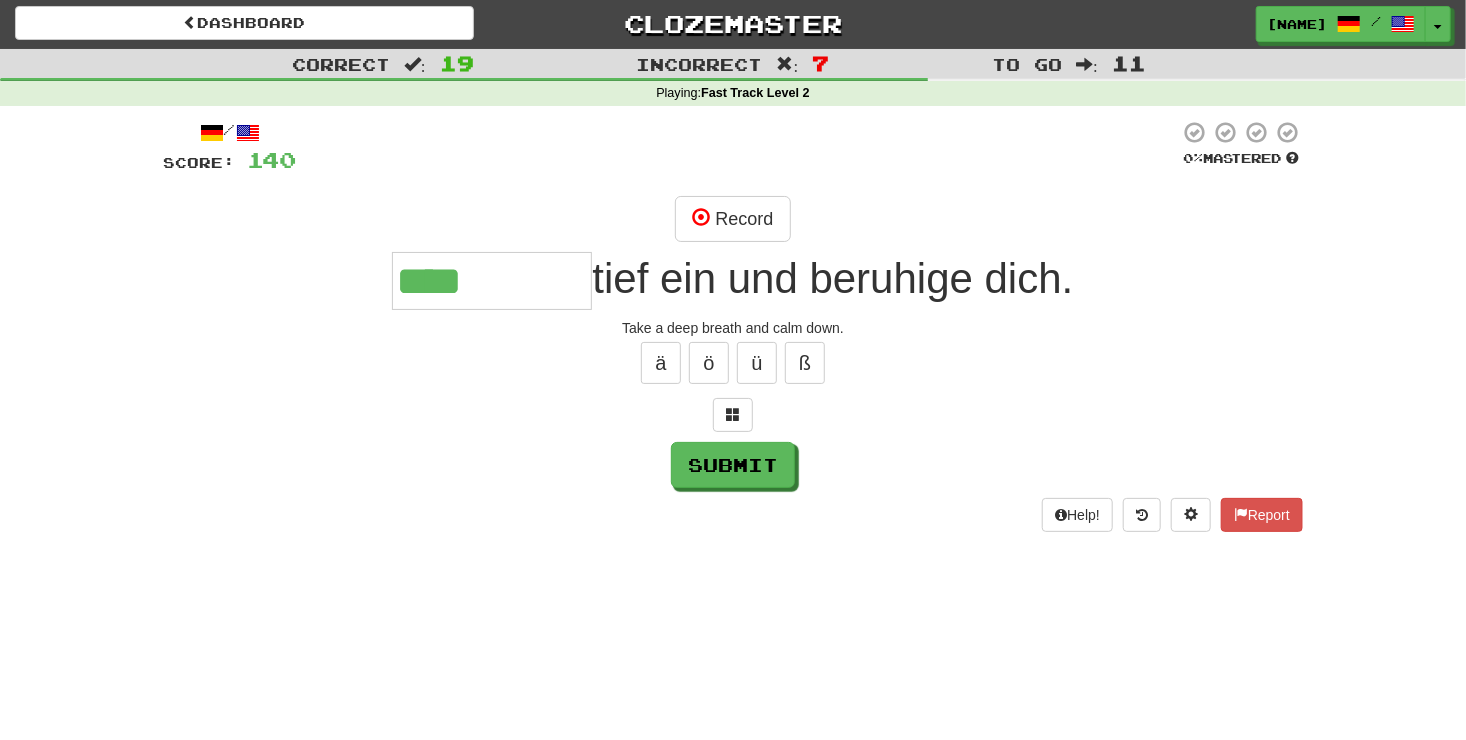 type on "****" 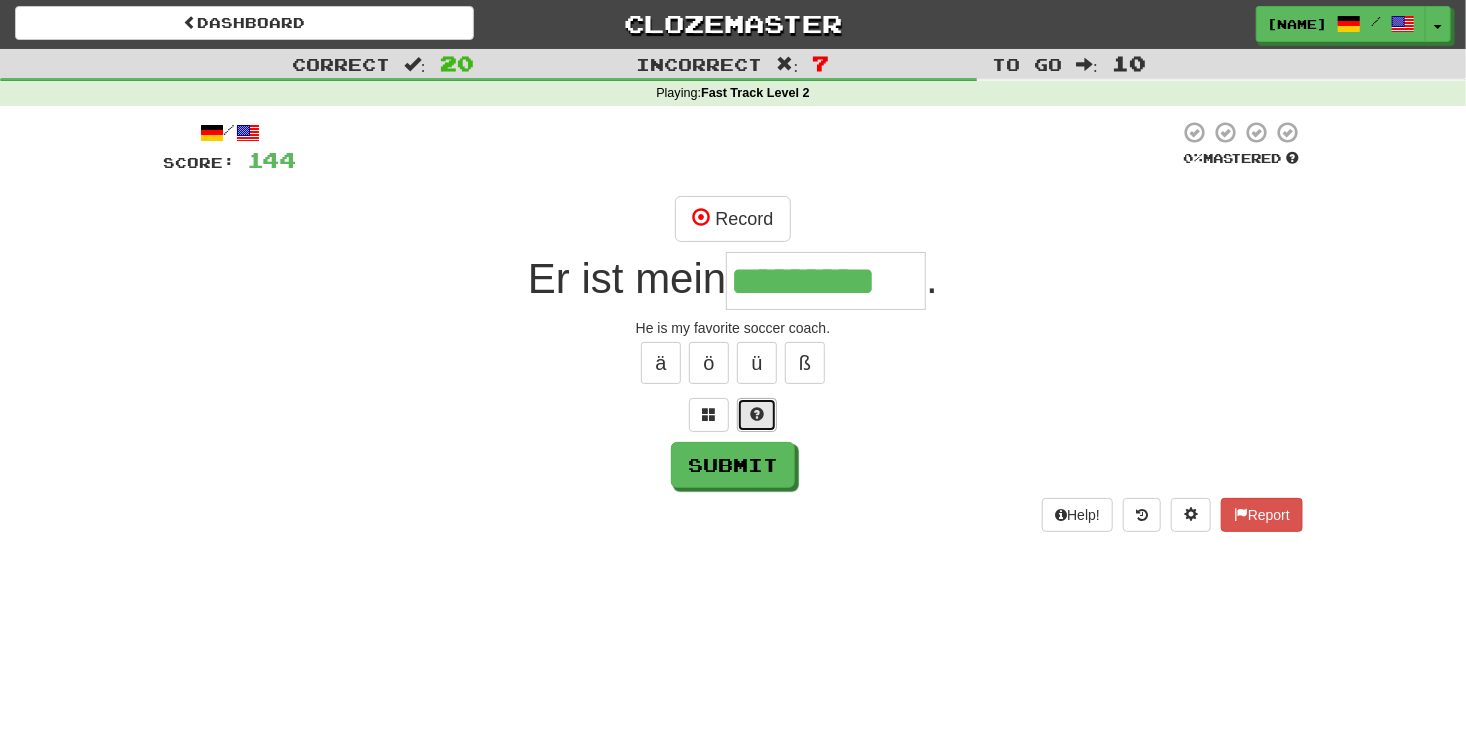click at bounding box center (757, 414) 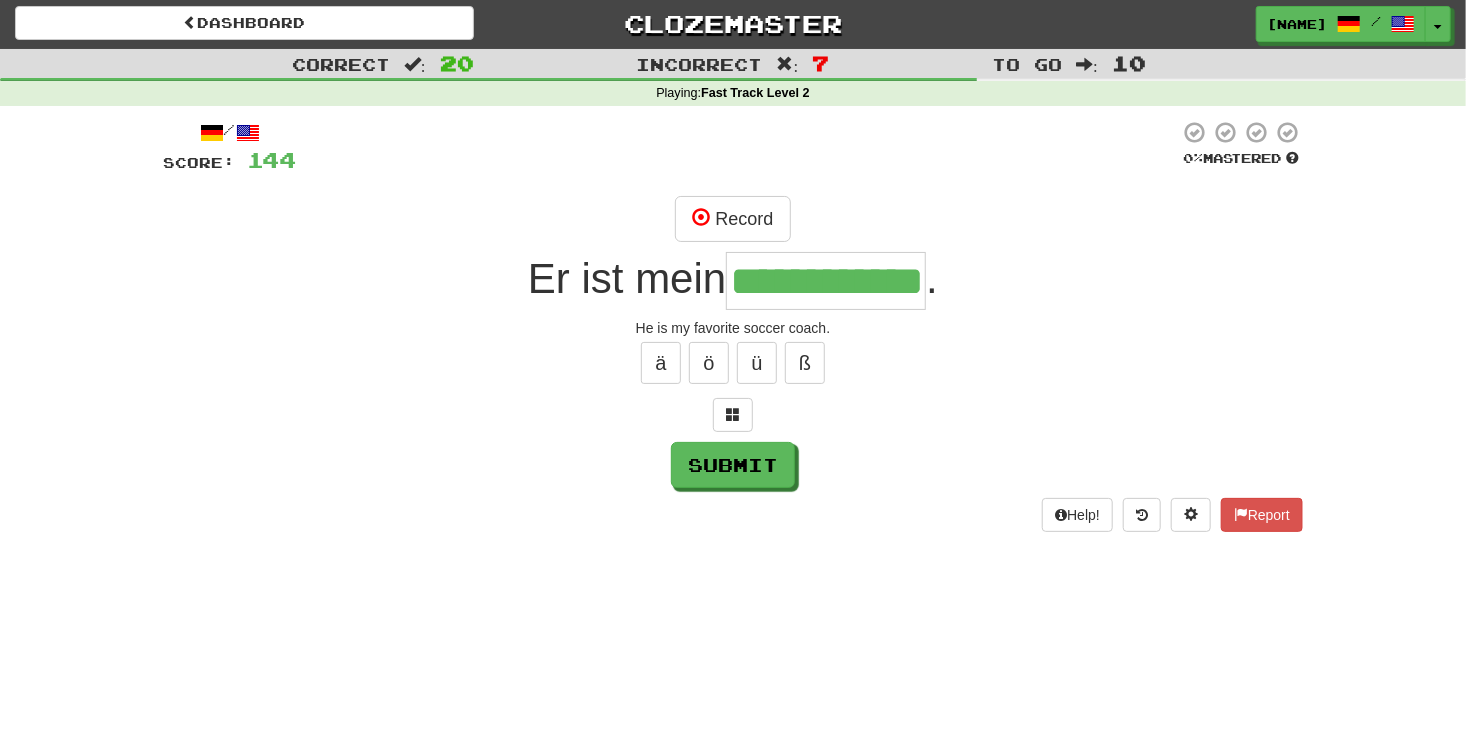 scroll, scrollTop: 0, scrollLeft: 22, axis: horizontal 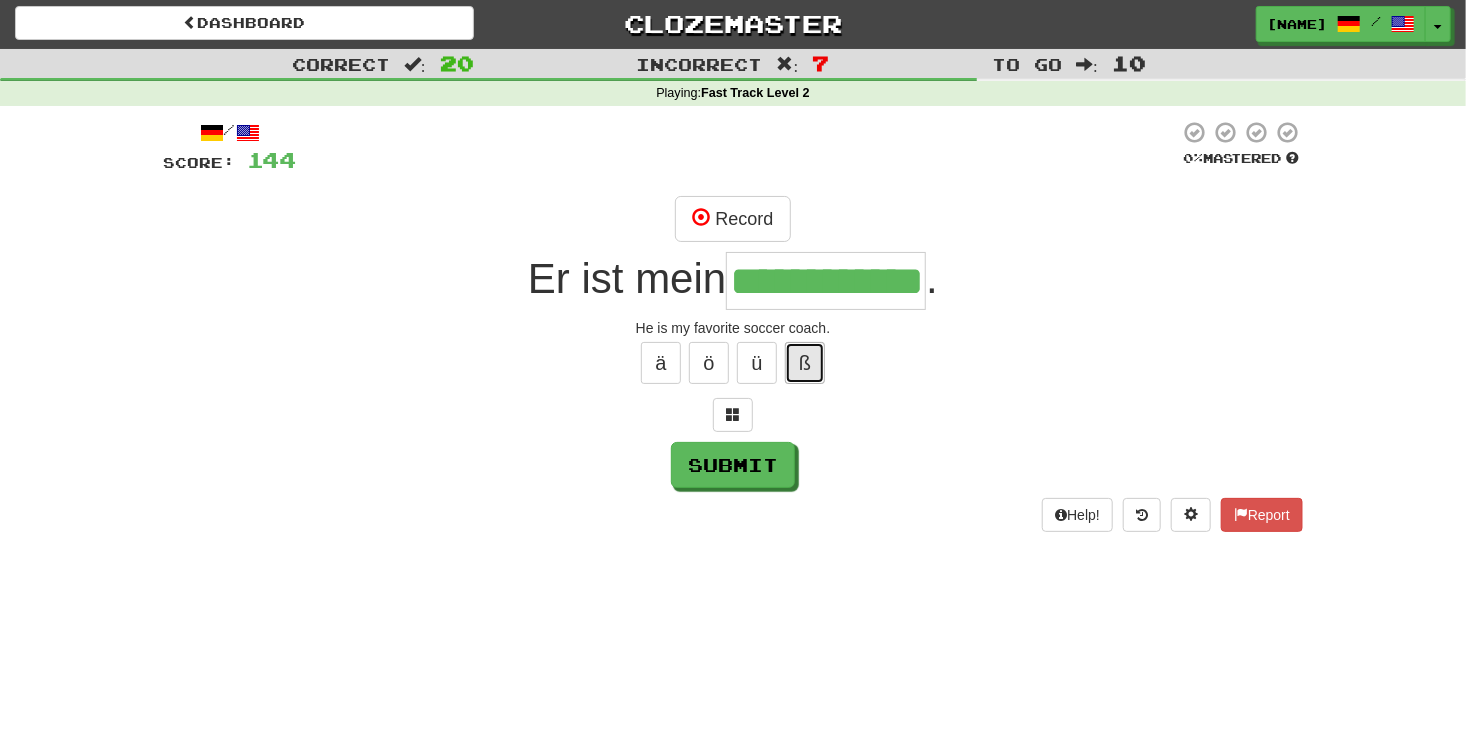 click on "ß" at bounding box center (805, 363) 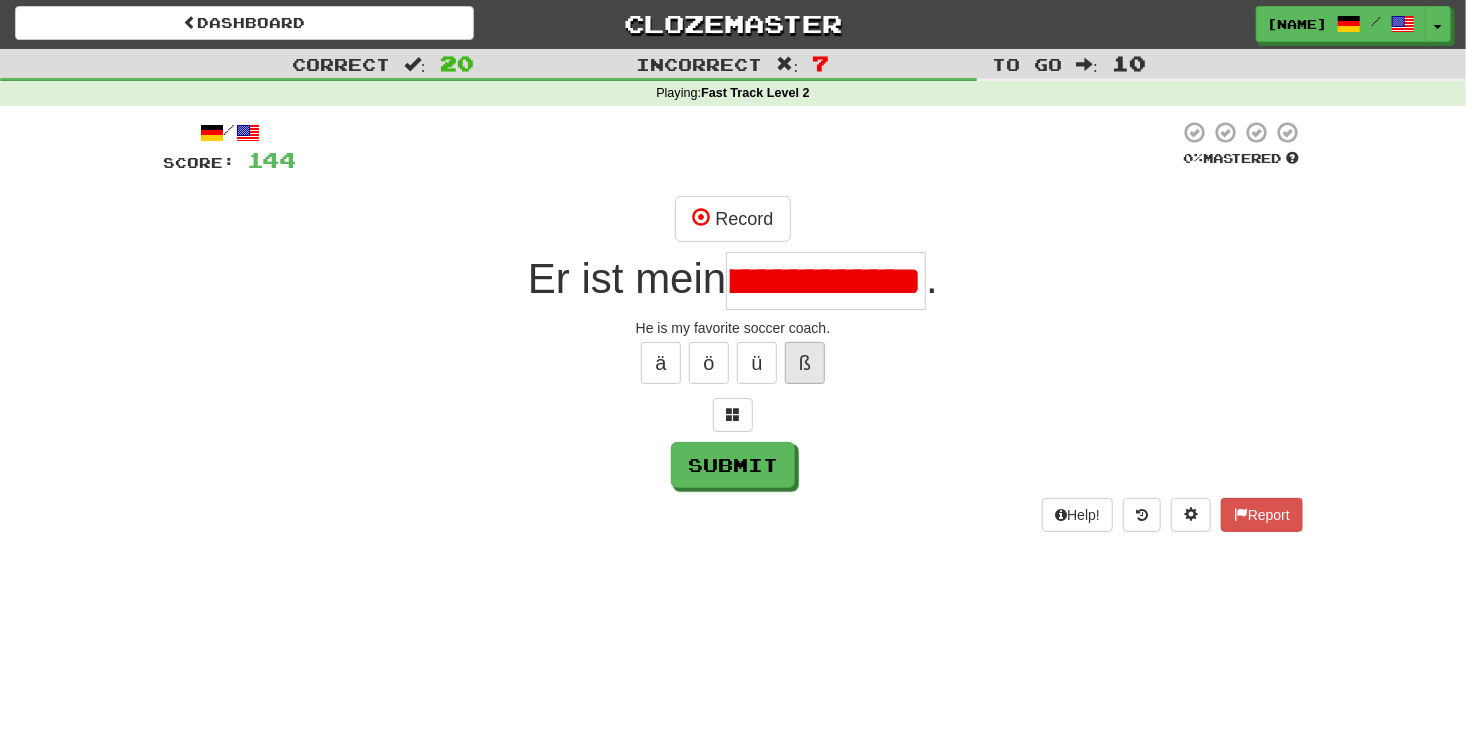 scroll, scrollTop: 0, scrollLeft: 112, axis: horizontal 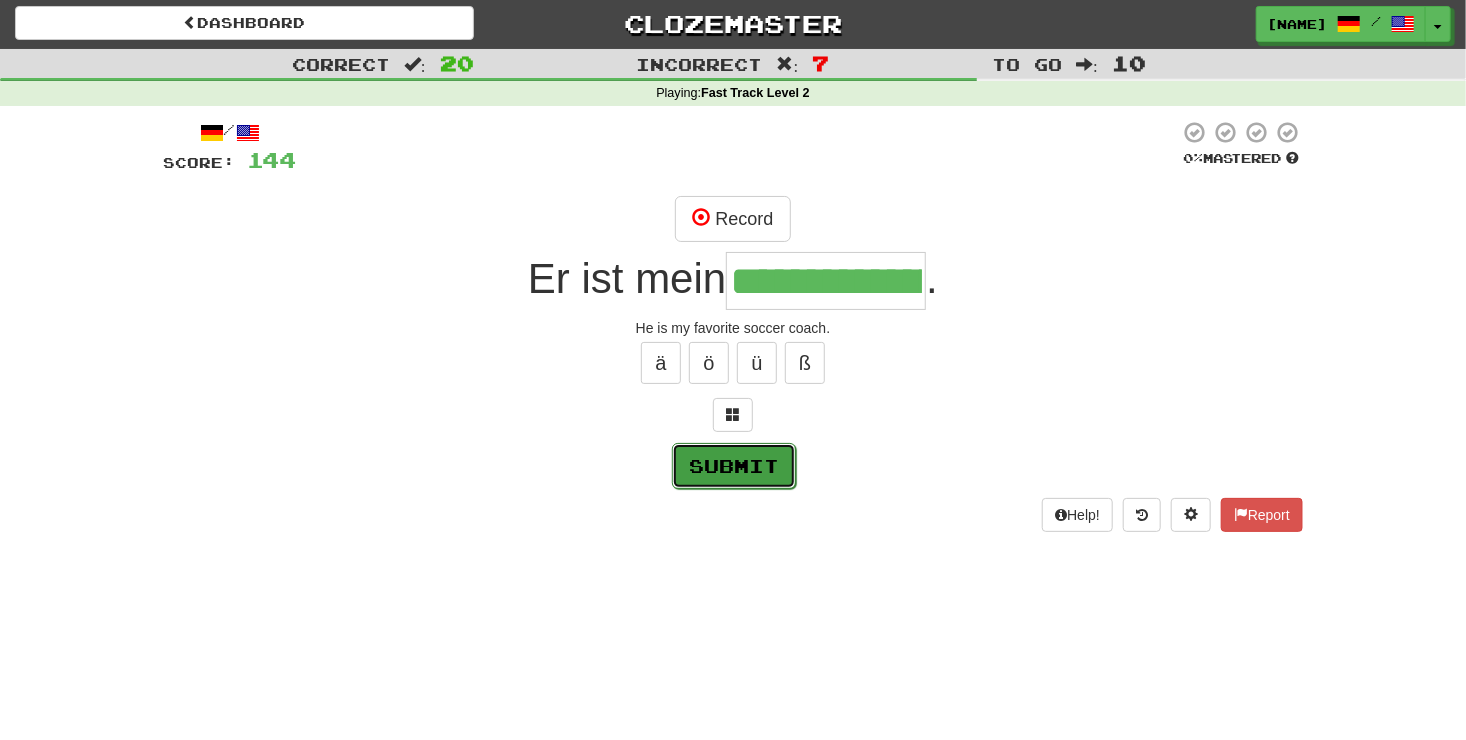 click on "Submit" at bounding box center (734, 466) 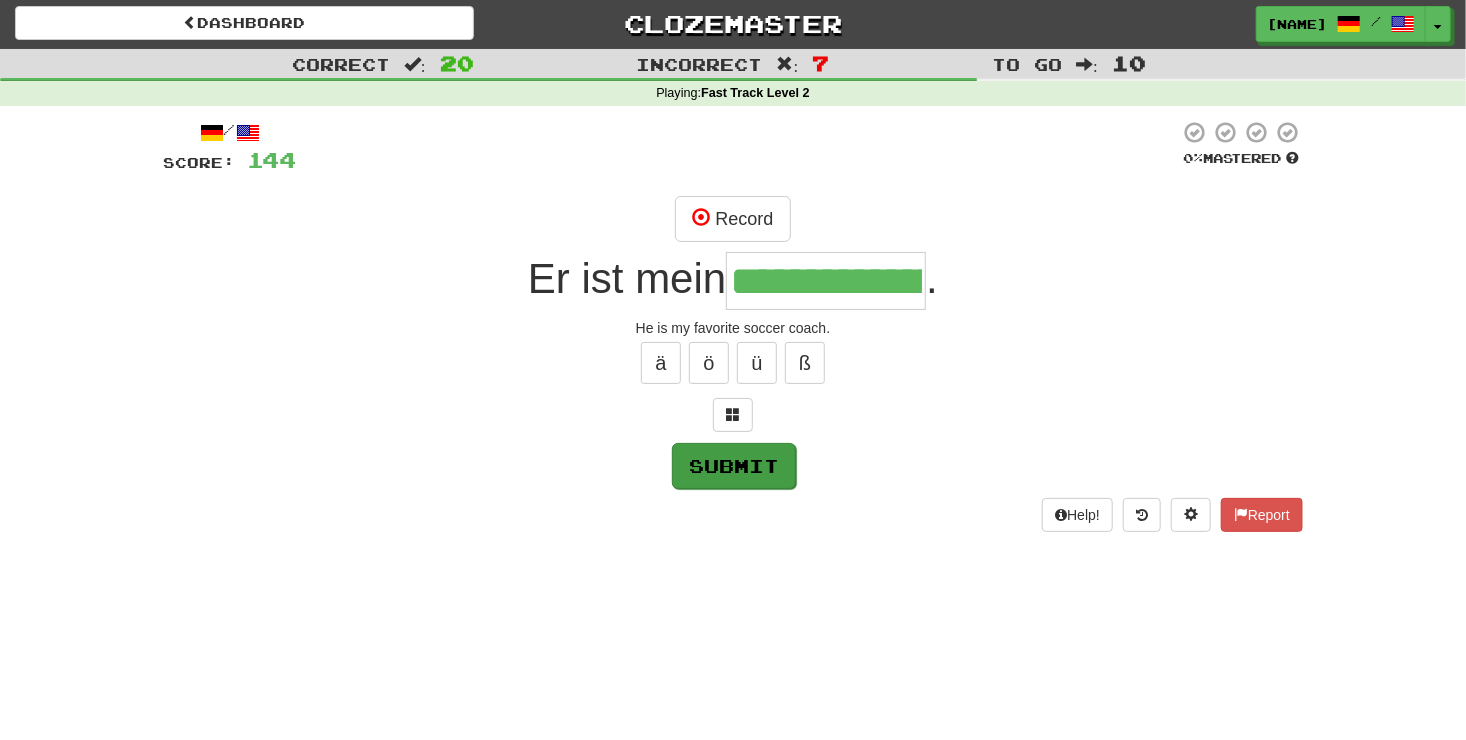 type on "**********" 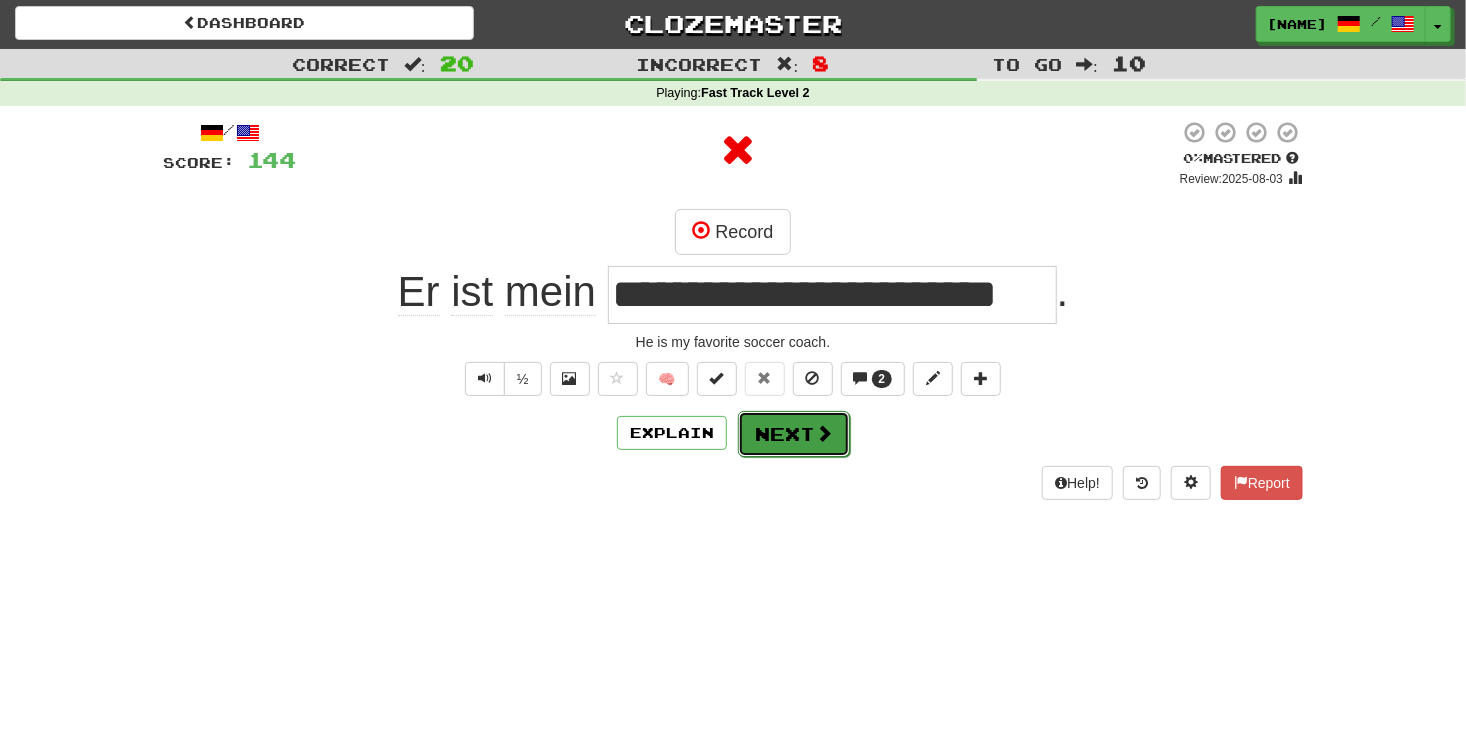 click on "Next" at bounding box center (794, 434) 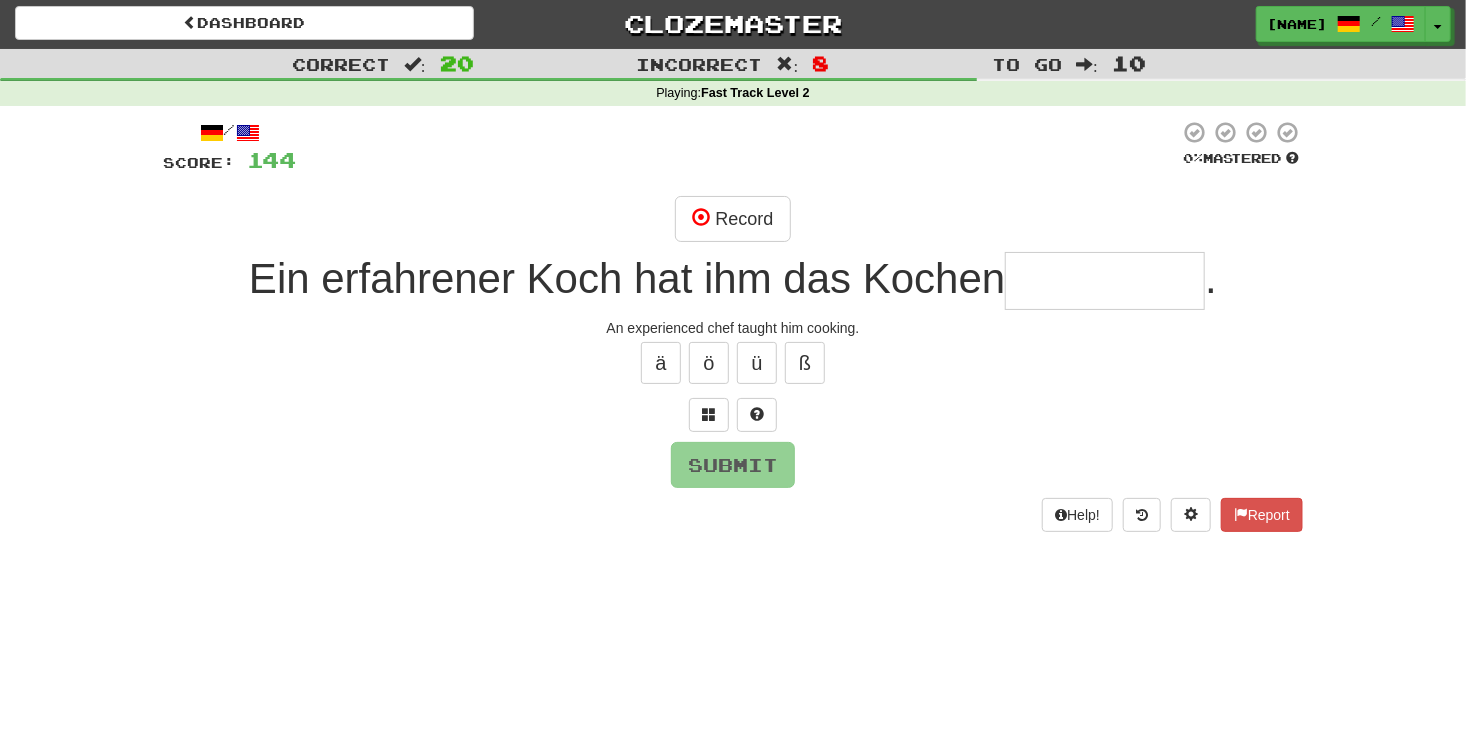 type on "*" 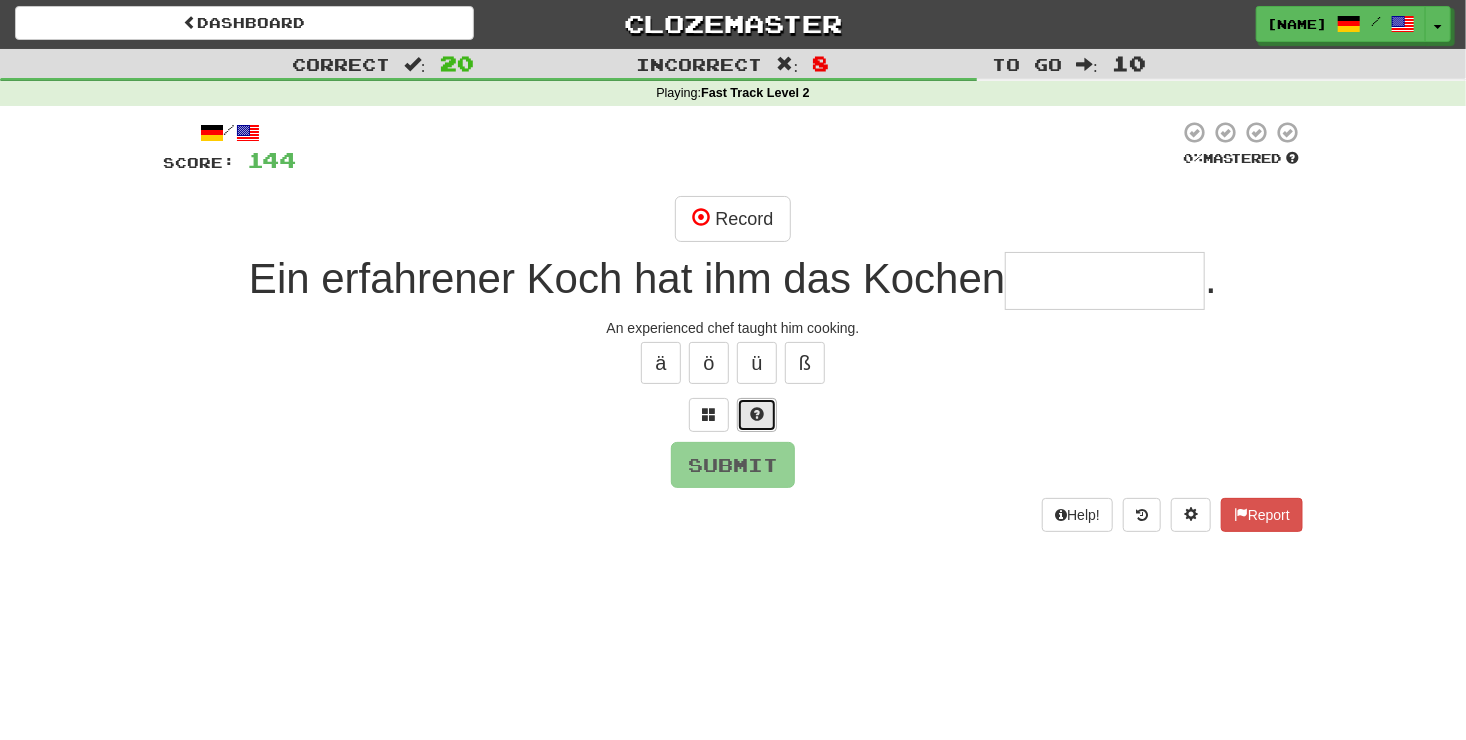 click at bounding box center (757, 415) 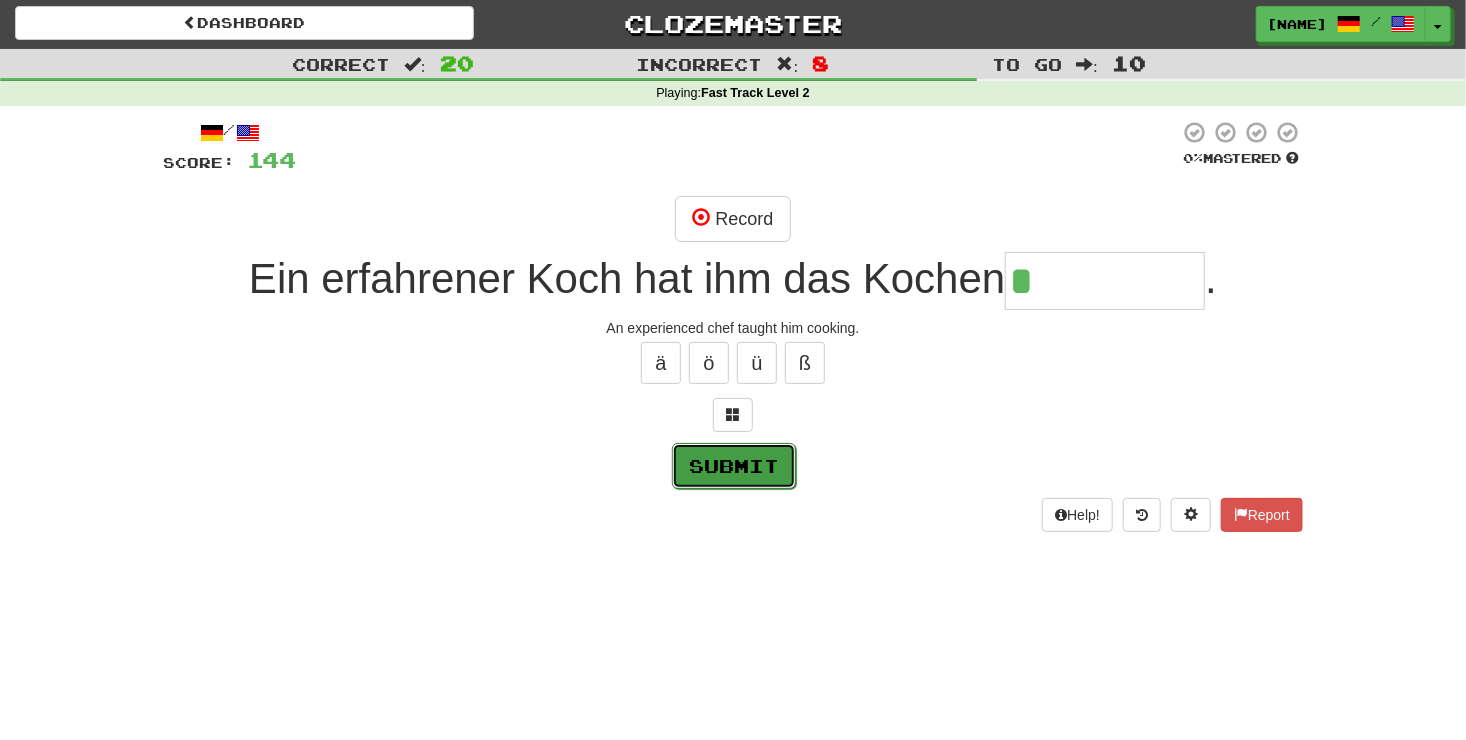 click on "Submit" at bounding box center [734, 466] 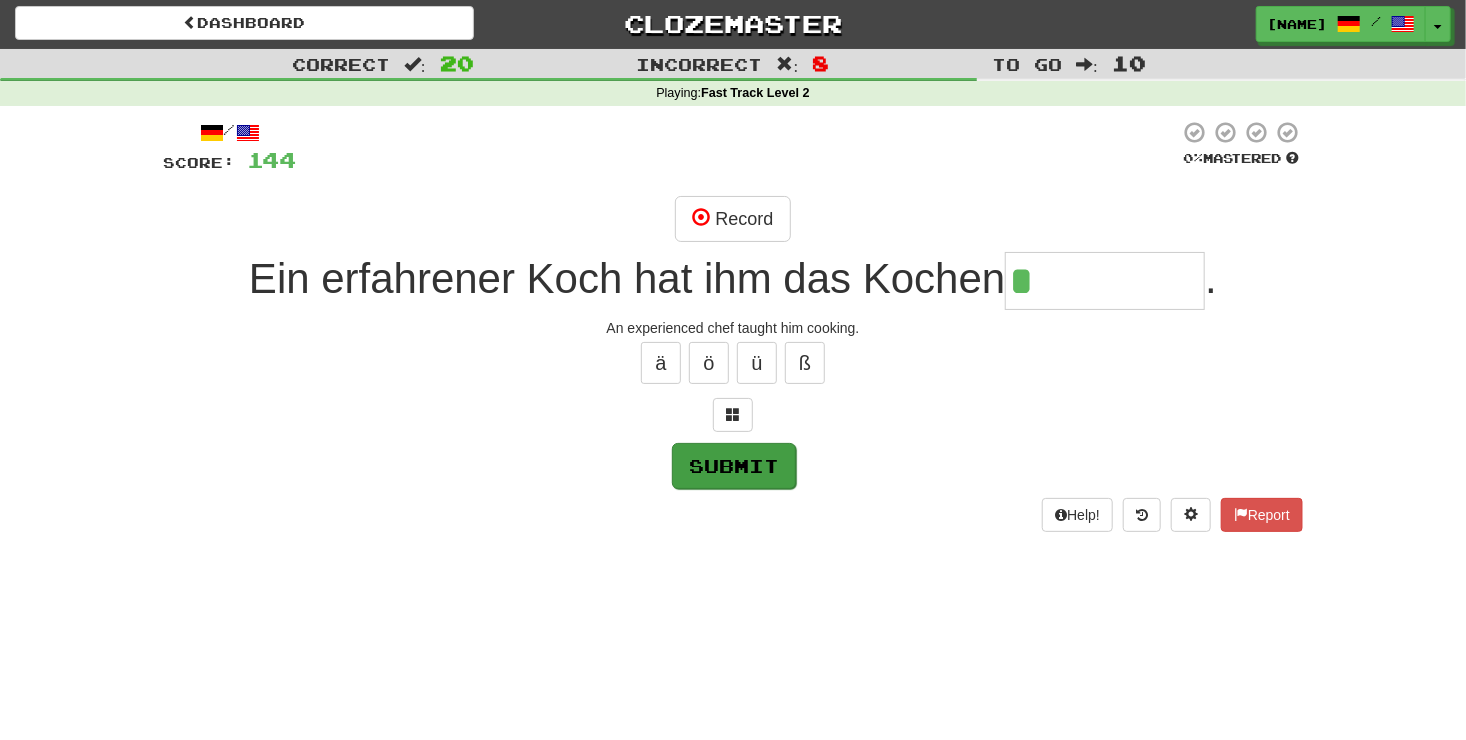 type on "**********" 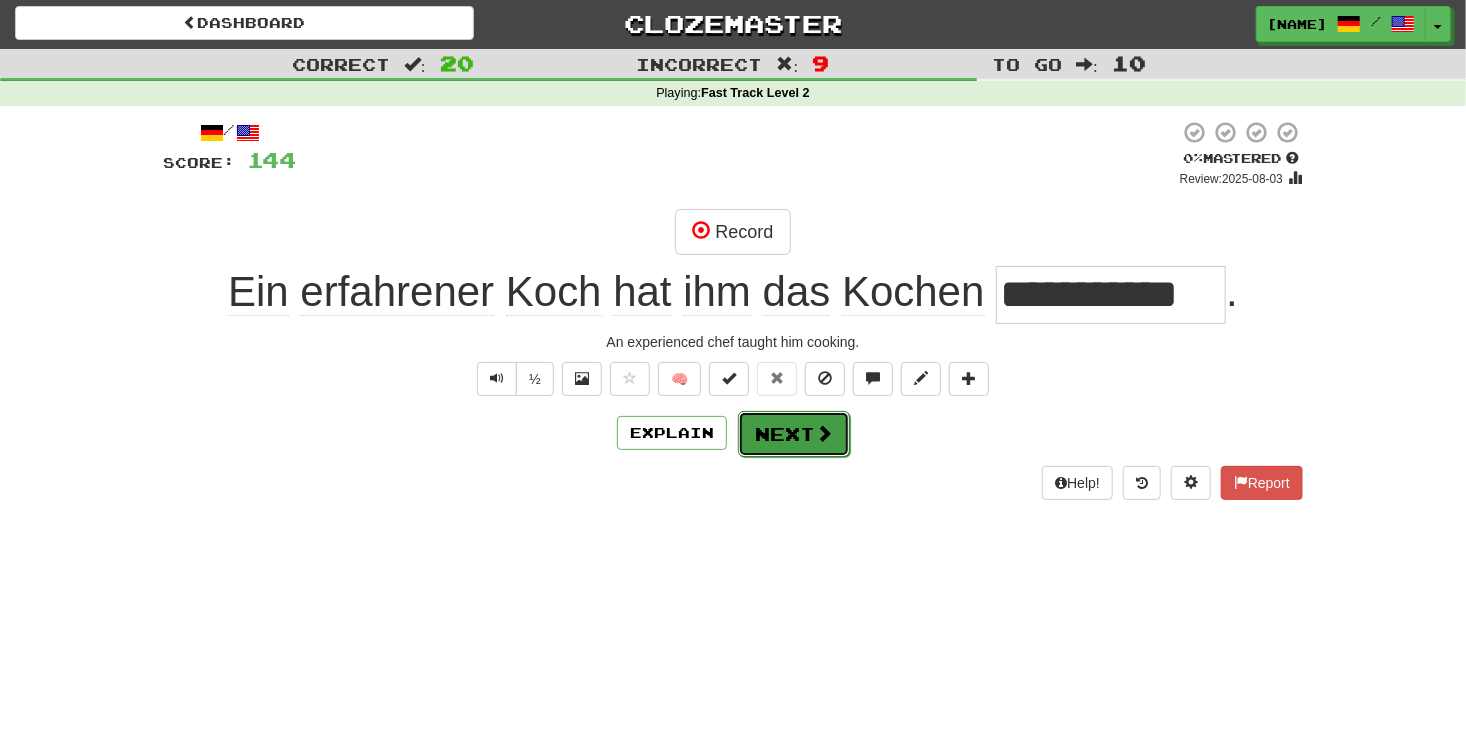 click at bounding box center (824, 433) 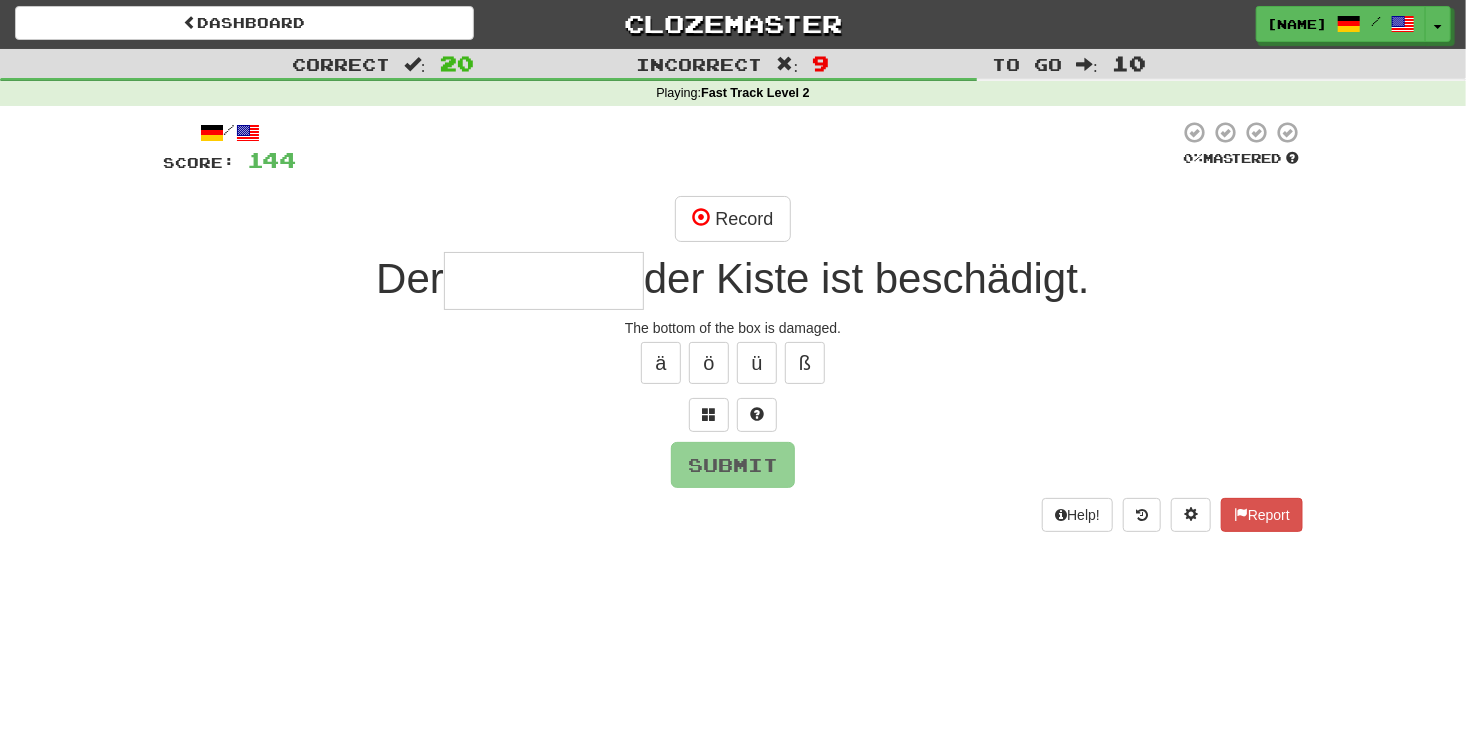 type on "*" 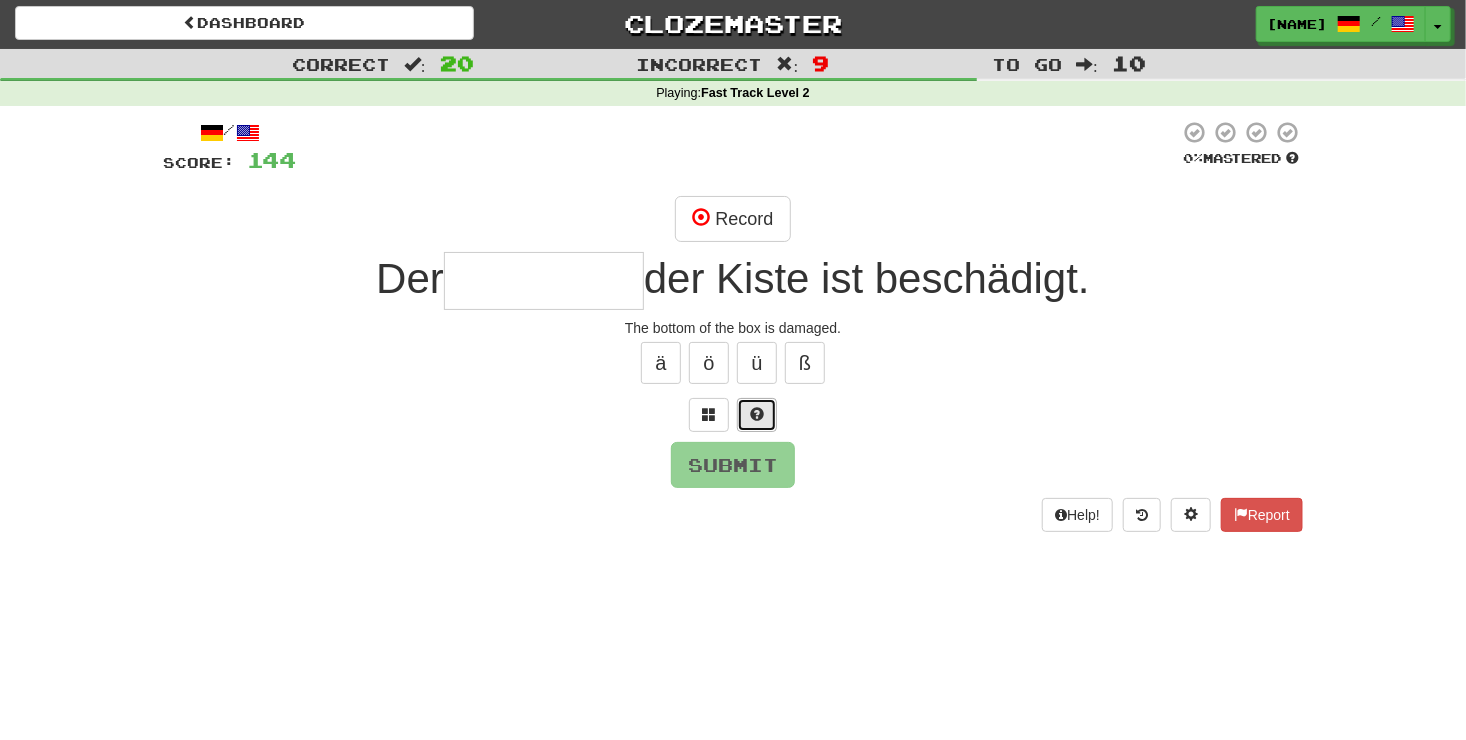 click at bounding box center [757, 414] 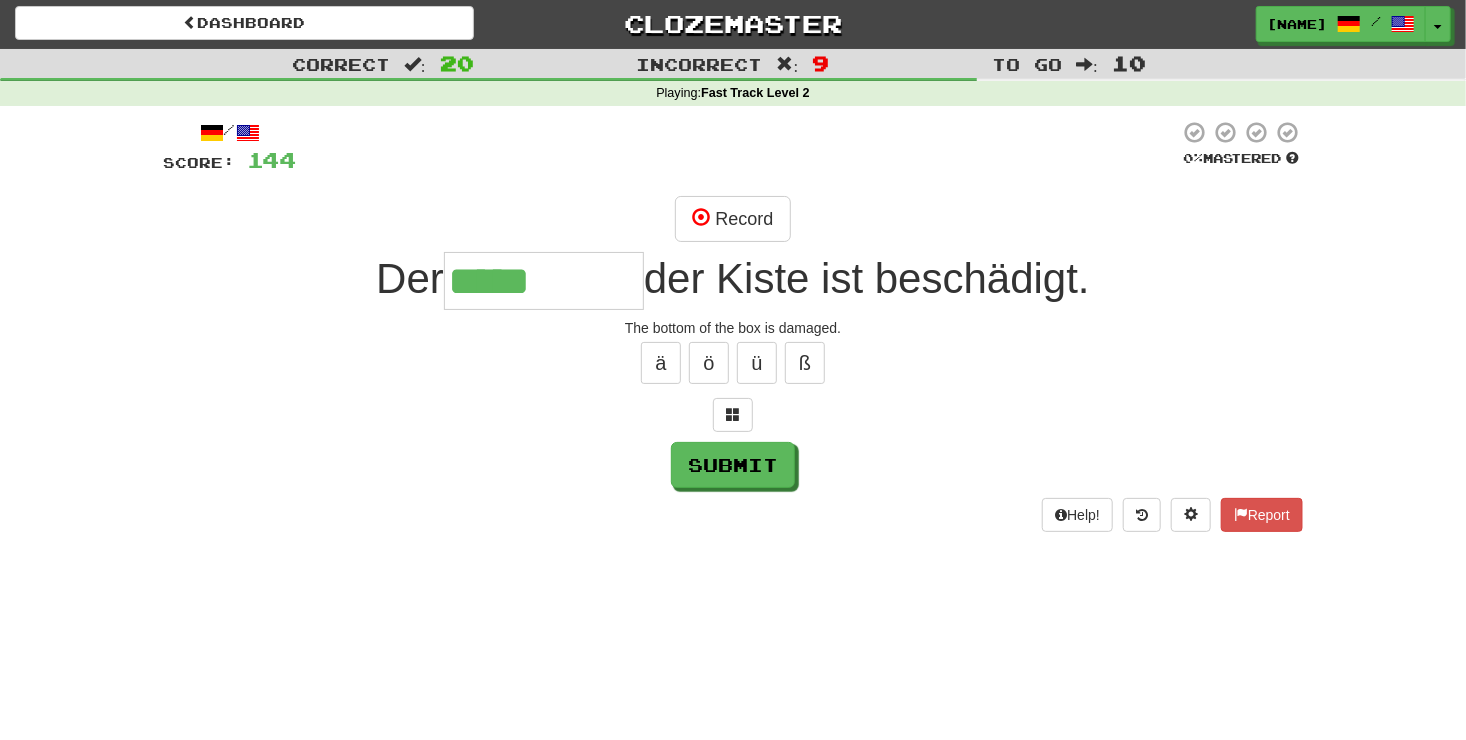 type on "*****" 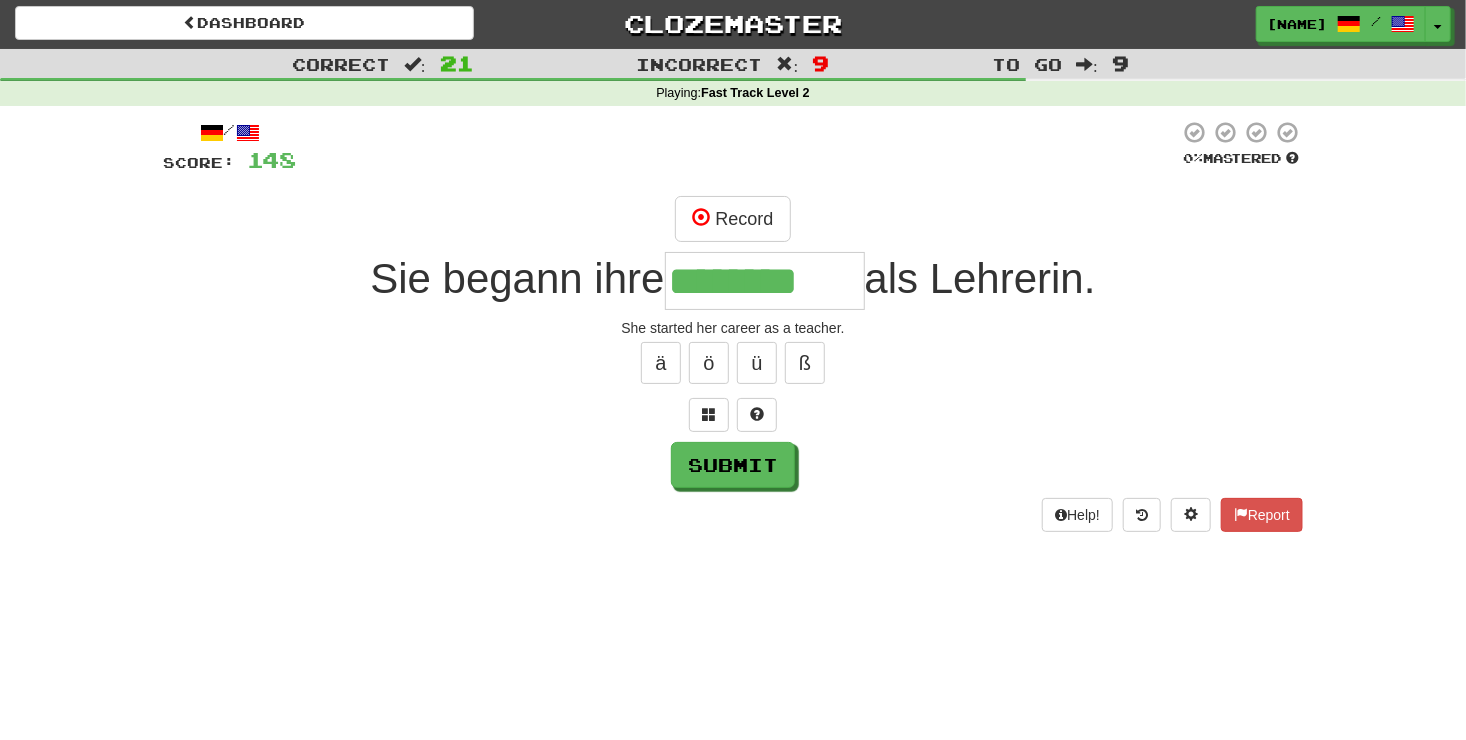 type on "********" 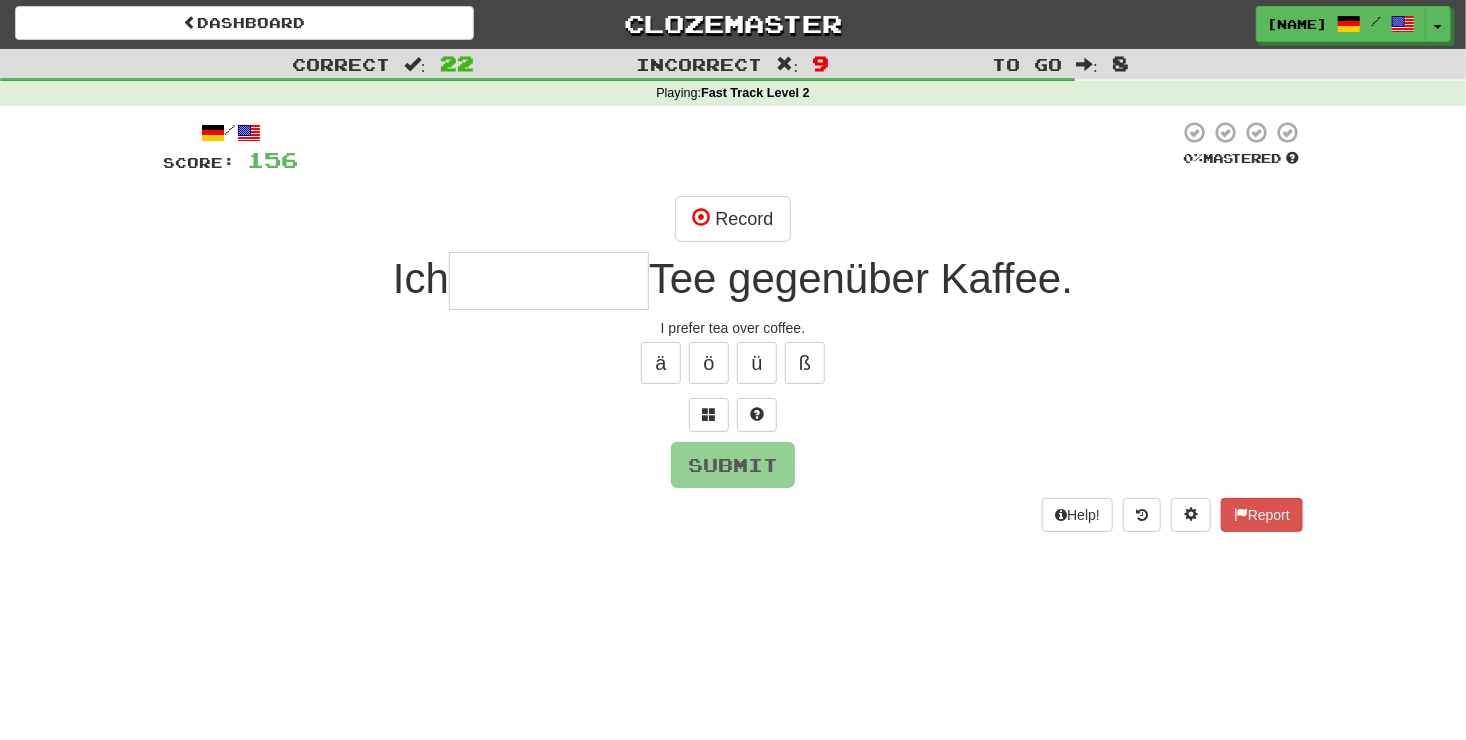 type on "*" 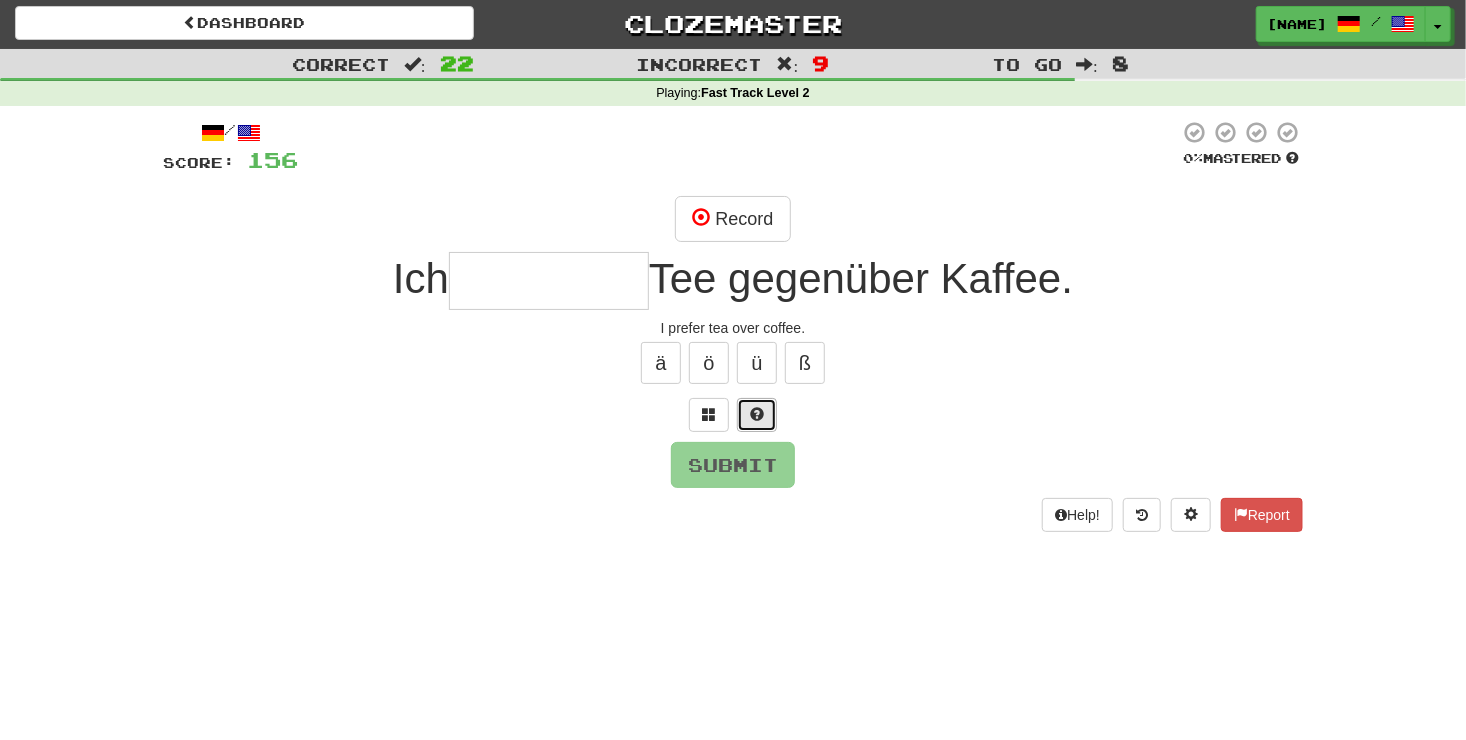 click at bounding box center [757, 415] 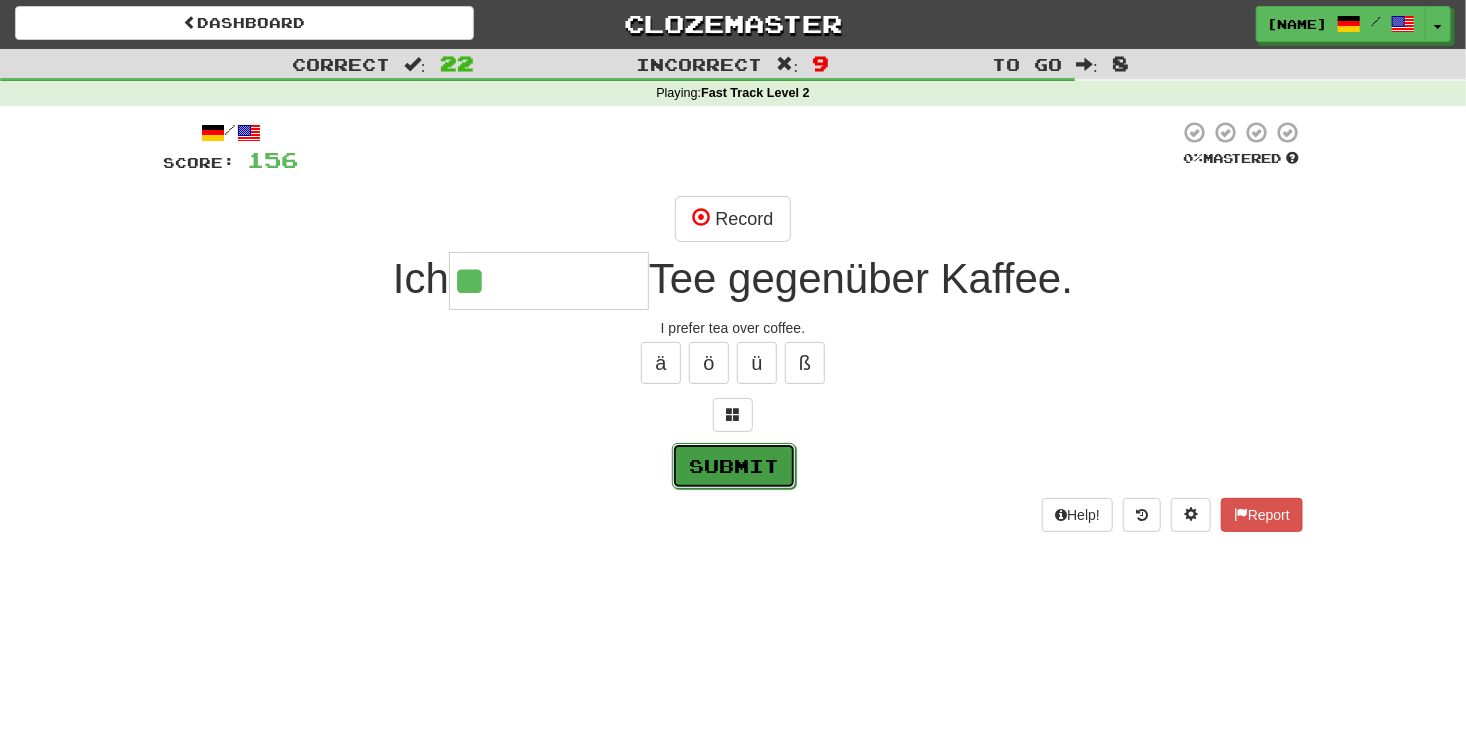 click on "Submit" at bounding box center [734, 466] 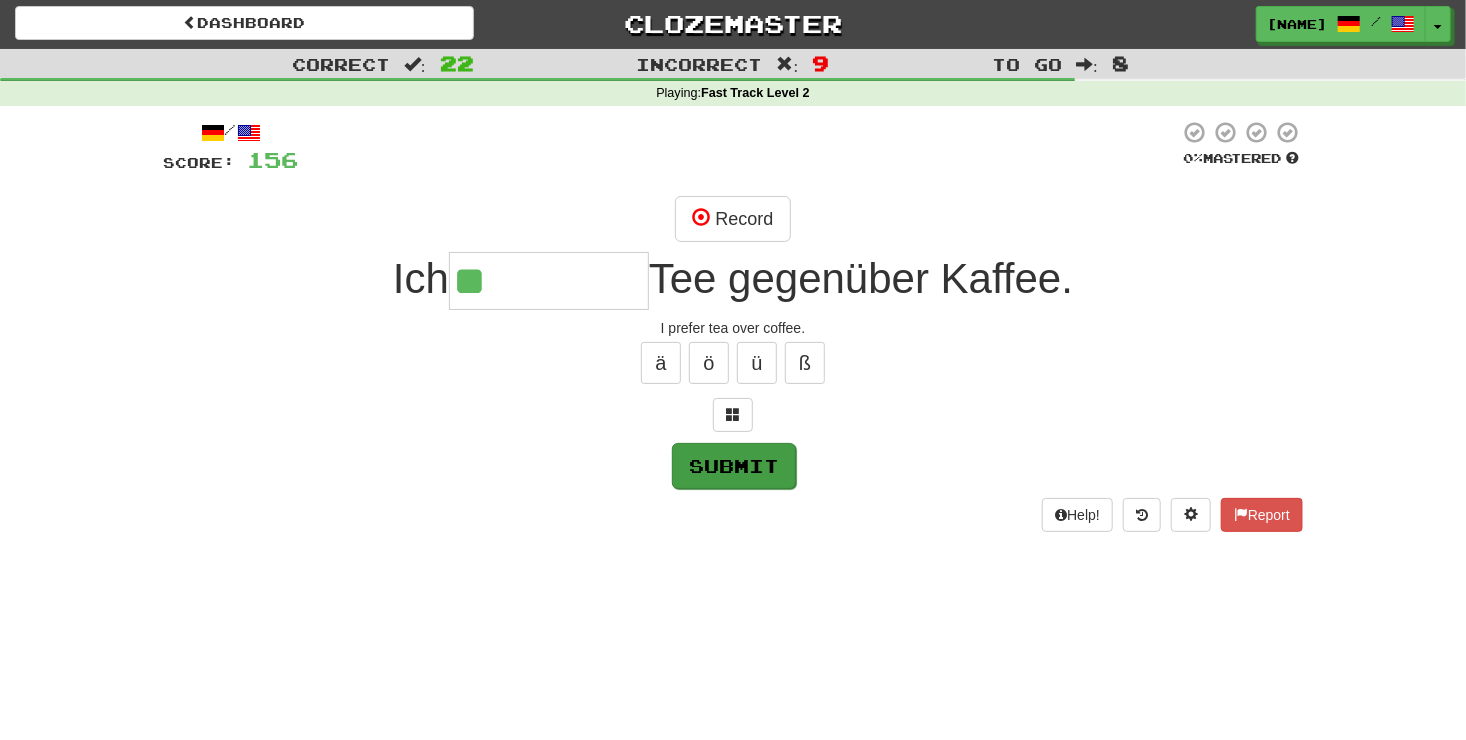 type on "*********" 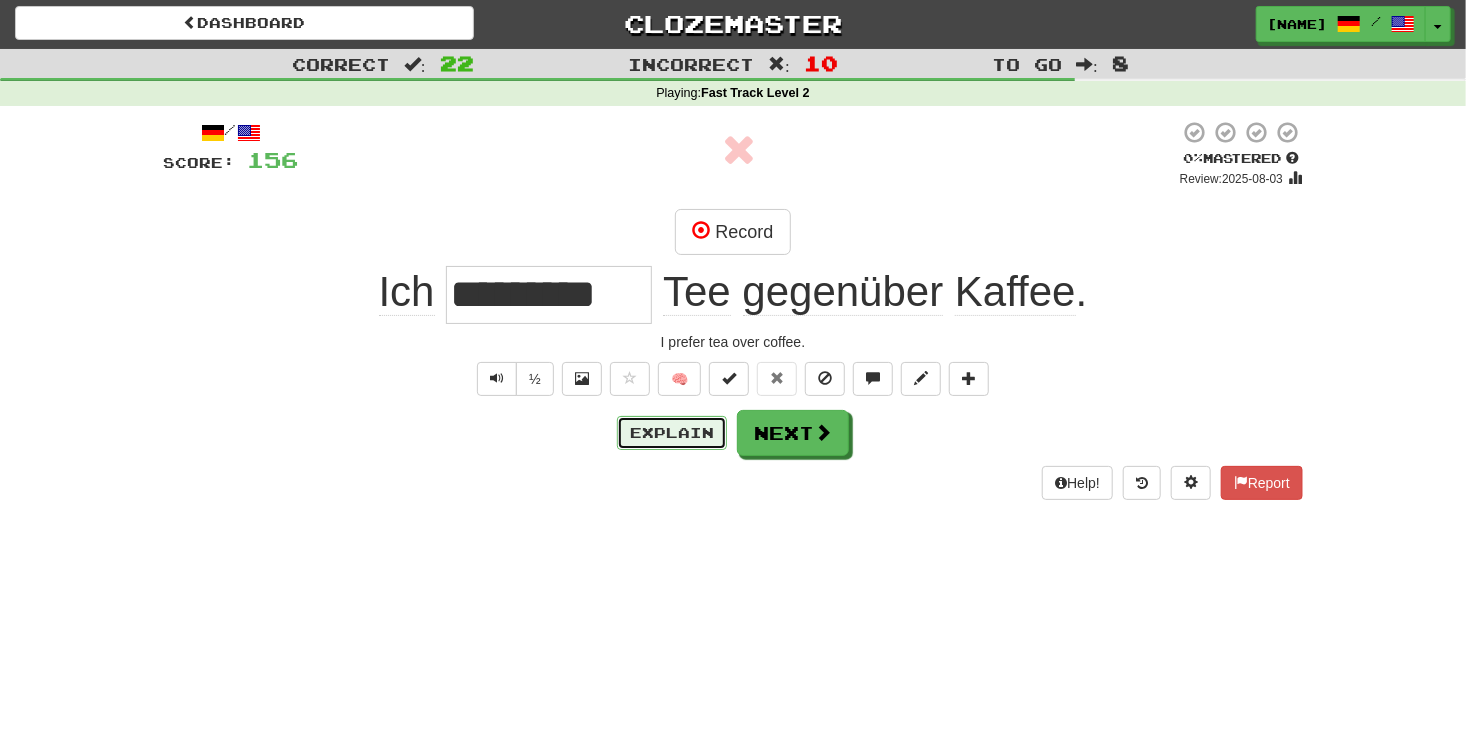 click on "Explain" at bounding box center (672, 433) 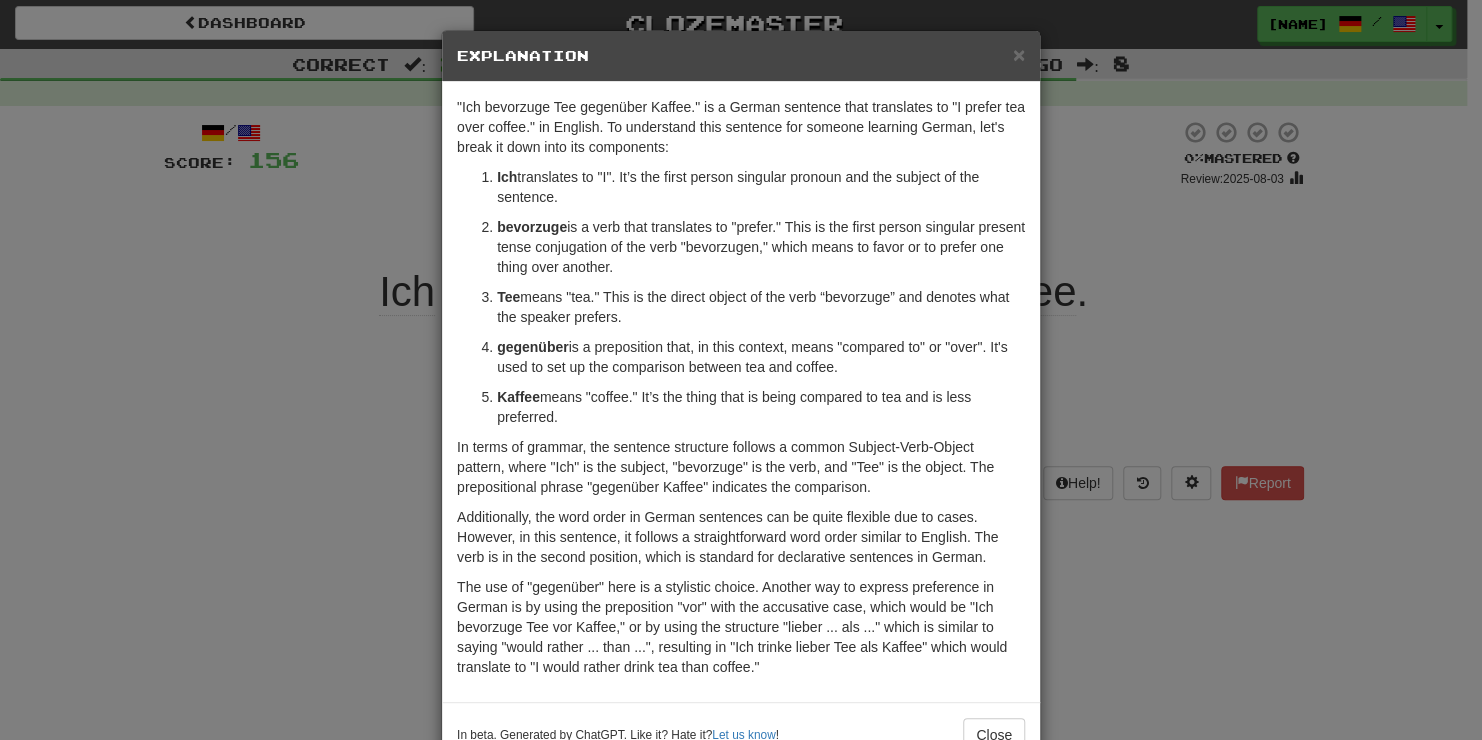 click on "× Explanation "Ich bevorzuge Tee gegenüber Kaffee." is a German sentence that translates to "I prefer tea over coffee." in English. To understand this sentence for someone learning German, let's break it down into its components:
Ich  translates to "I". It’s the first person singular pronoun and the subject of the sentence.
bevorzuge  is a verb that translates to "prefer." This is the first person singular present tense conjugation of the verb "bevorzugen," which means to favor or to prefer one thing over another.
Tee  means "tea." This is the direct object of the verb “bevorzuge” and denotes what the speaker prefers.
gegenüber  is a preposition that, in this context, means "compared to" or "over". It's used to set up the comparison between tea and coffee.
Kaffee  means "coffee." It’s the thing that is being compared to tea and is less preferred.
In beta. Generated by ChatGPT. Like it? Hate it?  Let us know ! Close" at bounding box center (741, 370) 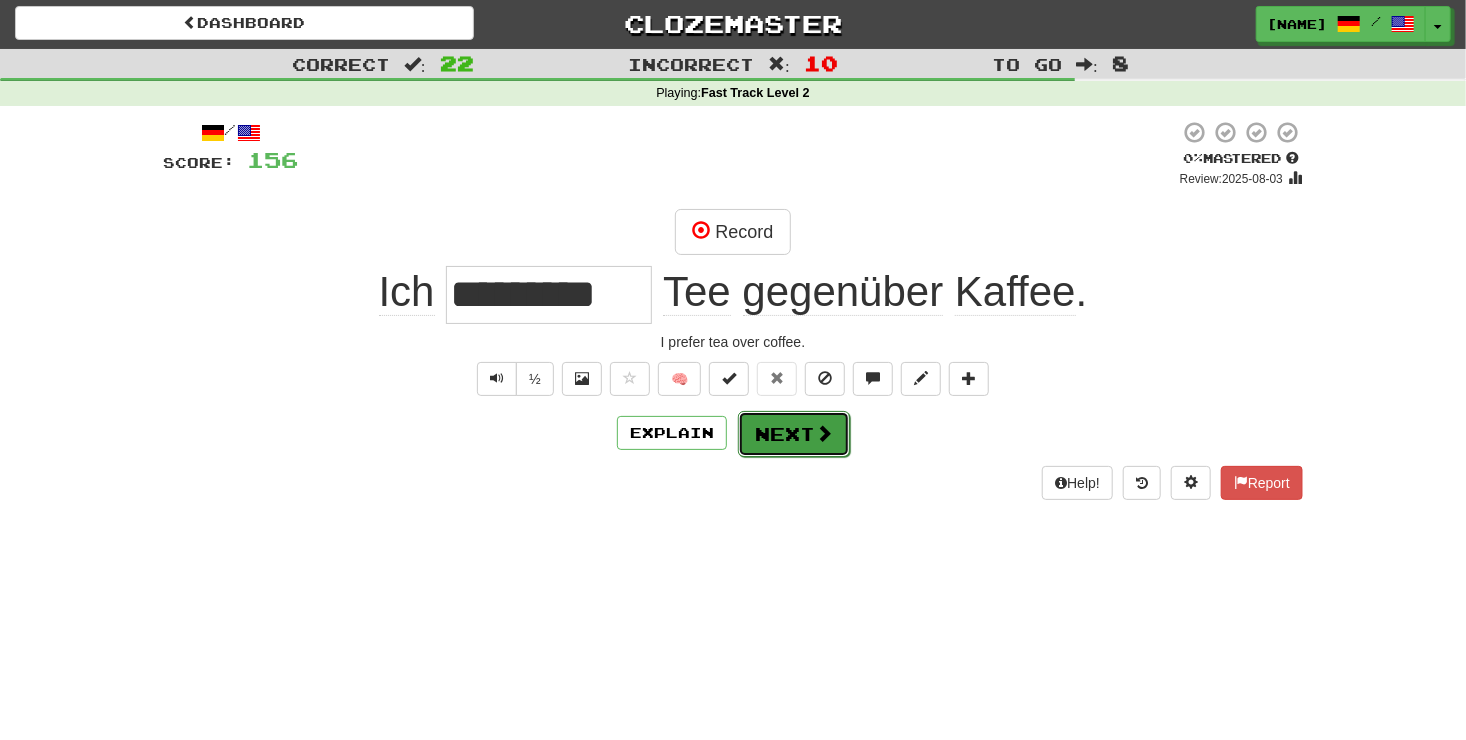 click on "Next" at bounding box center (794, 434) 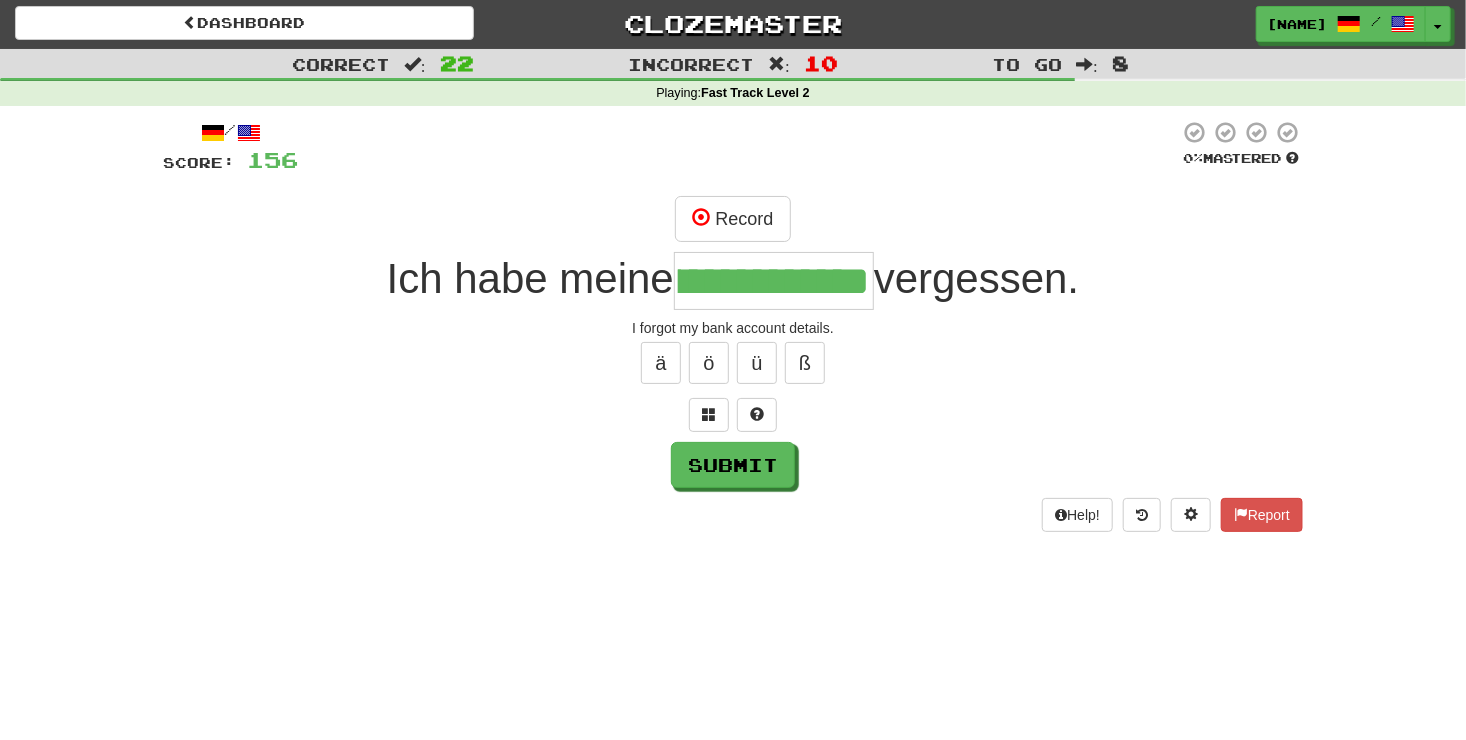 scroll, scrollTop: 0, scrollLeft: 106, axis: horizontal 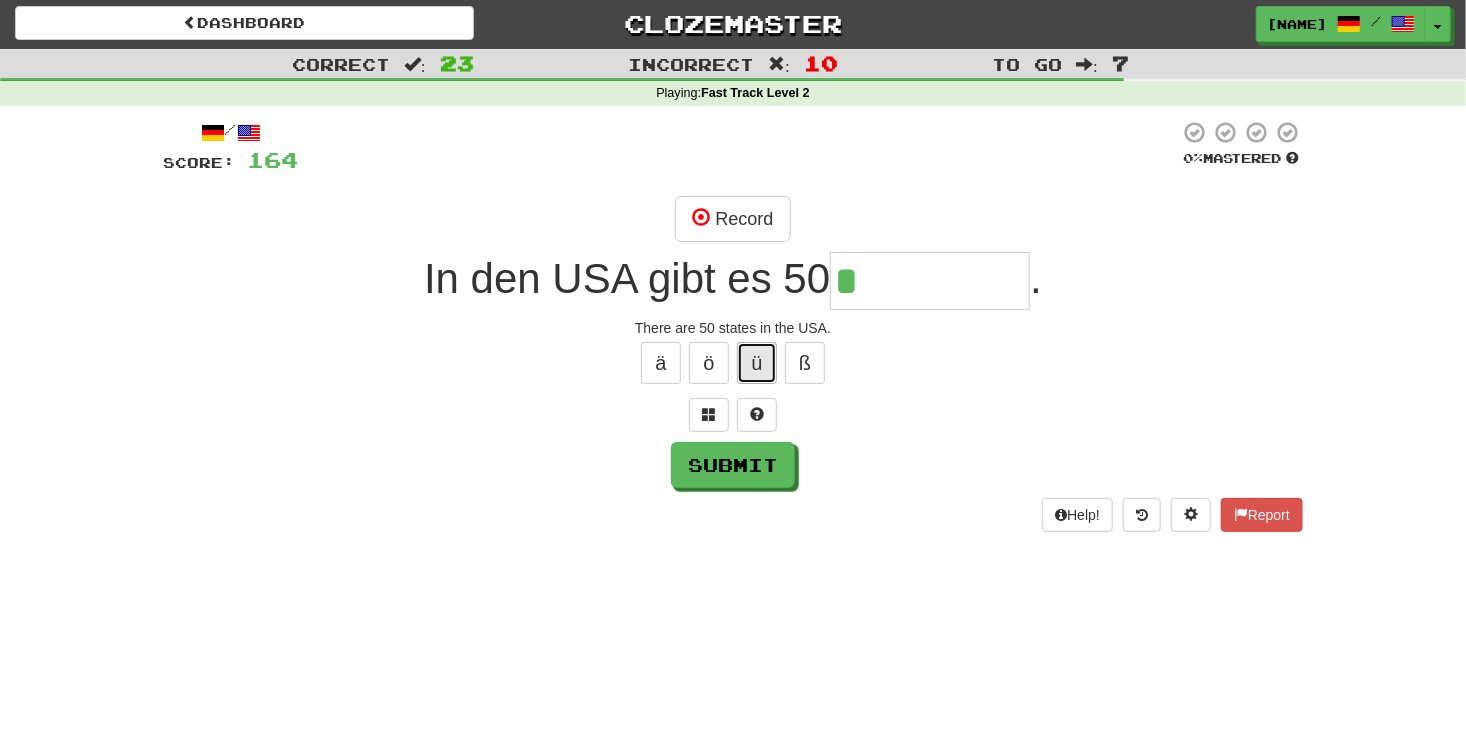 click on "ü" at bounding box center (757, 363) 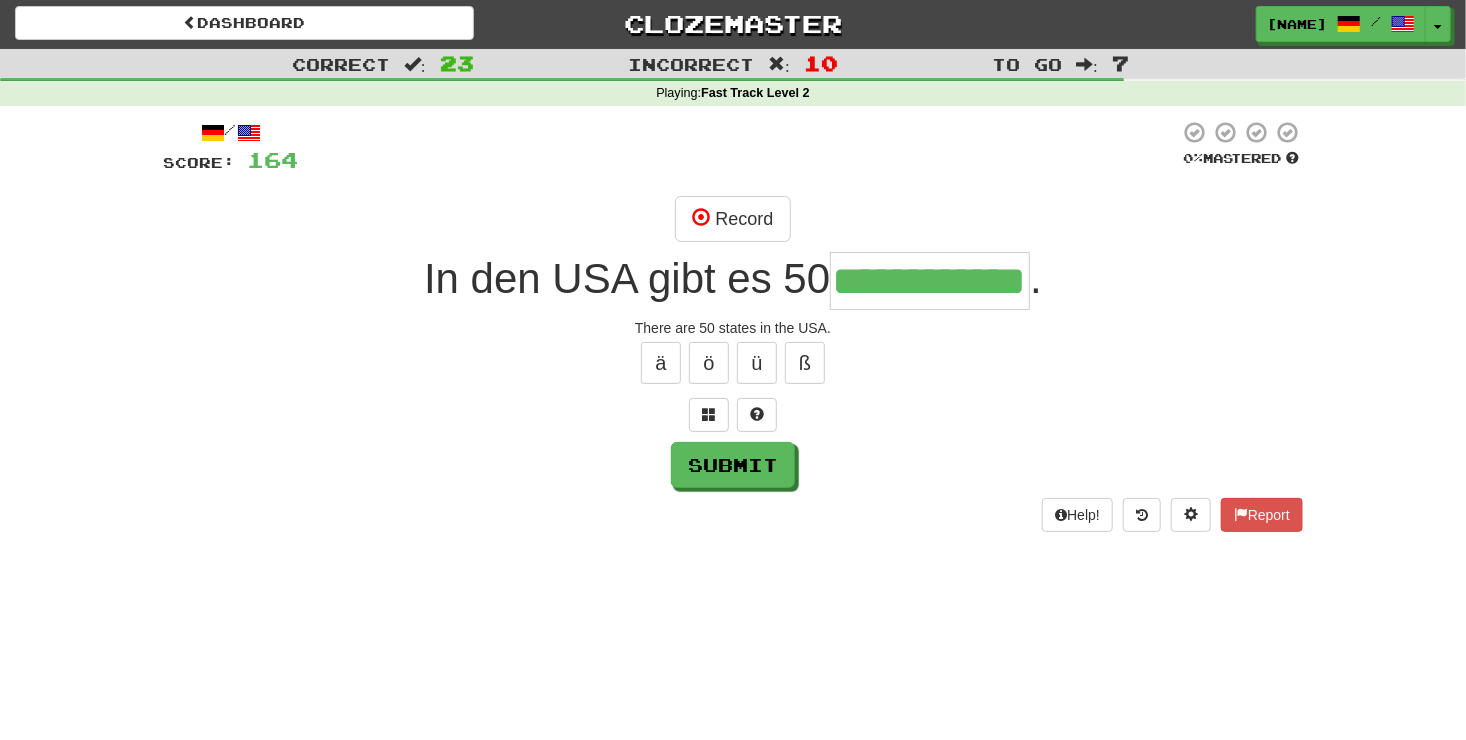 scroll, scrollTop: 0, scrollLeft: 82, axis: horizontal 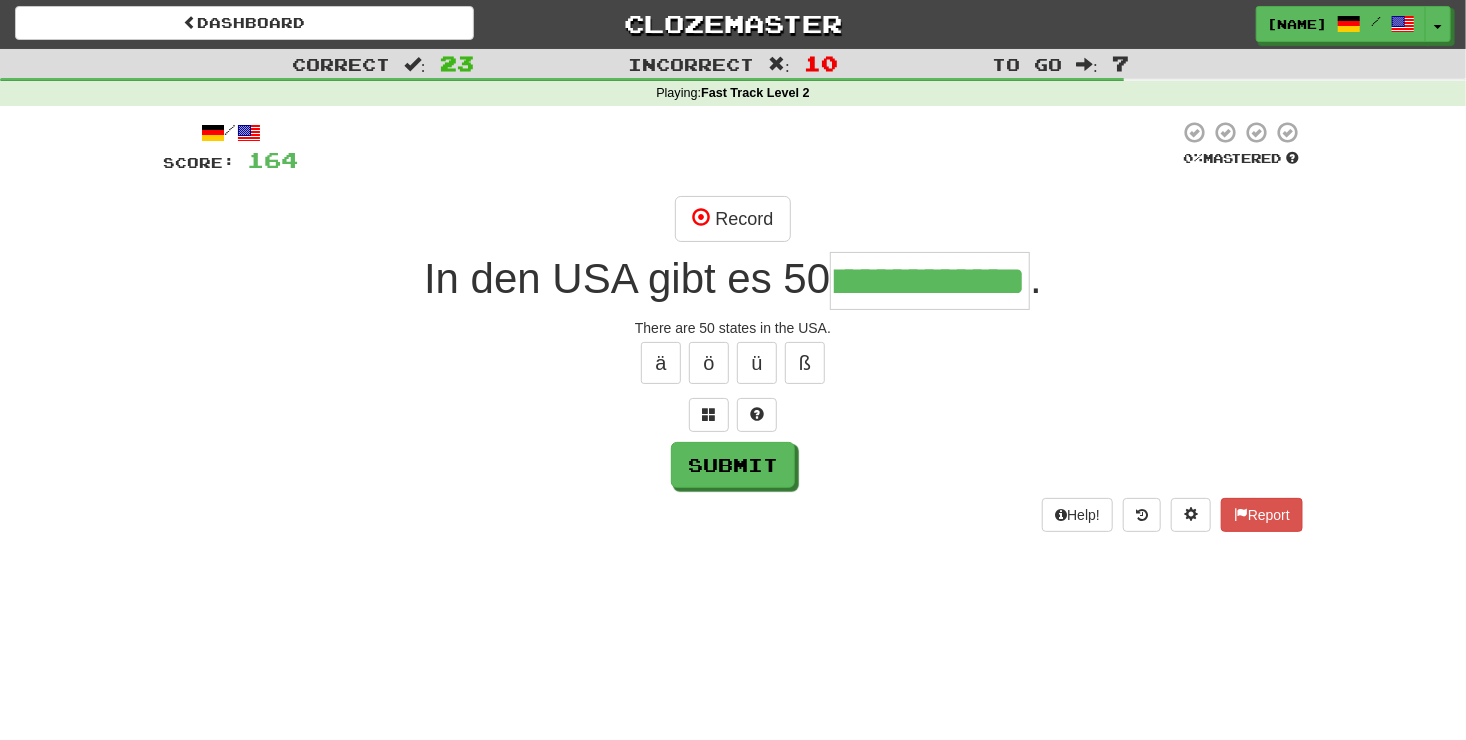 type on "**********" 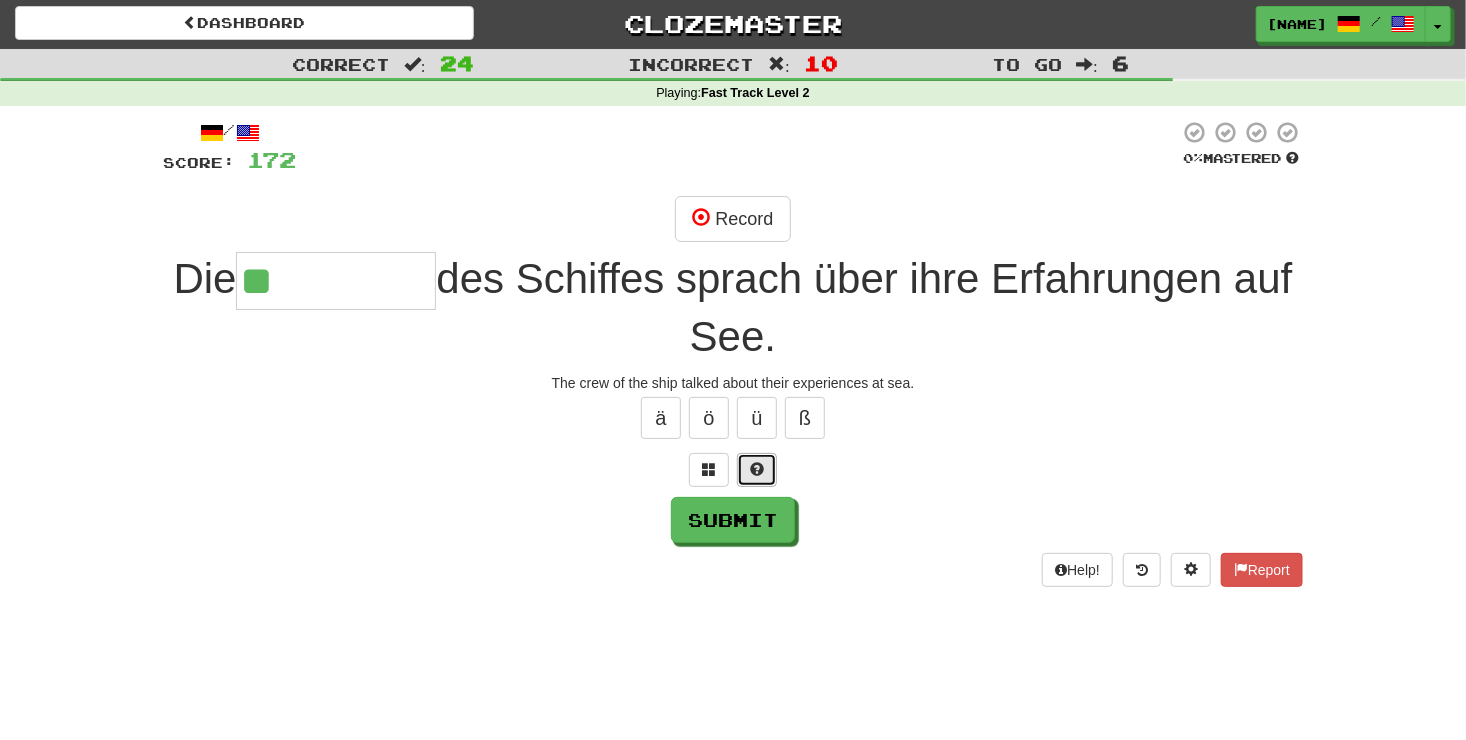 click at bounding box center (757, 469) 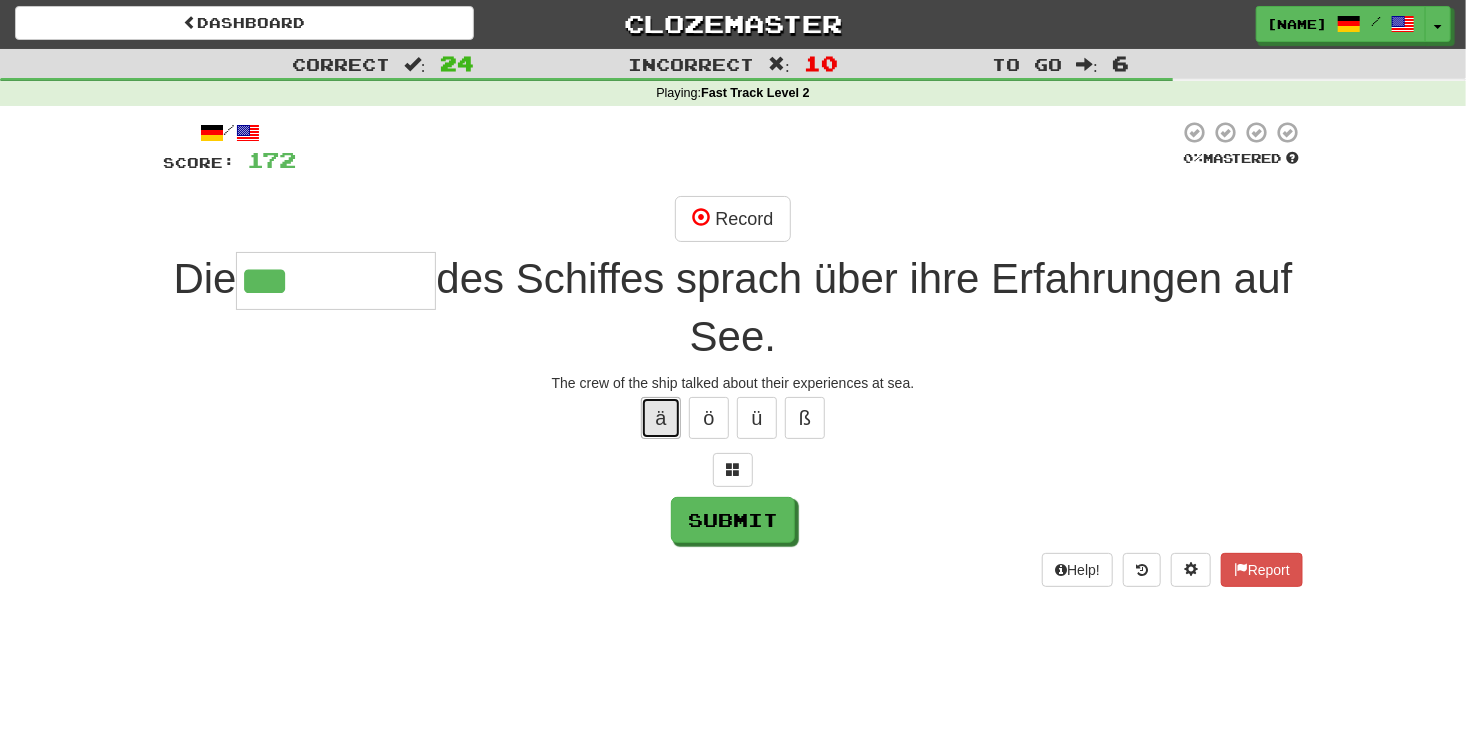 click on "ä" at bounding box center (661, 418) 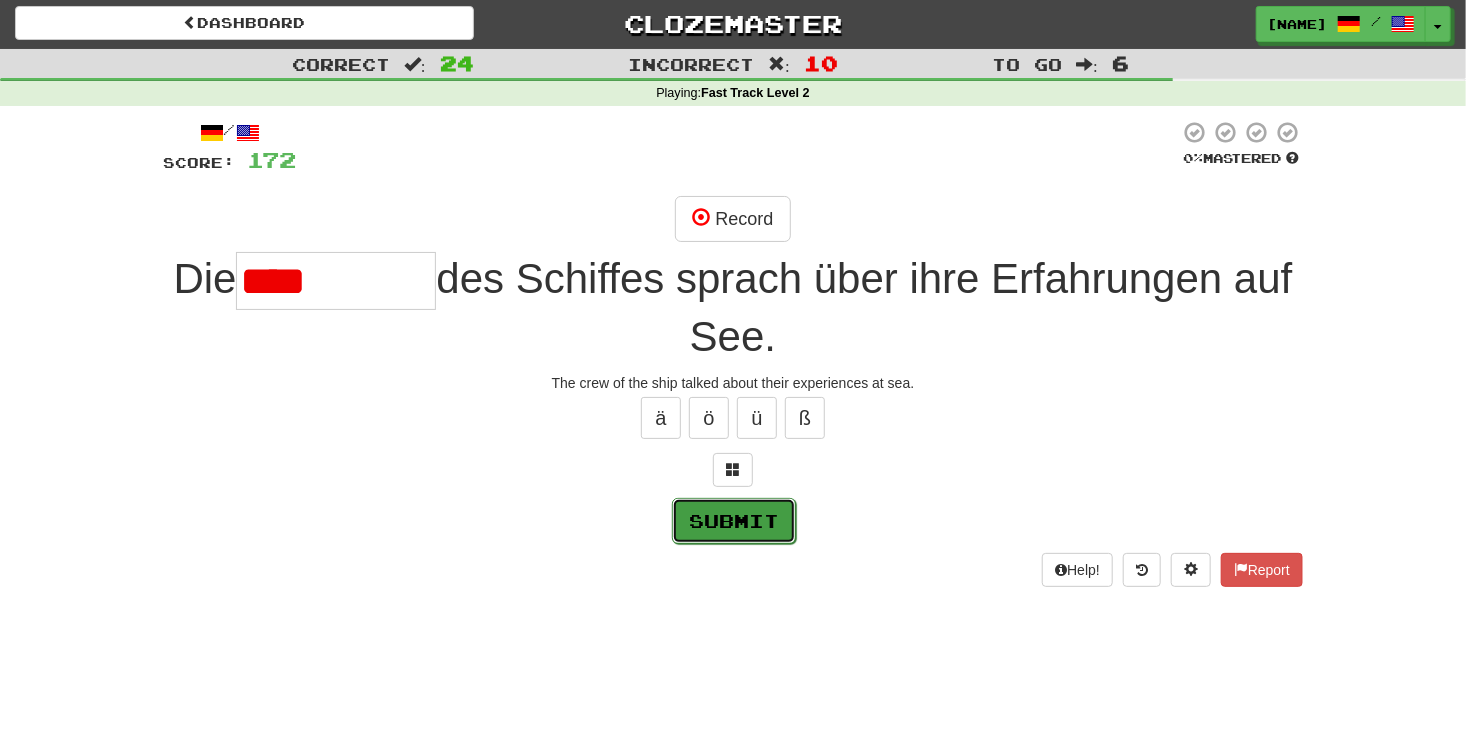 click on "Submit" at bounding box center [734, 521] 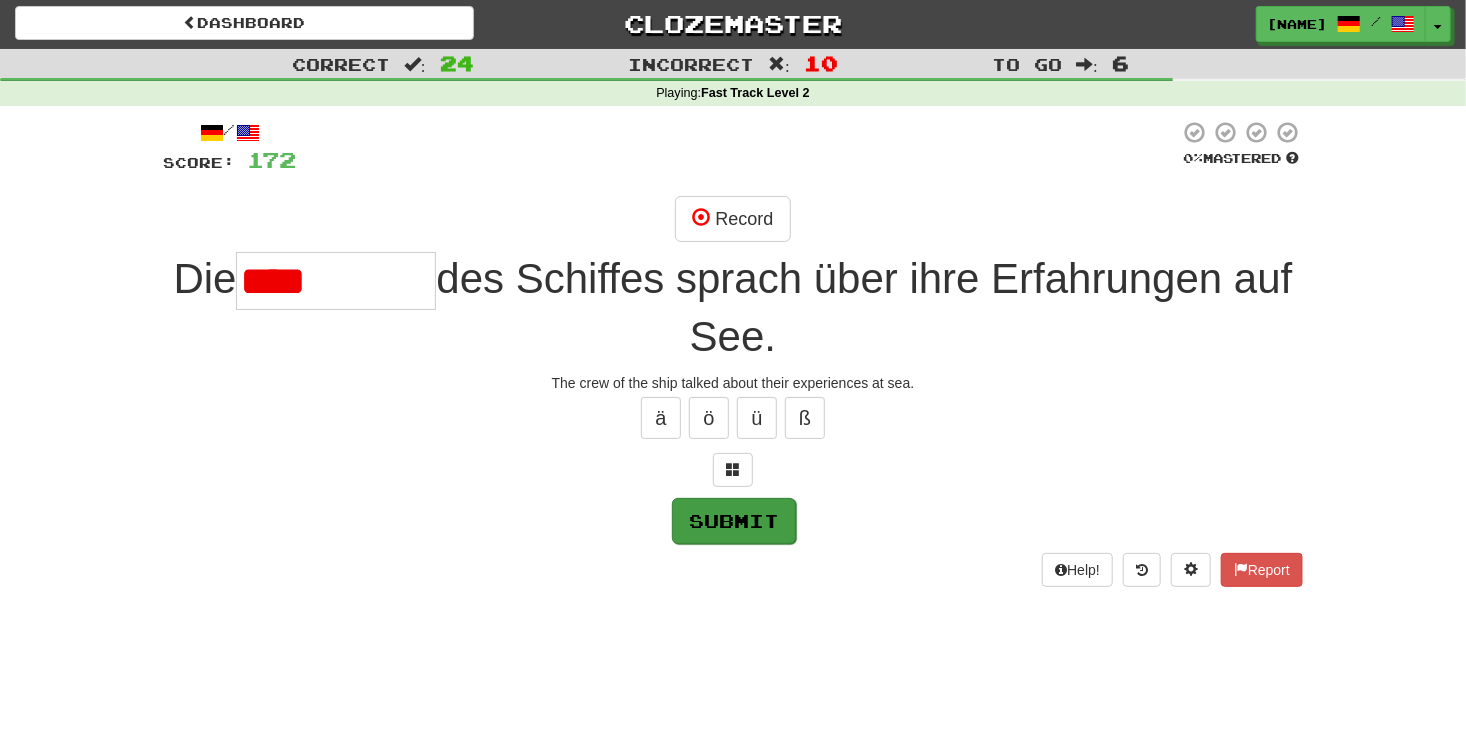 type on "*********" 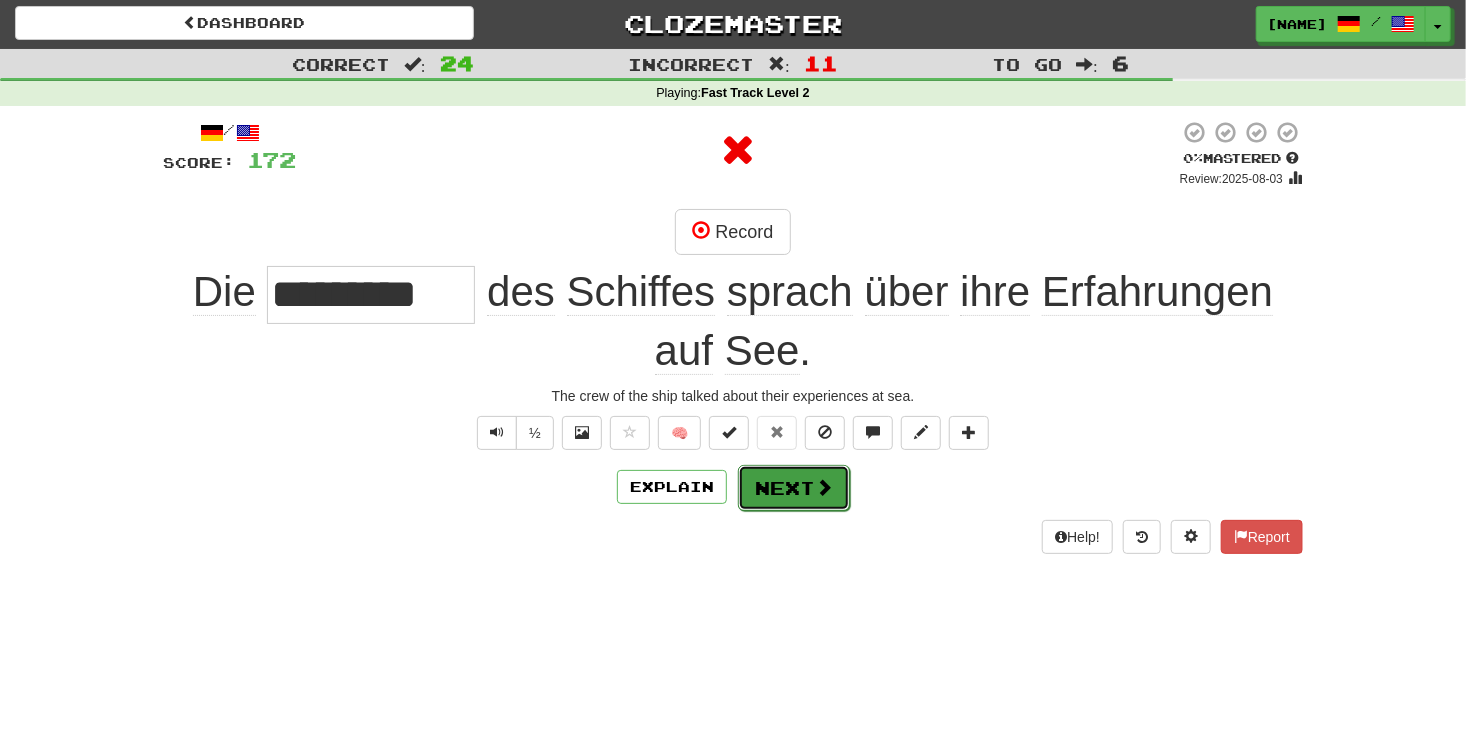 click on "Next" at bounding box center (794, 488) 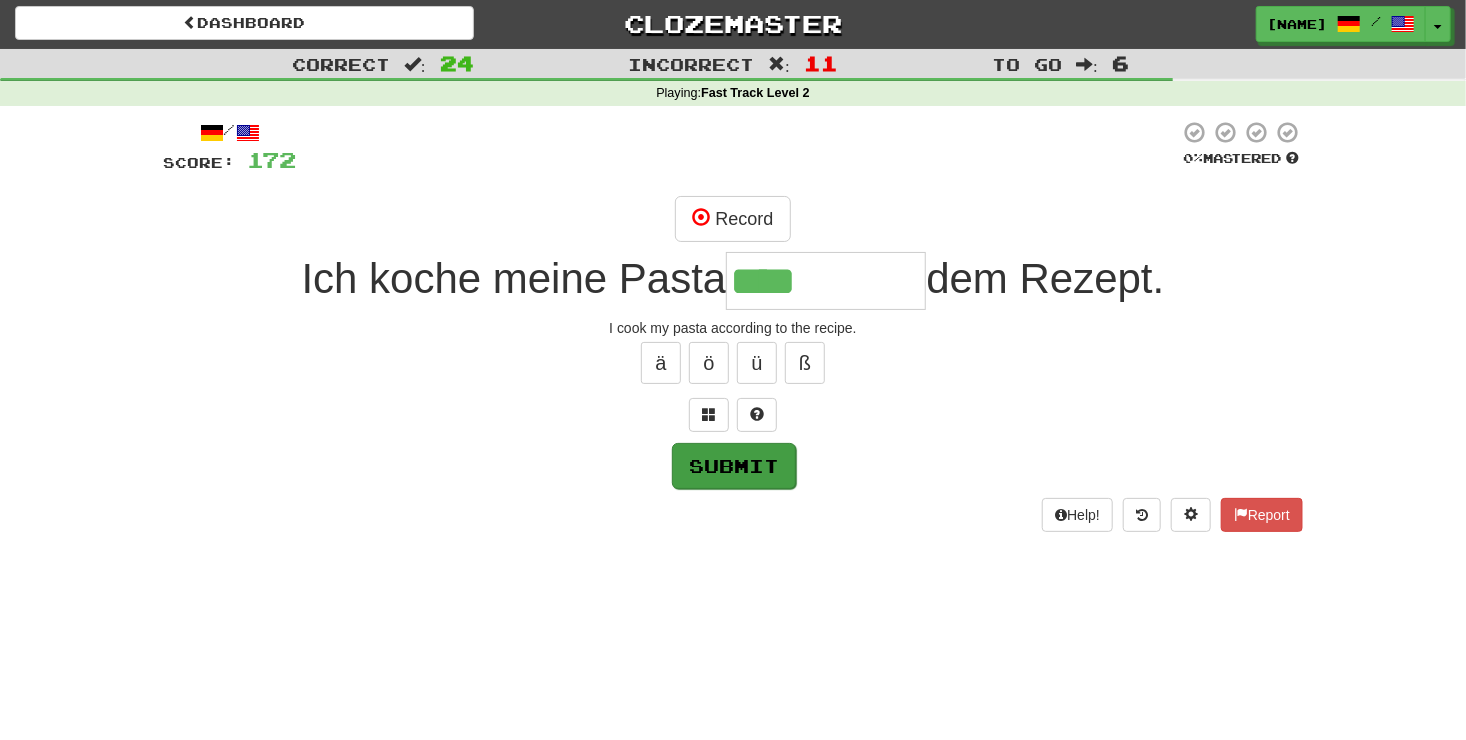 type on "****" 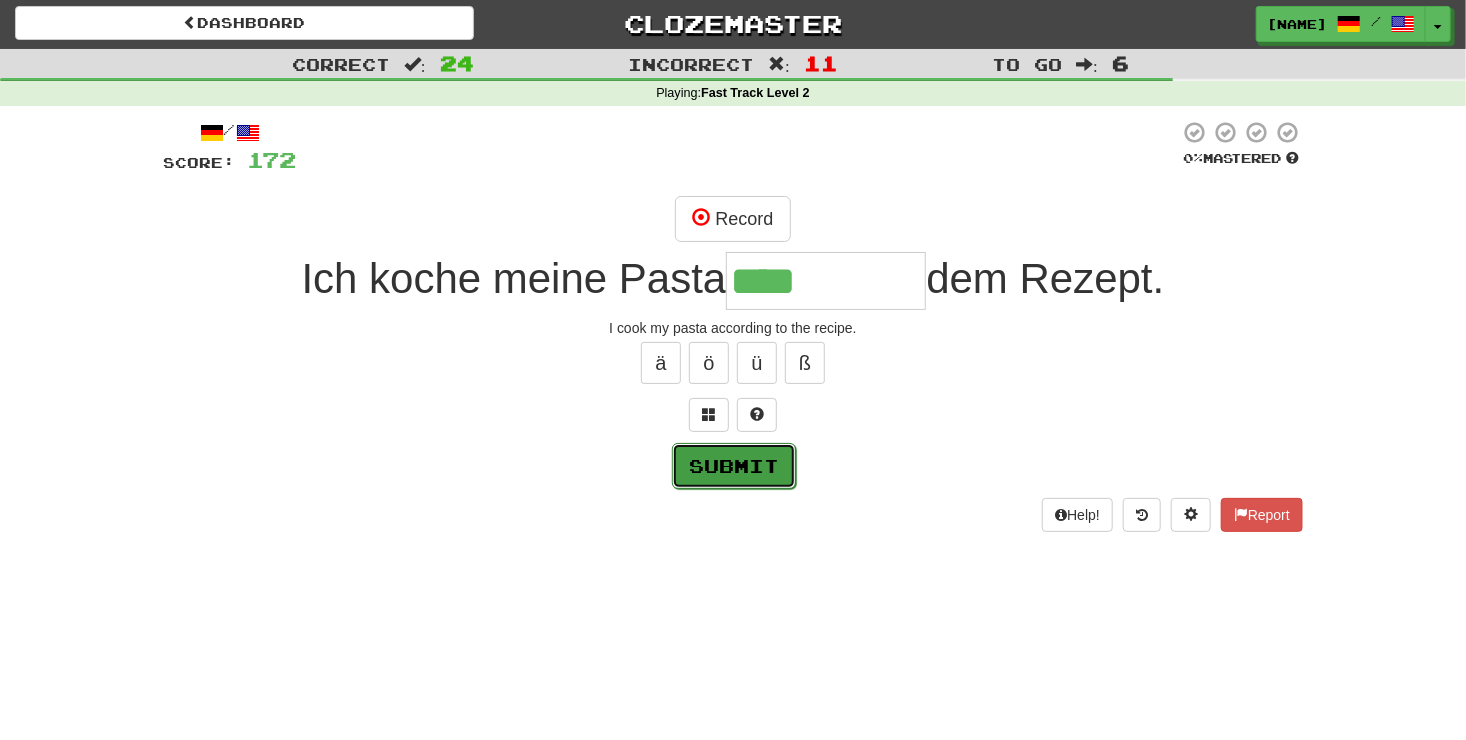 click on "Submit" at bounding box center [734, 466] 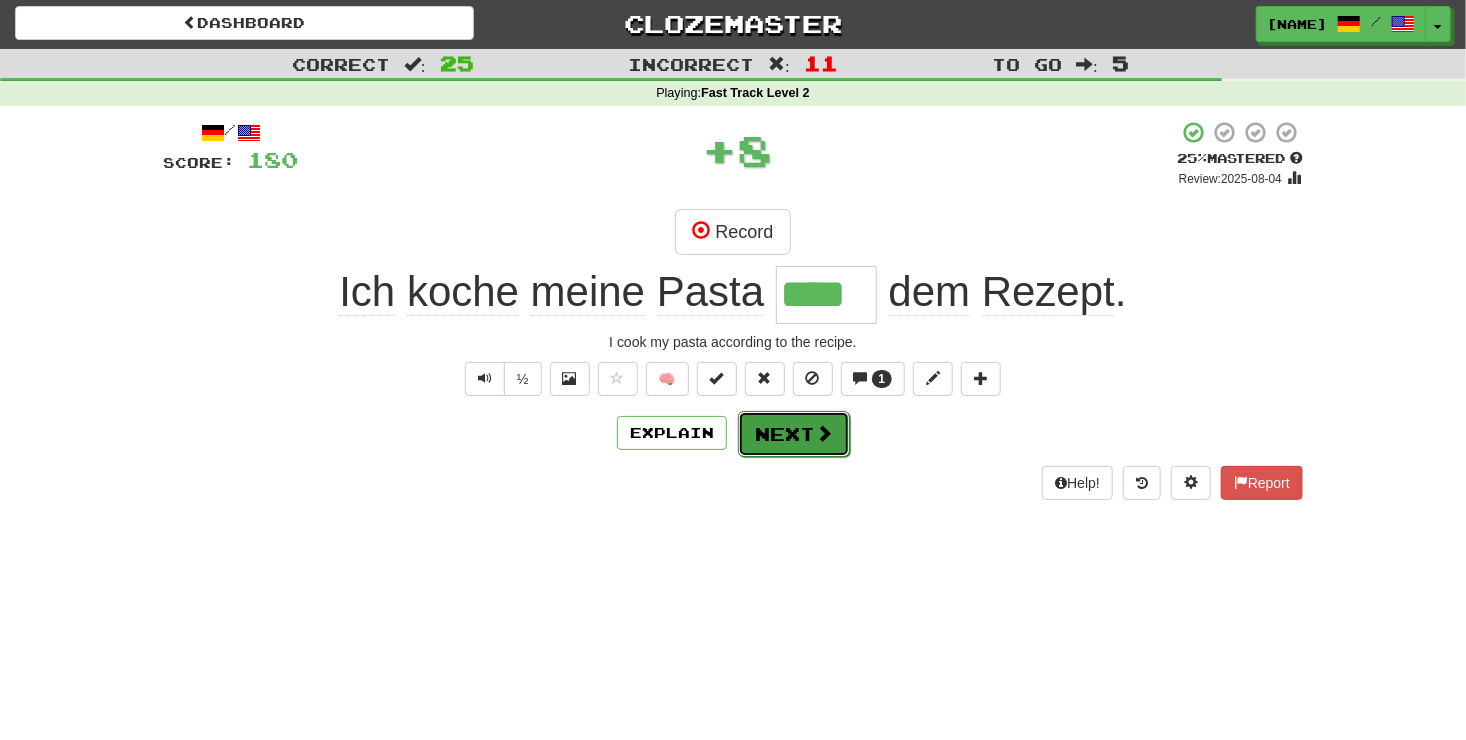 click on "Next" at bounding box center [794, 434] 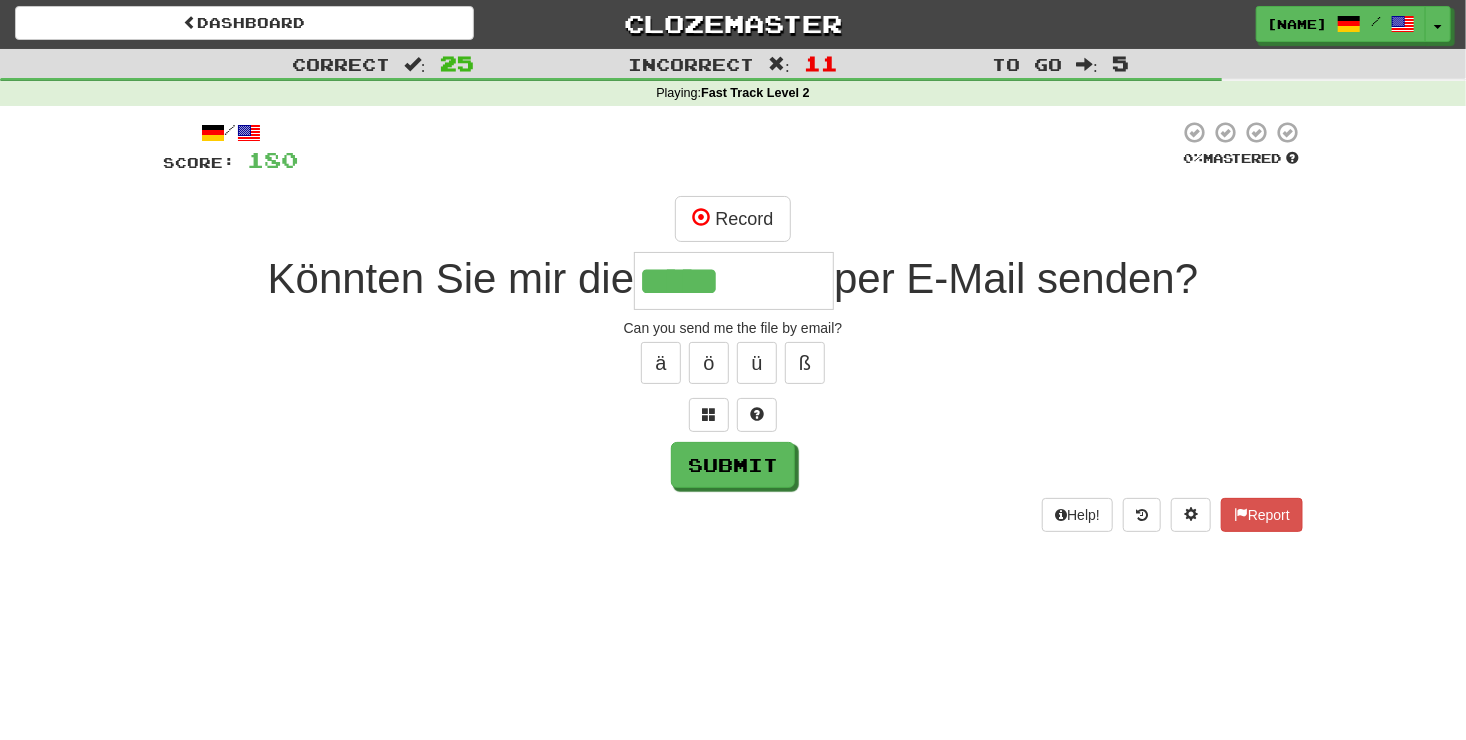type on "*****" 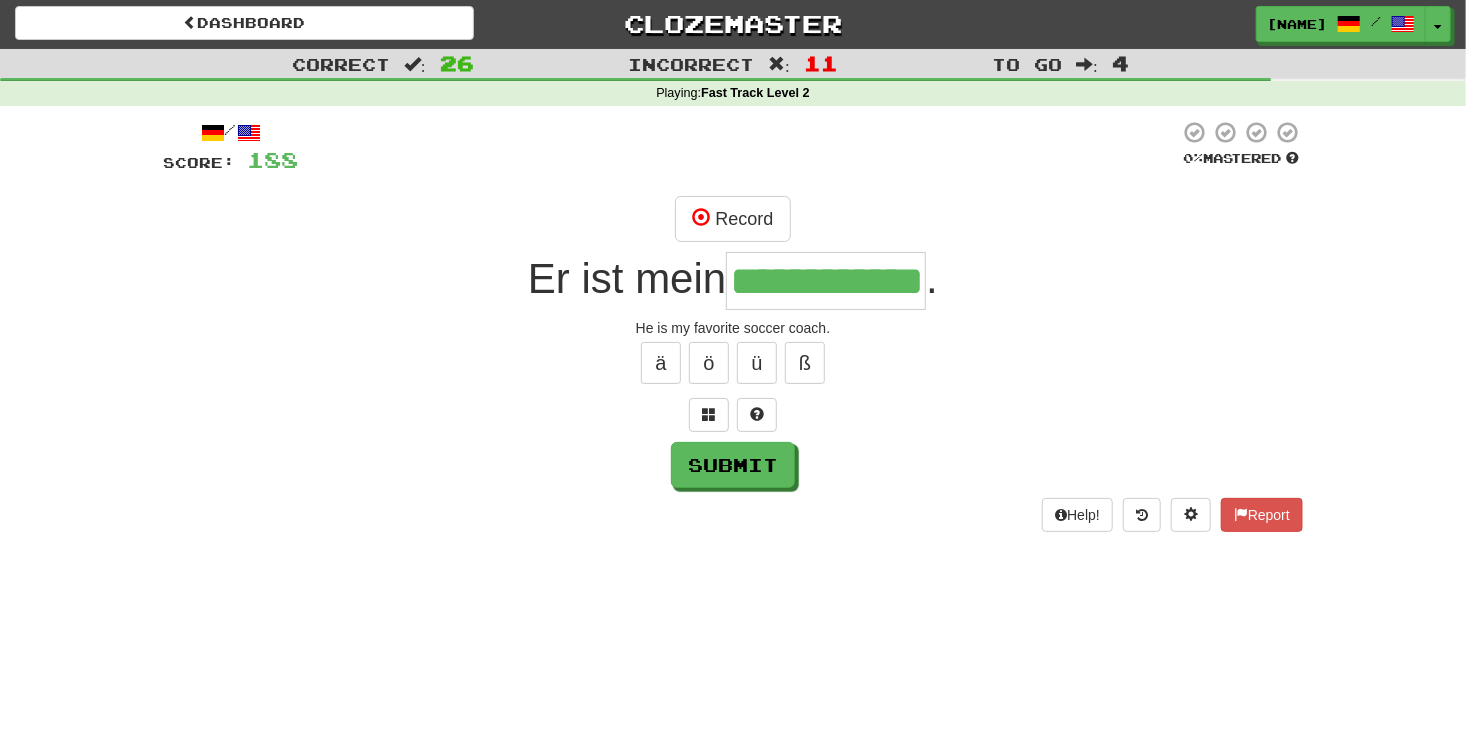 scroll, scrollTop: 0, scrollLeft: 8, axis: horizontal 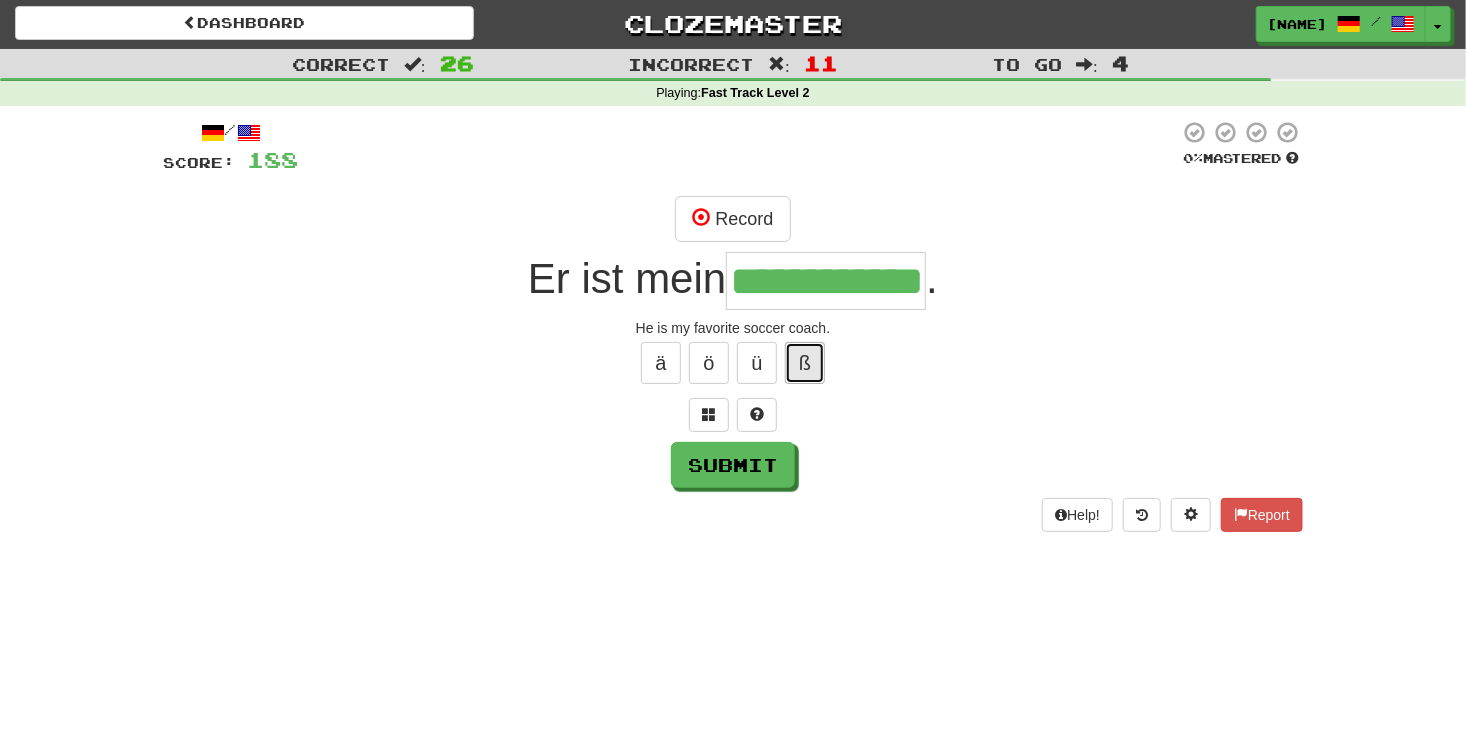 click on "ß" at bounding box center [805, 363] 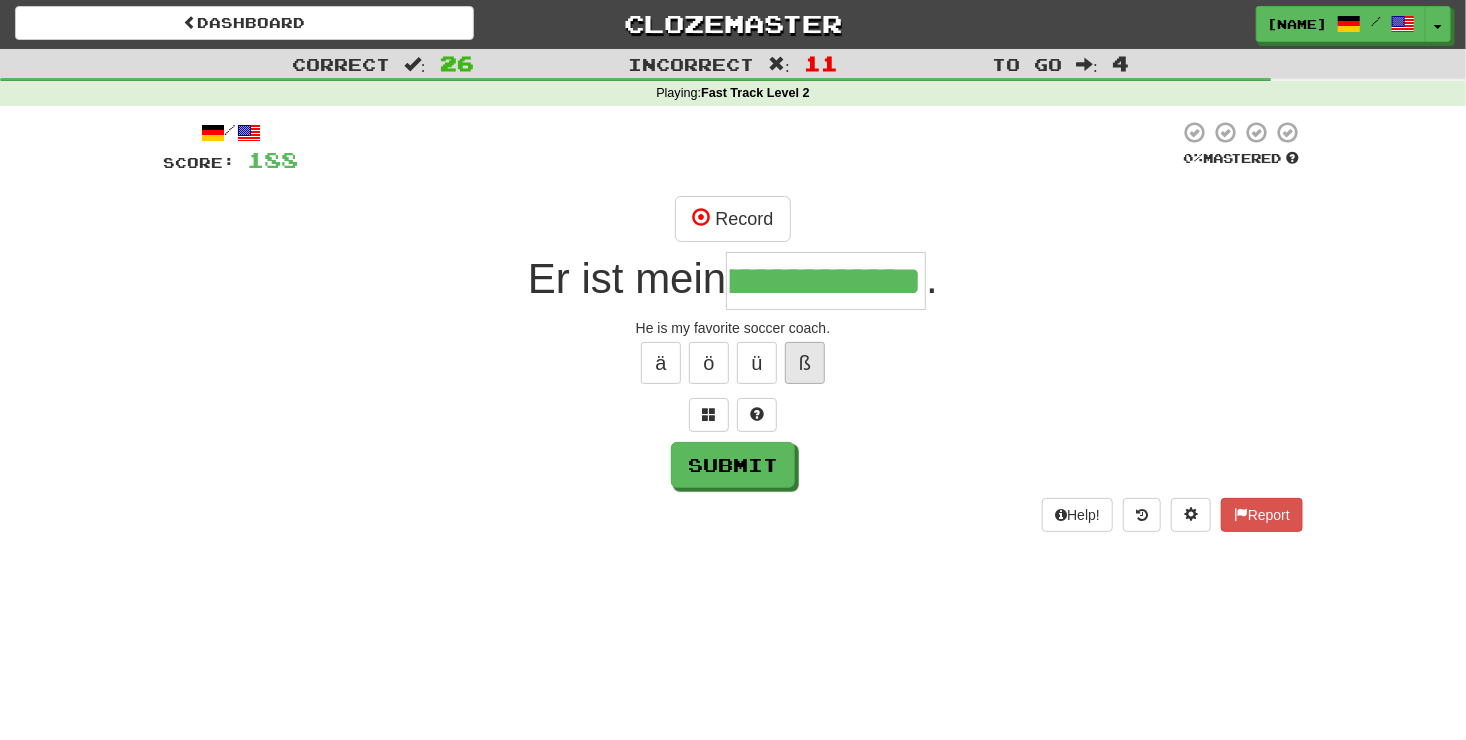 scroll, scrollTop: 0, scrollLeft: 218, axis: horizontal 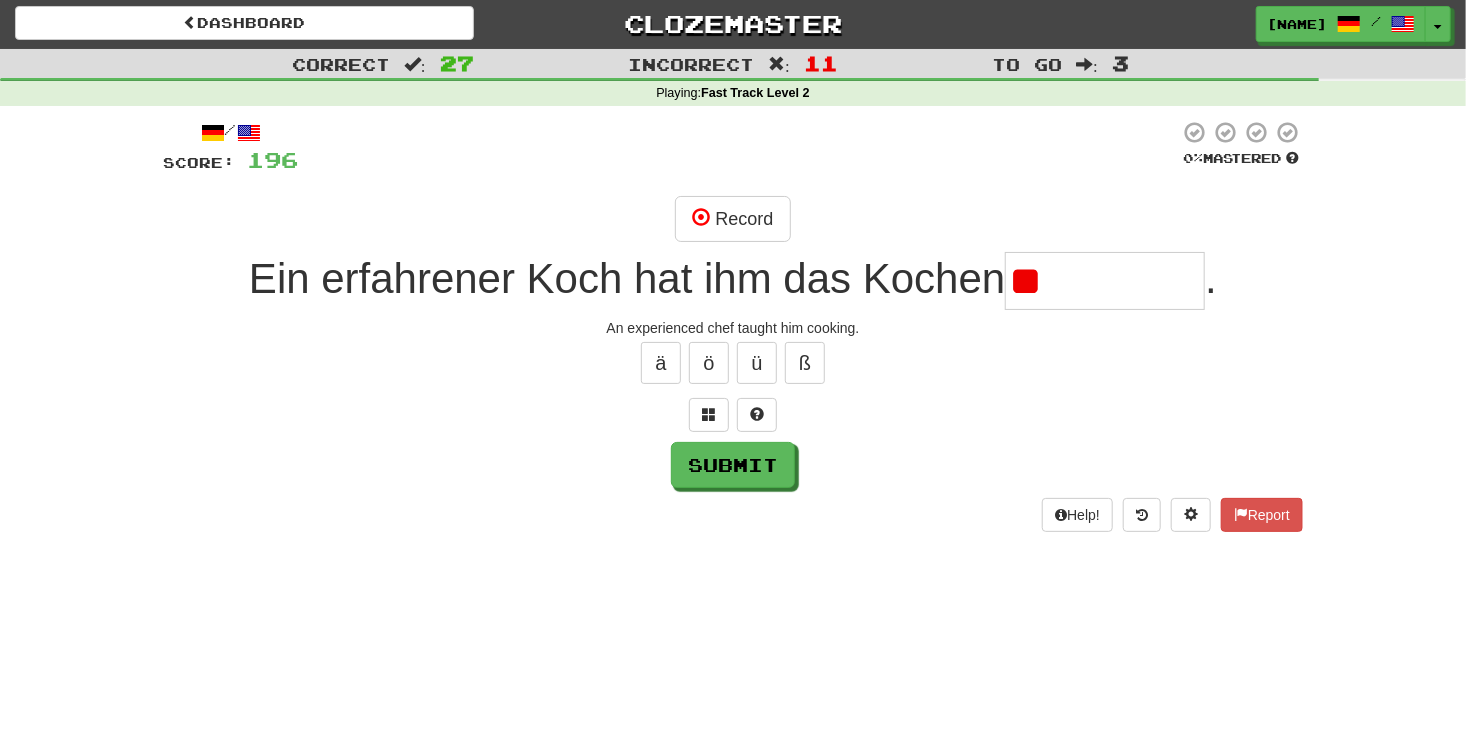 type on "*" 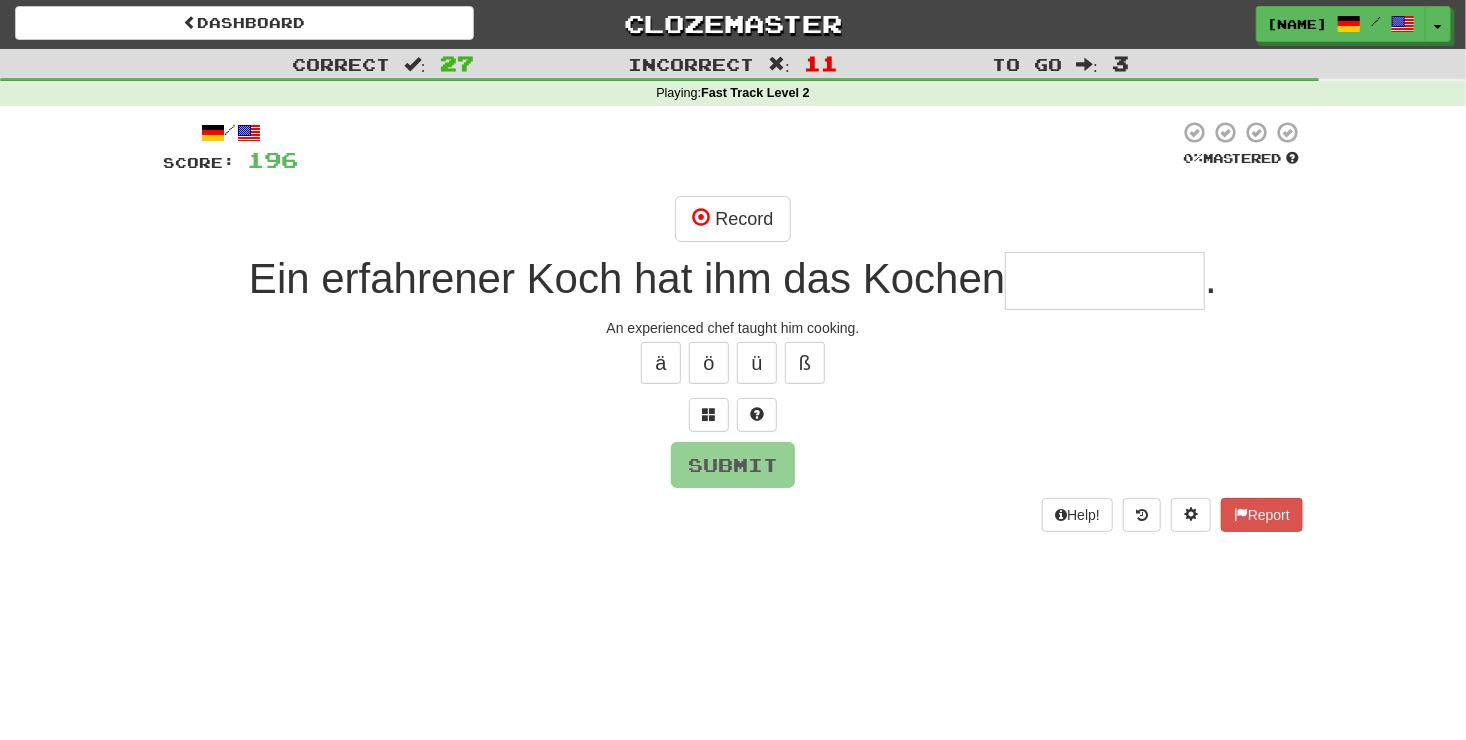 type on "*" 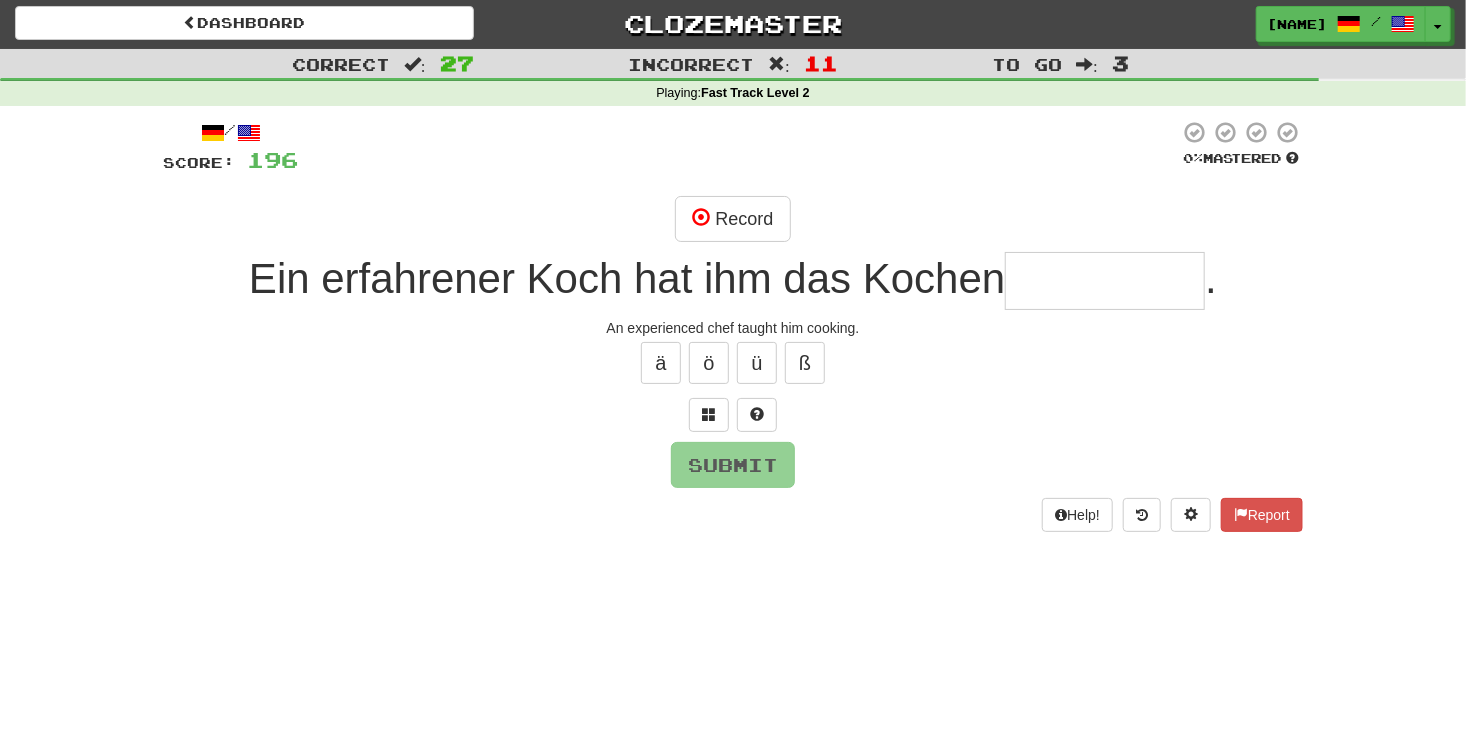 type on "*" 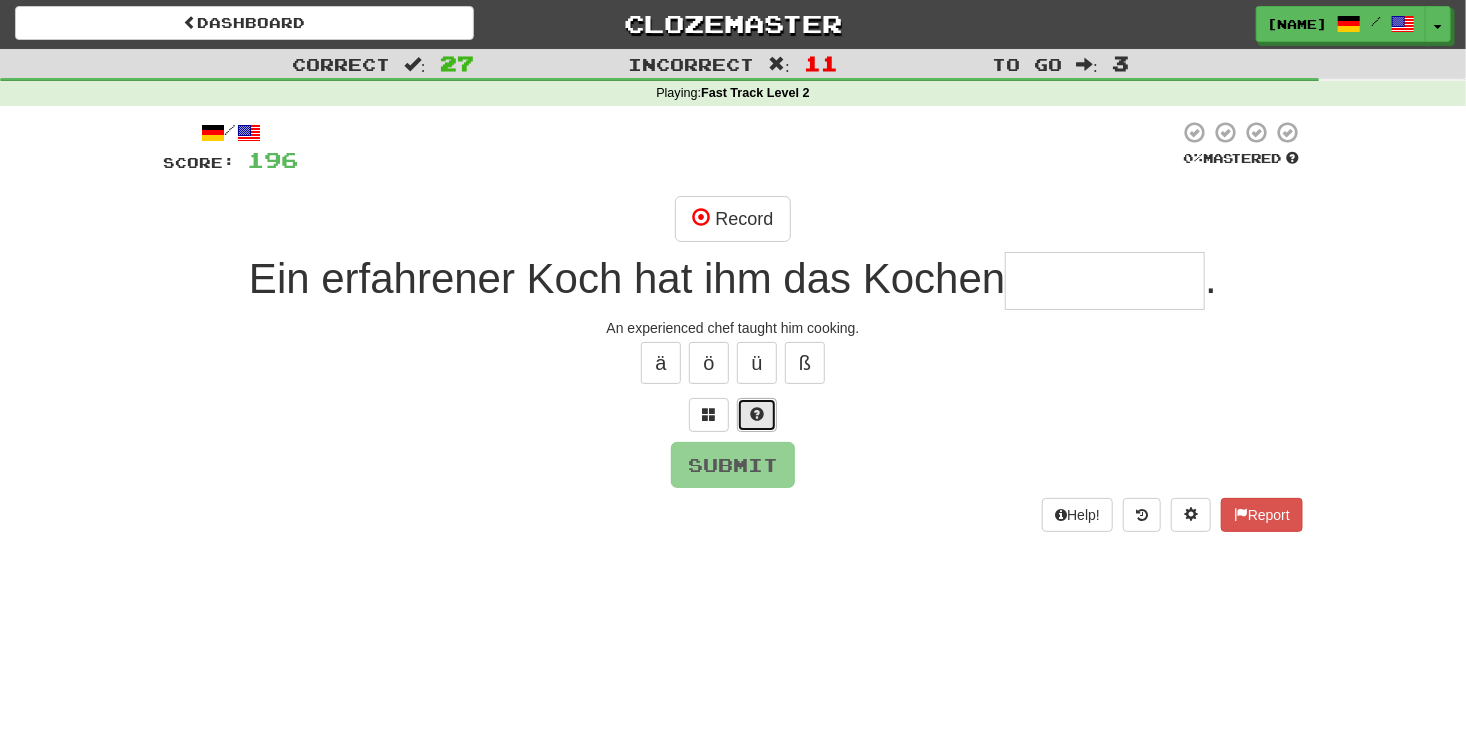 click at bounding box center [757, 415] 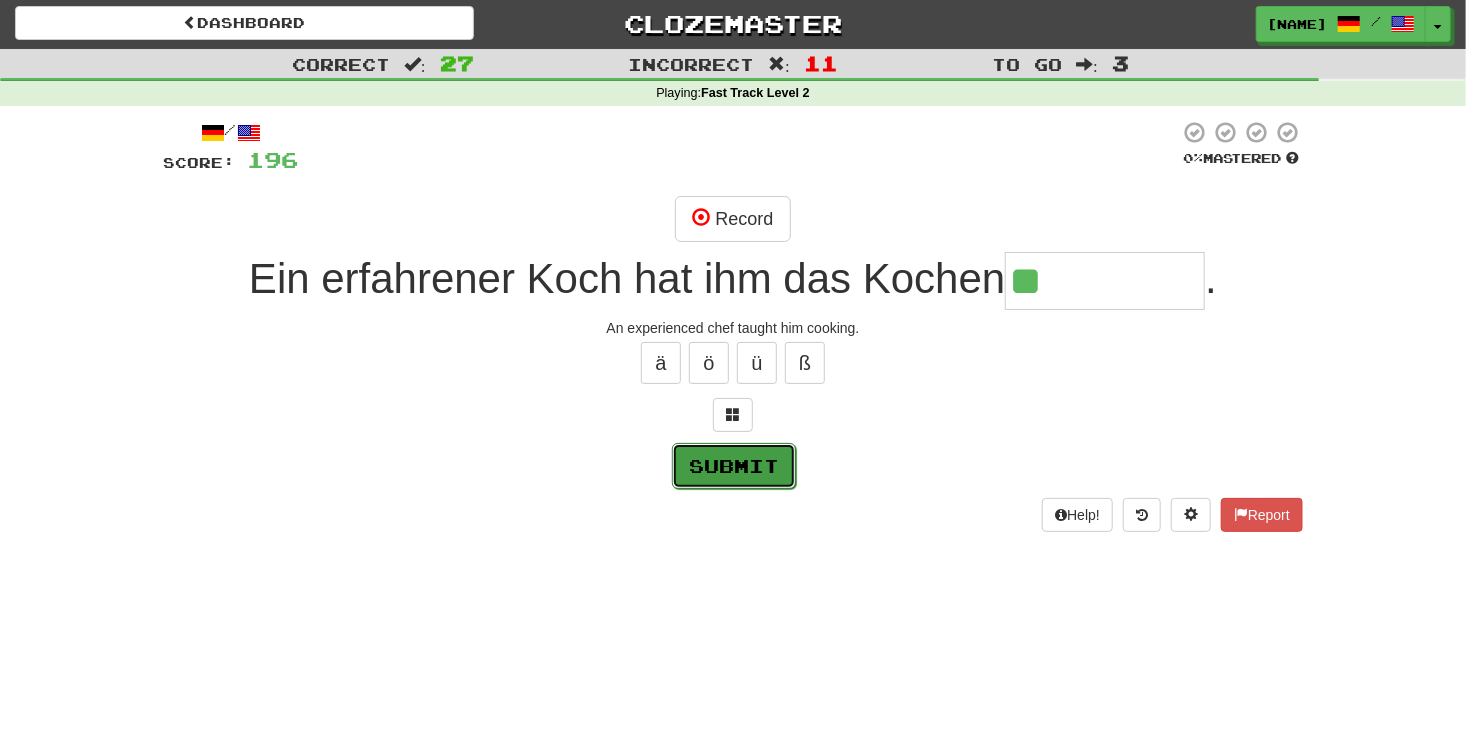click on "Submit" at bounding box center (734, 466) 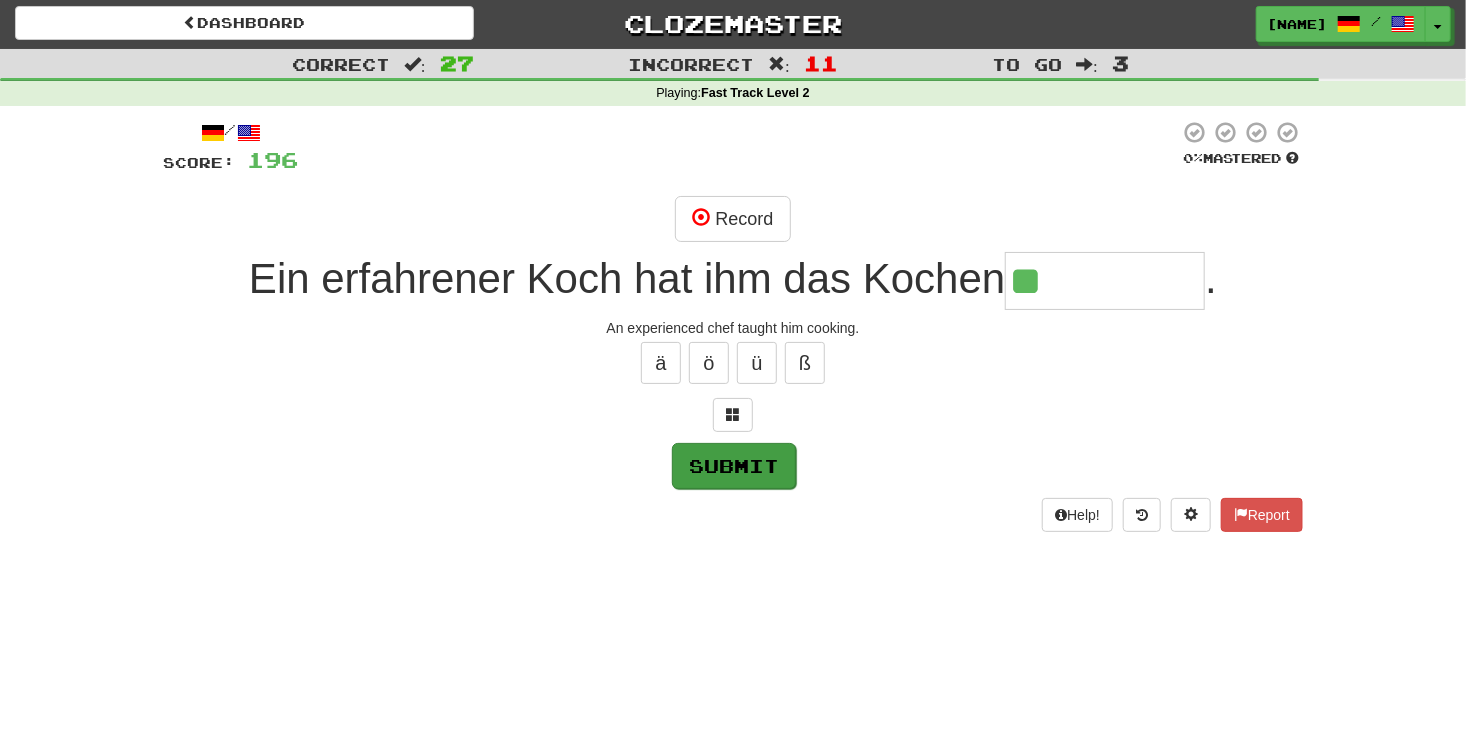 type on "**********" 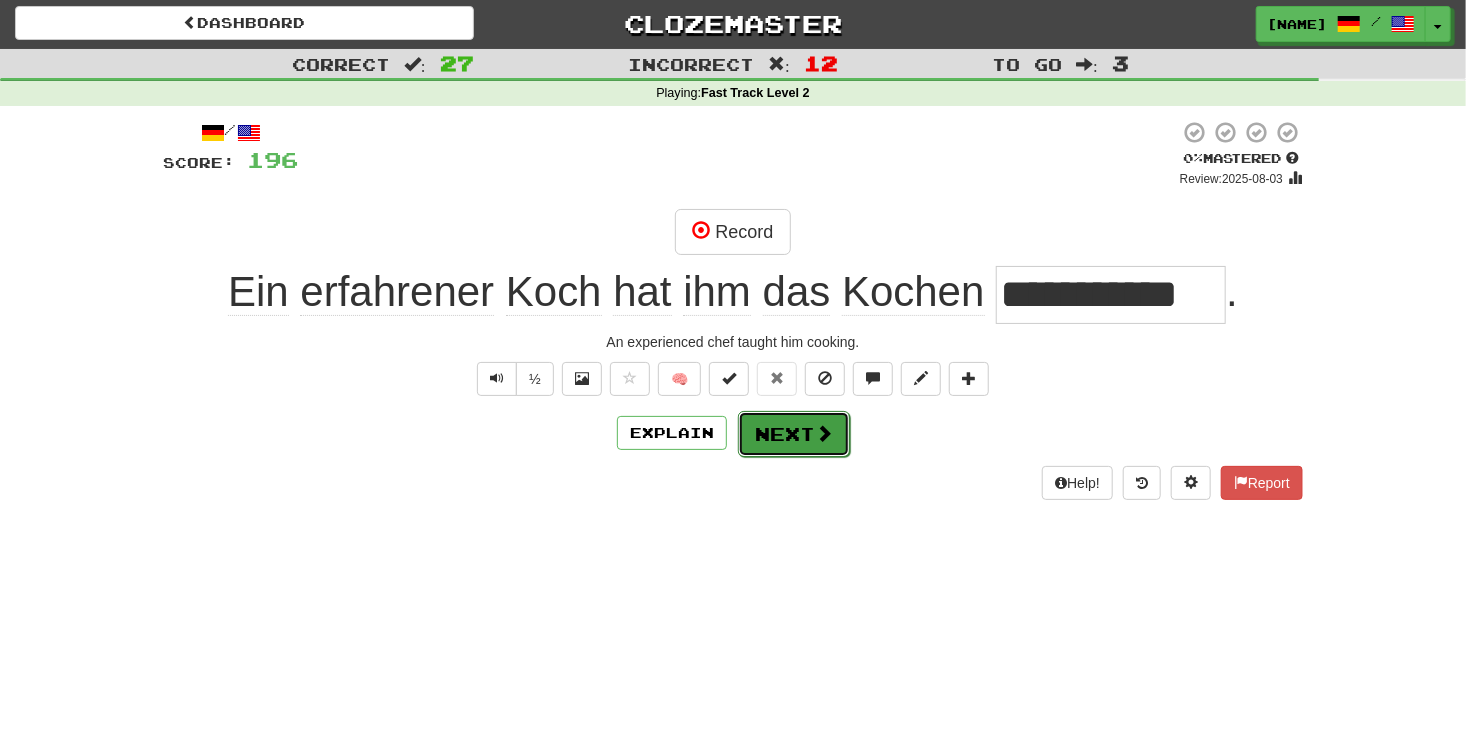 click at bounding box center [824, 433] 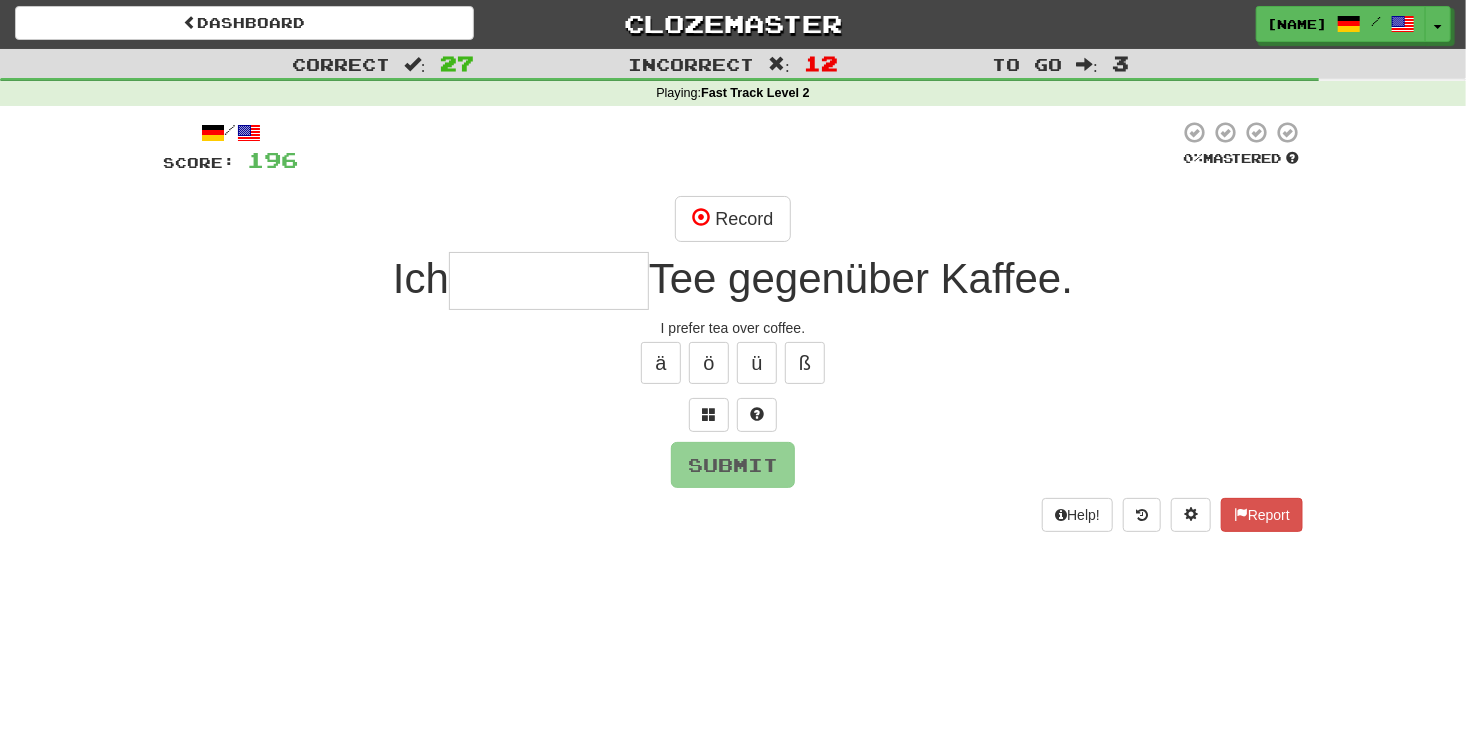 type on "*" 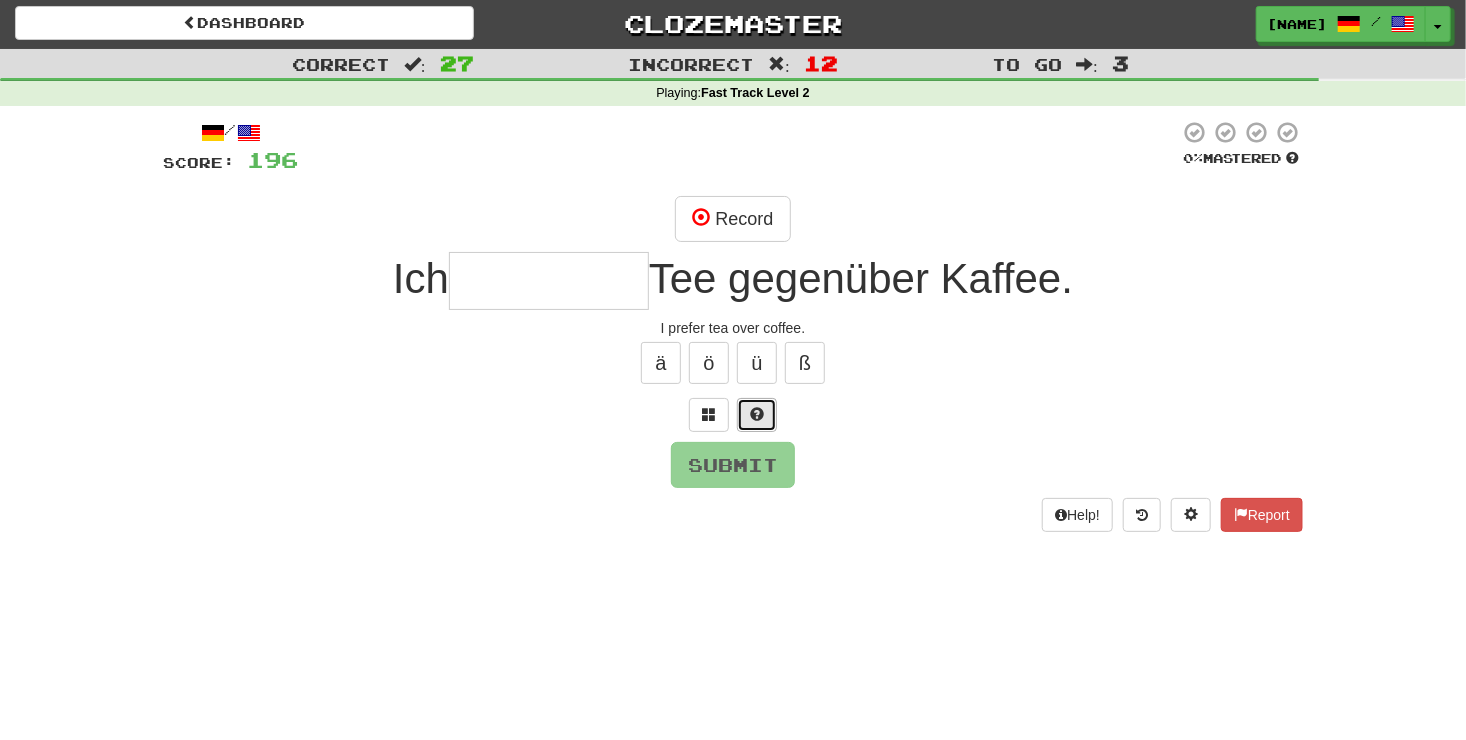 click at bounding box center [757, 415] 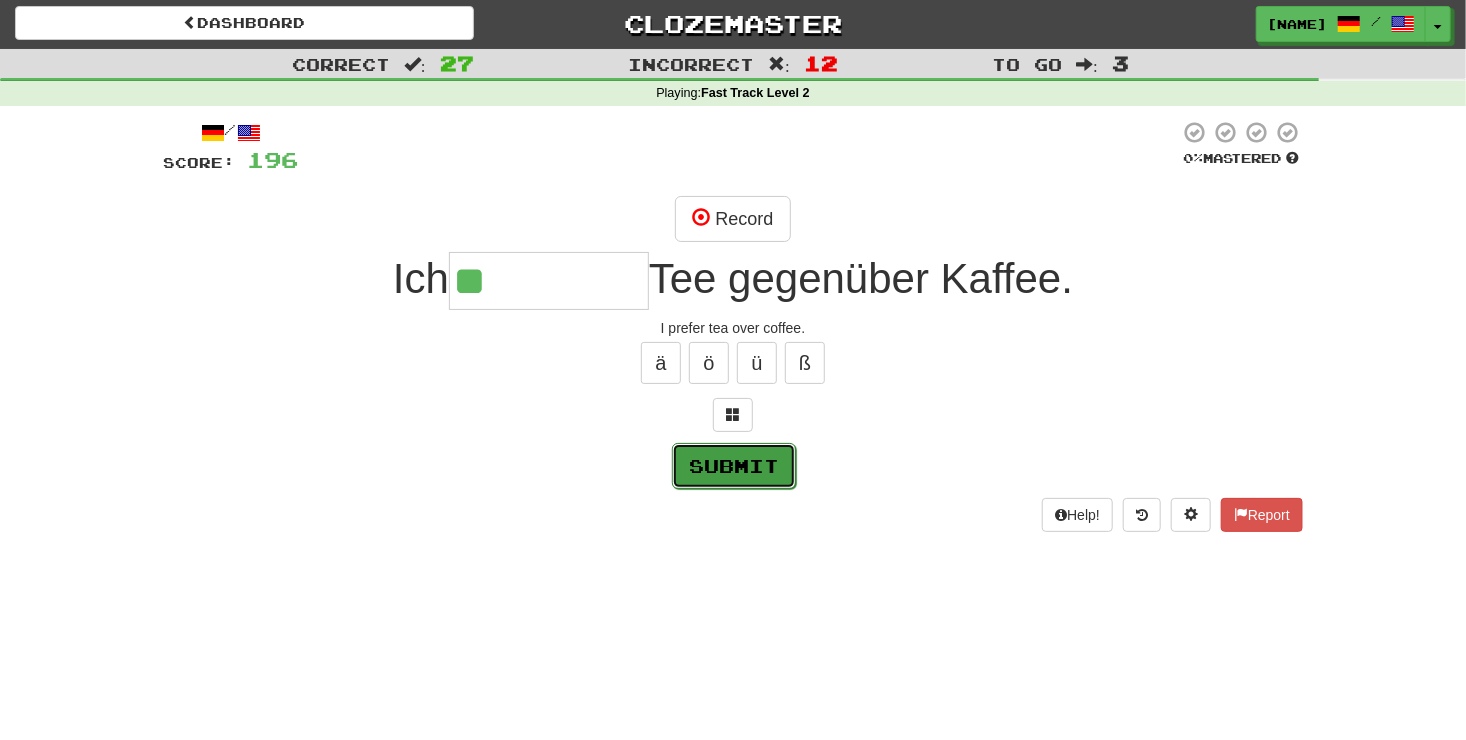 click on "Submit" at bounding box center (734, 466) 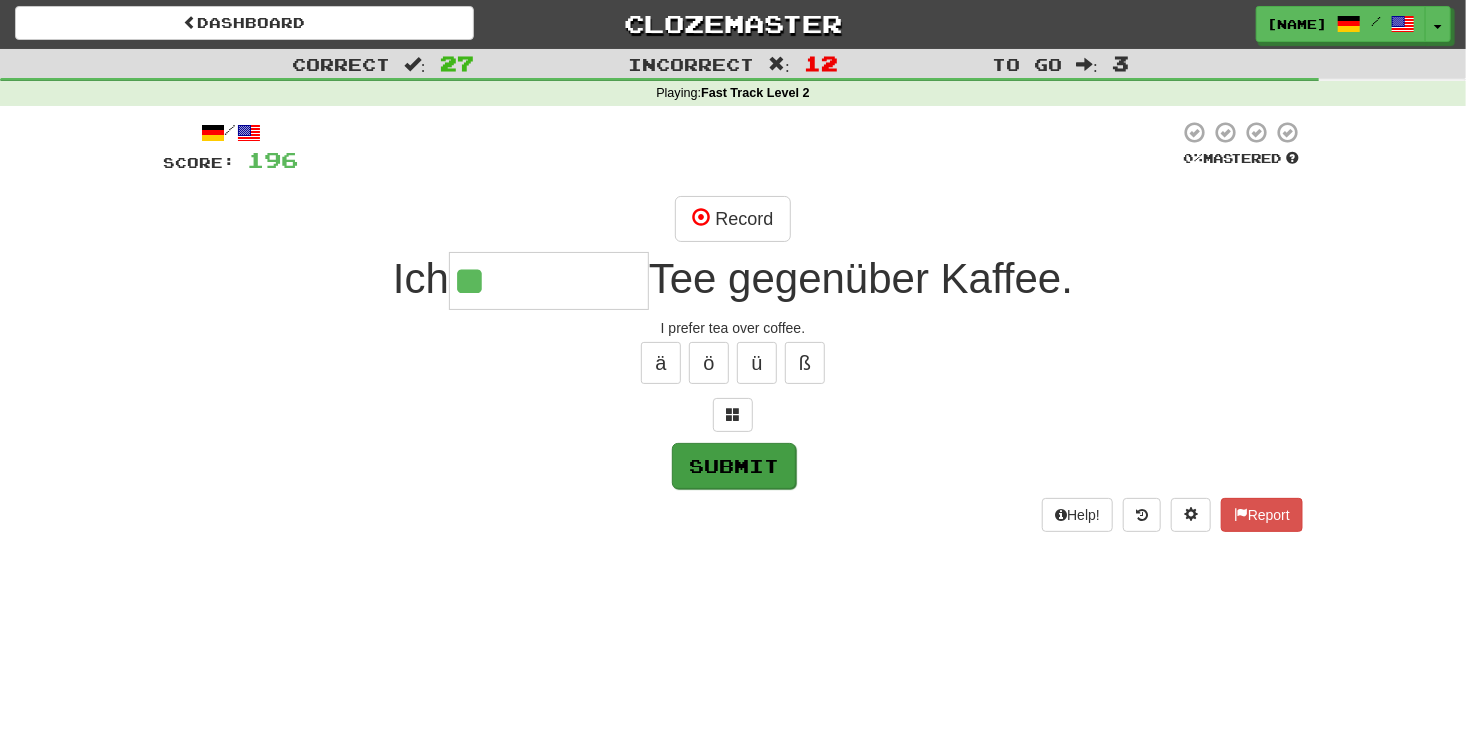 type on "*********" 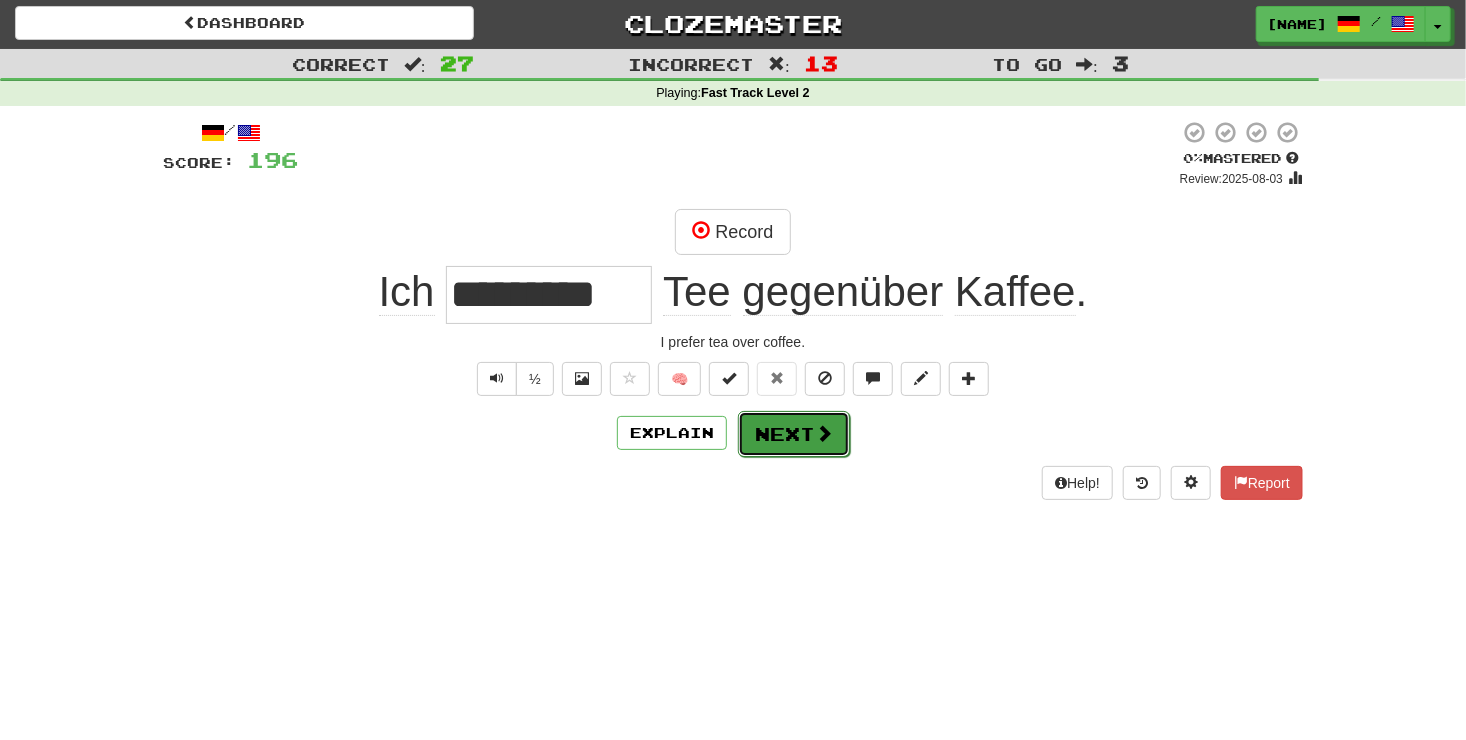 click on "Next" at bounding box center (794, 434) 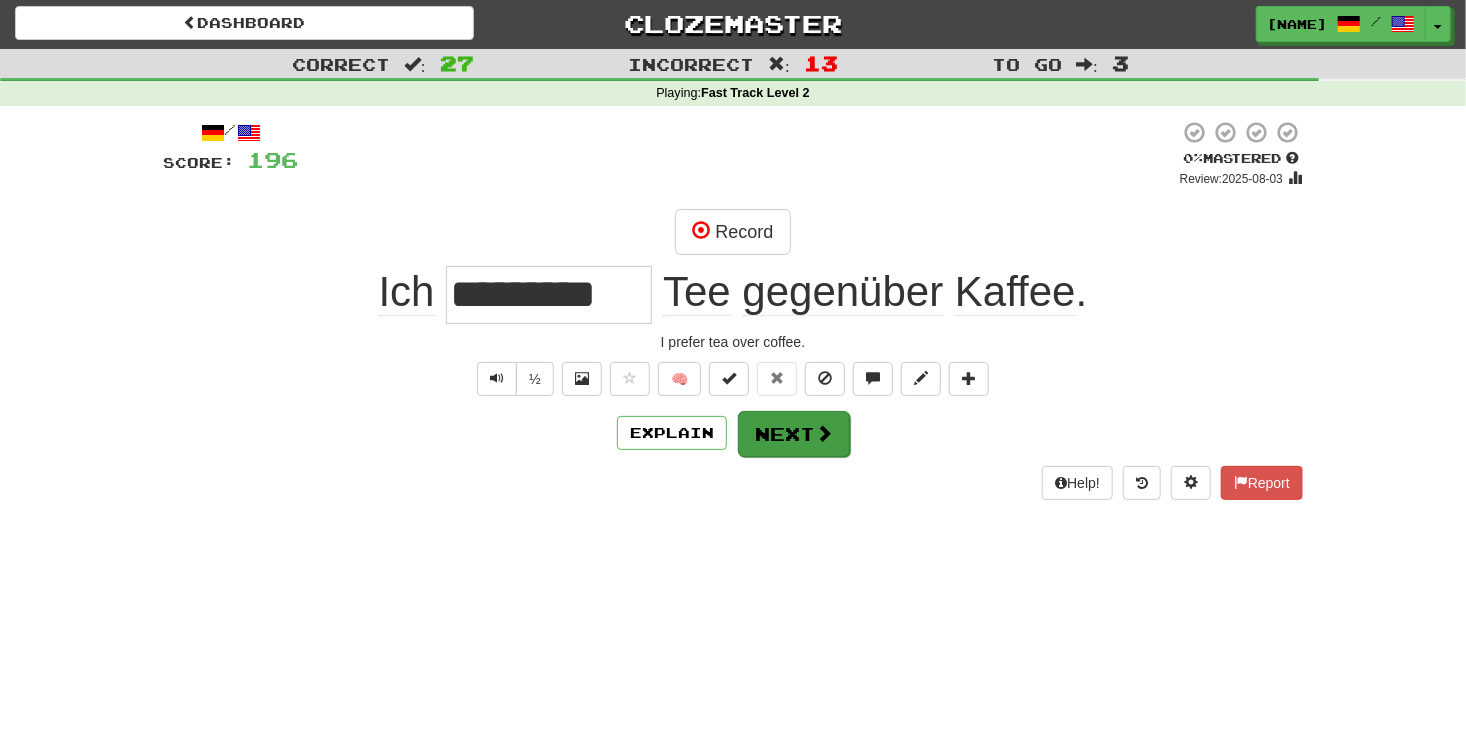 type 